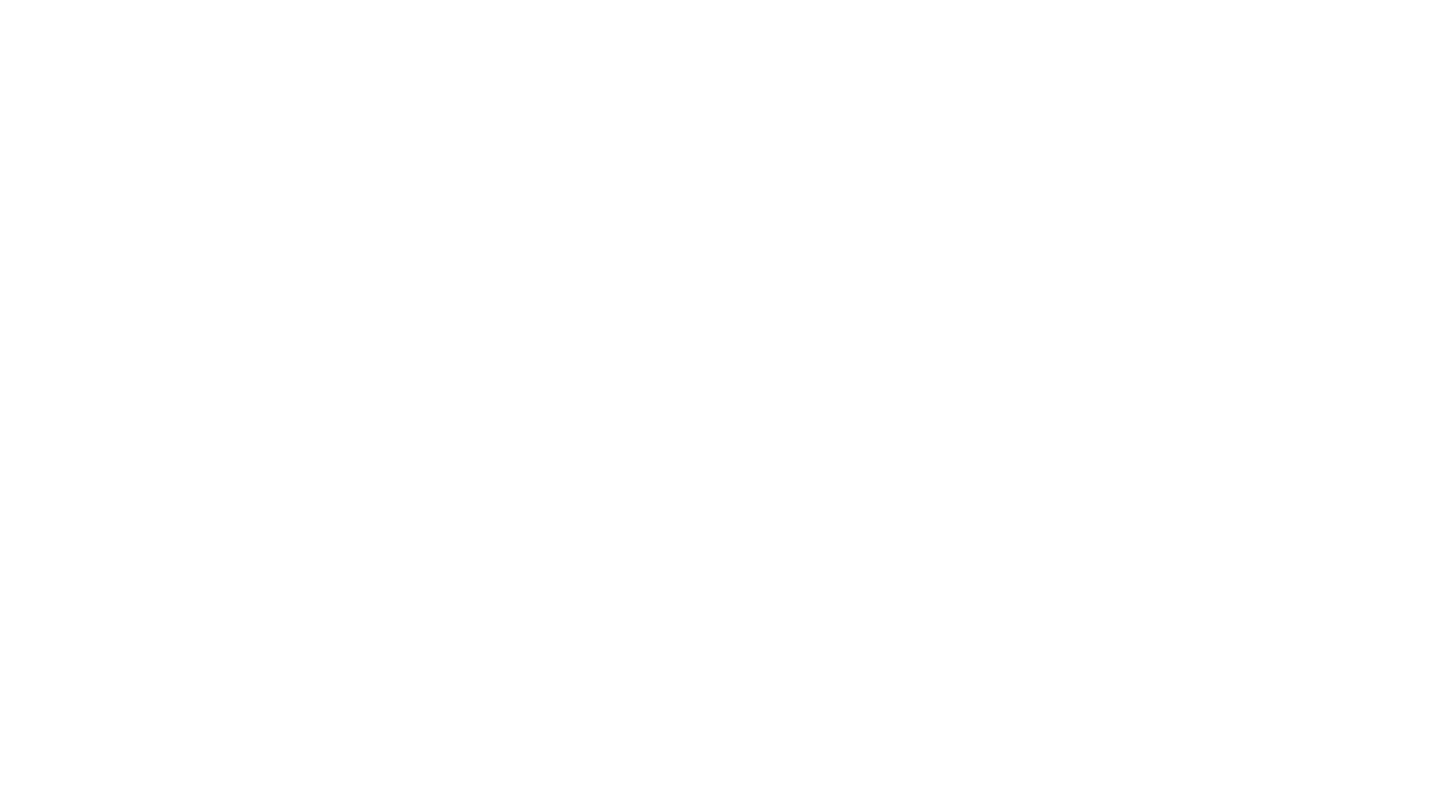 scroll, scrollTop: 0, scrollLeft: 0, axis: both 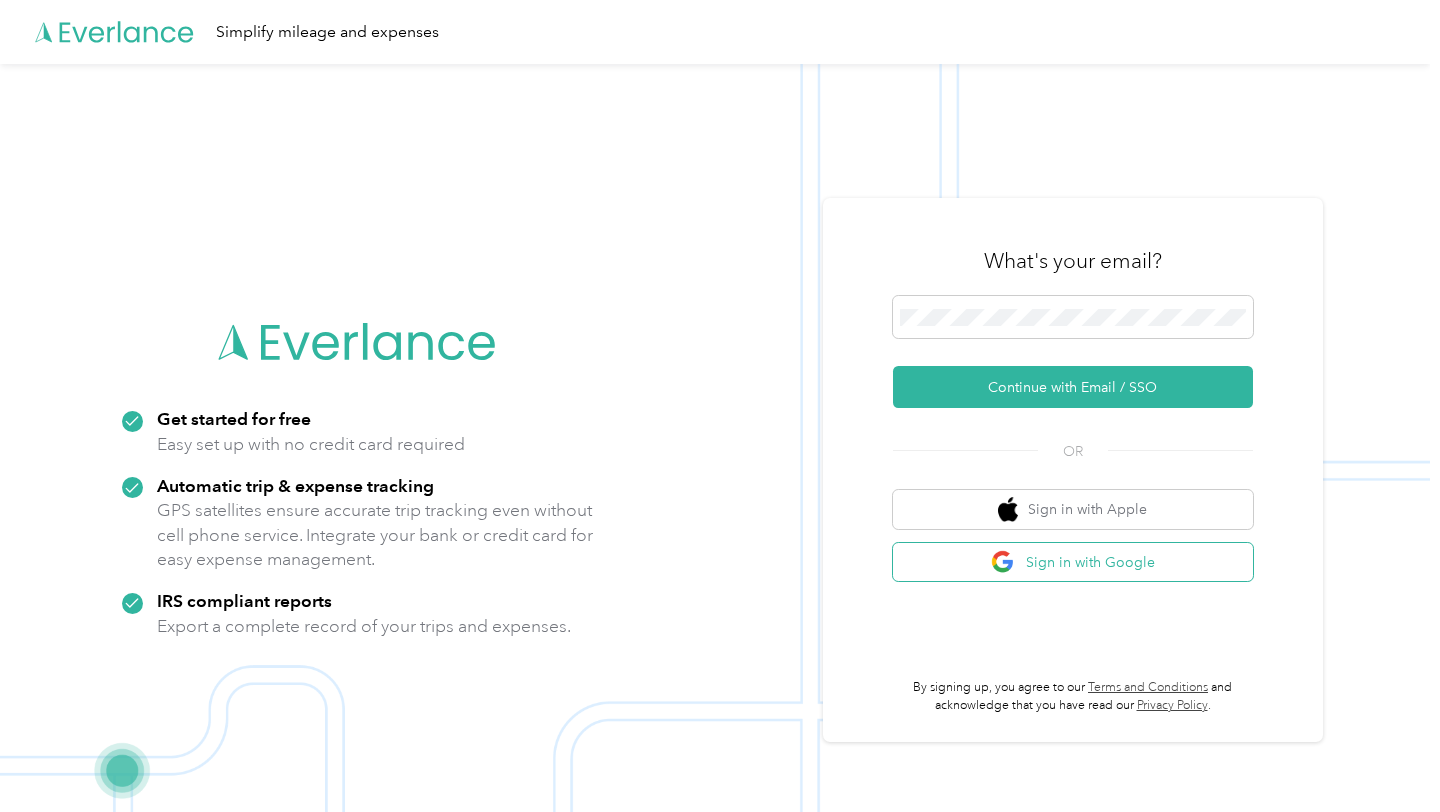 click on "Sign in with Google" at bounding box center (1073, 562) 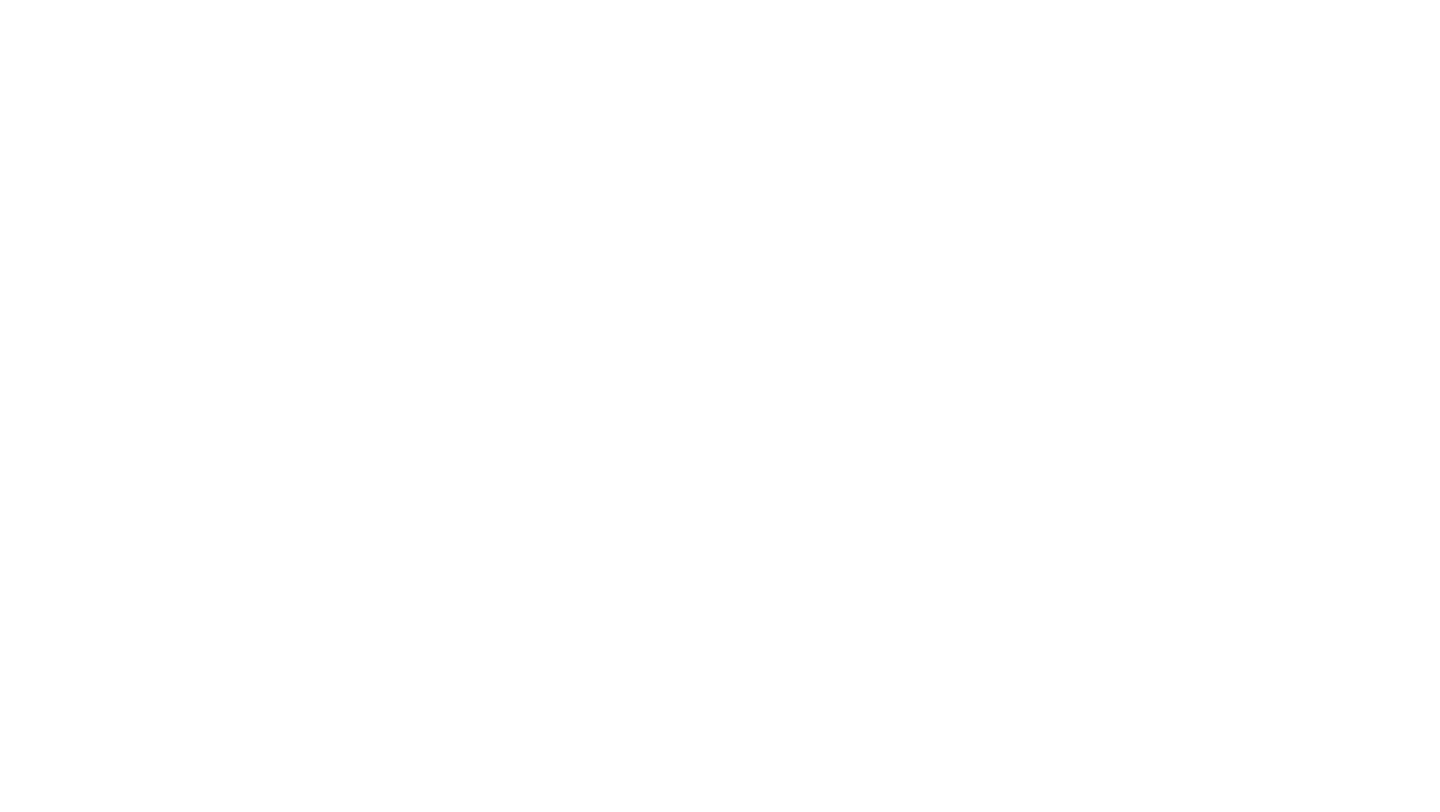 scroll, scrollTop: 0, scrollLeft: 0, axis: both 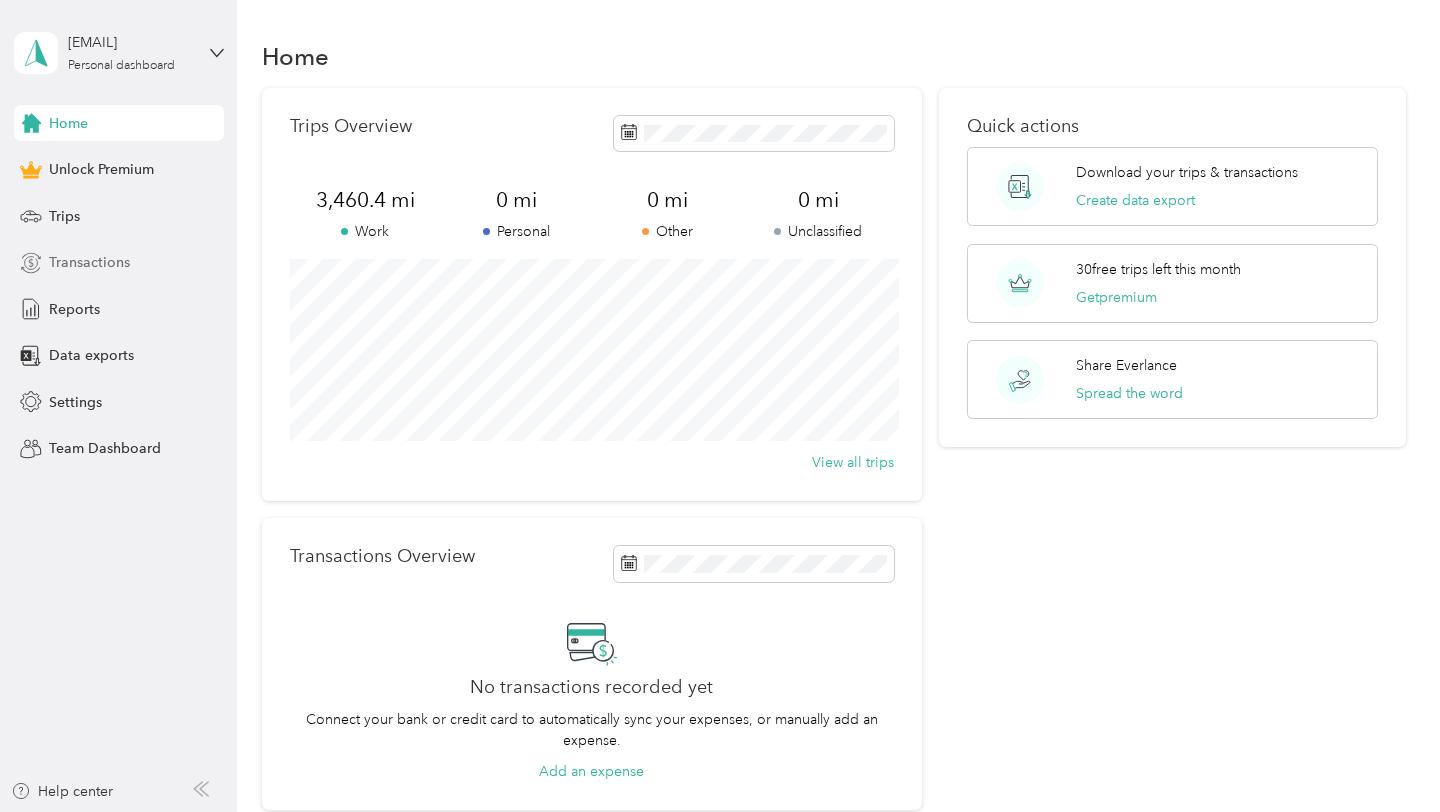 click on "Transactions" at bounding box center [119, 263] 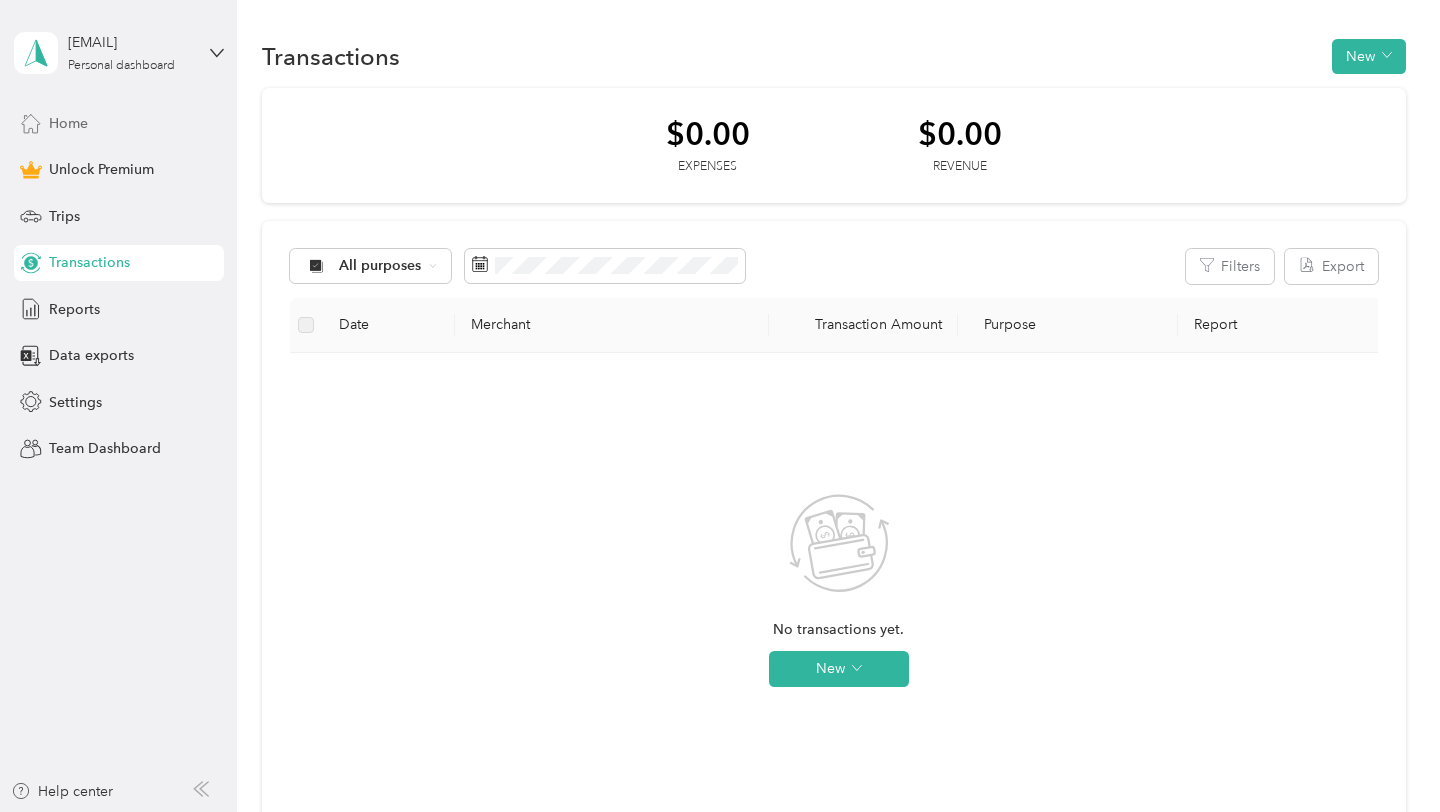click on "Home" at bounding box center [119, 123] 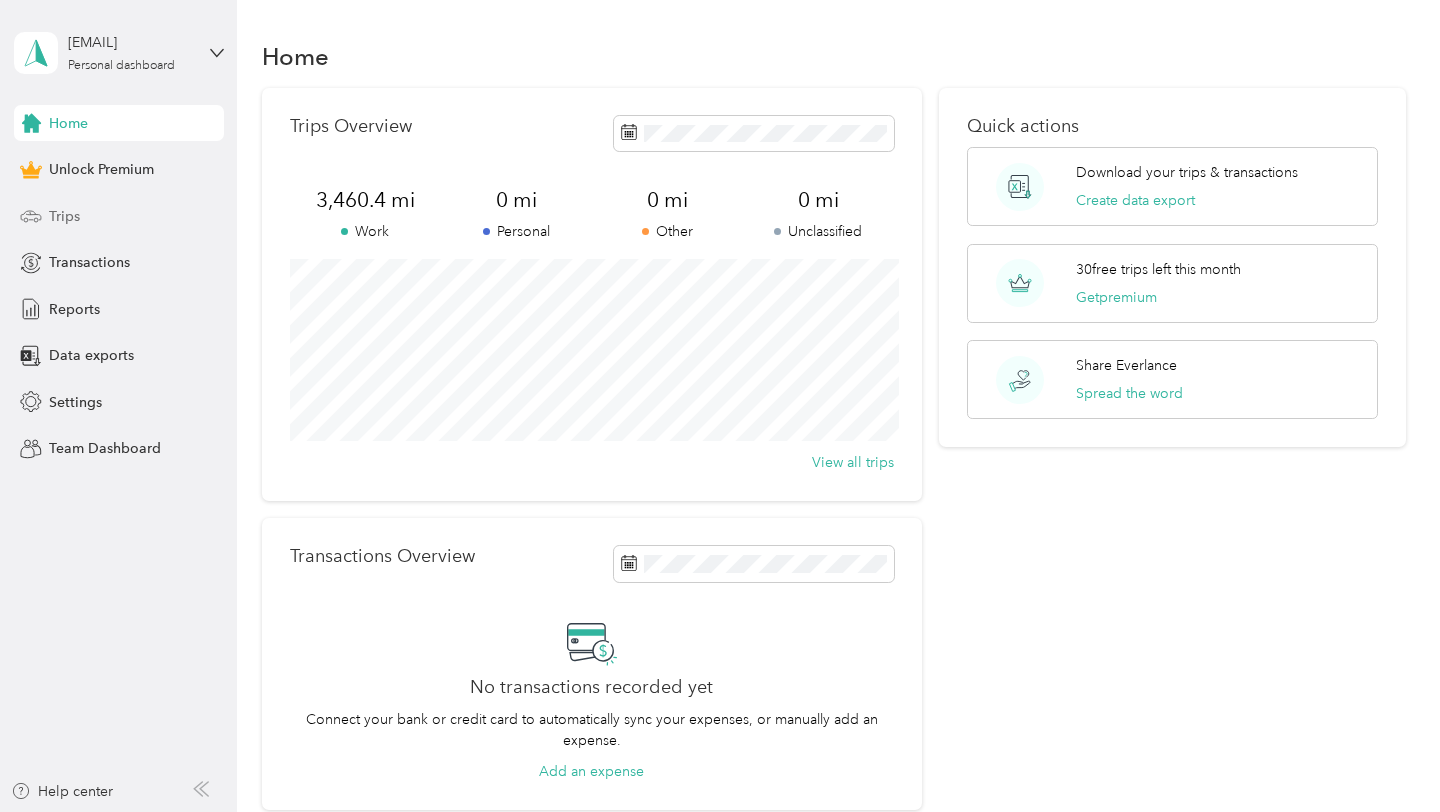 click on "Trips" at bounding box center [119, 216] 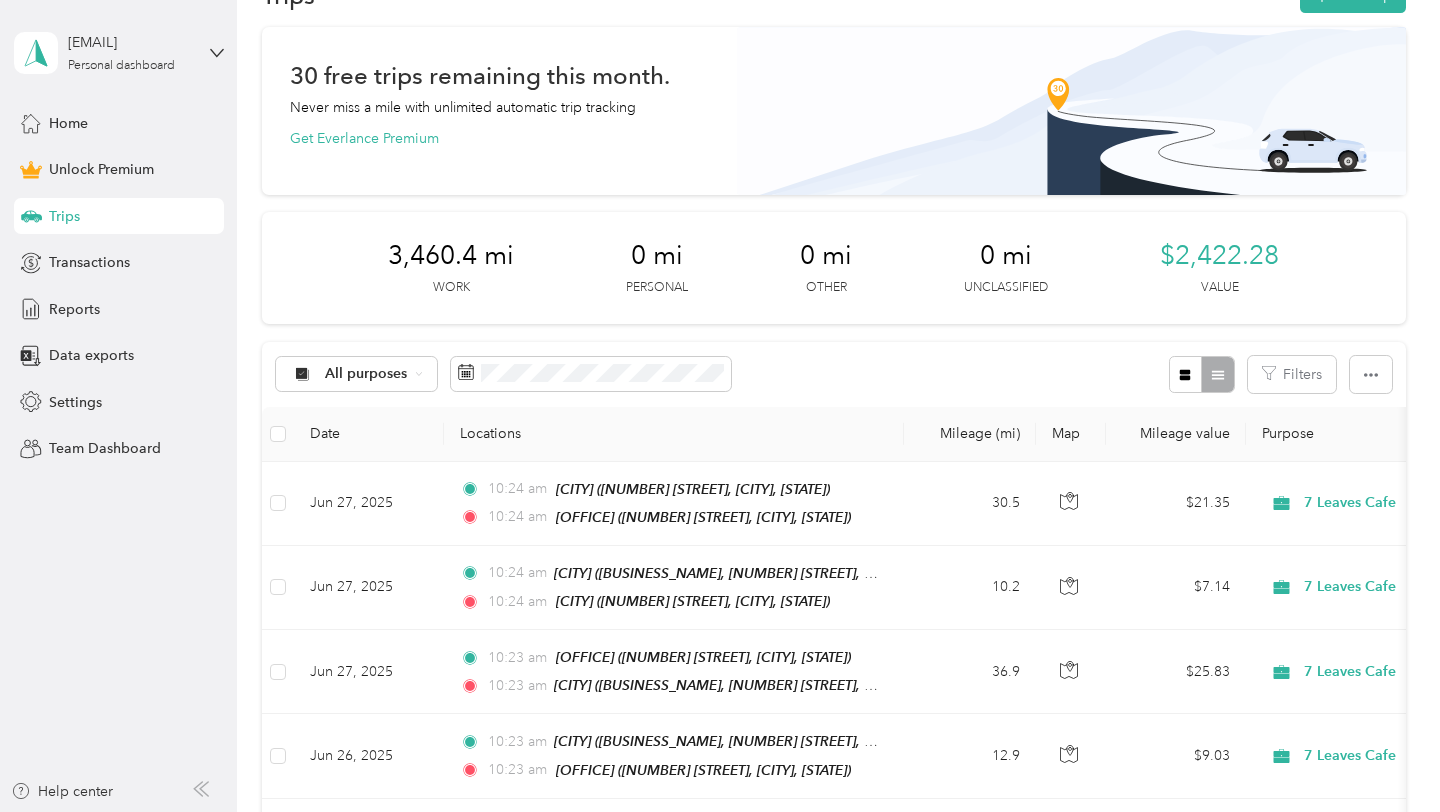 scroll, scrollTop: 0, scrollLeft: 0, axis: both 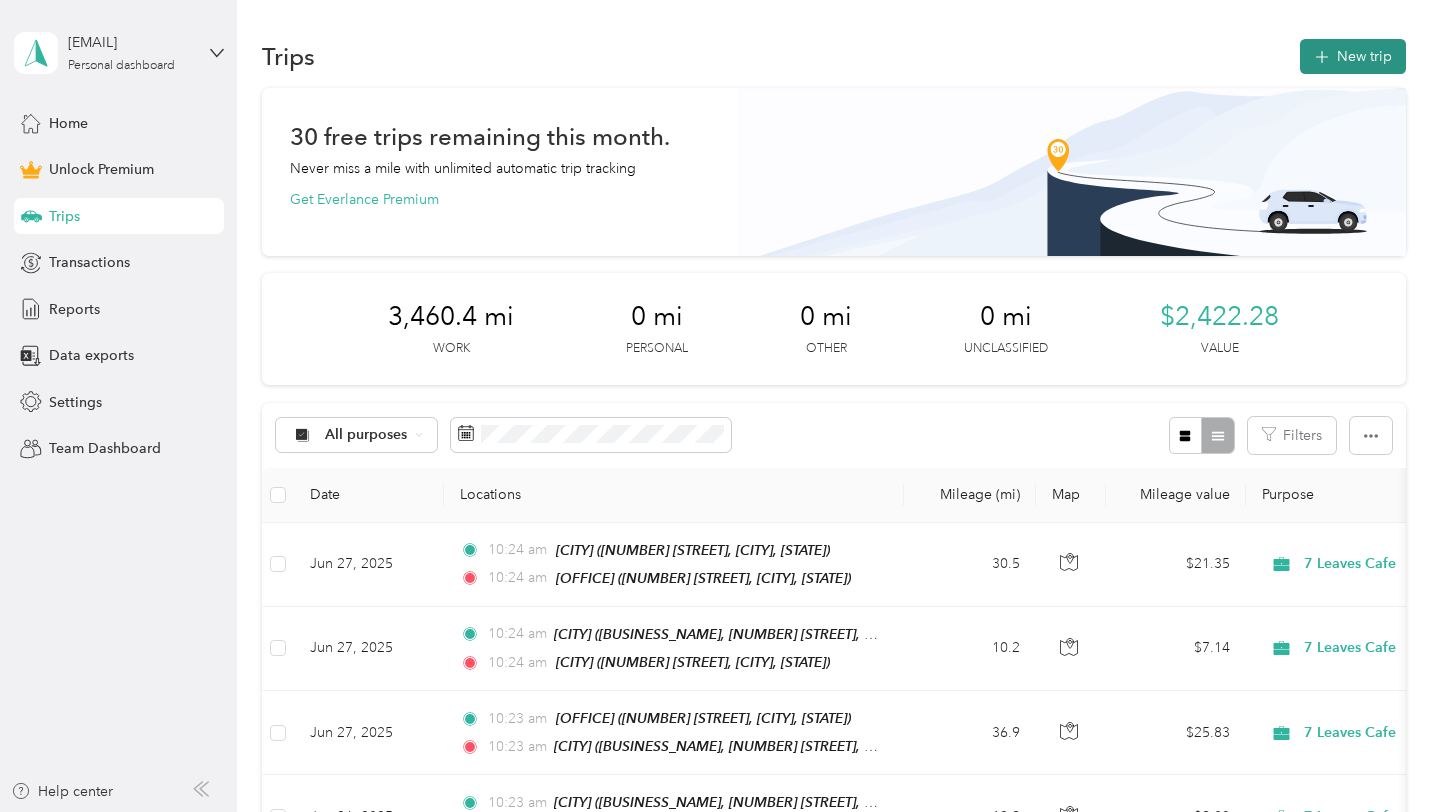 click on "New trip" at bounding box center (1353, 56) 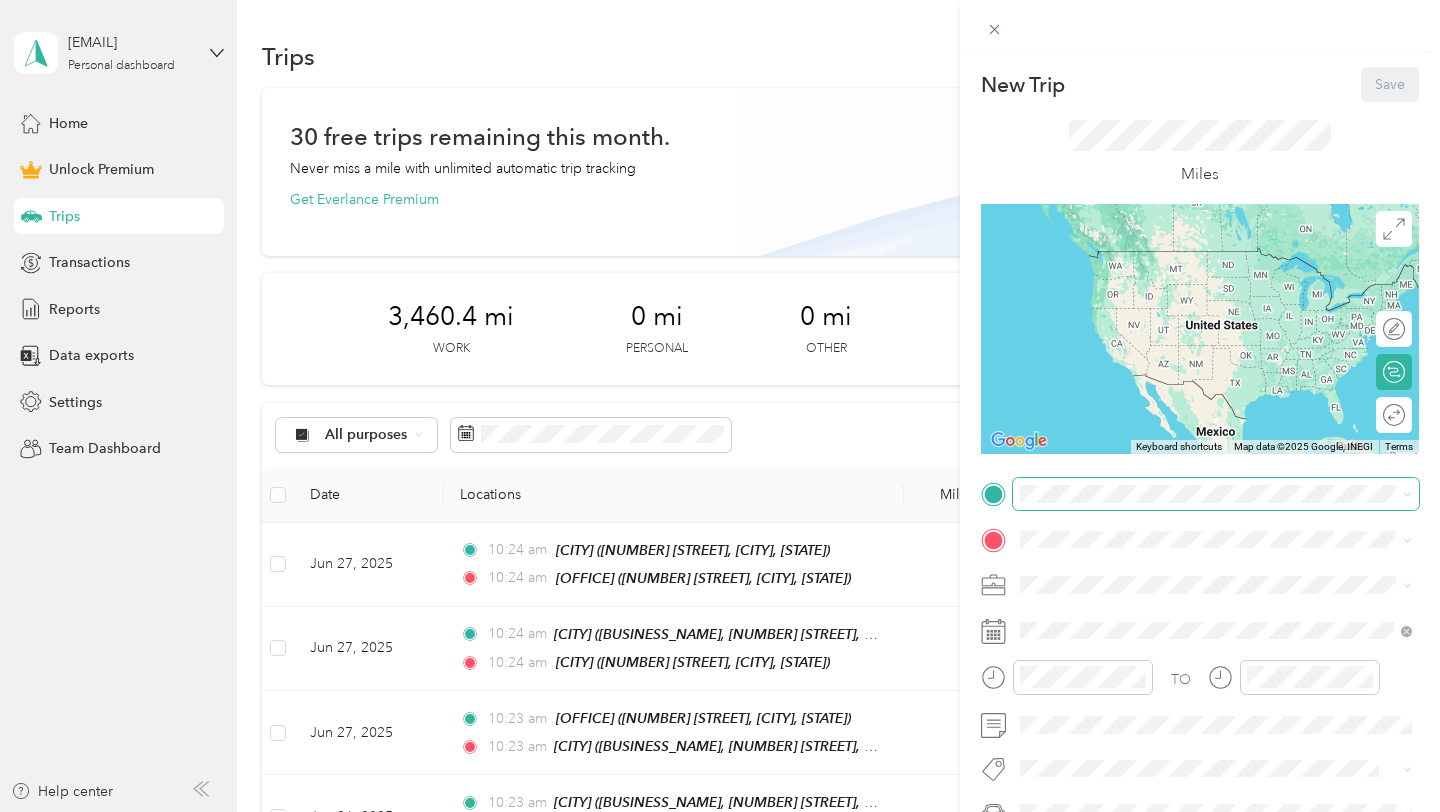 click at bounding box center [1216, 494] 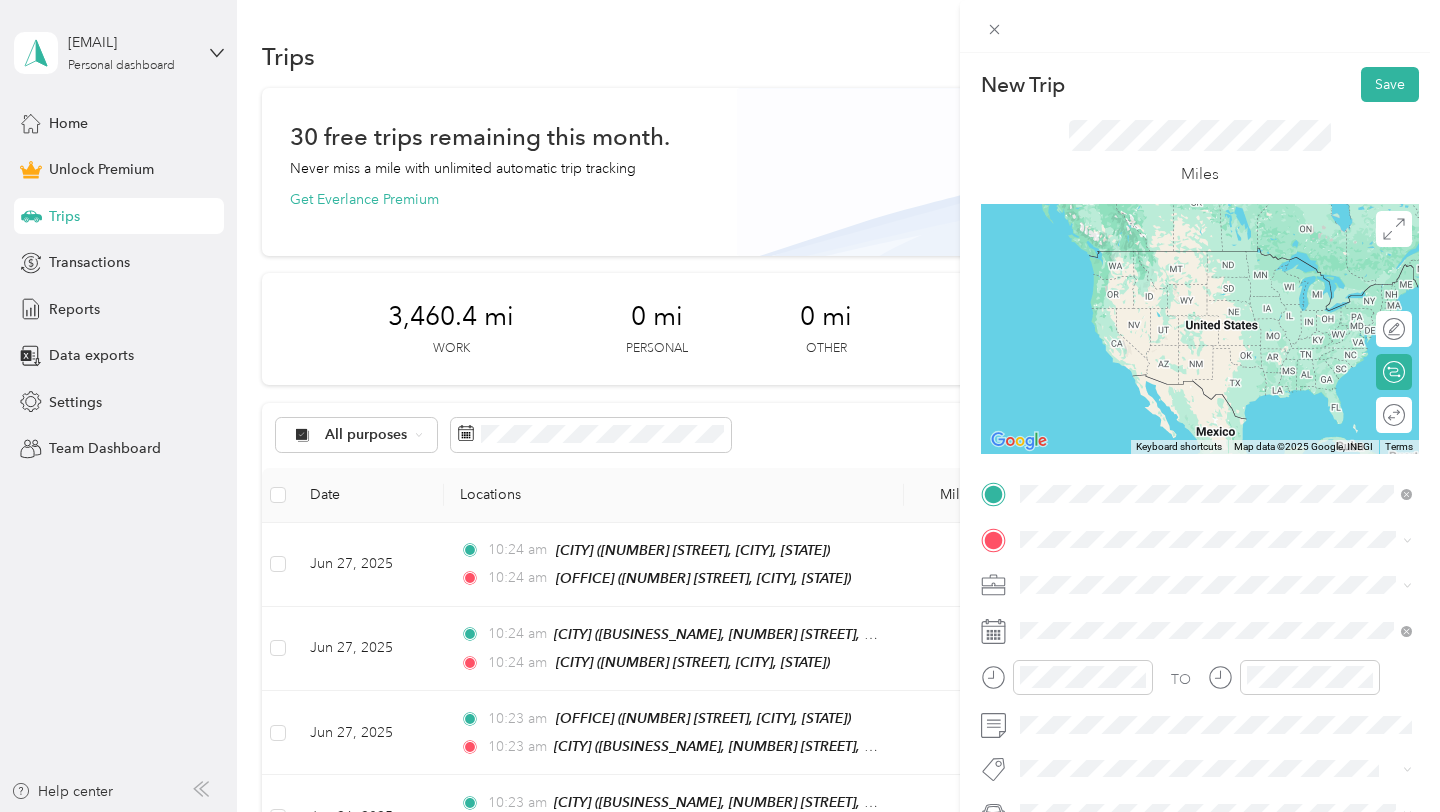 click on "HB Office 16052 Beach Blvd, 92647, Huntington Beach, CA, United States" at bounding box center (1232, 595) 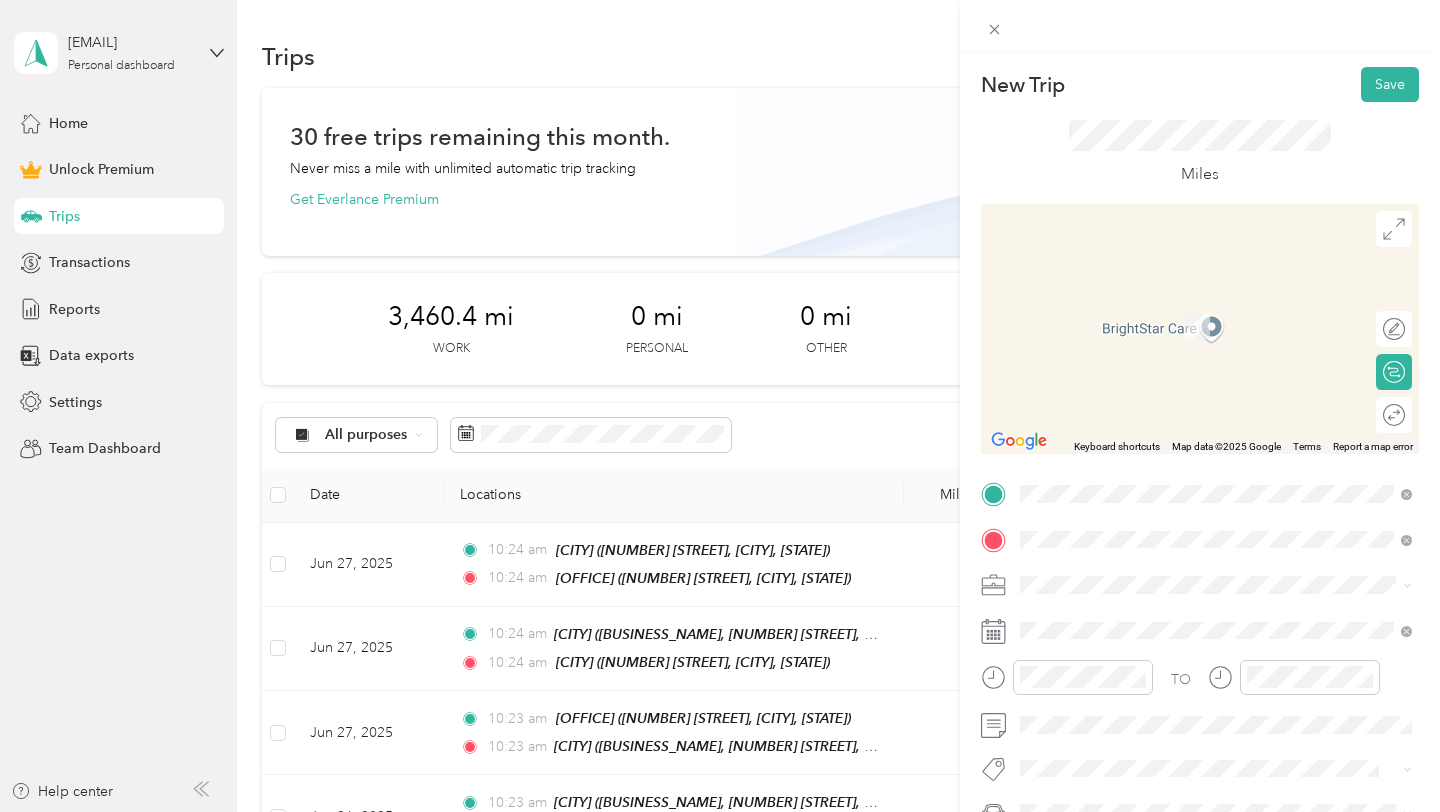 click on "10065 Garfield Avenue, 92708, Fountain Valley, California, United States" at bounding box center [1204, 336] 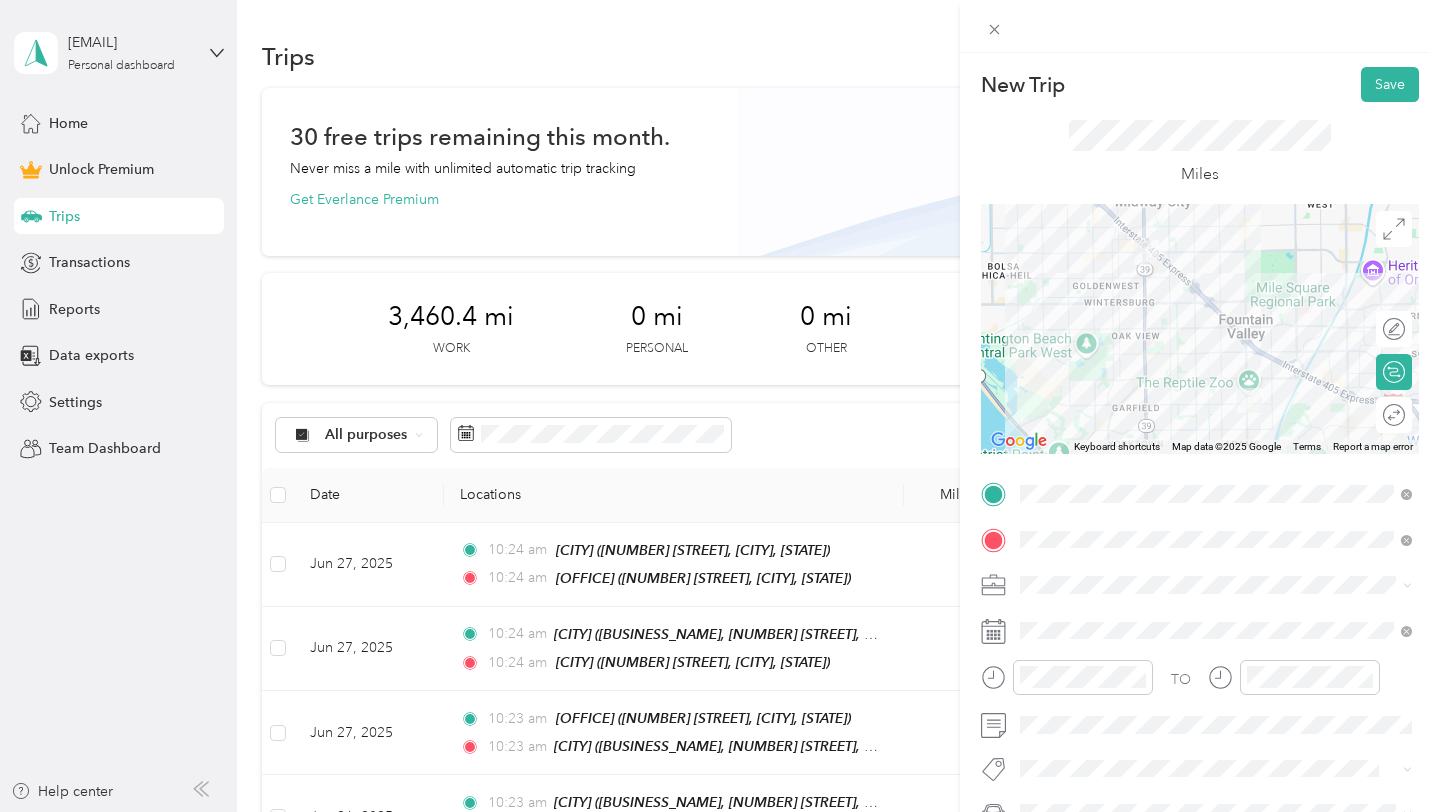 click at bounding box center [1216, 585] 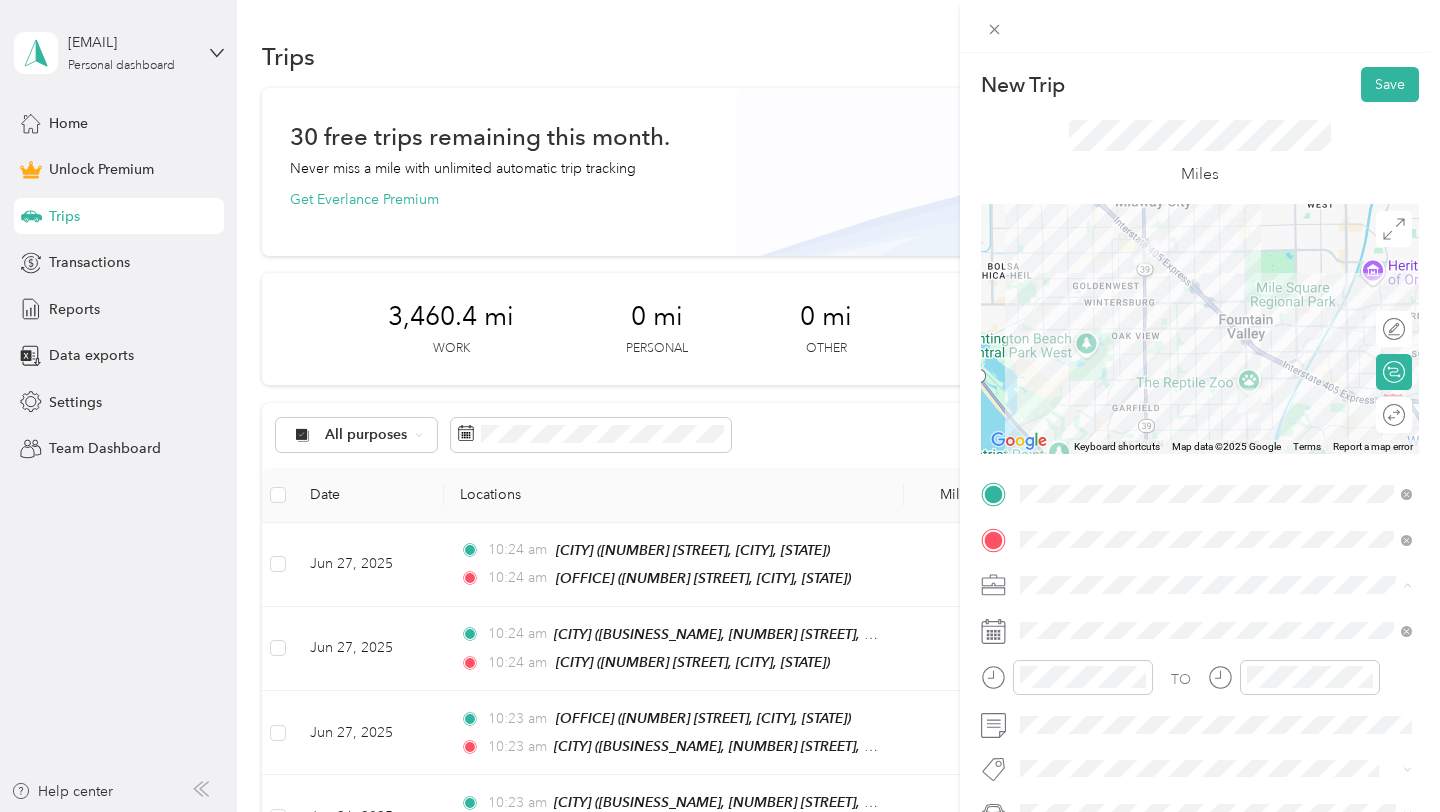 click on "7 Leaves Cafe" at bounding box center [1216, 374] 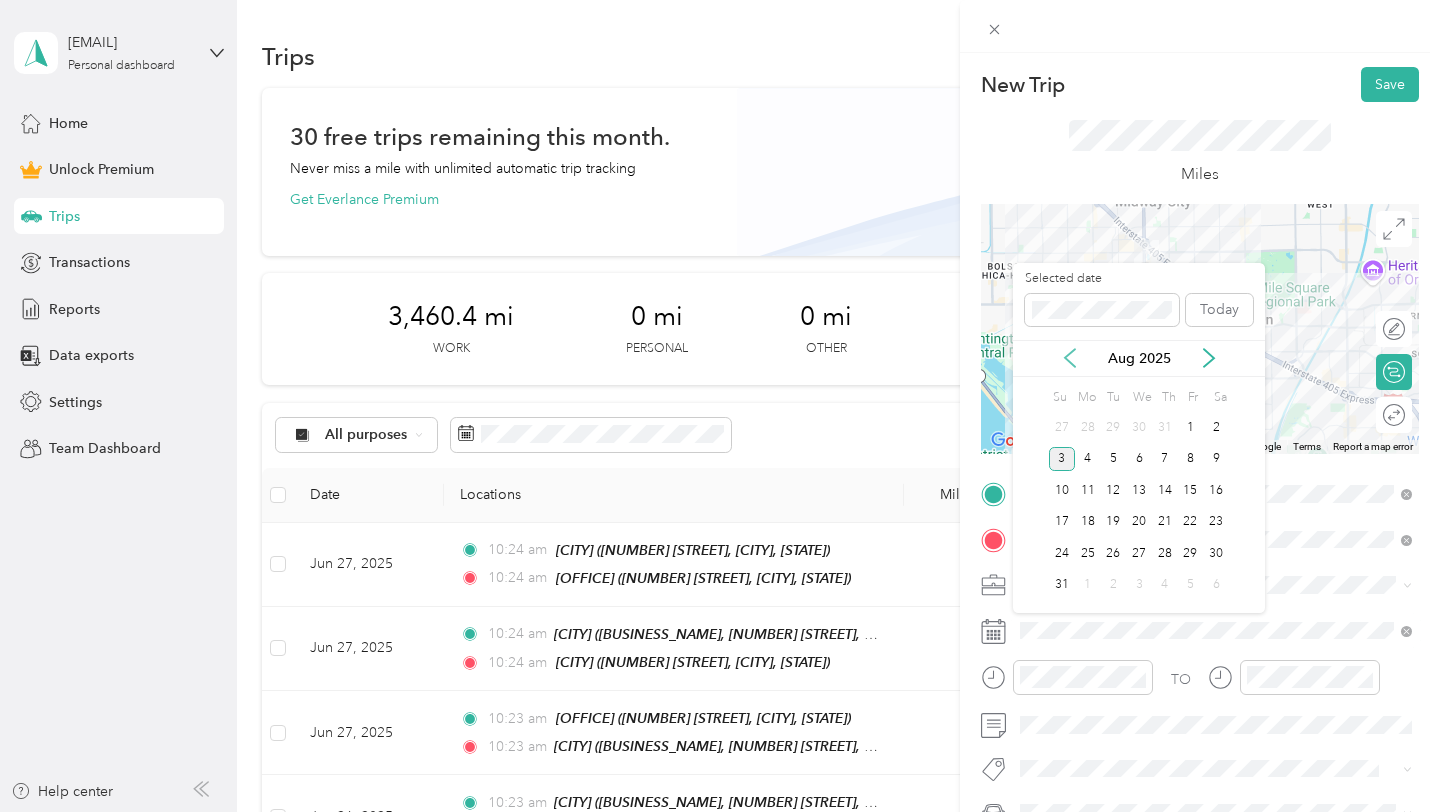 click 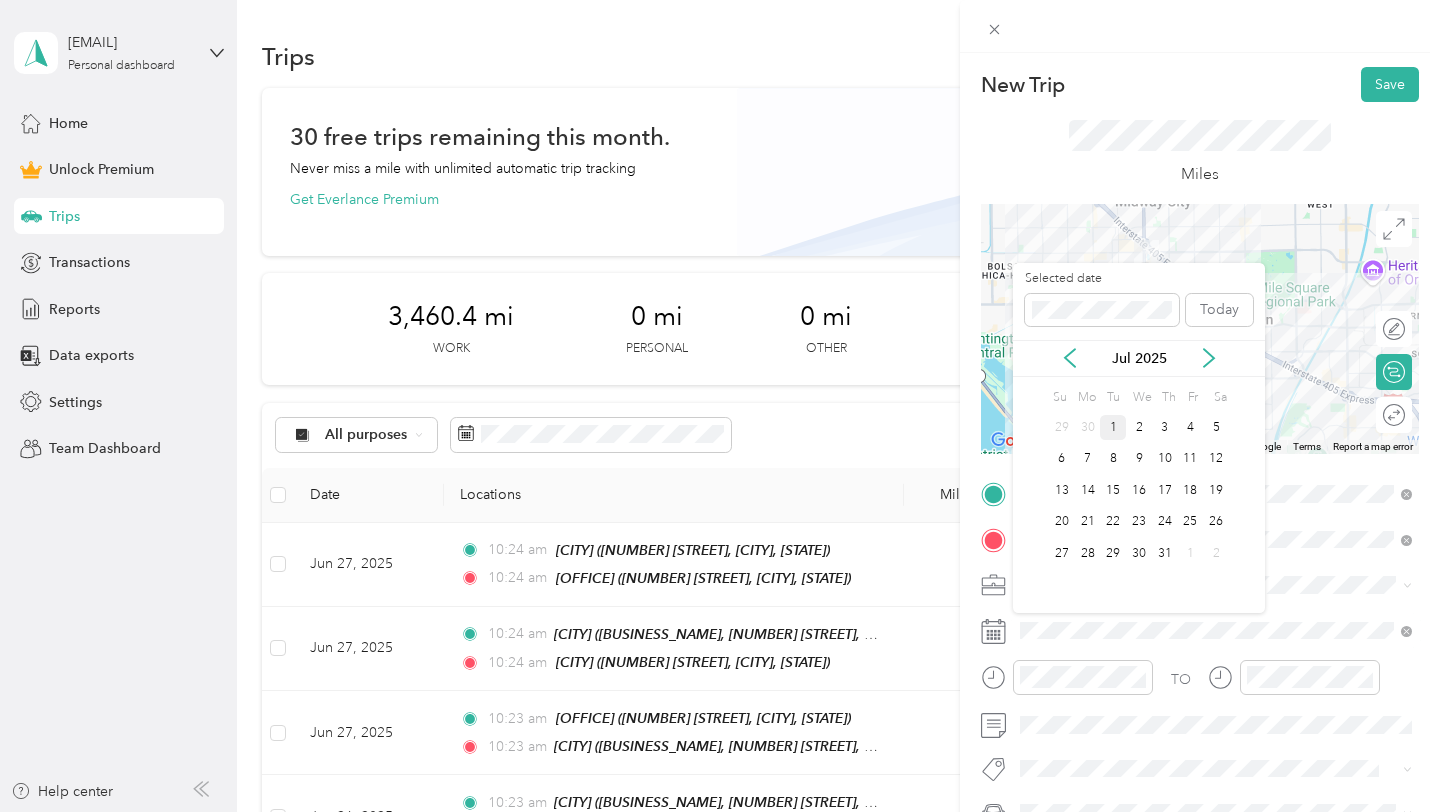 click on "1" at bounding box center (1113, 427) 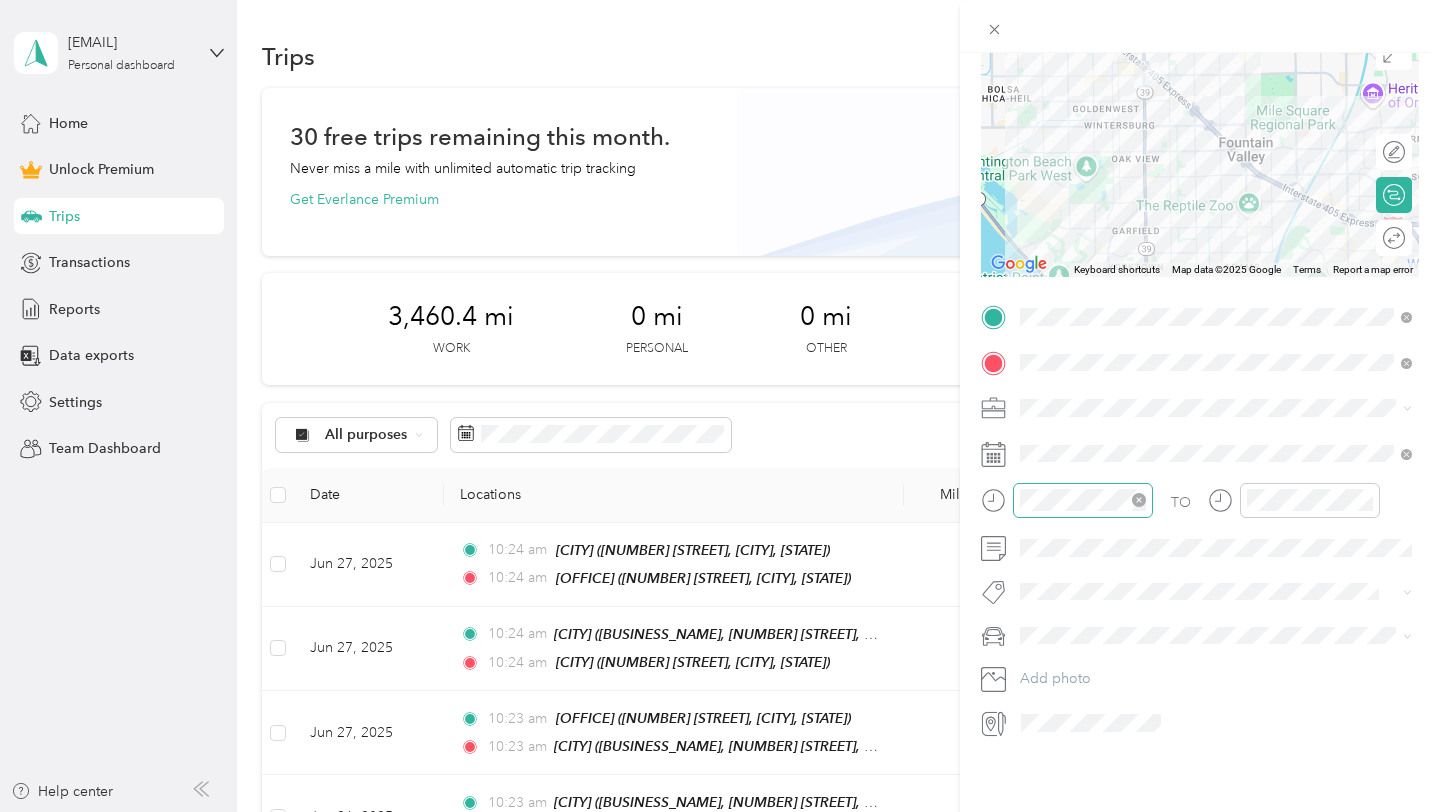 scroll, scrollTop: 0, scrollLeft: 0, axis: both 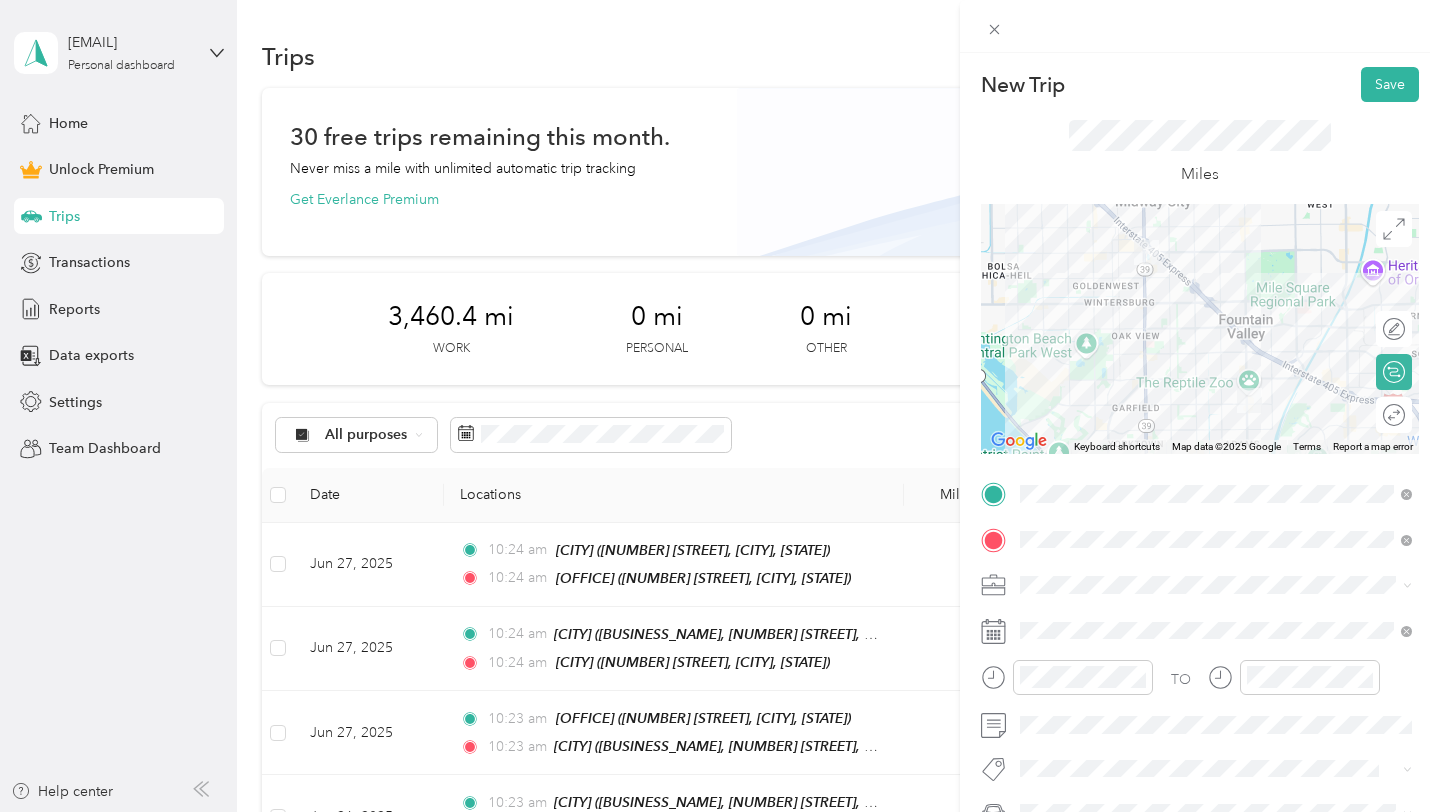 click on "Round trip" at bounding box center [1394, 415] 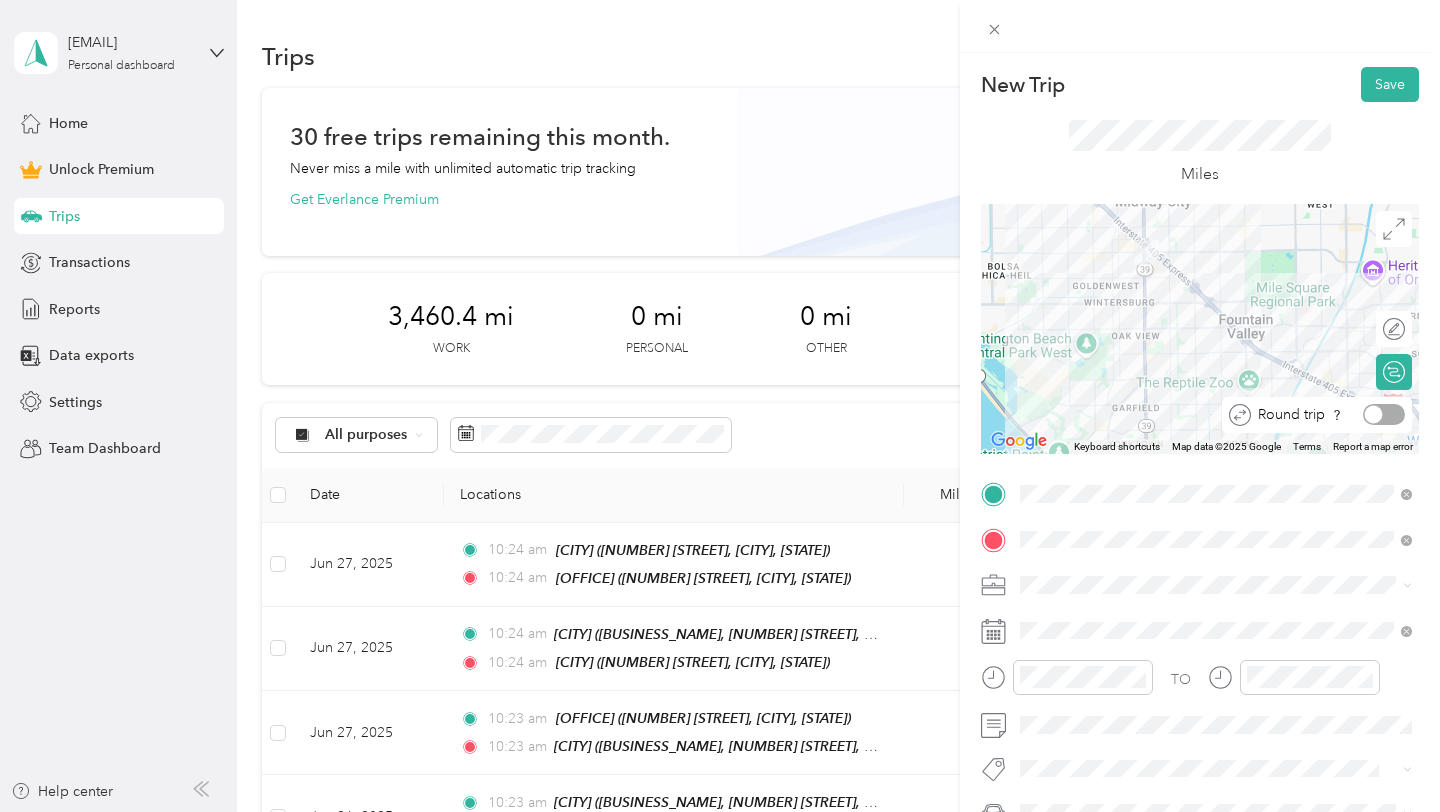 click at bounding box center (1384, 414) 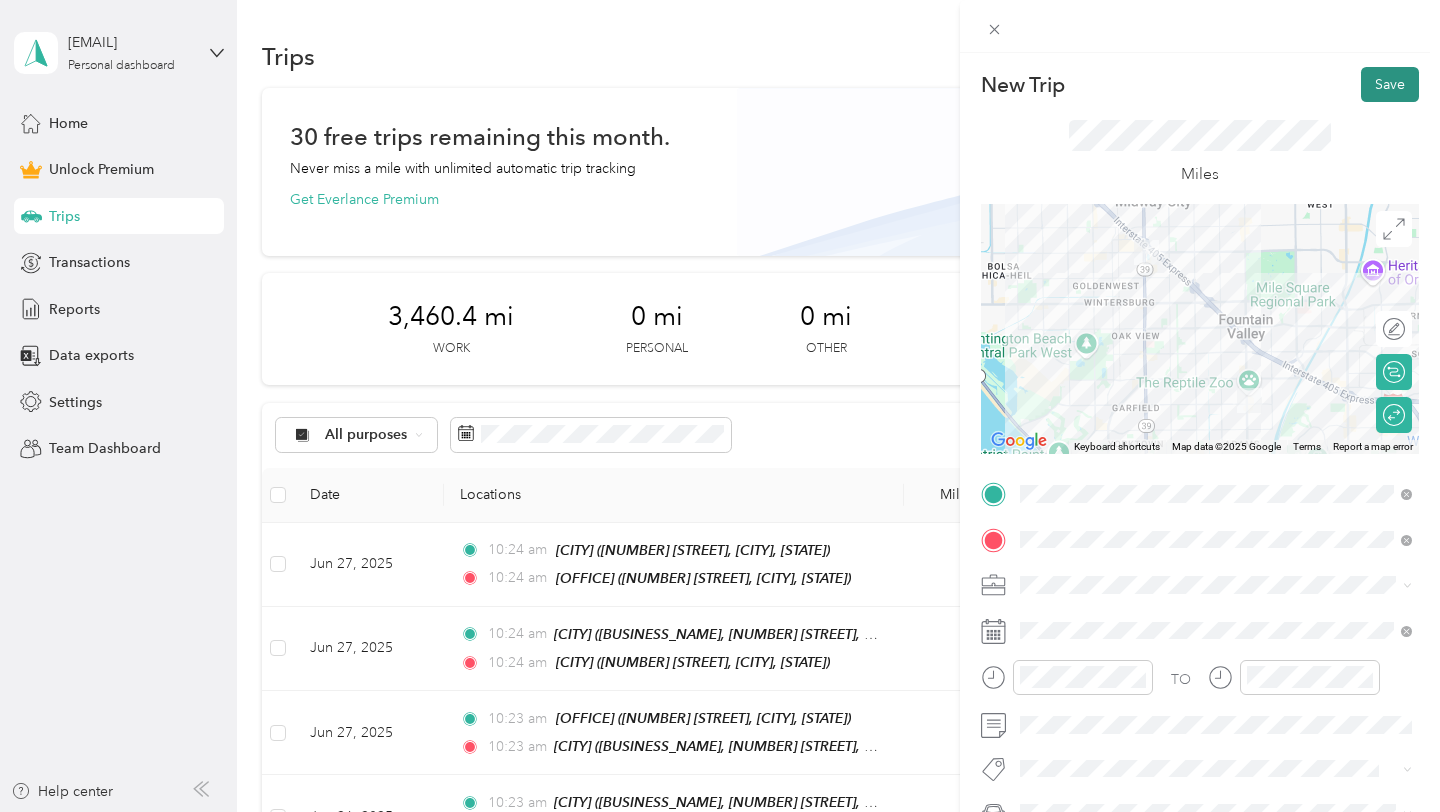 click on "Save" at bounding box center (1390, 84) 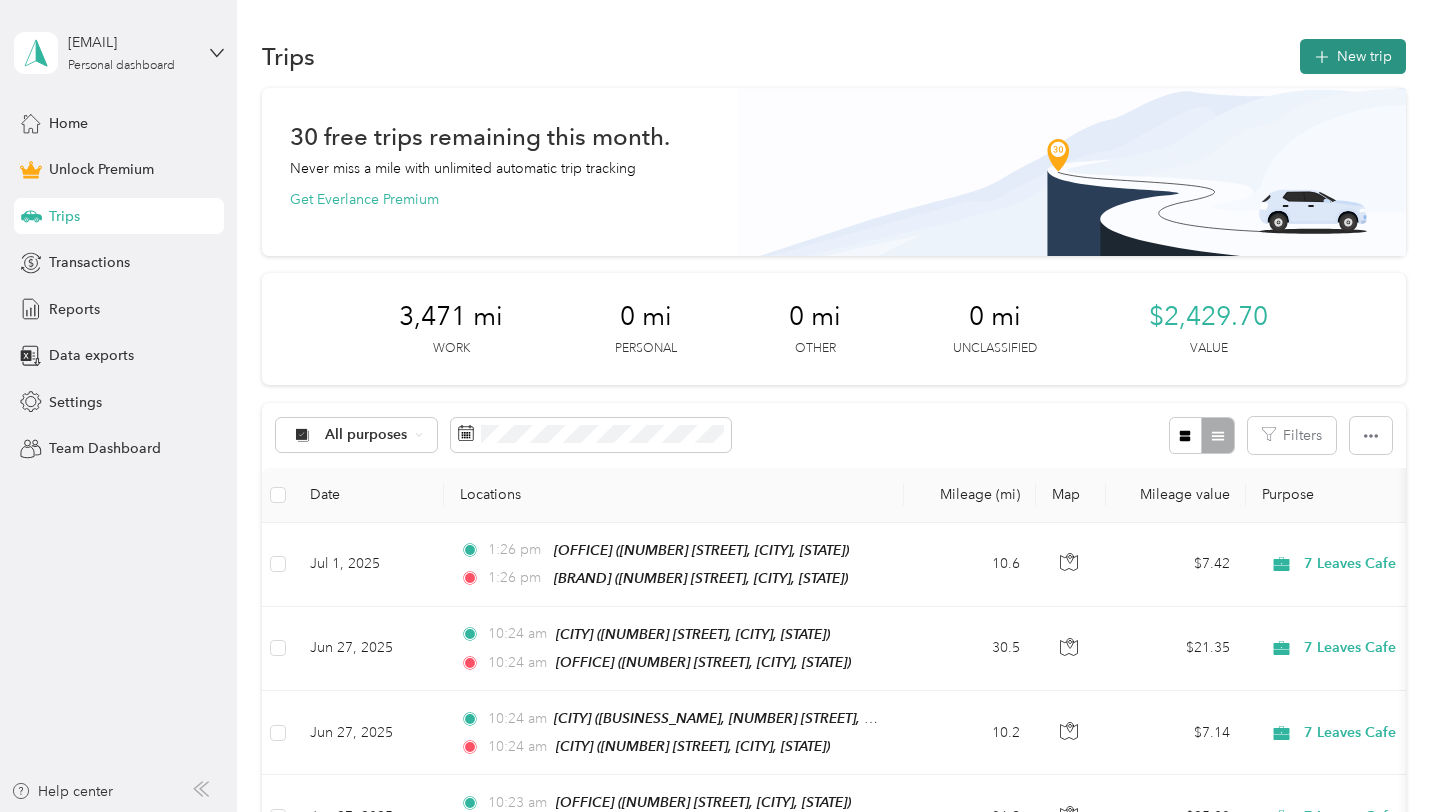 click on "New trip" at bounding box center [1353, 56] 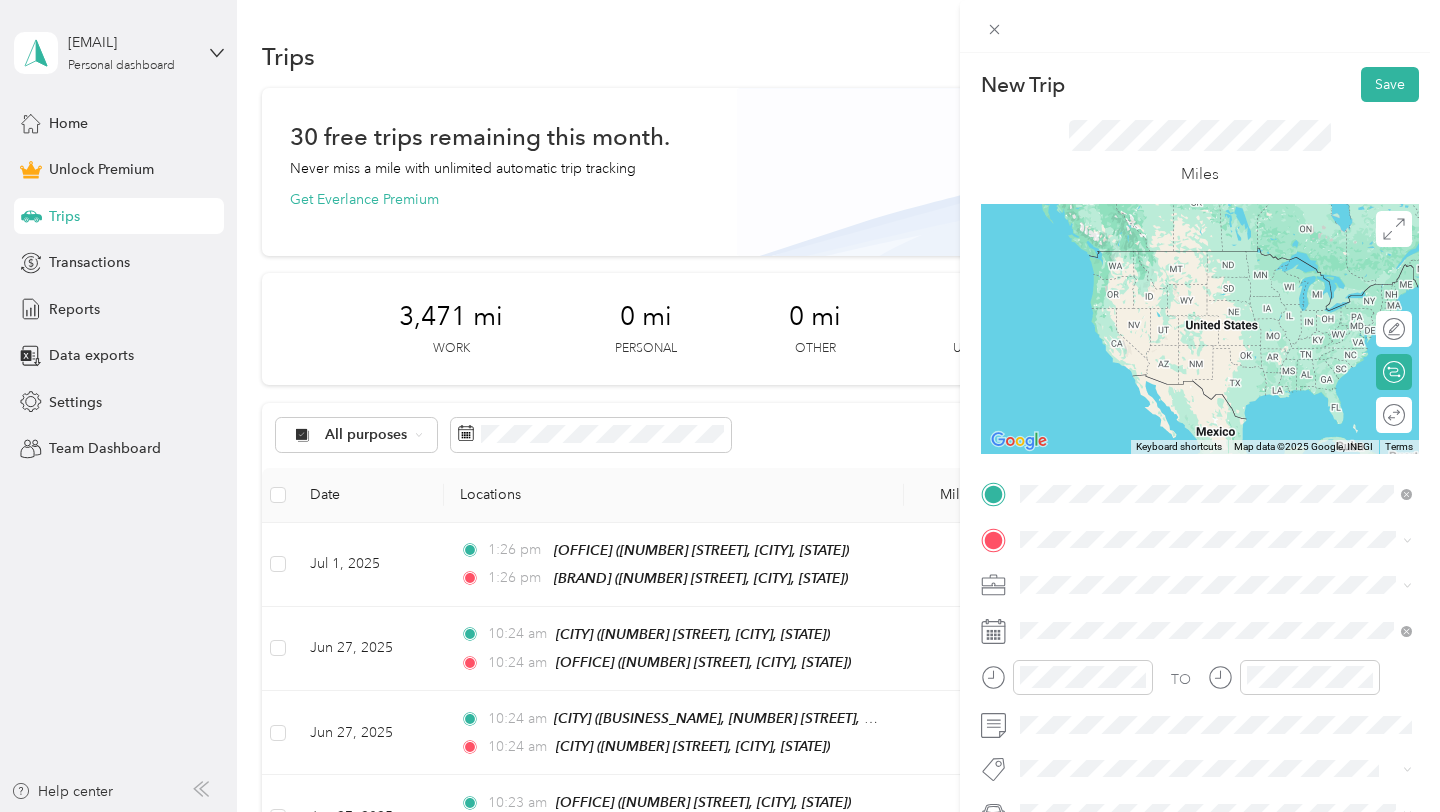 click on "HB Office 16052 Beach Blvd, 92647, Huntington Beach, CA, United States" at bounding box center (1232, 595) 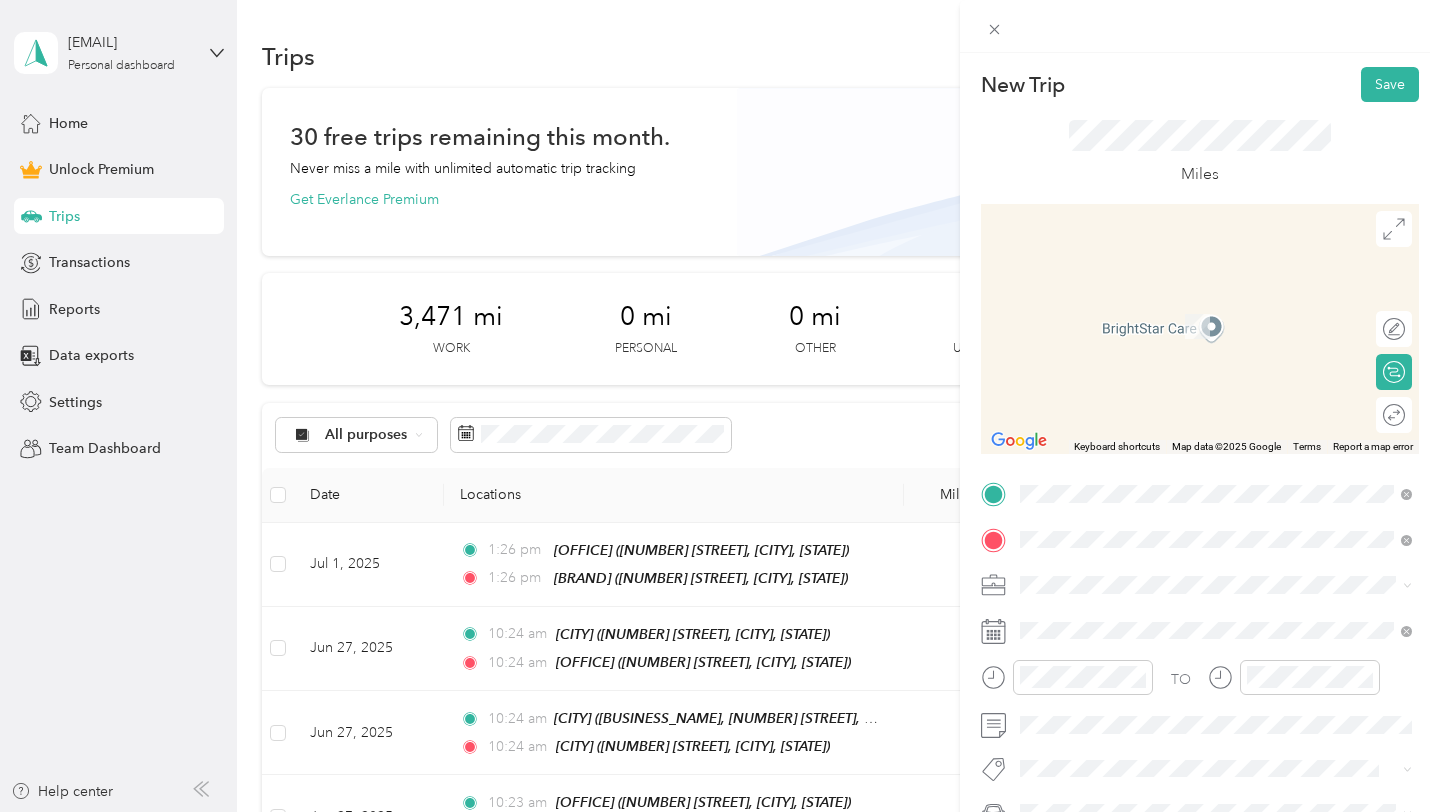 click on "Diamond Jamboree  2730 Alton Pkwy, 92606, Irvine, CA, United States" at bounding box center (1232, 325) 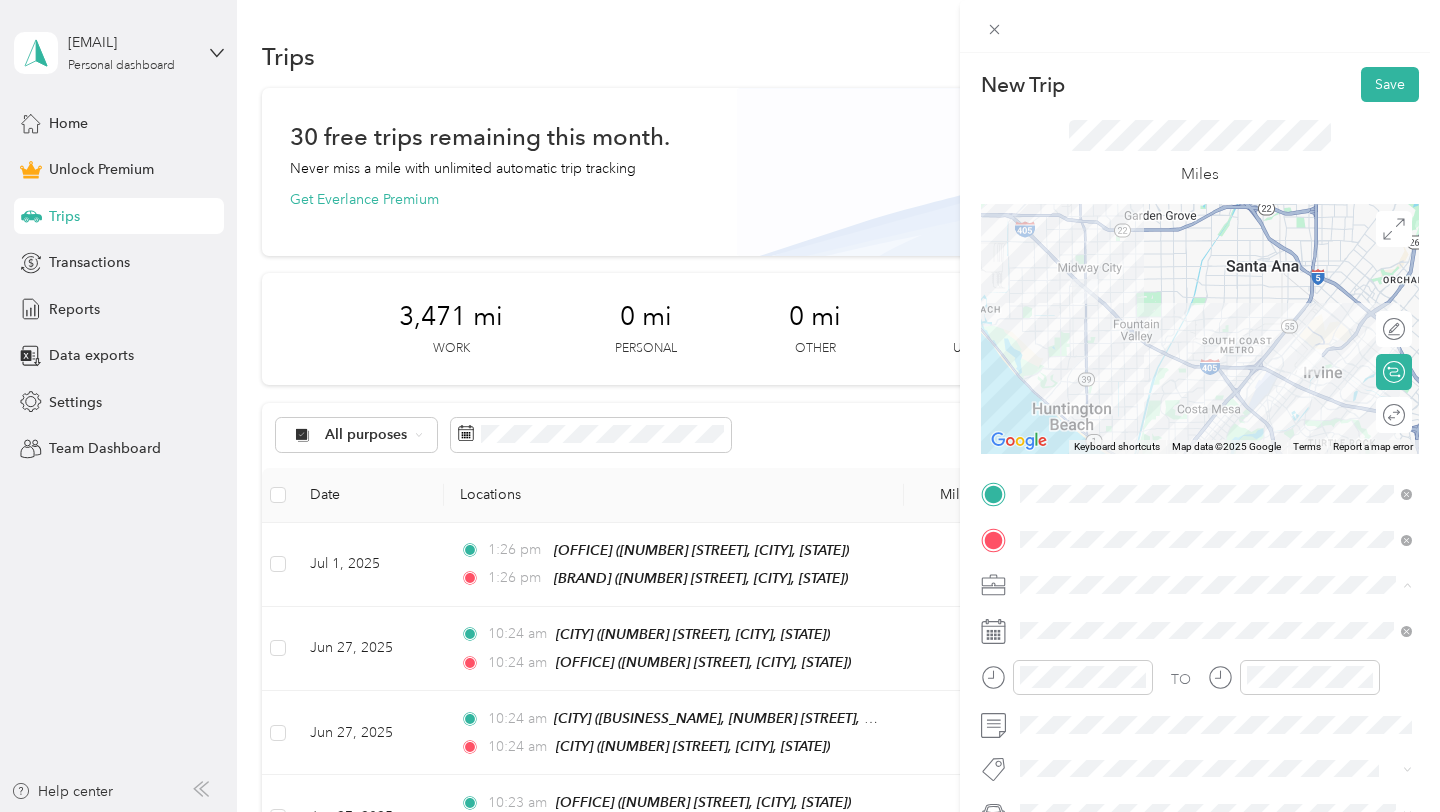 click on "7 Leaves Cafe" at bounding box center [1216, 374] 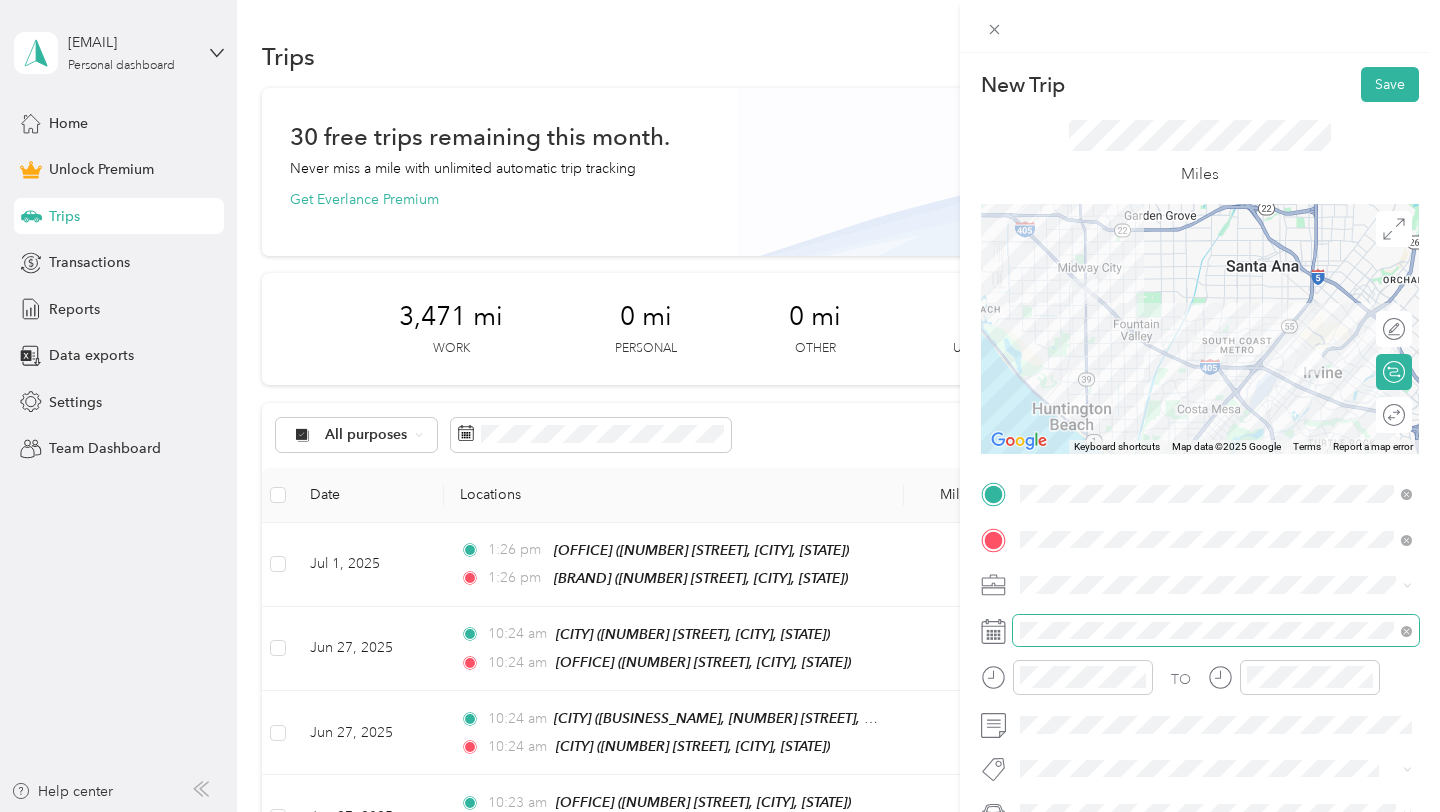 click at bounding box center (1216, 631) 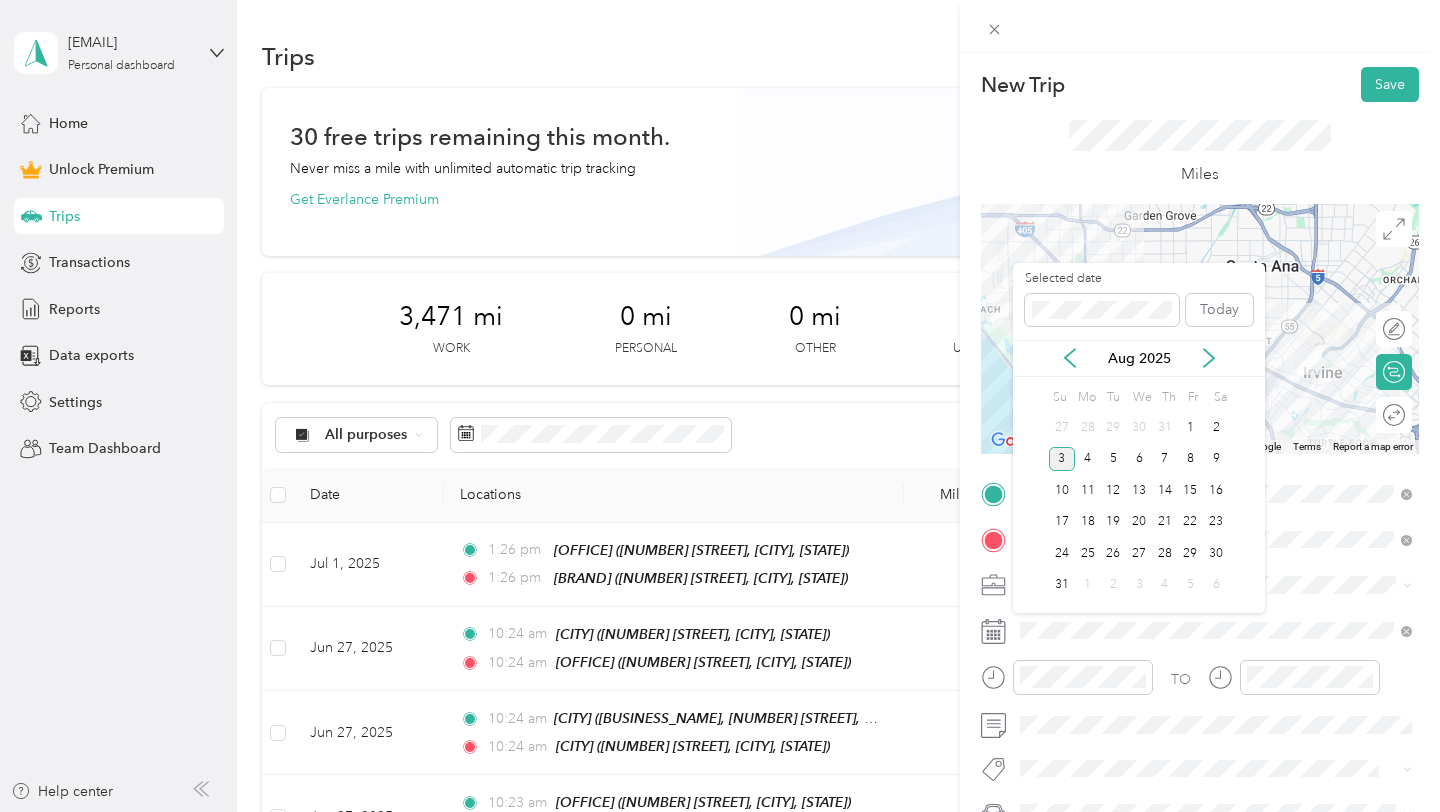 click on "Aug 2025" at bounding box center [1139, 358] 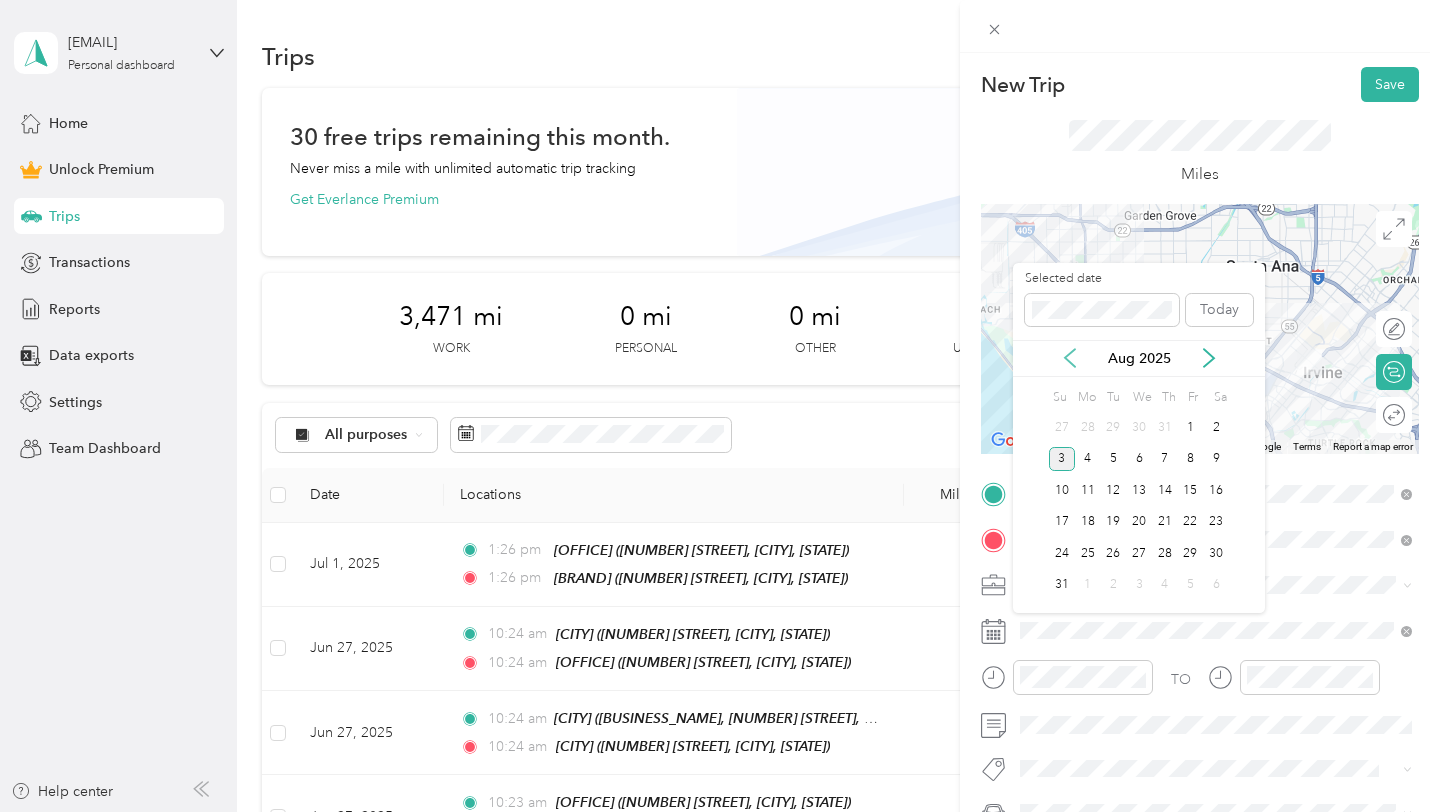 click 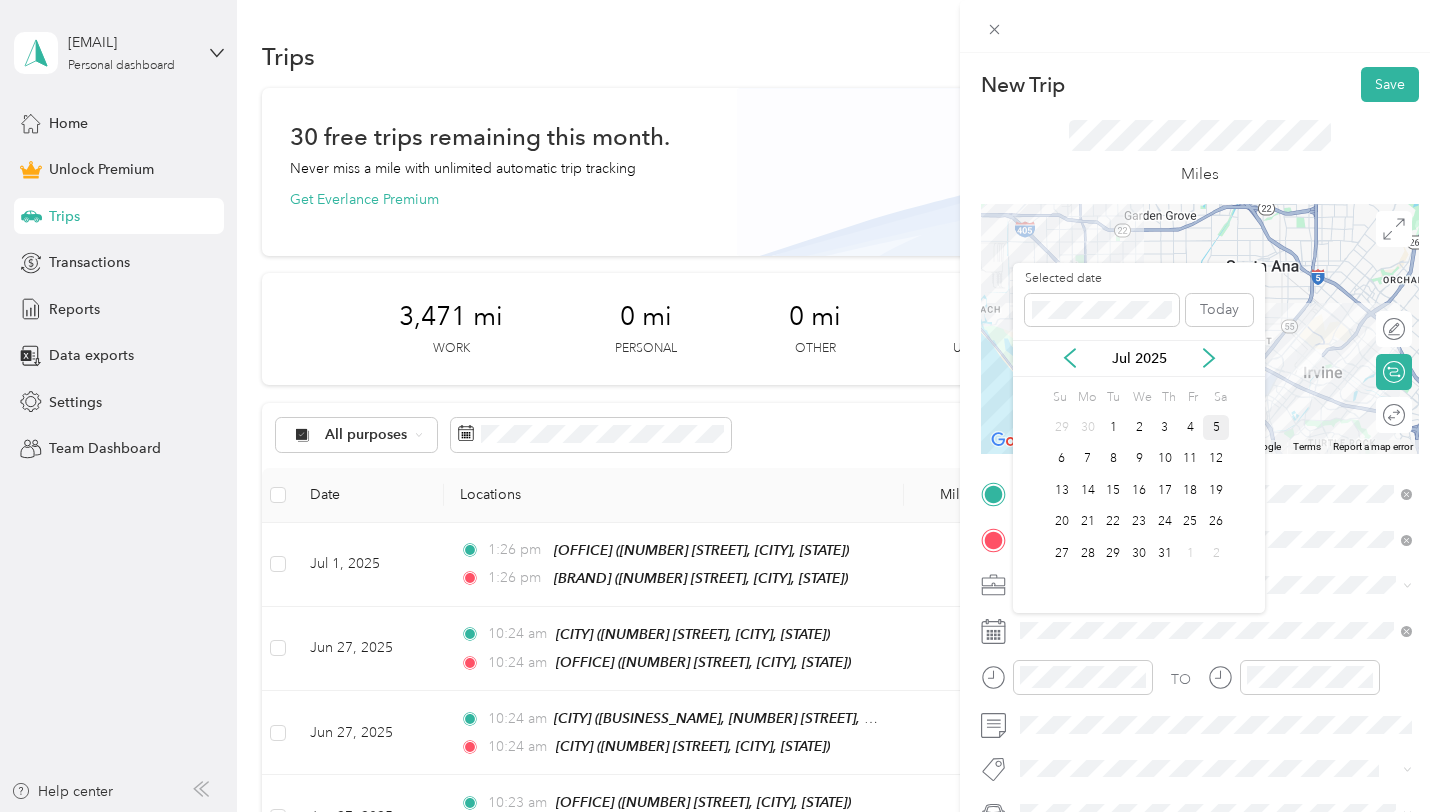 click on "5" at bounding box center (1216, 427) 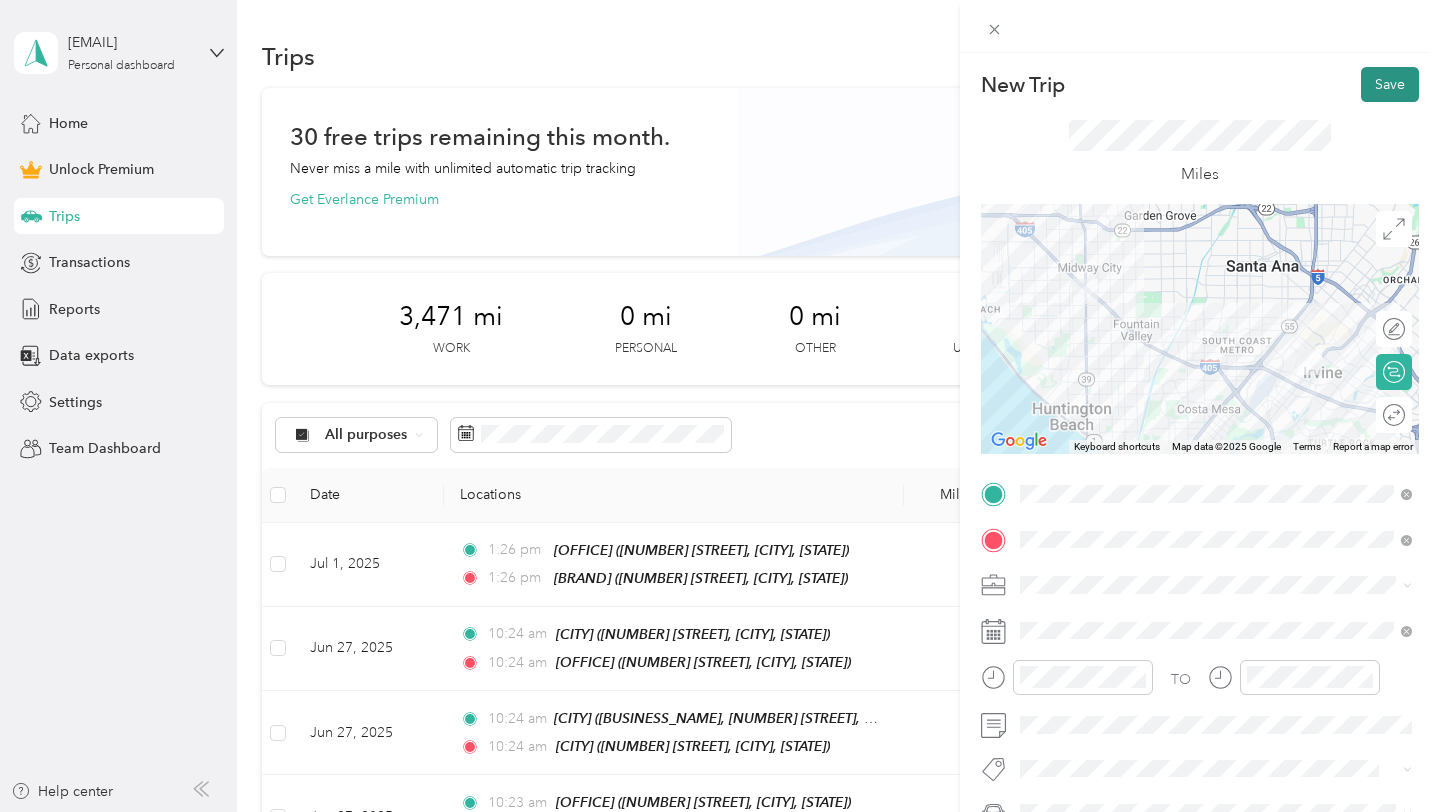 click on "Save" at bounding box center (1390, 84) 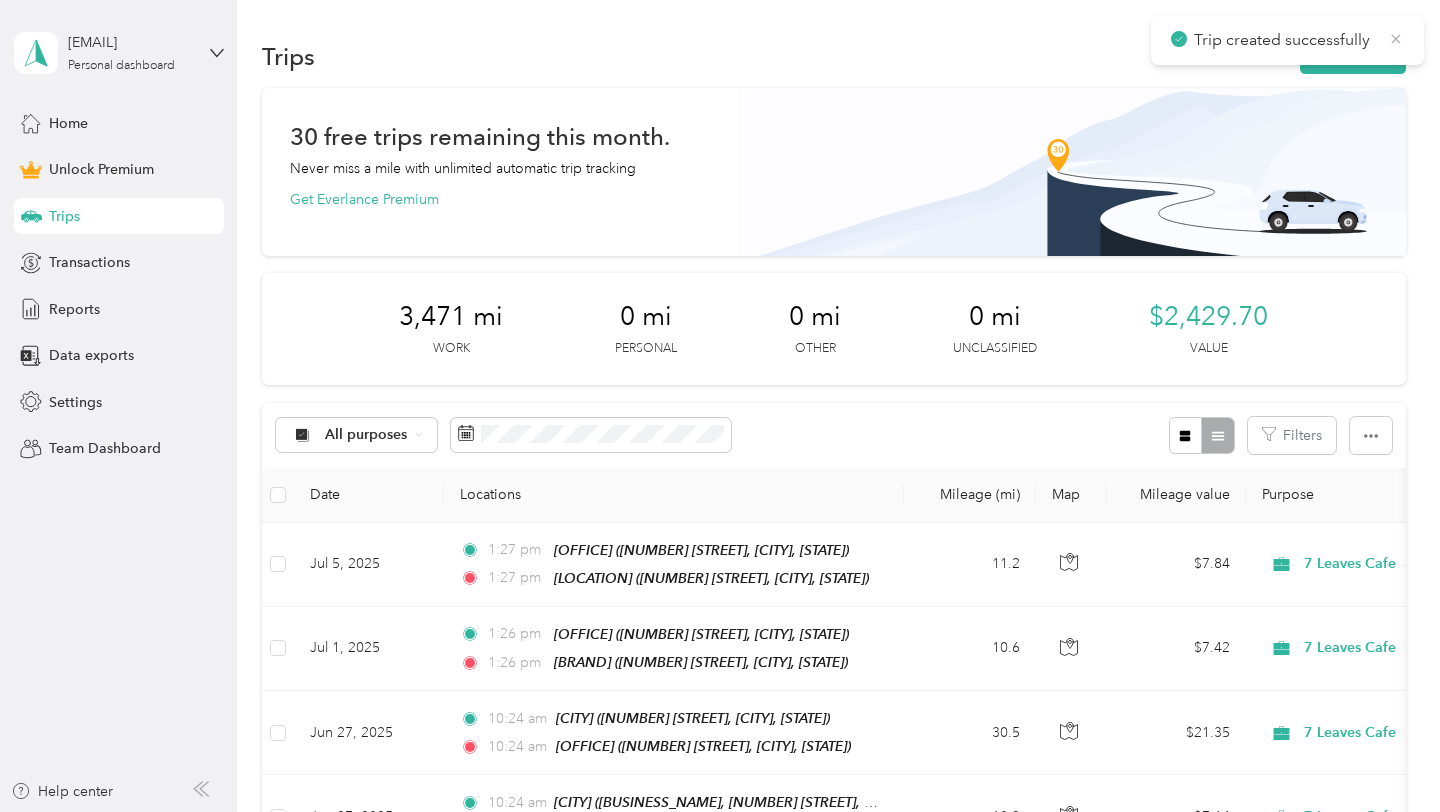click 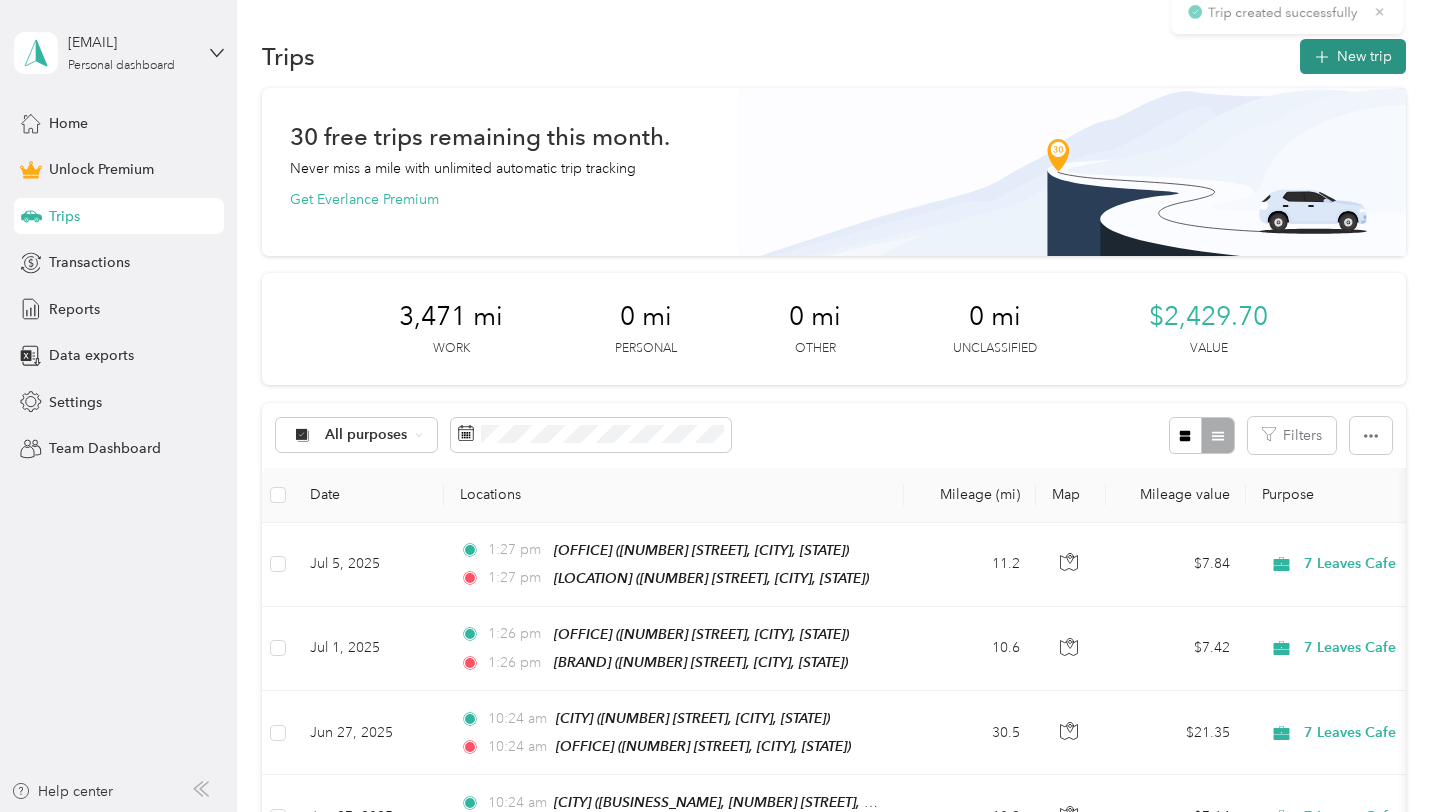 click on "New trip" at bounding box center [1353, 56] 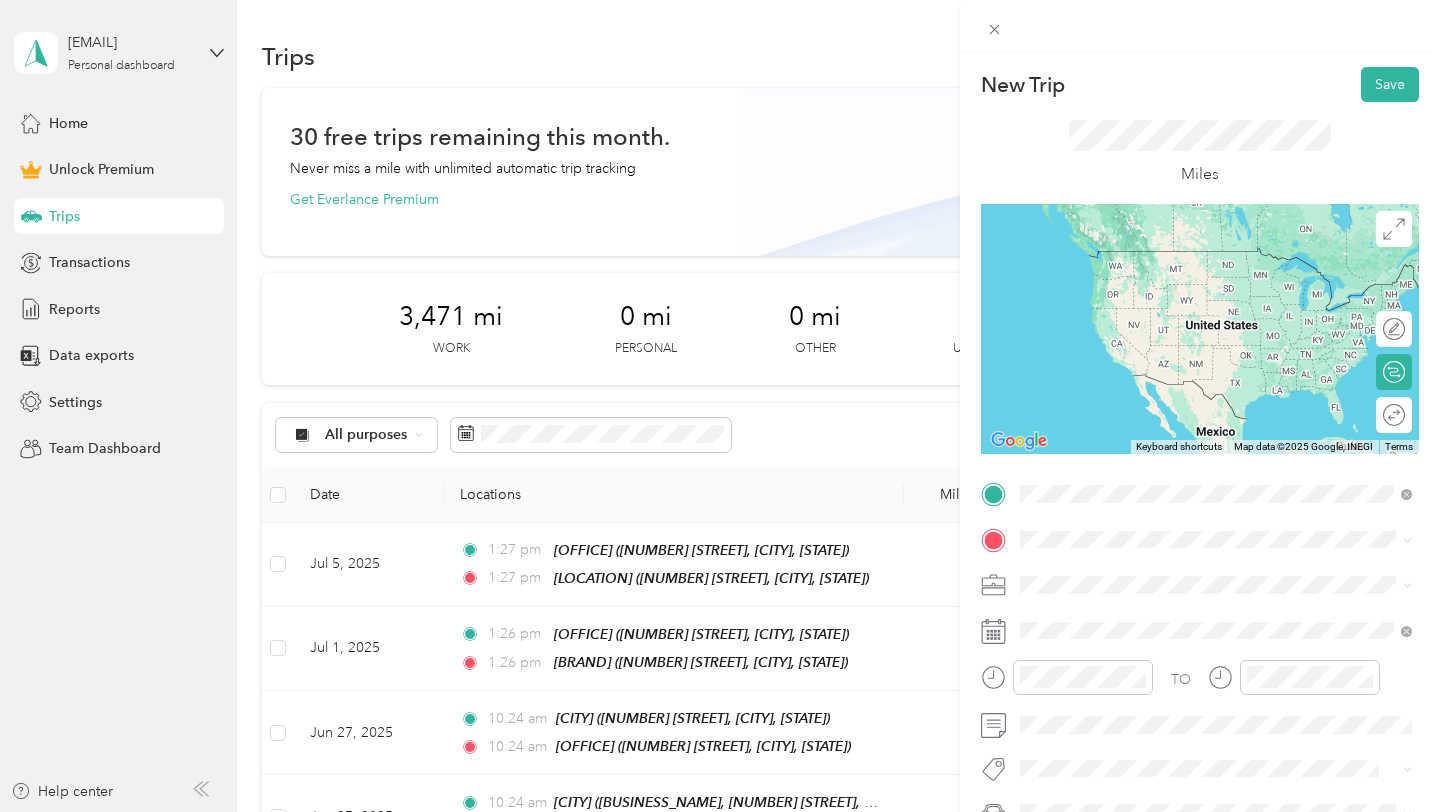 click on "Diamond Jamboree  2730 Alton Pkwy, 92606, Irvine, CA, United States" at bounding box center [1232, 595] 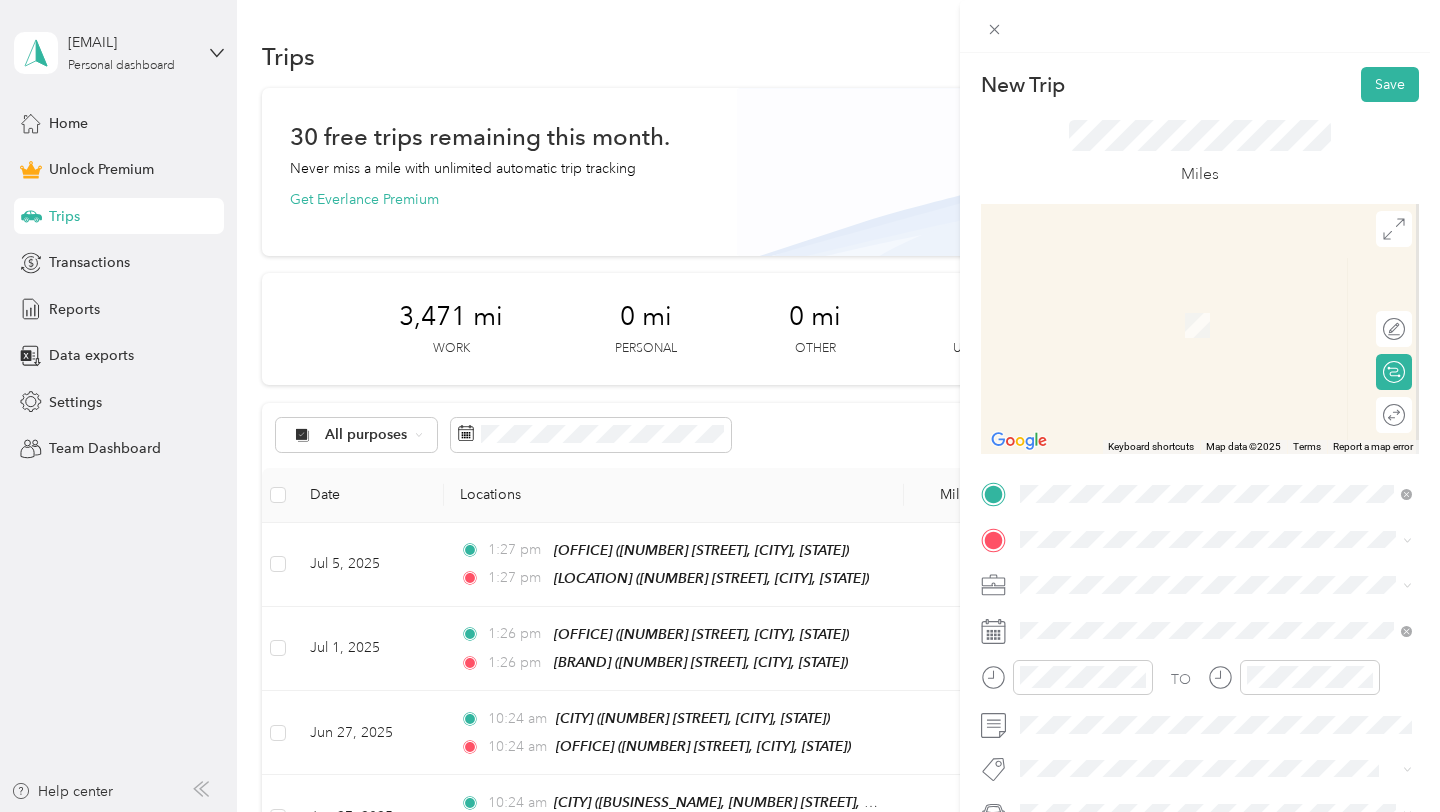click on "TO Add photo" at bounding box center (1200, 697) 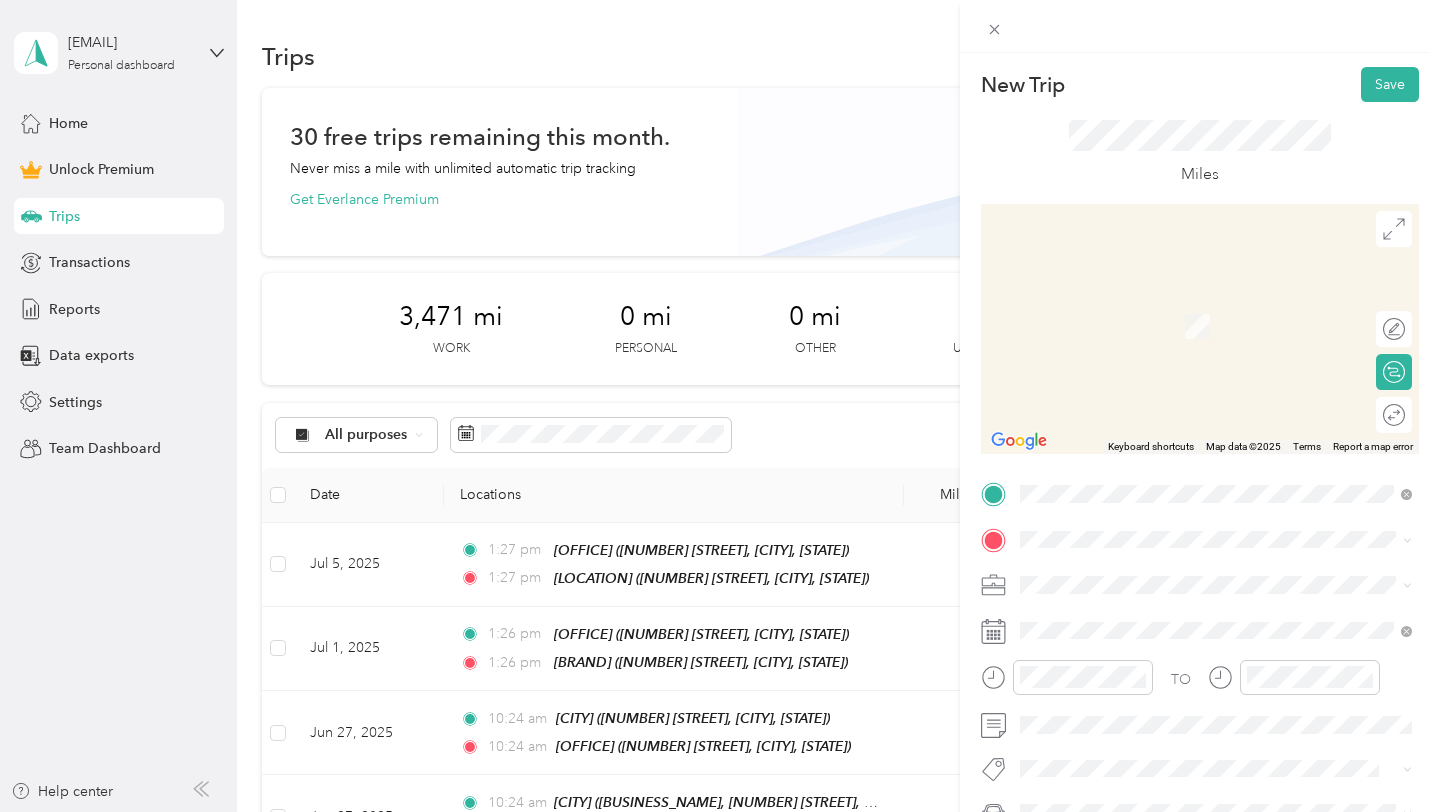 click on "Irvine 14845 Jeffrey Rd, 92618, Irvine, CA, United States" at bounding box center (1232, 403) 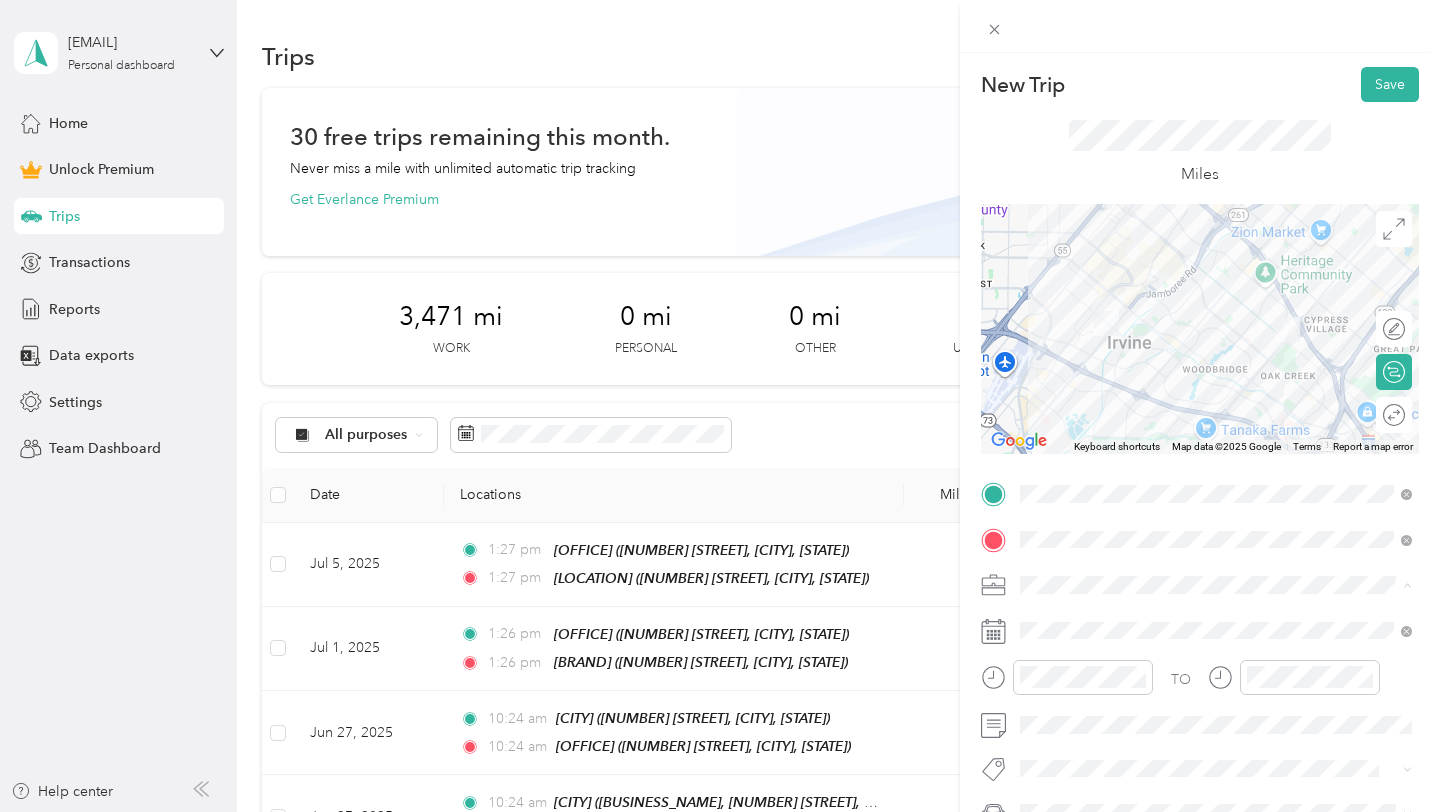 click on "7 Leaves Cafe" at bounding box center [1071, 374] 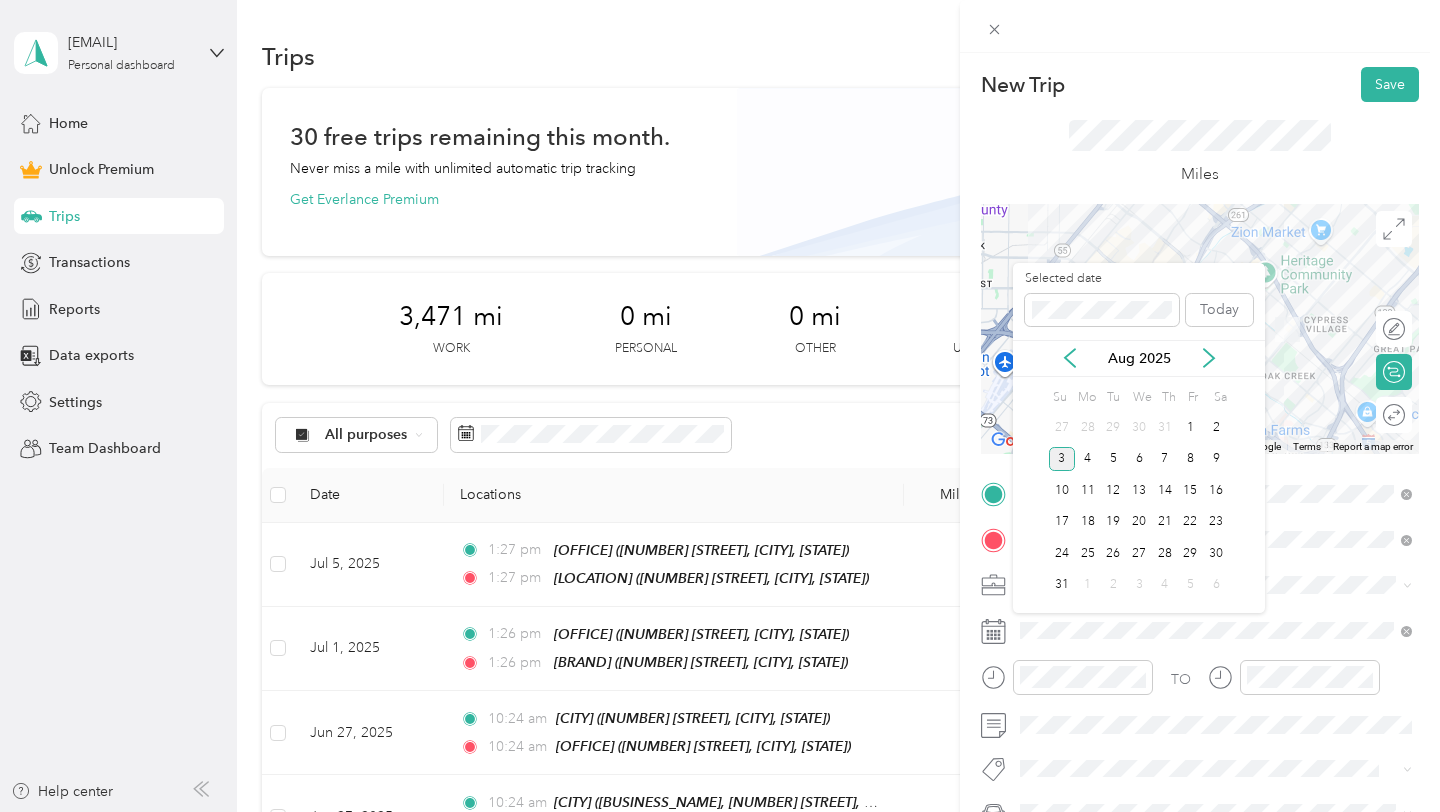 click on "Aug 2025" at bounding box center (1139, 358) 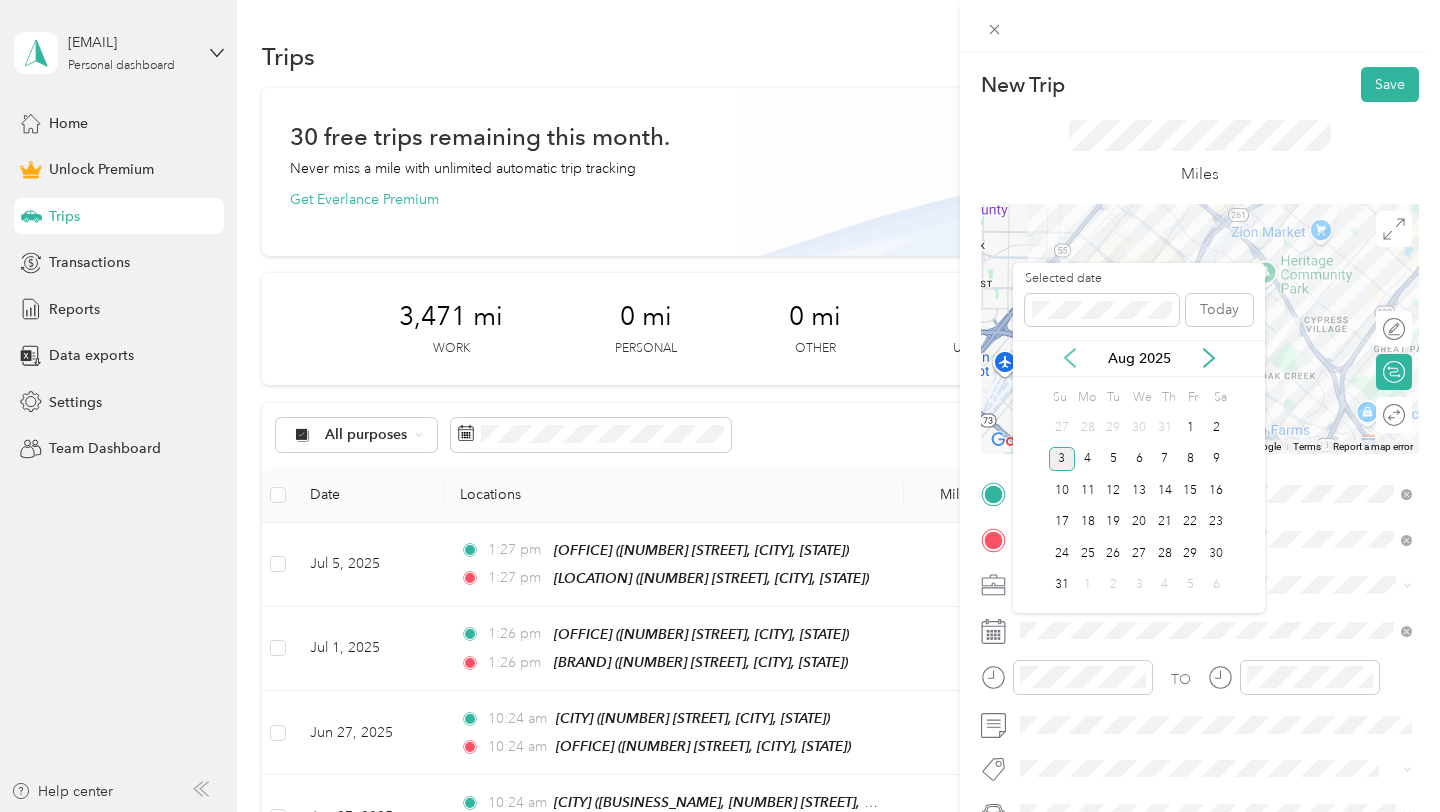 click 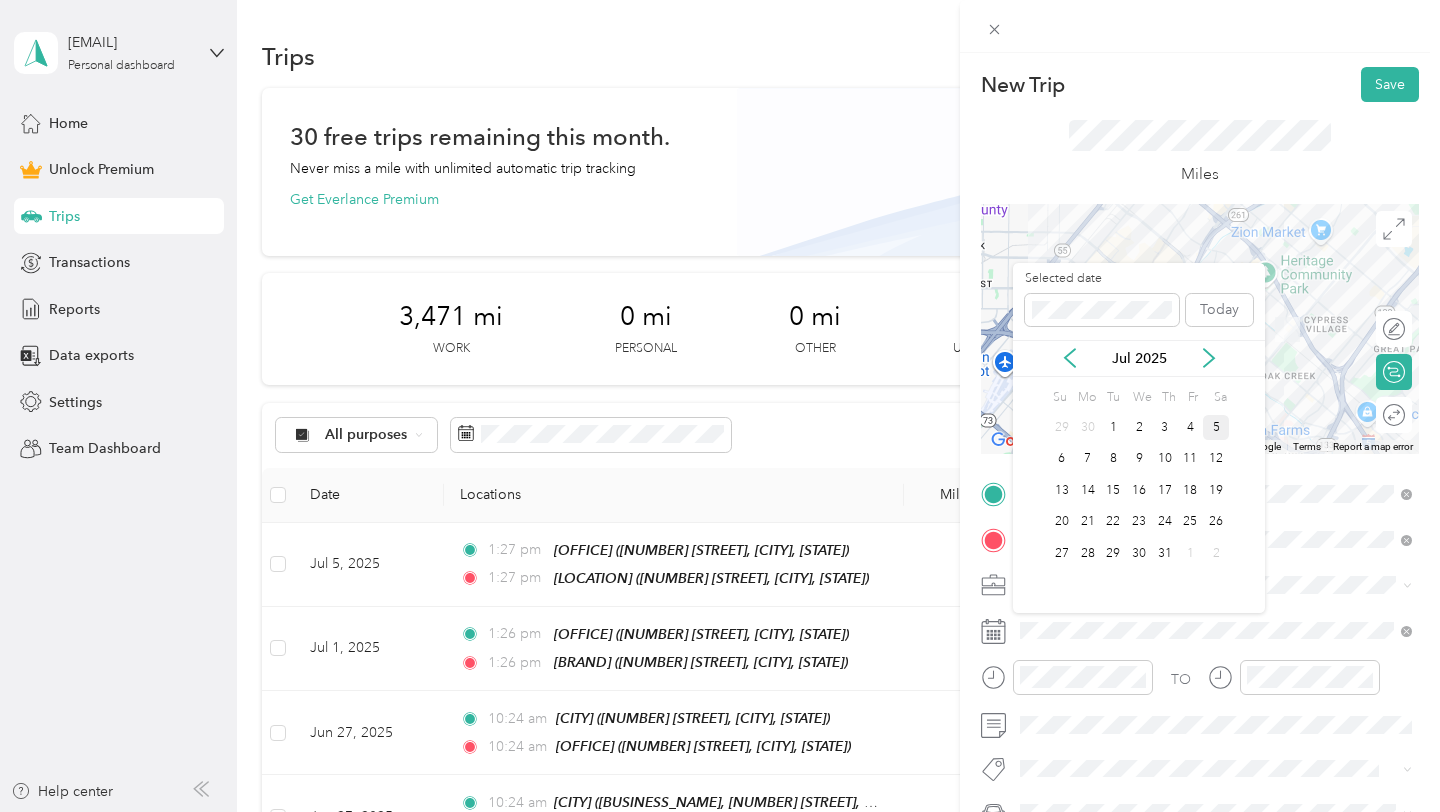 click on "5" at bounding box center (1216, 427) 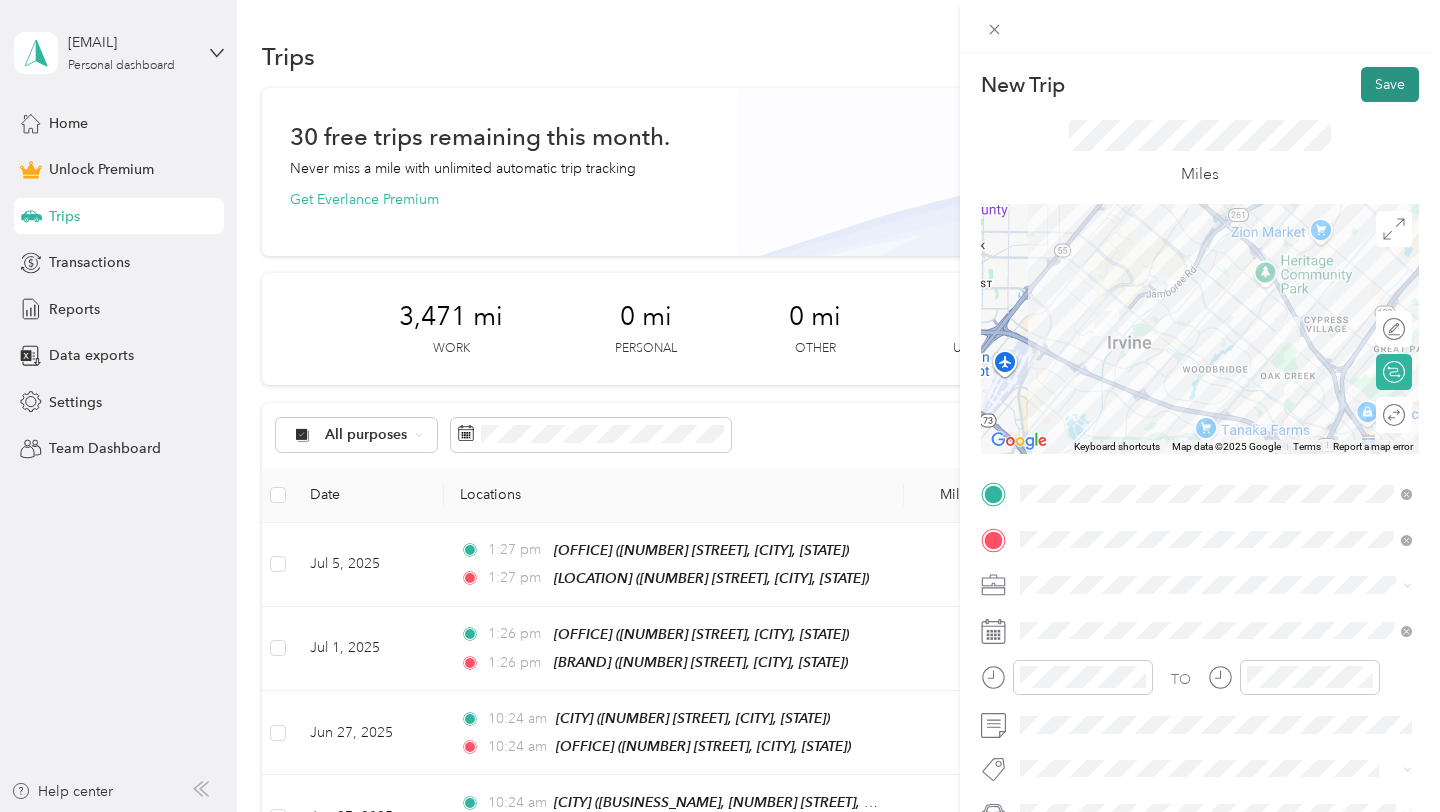 click on "Save" at bounding box center (1390, 84) 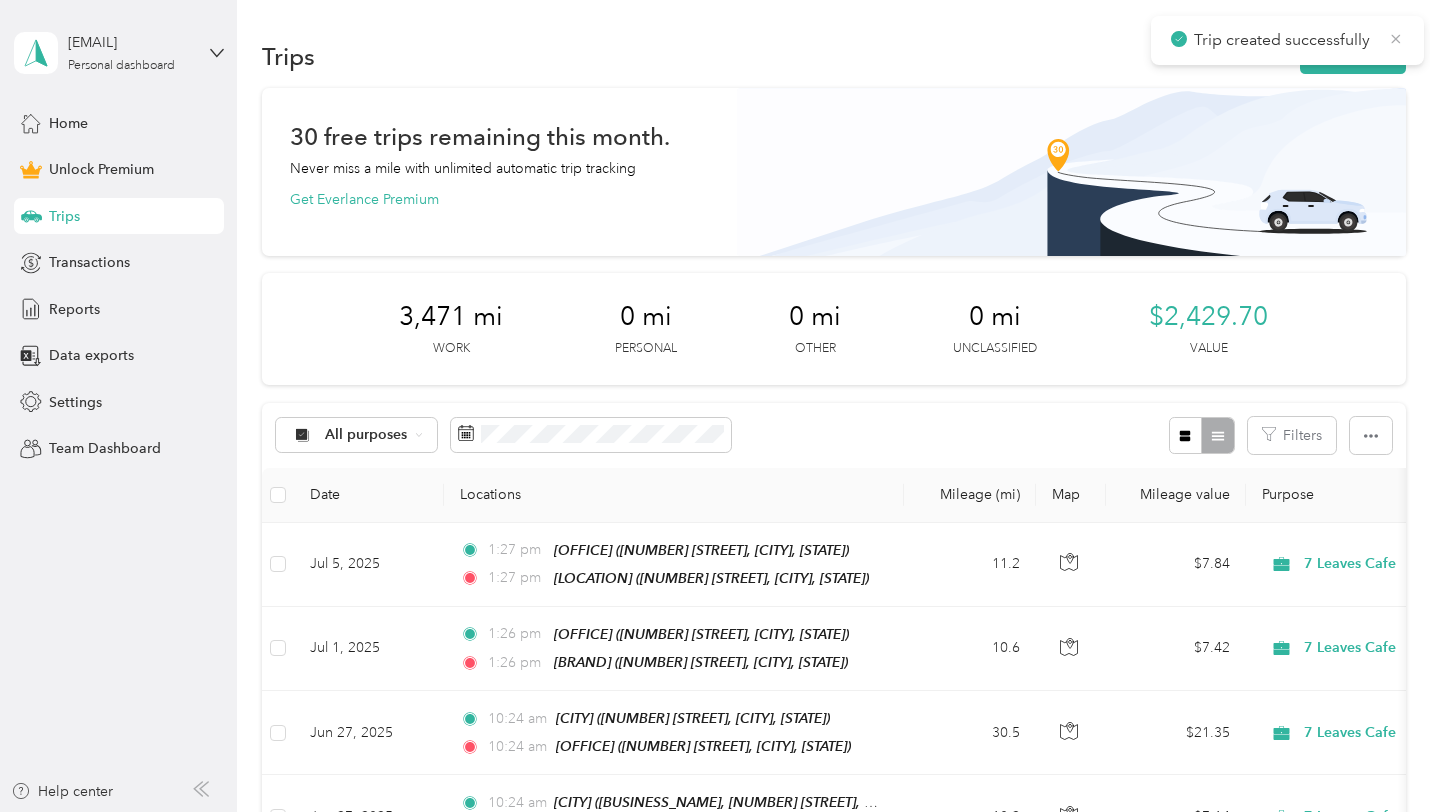 click 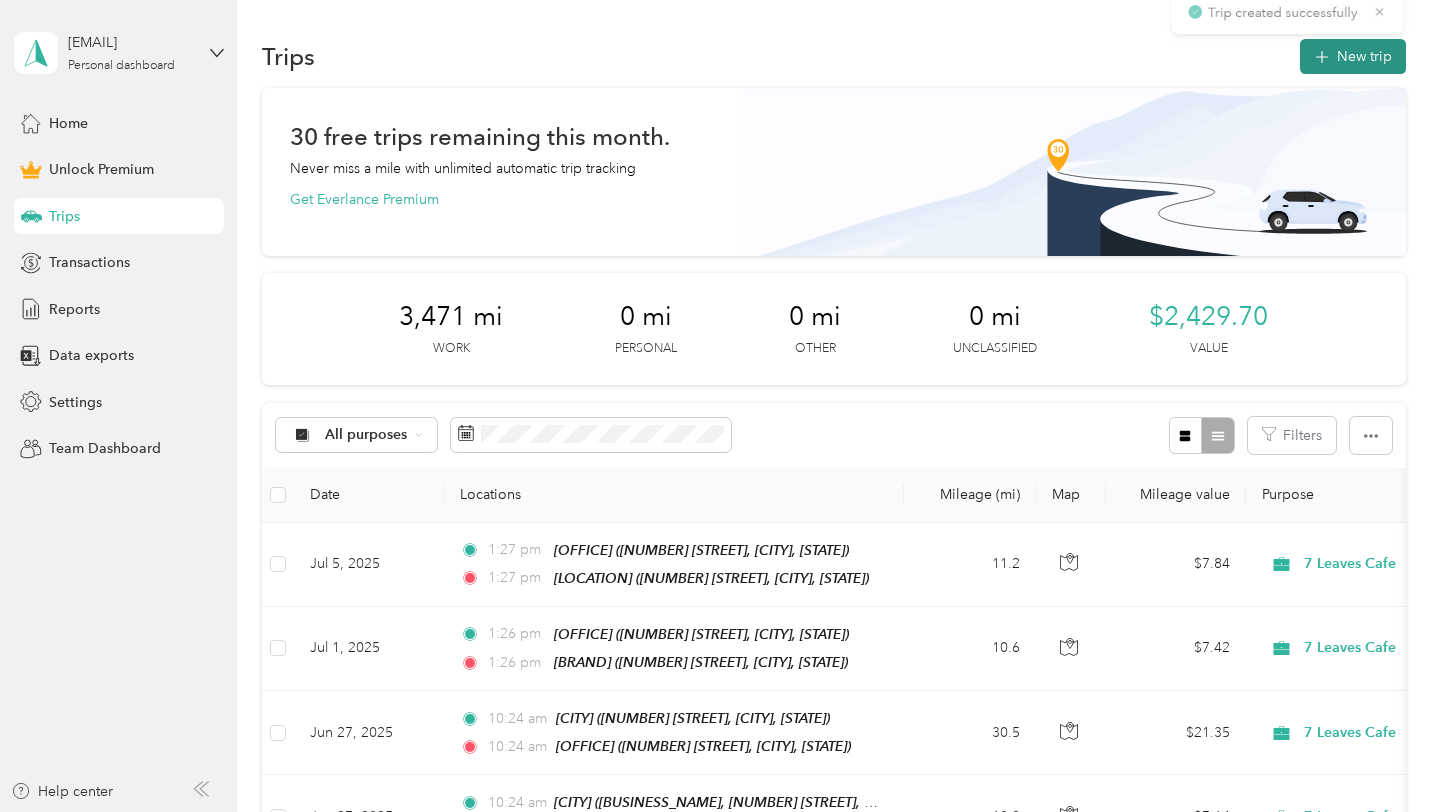 click on "New trip" at bounding box center (1353, 56) 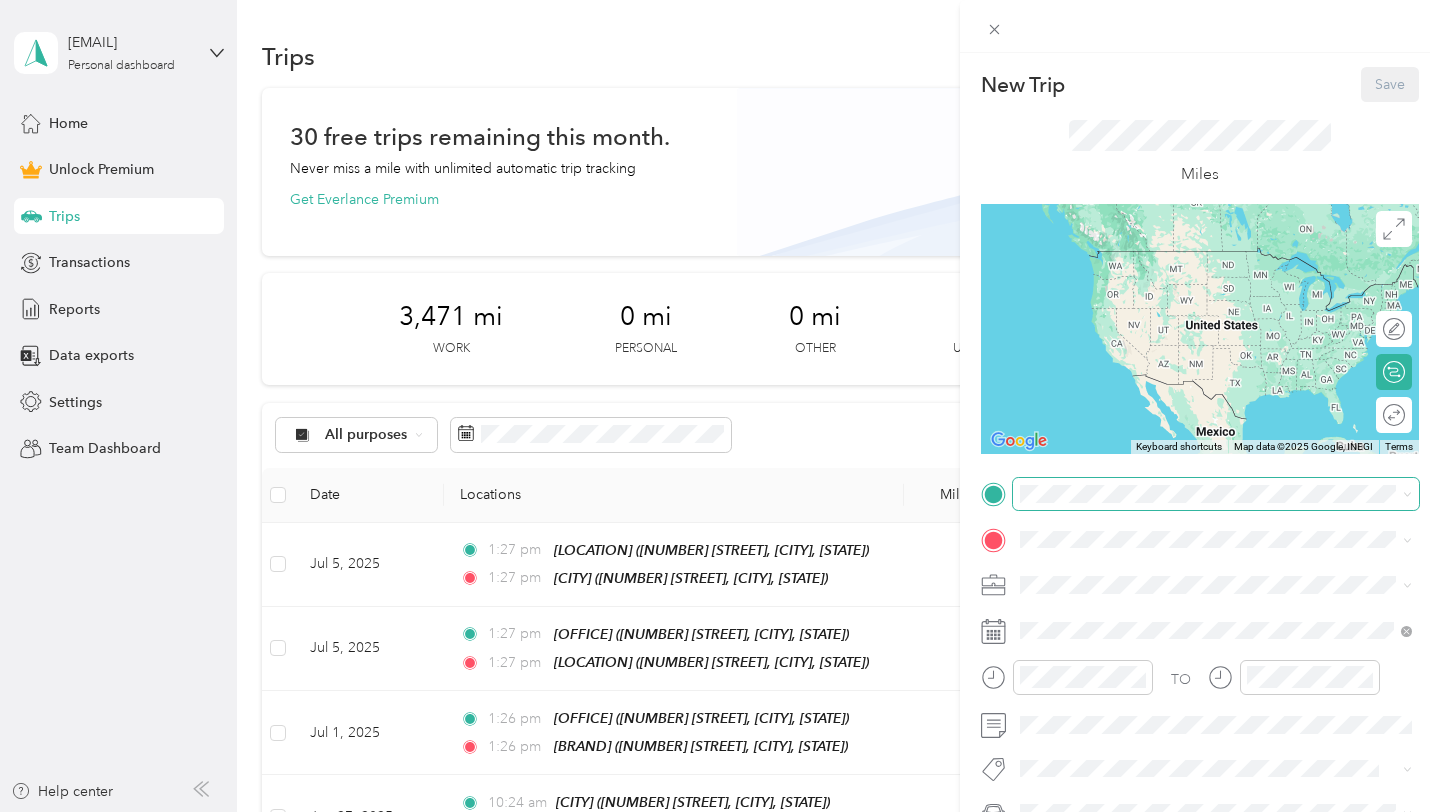 click at bounding box center [1216, 494] 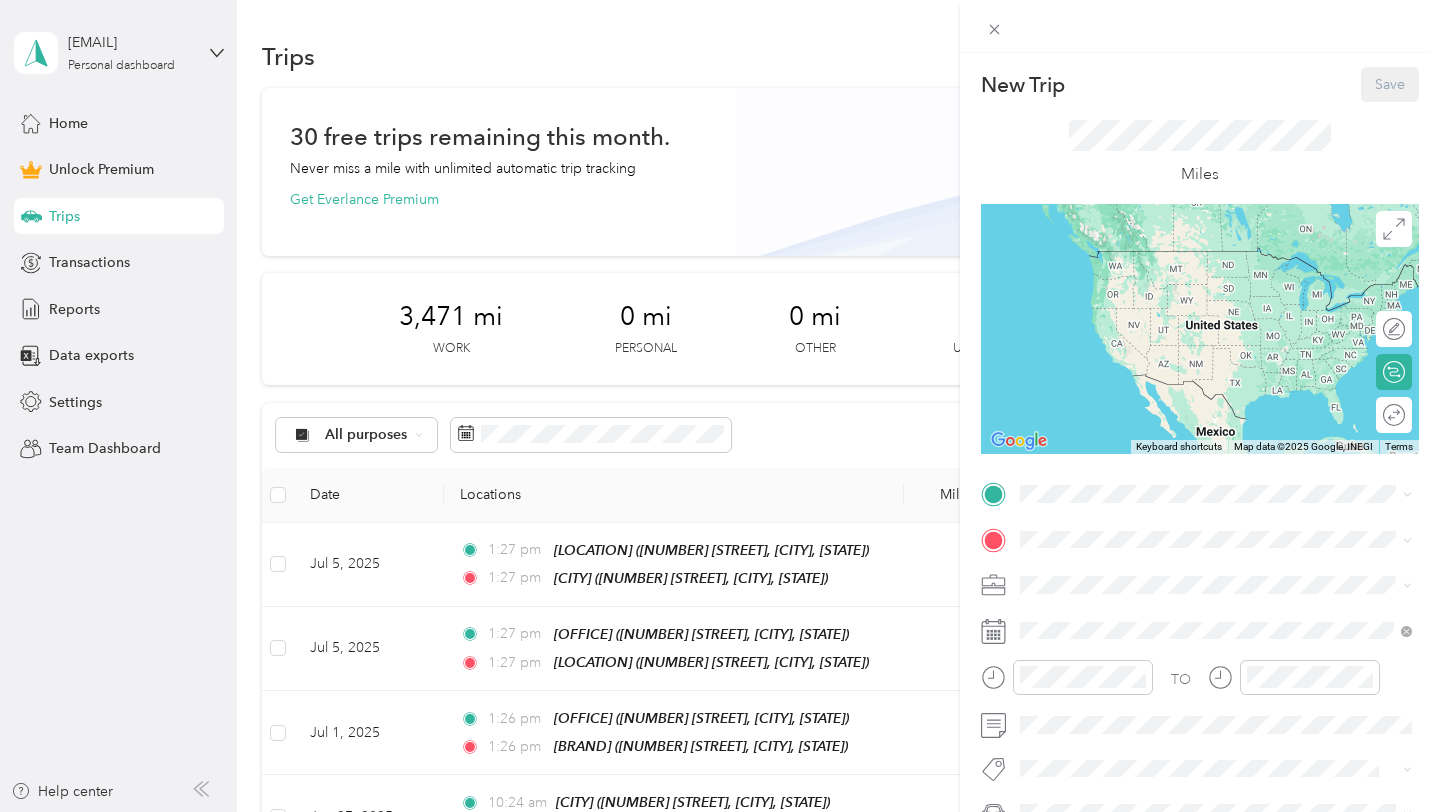 click on "TO Add photo" at bounding box center [1200, 697] 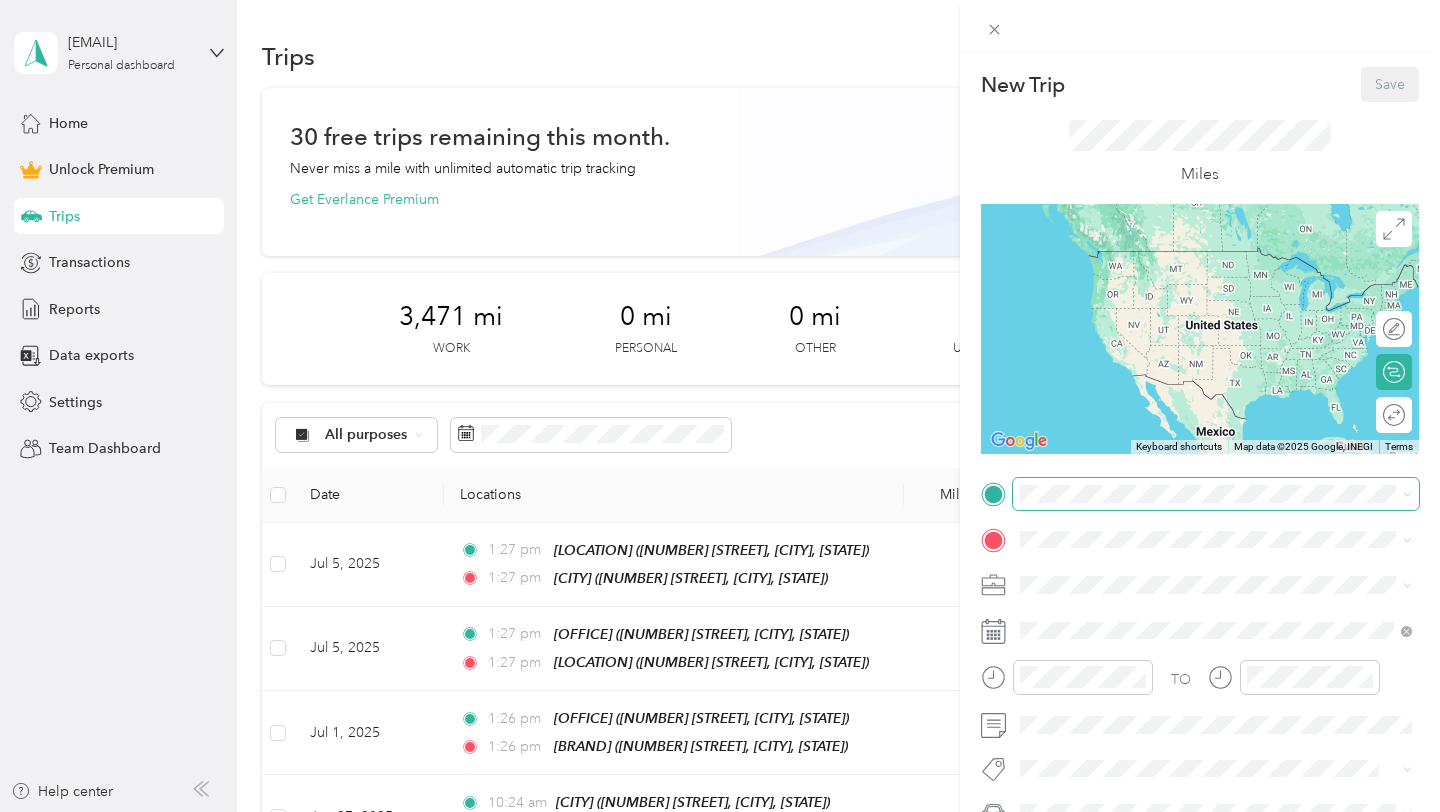 click at bounding box center [1216, 494] 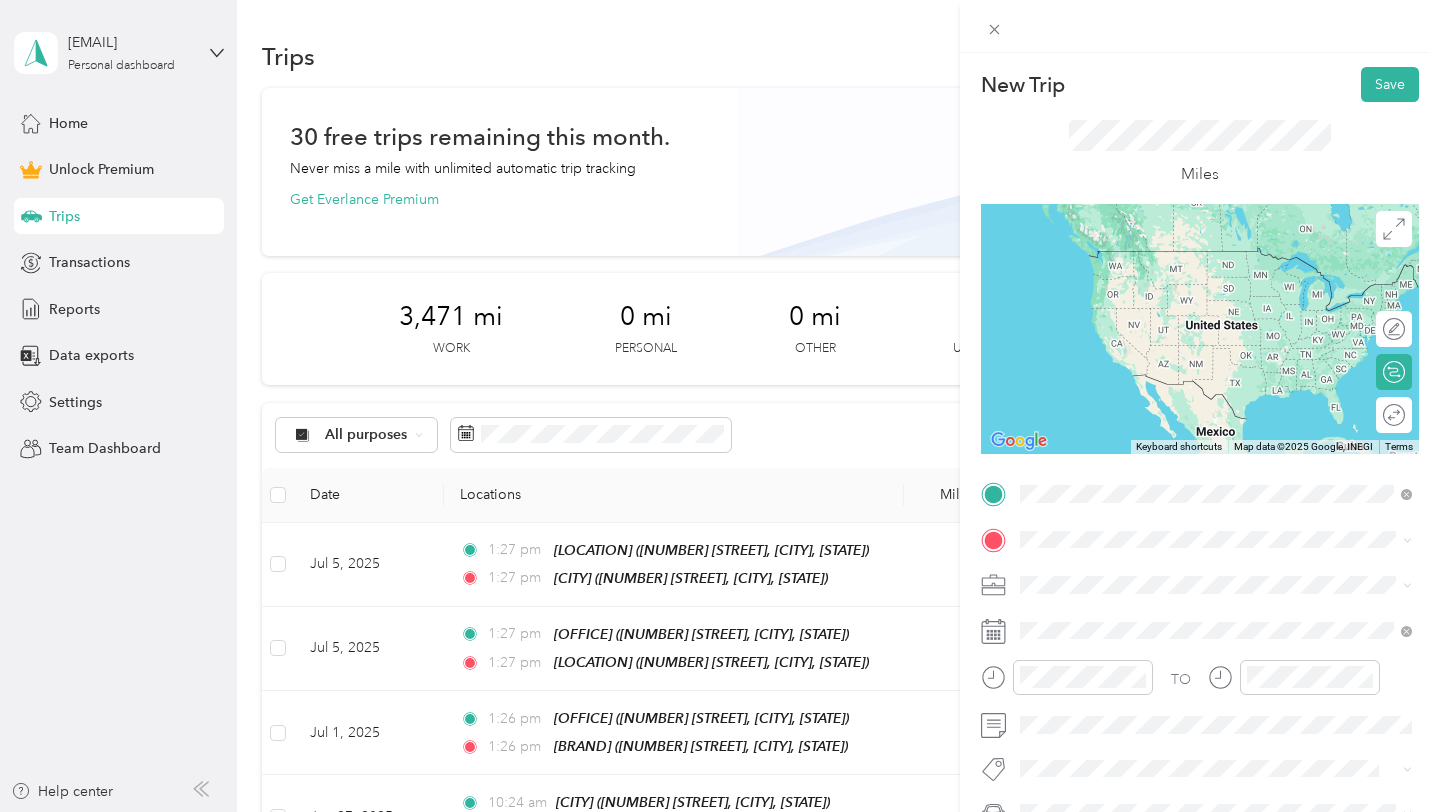 click on "14845 Jeffrey Rd, 92618, Irvine, CA, United States" at bounding box center (1204, 690) 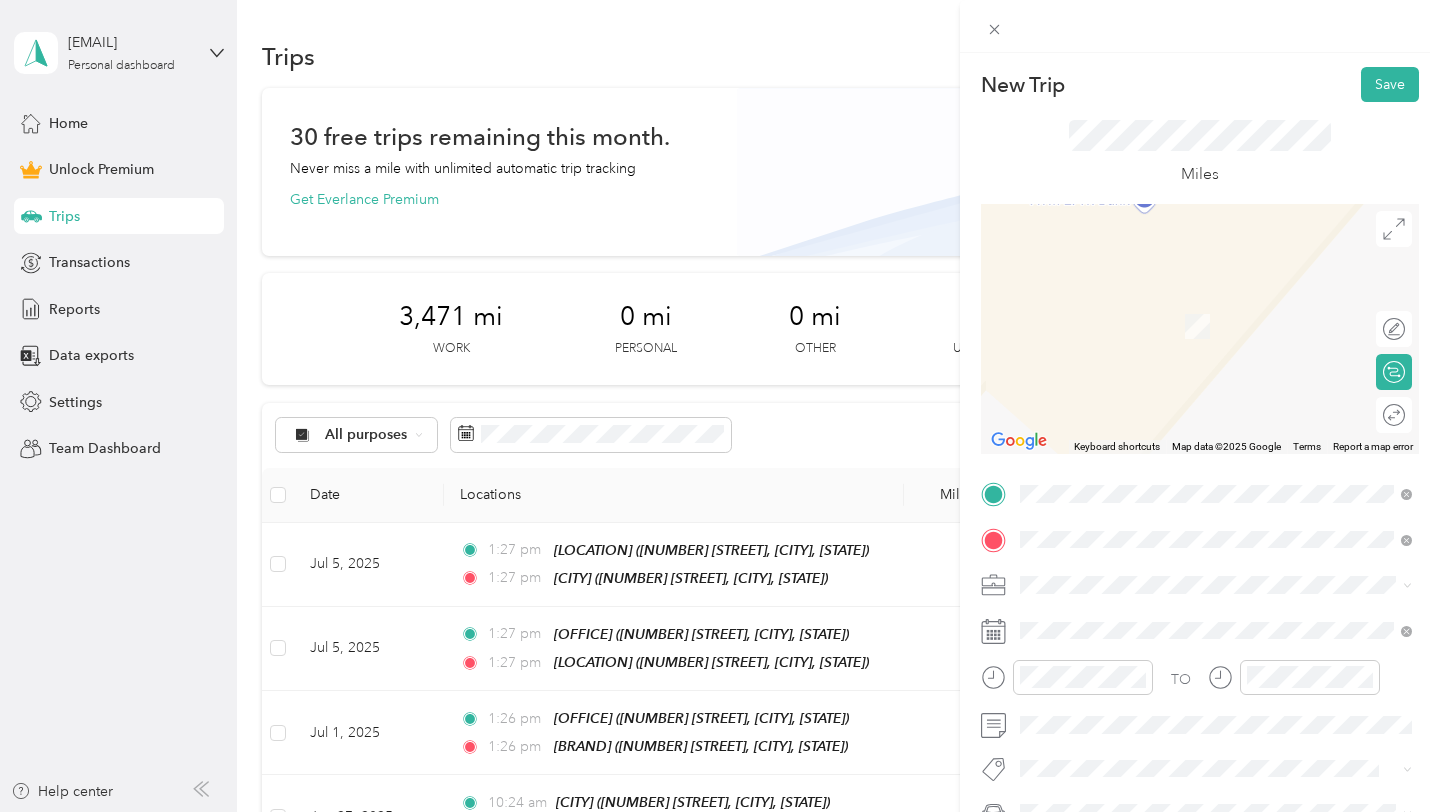 click on "HB Office 16052 Beach Blvd, 92647, Huntington Beach, CA, United States" at bounding box center (1232, 325) 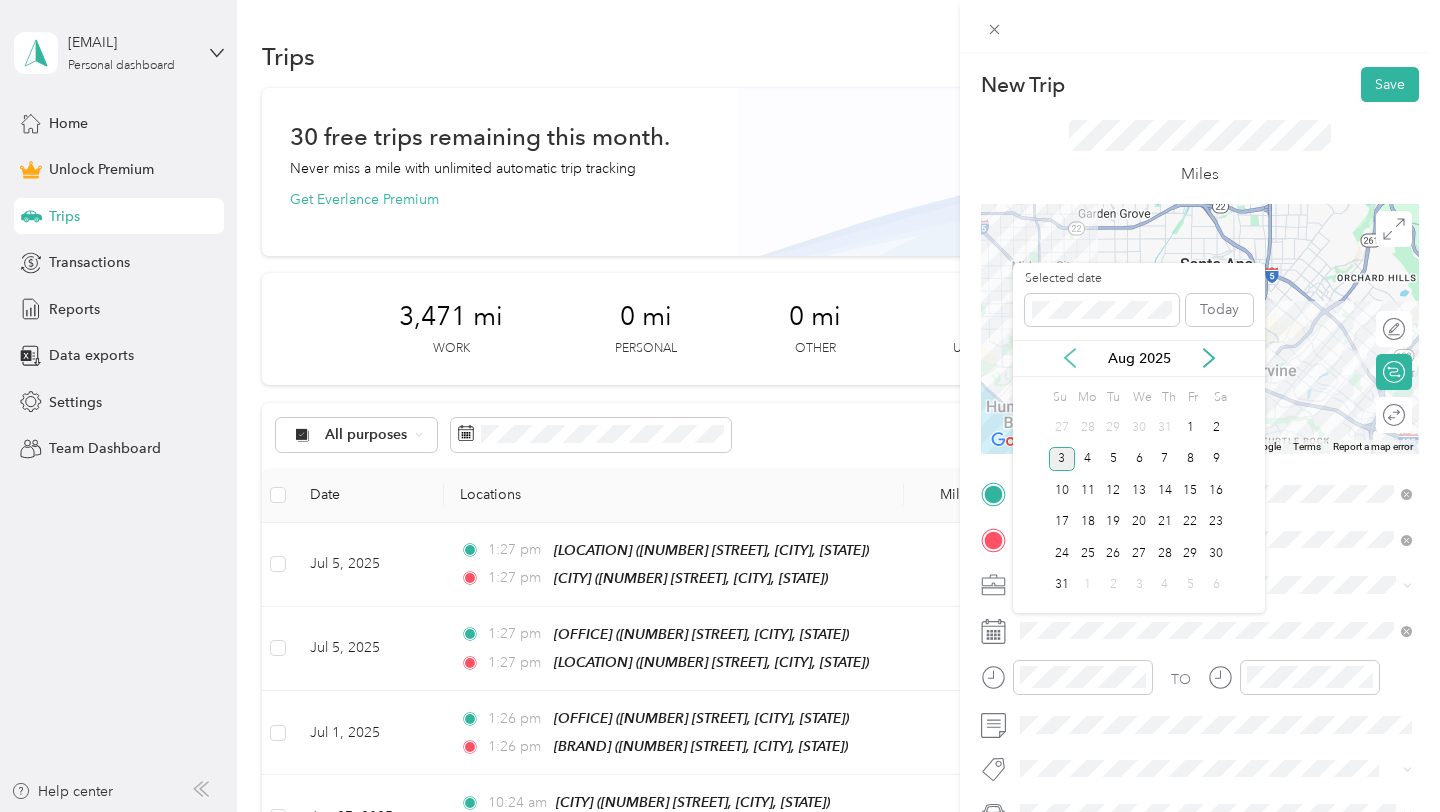 click 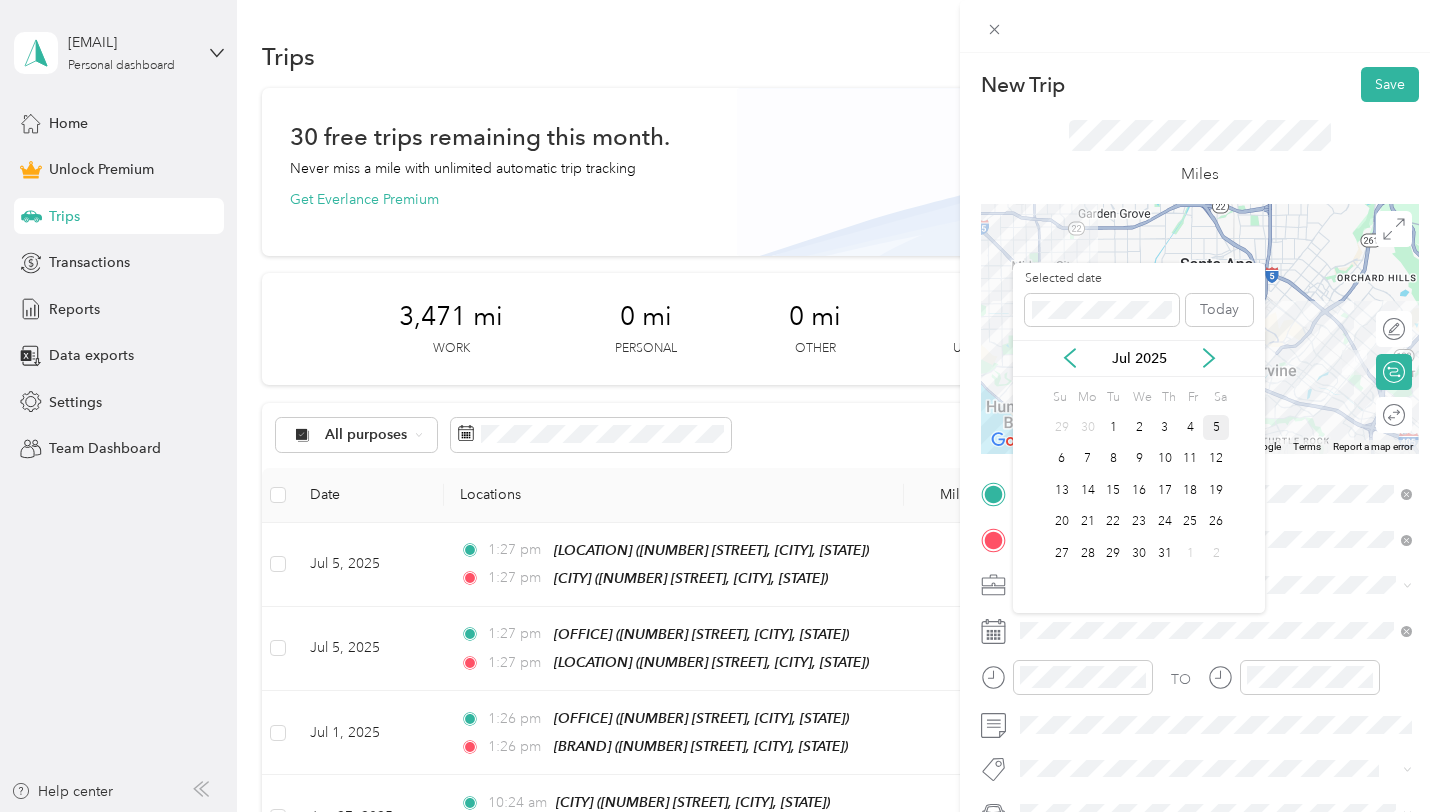 click on "5" at bounding box center [1216, 427] 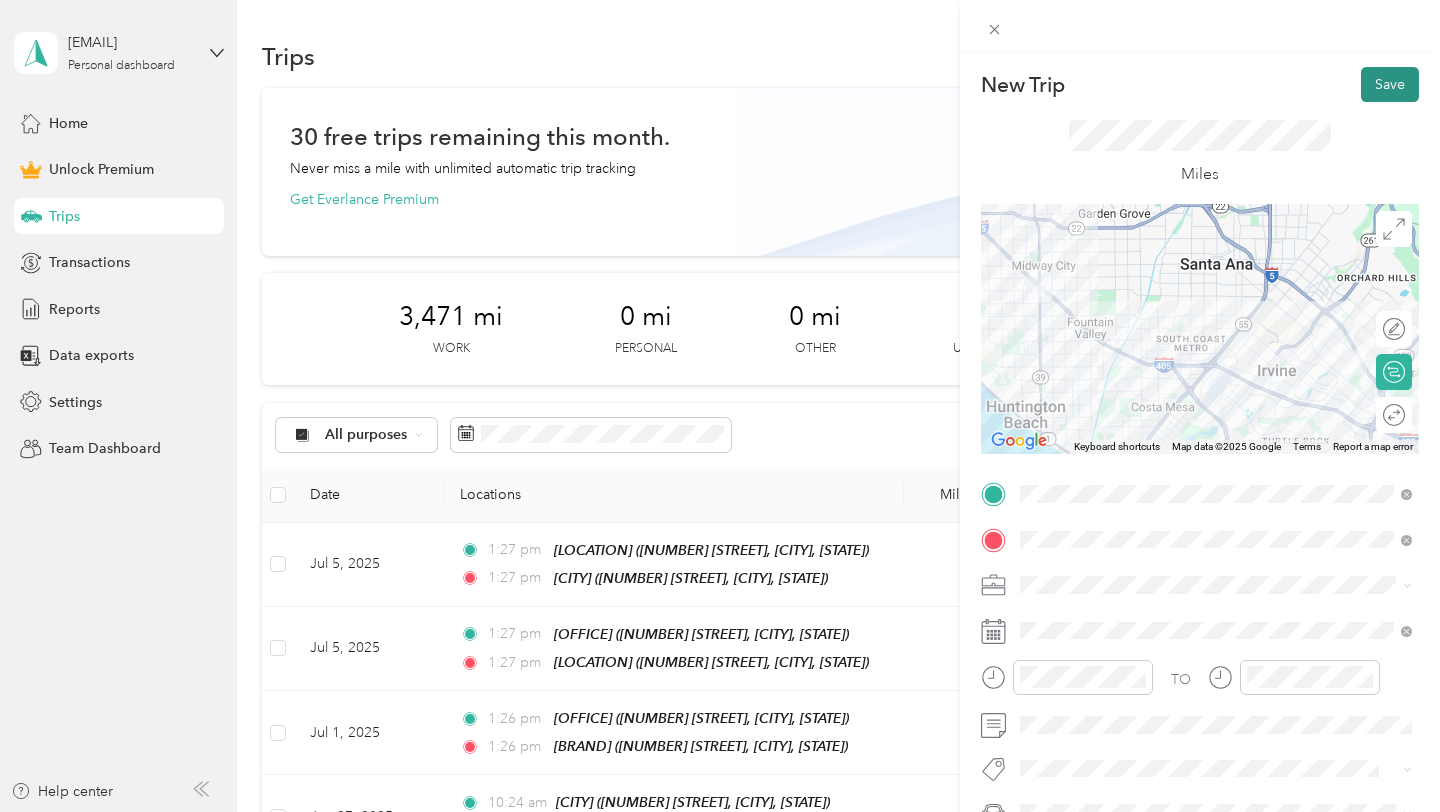 click on "Save" at bounding box center [1390, 84] 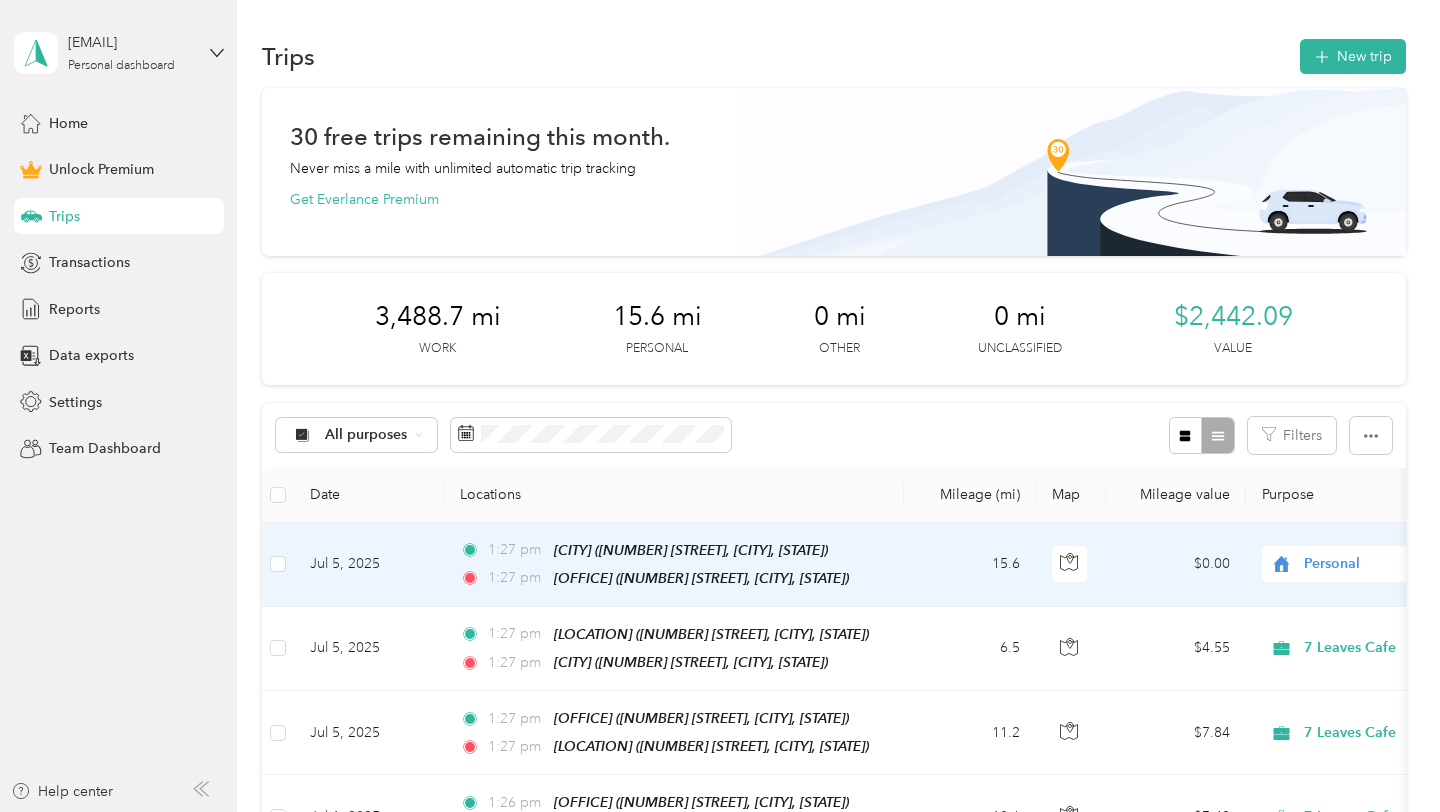 click on "Personal" at bounding box center [1395, 564] 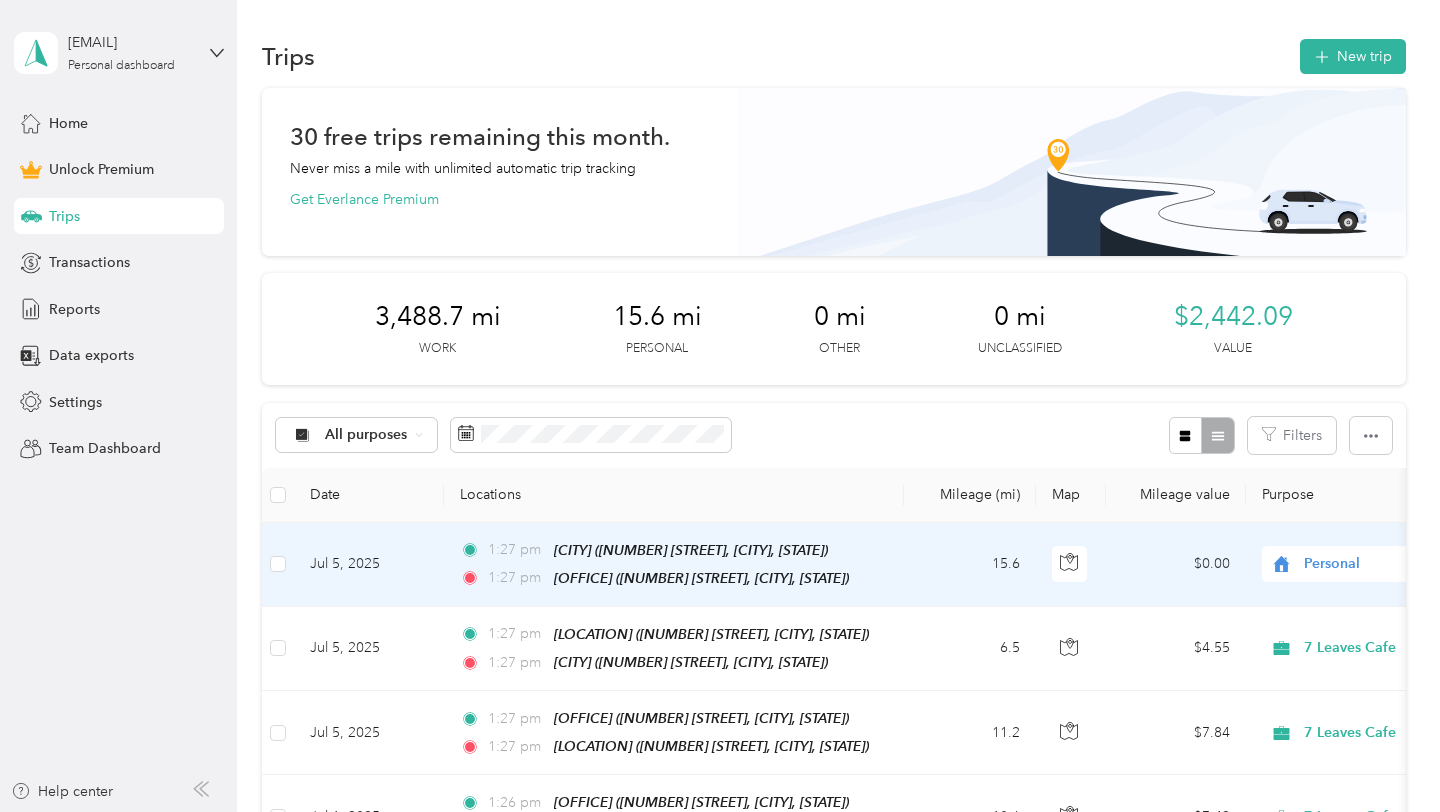 click on "7 Leaves Cafe" at bounding box center [1334, 351] 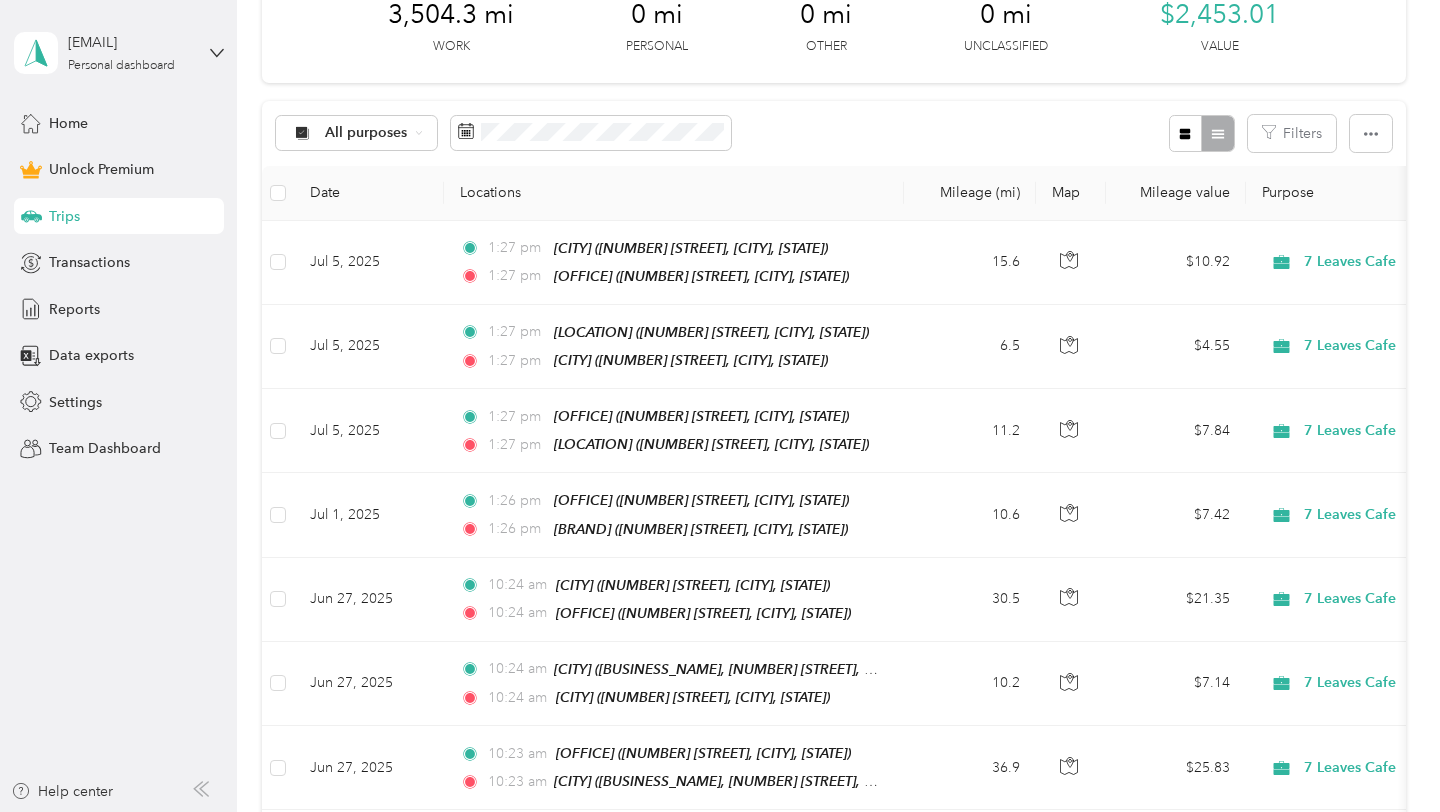 scroll, scrollTop: 304, scrollLeft: 0, axis: vertical 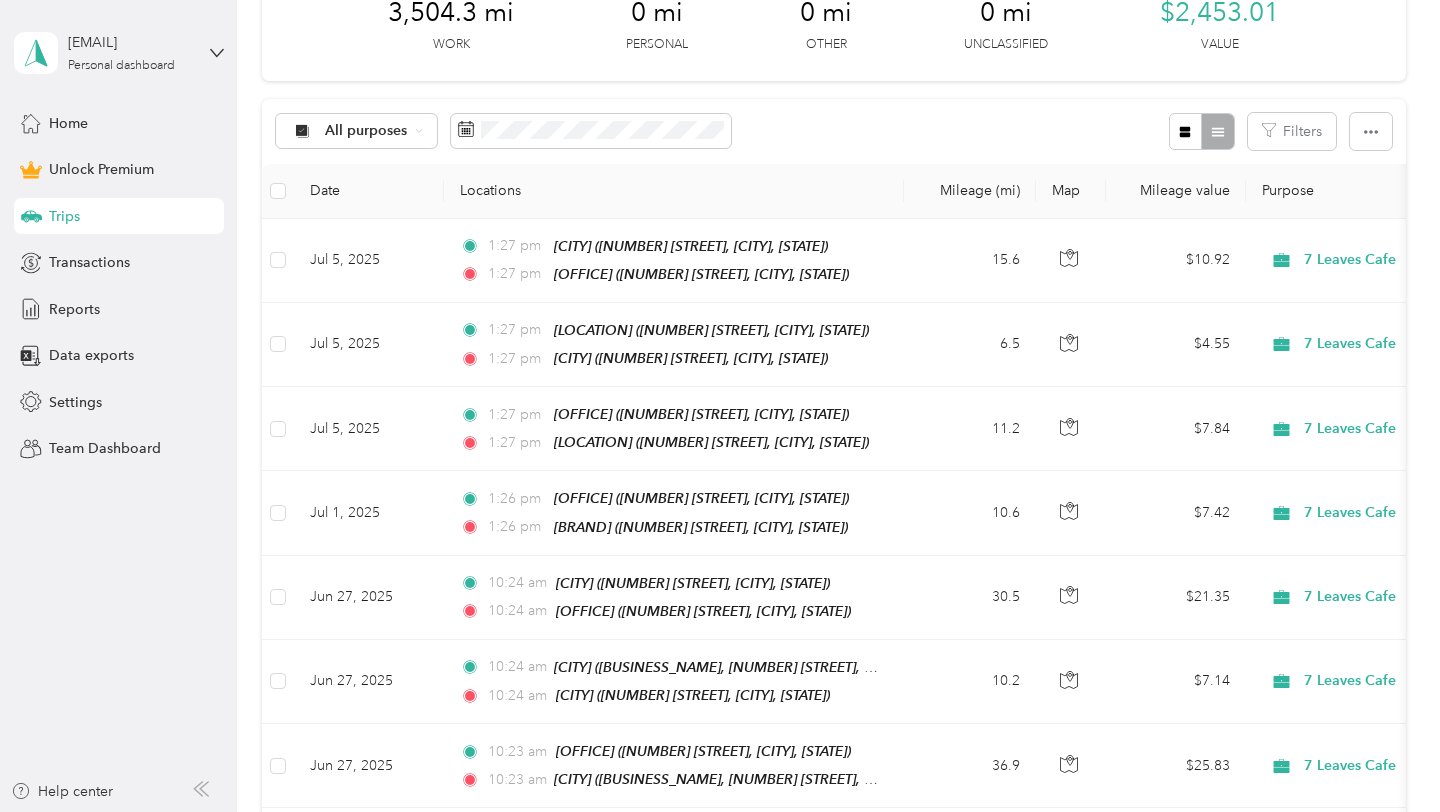 click on "Purpose" at bounding box center (1386, 191) 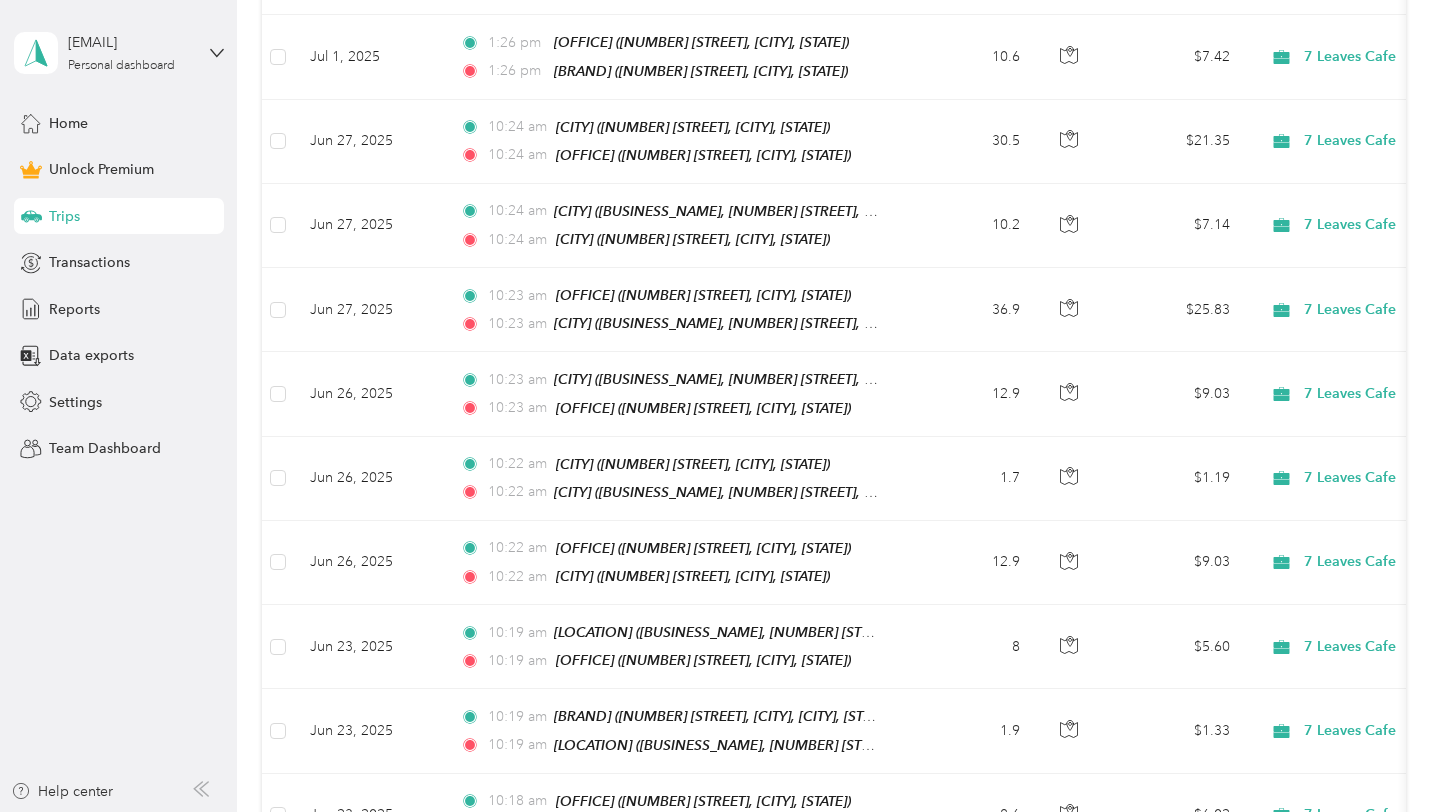 scroll, scrollTop: 0, scrollLeft: 0, axis: both 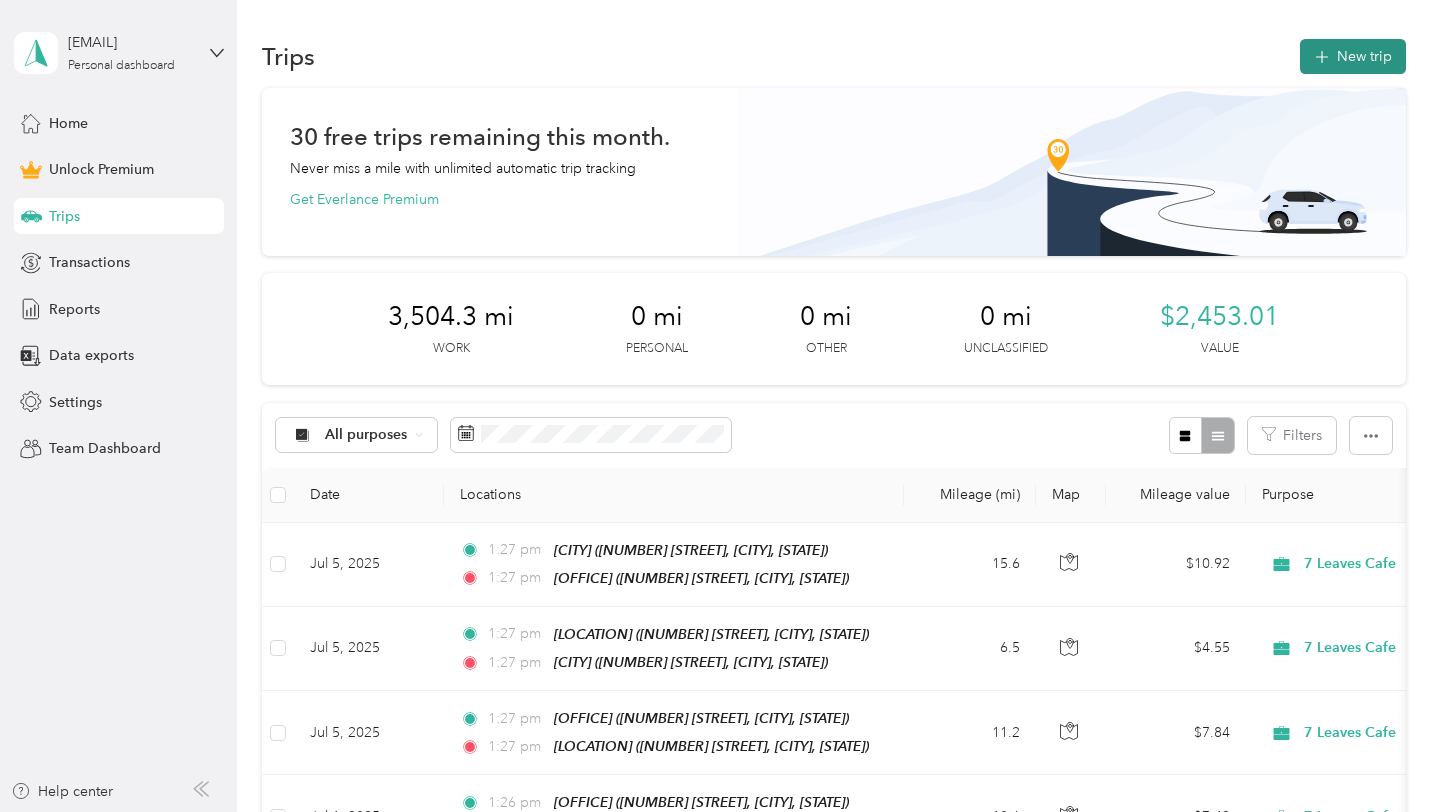 click on "New trip" at bounding box center [1353, 56] 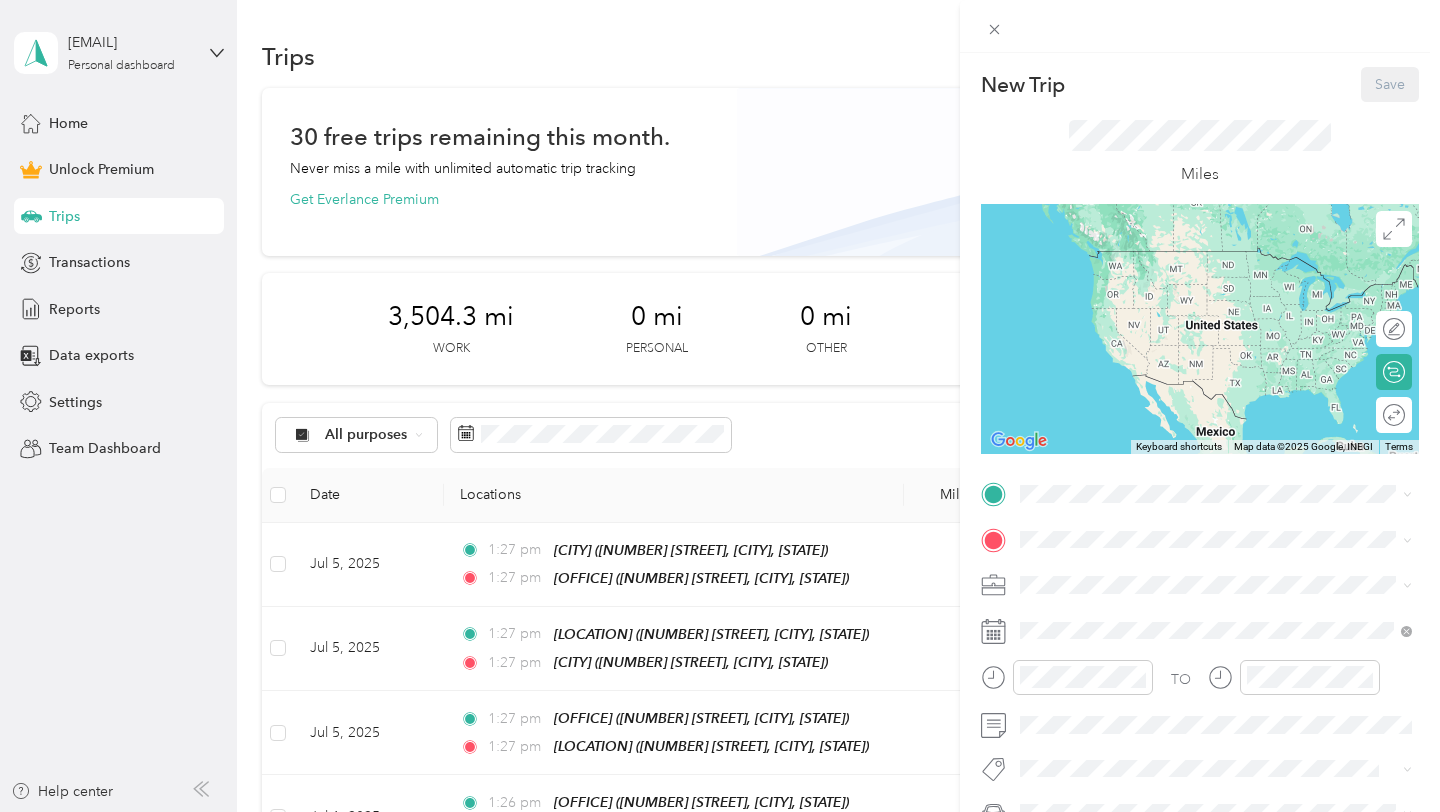 click on "New Trip Save This trip cannot be edited because it is either under review, approved, or paid. Contact your Team Manager to edit it. Miles ← Move left → Move right ↑ Move up ↓ Move down + Zoom in - Zoom out Home Jump left by 75% End Jump right by 75% Page Up Jump up by 75% Page Down Jump down by 75% Keyboard shortcuts Map Data Map data ©2025 Google, INEGI Map data ©2025 Google, INEGI 1000 km  Click to toggle between metric and imperial units Terms Report a map error Edit route Calculate route Round trip TO Add photo" at bounding box center (1200, 491) 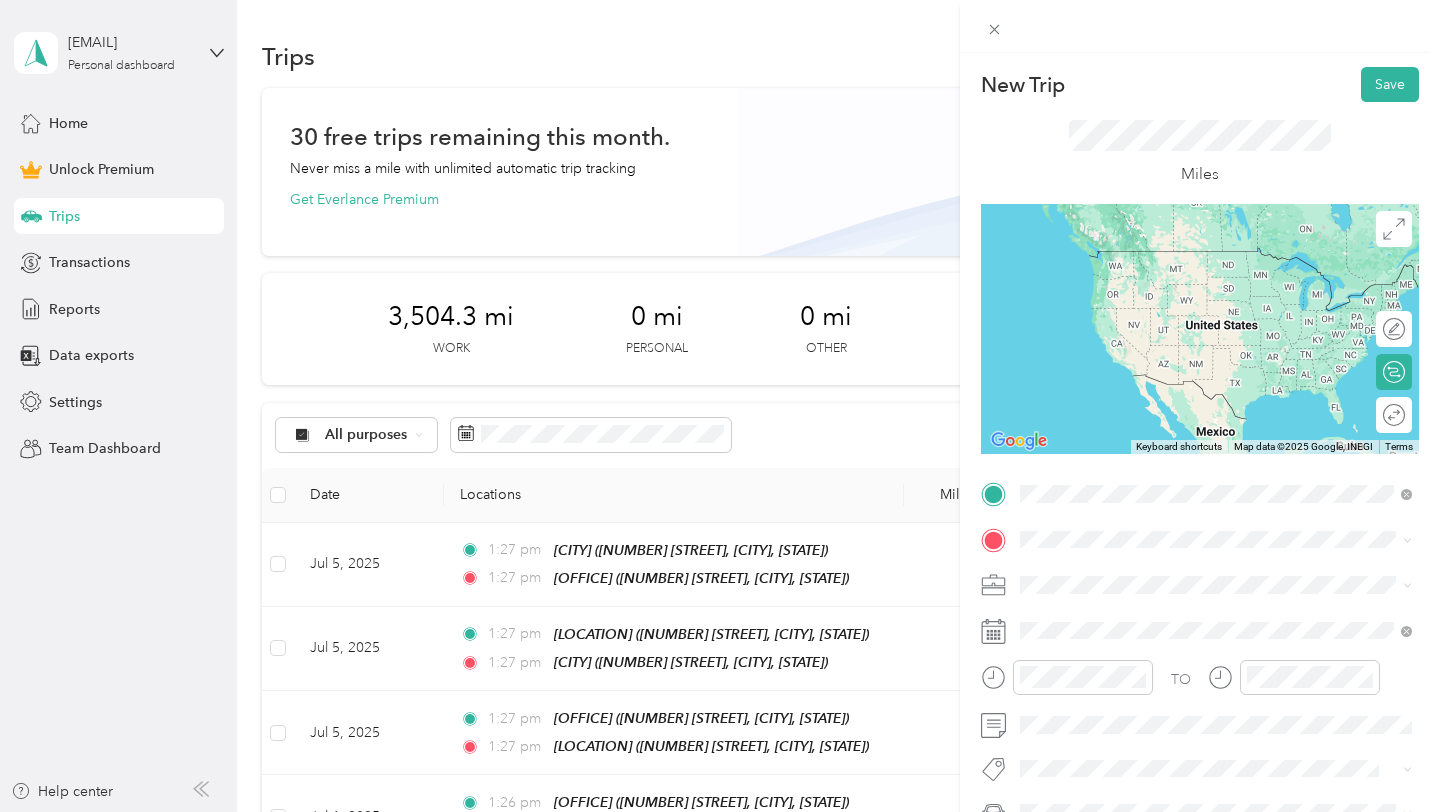 click on "From your Favorite places" at bounding box center [1216, 533] 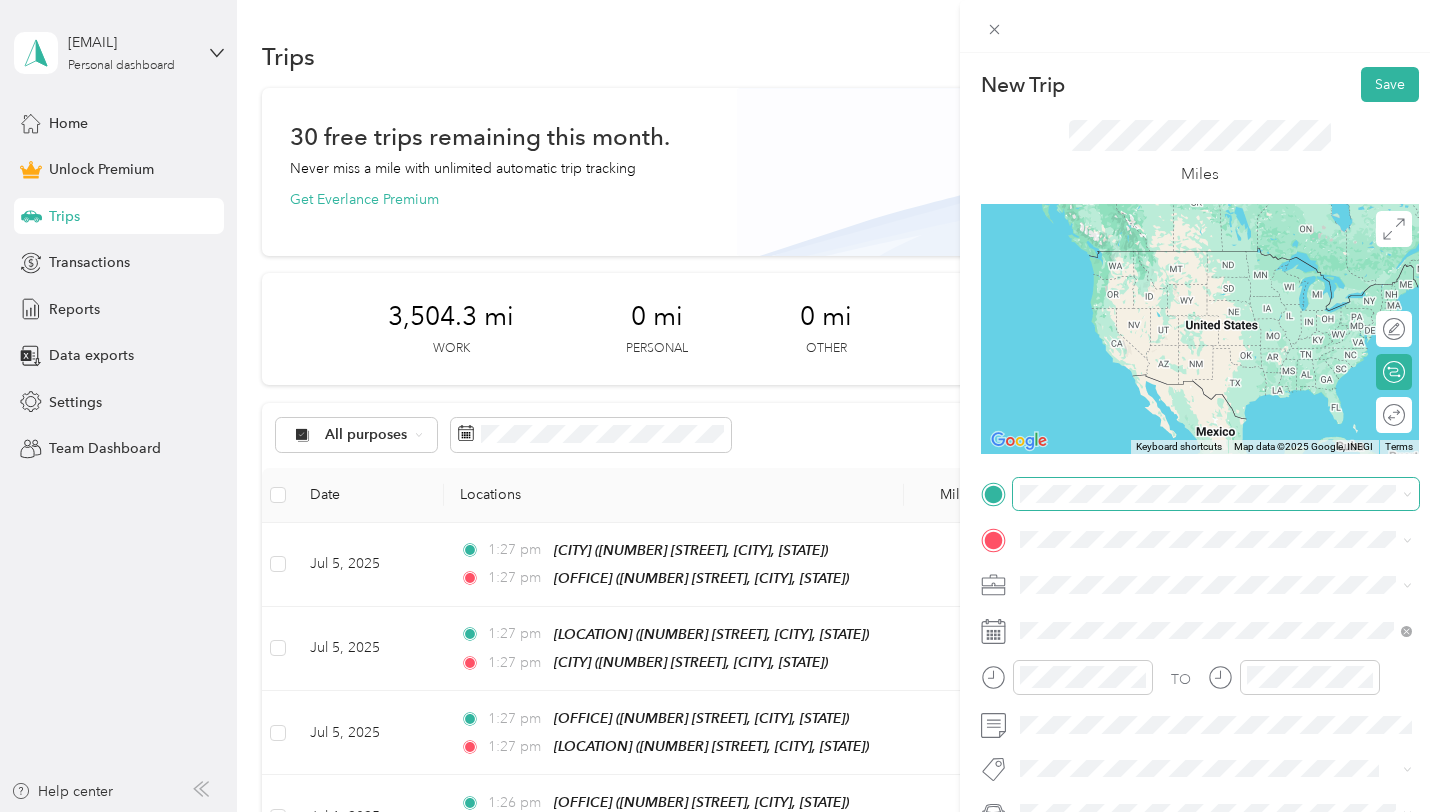 click at bounding box center [1216, 494] 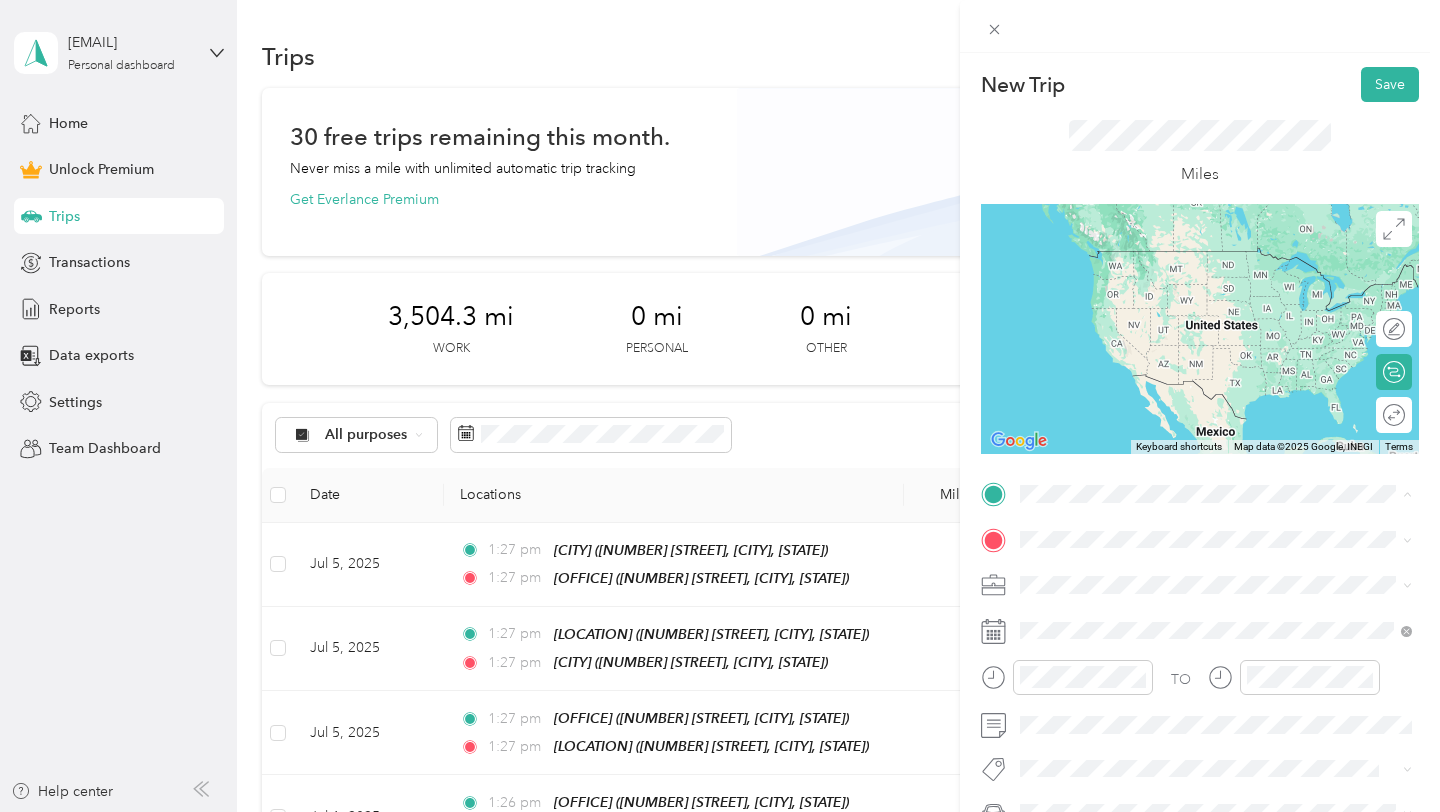 click on "HB Office 16052 Beach Blvd, 92647, Huntington Beach, CA, United States" at bounding box center [1232, 595] 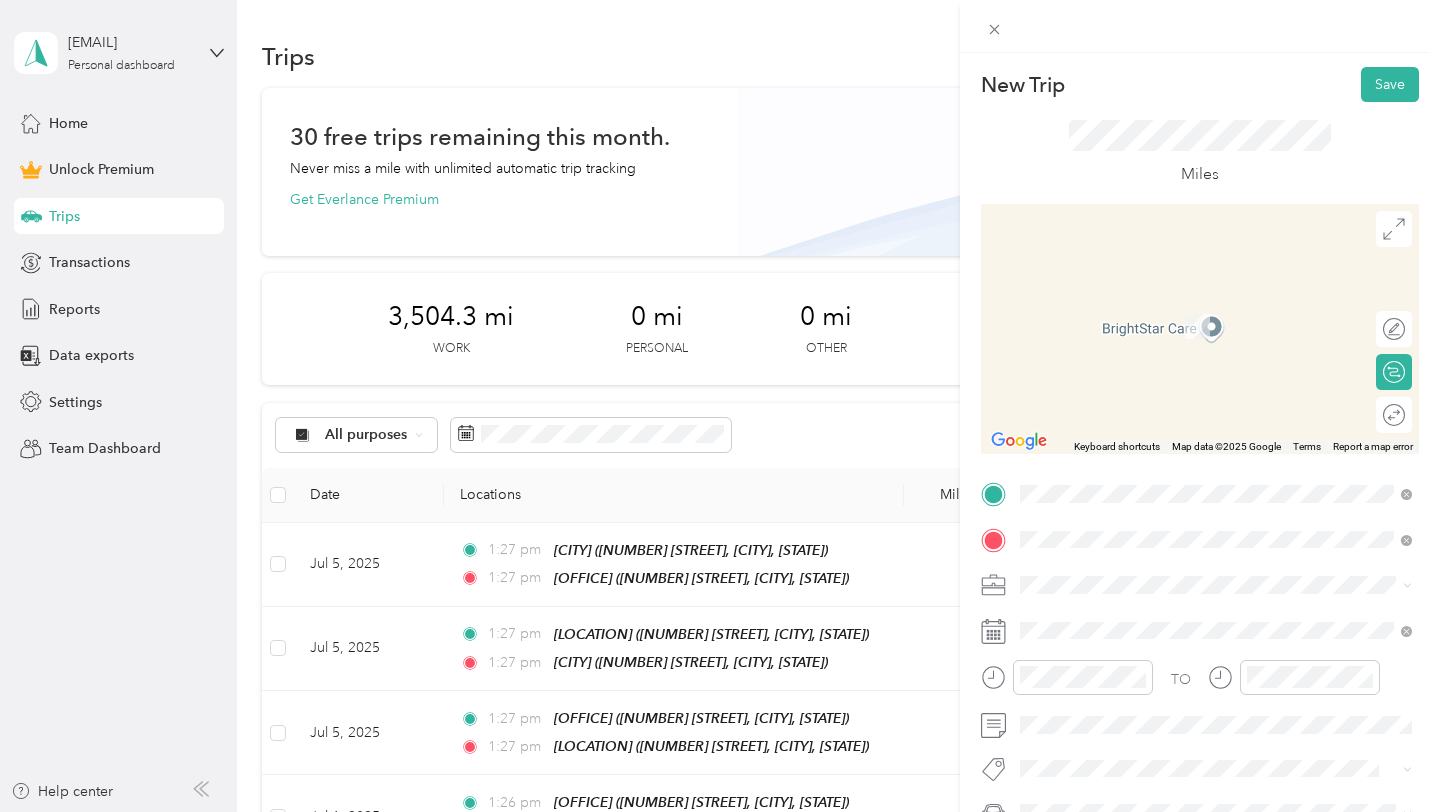click on "2200 W Beverly Blvd, 90640, Montebello, CA, United States" at bounding box center (1204, 336) 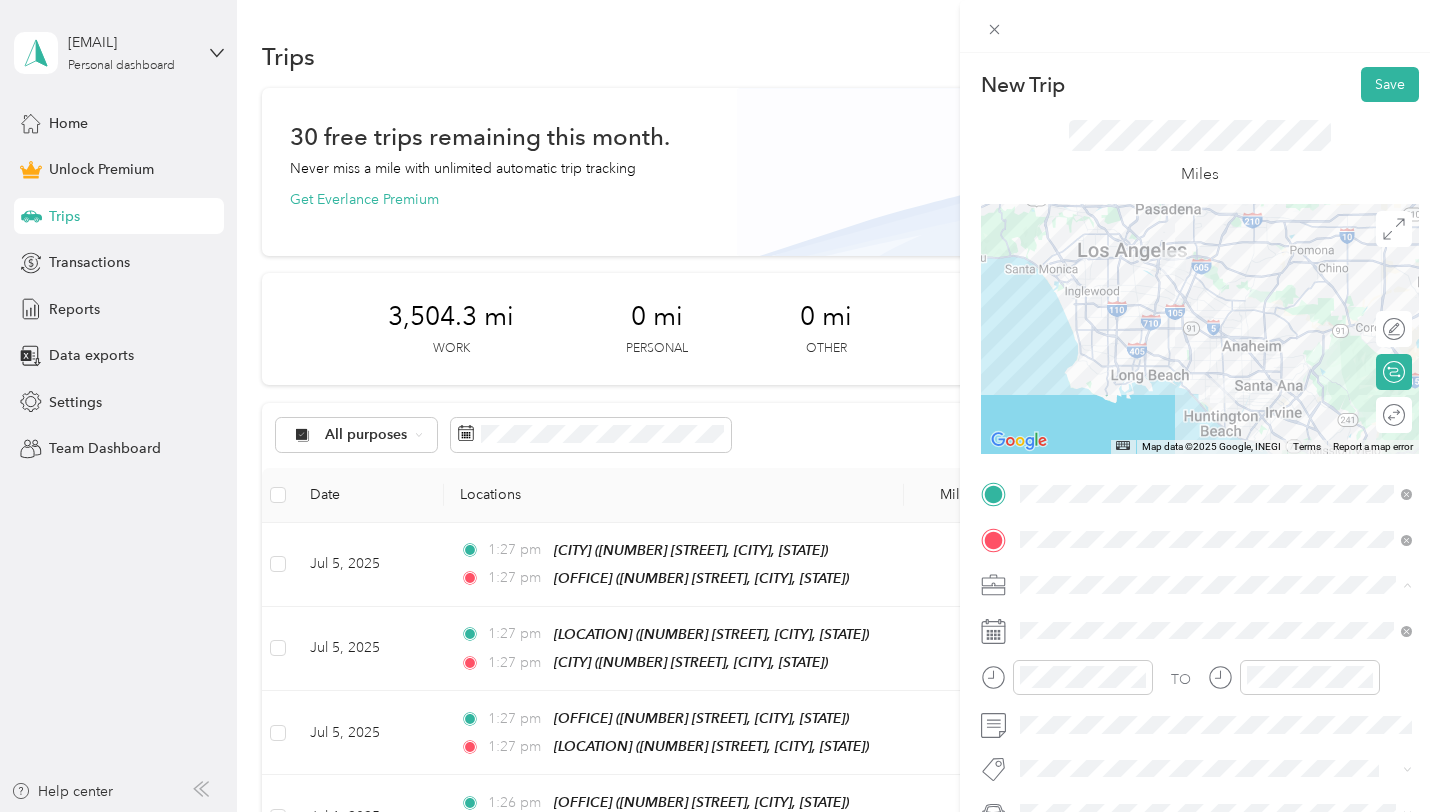 click on "7 Leaves Cafe" at bounding box center [1071, 374] 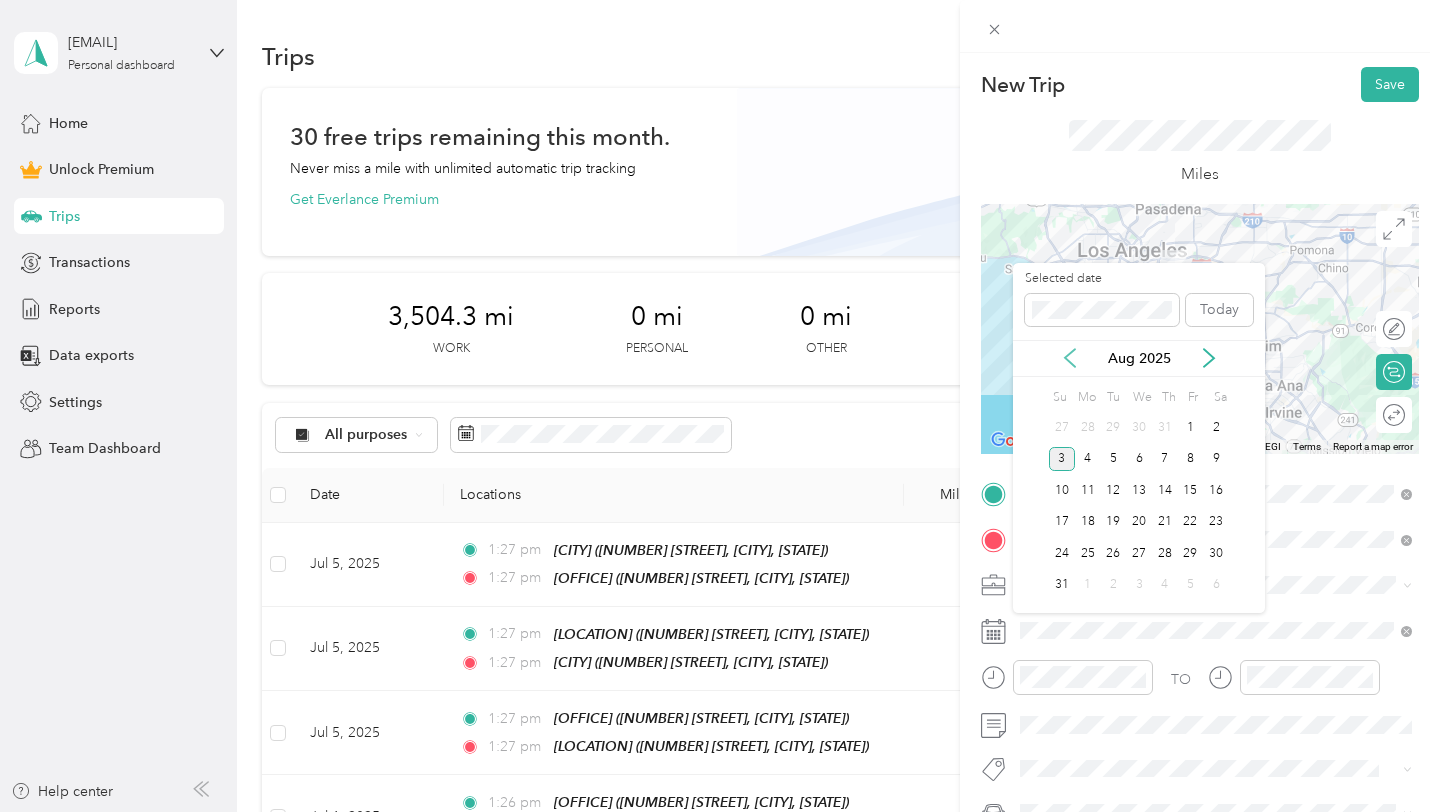 click 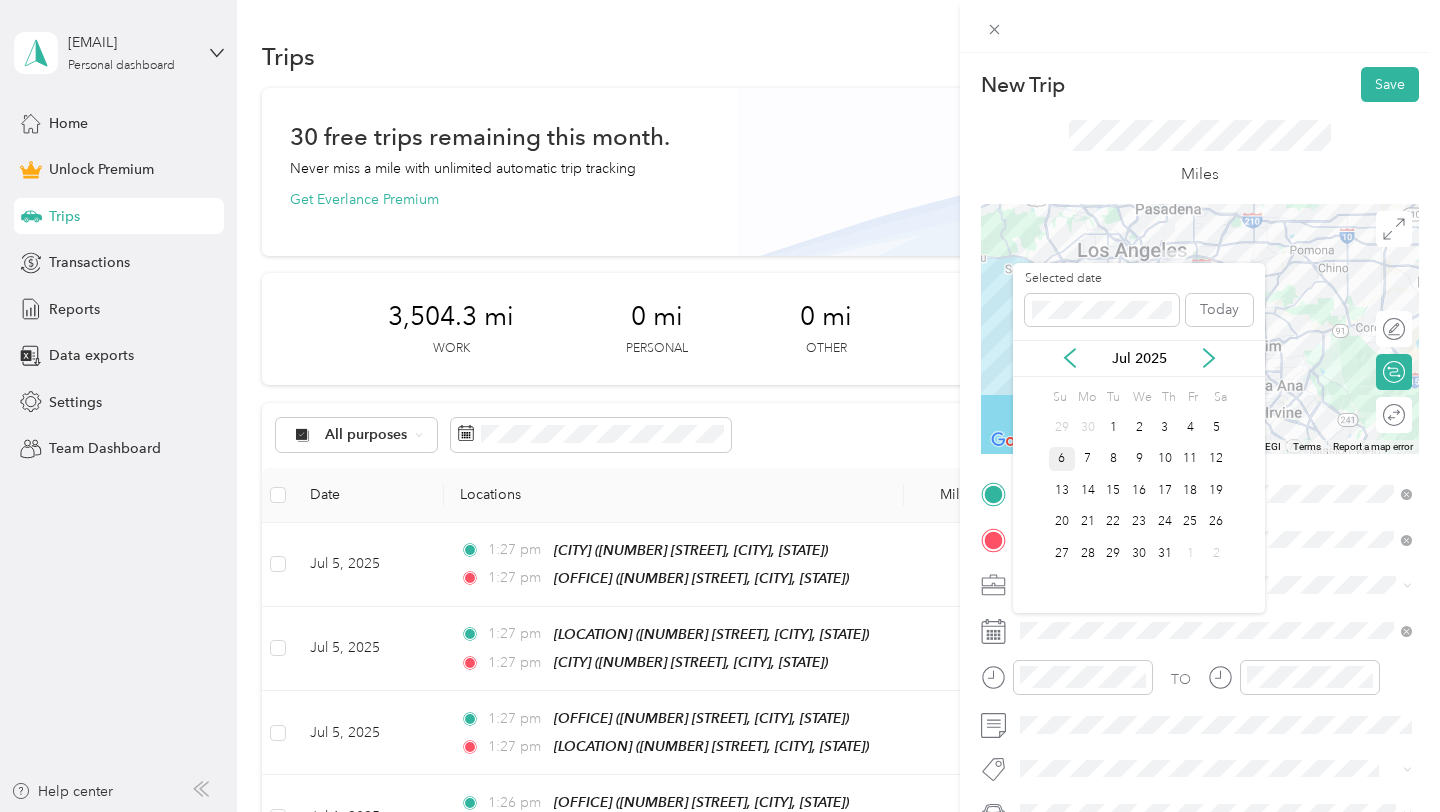 click on "6" at bounding box center (1062, 459) 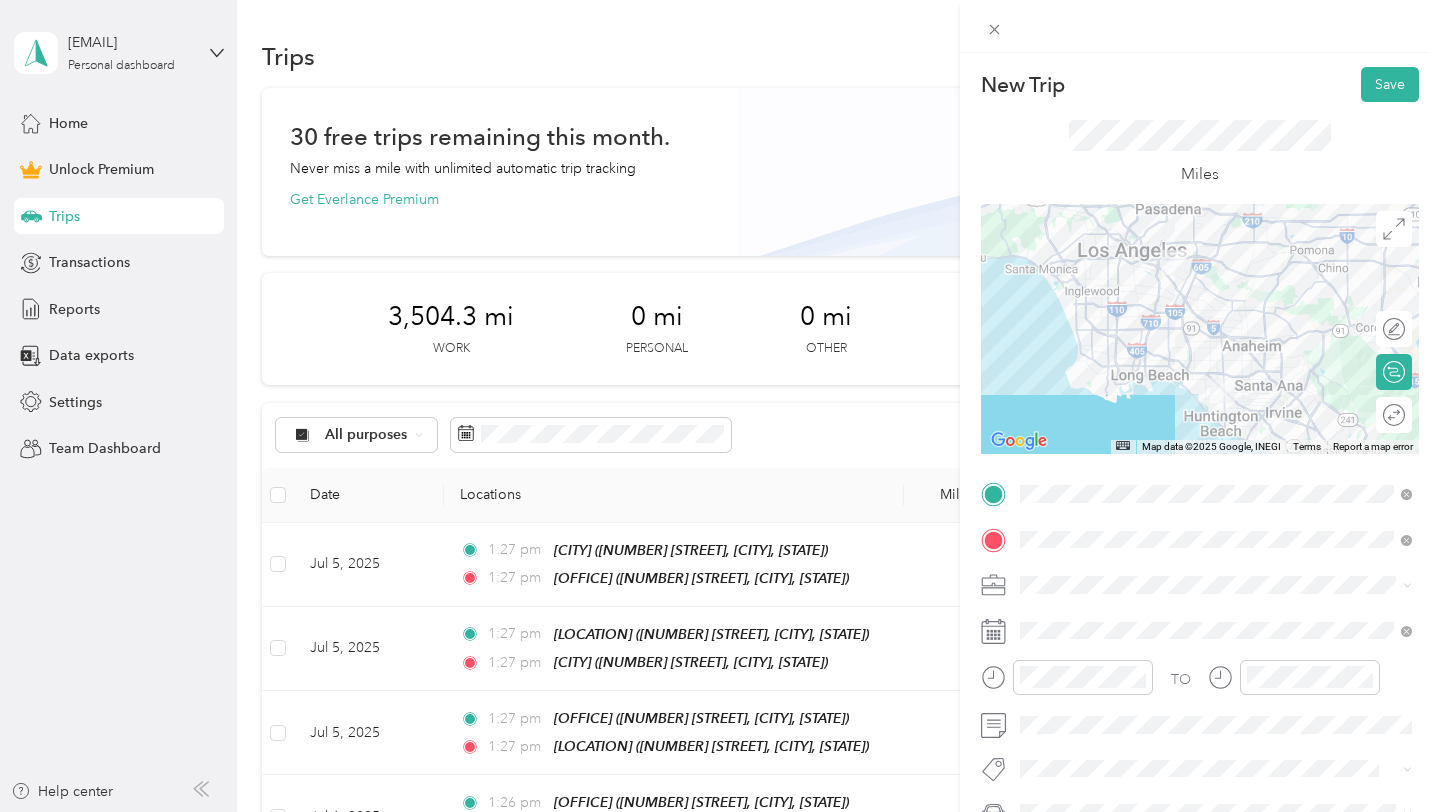 click 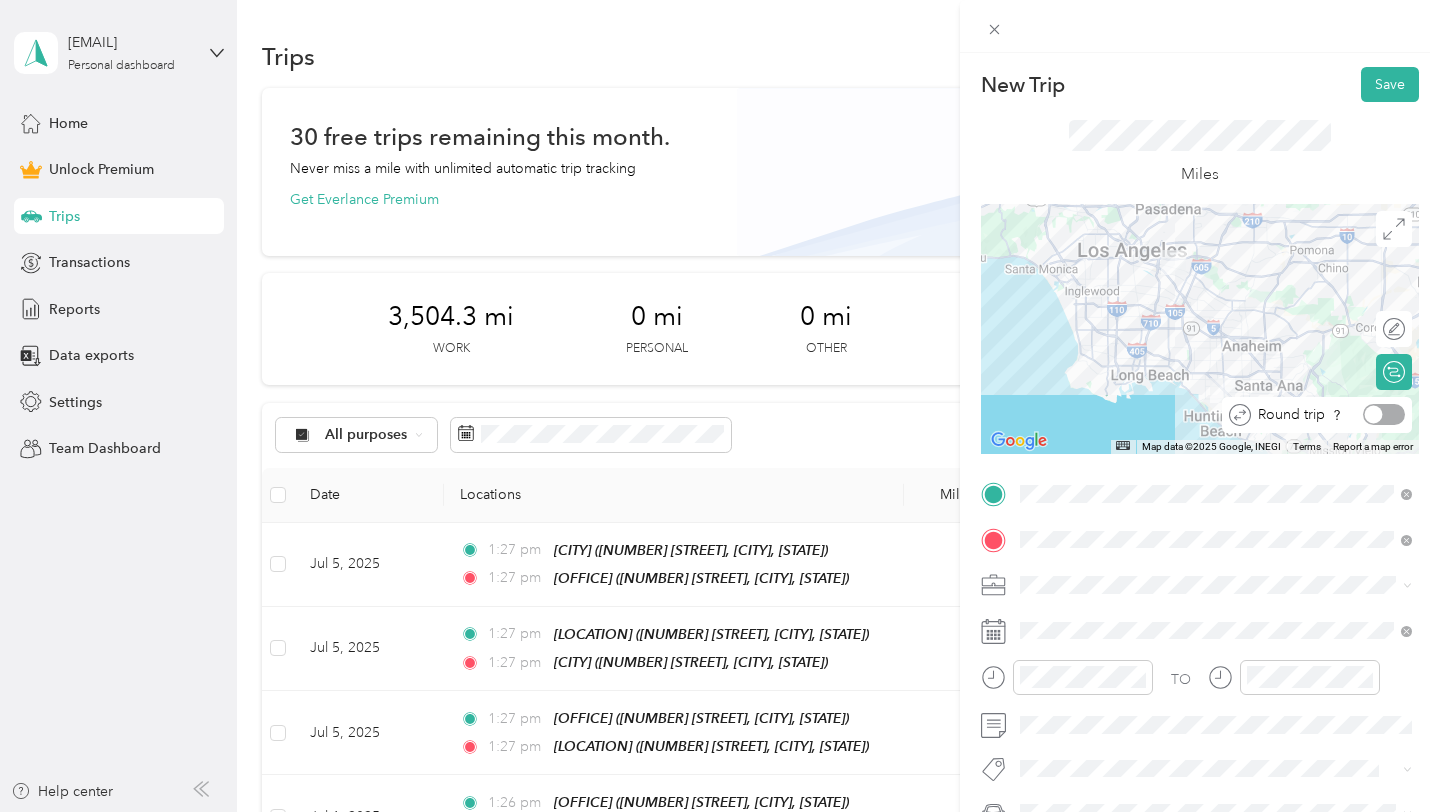 click at bounding box center [1384, 414] 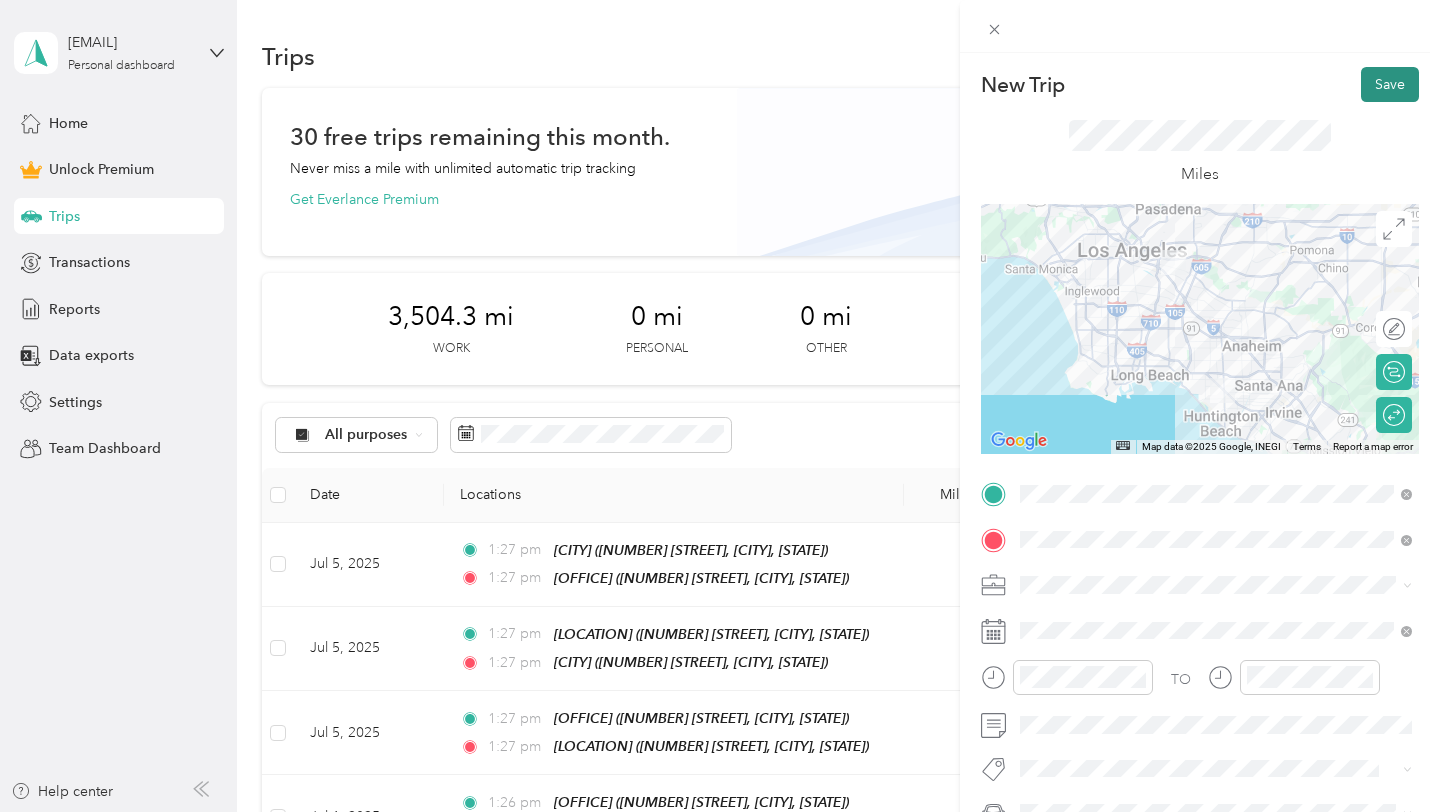 click on "Save" at bounding box center [1390, 84] 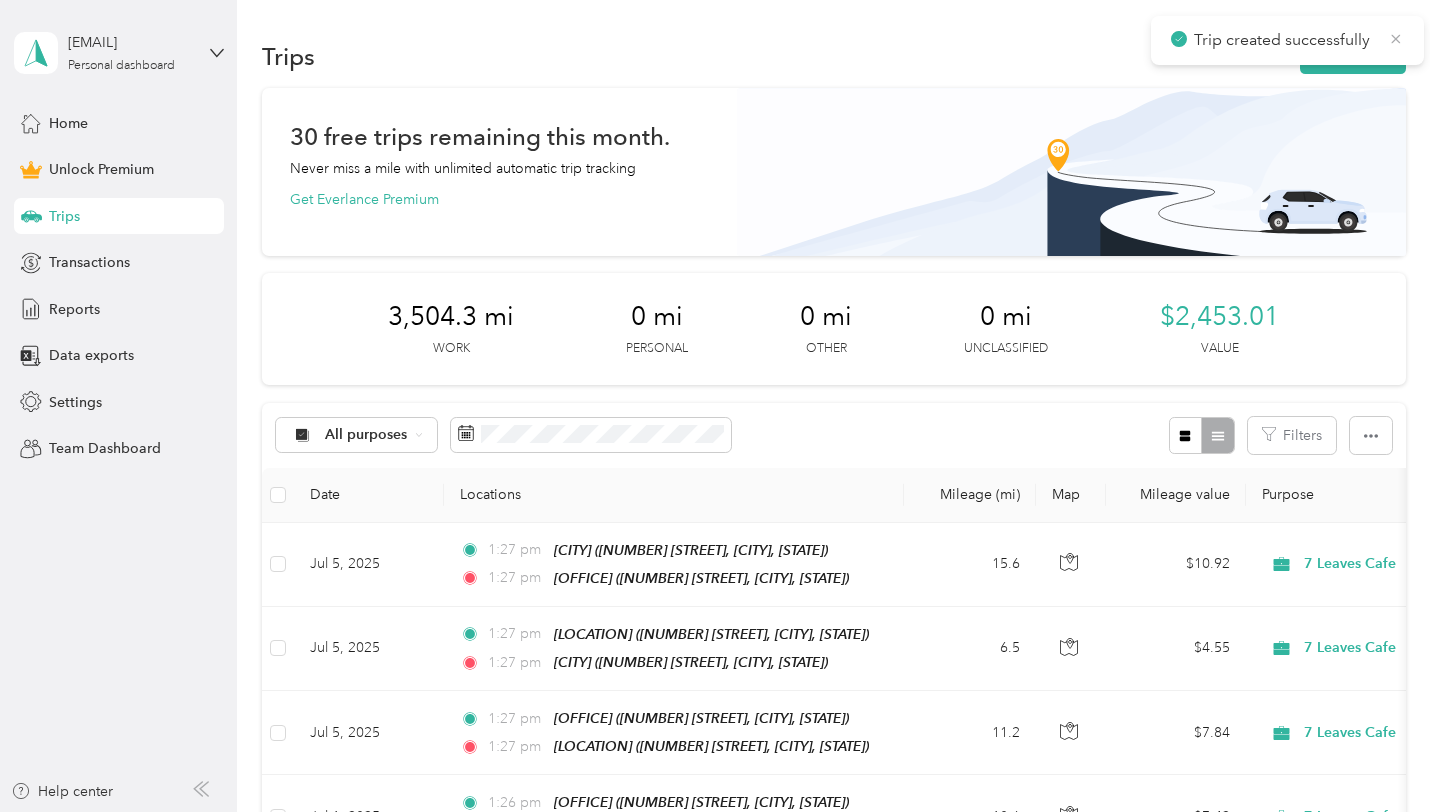 click 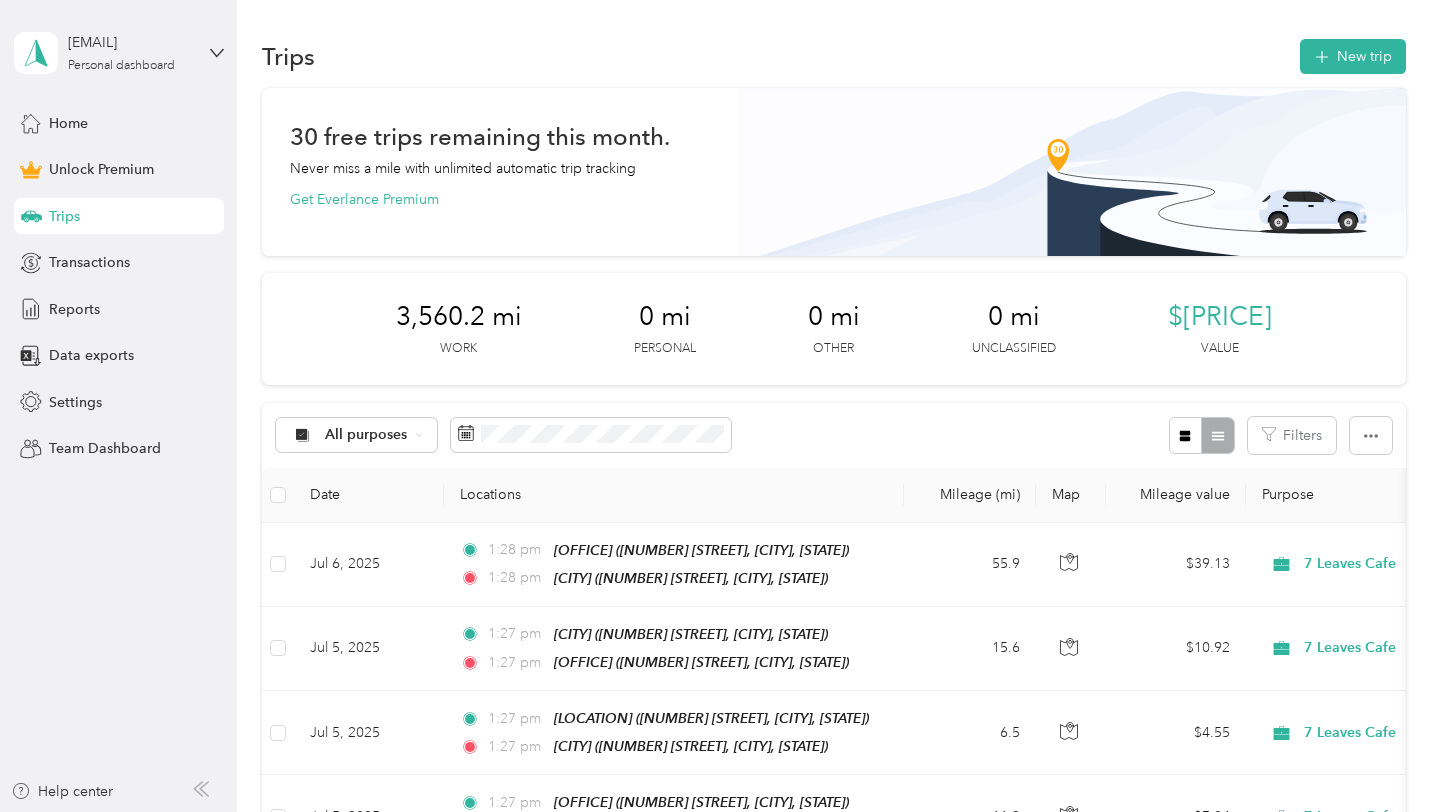 click on "Trips New trip" at bounding box center (834, 56) 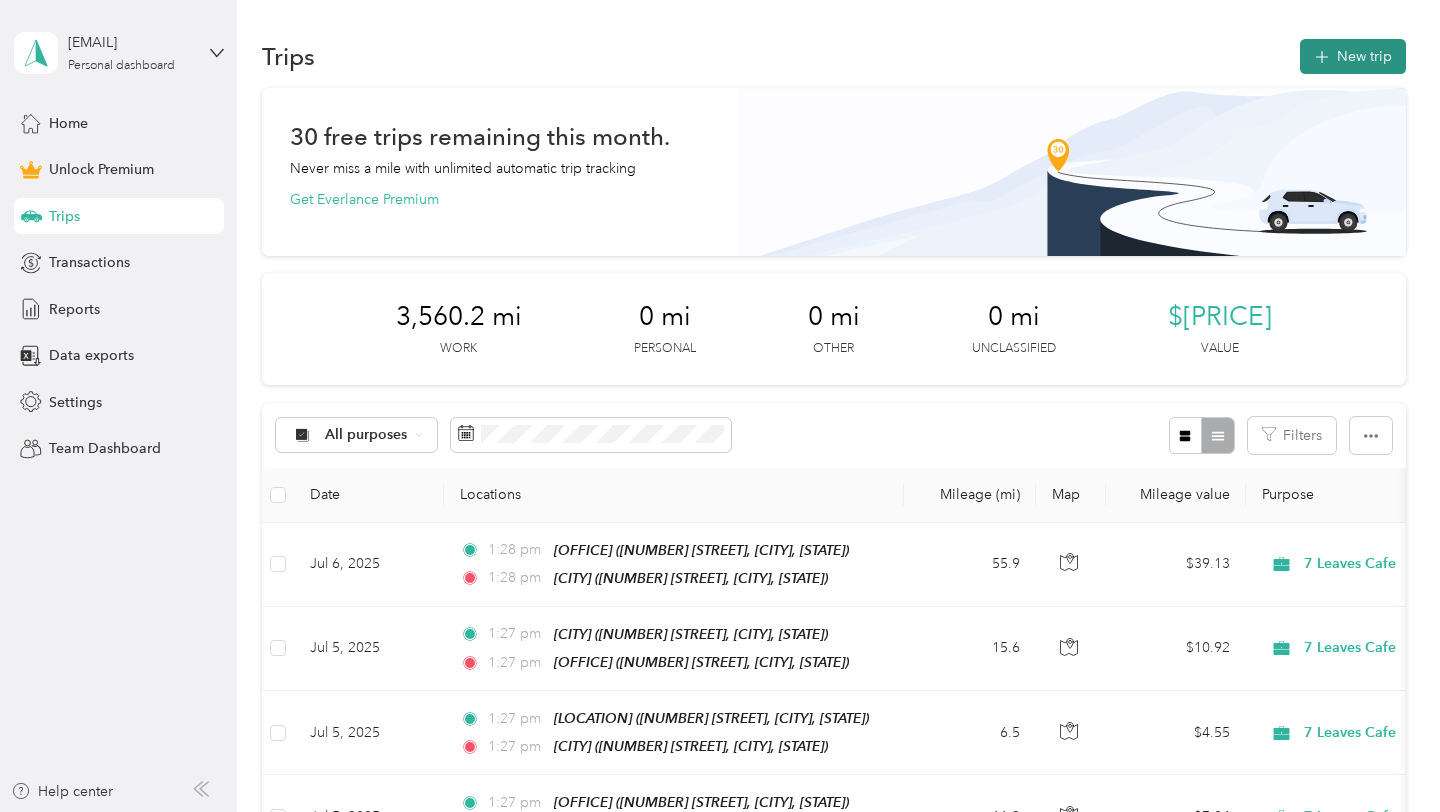 click on "New trip" at bounding box center (1353, 56) 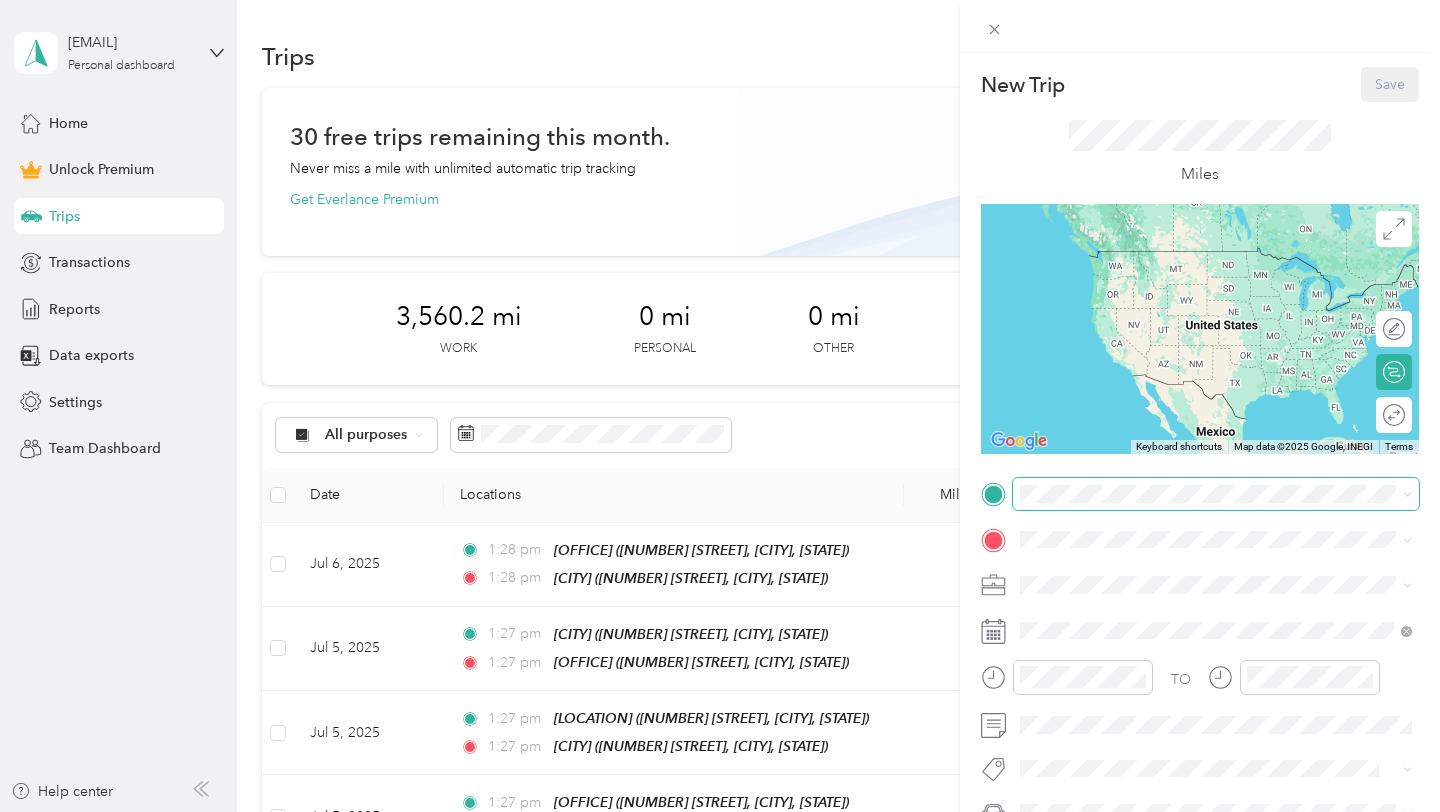 click at bounding box center [1216, 494] 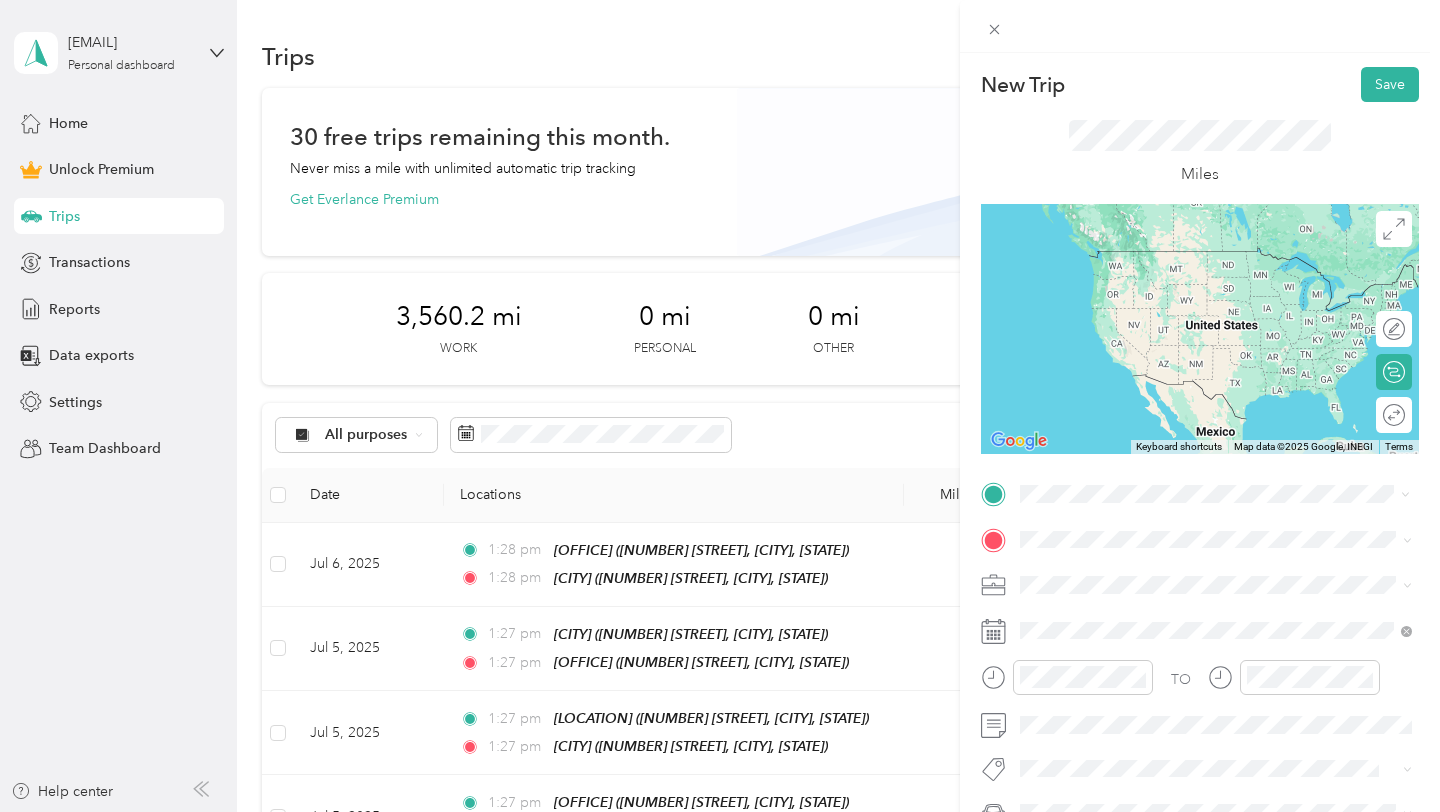 click on "HB Office 16052 Beach Blvd, 92647, Huntington Beach, CA, United States" at bounding box center [1232, 595] 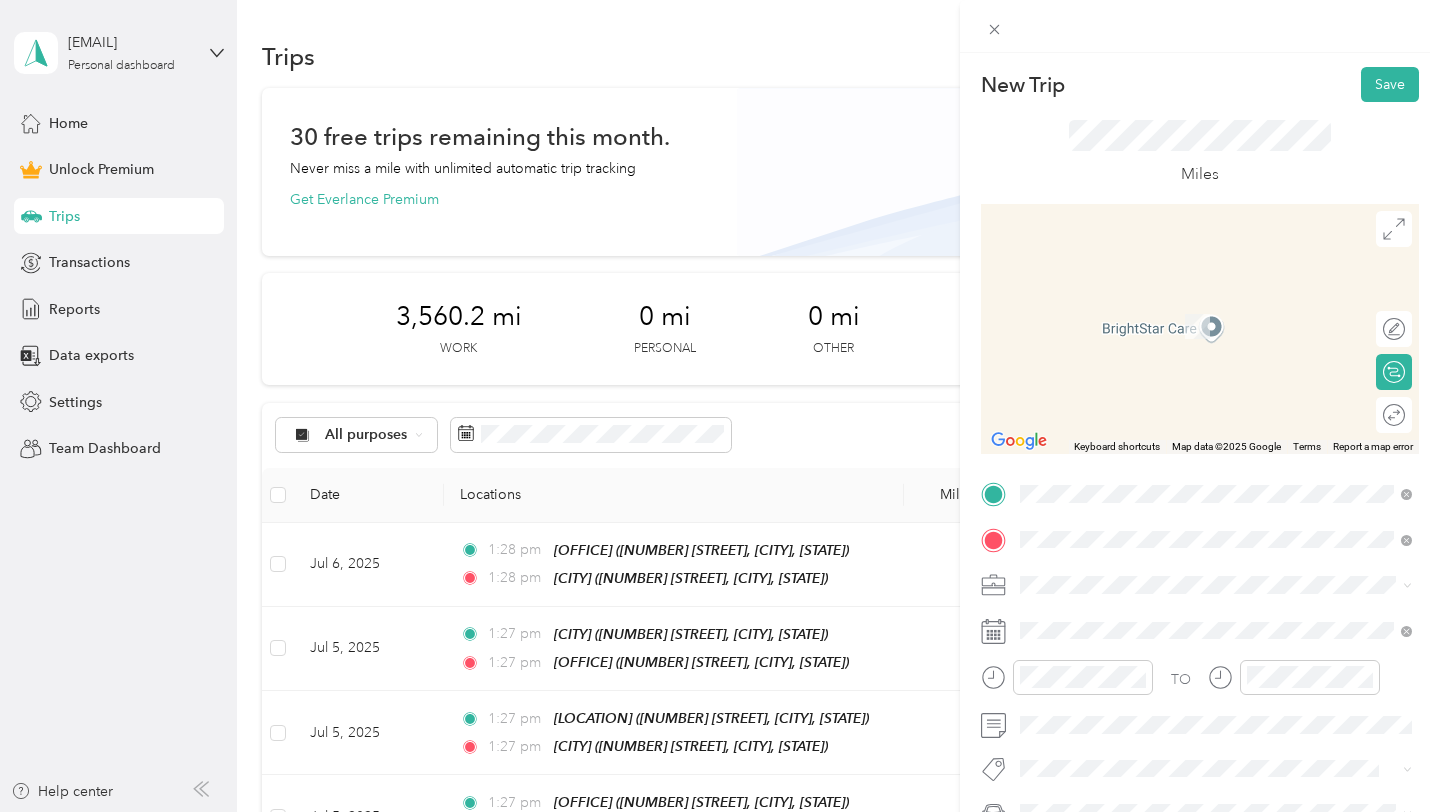 click on "Artisan 10065 Garfield Avenue, 92708, Fountain Valley, California, United States" at bounding box center [1232, 325] 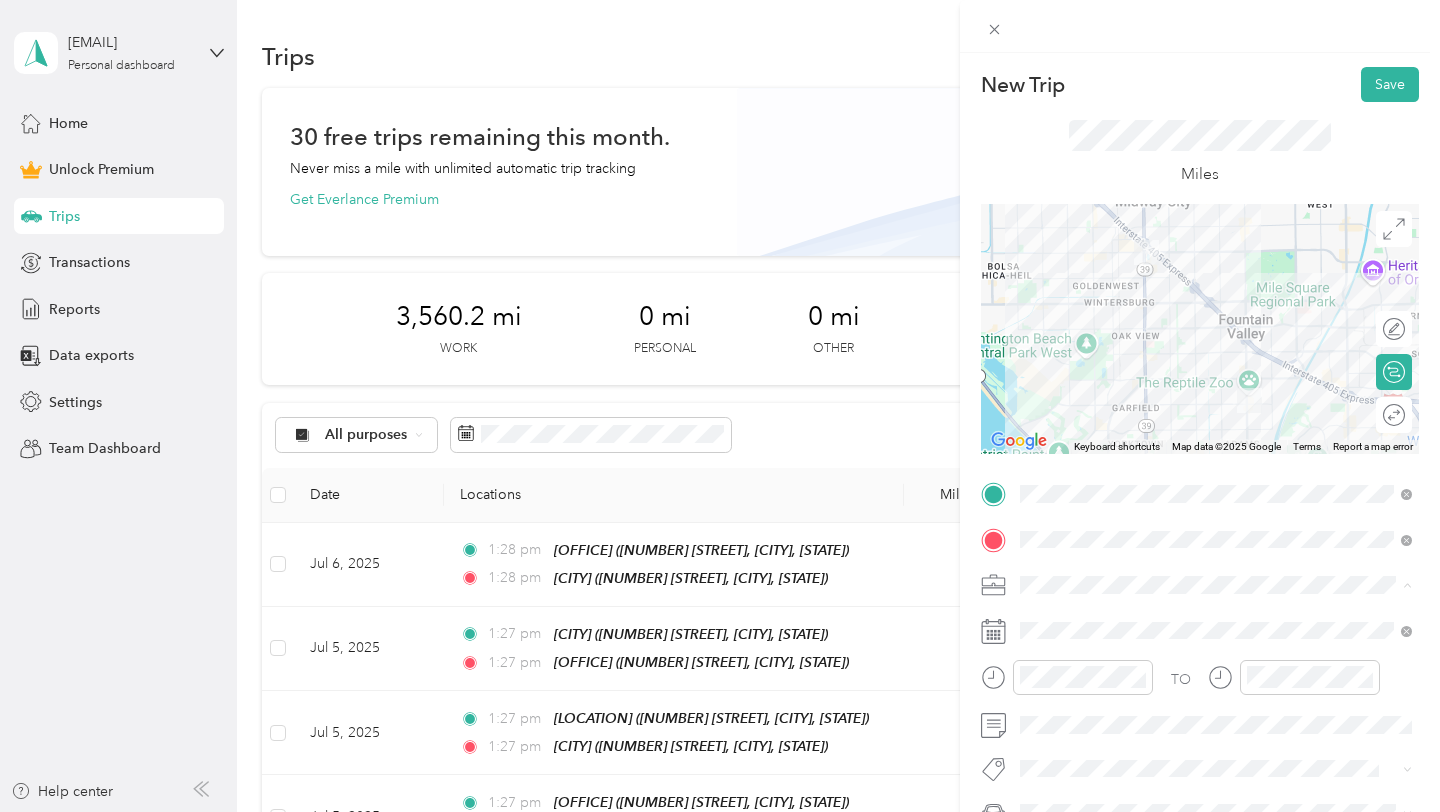 click on "7 Leaves Cafe" at bounding box center (1071, 374) 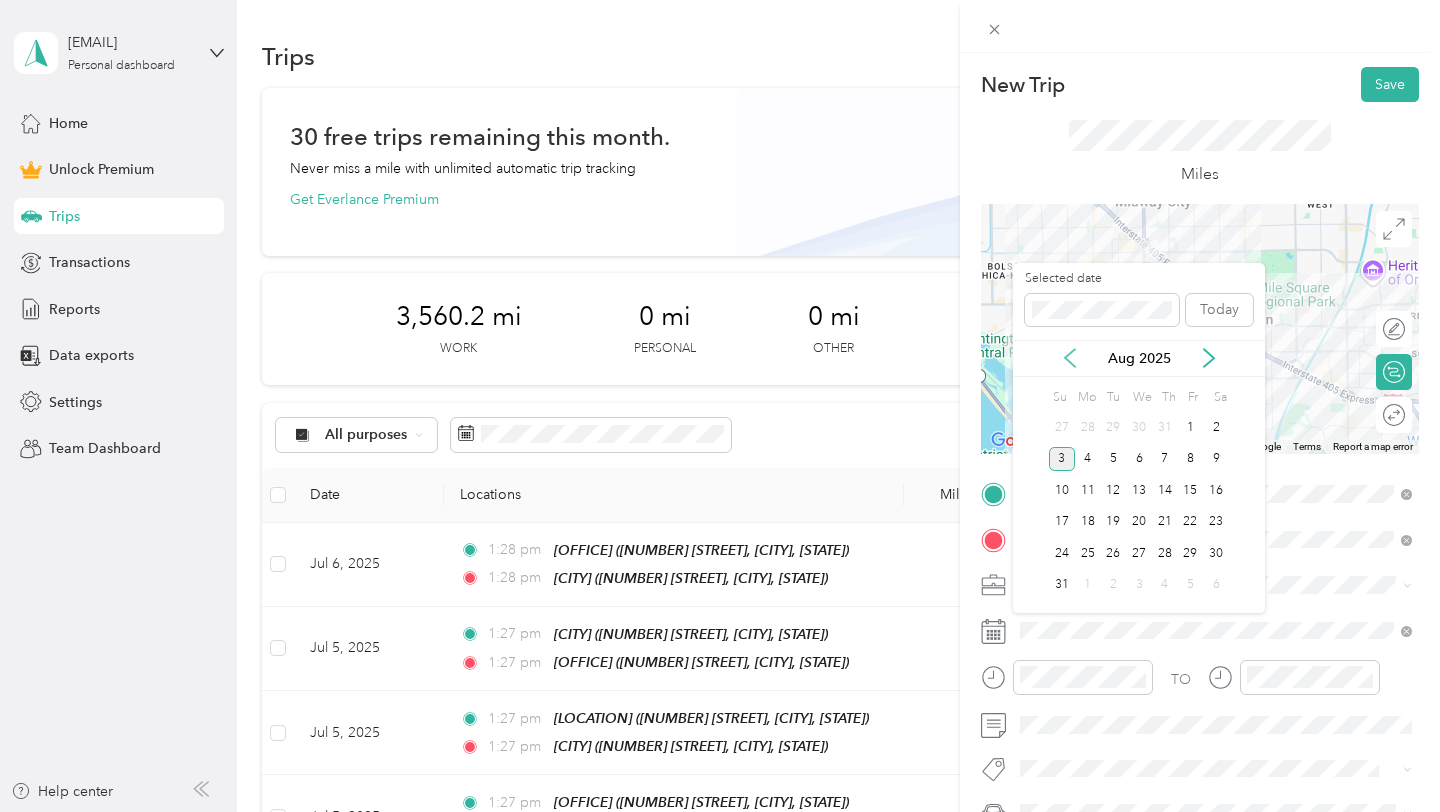 click 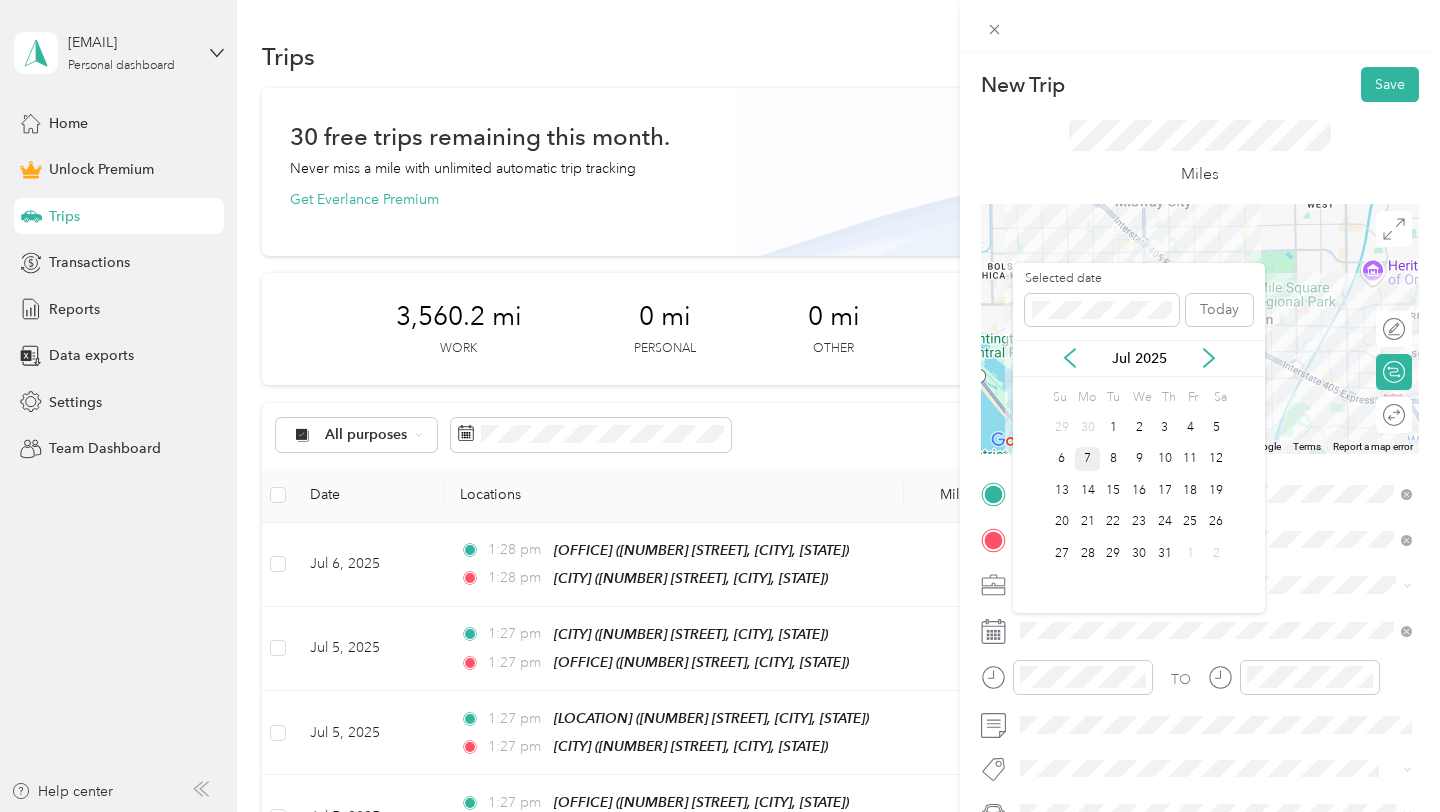 click on "7" at bounding box center [1088, 459] 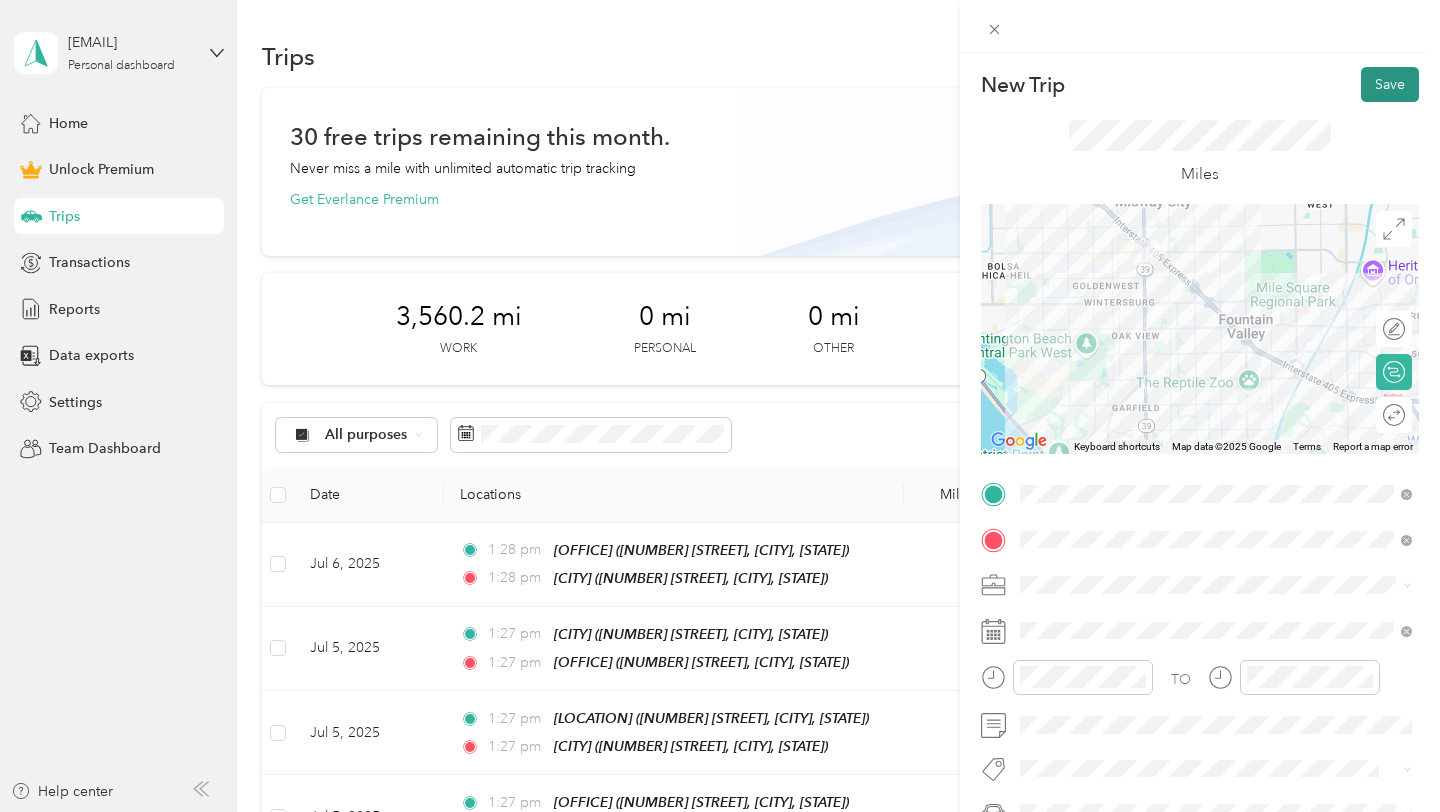 click on "Save" at bounding box center (1390, 84) 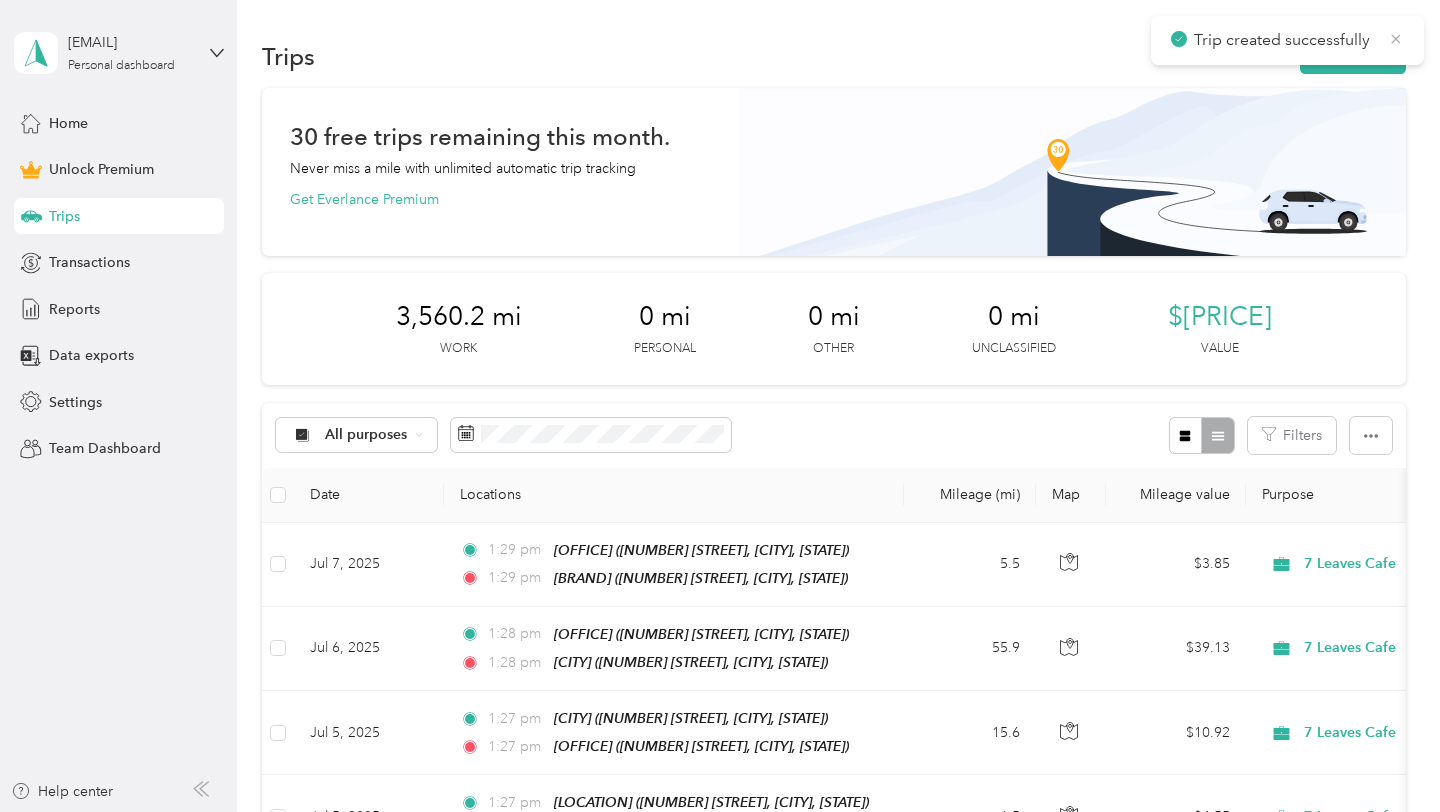 click 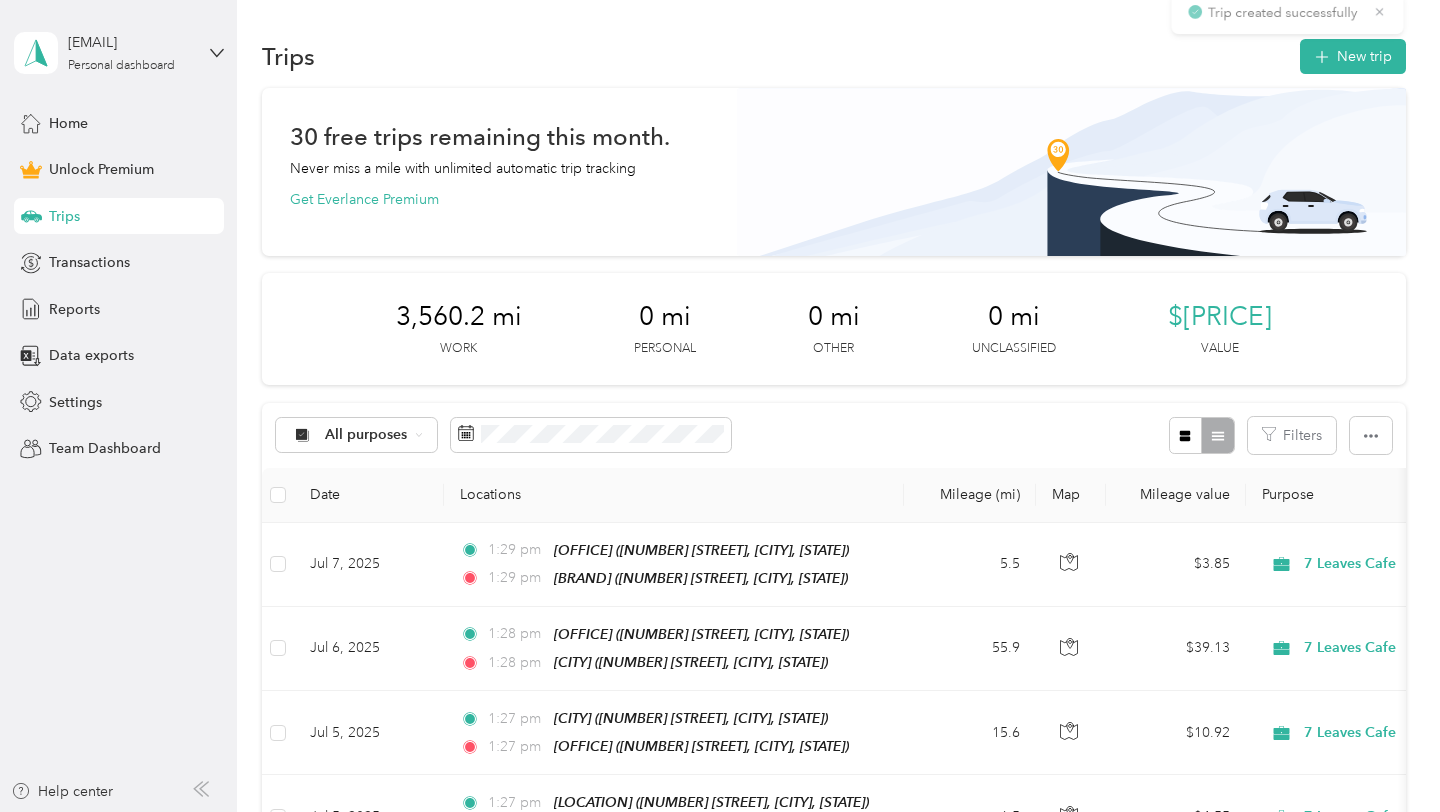 click on "Trips New trip" at bounding box center [834, 56] 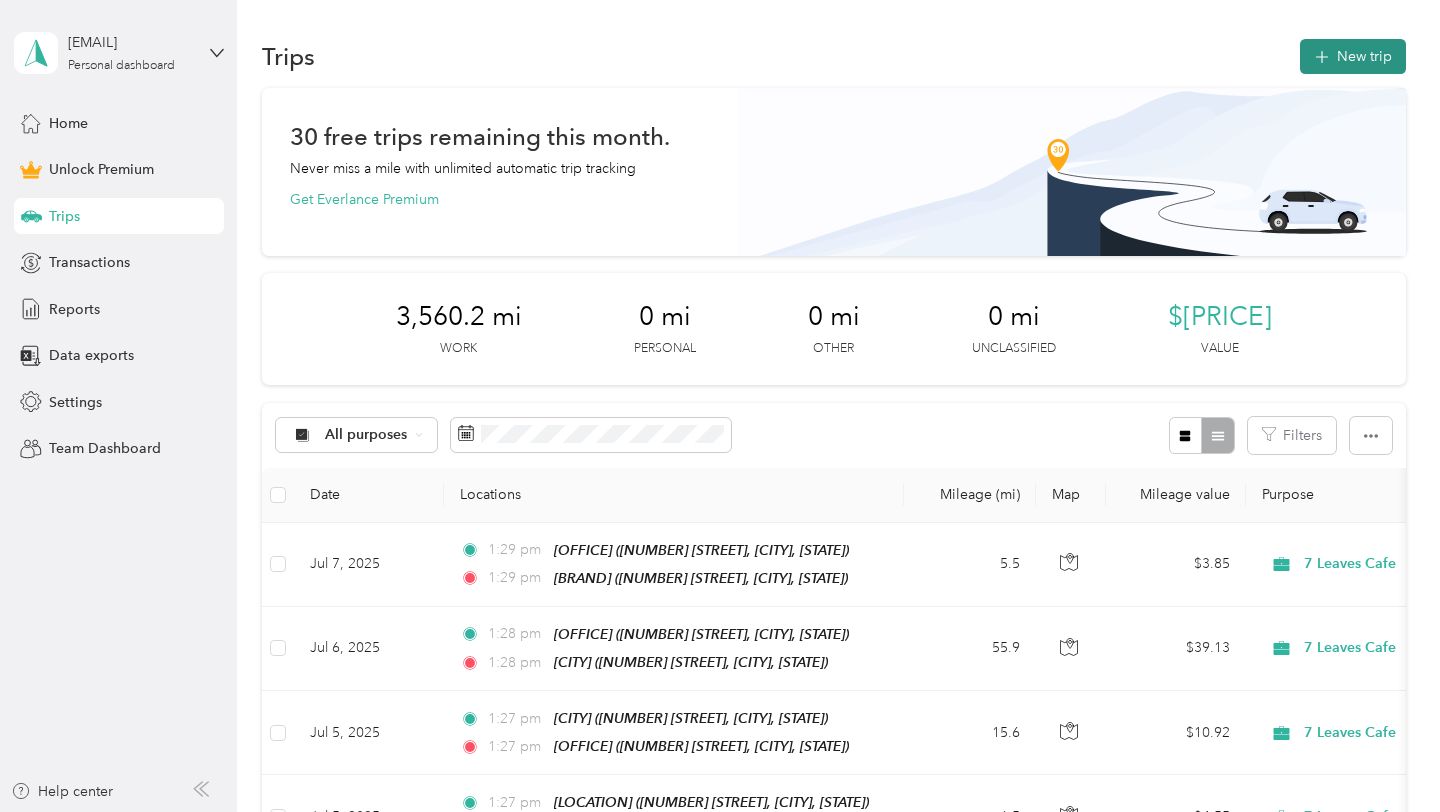 click on "New trip" at bounding box center [1353, 56] 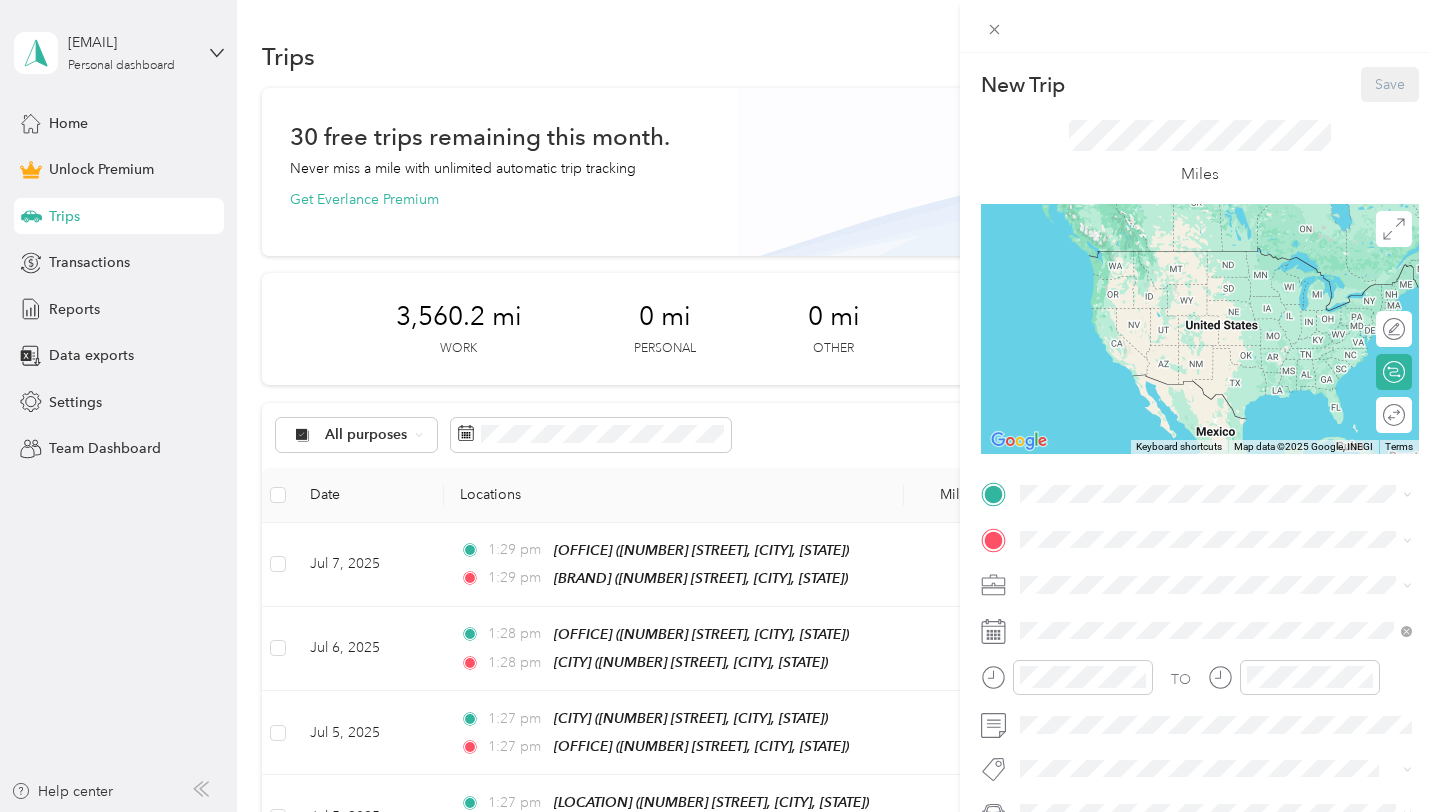 click on "New Trip Save This trip cannot be edited because it is either under review, approved, or paid. Contact your Team Manager to edit it. Miles ← Move left → Move right ↑ Move up ↓ Move down + Zoom in - Zoom out Home Jump left by 75% End Jump right by 75% Page Up Jump up by 75% Page Down Jump down by 75% Keyboard shortcuts Map Data Map data ©2025 Google, INEGI Map data ©2025 Google, INEGI 1000 km  Click to toggle between metric and imperial units Terms Report a map error Edit route Calculate route Round trip TO Add photo" at bounding box center (1200, 491) 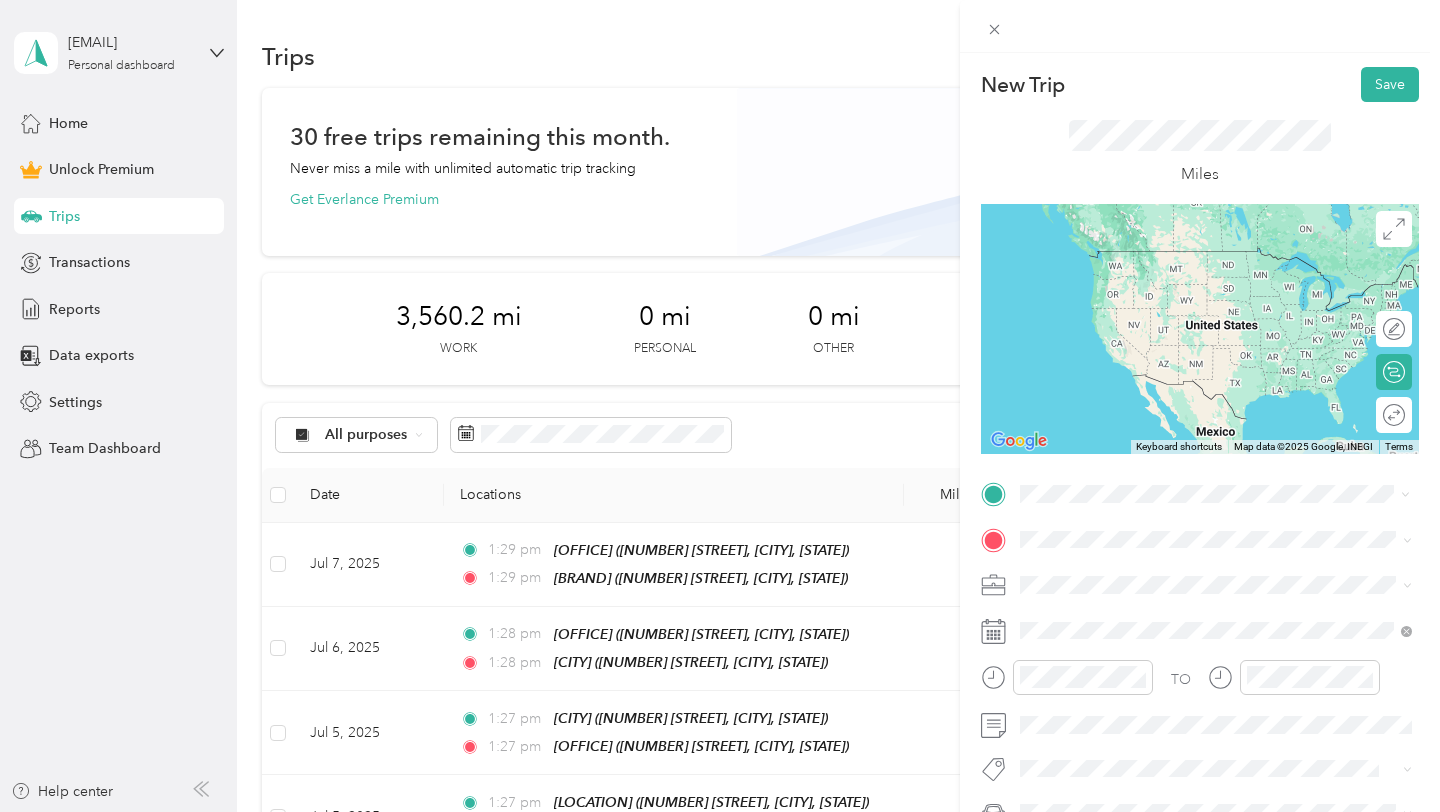 click on "Artisan" at bounding box center [1232, 573] 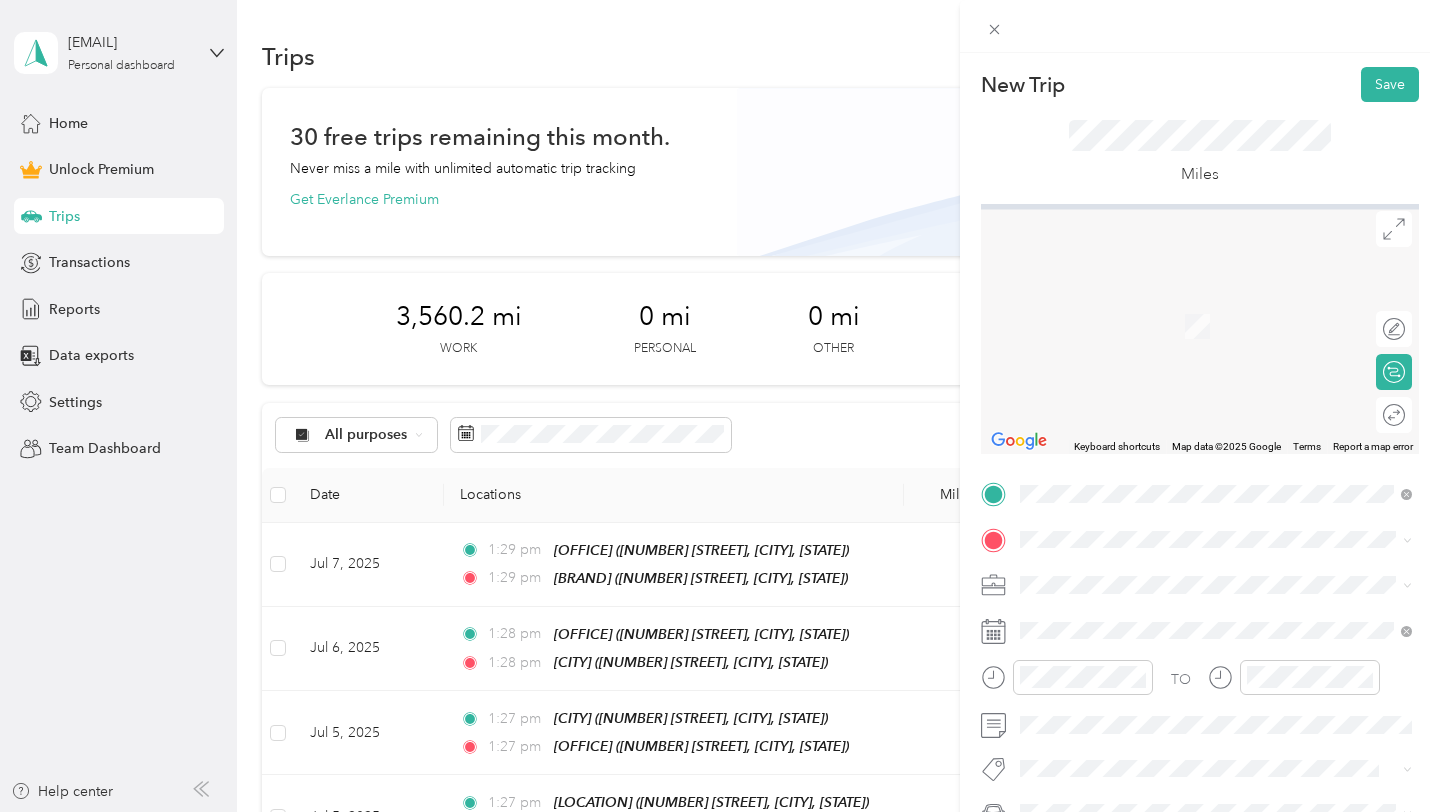 click on "Brookhurst" at bounding box center (1232, 299) 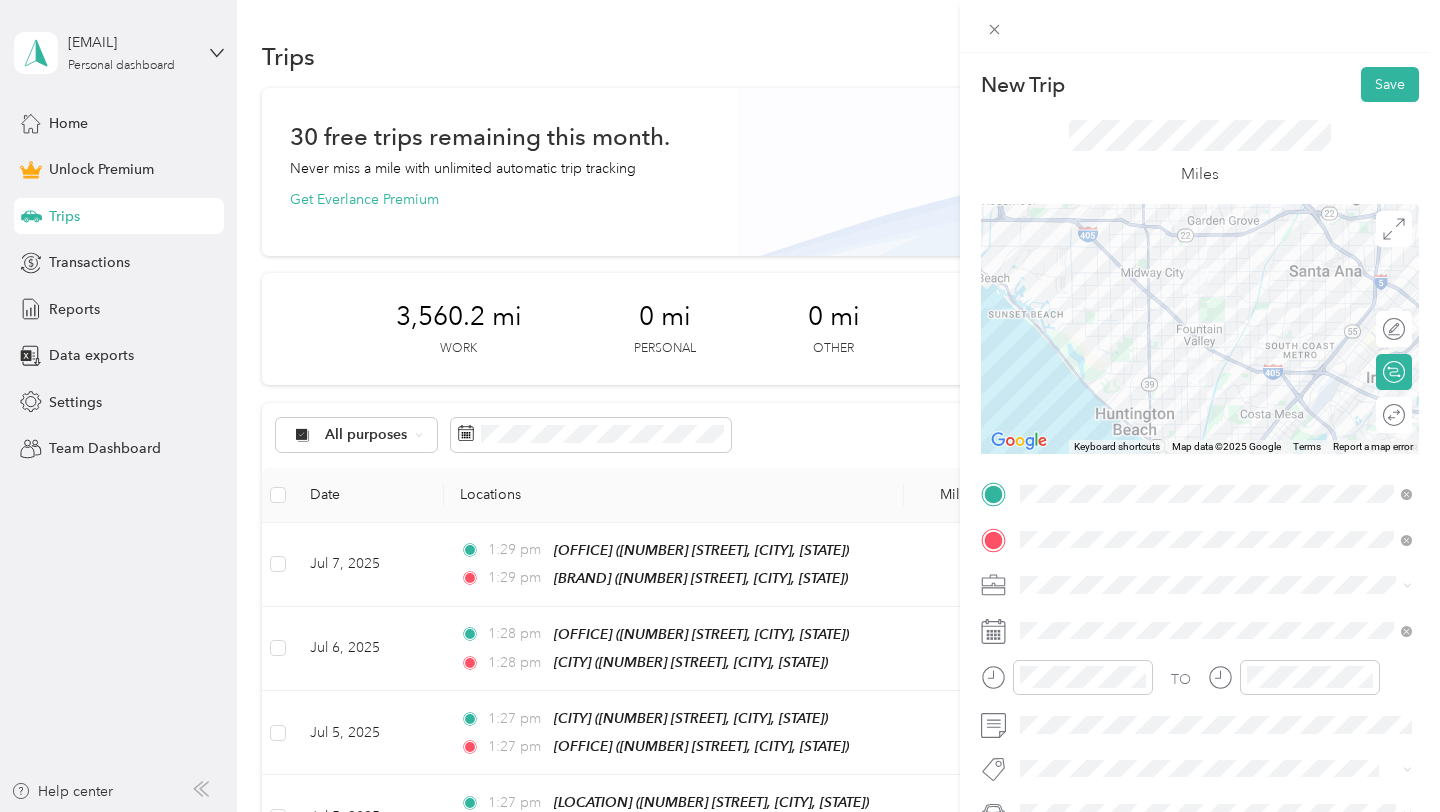 click on "7 Leaves Cafe" at bounding box center [1071, 368] 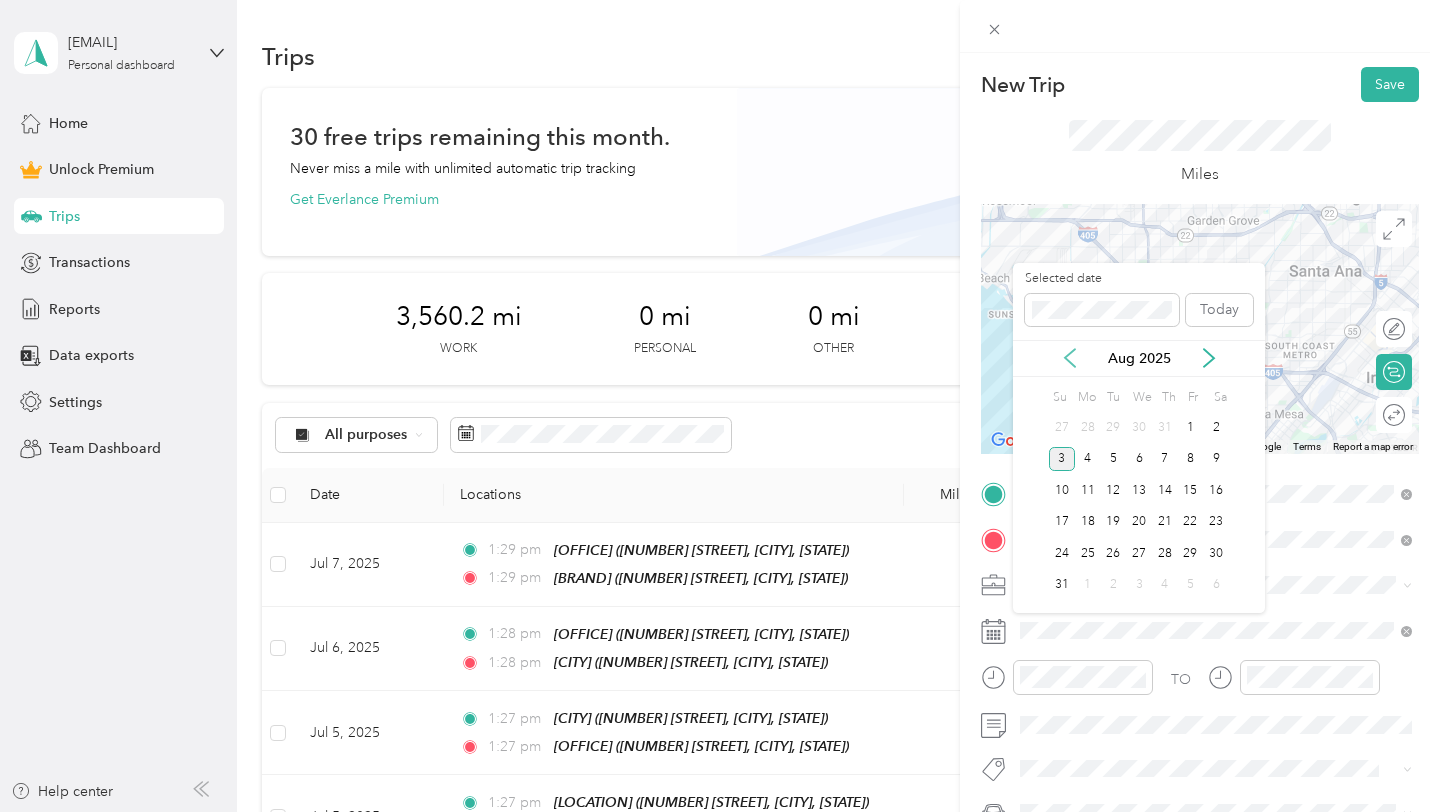 click 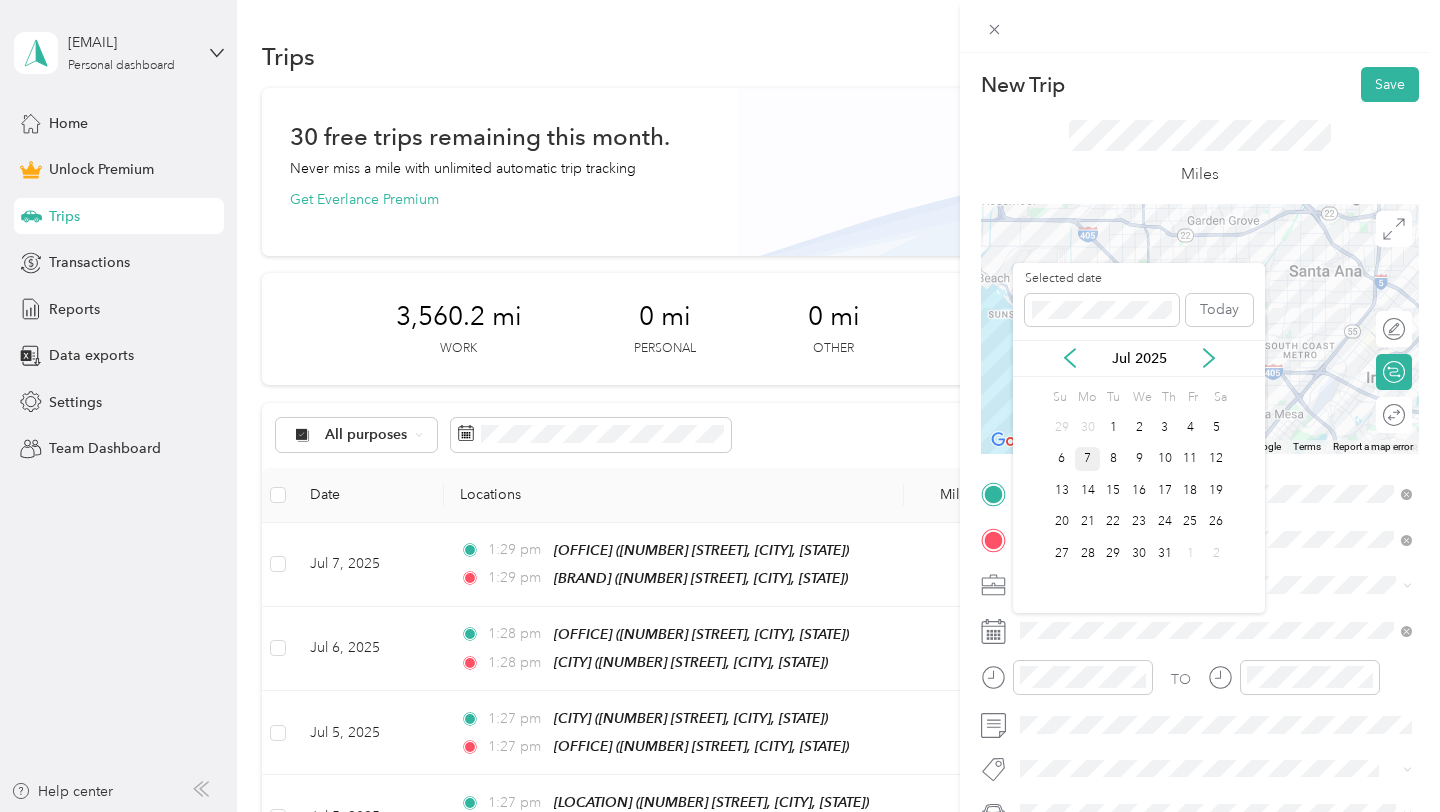 click on "7" at bounding box center (1088, 459) 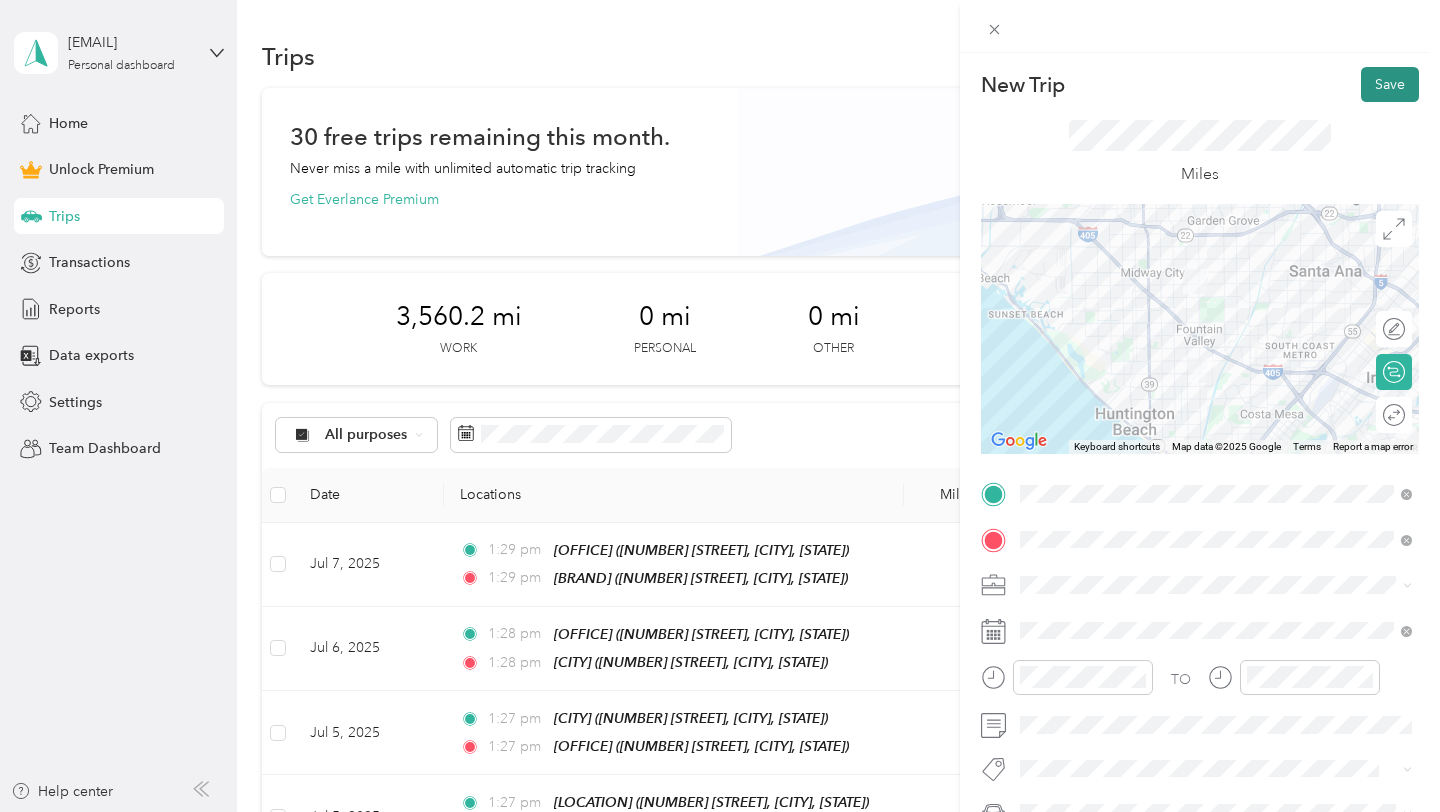click on "Save" at bounding box center [1390, 84] 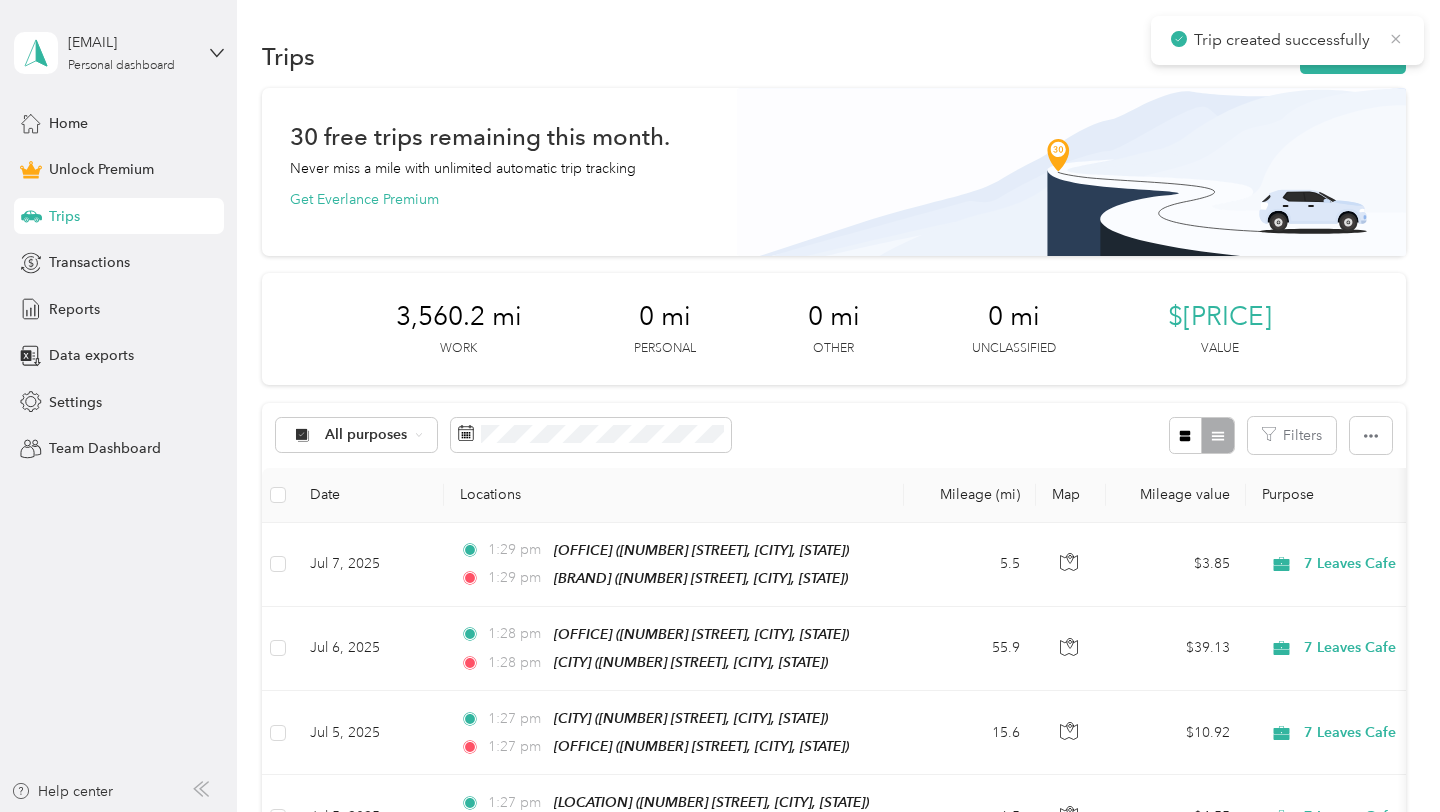 click 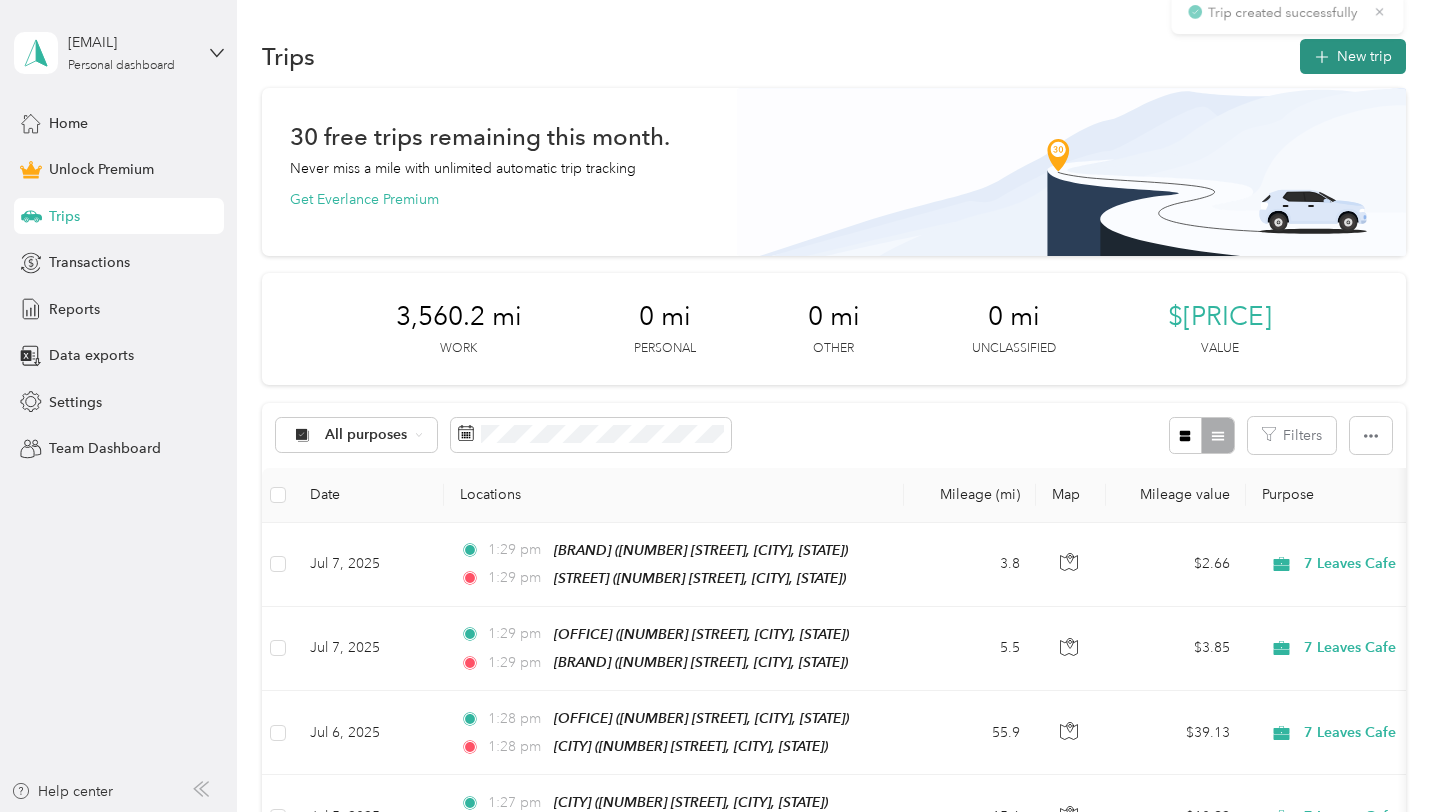 click on "New trip" at bounding box center (1353, 56) 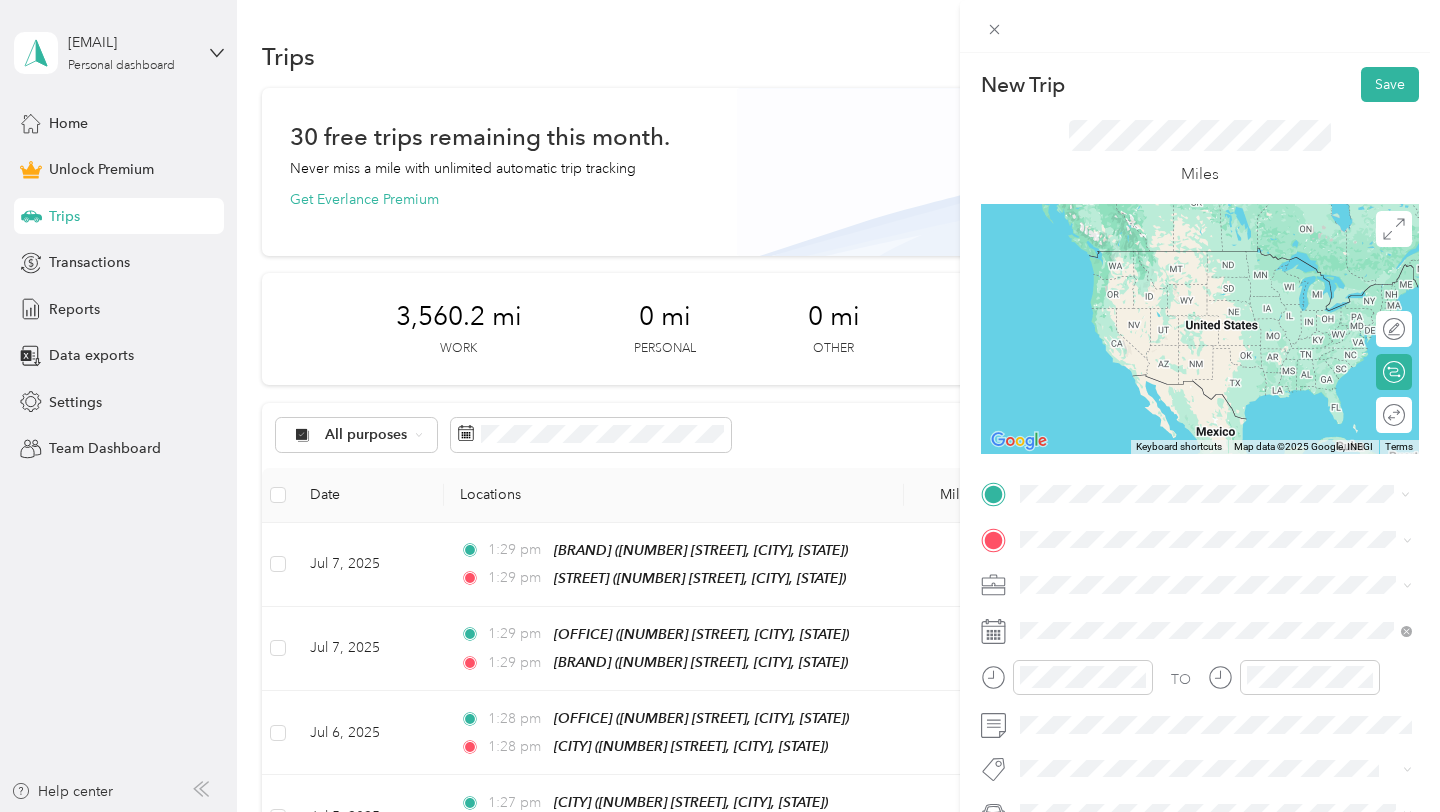 click on "Brookhurst" at bounding box center (1232, 573) 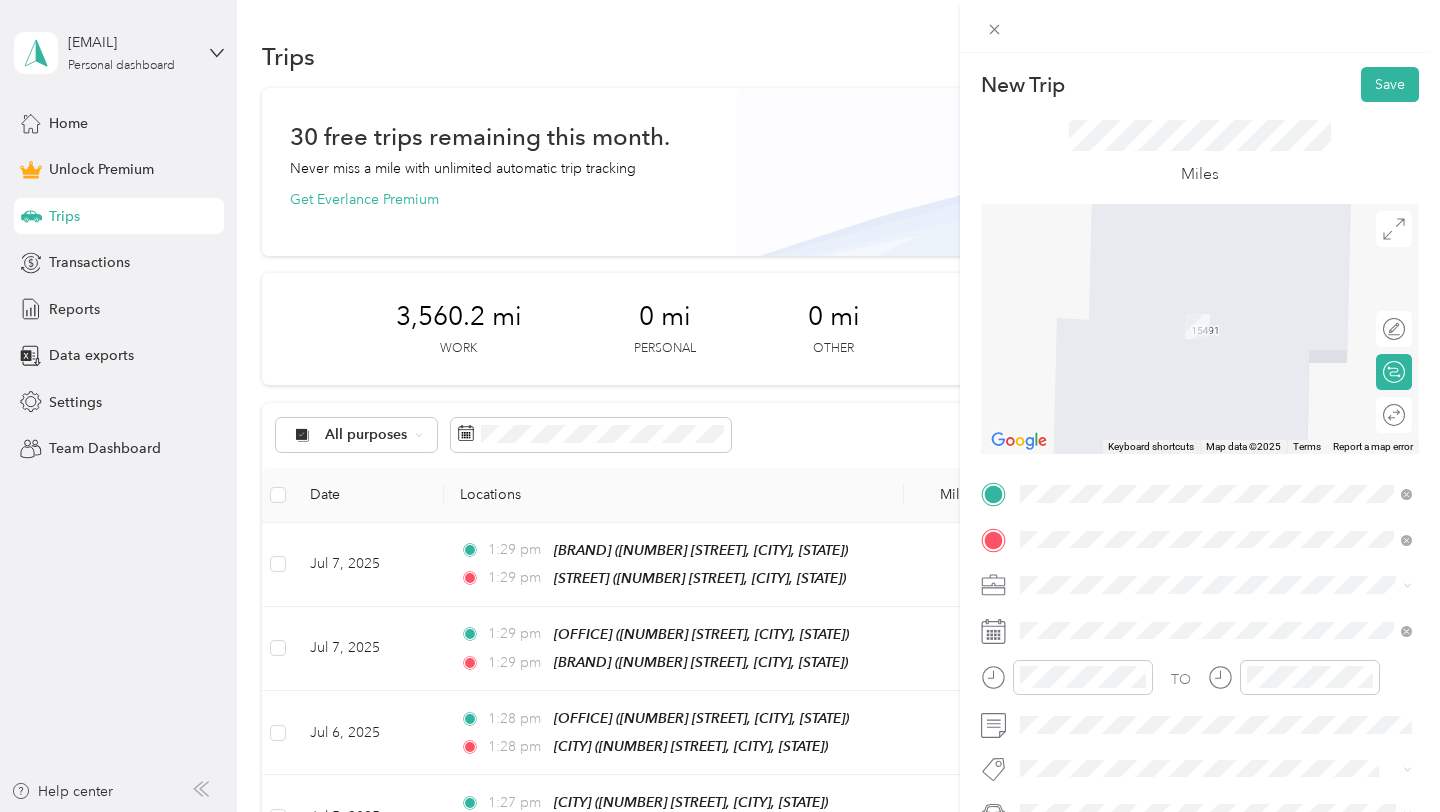 click on "HB Office 16052 Beach Blvd, 92647, Huntington Beach, CA, United States" at bounding box center (1232, 325) 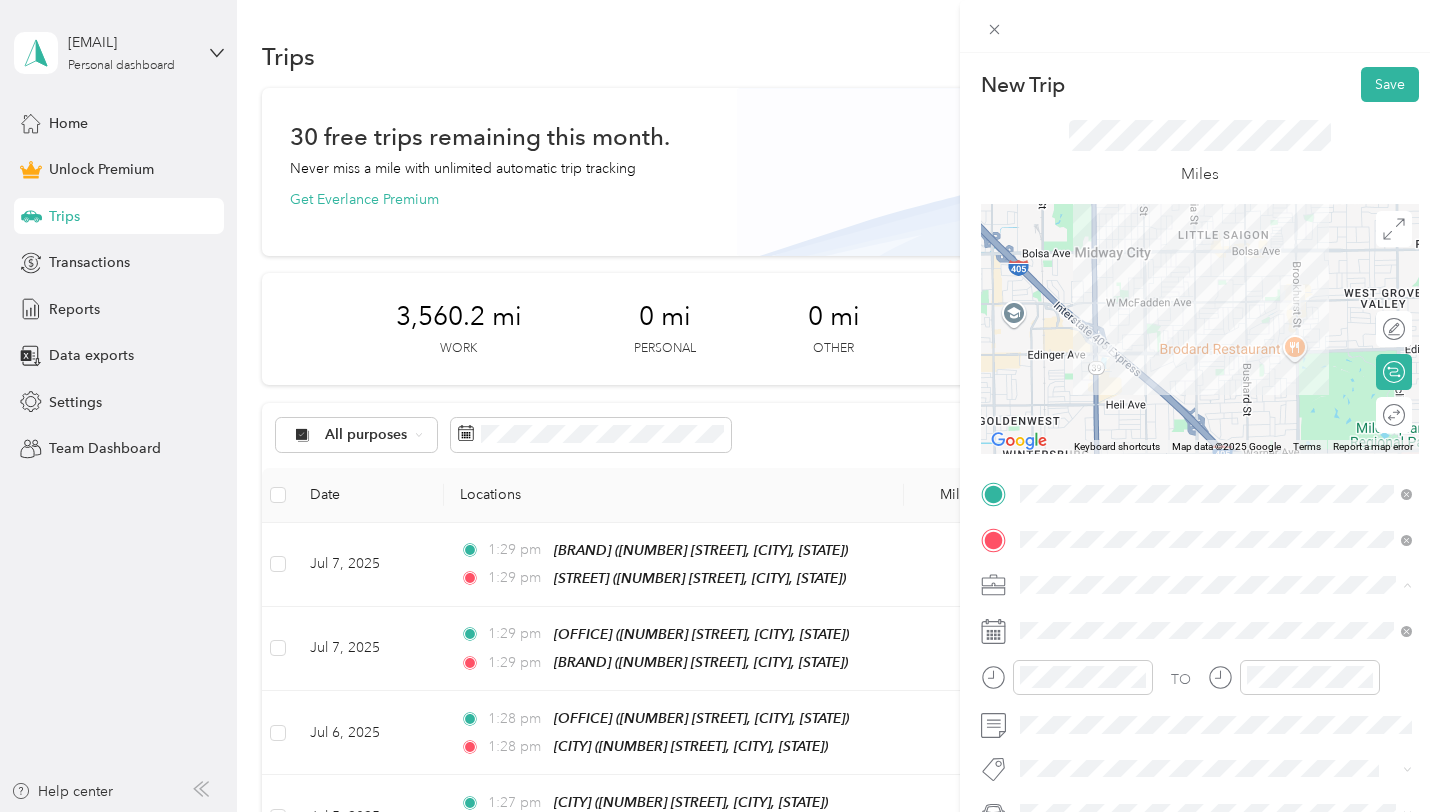 click on "7 Leaves Cafe" at bounding box center (1216, 374) 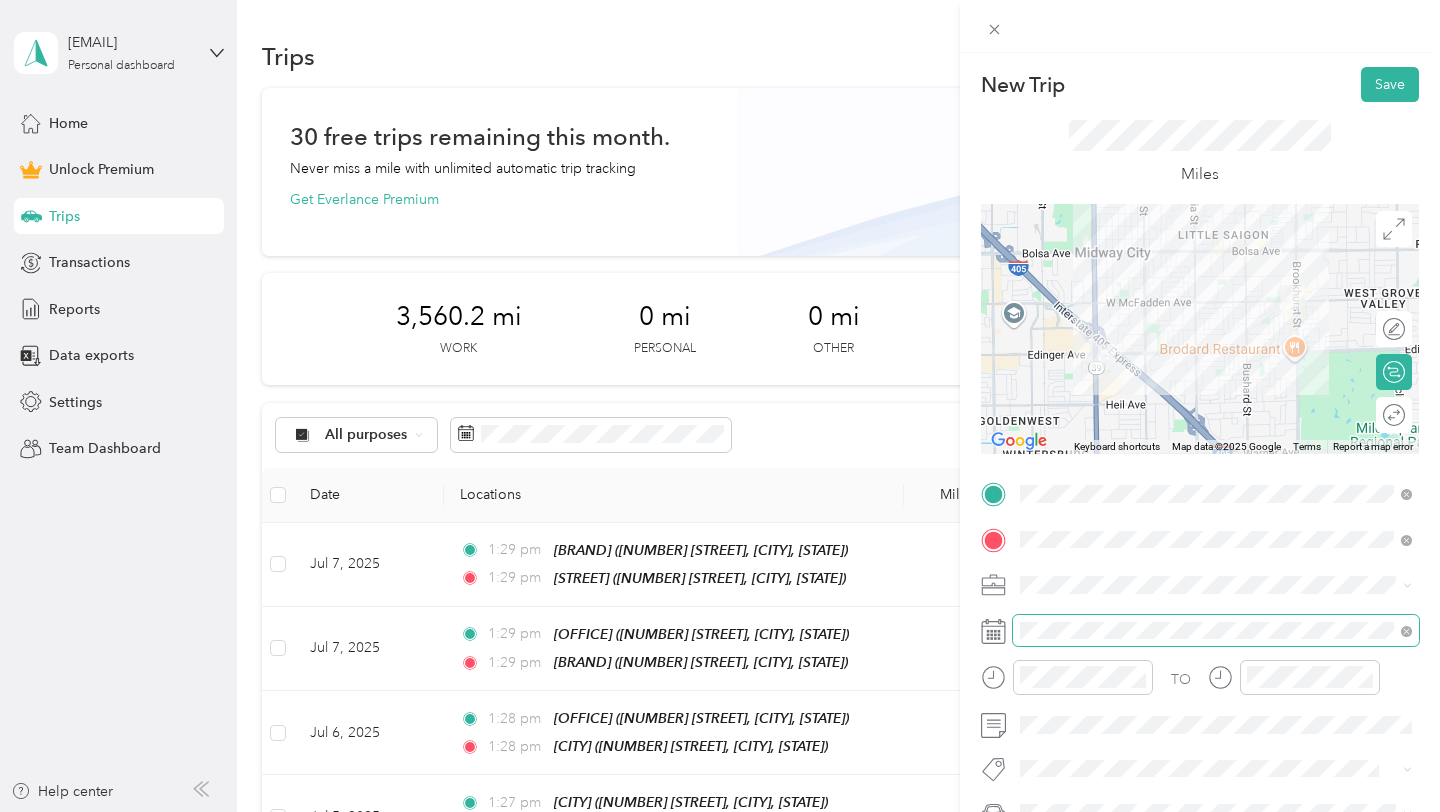 click at bounding box center [1216, 631] 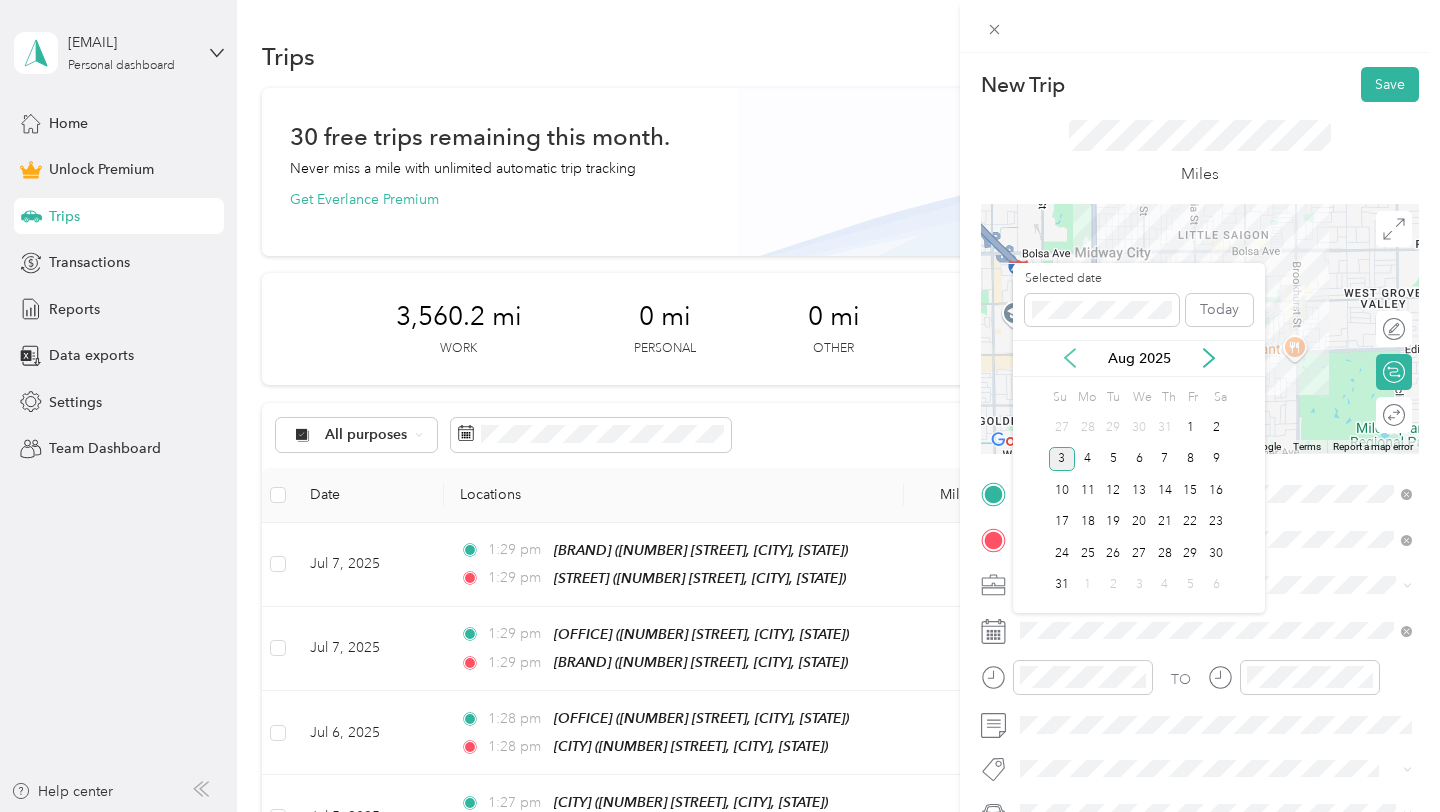 click 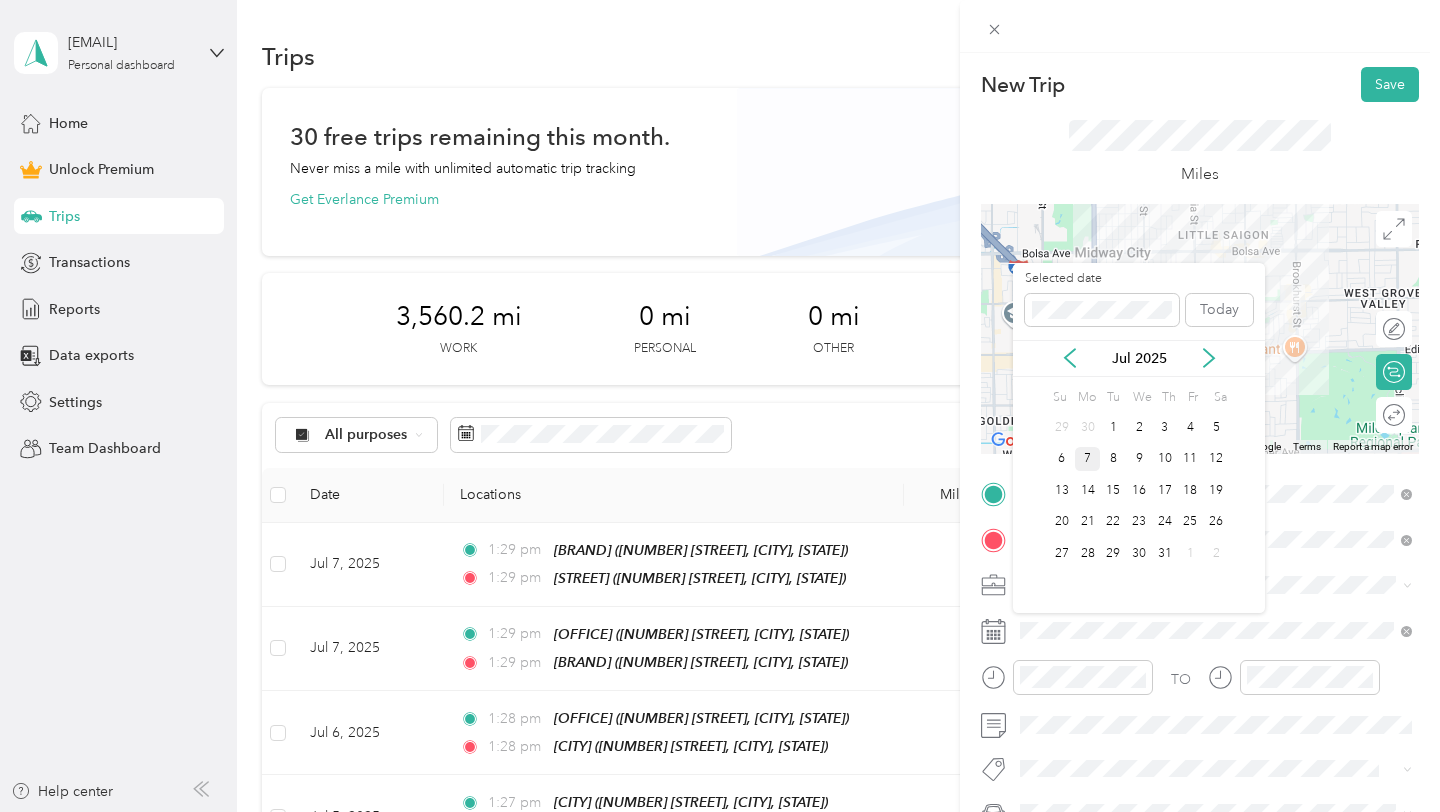click on "7" at bounding box center [1088, 459] 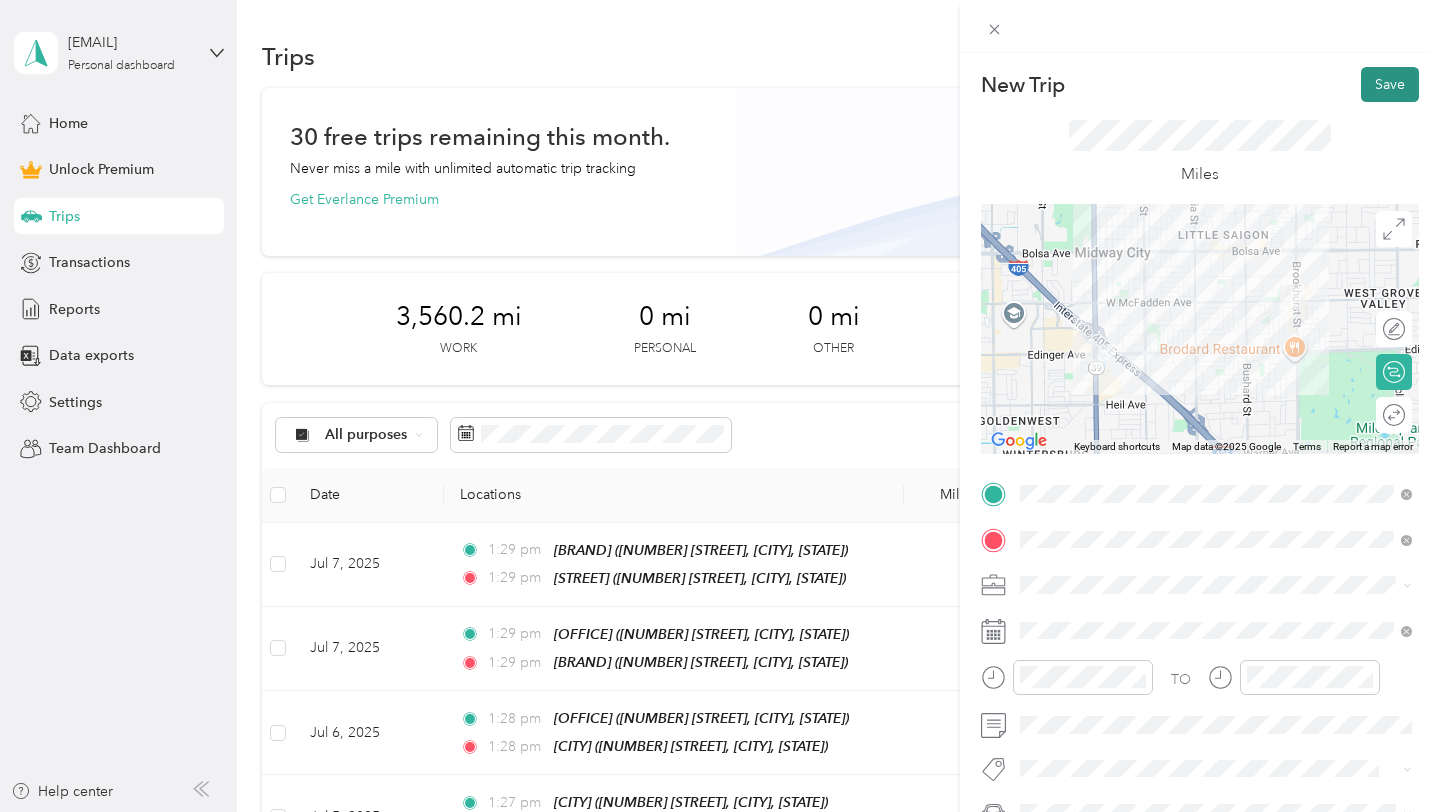 click on "Save" at bounding box center (1390, 84) 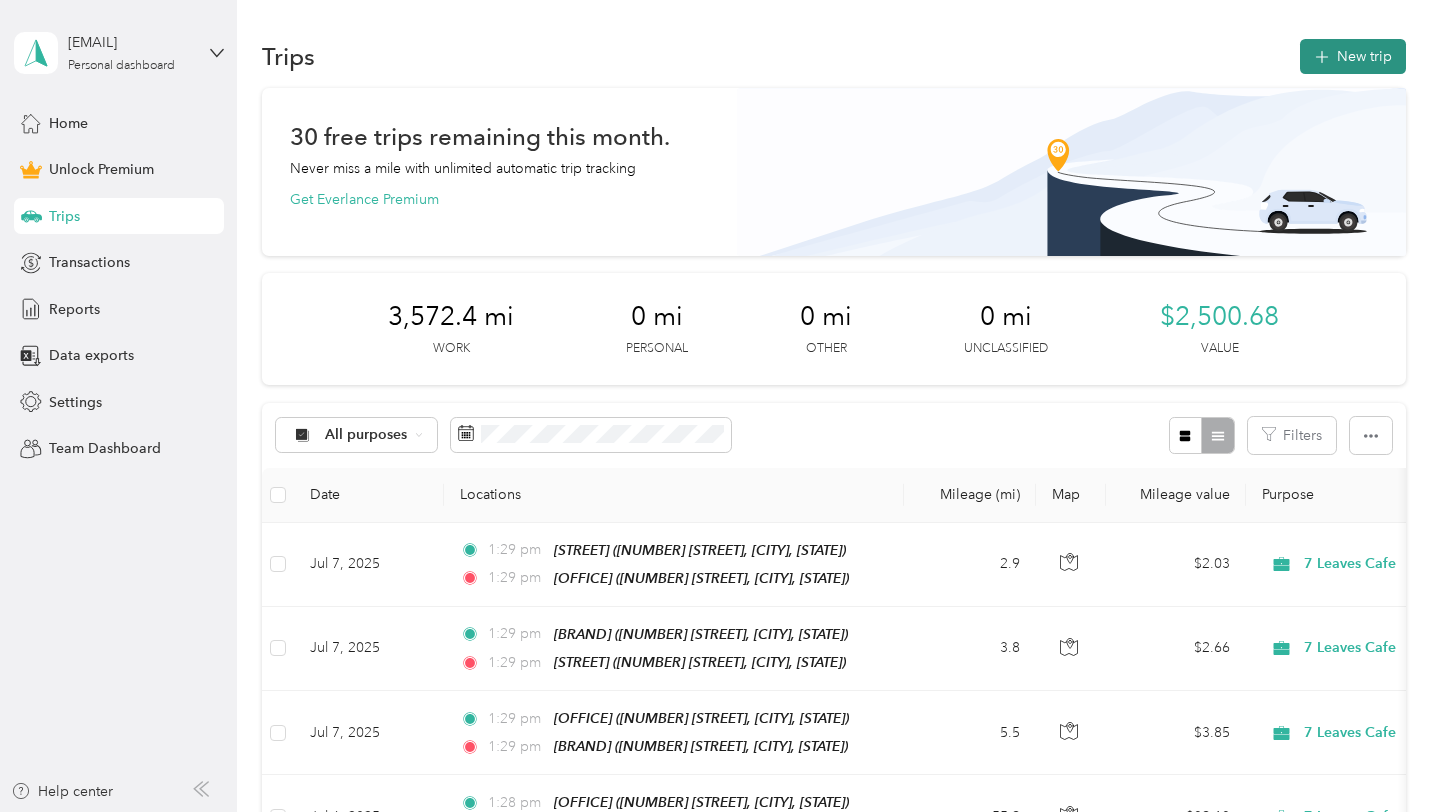 click on "New trip" at bounding box center [1353, 56] 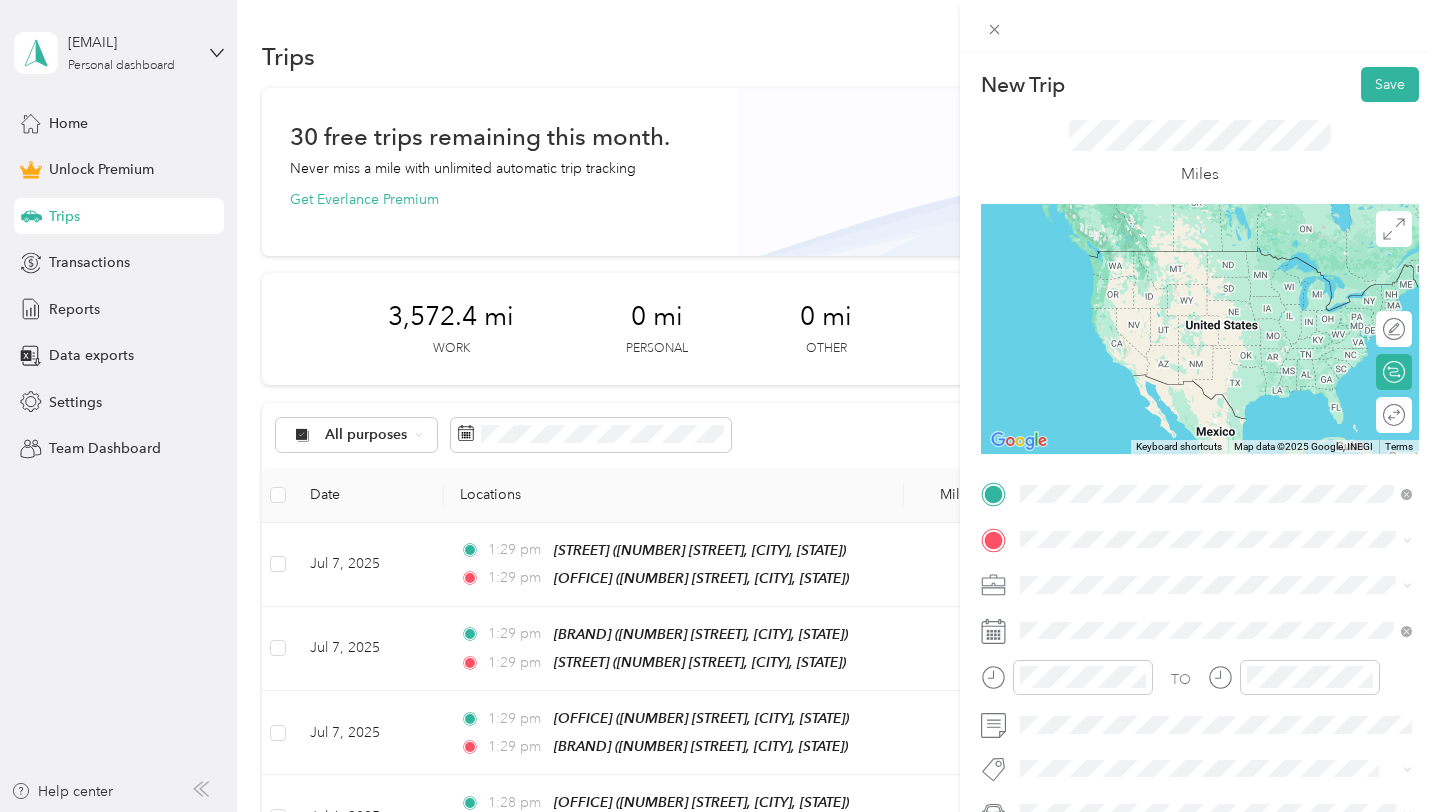 click on "16052 Beach Blvd, 92647, Huntington Beach, CA, United States" at bounding box center (1204, 606) 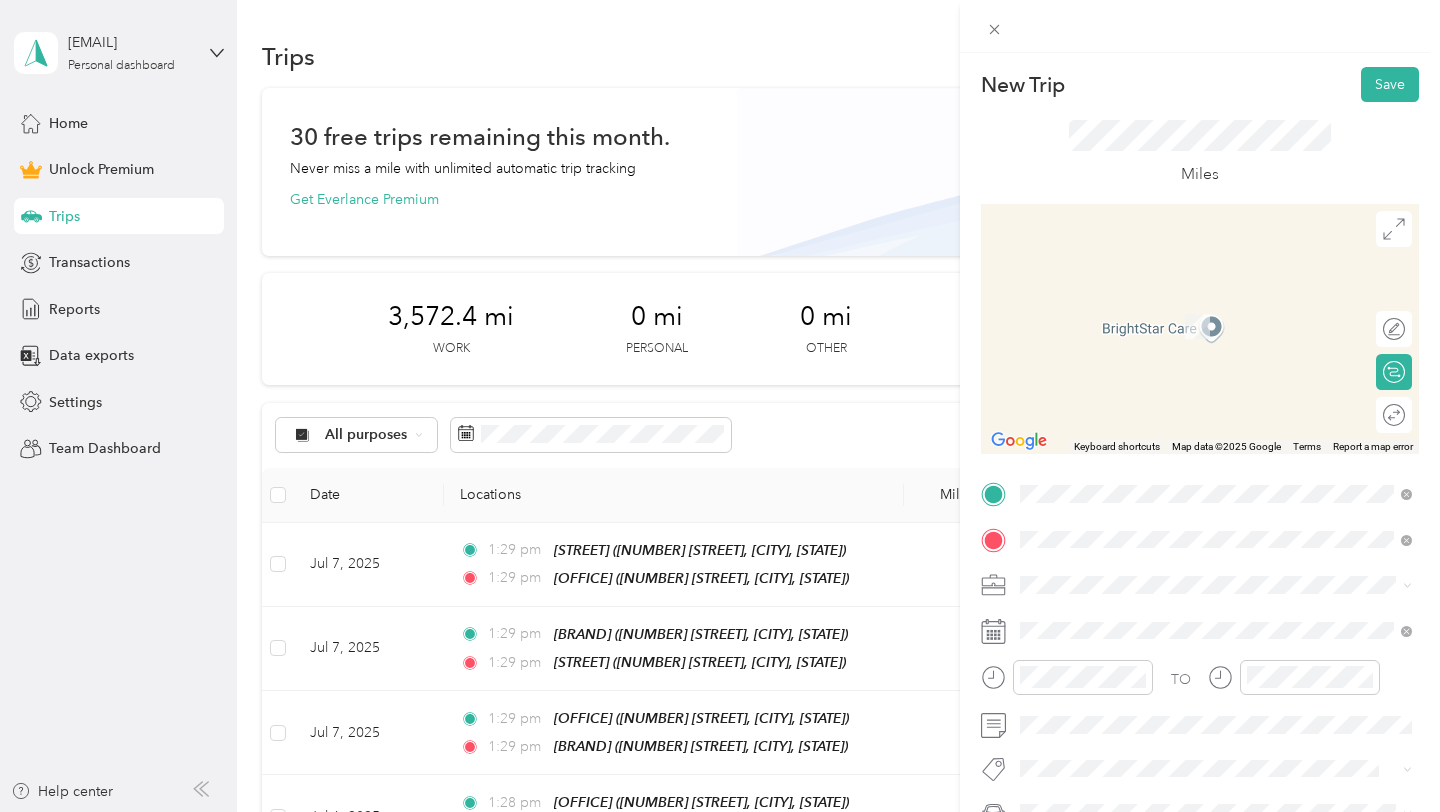 click on "Fountain Valley 9475 Warner Ave, 92708, Fountain Valley, CA, United States" at bounding box center [1232, 409] 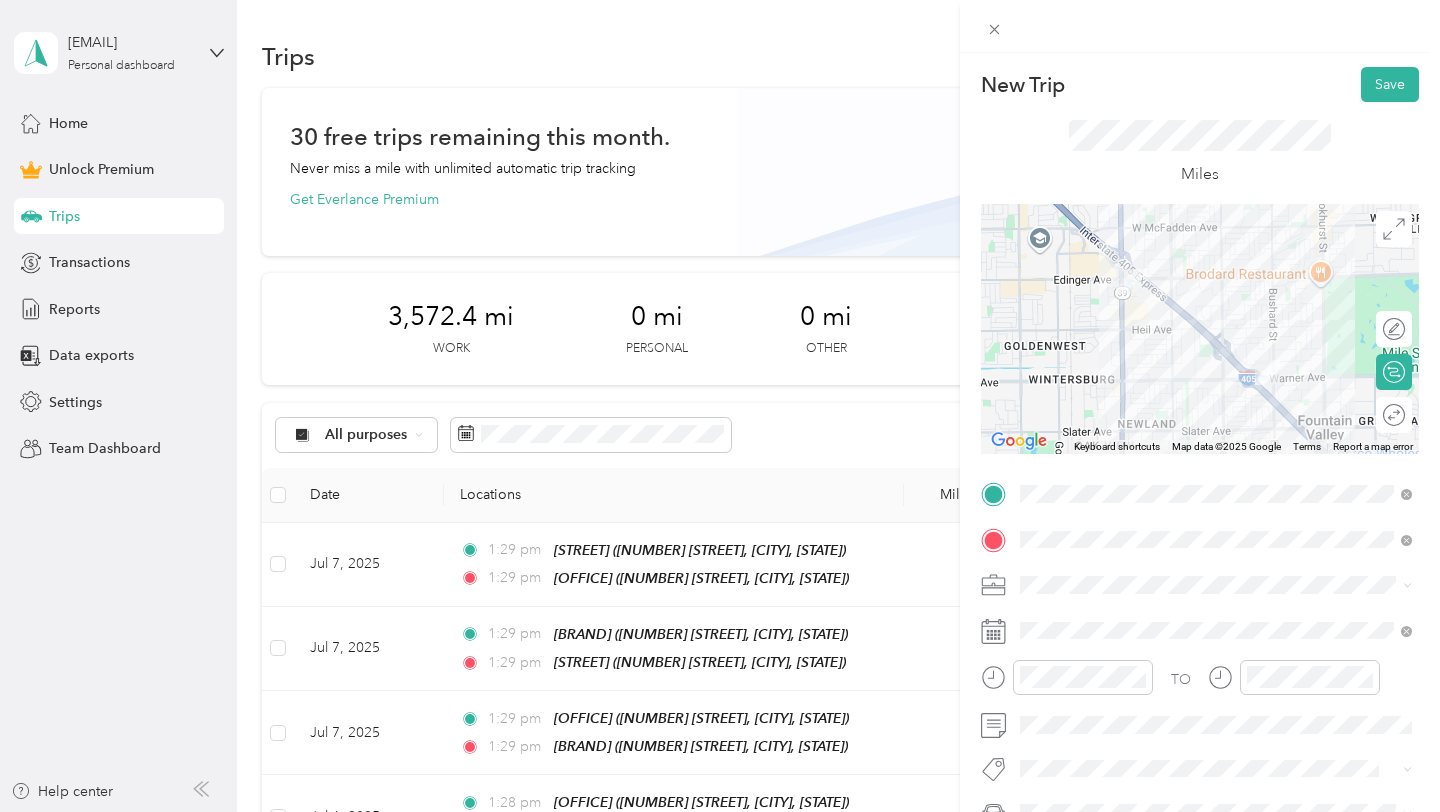 click at bounding box center [1216, 585] 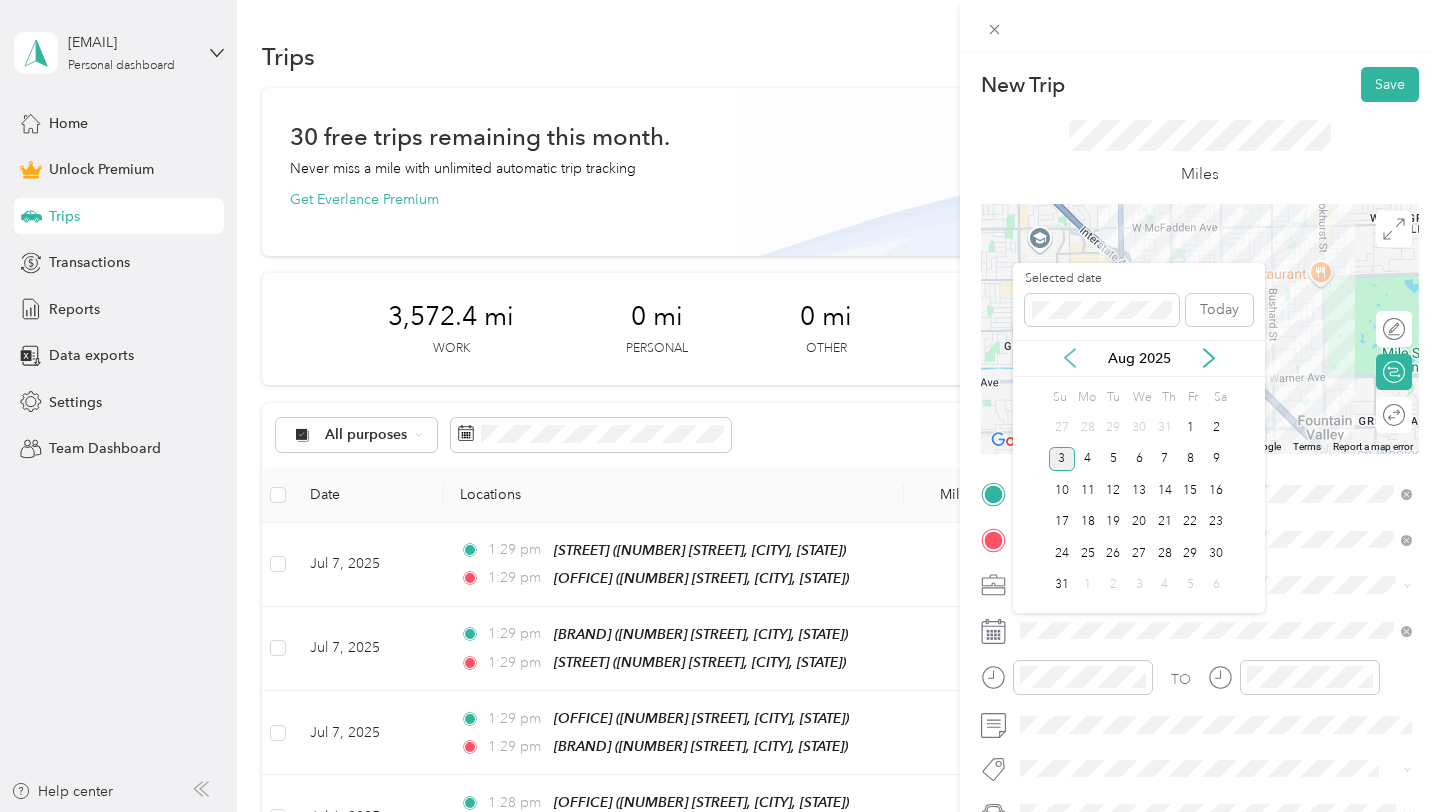 click 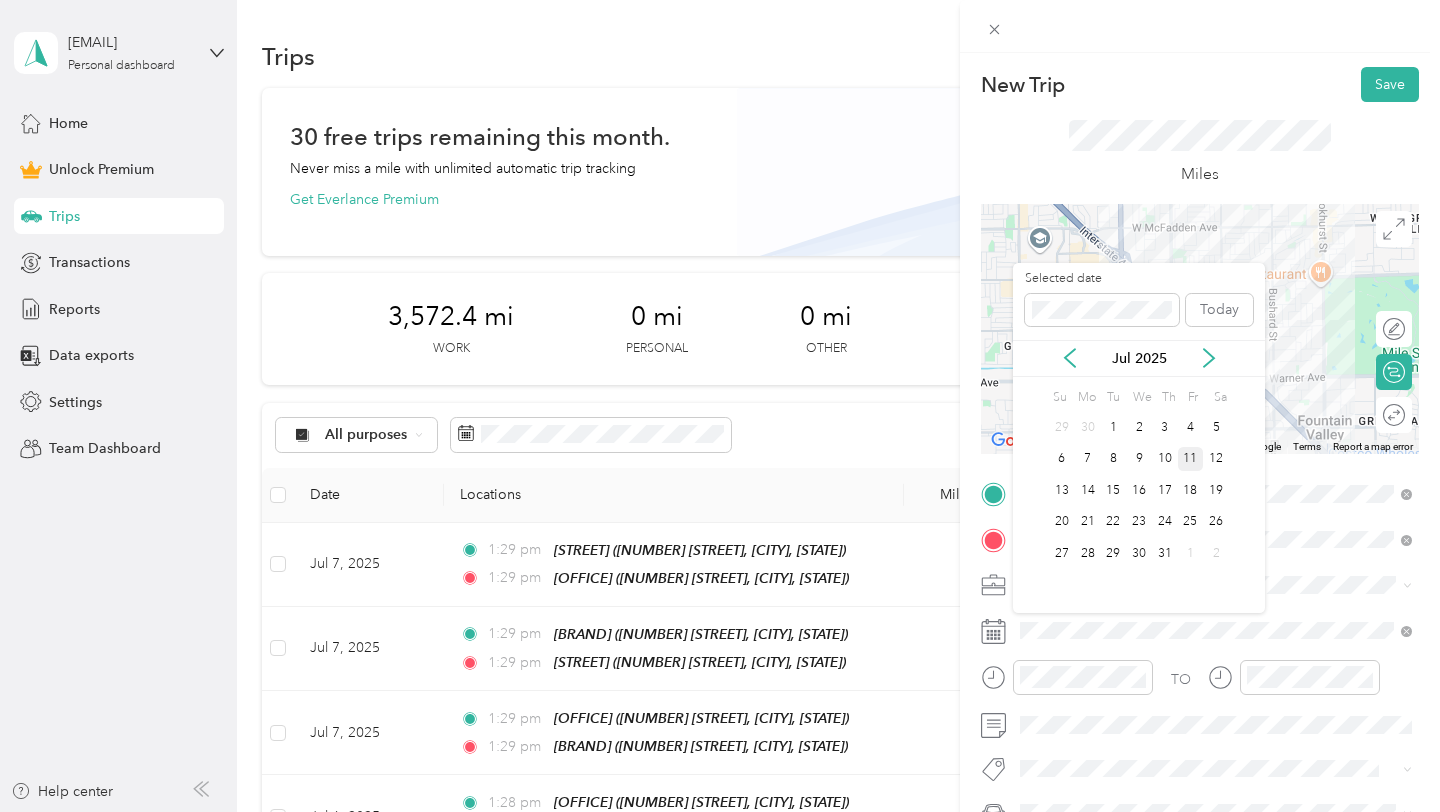 click on "11" at bounding box center [1191, 459] 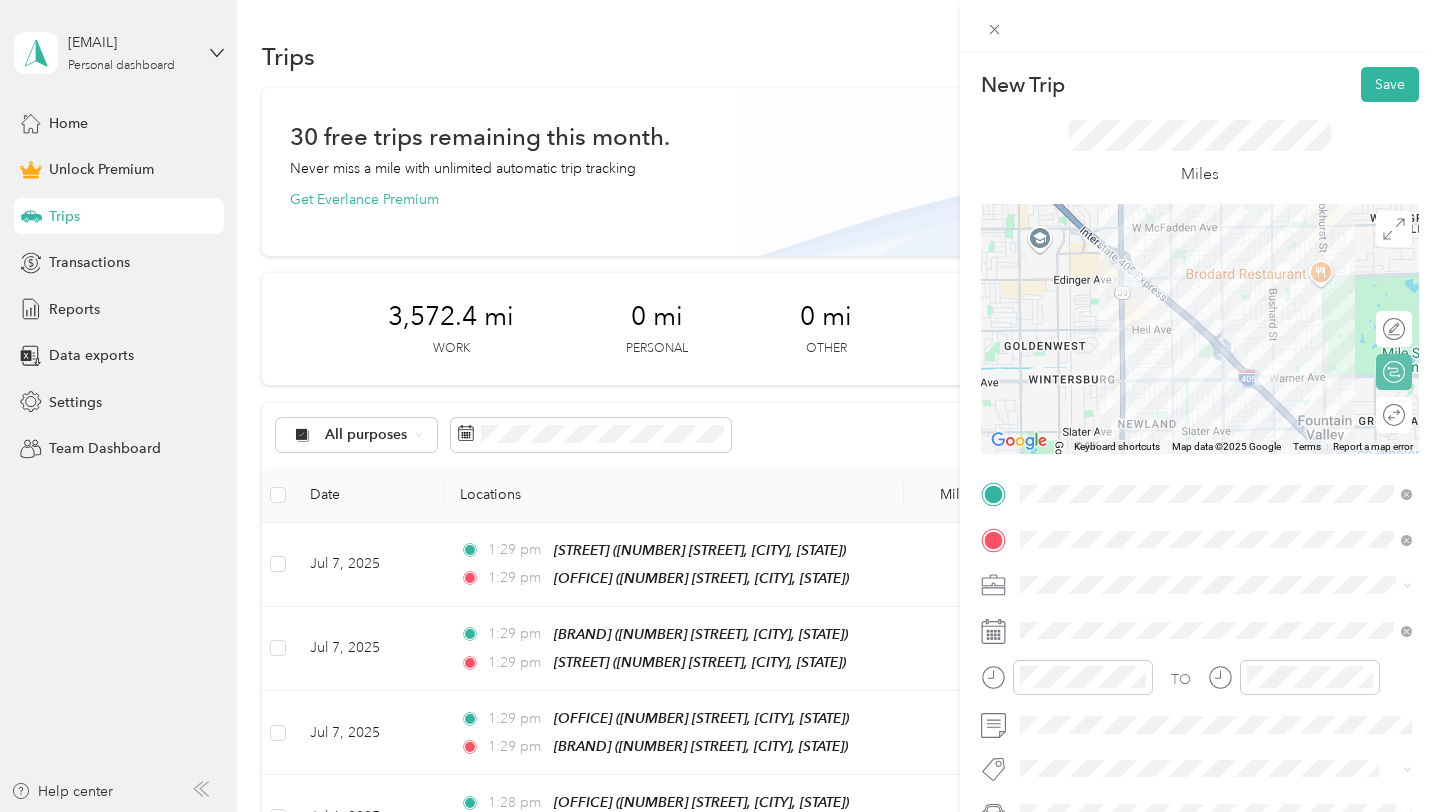 click on "Round trip" at bounding box center [1394, 415] 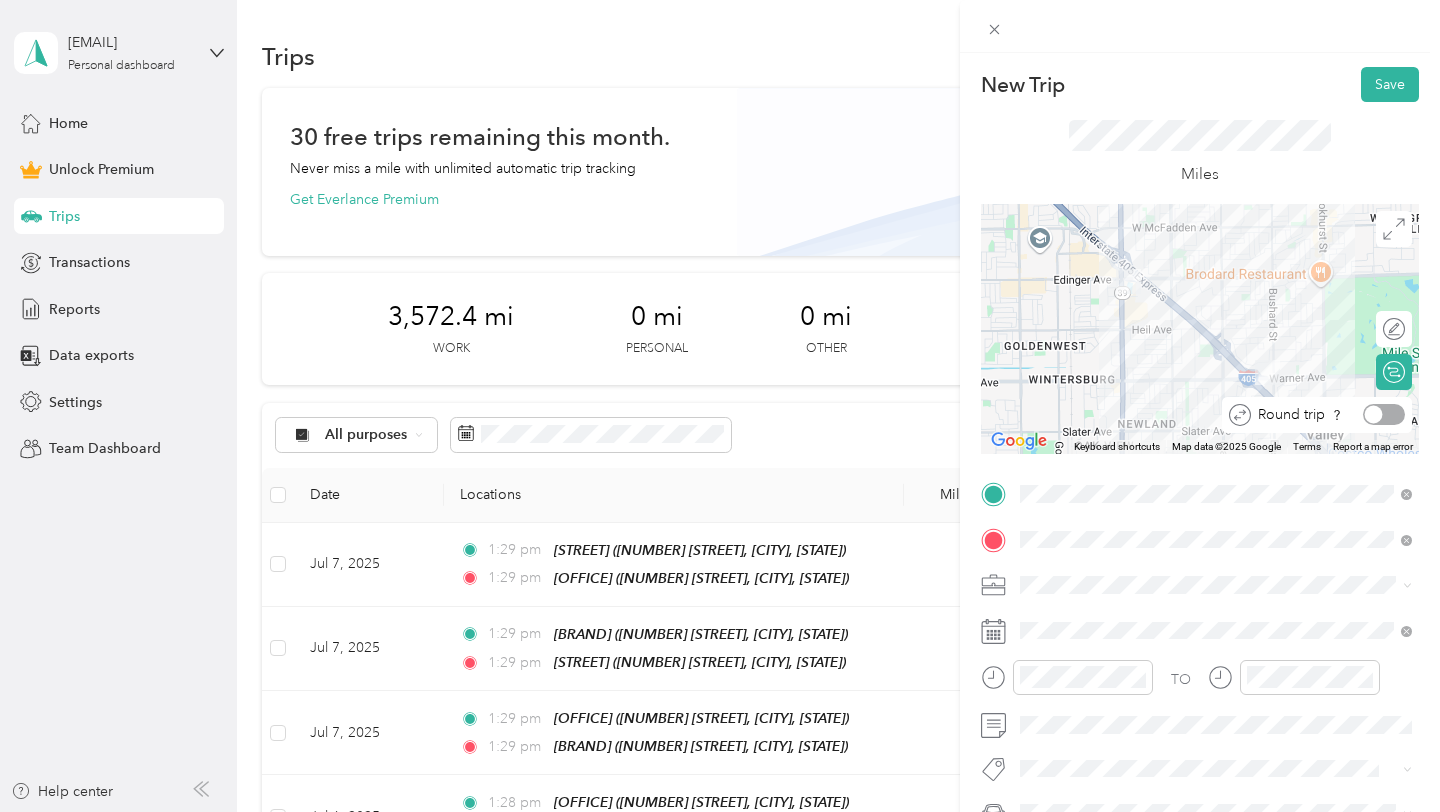 click at bounding box center [1384, 414] 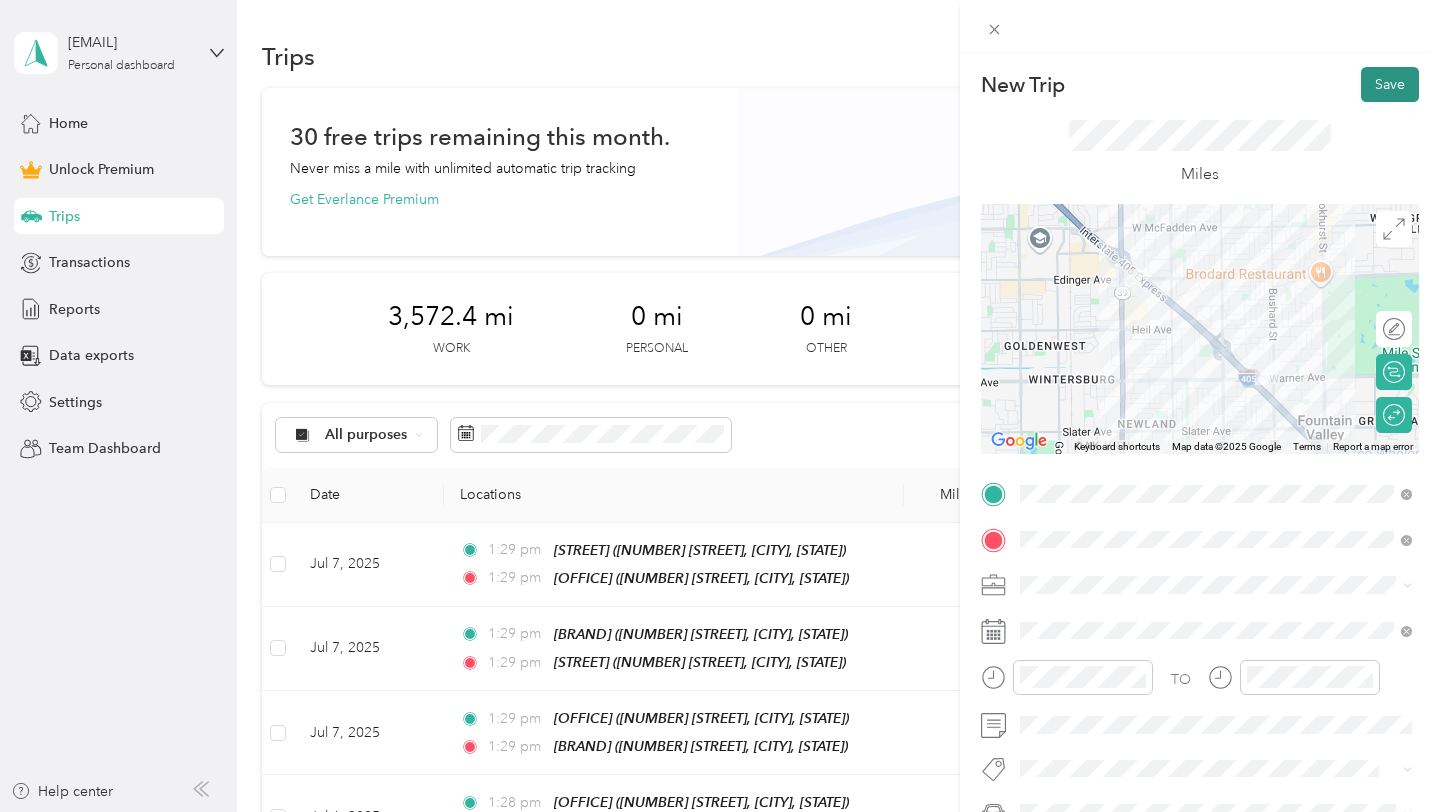click on "Save" at bounding box center (1390, 84) 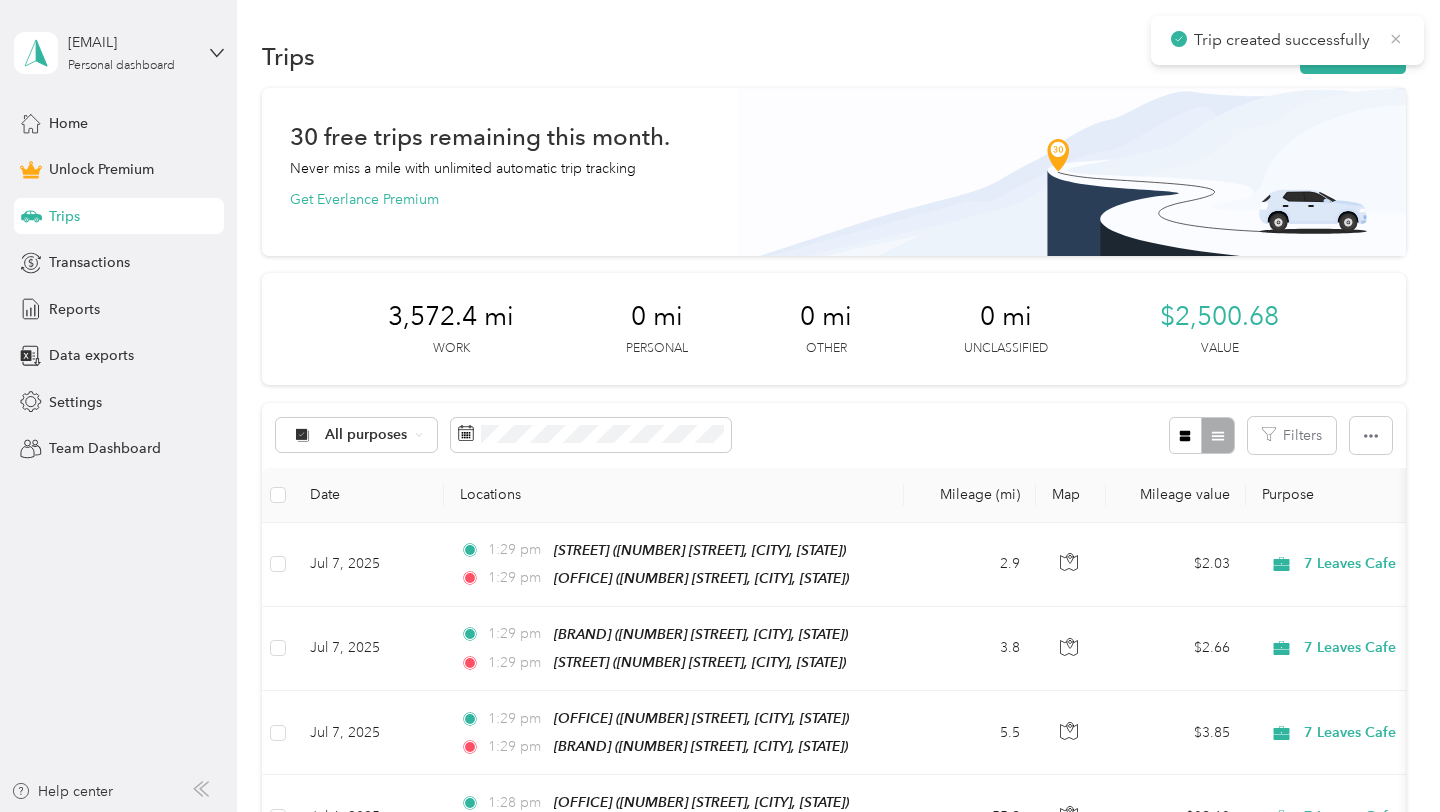 click 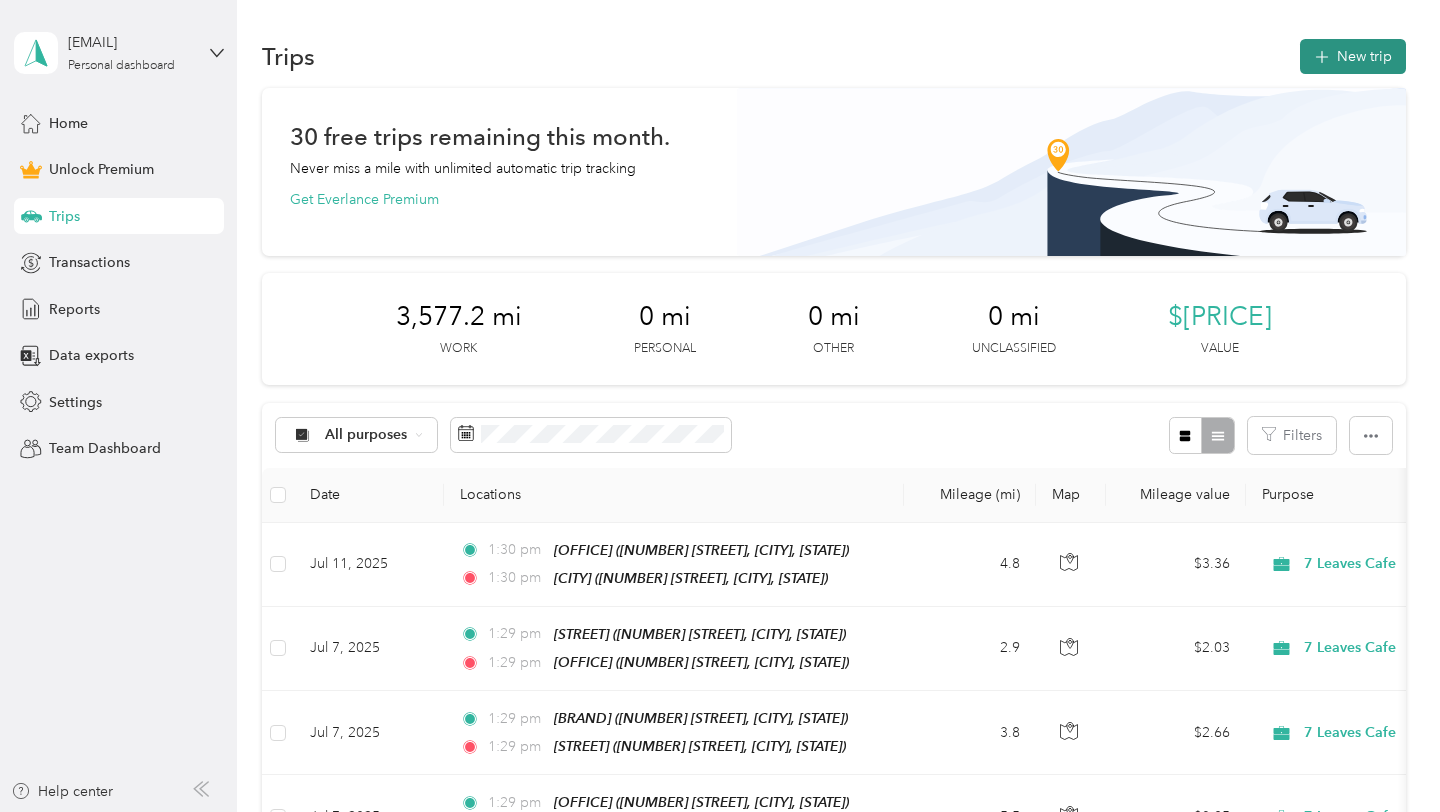 click on "New trip" at bounding box center [1353, 56] 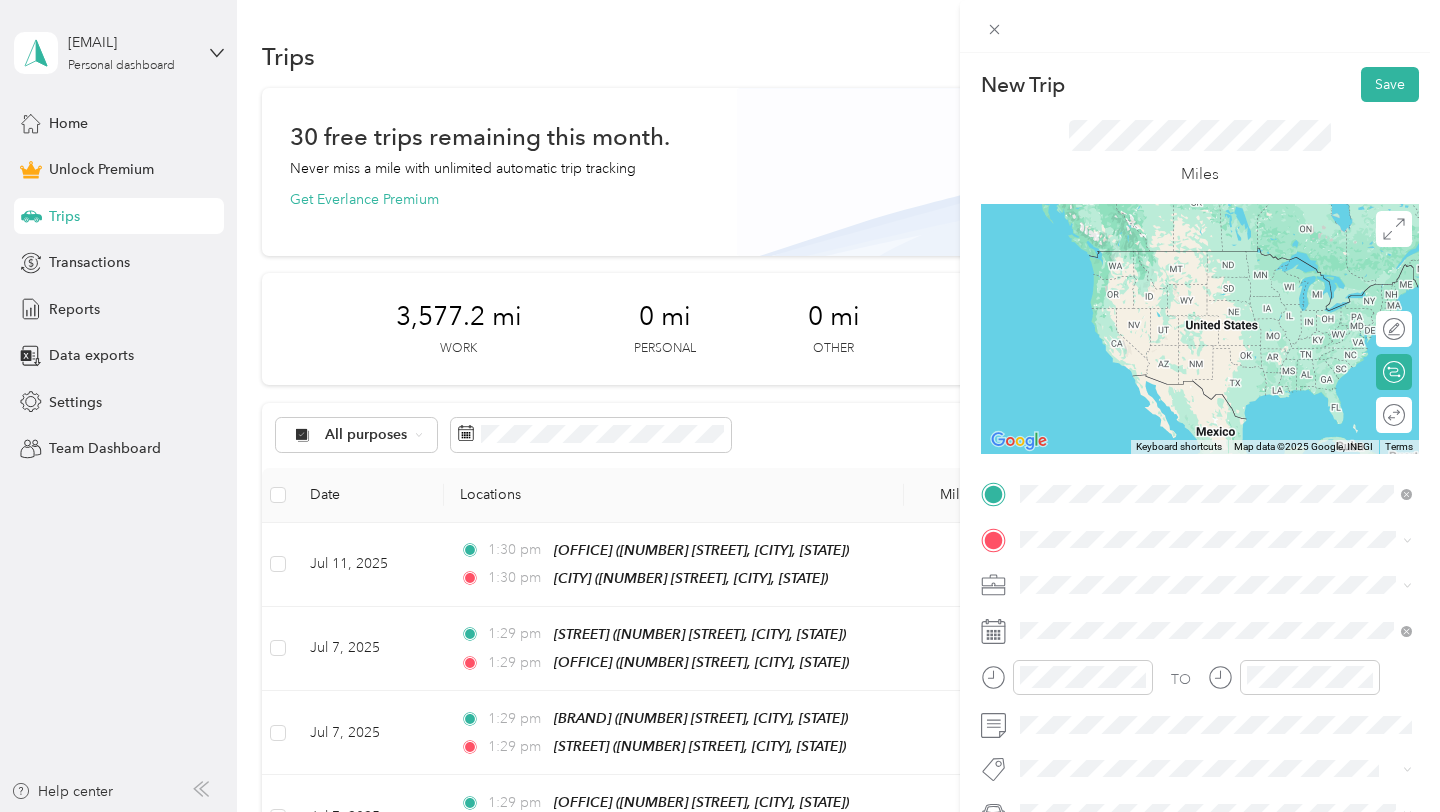 click on "HB Office" at bounding box center [1099, 573] 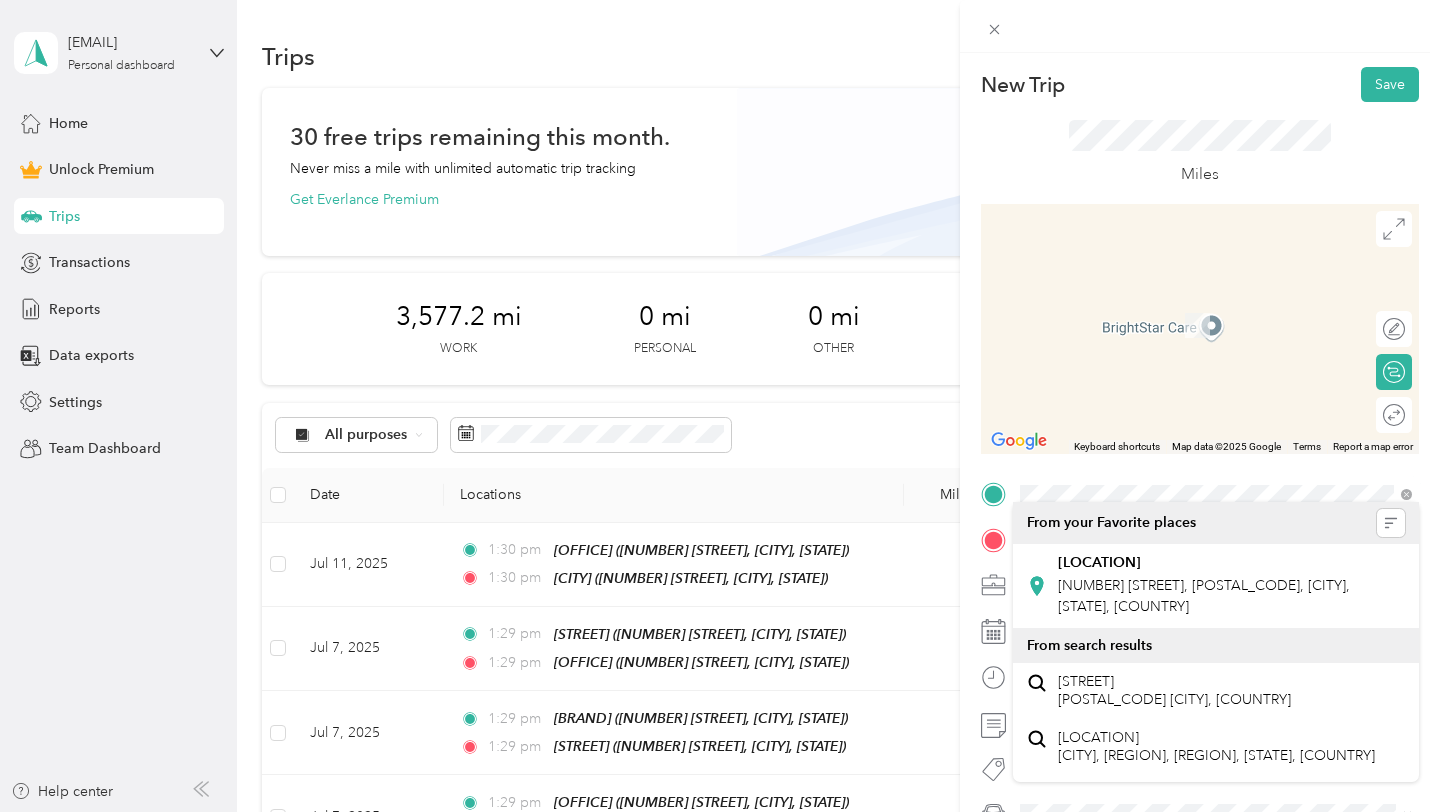 click on "TO Add photo" at bounding box center (1200, 697) 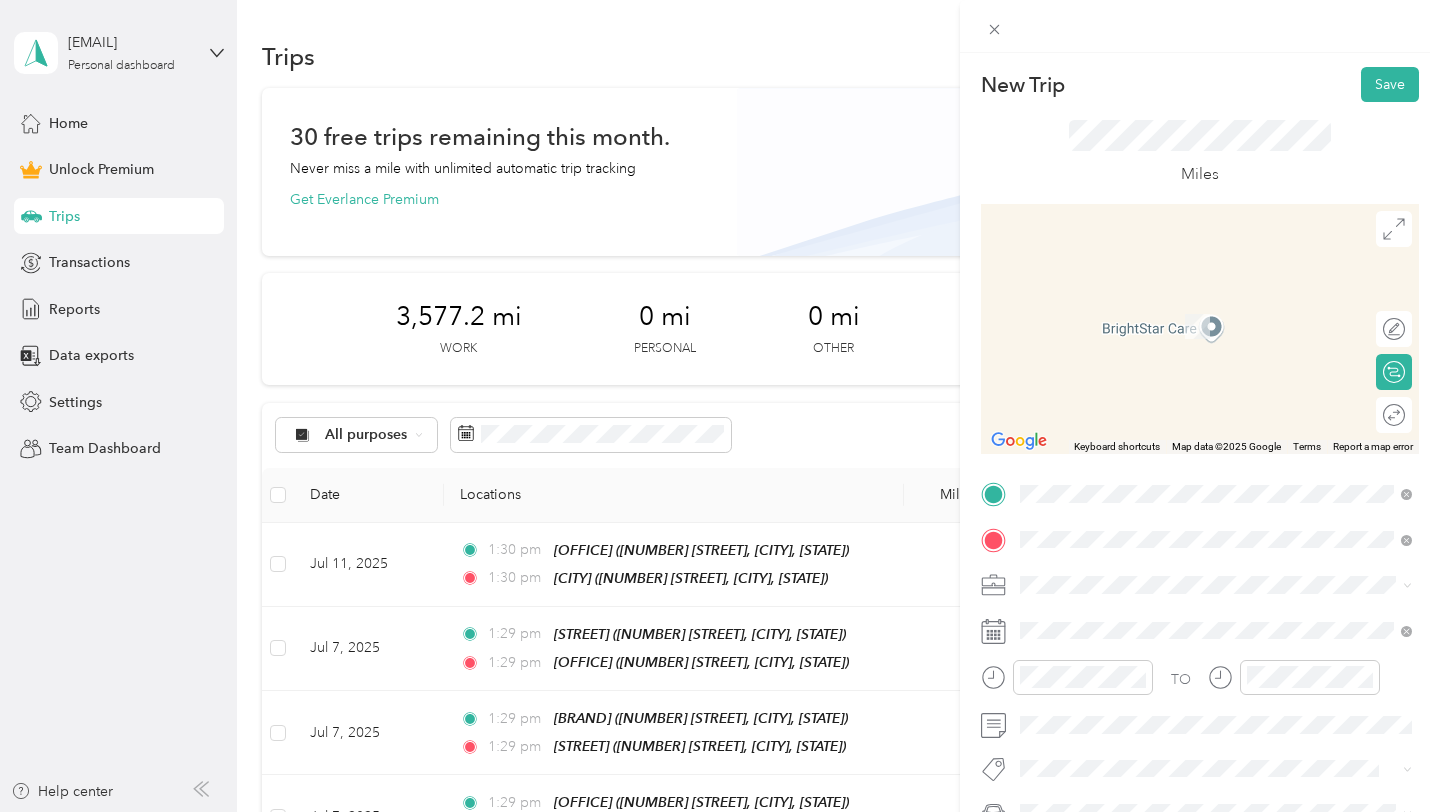 click on "Cerritos" at bounding box center [1232, 303] 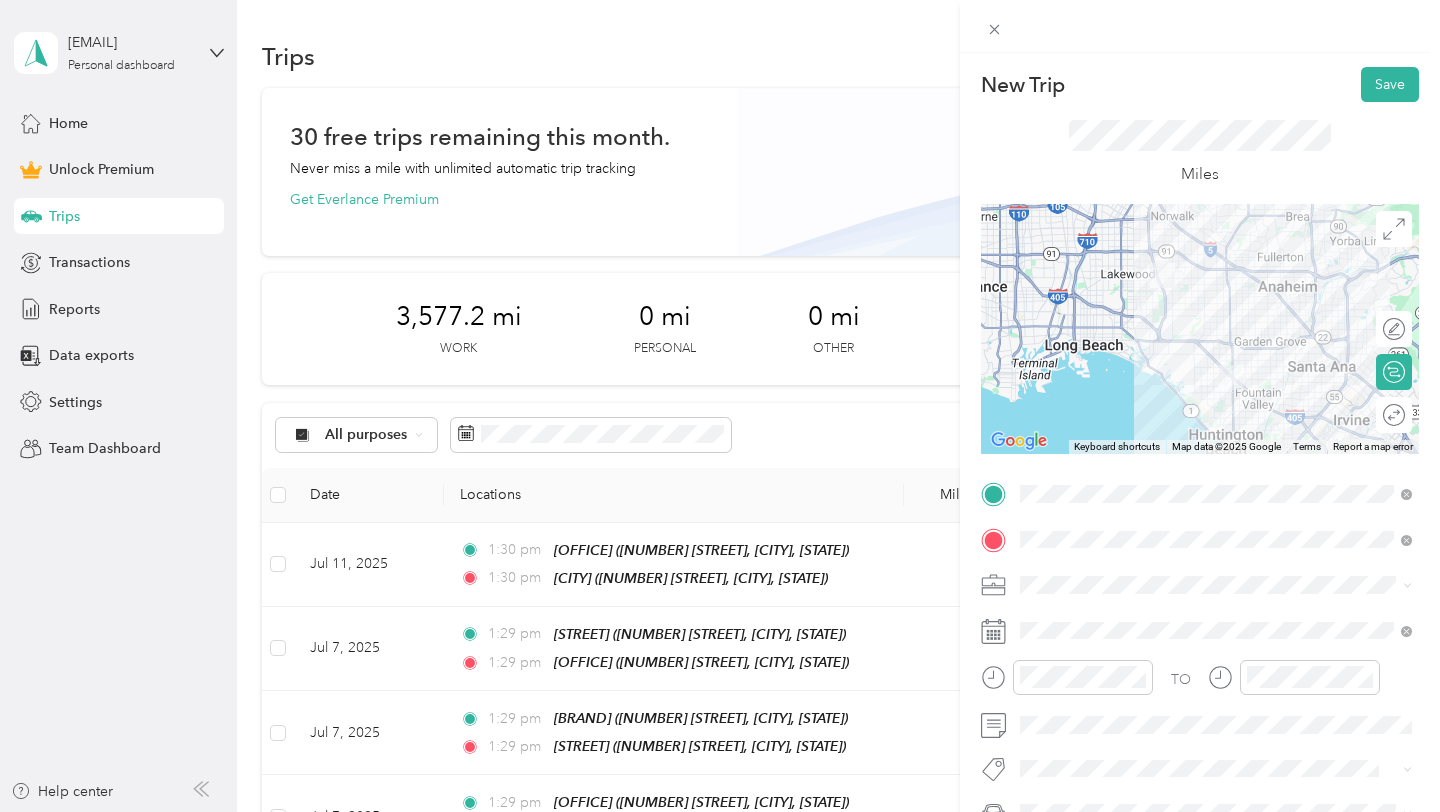 click on "TO Add photo" at bounding box center [1200, 697] 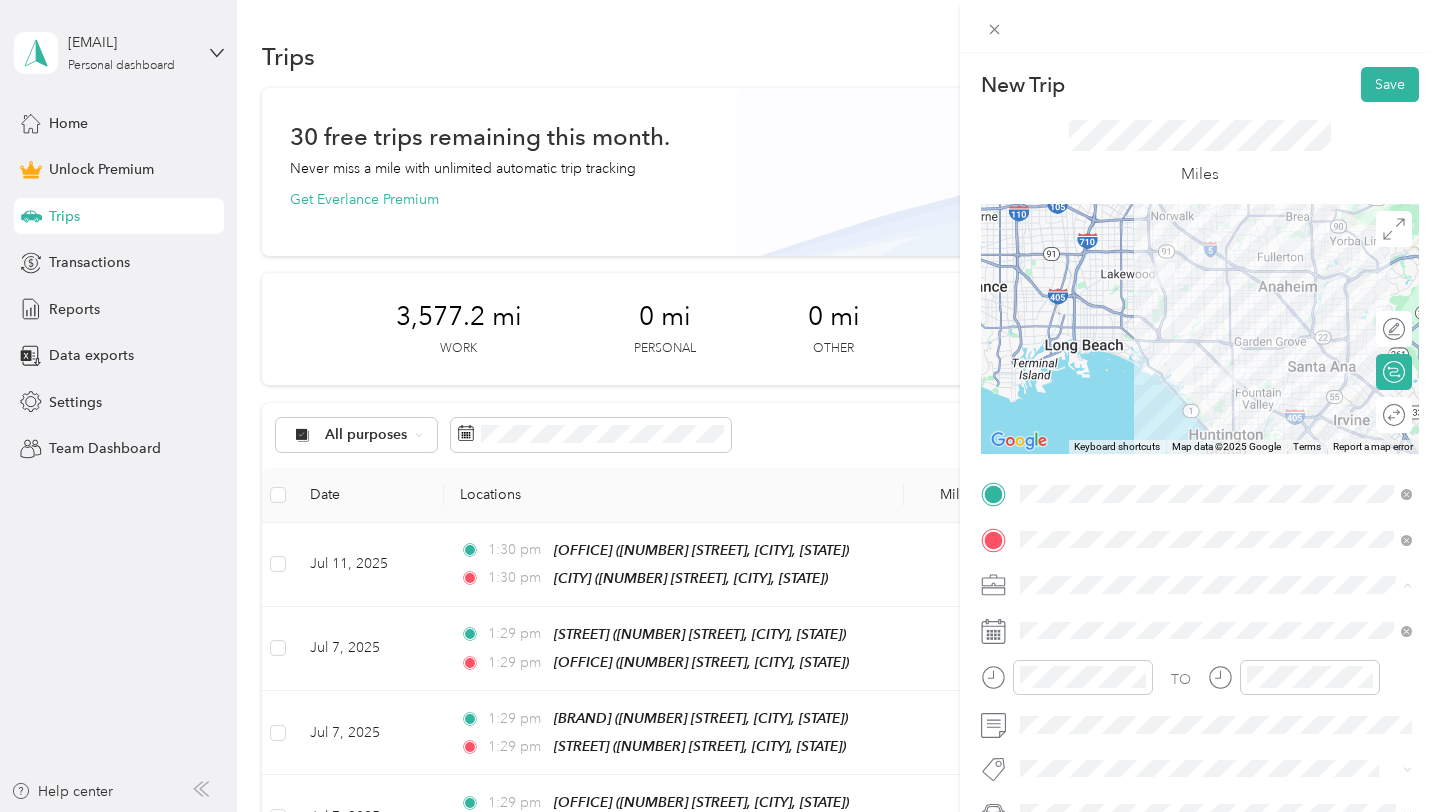 click on "7 Leaves Cafe" at bounding box center [1216, 374] 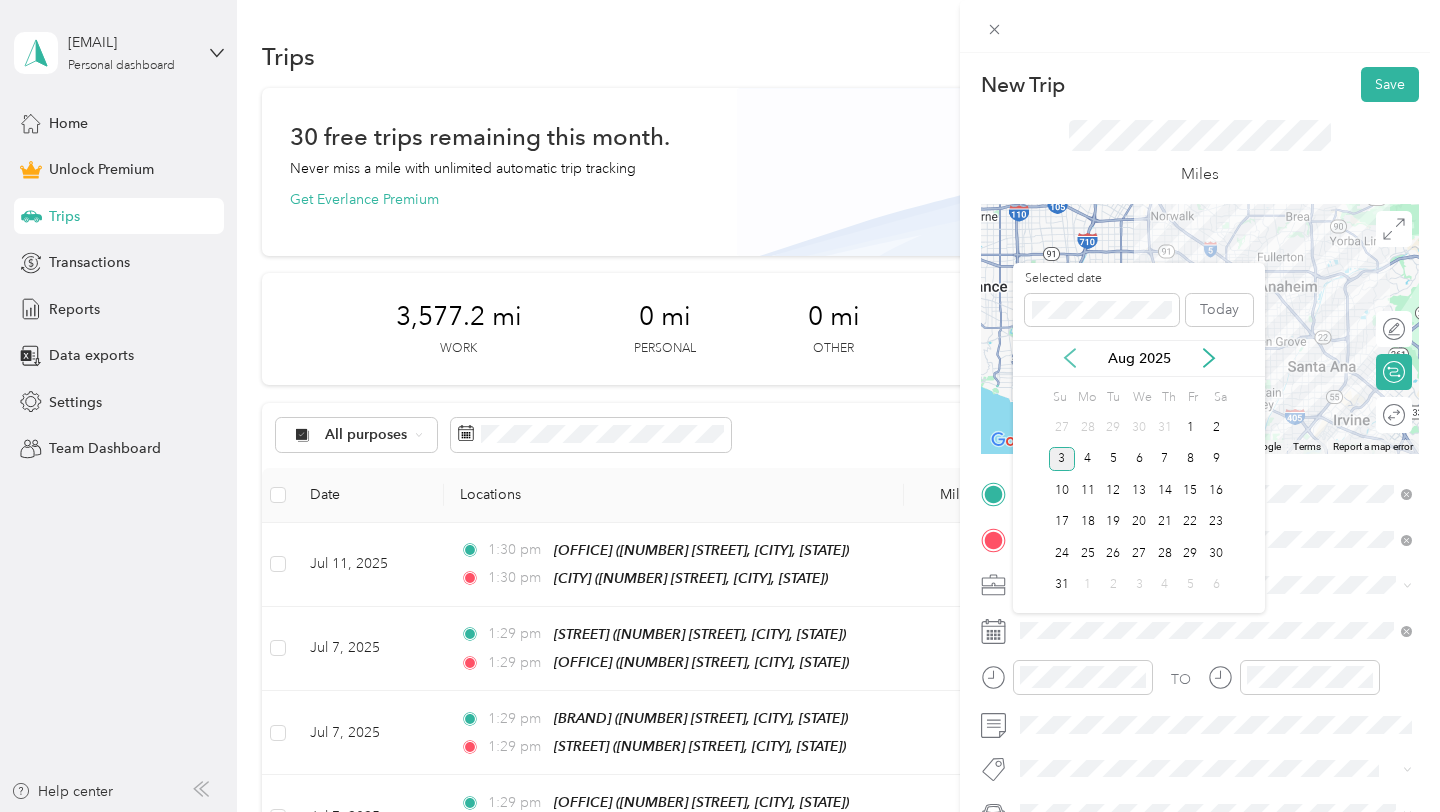 click 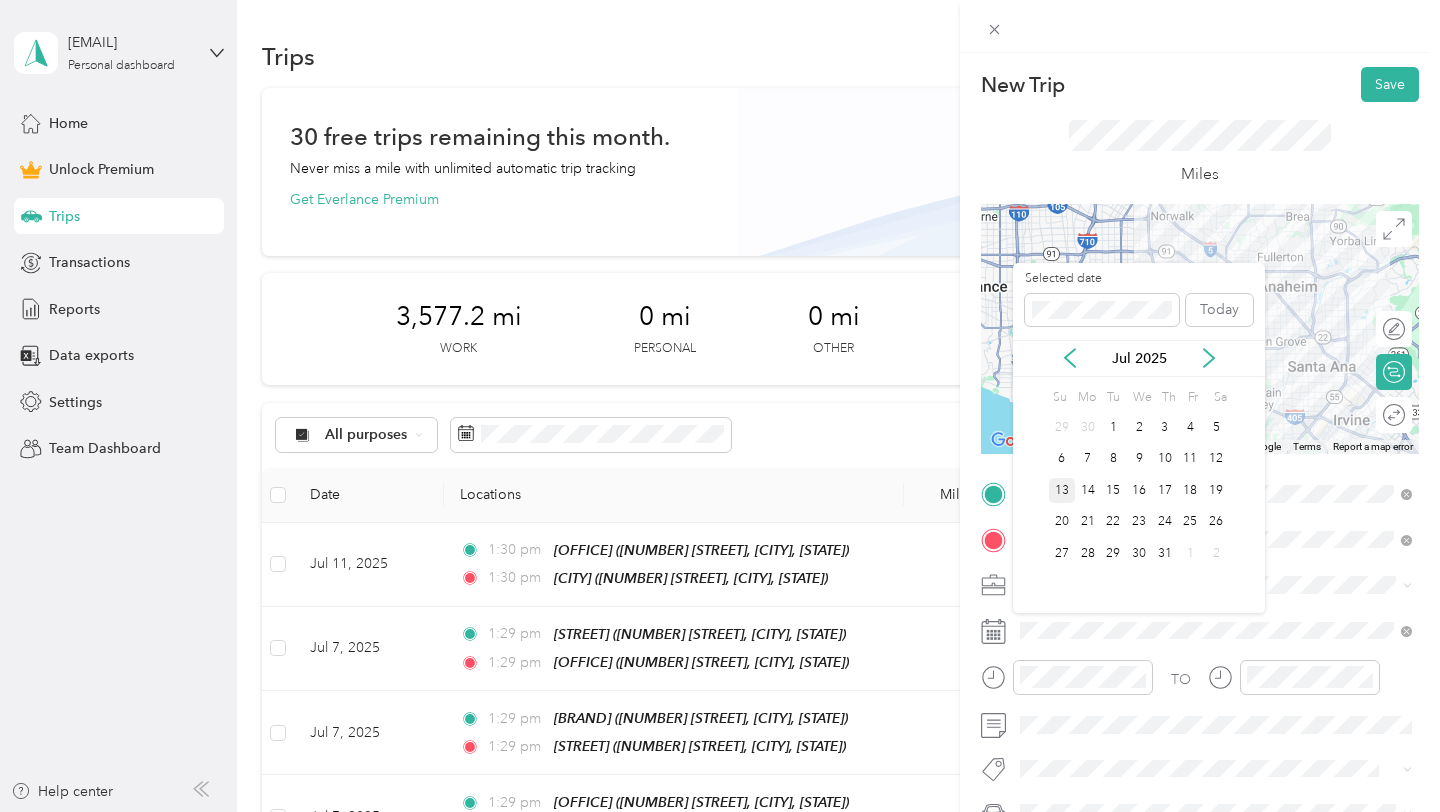 click on "13" at bounding box center (1062, 490) 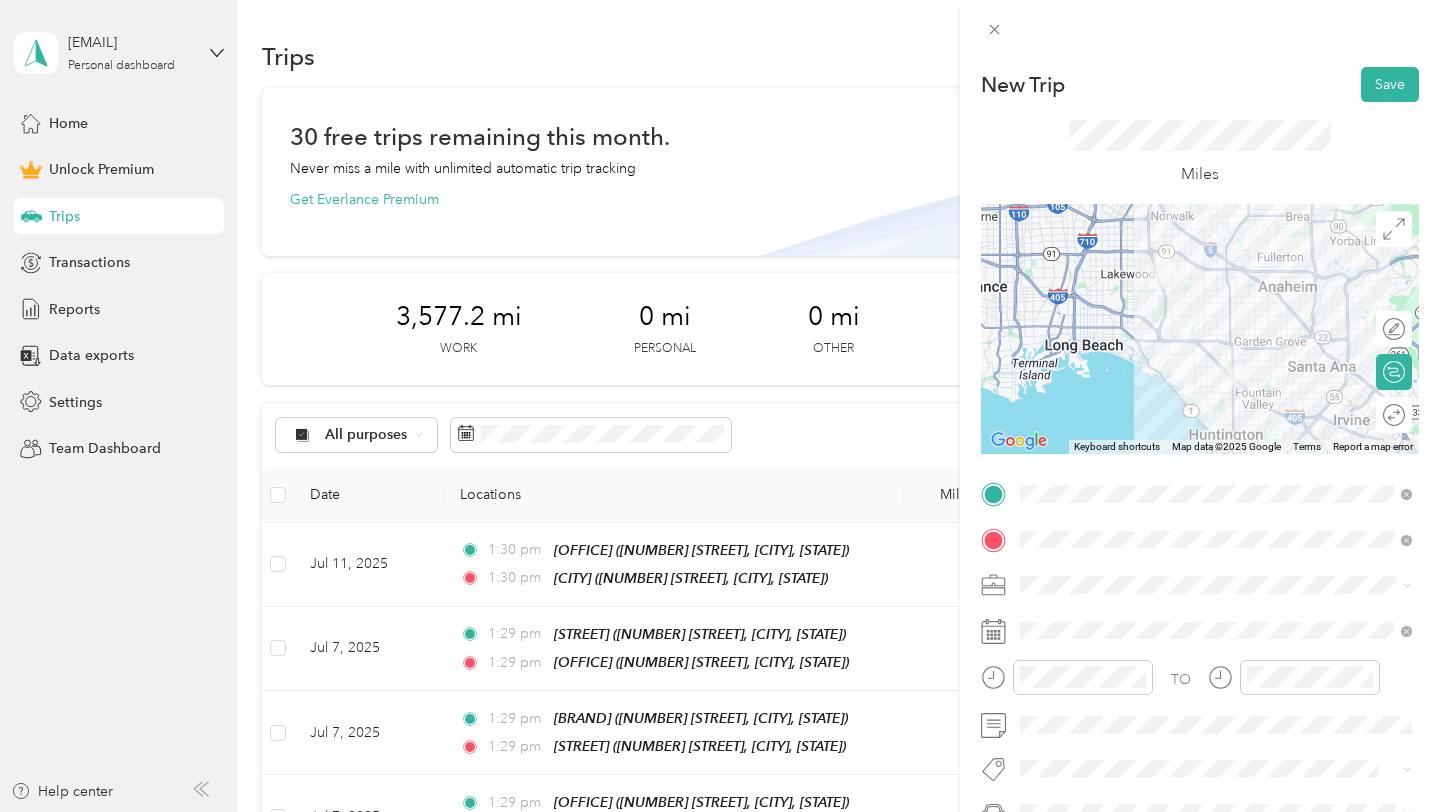 click on "Round trip" at bounding box center [1394, 415] 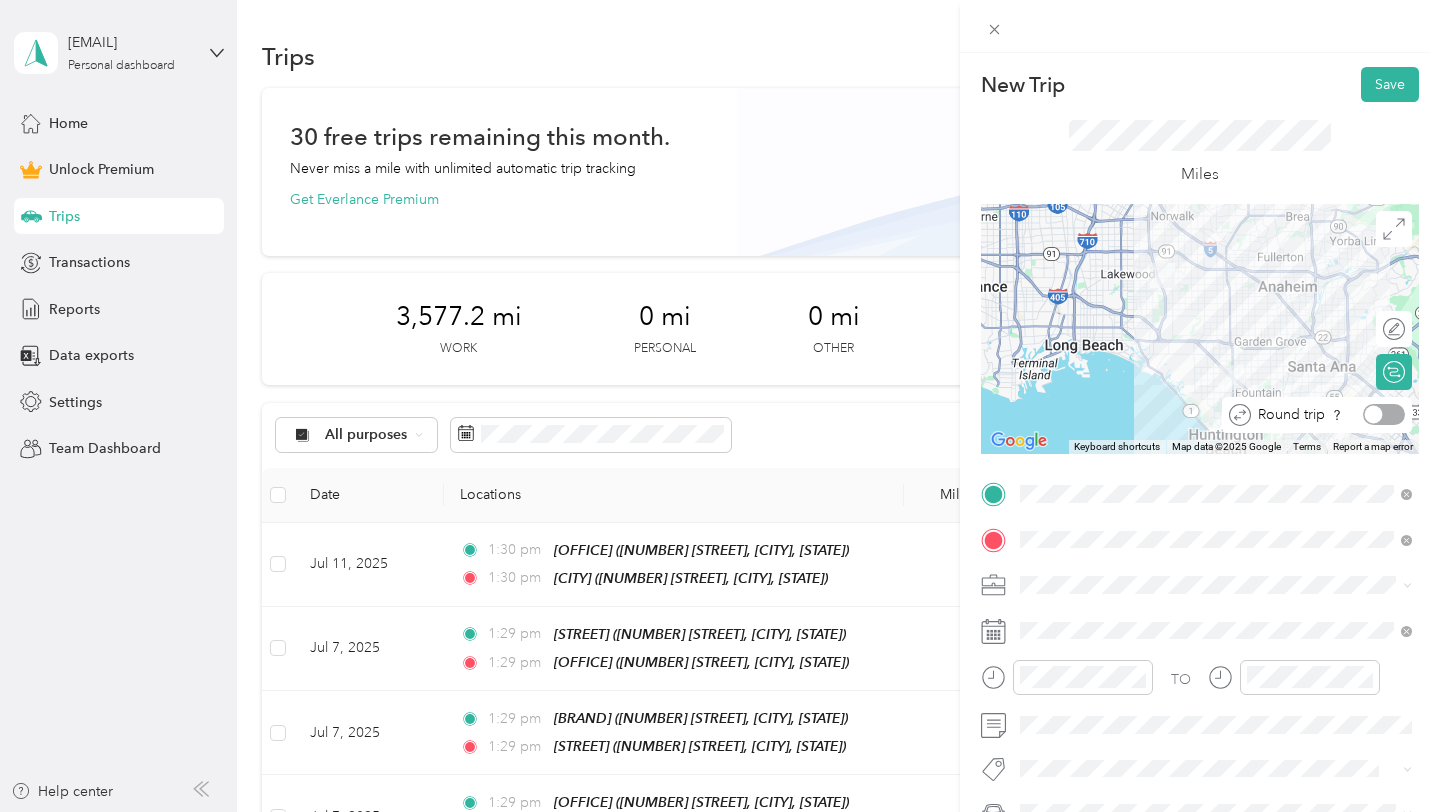 click at bounding box center [1384, 414] 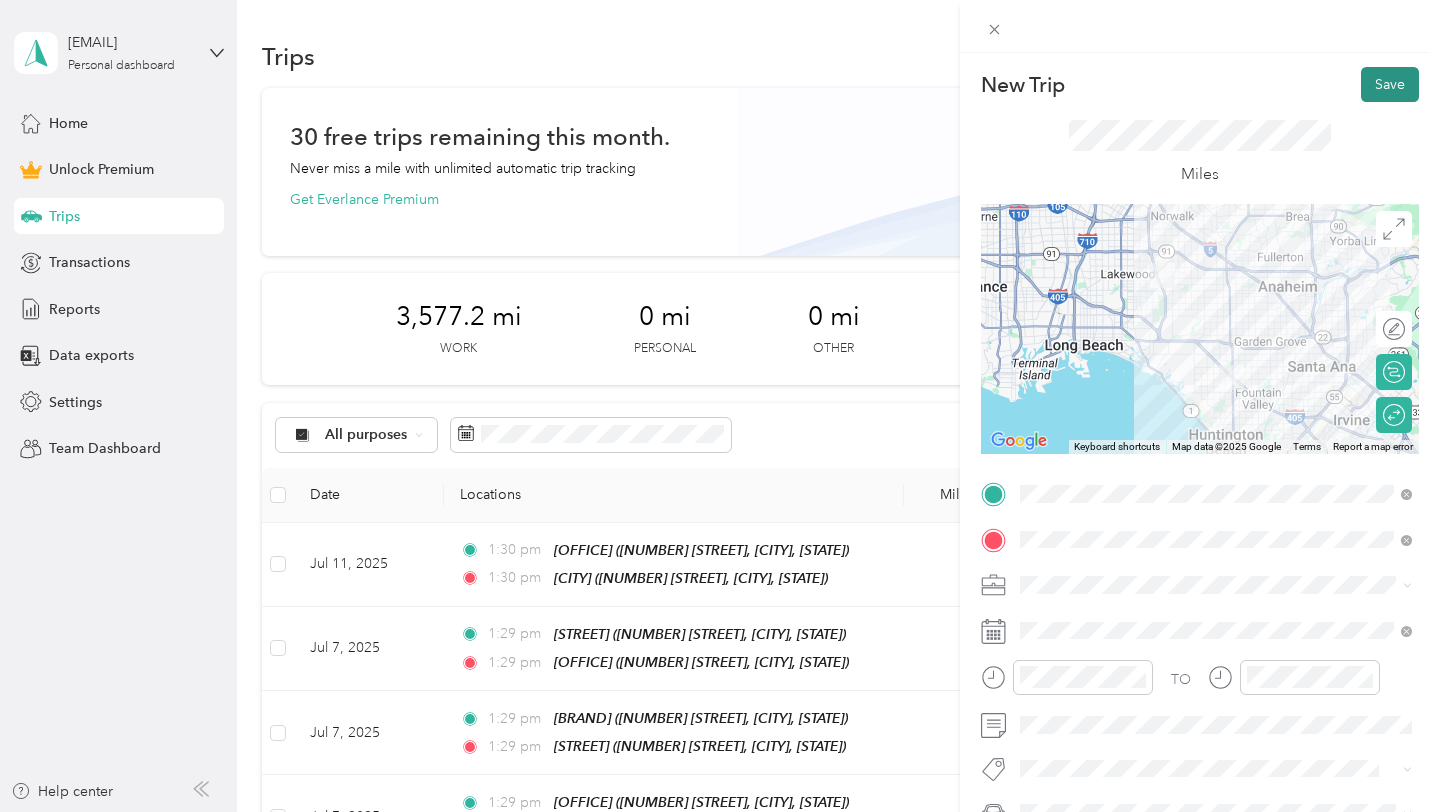 click on "Save" at bounding box center [1390, 84] 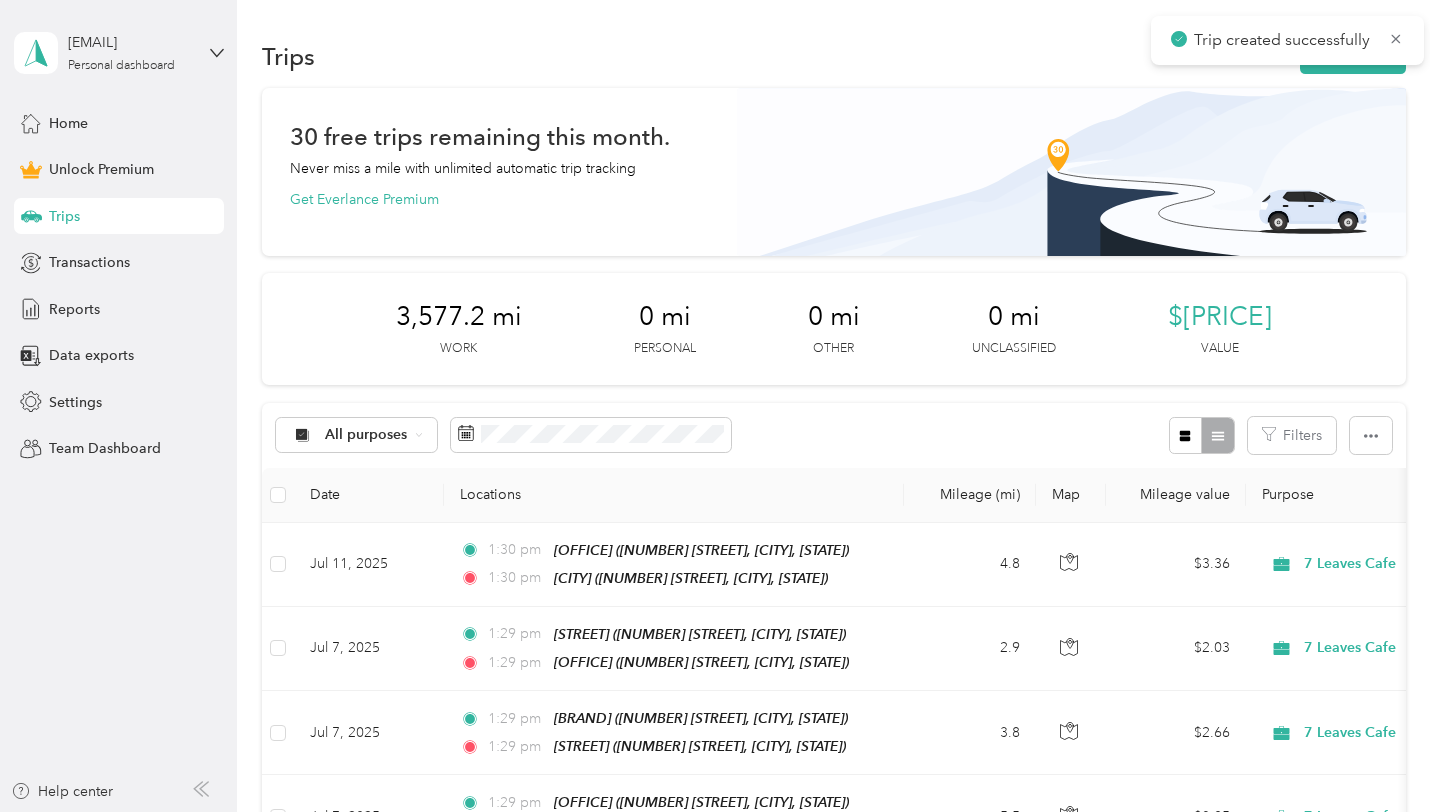 click at bounding box center (720, 406) 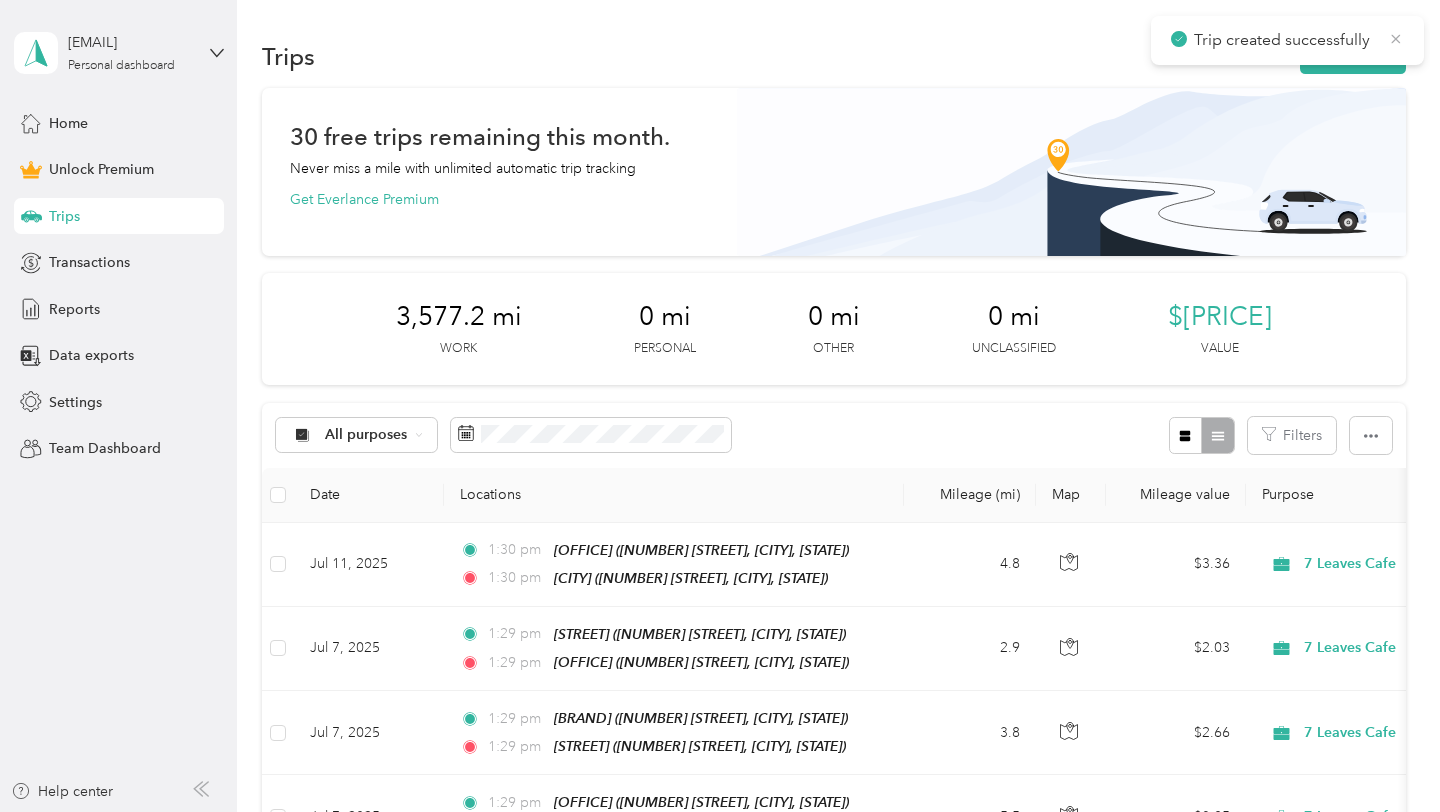 click 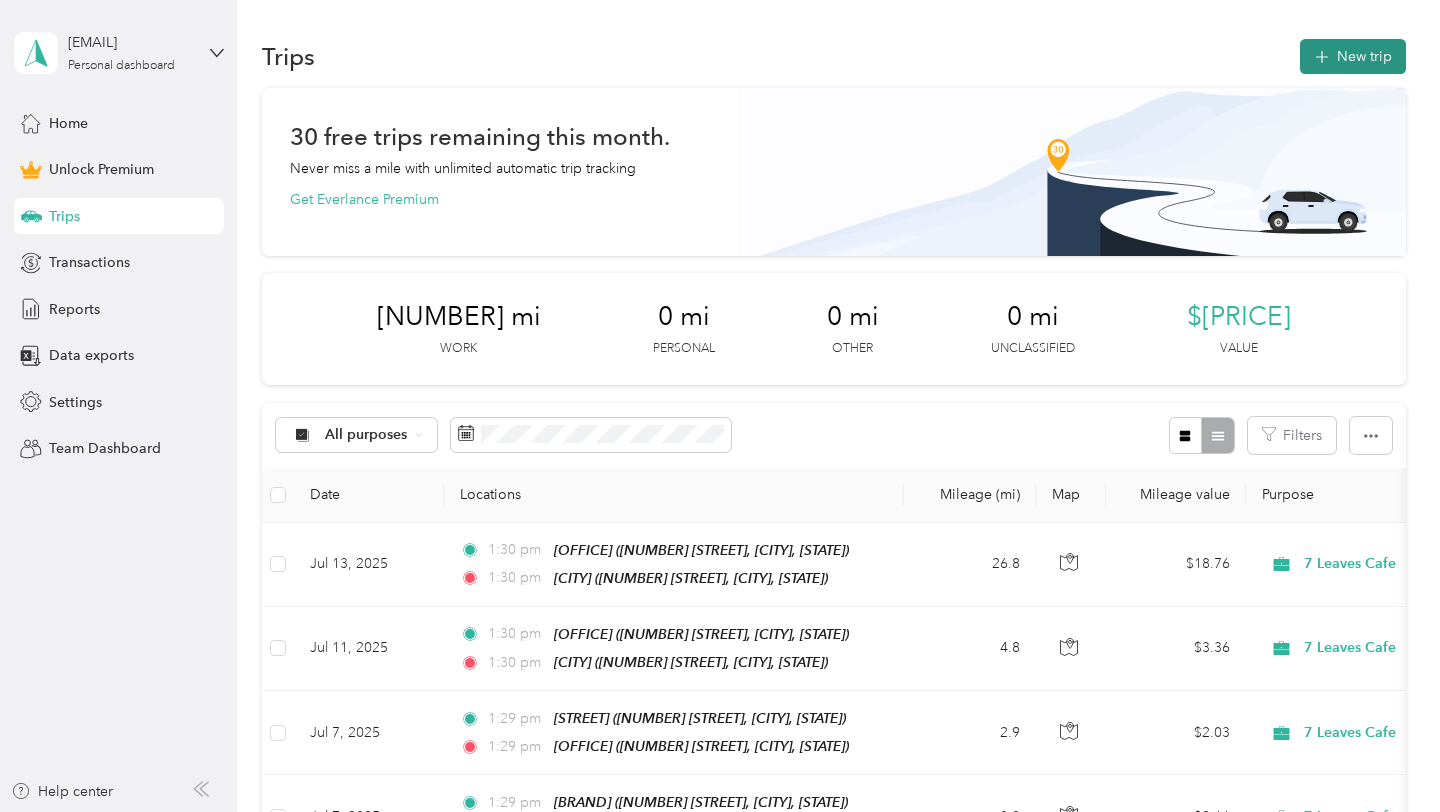 click at bounding box center (1322, 56) 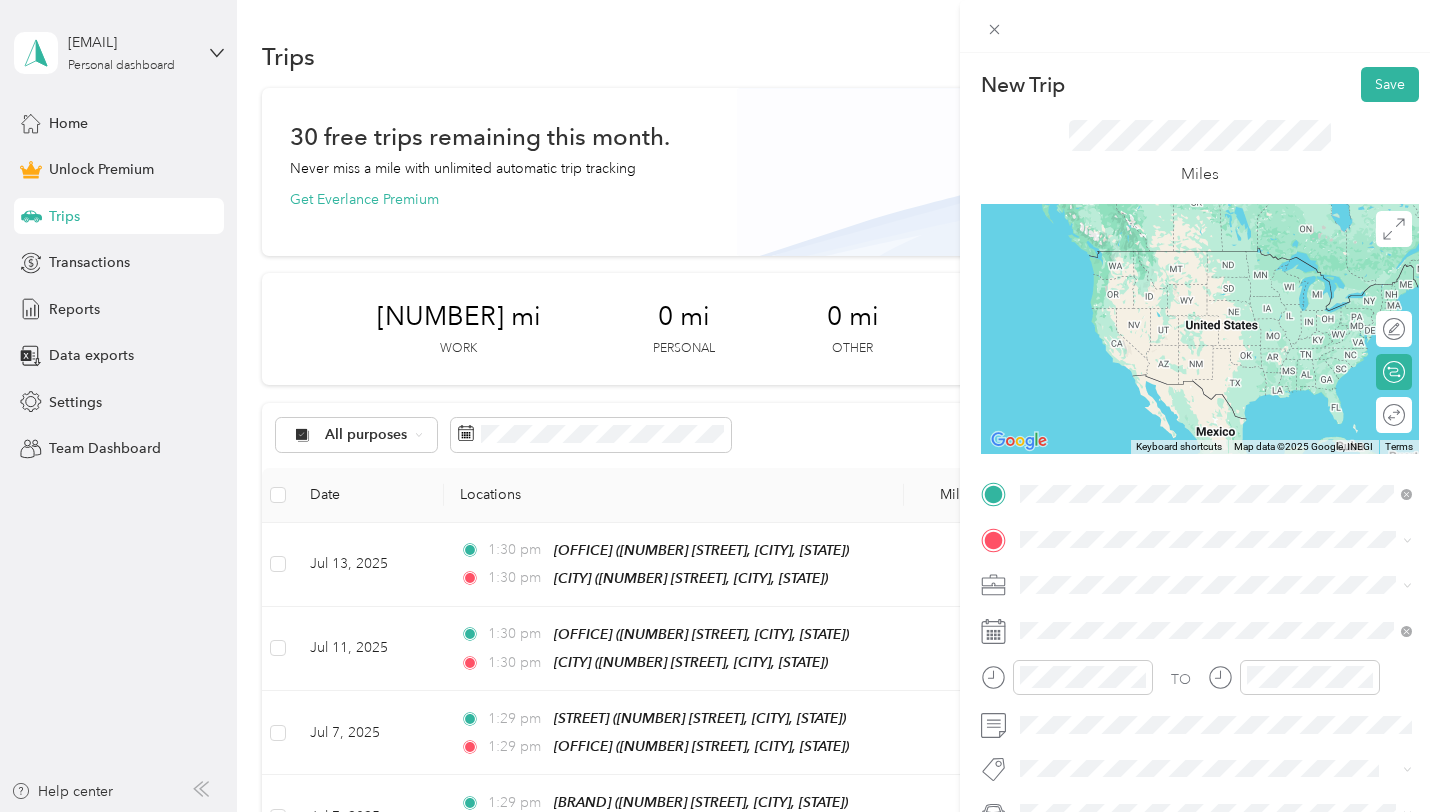 click on "16052 Beach Blvd, 92647, Huntington Beach, CA, United States" at bounding box center (1204, 606) 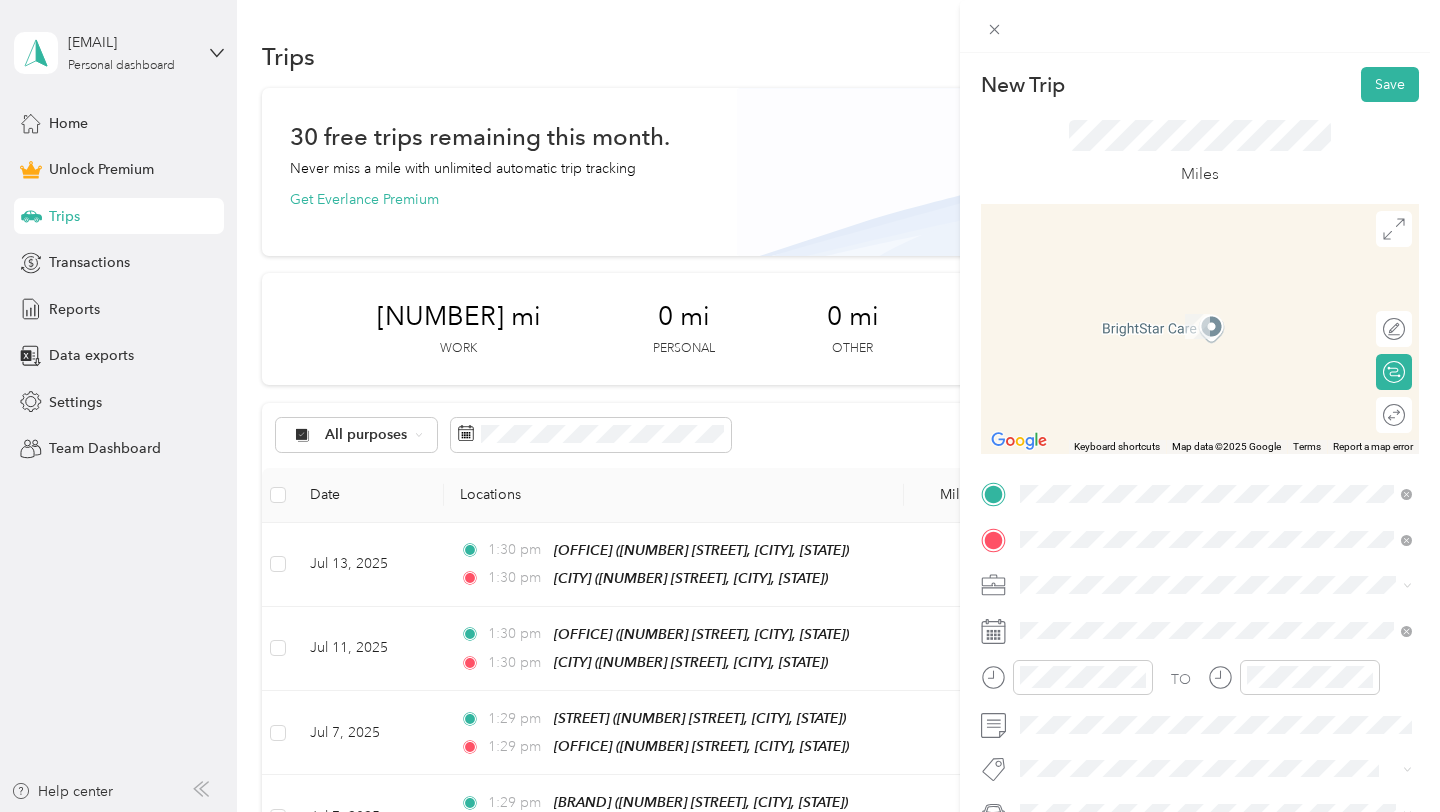click on "8901 Apollo Way 4A, 90242, Downey, CA, United States" at bounding box center [1226, 336] 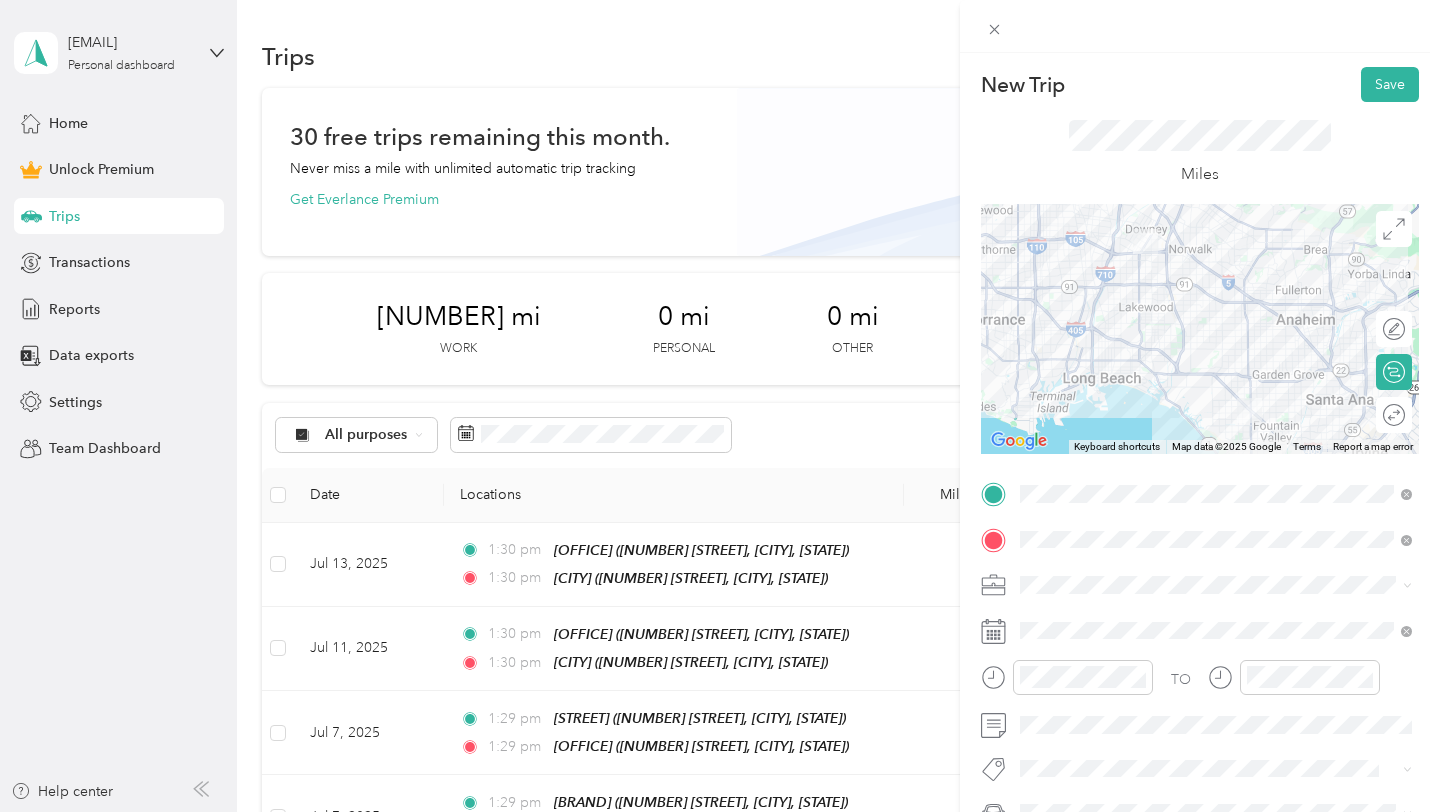 click on "Round trip" at bounding box center (1394, 415) 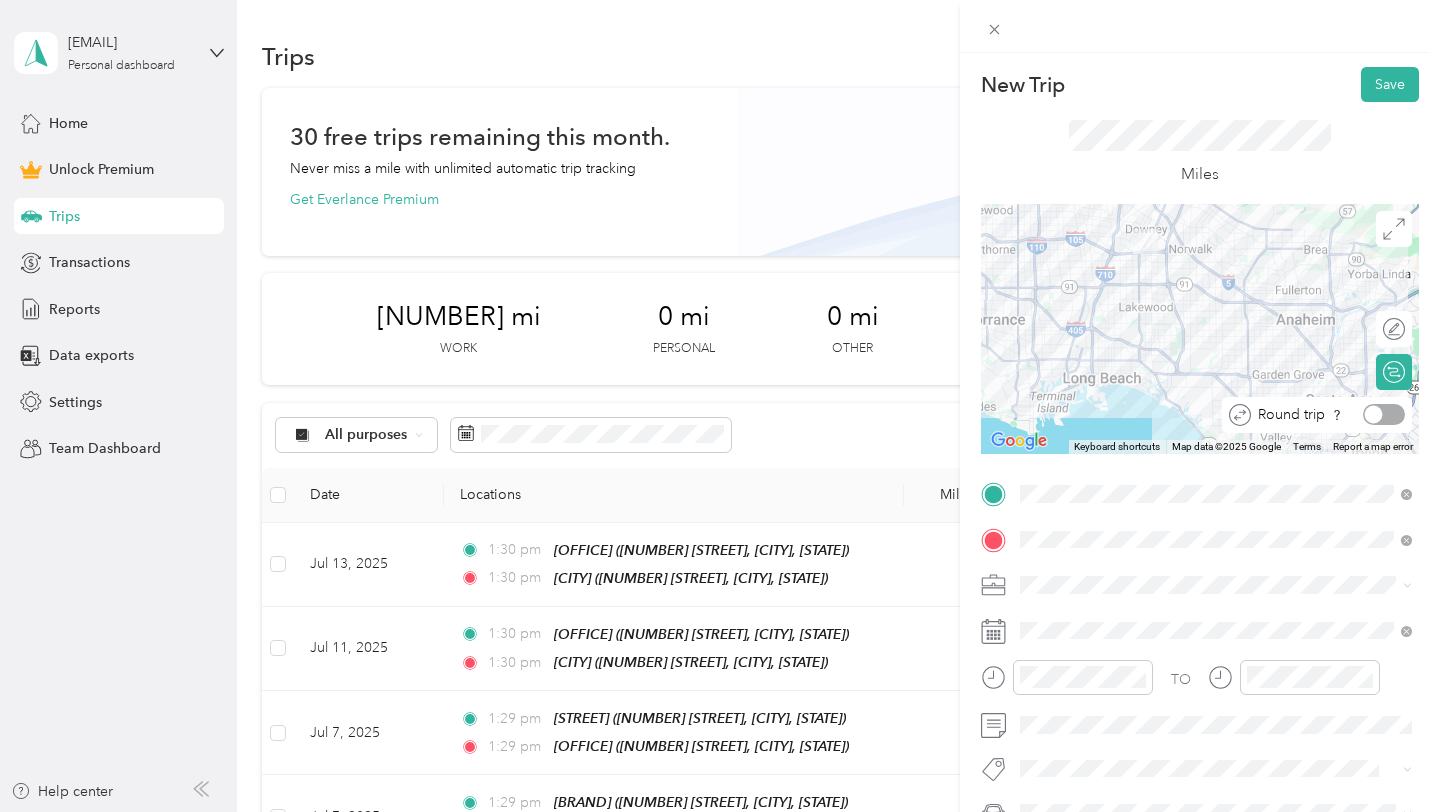click at bounding box center [1384, 414] 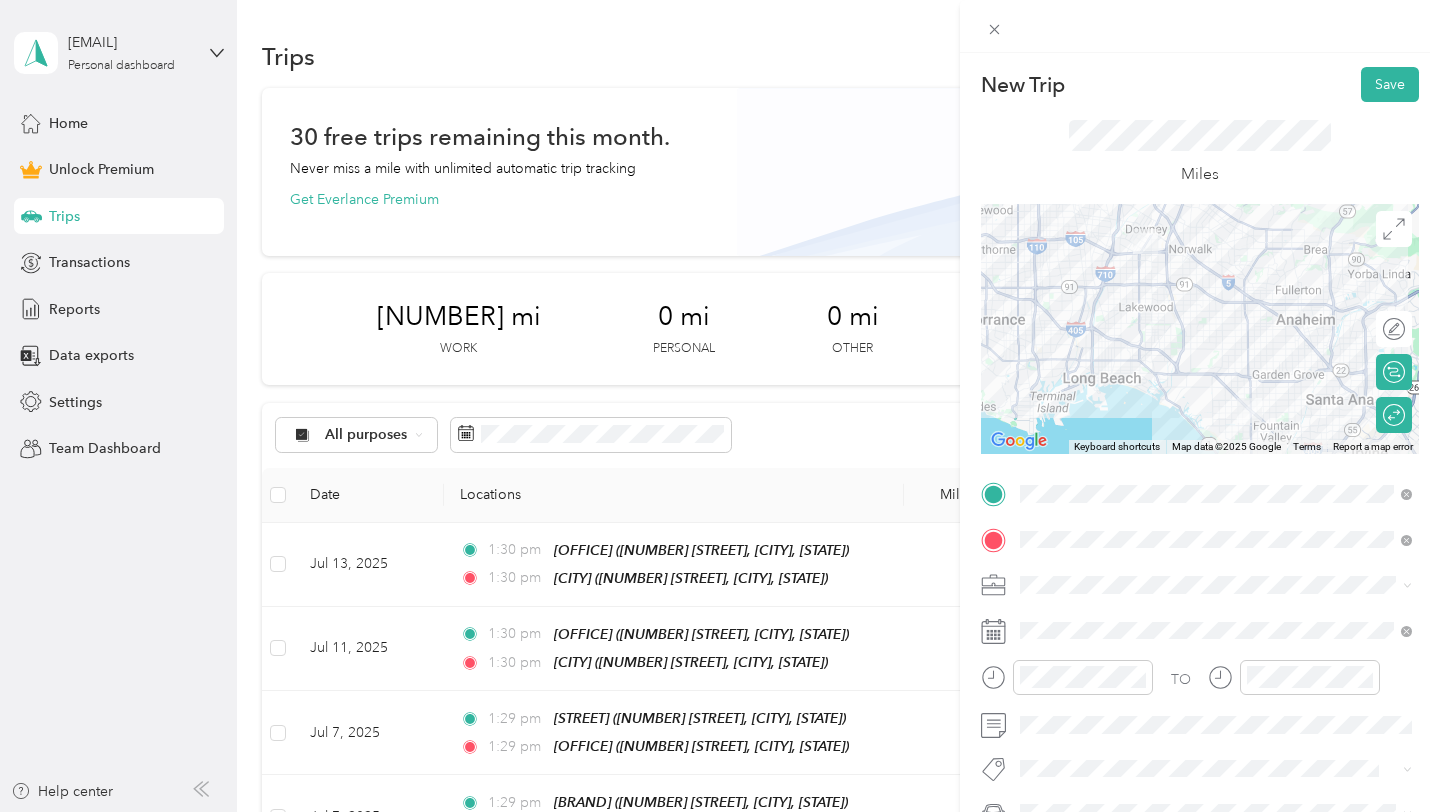 click on "7 Leaves Cafe" at bounding box center (1071, 364) 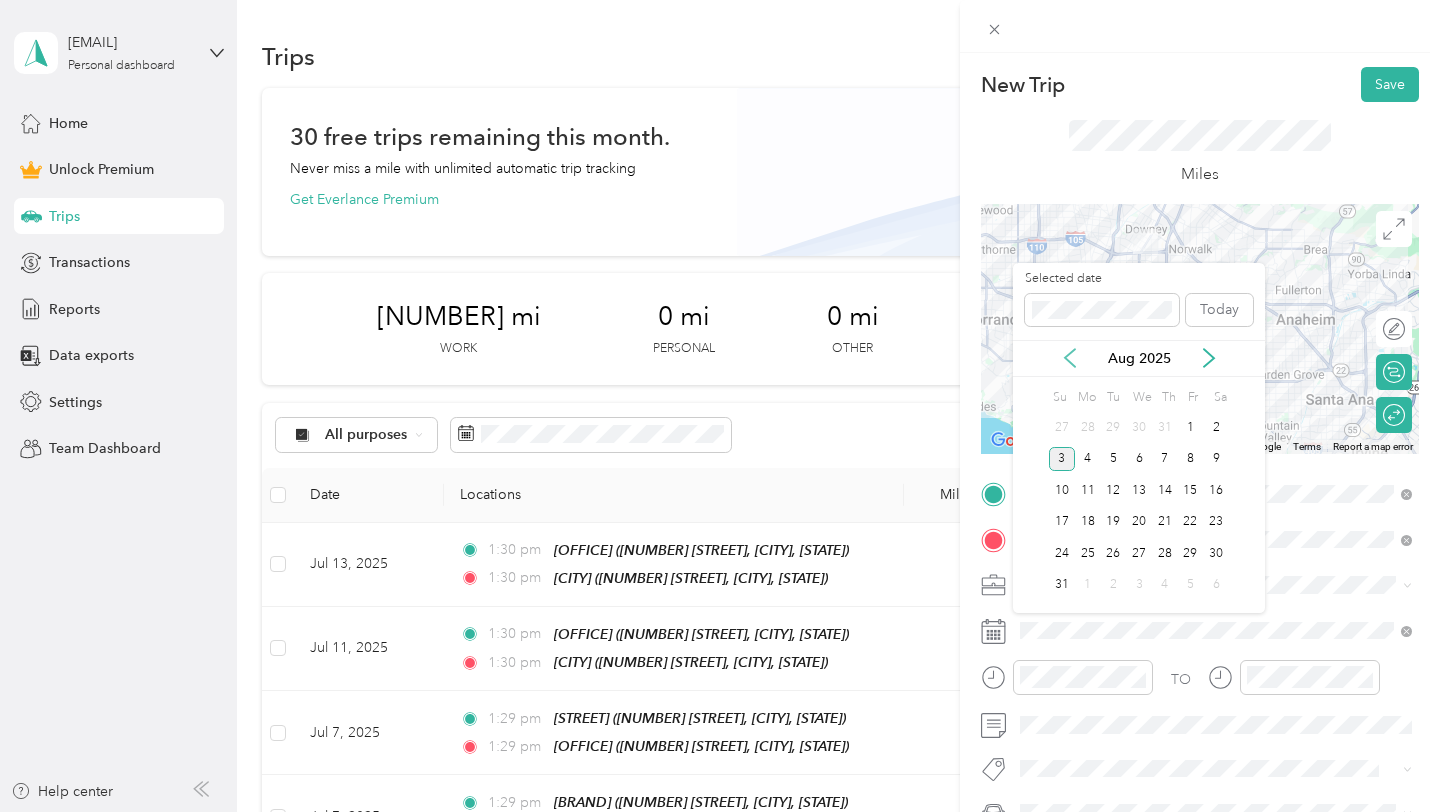 click 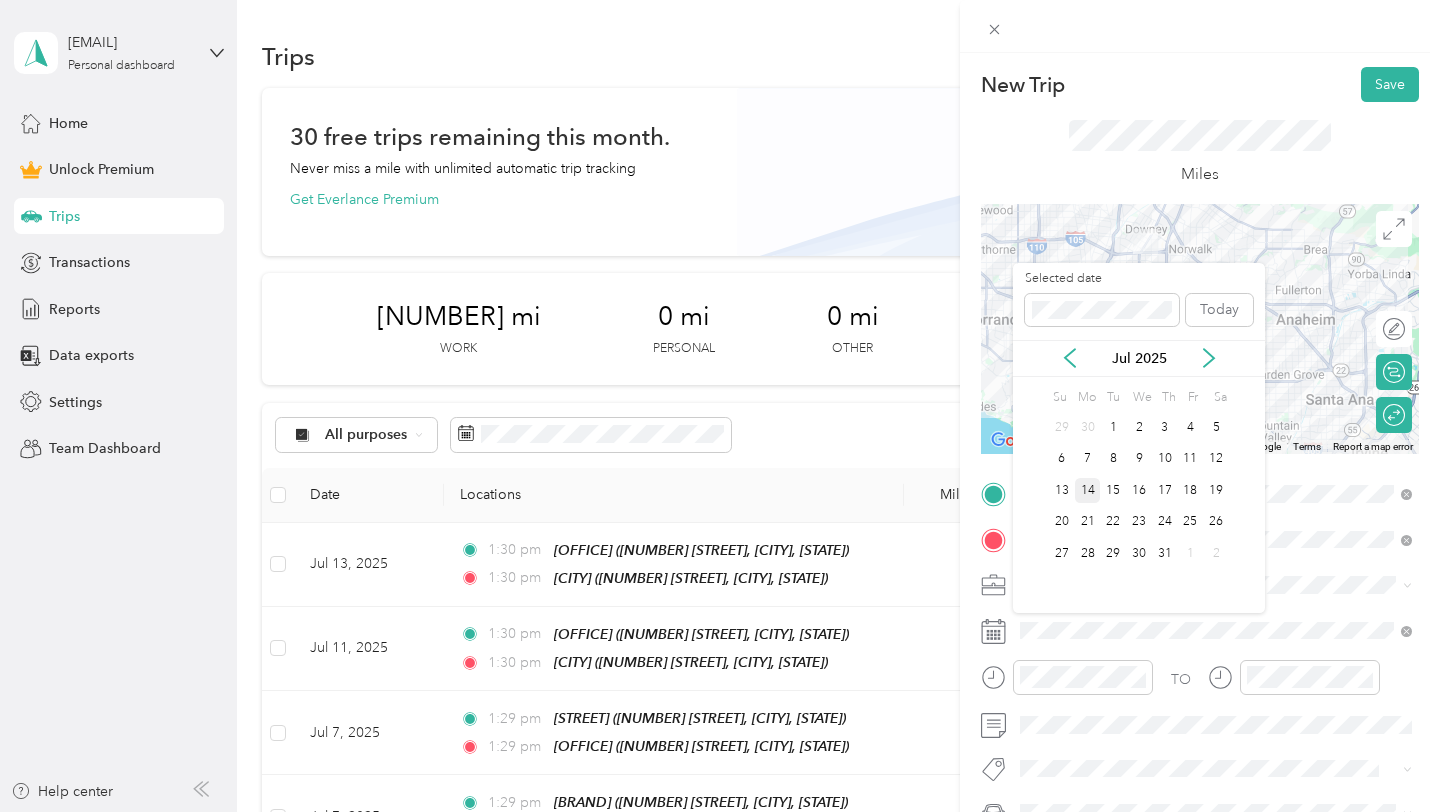 click on "14" at bounding box center [1088, 490] 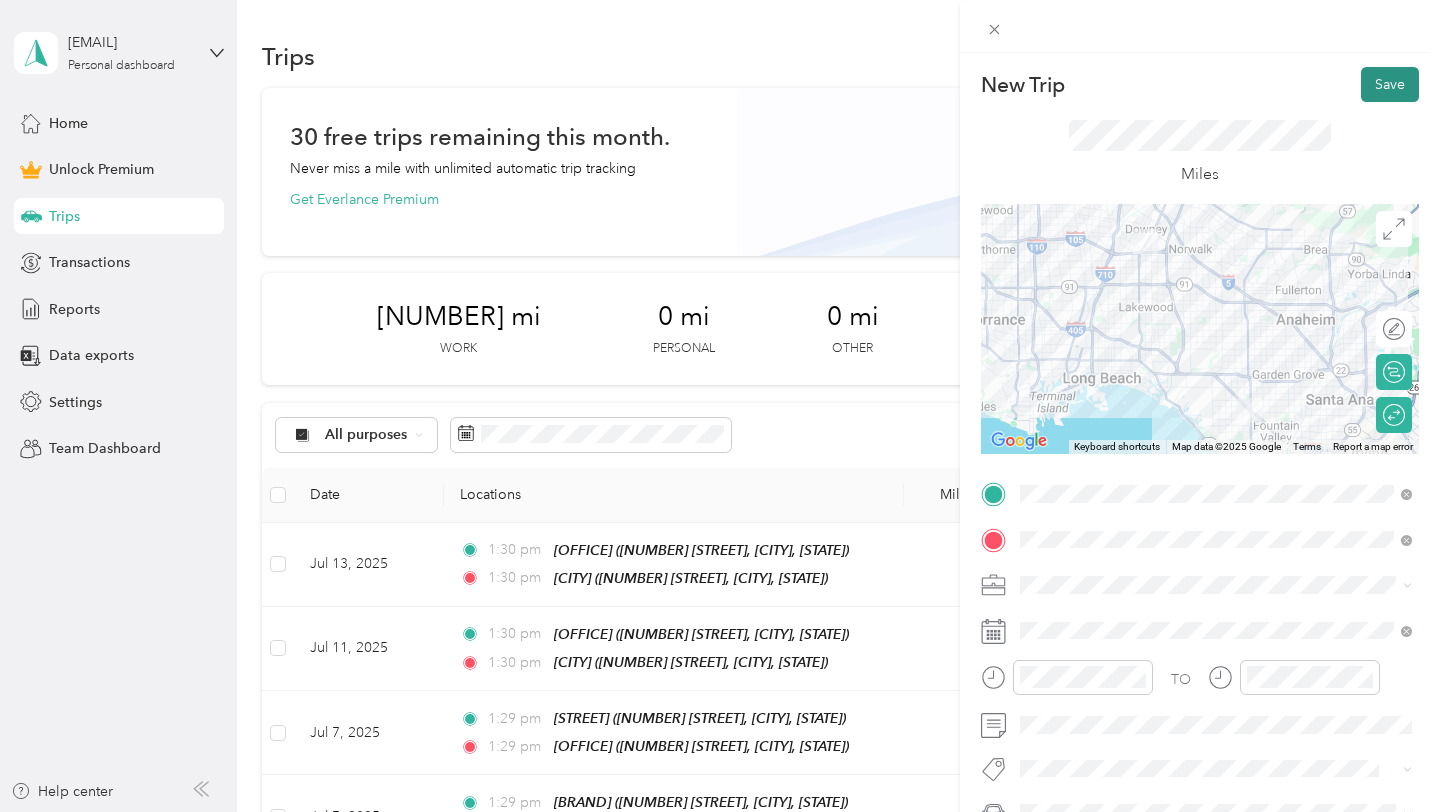 click on "Save" at bounding box center [1390, 84] 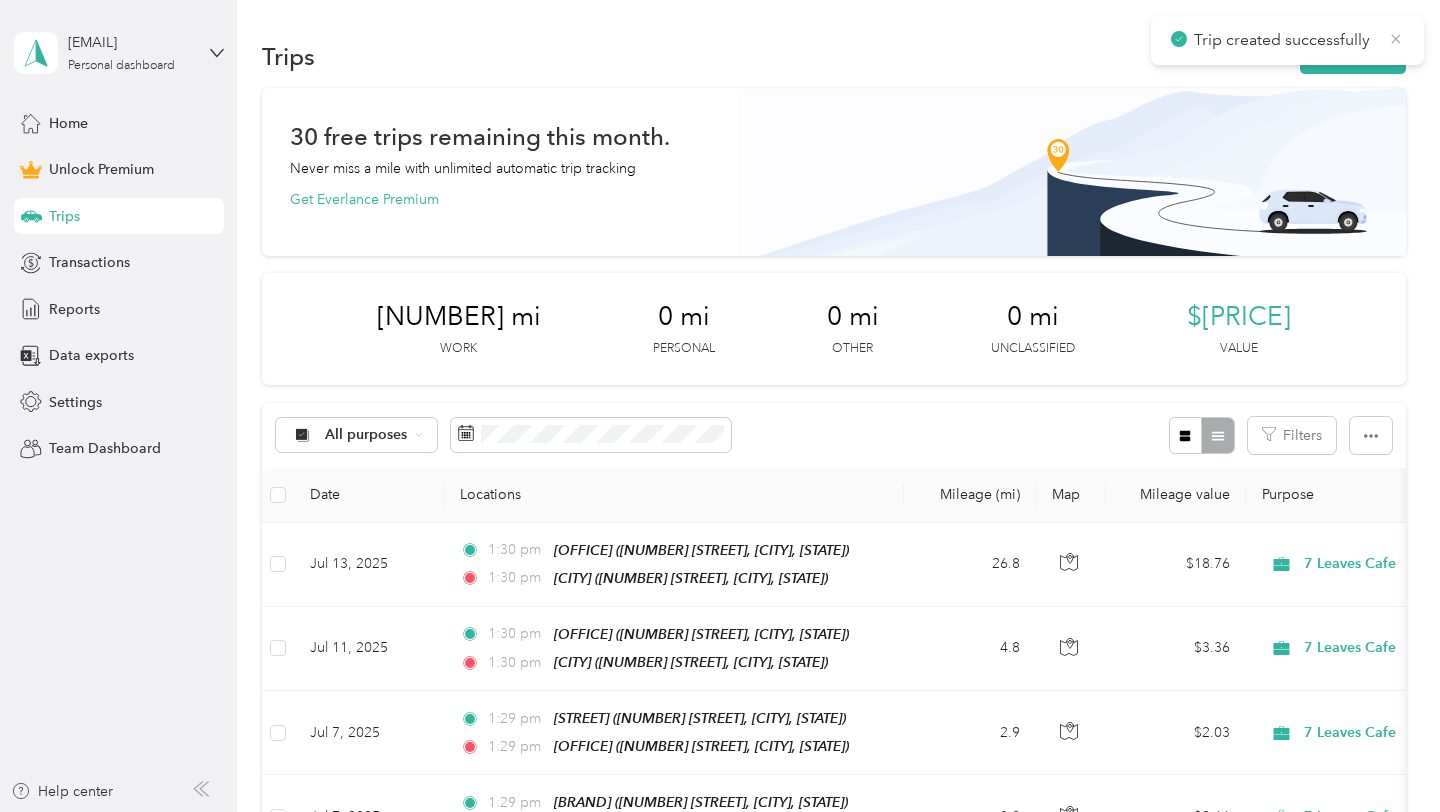 click 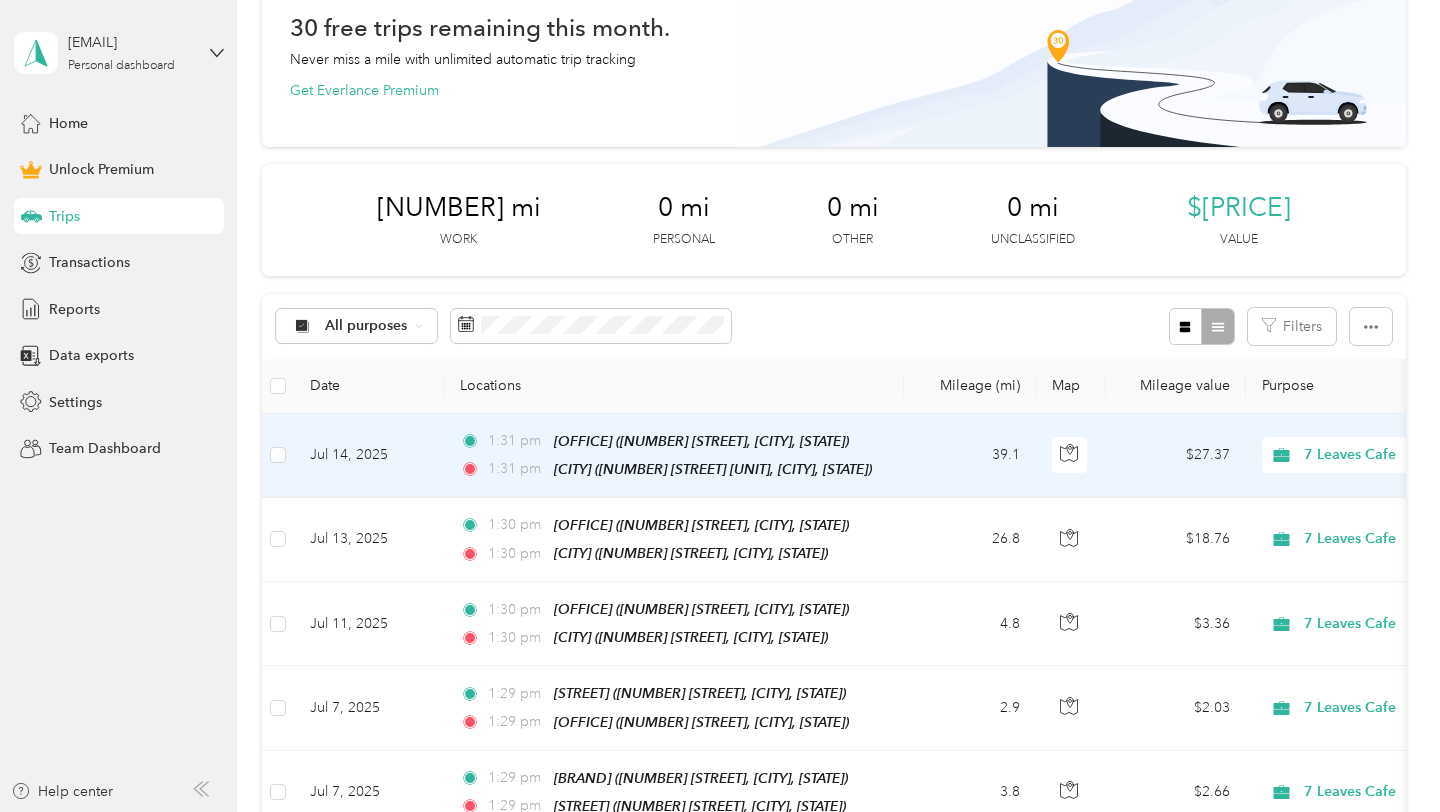 scroll, scrollTop: 114, scrollLeft: 0, axis: vertical 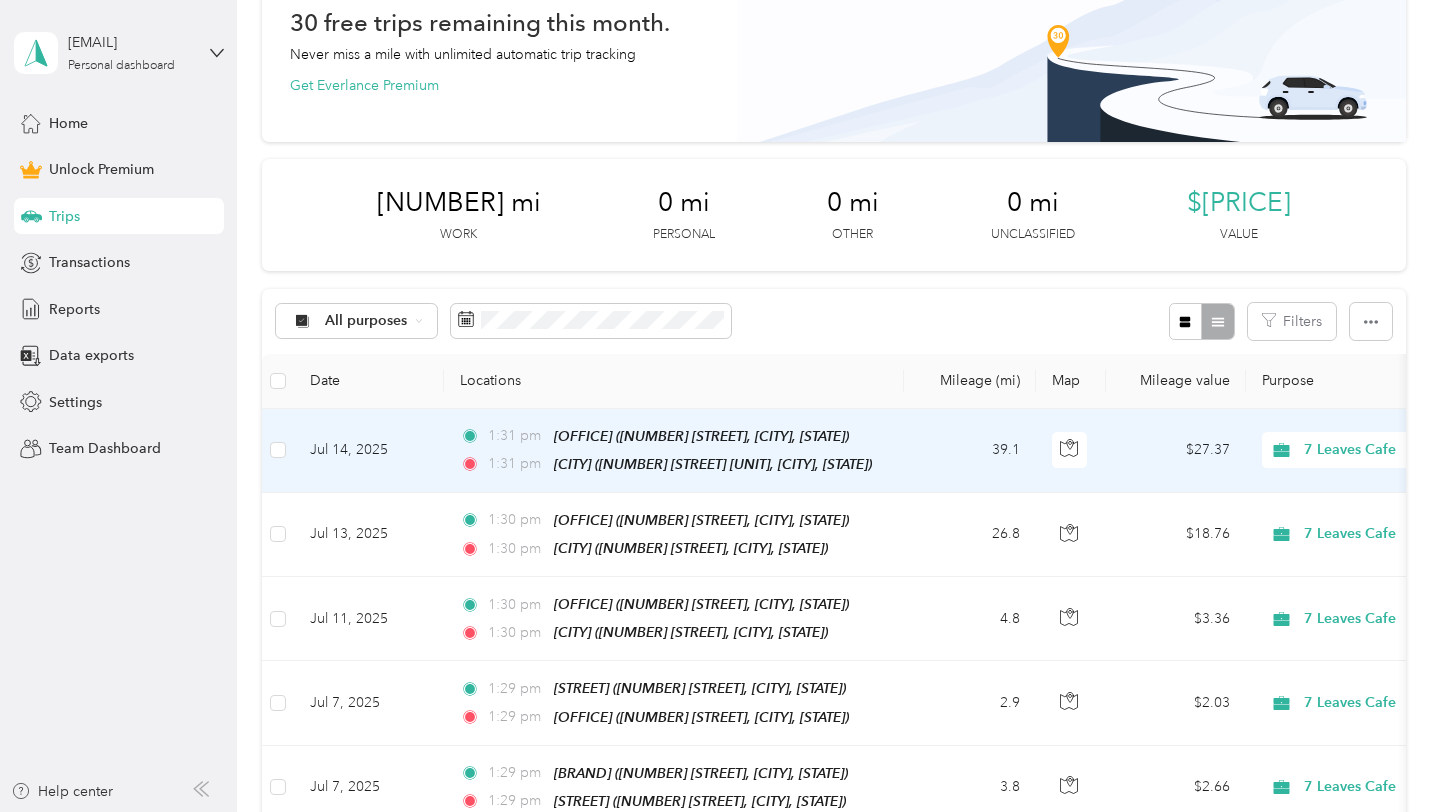 click on "1:31 pm Downey (8901 Apollo Way 4A, Downey, CA)" at bounding box center [670, 464] 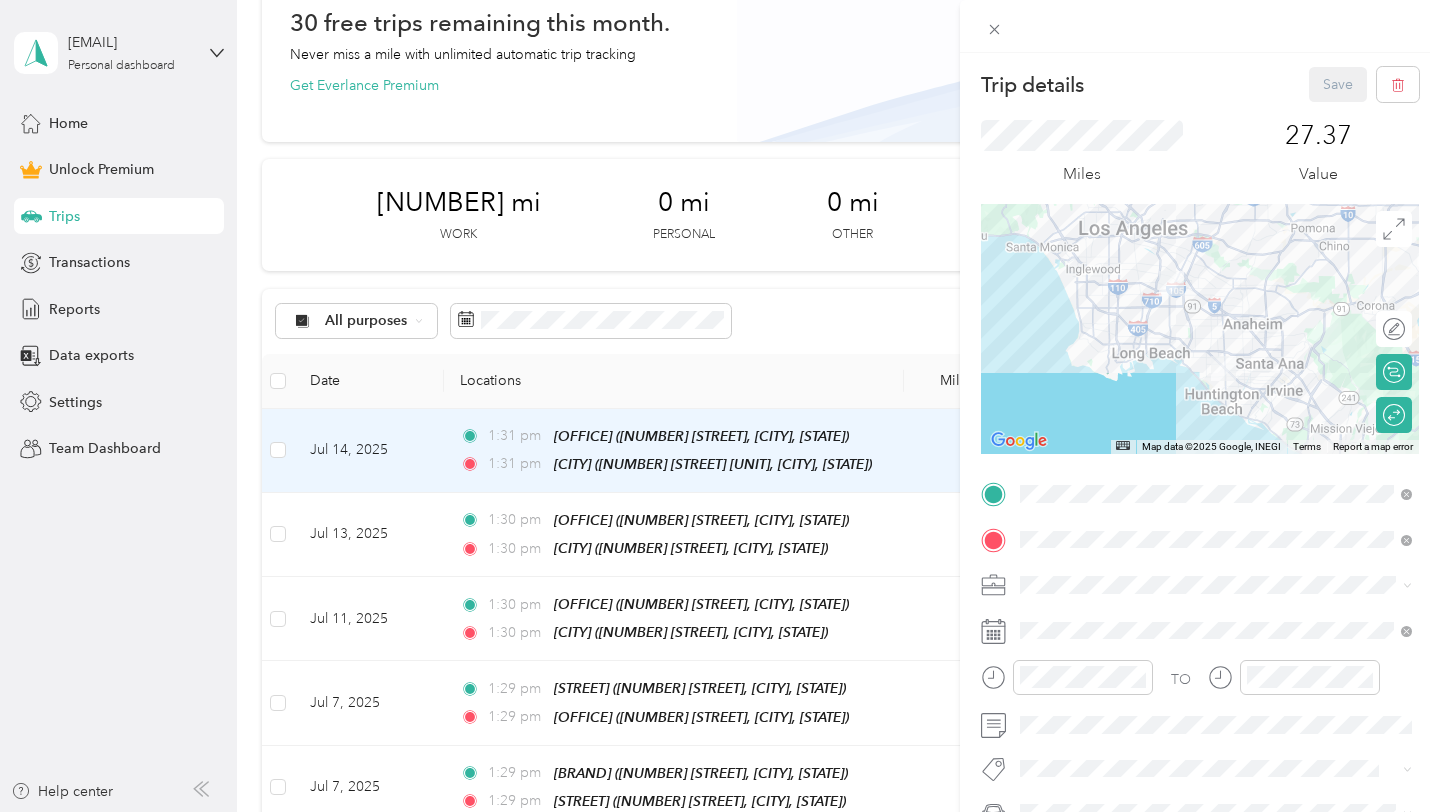 click at bounding box center [1200, 26] 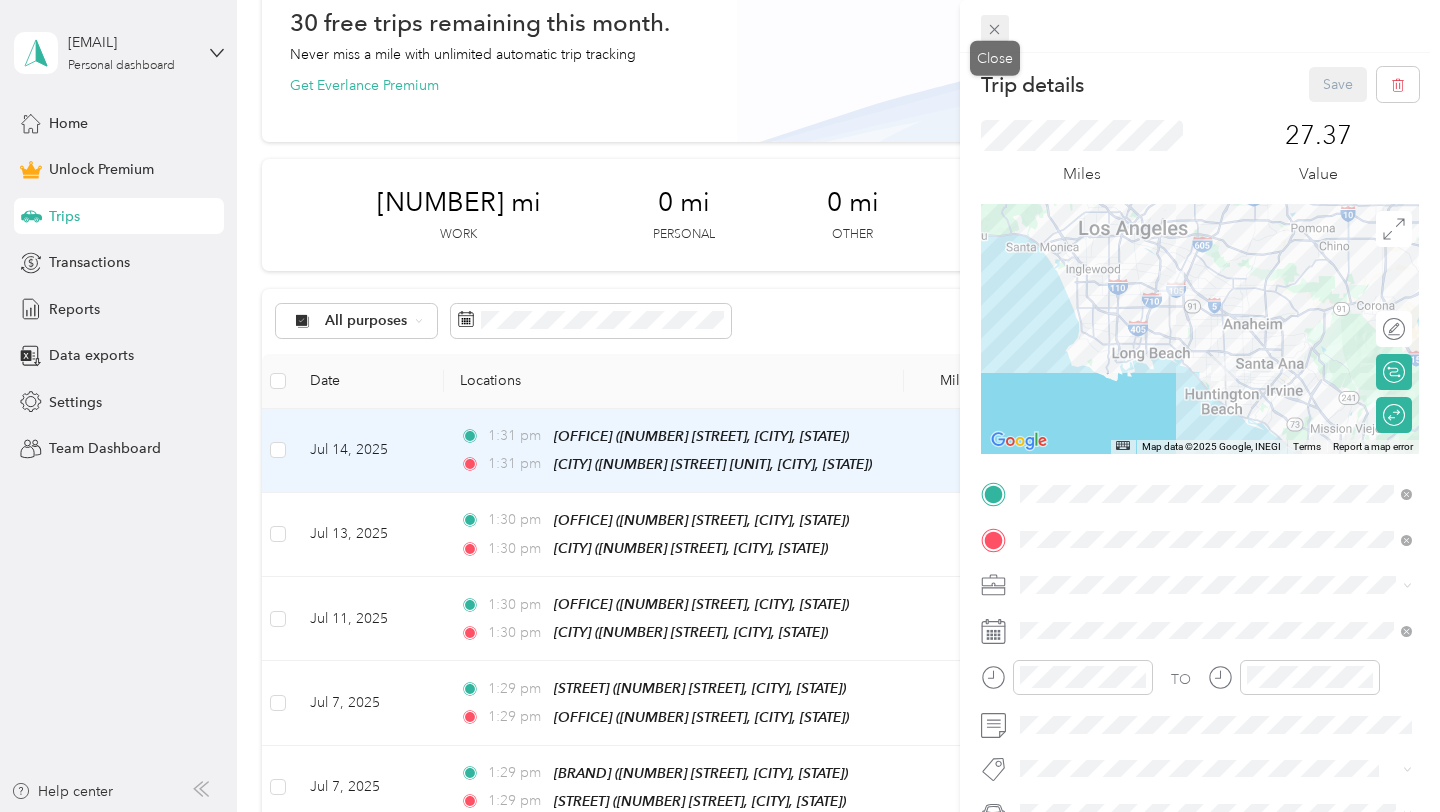 click 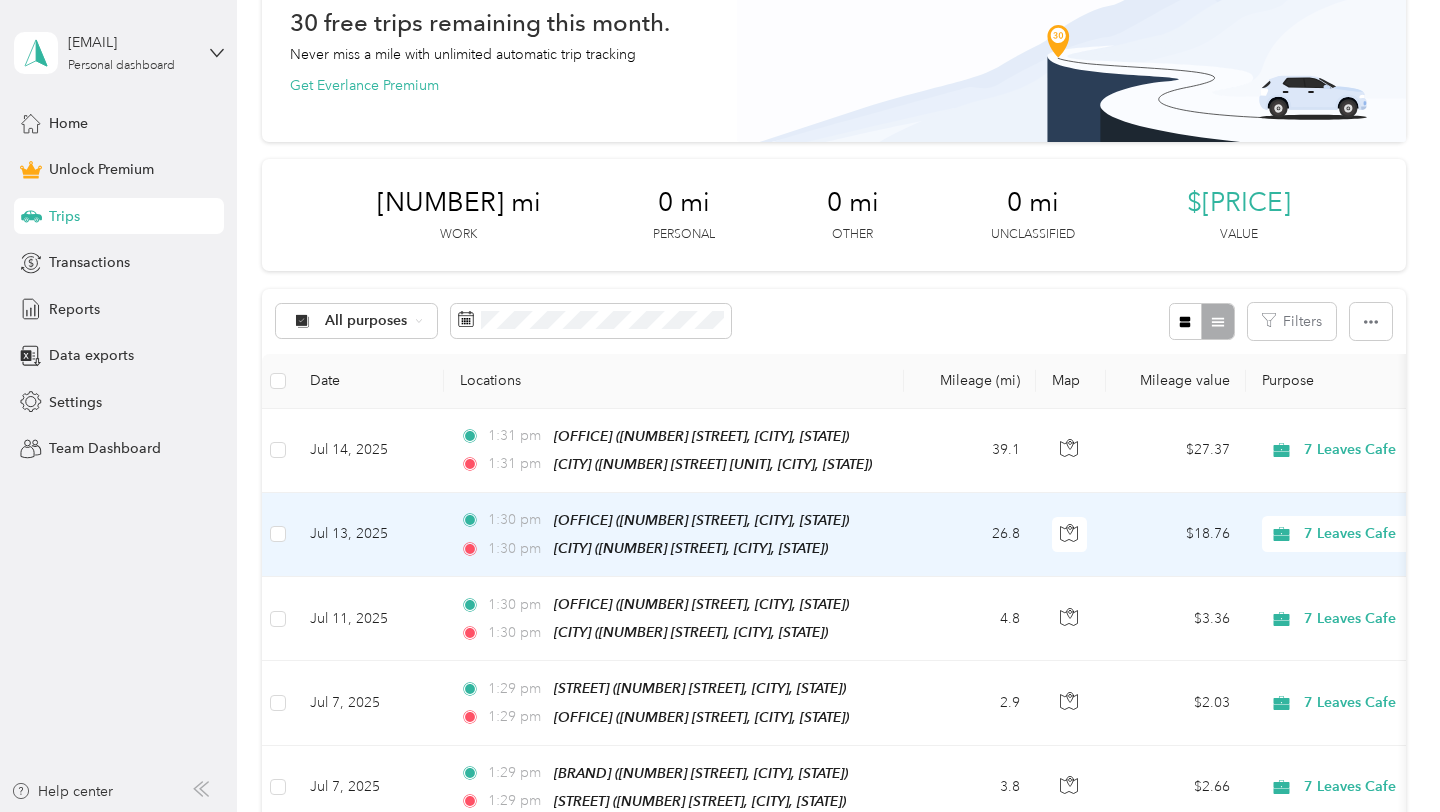 click on "1:30 pm Cerritos (20226 Pioneer Blvd, Cerritos, CA)" at bounding box center [670, 548] 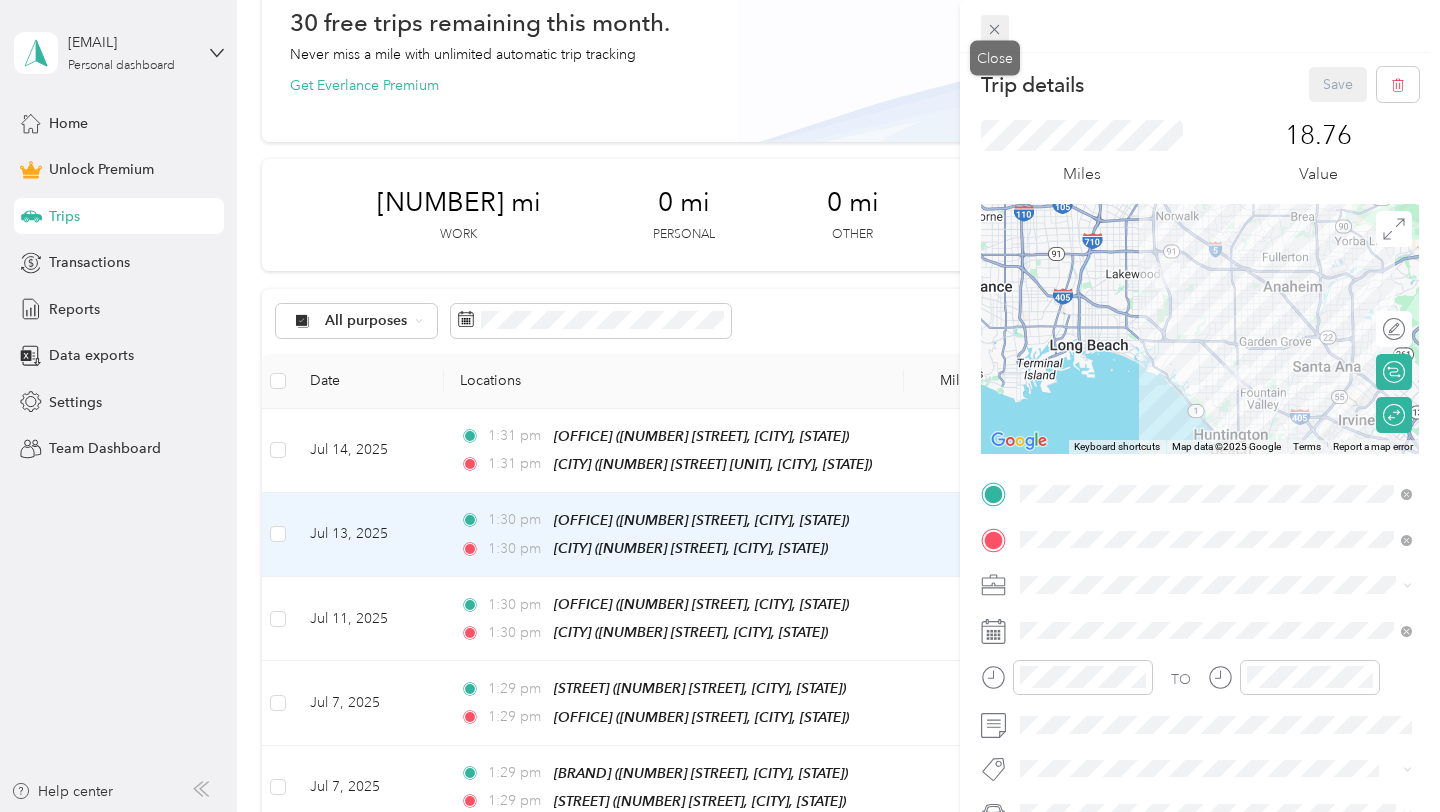 click 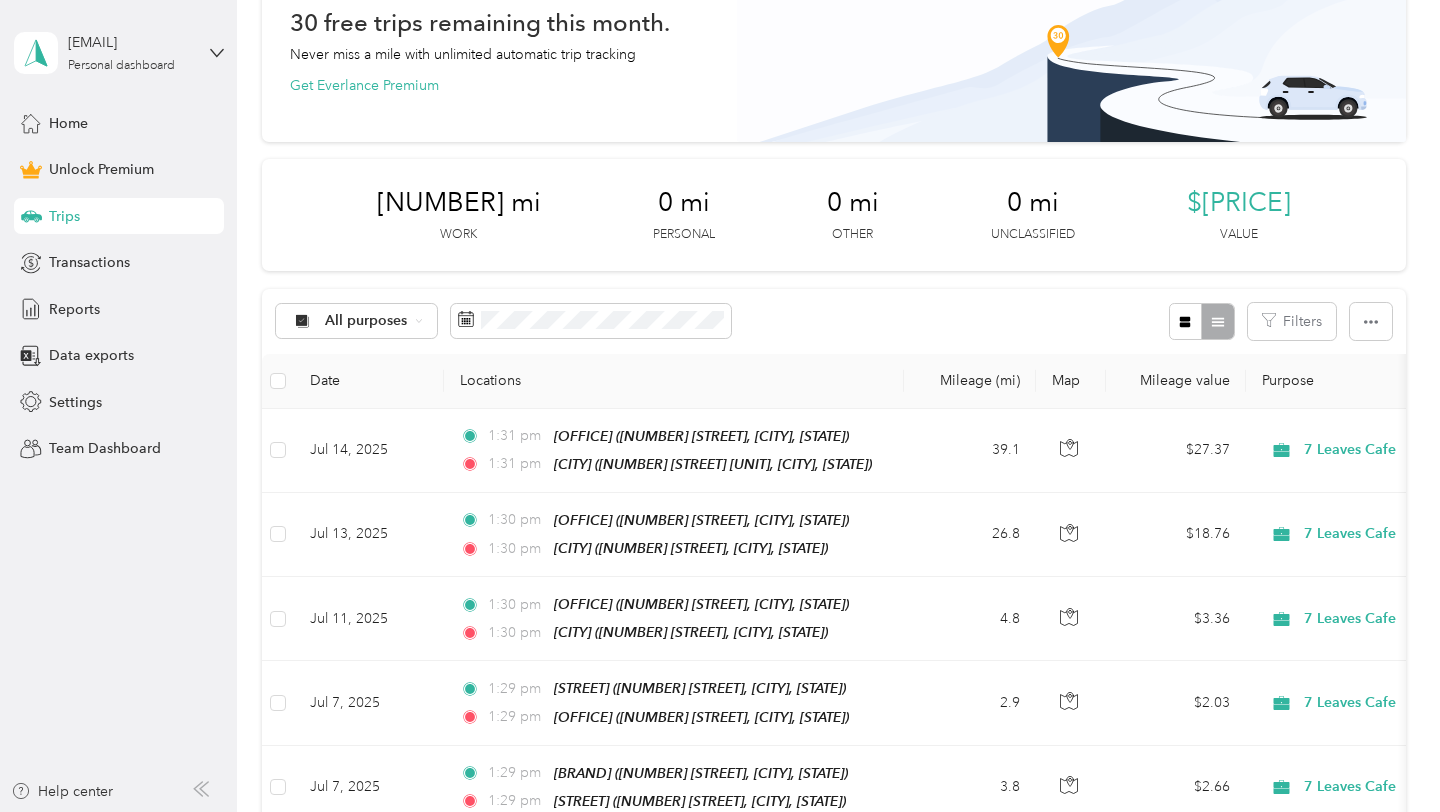 scroll, scrollTop: 0, scrollLeft: 0, axis: both 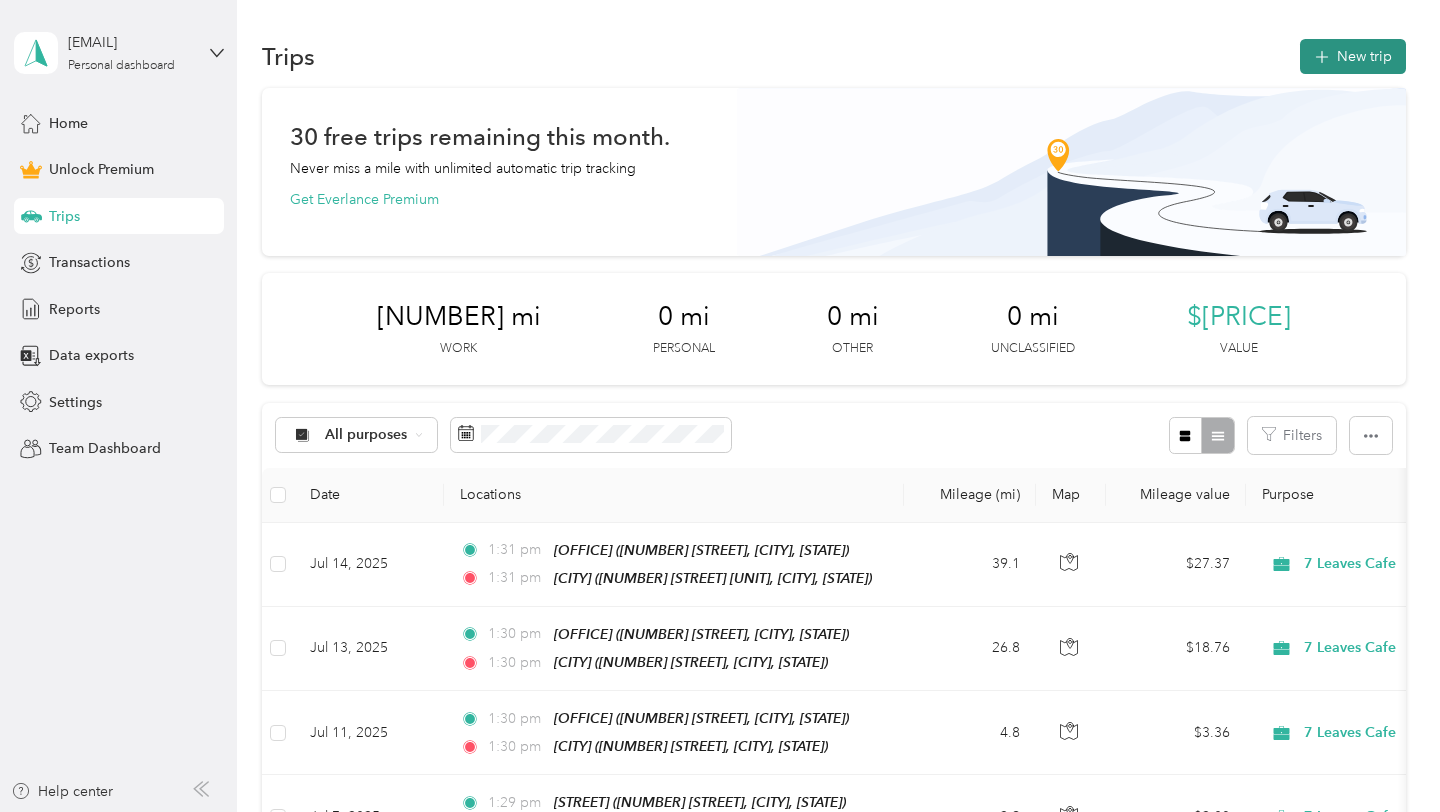 click on "New trip" at bounding box center [1353, 56] 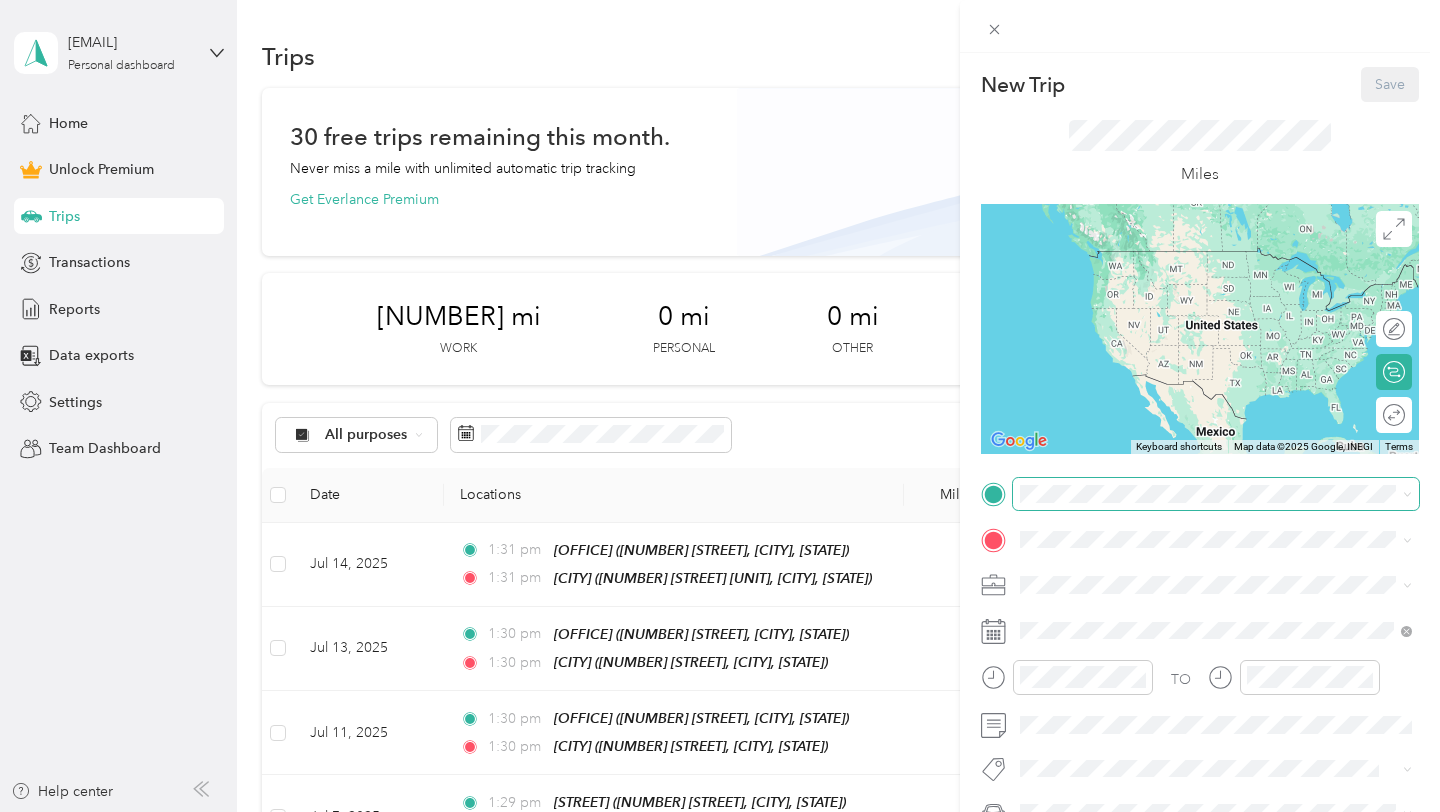 click at bounding box center (1216, 494) 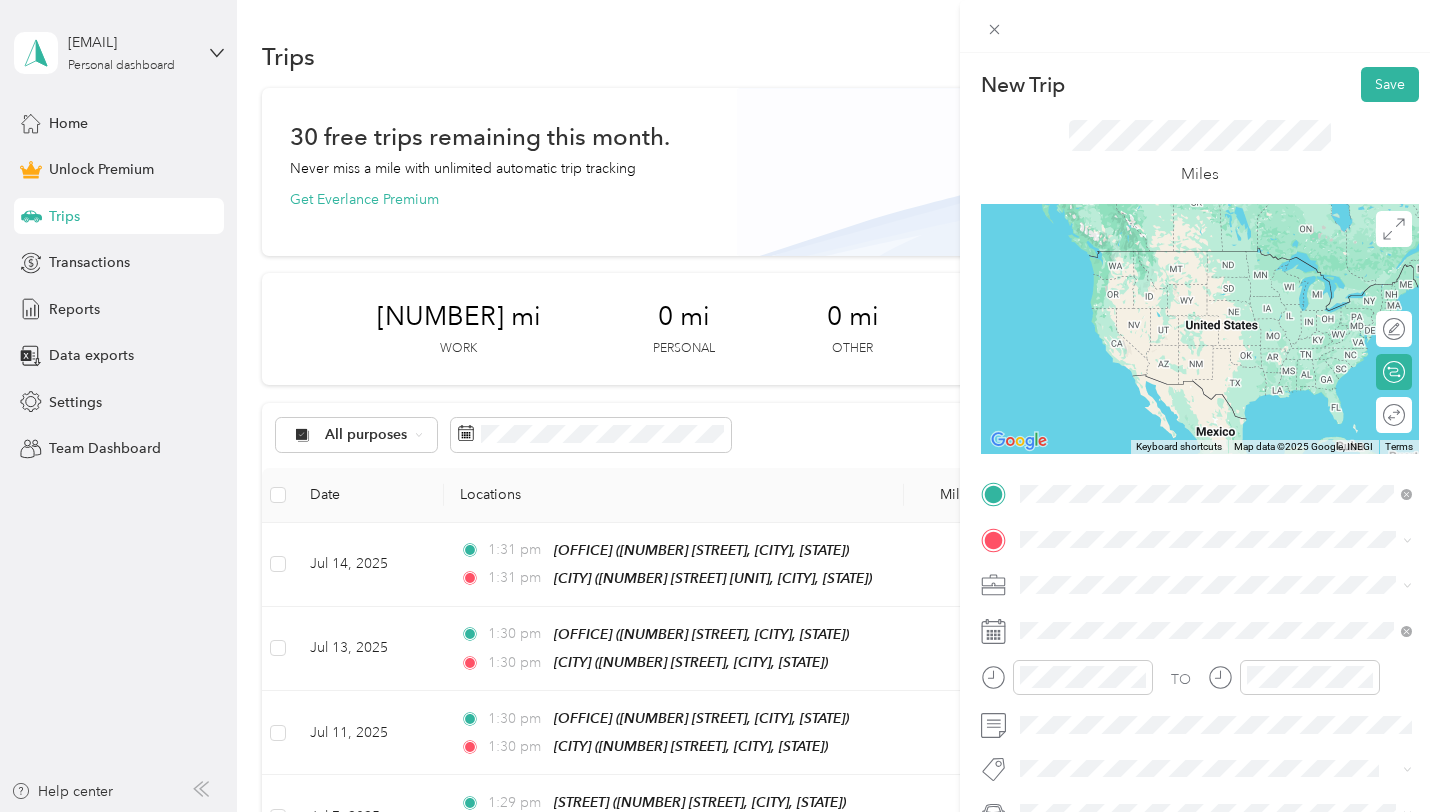 click on "HB Office" at bounding box center (1099, 573) 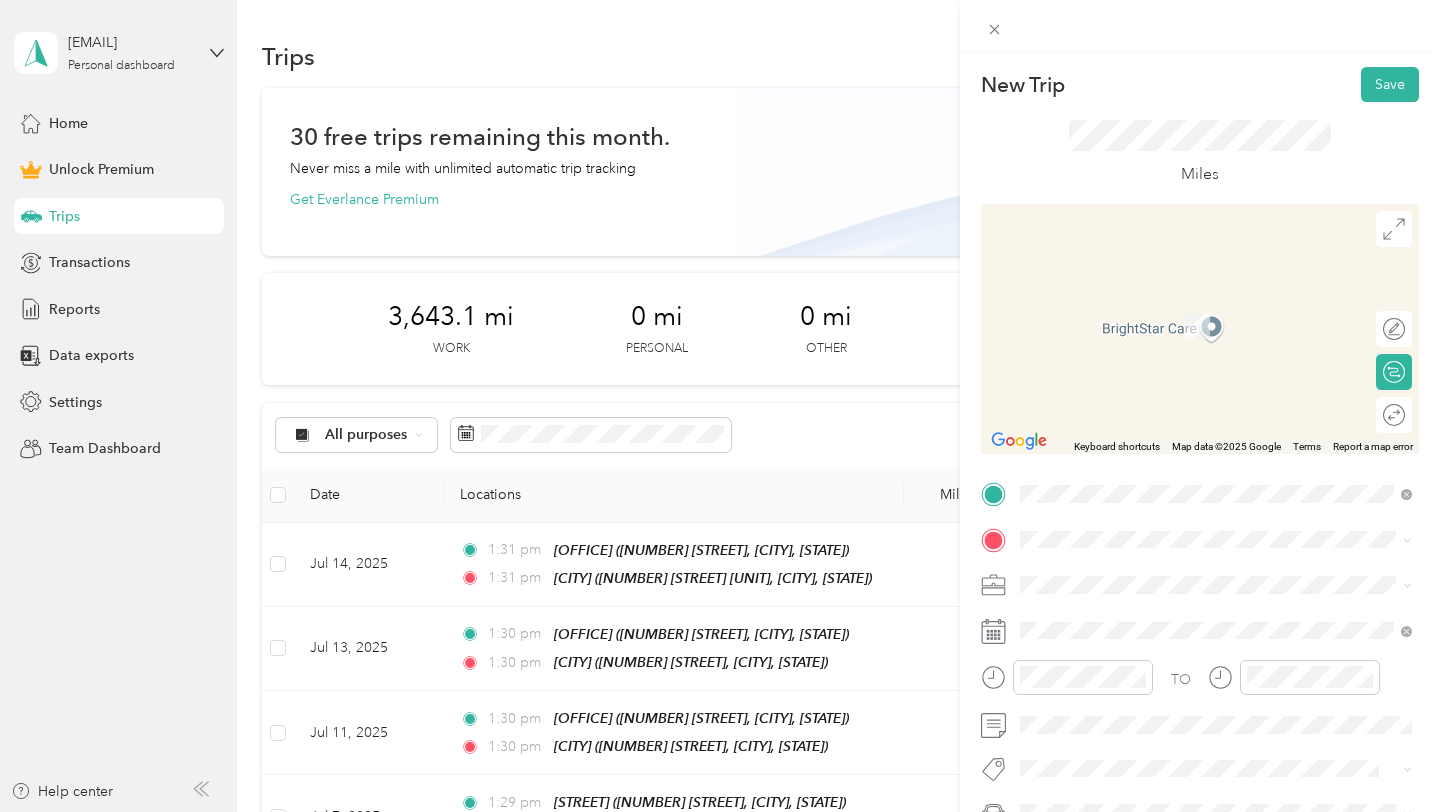 click on "Anaheim 2429 W Ball Rd, 92804, Anaheim, CA, United States" at bounding box center (1216, 323) 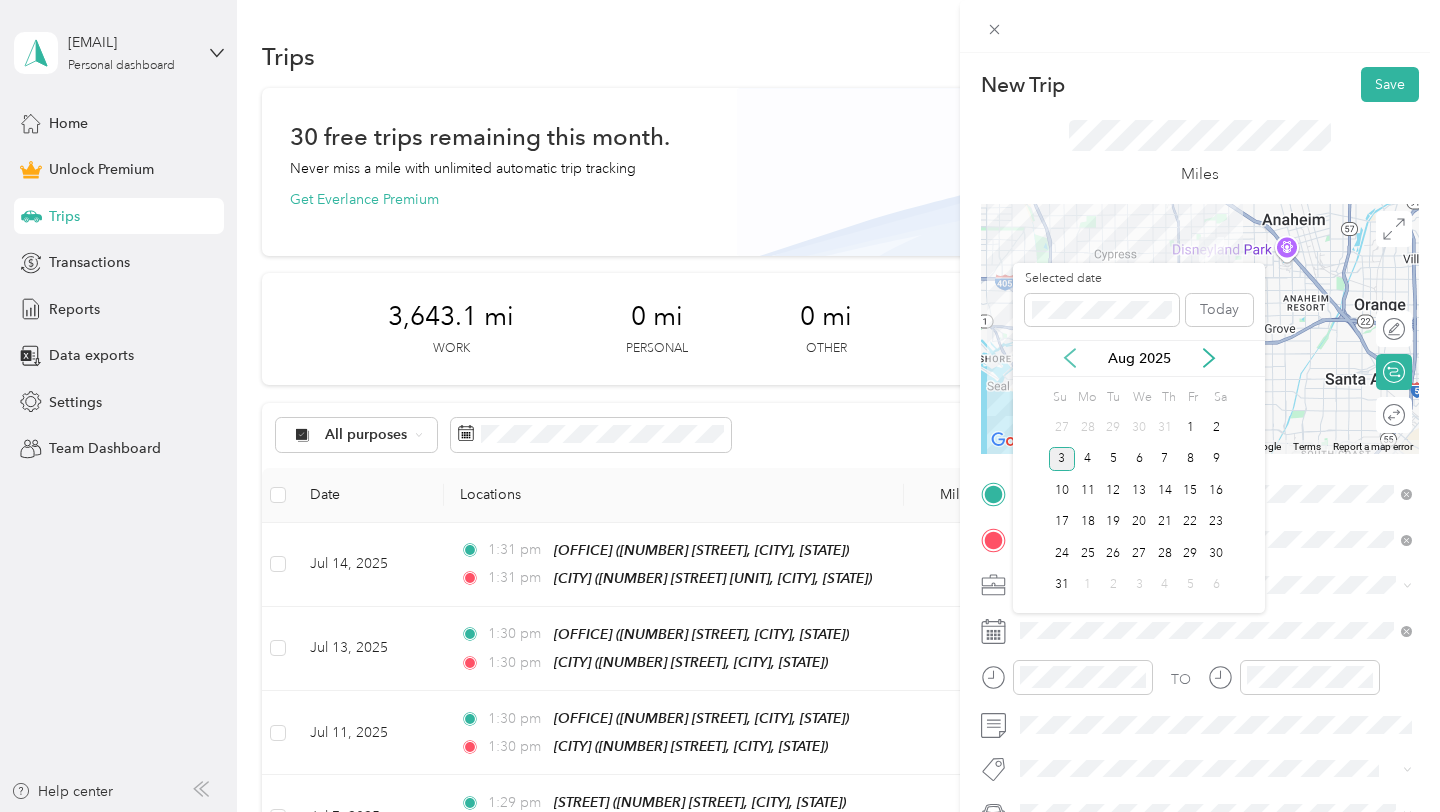 click 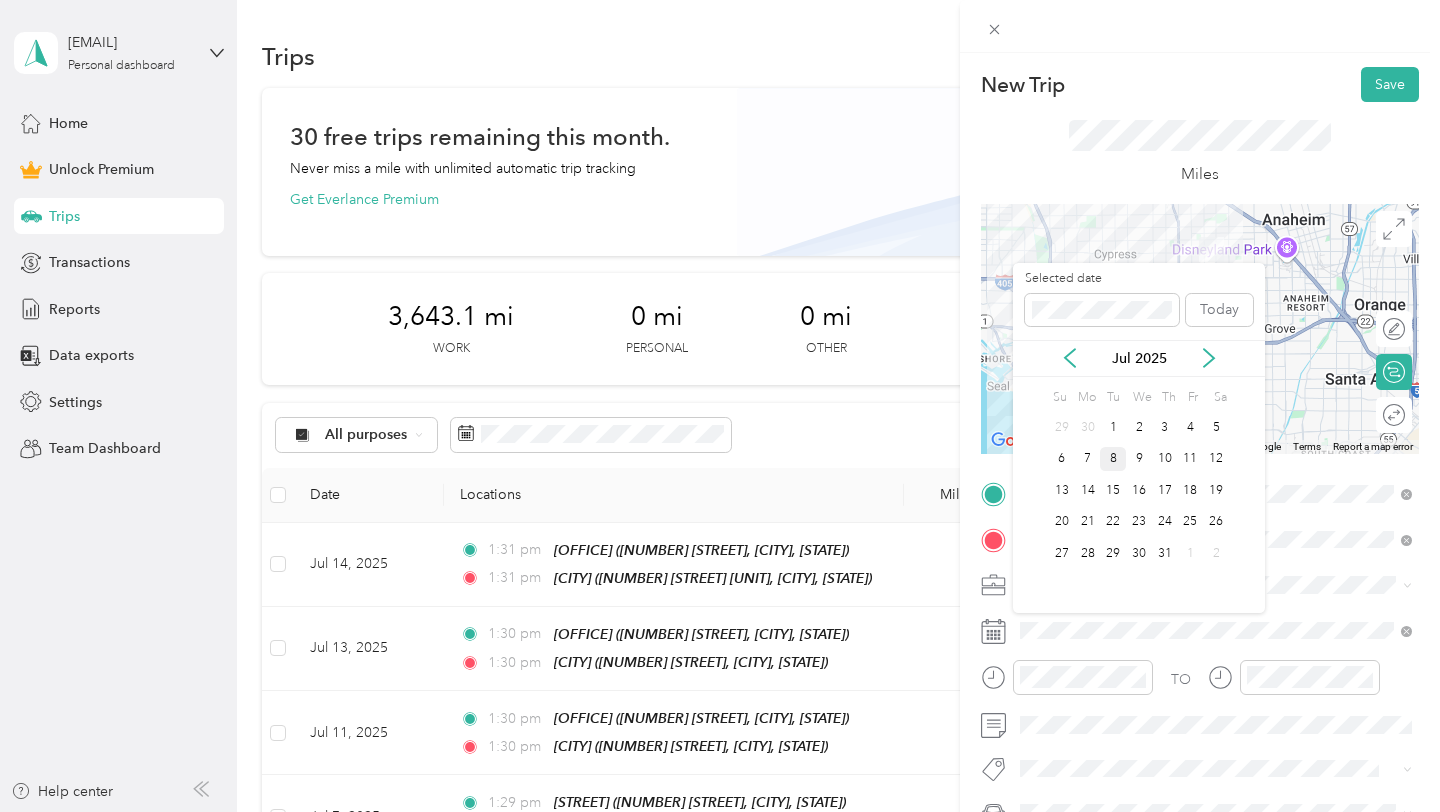 click on "8" at bounding box center (1113, 459) 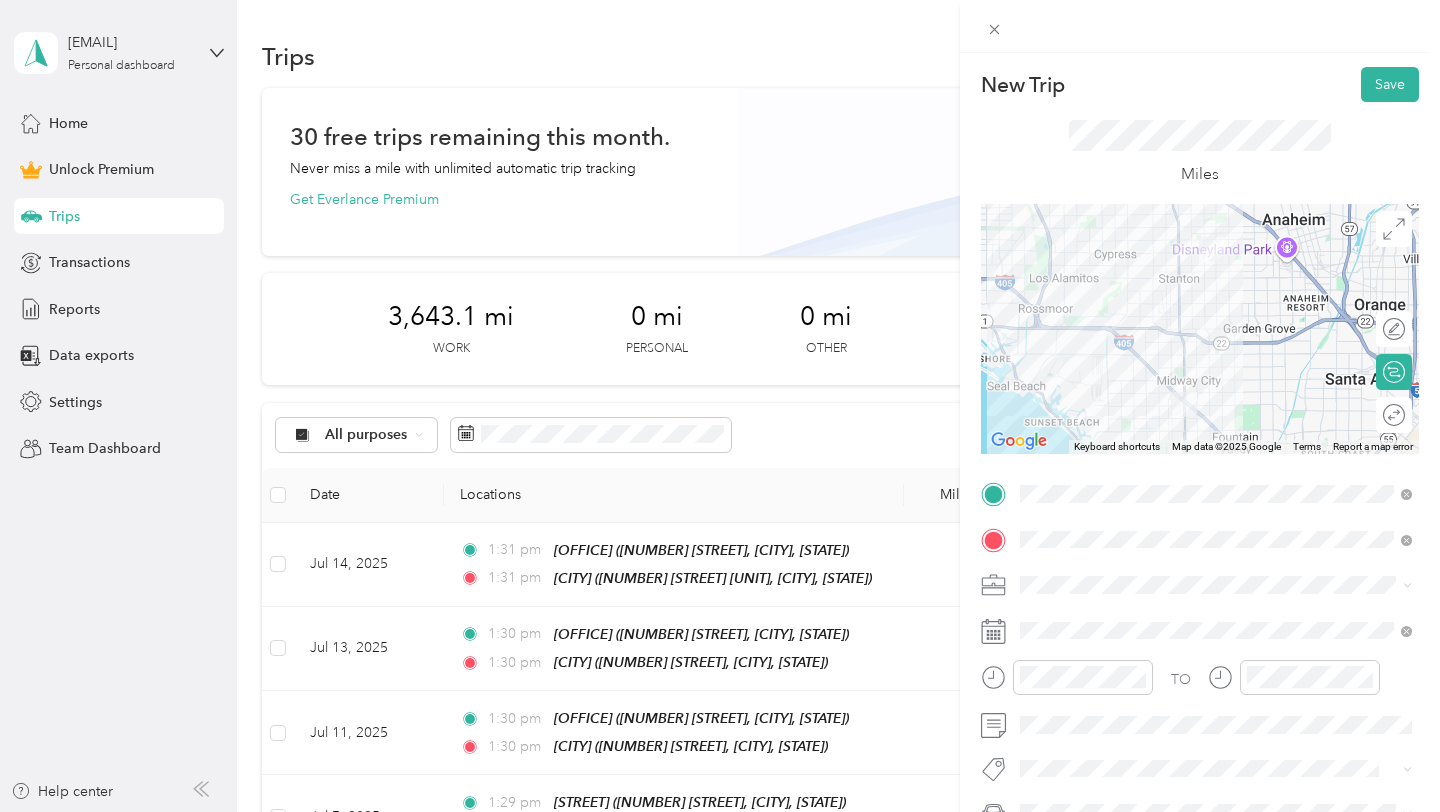 click at bounding box center [1216, 585] 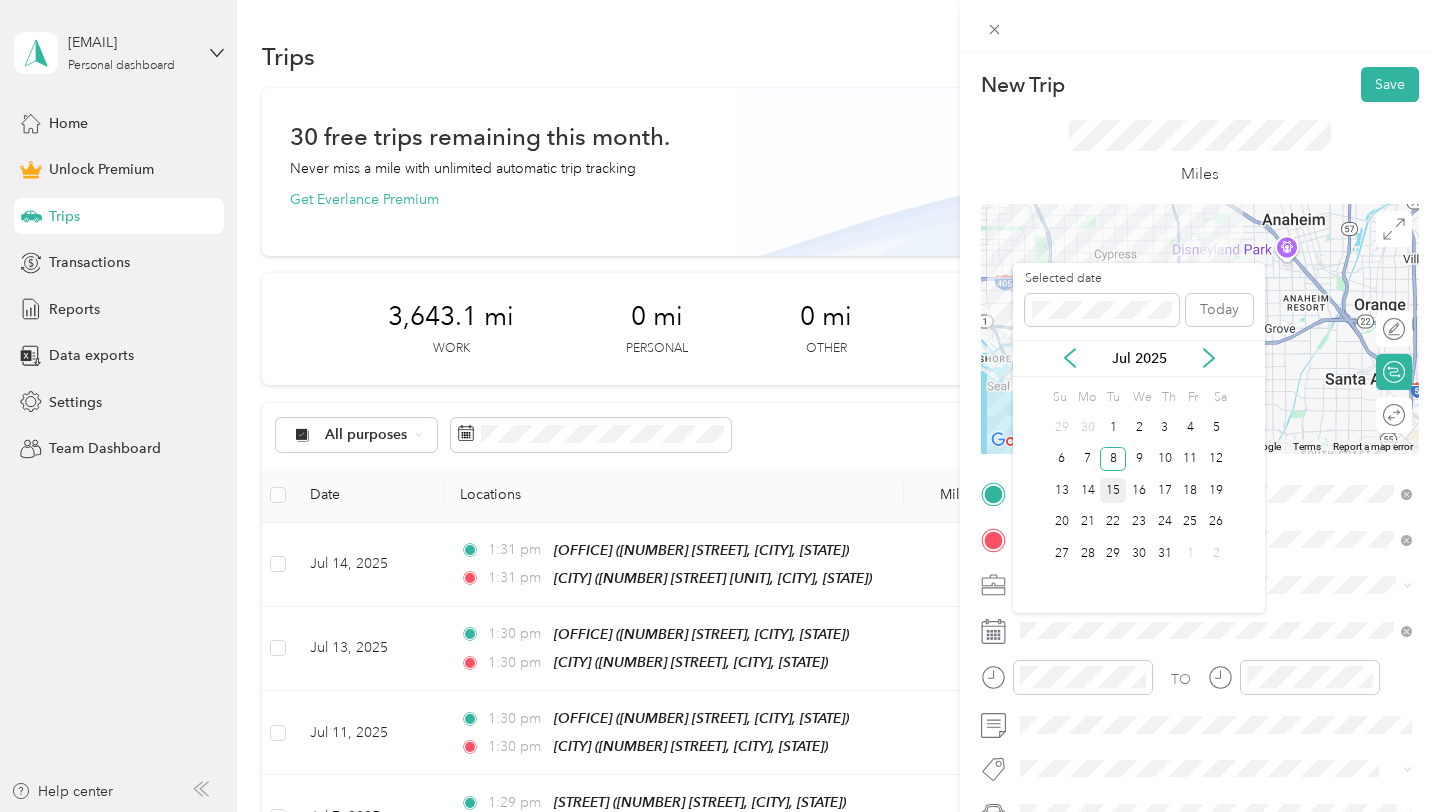 click on "15" at bounding box center (1113, 490) 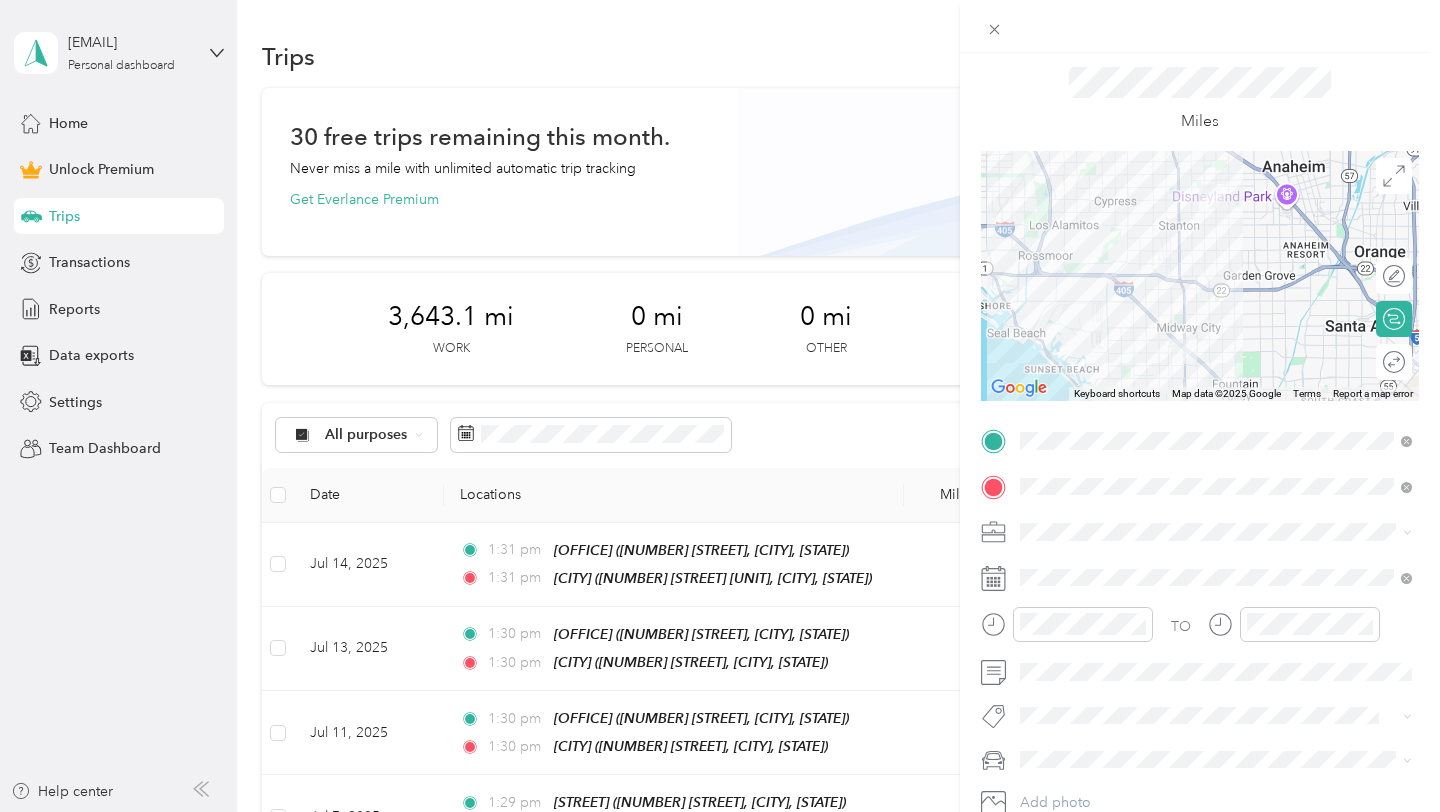 scroll, scrollTop: 66, scrollLeft: 0, axis: vertical 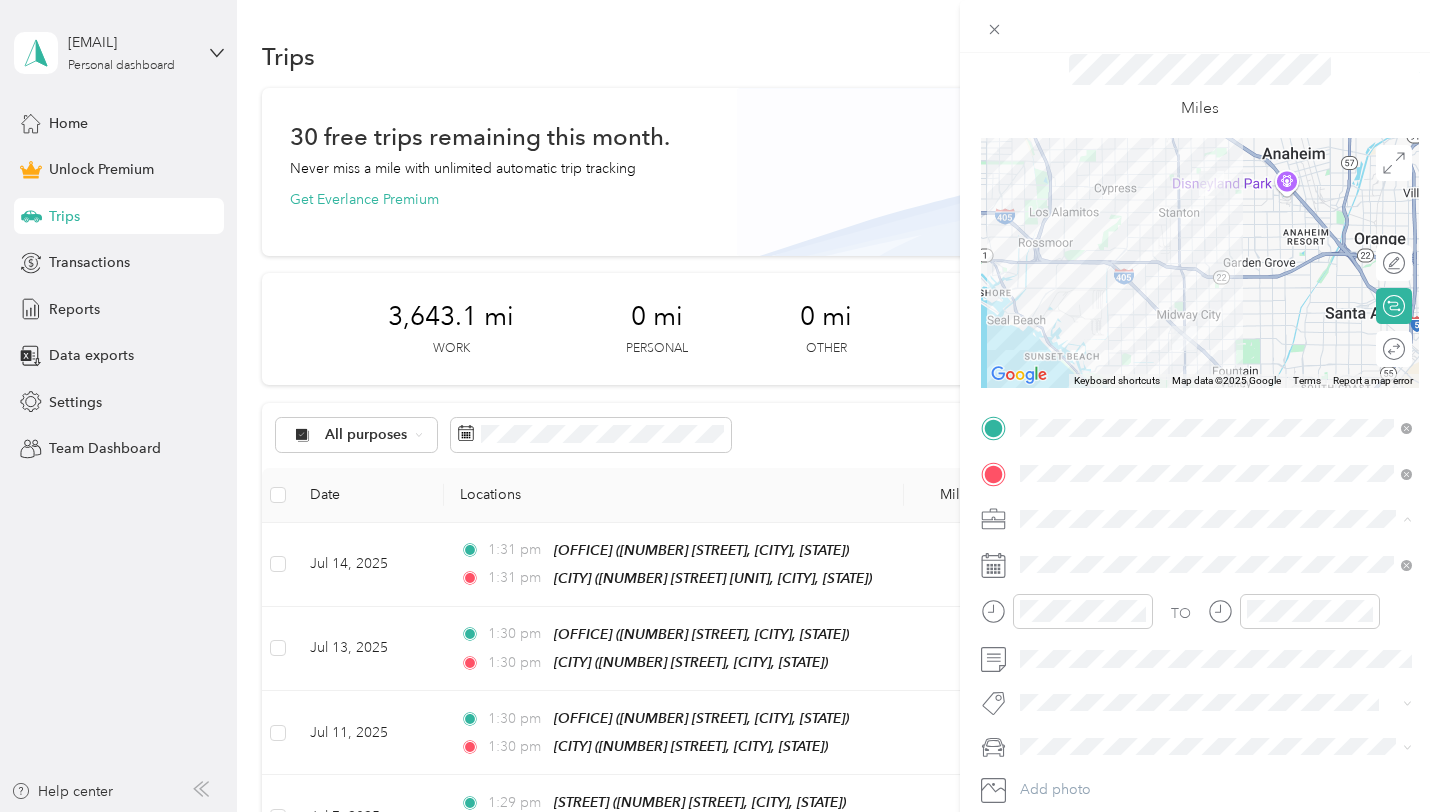 click on "7 Leaves Cafe" at bounding box center (1216, 308) 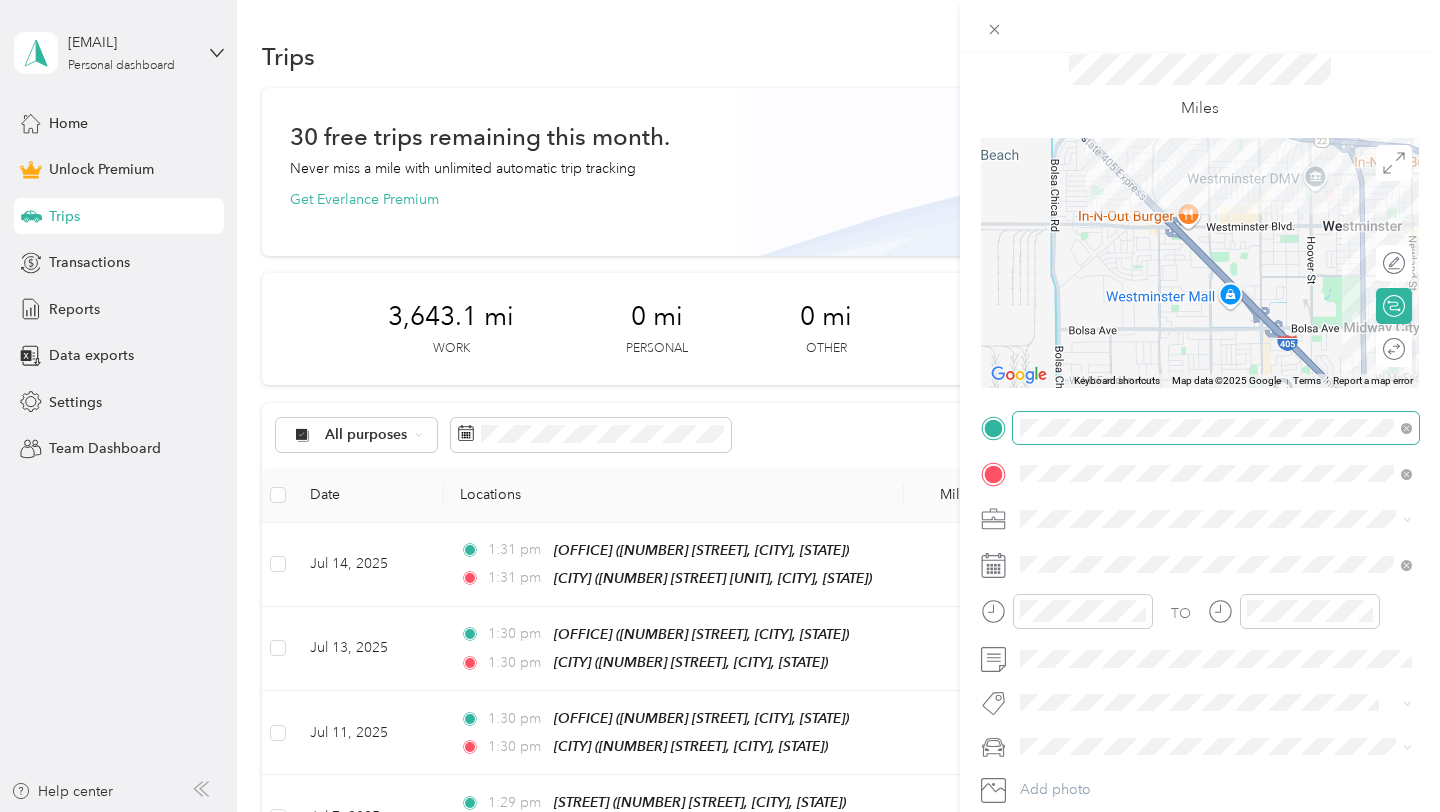 scroll, scrollTop: 0, scrollLeft: 0, axis: both 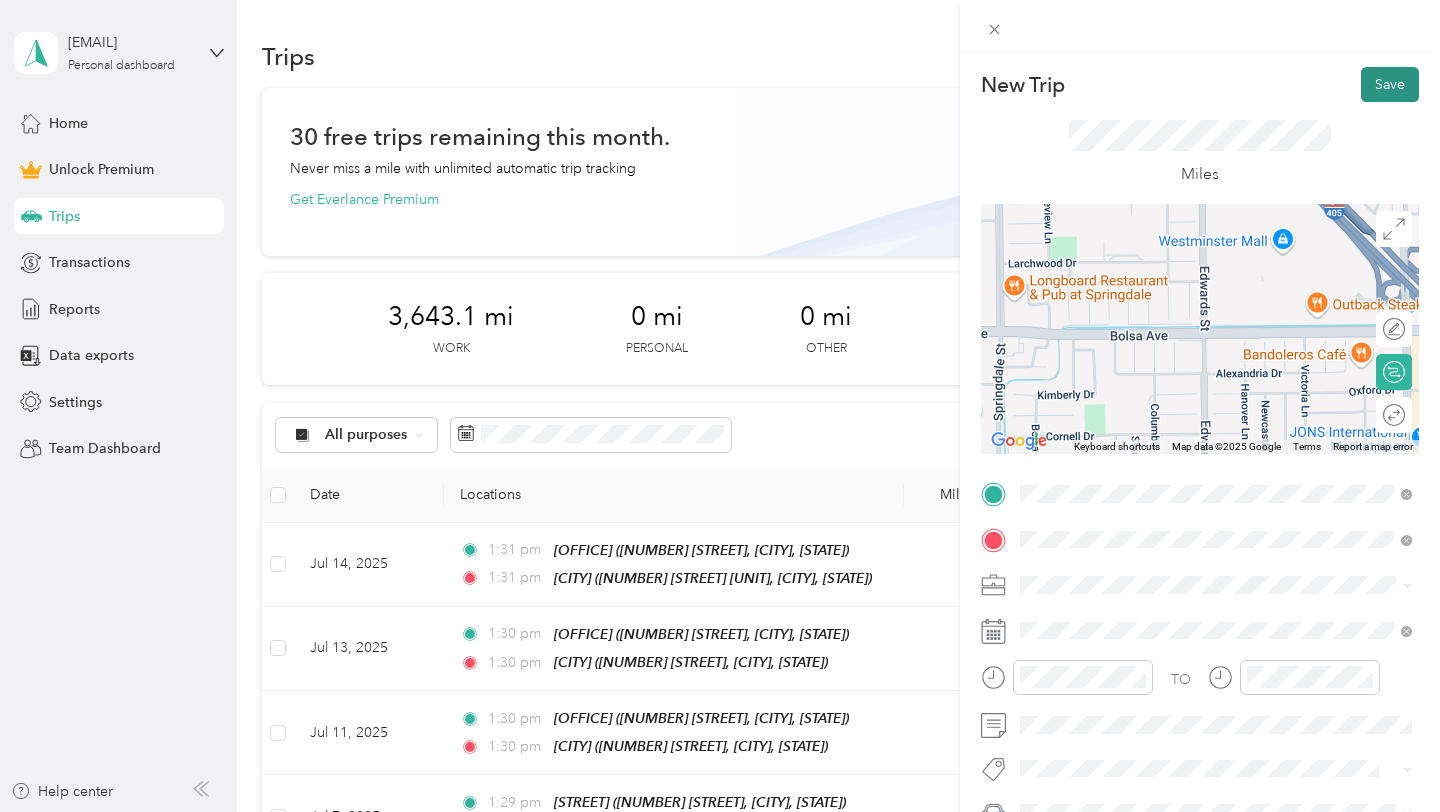 click on "Save" at bounding box center (1390, 84) 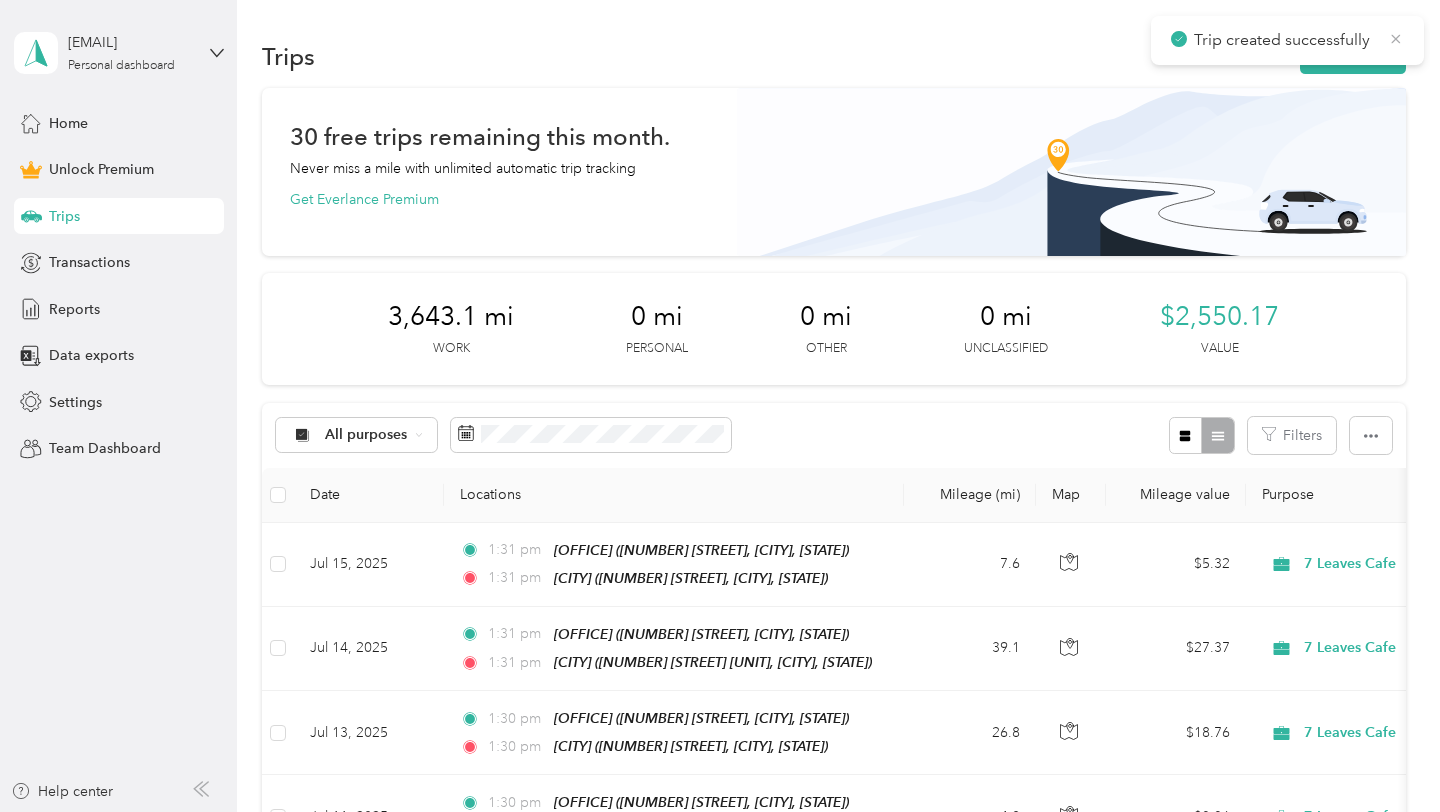 click 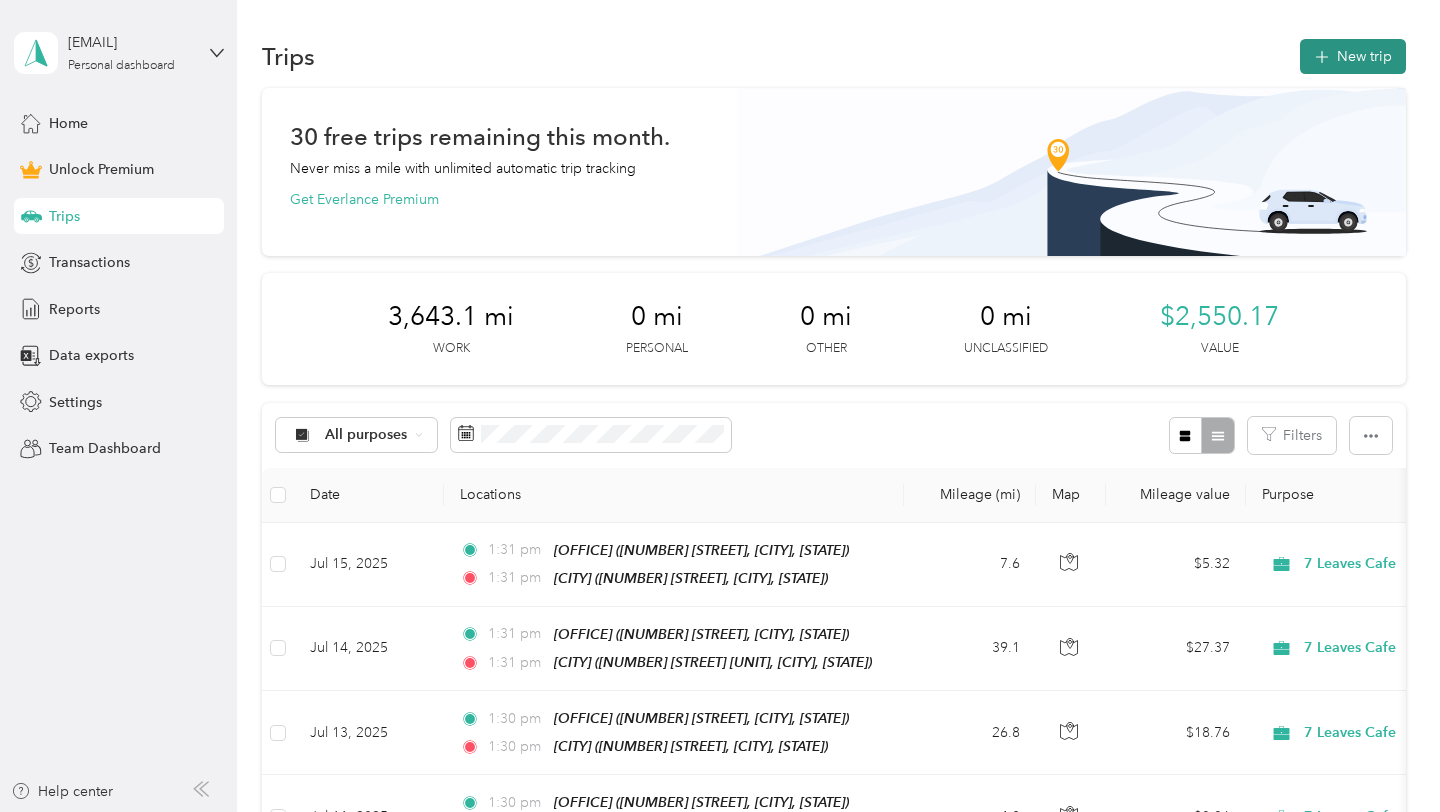click on "New trip" at bounding box center (1353, 56) 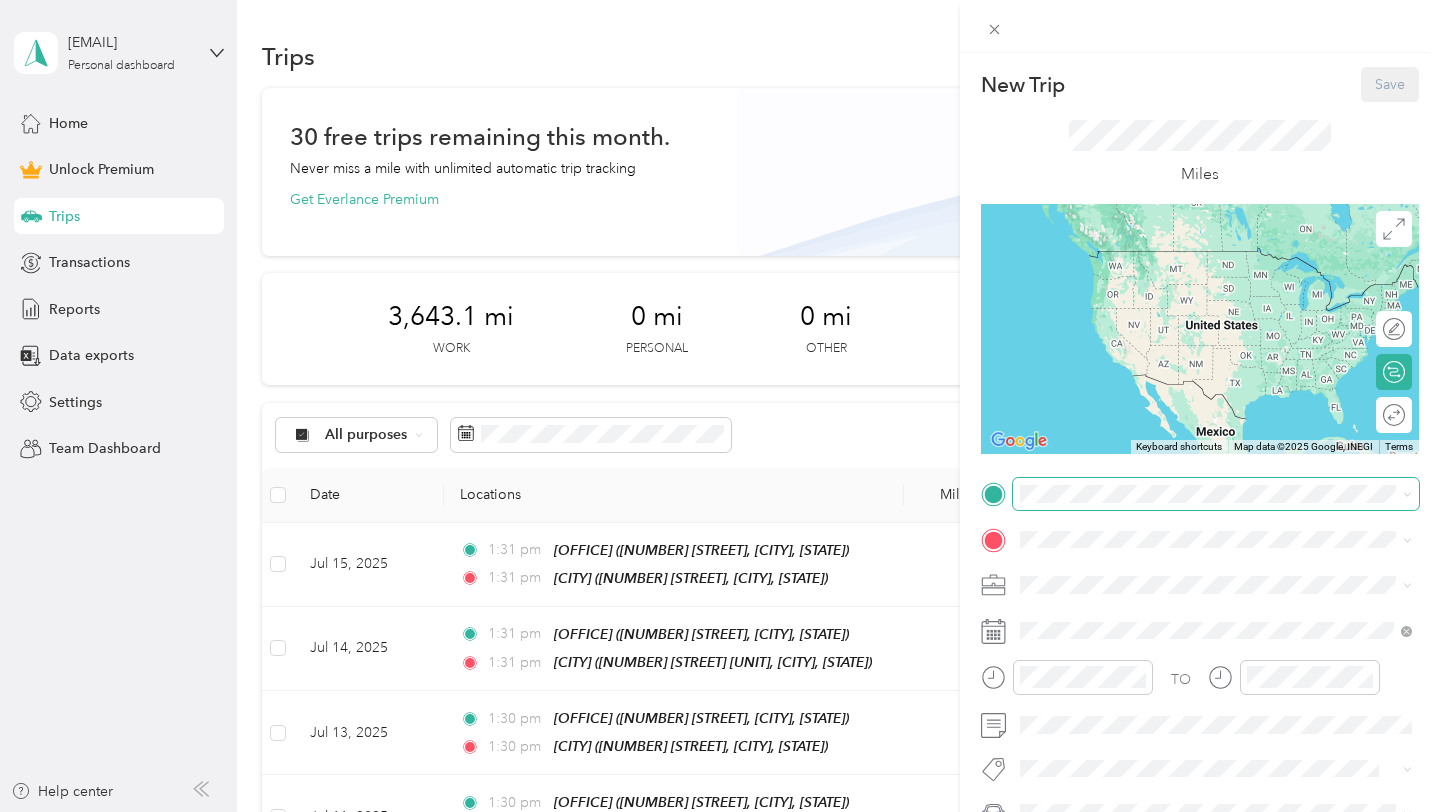 click at bounding box center (1216, 494) 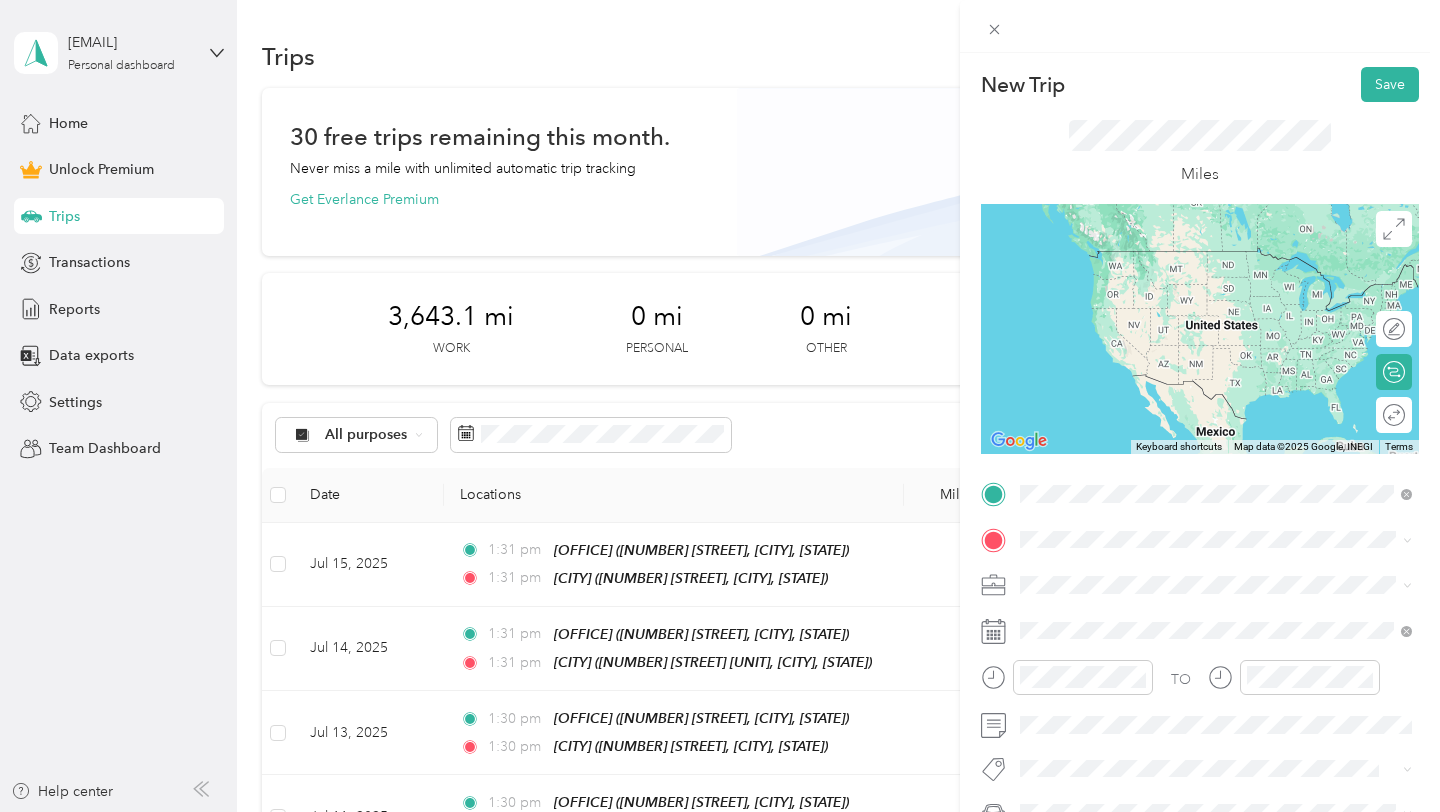 click on "2429 W Ball Rd, 92804, Anaheim, CA, United States" at bounding box center [1204, 606] 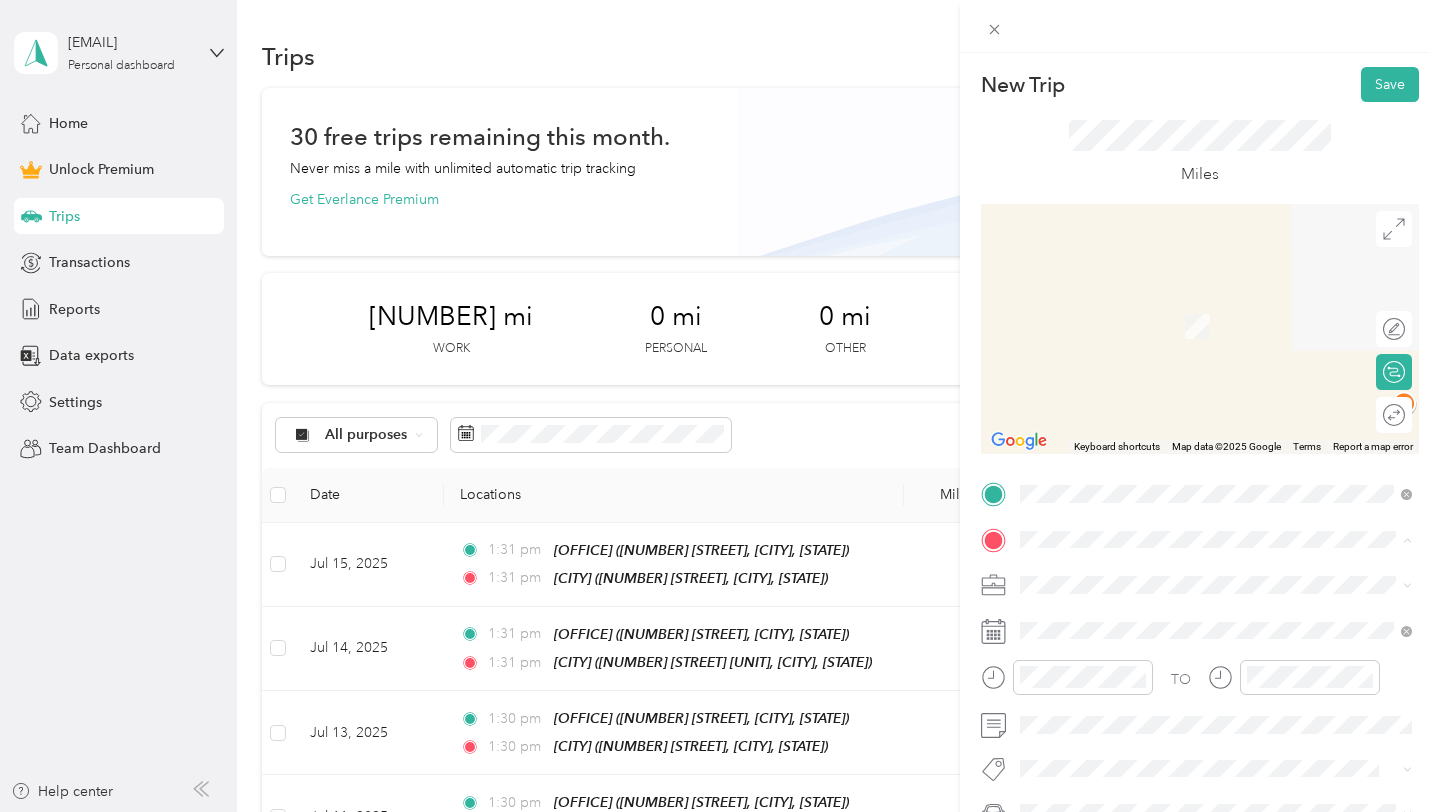 click on "12002 Harbor Blvd, 92840, Garden Grove, CA, United States" at bounding box center [1204, 336] 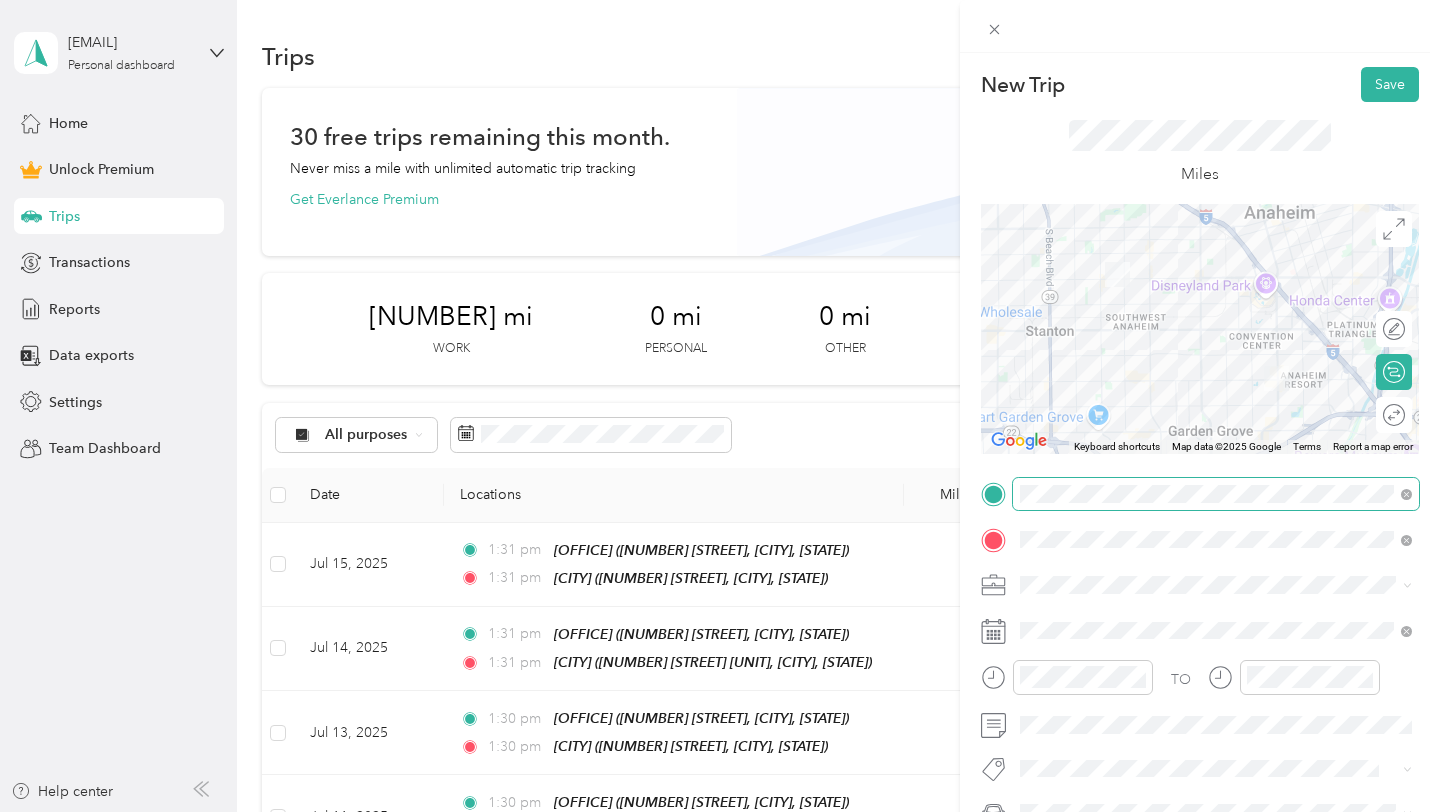click at bounding box center [1216, 494] 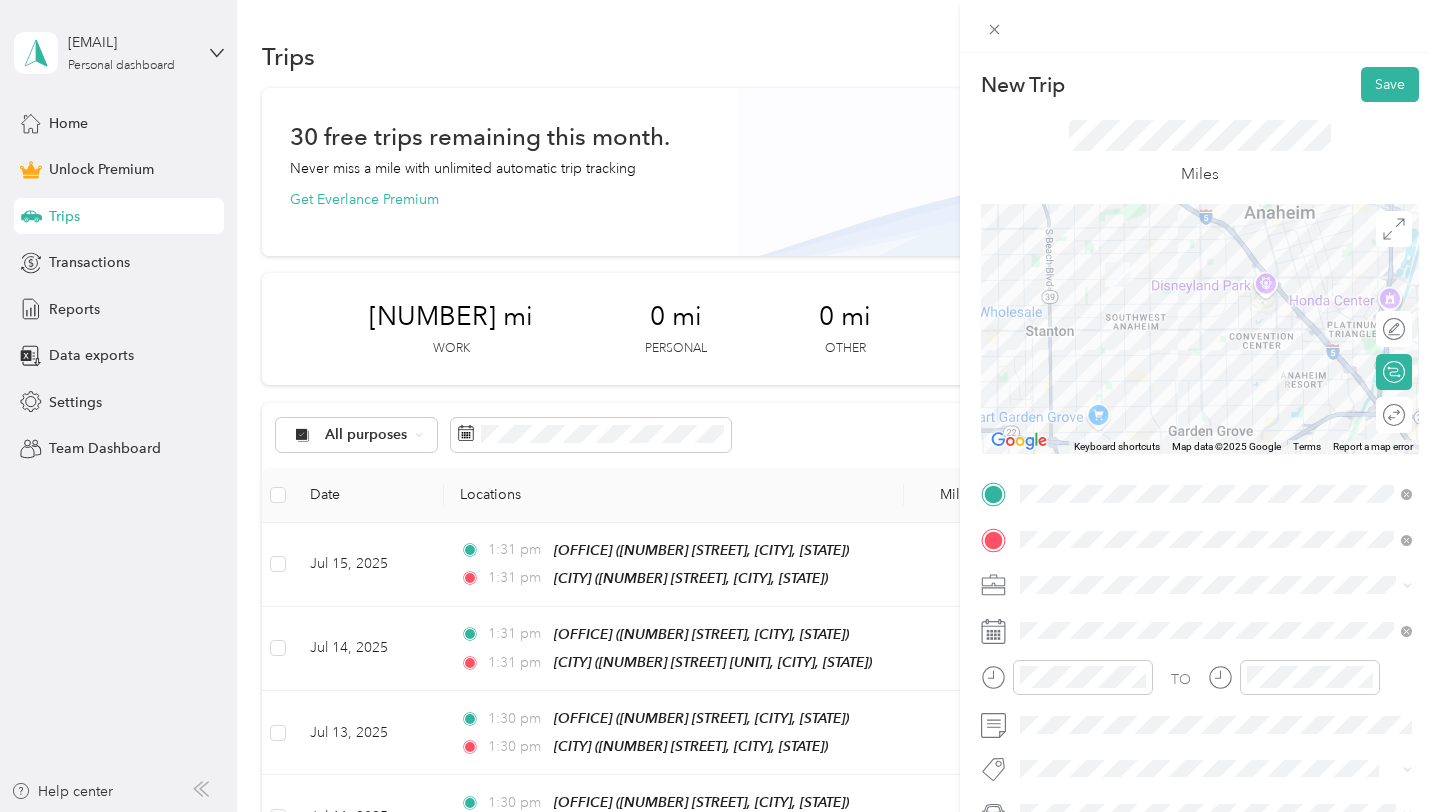click at bounding box center [1216, 585] 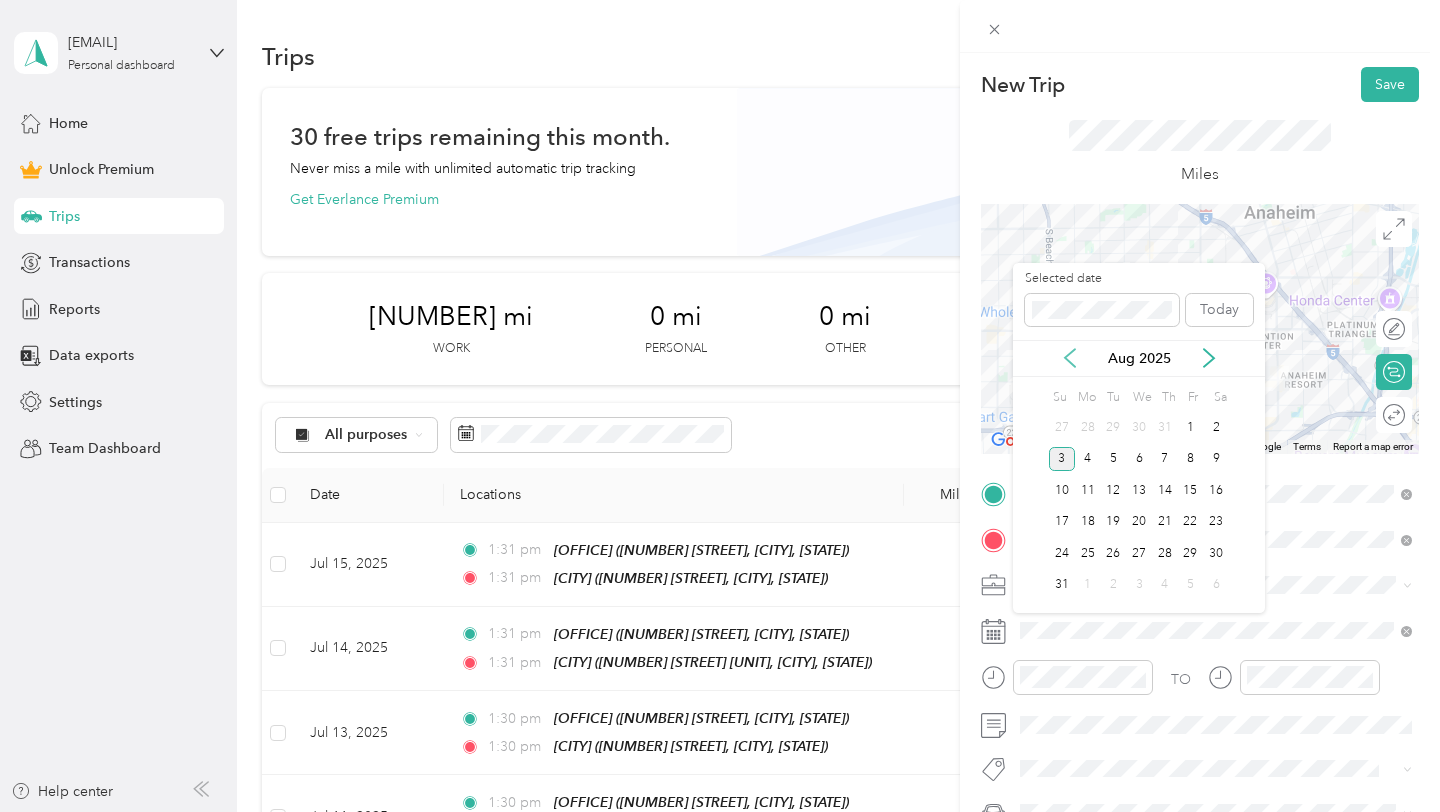 click 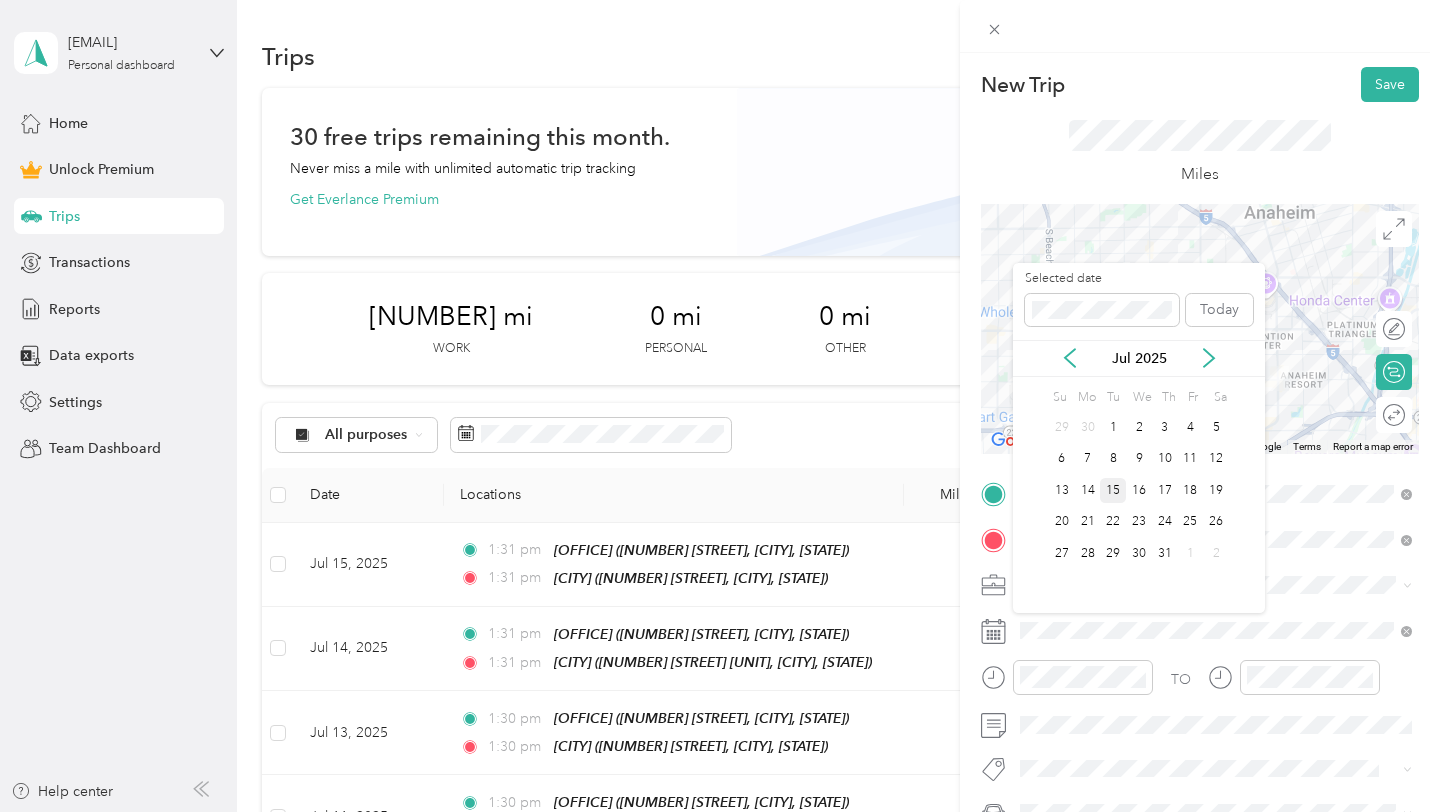 click on "15" at bounding box center [1113, 490] 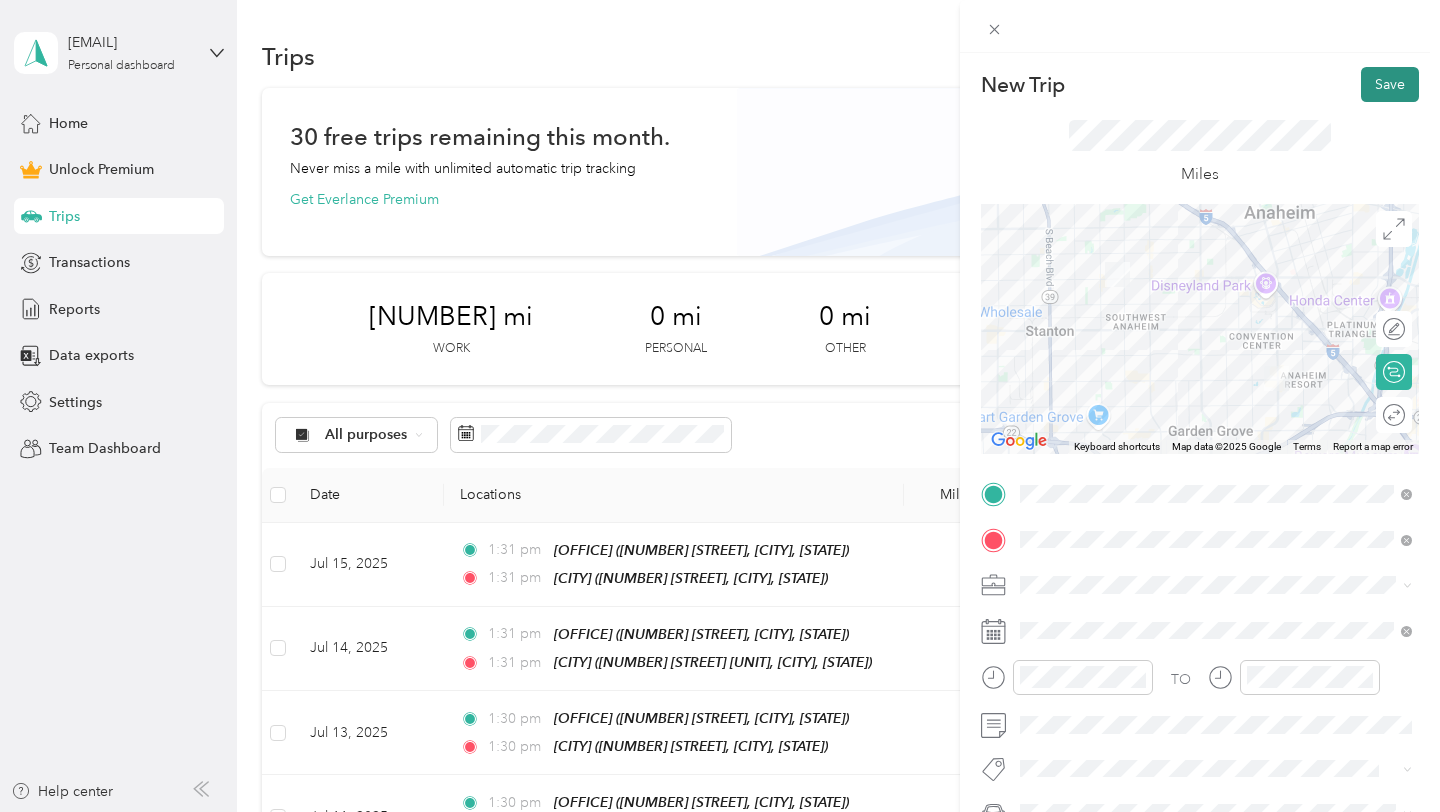 click on "Save" at bounding box center [1390, 84] 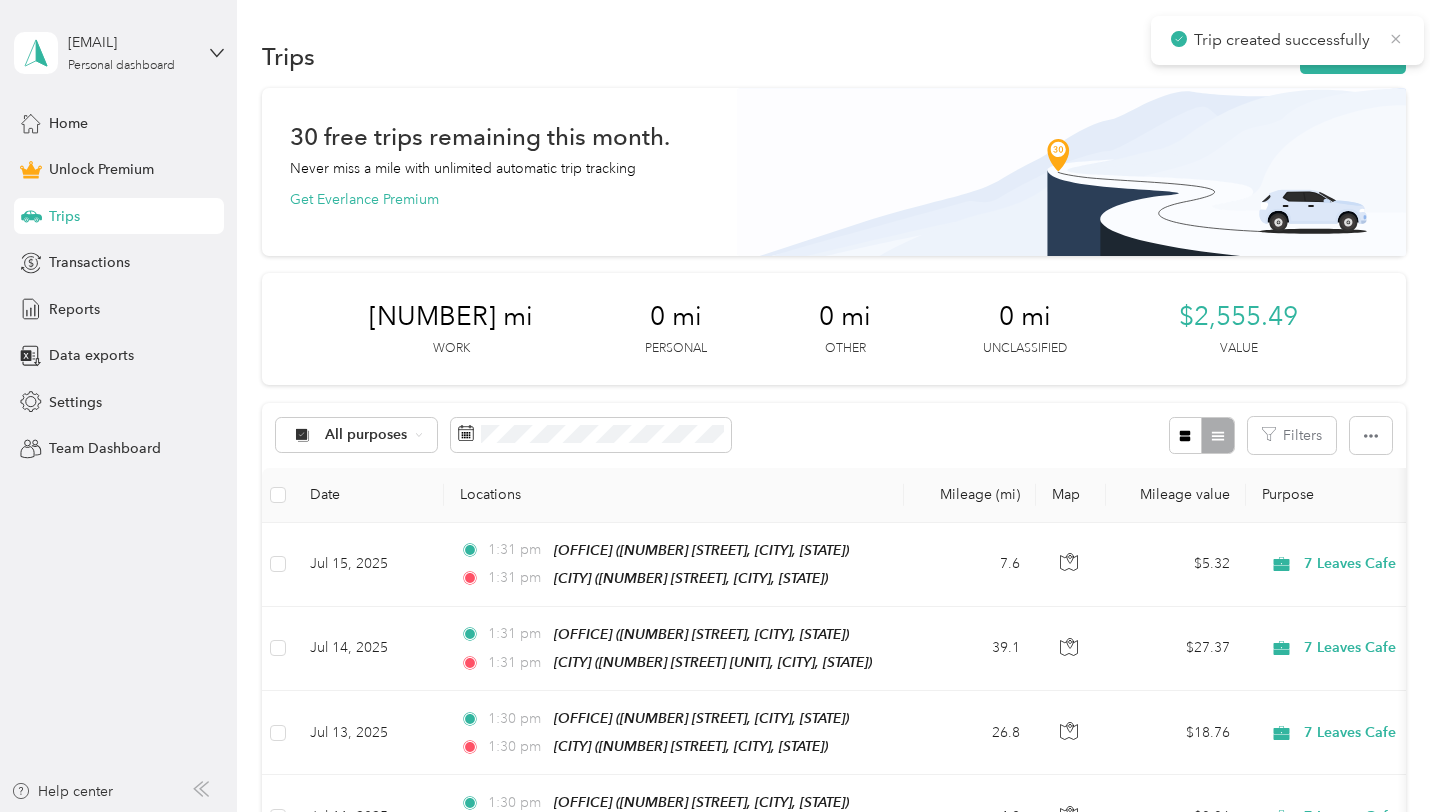 click 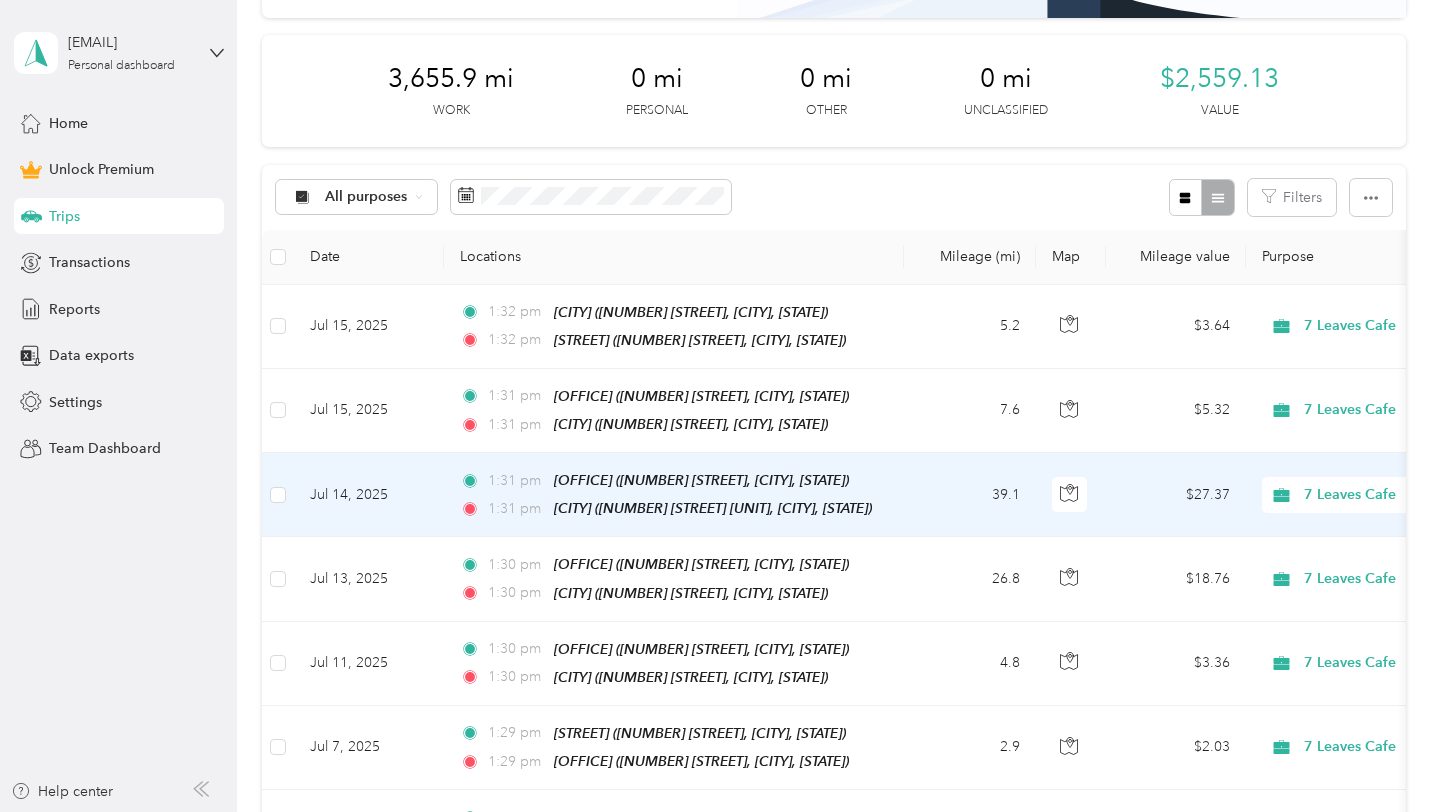 scroll, scrollTop: 0, scrollLeft: 0, axis: both 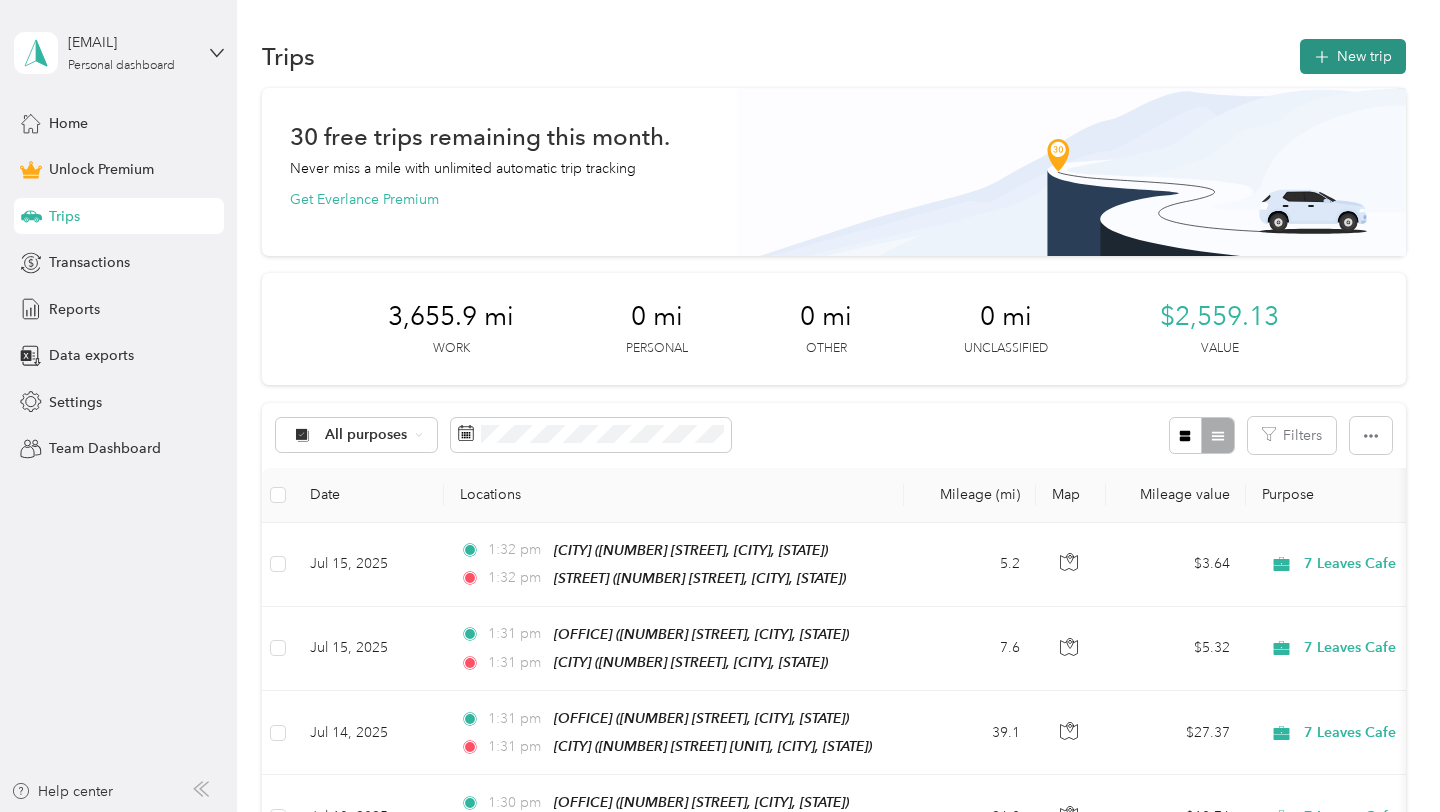 click on "New trip" at bounding box center (1353, 56) 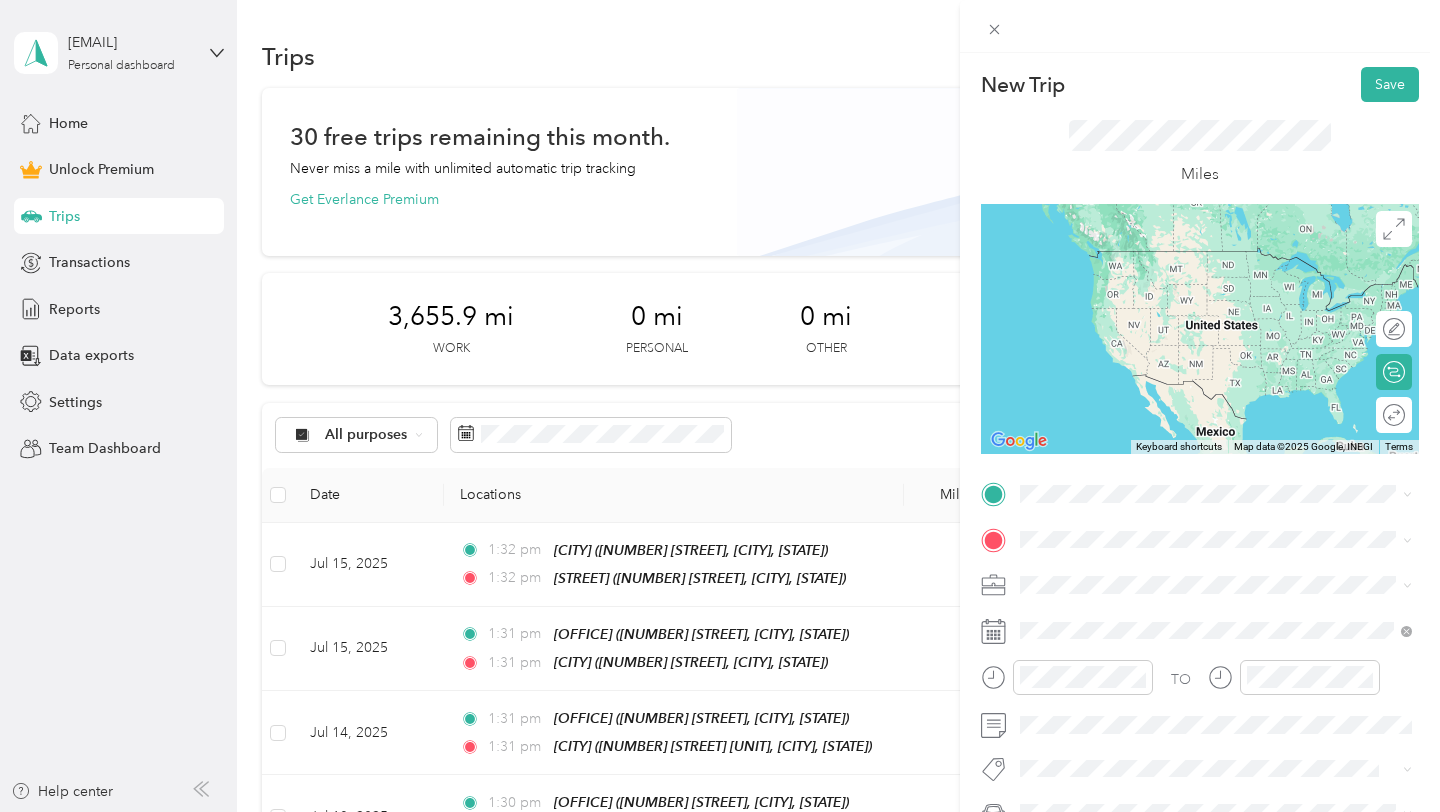 click on "Chapman 12002 Harbor Blvd, 92840, Garden Grove, CA, United States" at bounding box center (1232, 594) 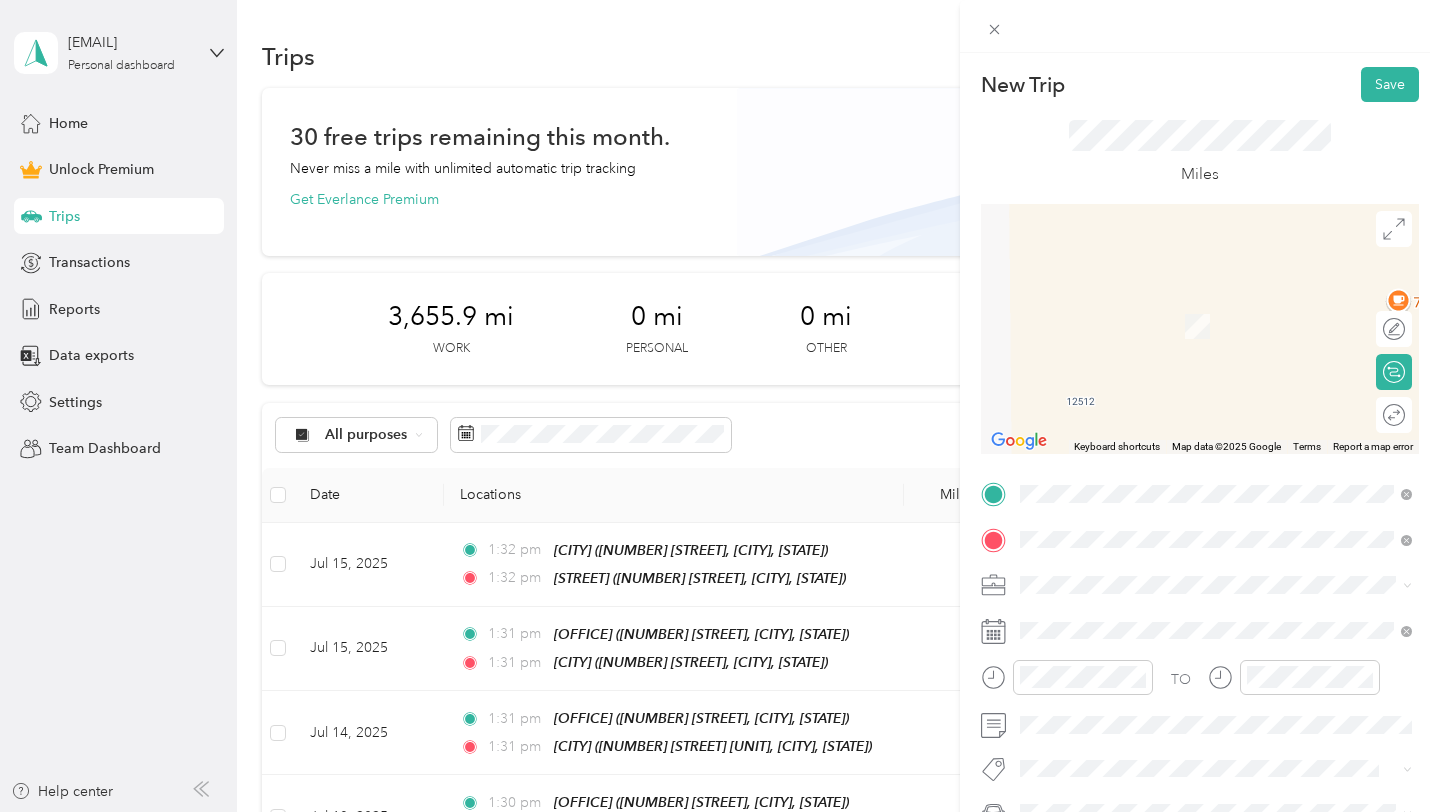 click on "HB Office 16052 Beach Blvd, 92647, Huntington Beach, CA, United States" at bounding box center (1232, 325) 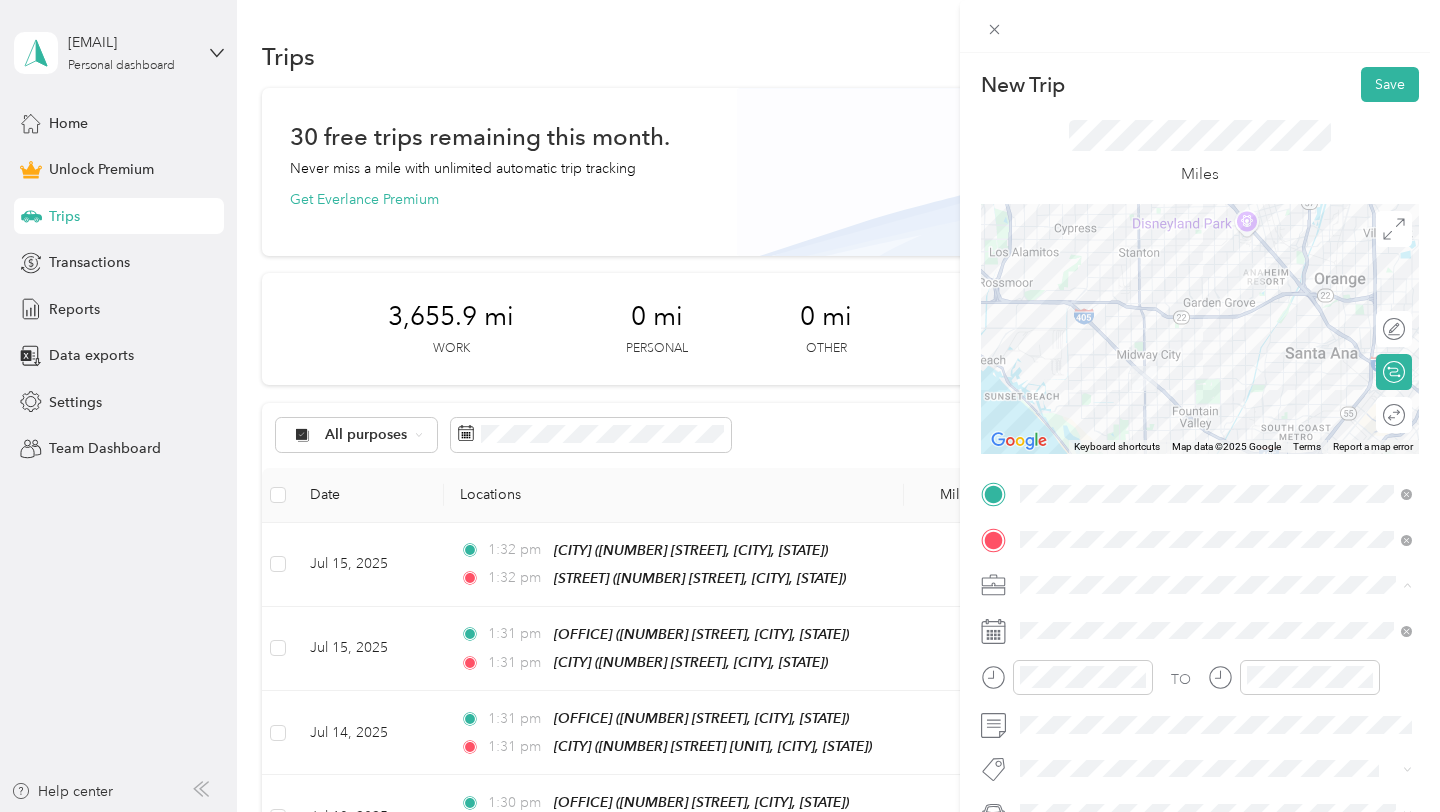 click on "7 Leaves Cafe" at bounding box center (1216, 374) 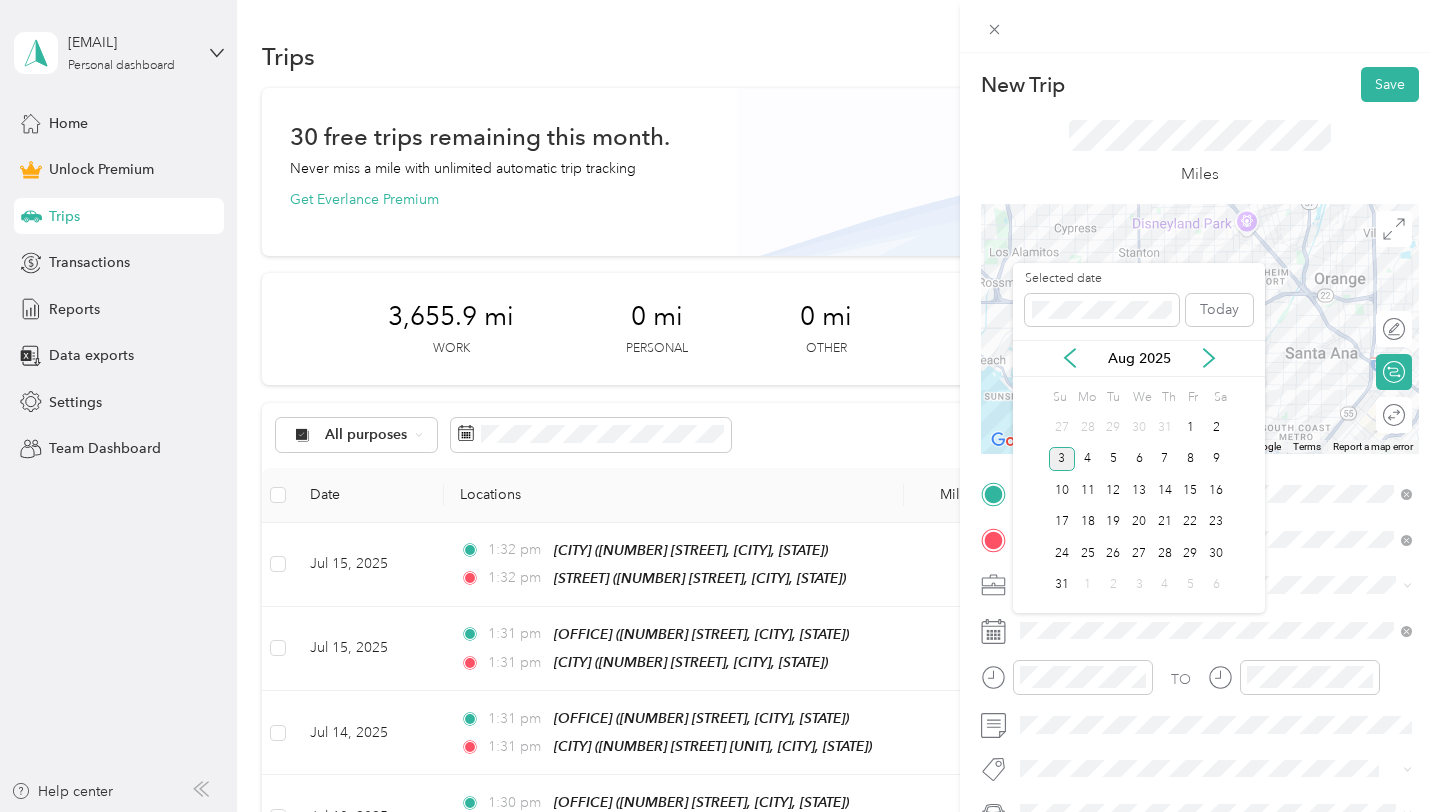 click on "Aug 2025" at bounding box center (1139, 358) 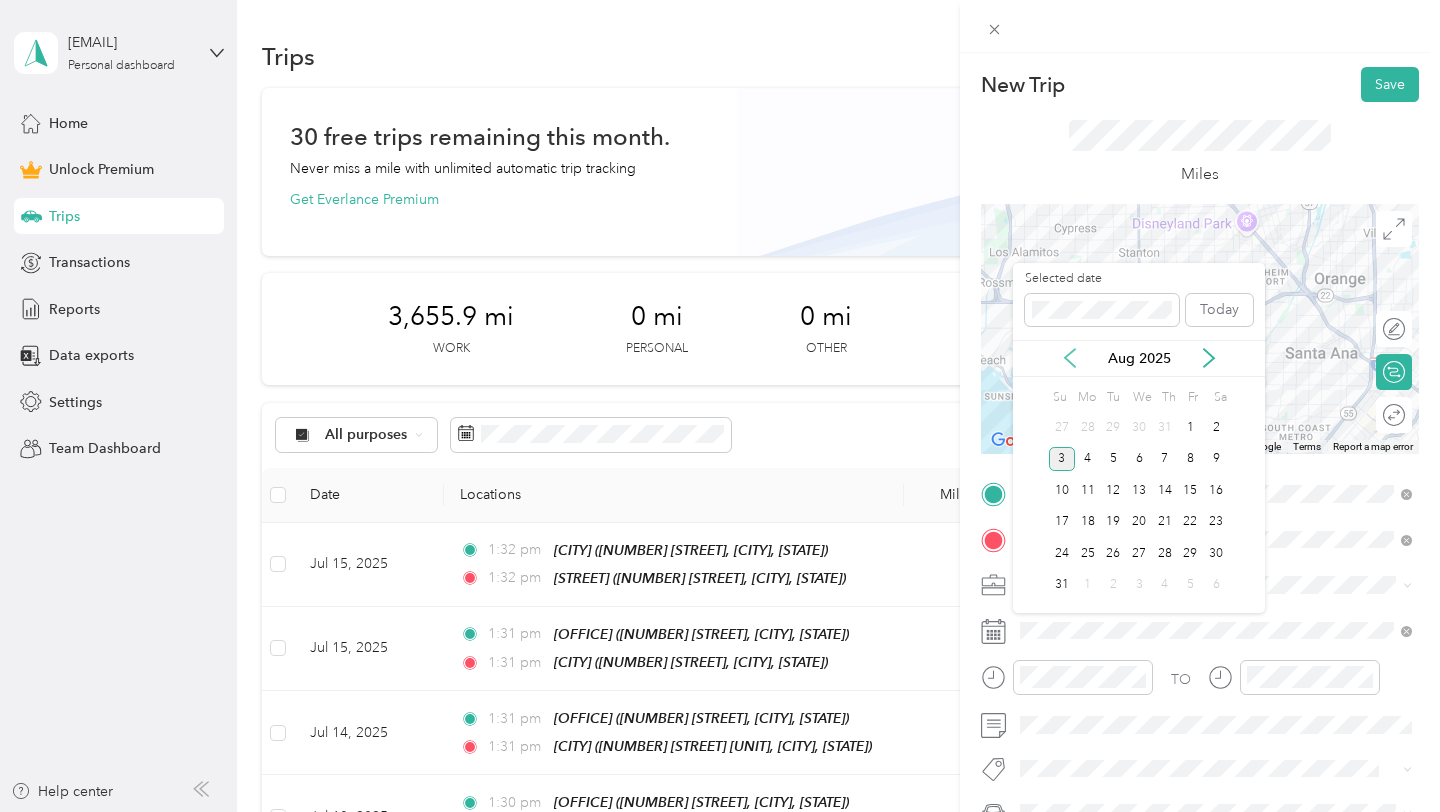 click 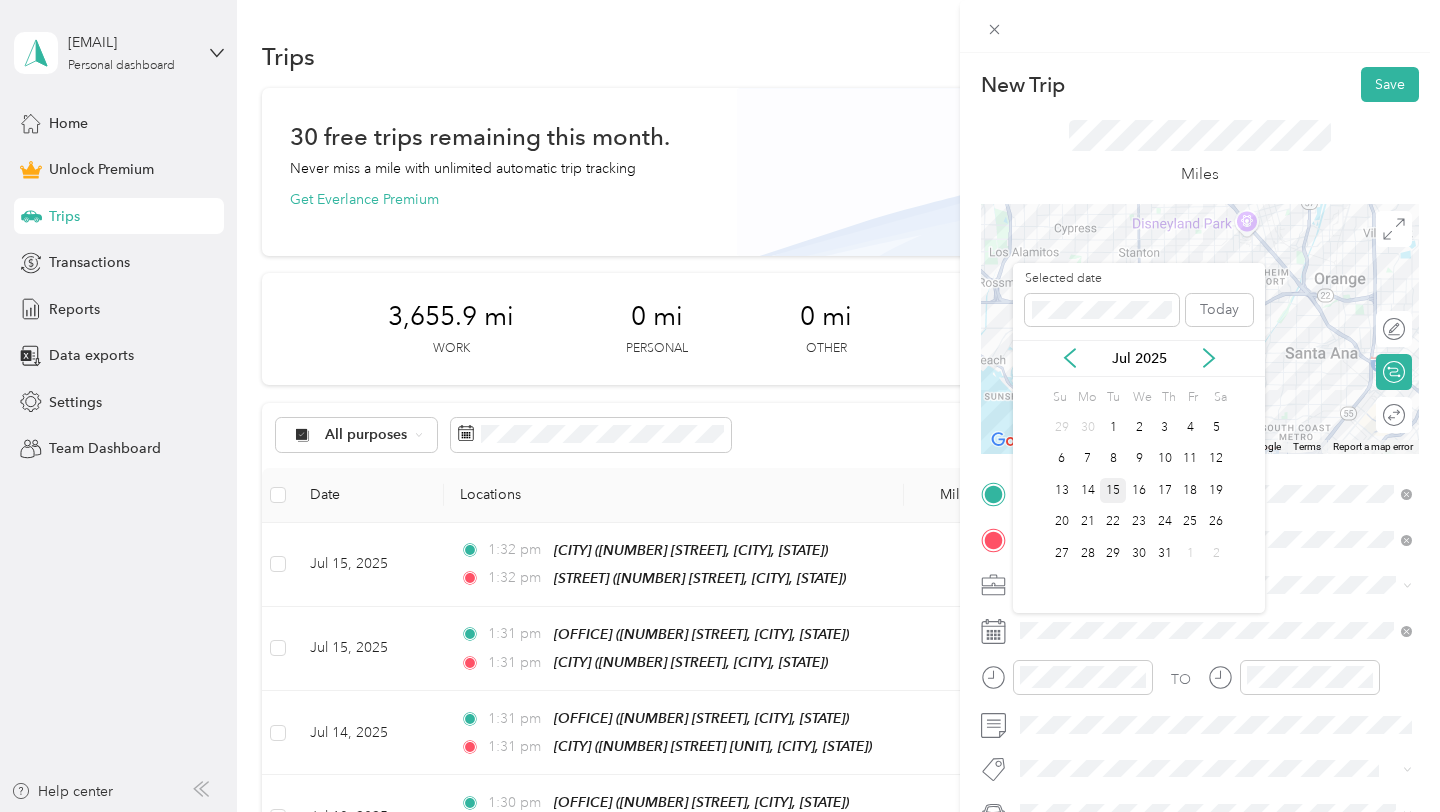 click on "15" at bounding box center (1113, 490) 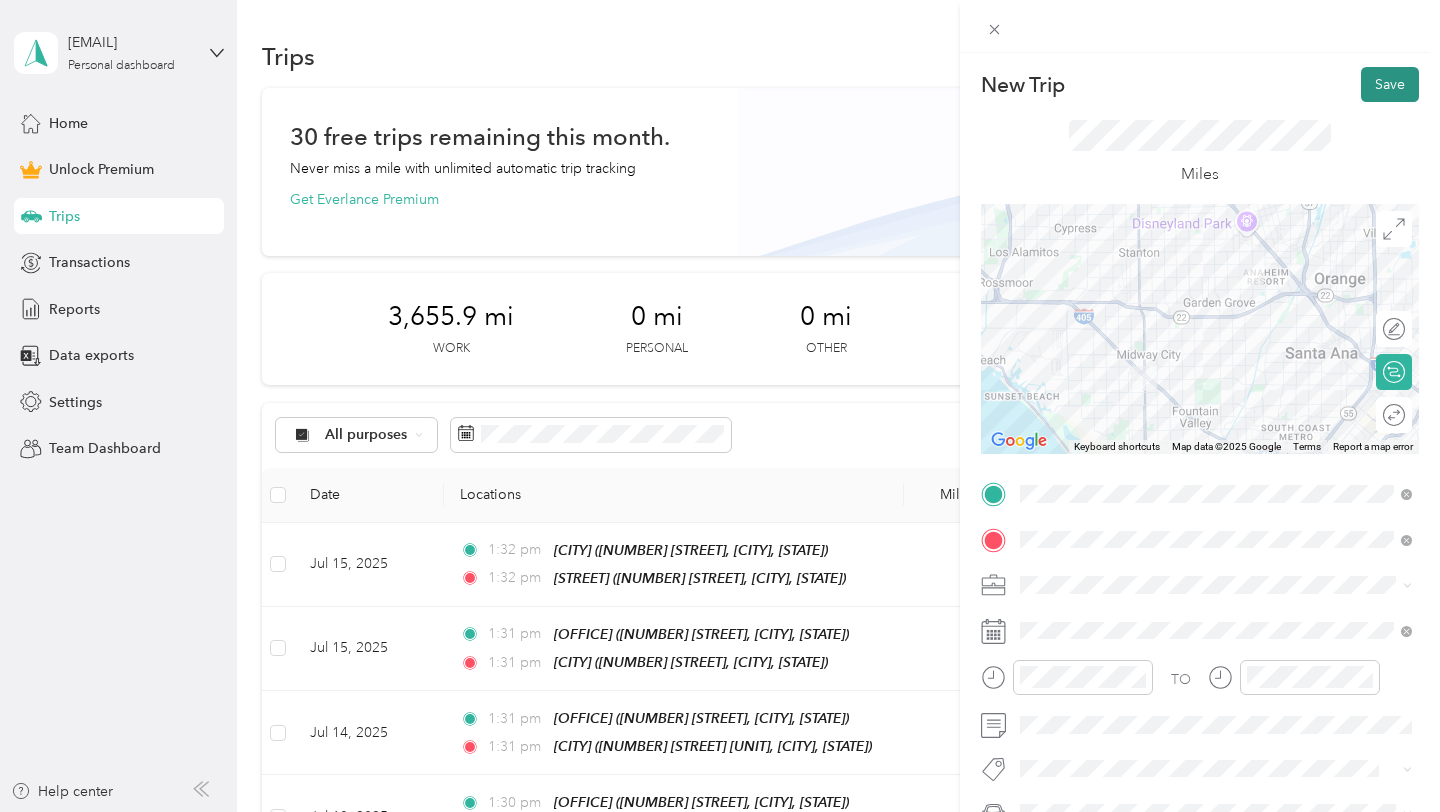 click on "Save" at bounding box center [1390, 84] 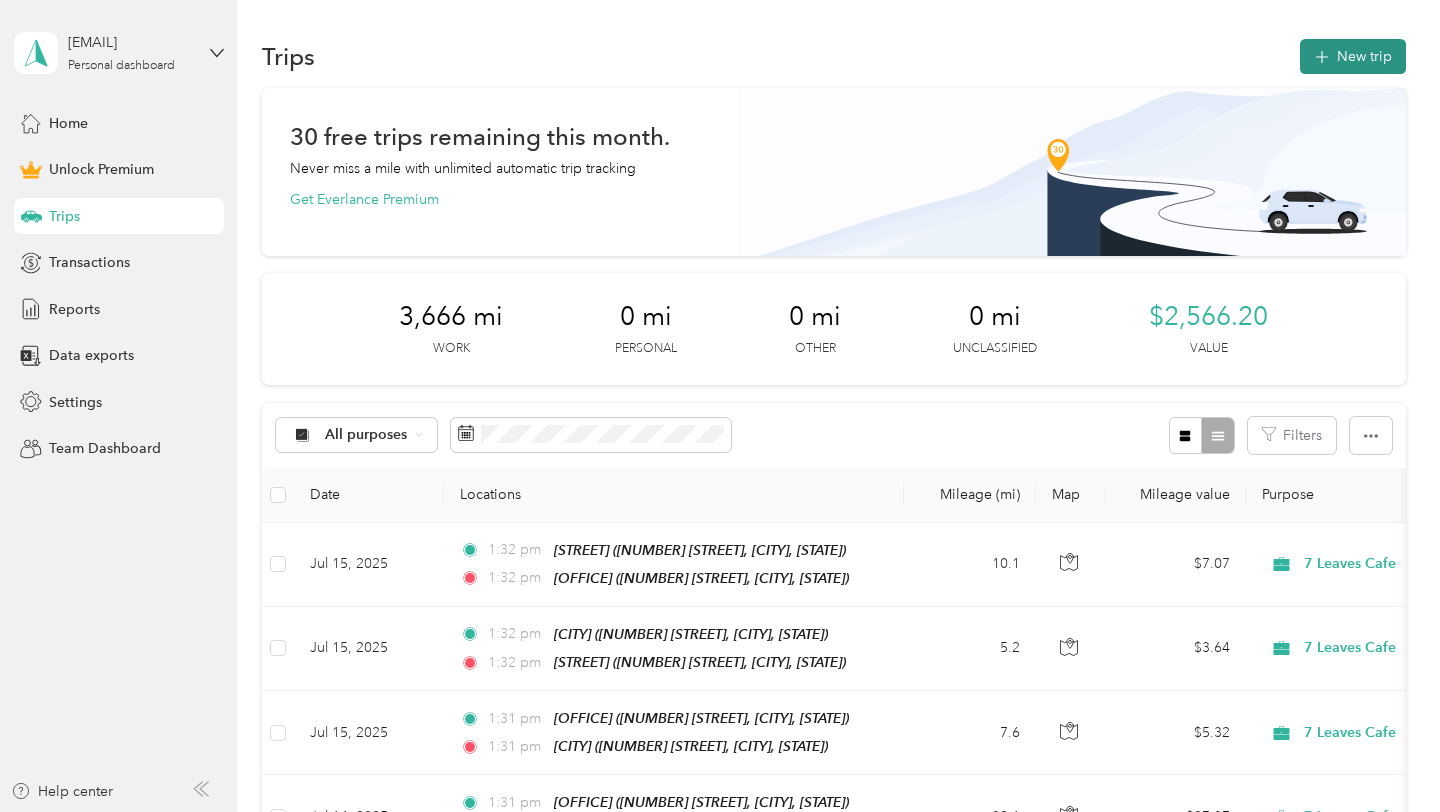 click on "New trip" at bounding box center [1353, 56] 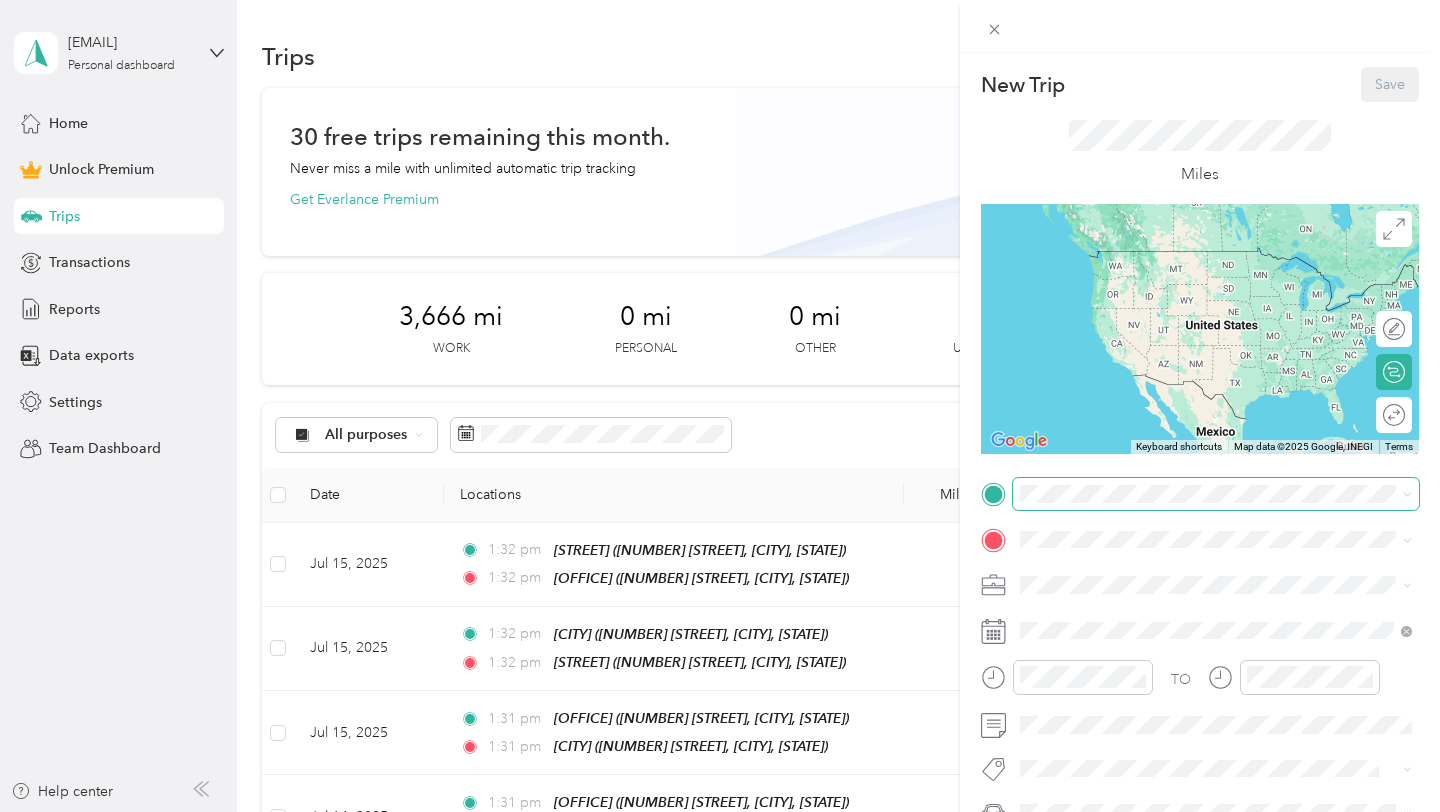 click at bounding box center [1216, 494] 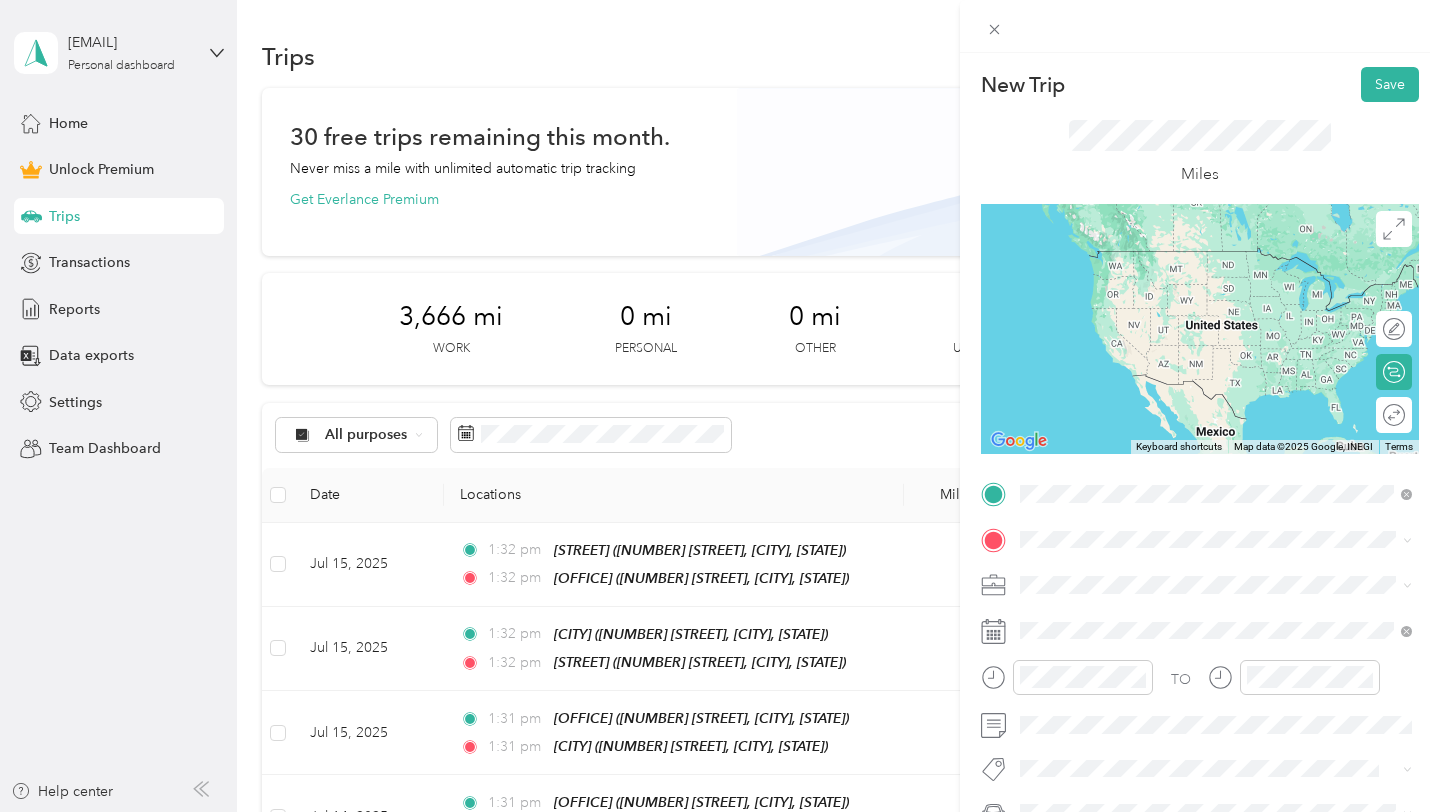 click on "HB Office" at bounding box center [1232, 573] 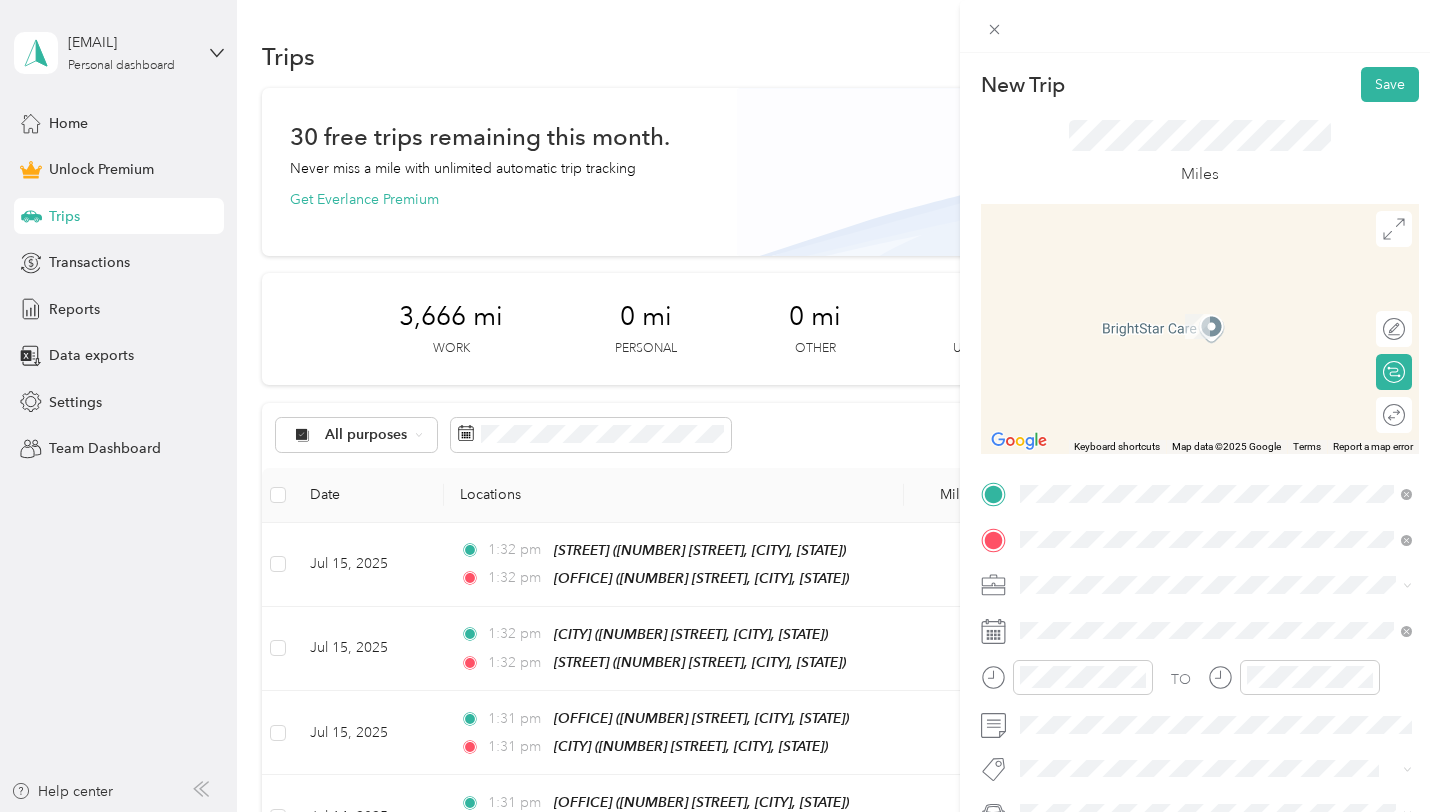 click on "Edinger 16225 S Harbor Blvd, 92708, Fountain Valley, CA, United States" at bounding box center (1232, 325) 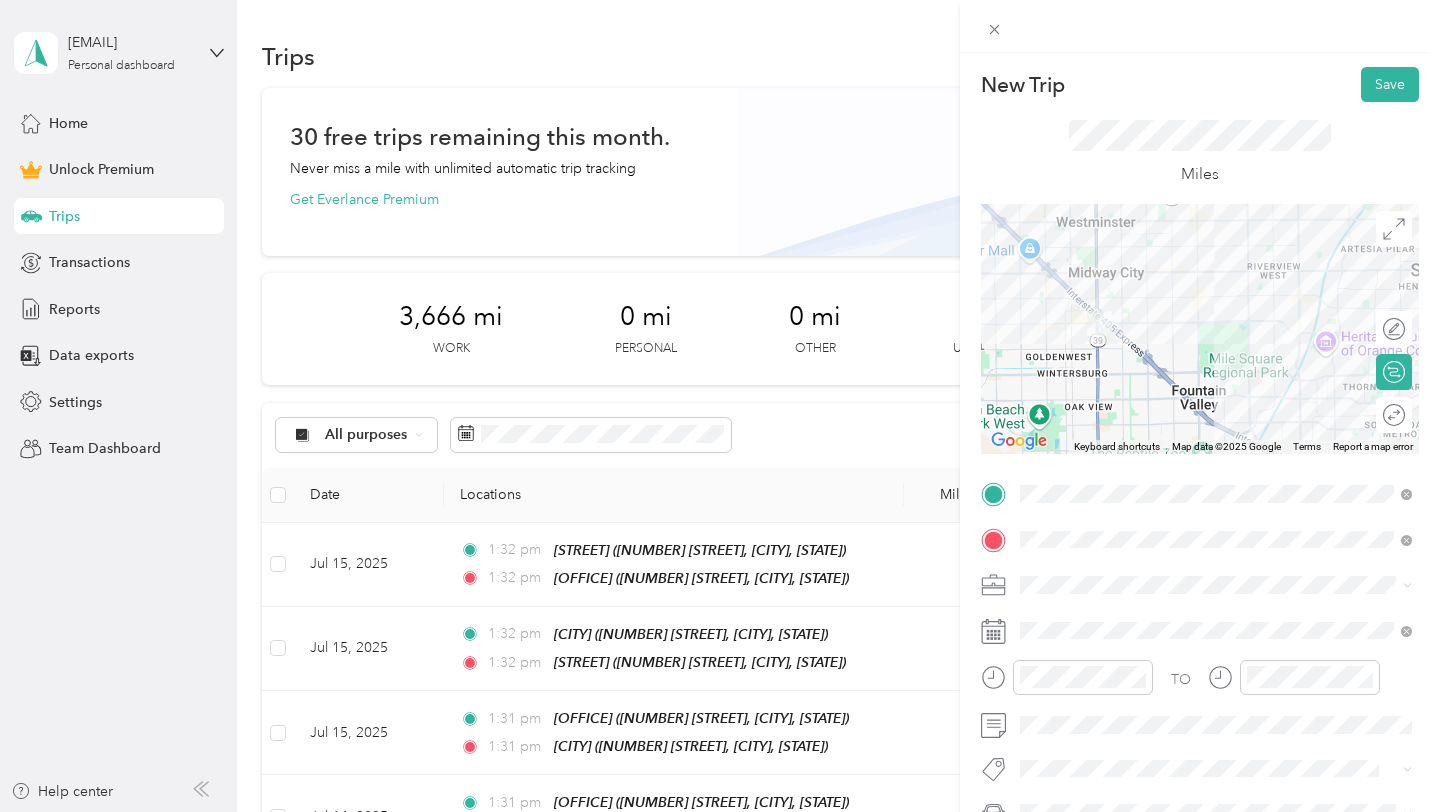 click 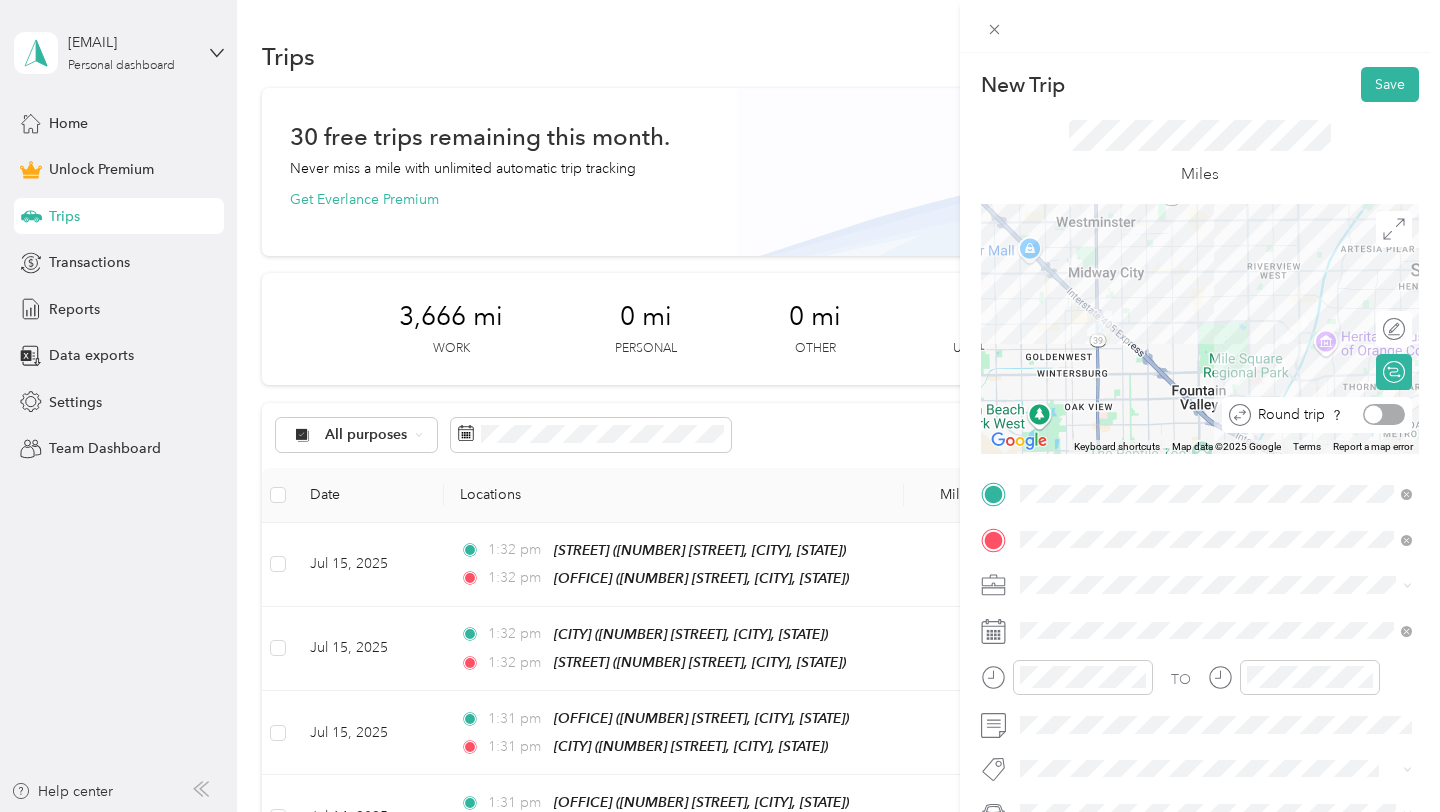 click at bounding box center [1384, 414] 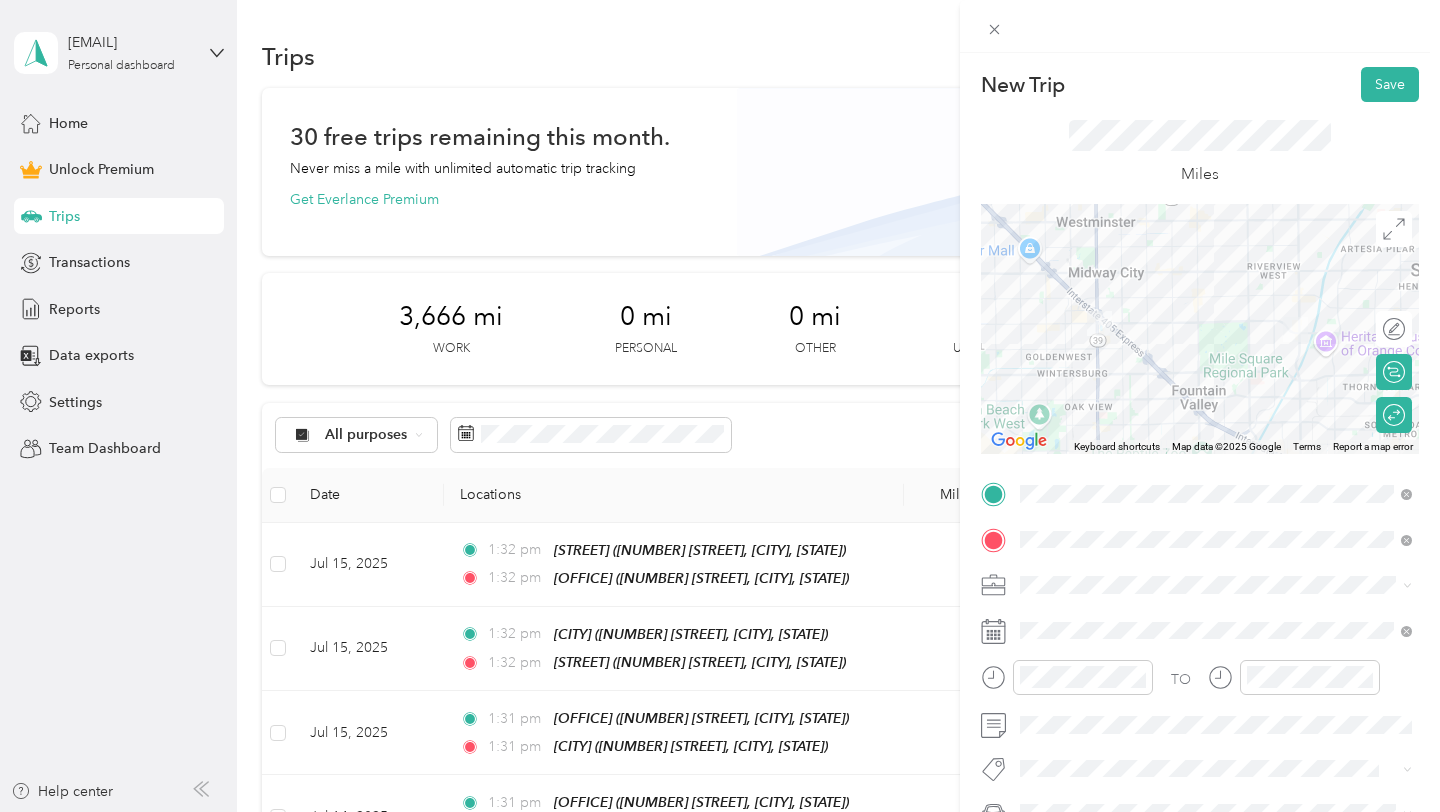 click on "7 Leaves Cafe" at bounding box center [1071, 367] 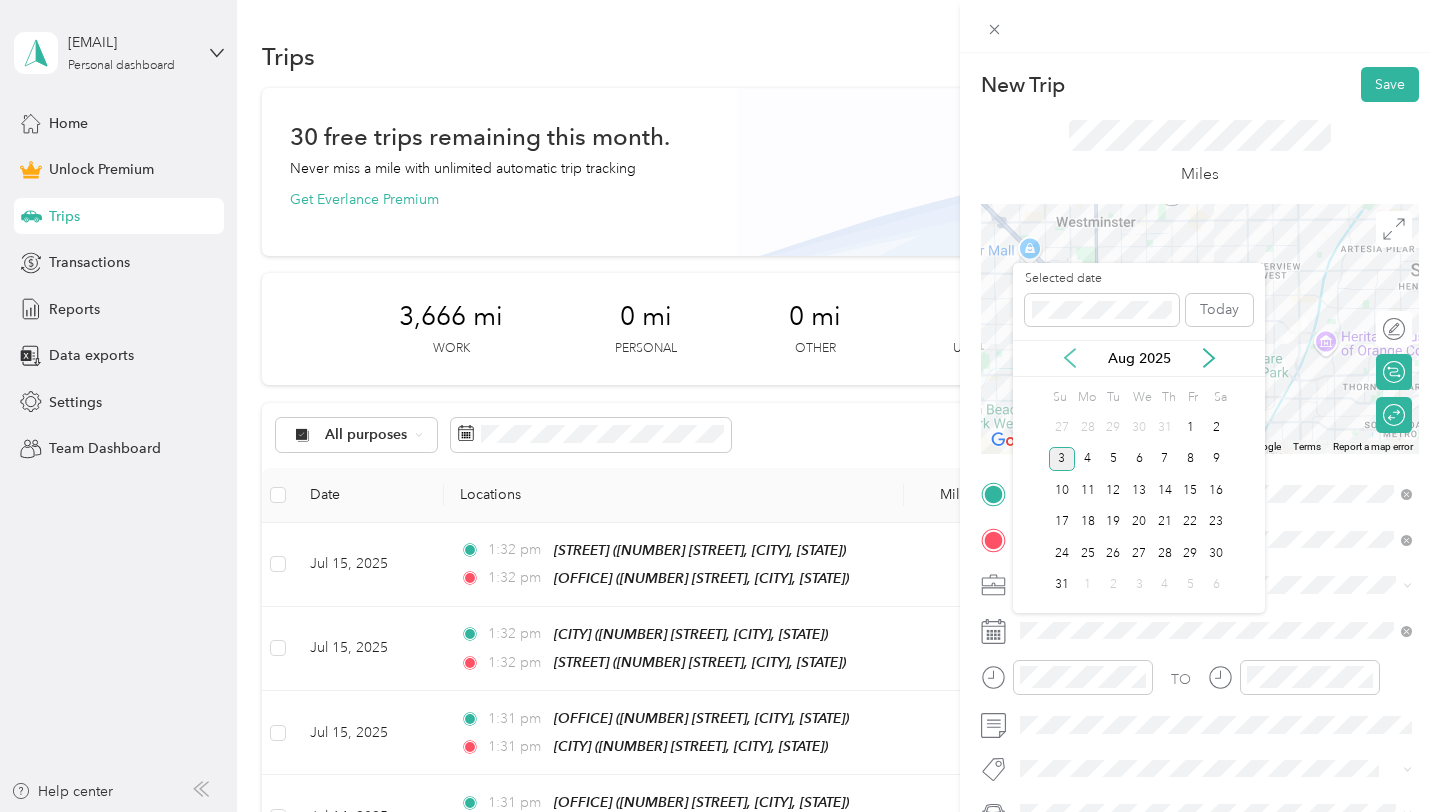 click 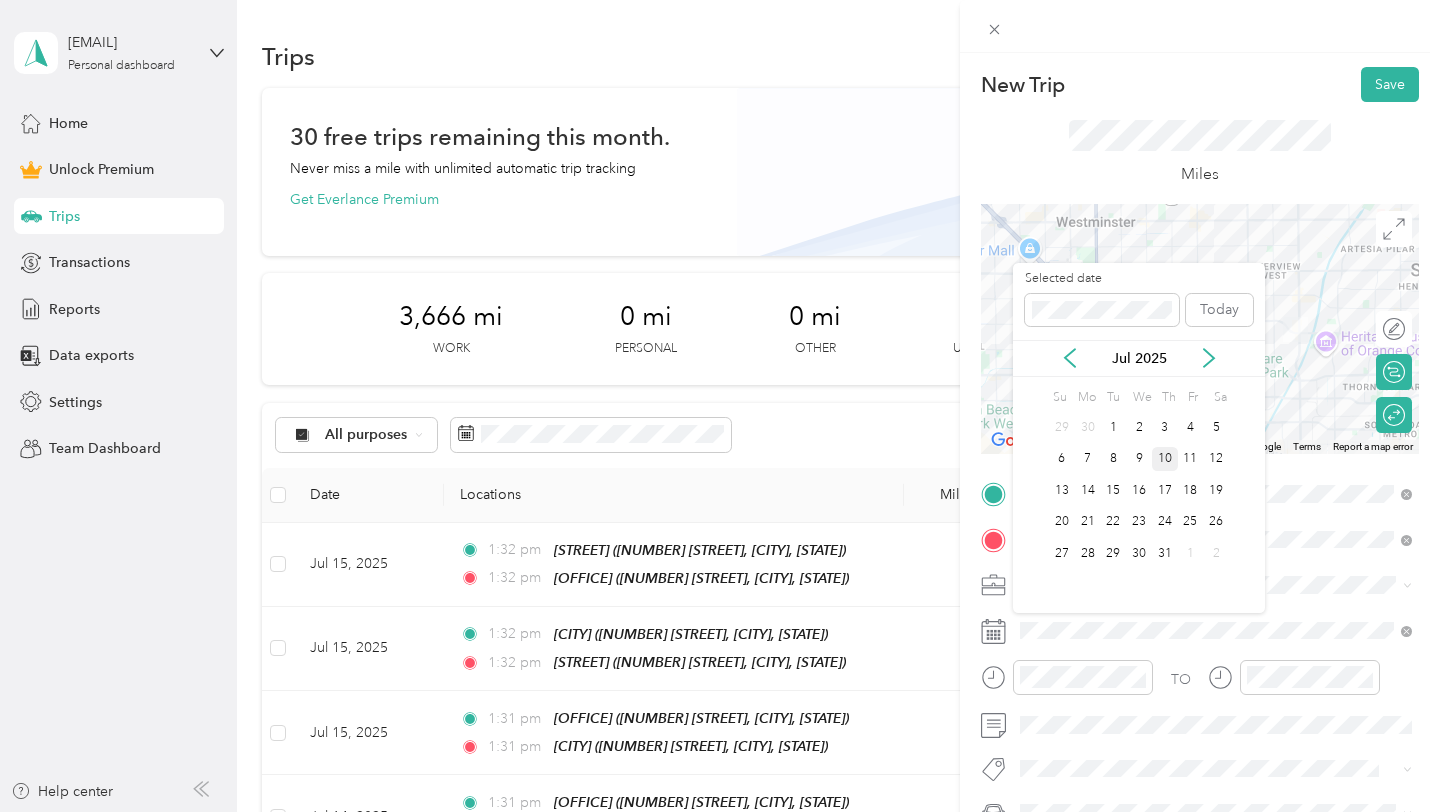 click on "10" at bounding box center [1165, 459] 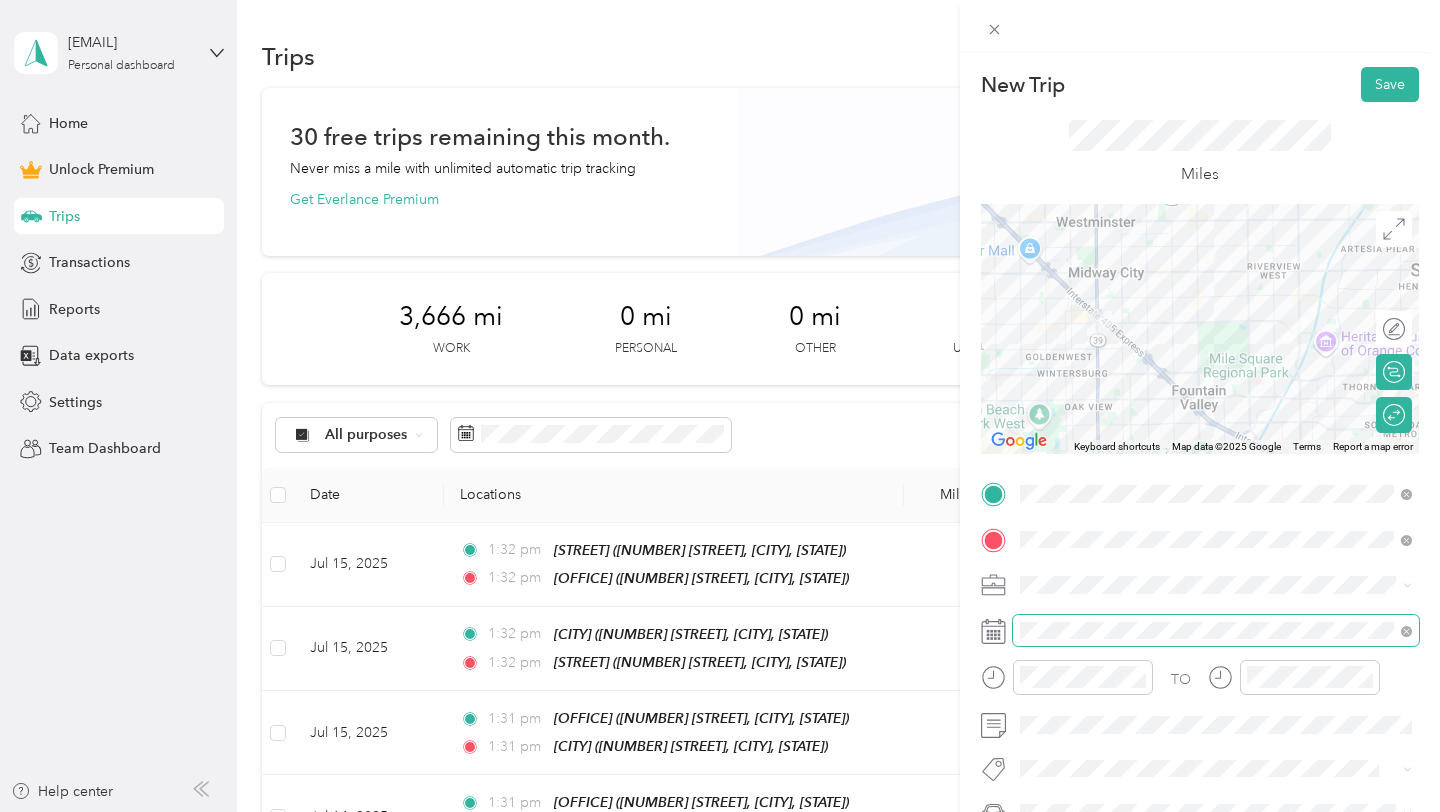 click at bounding box center [1216, 631] 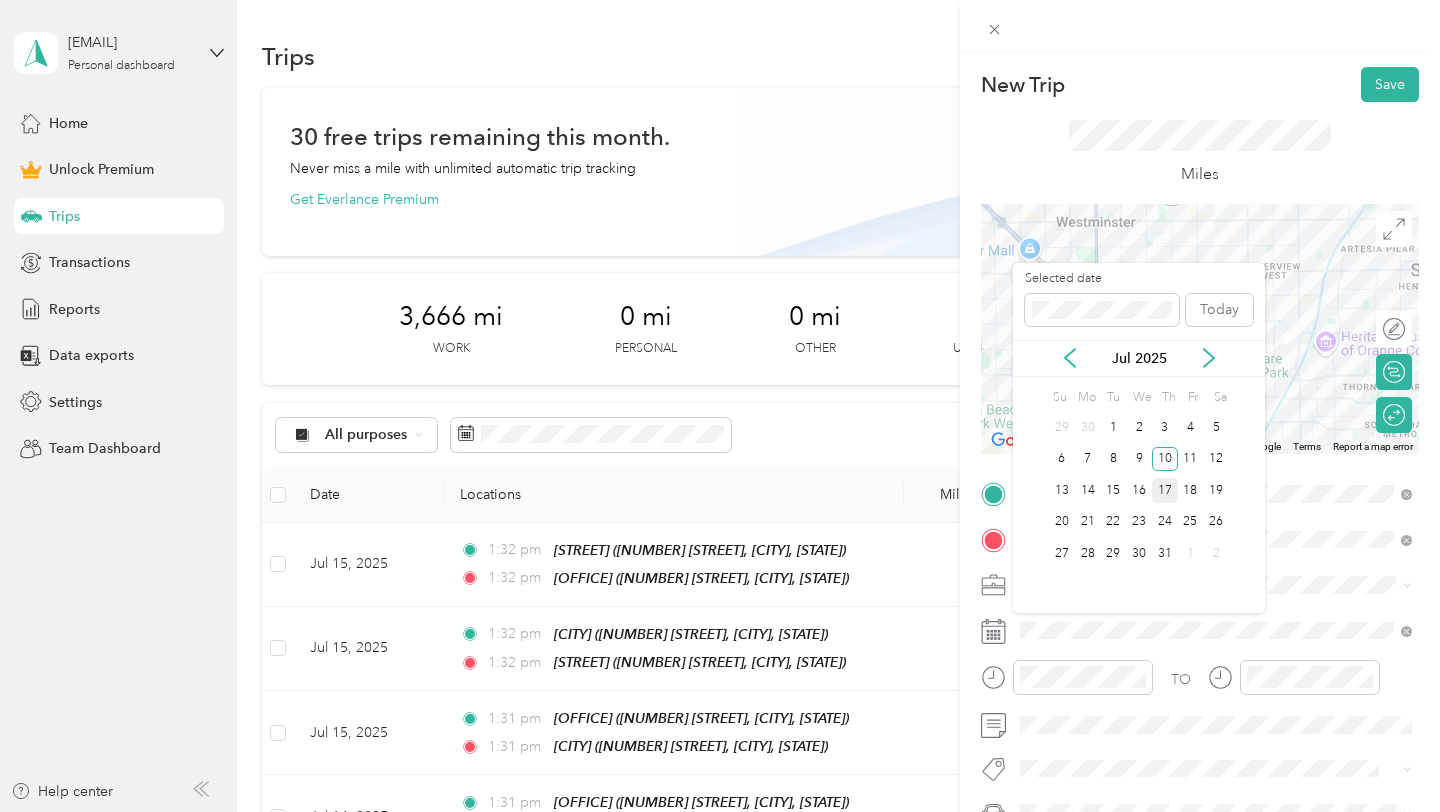 click on "17" at bounding box center [1165, 490] 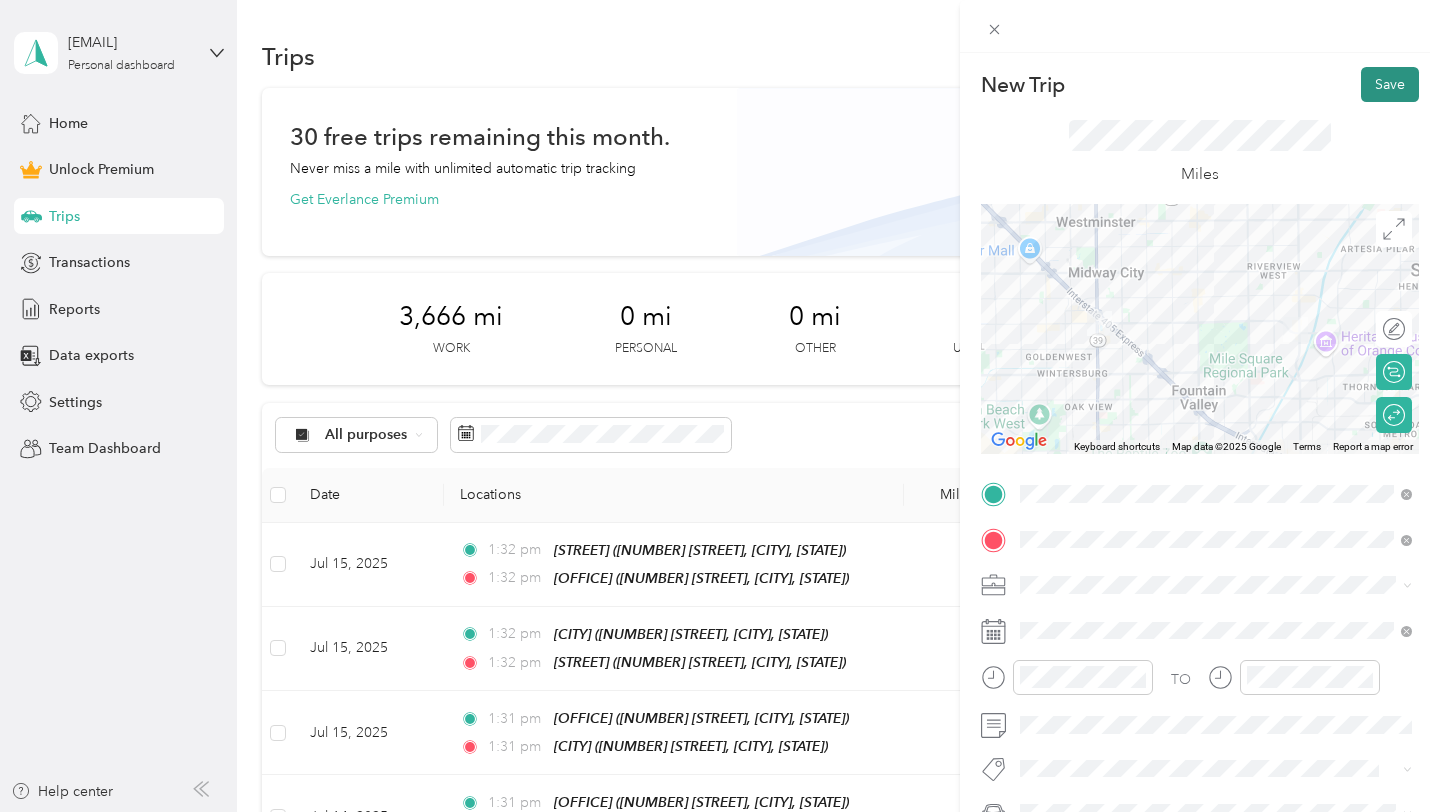 click on "Save" at bounding box center (1390, 84) 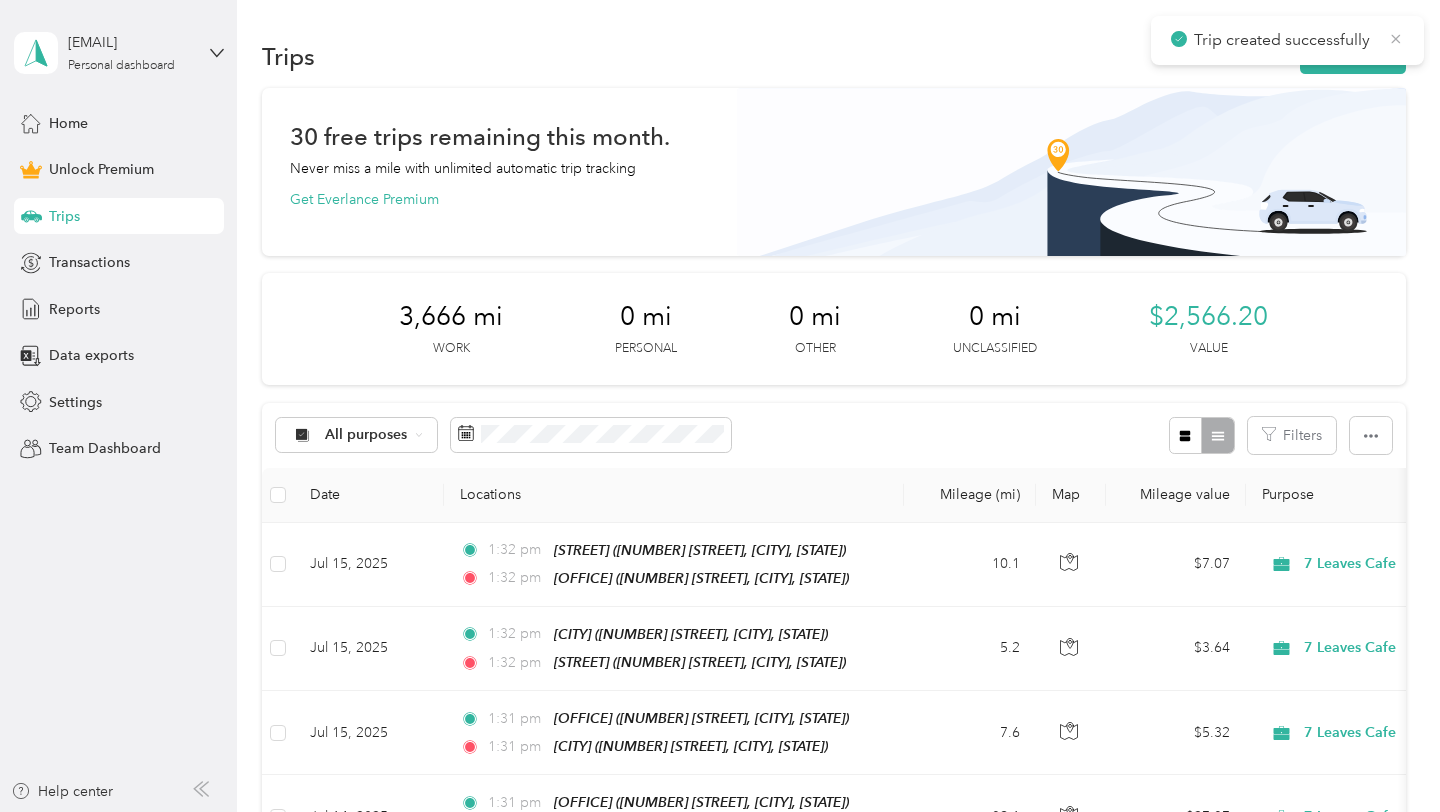 click 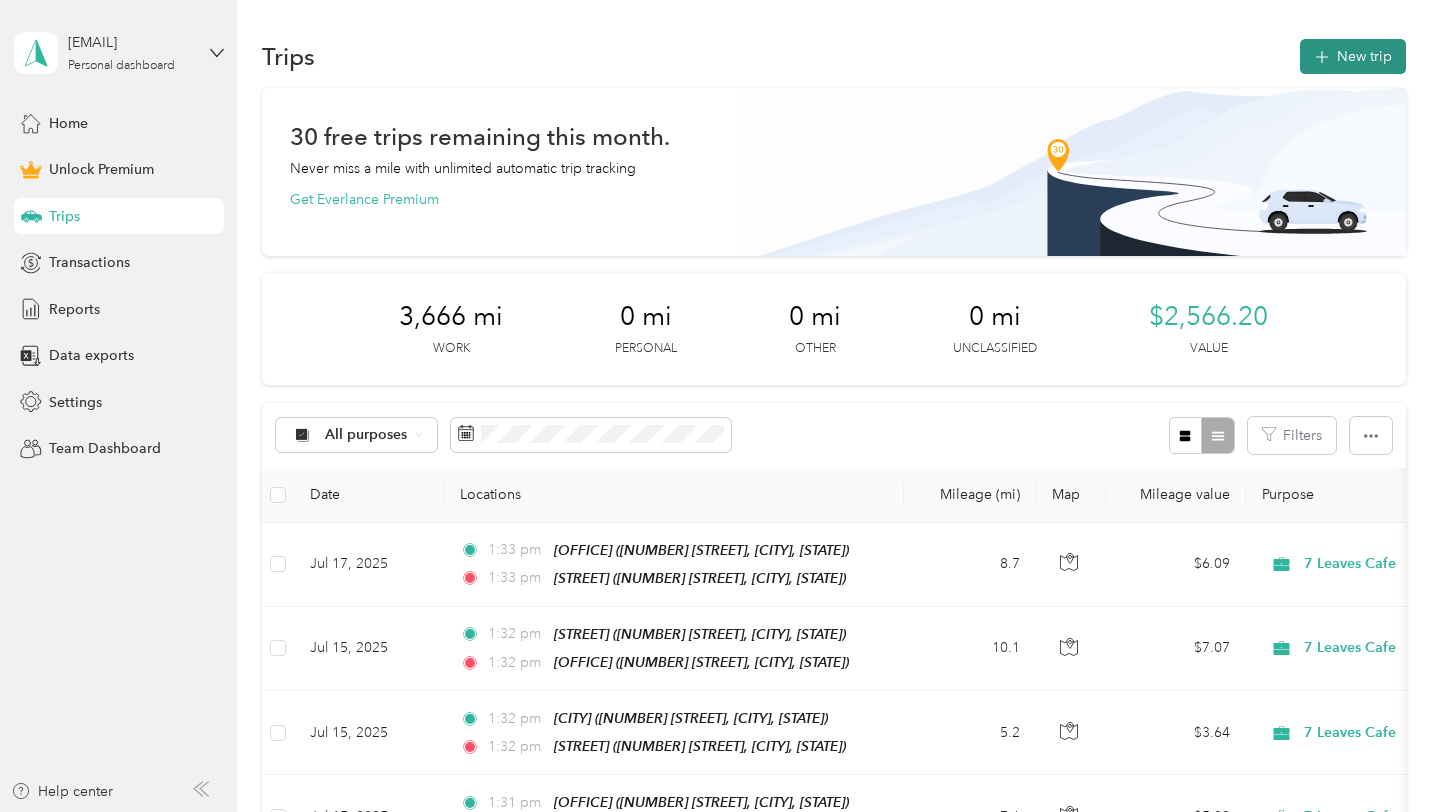 click on "New trip" at bounding box center [1353, 56] 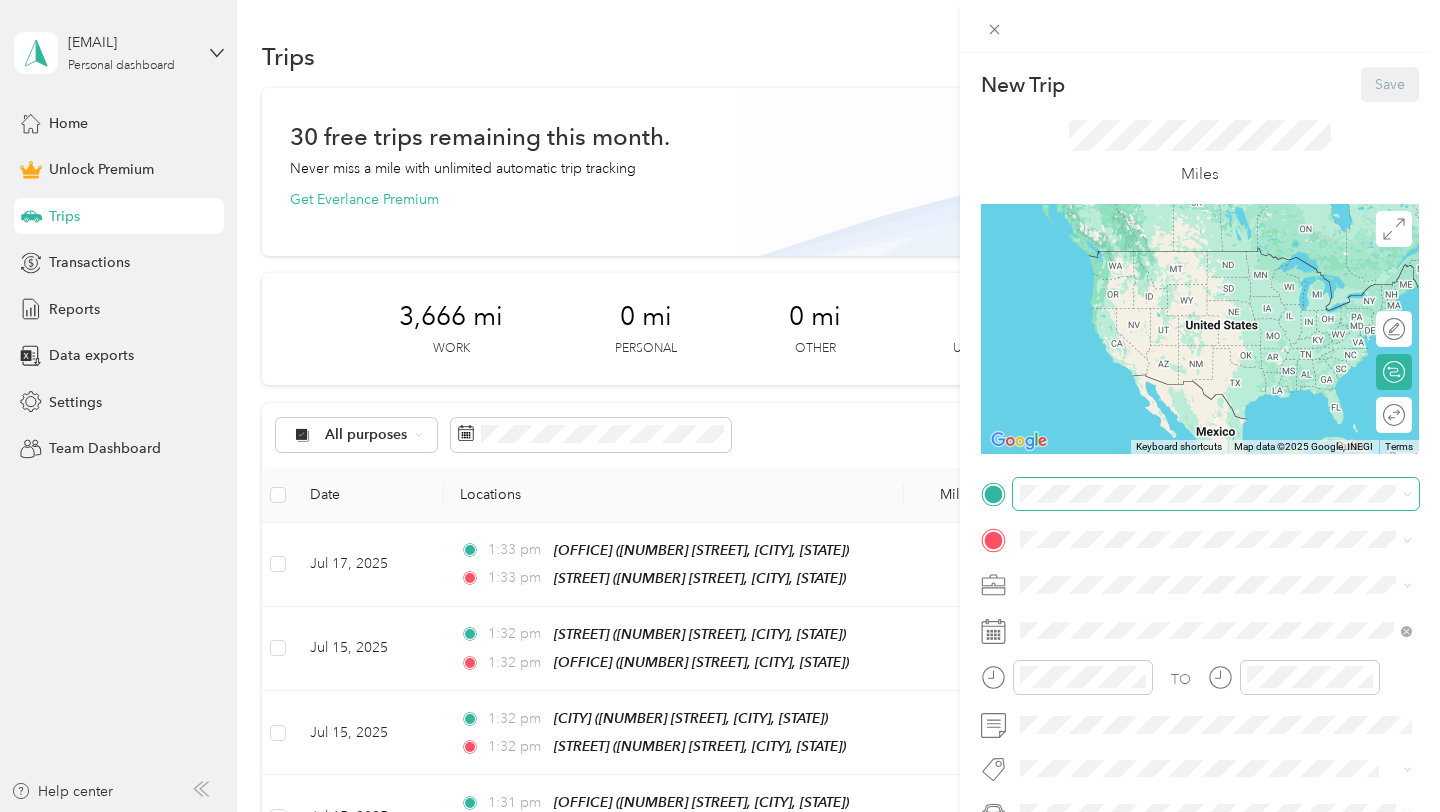 click at bounding box center (1216, 494) 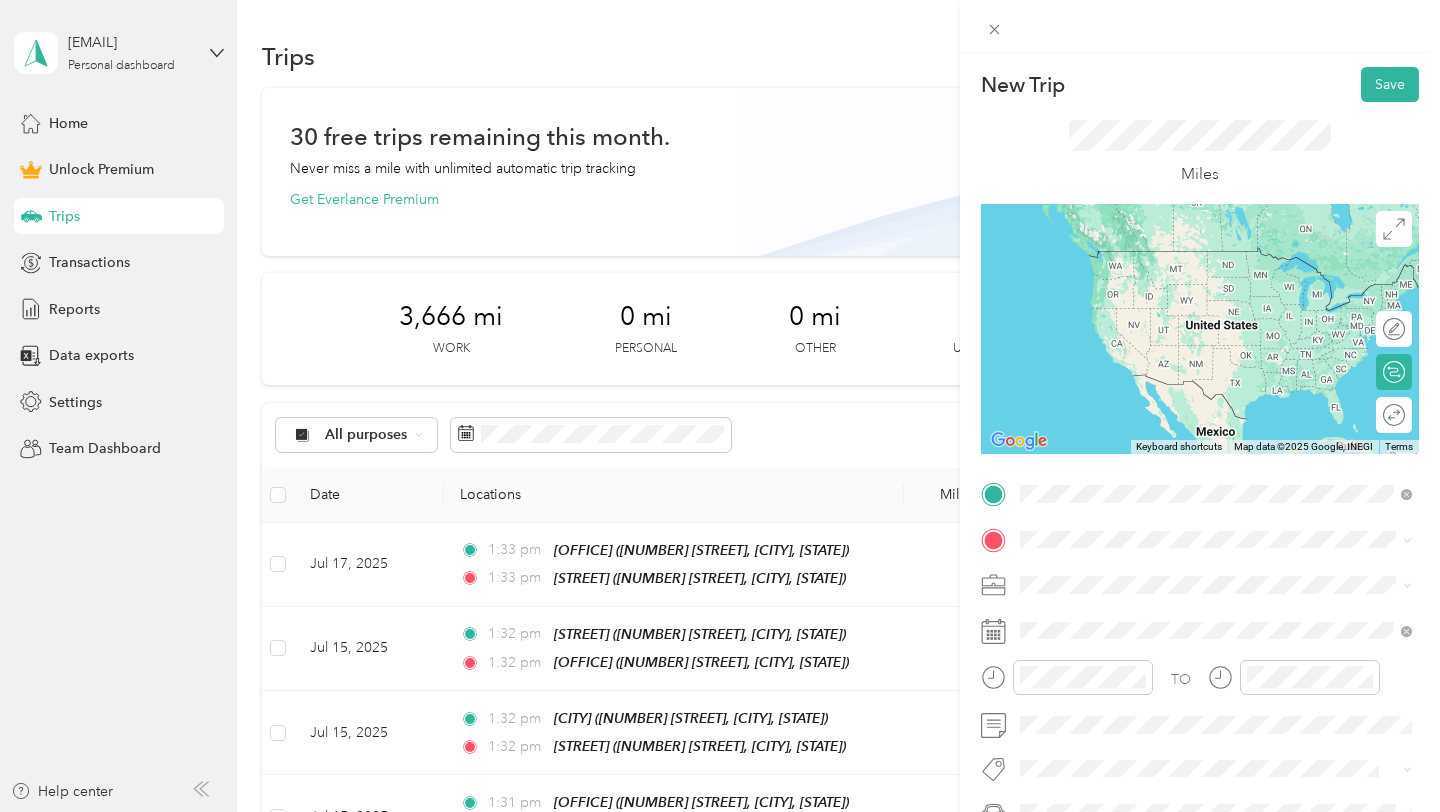 click on "HB Office 16052 Beach Blvd, 92647, Huntington Beach, CA, United States" at bounding box center (1232, 595) 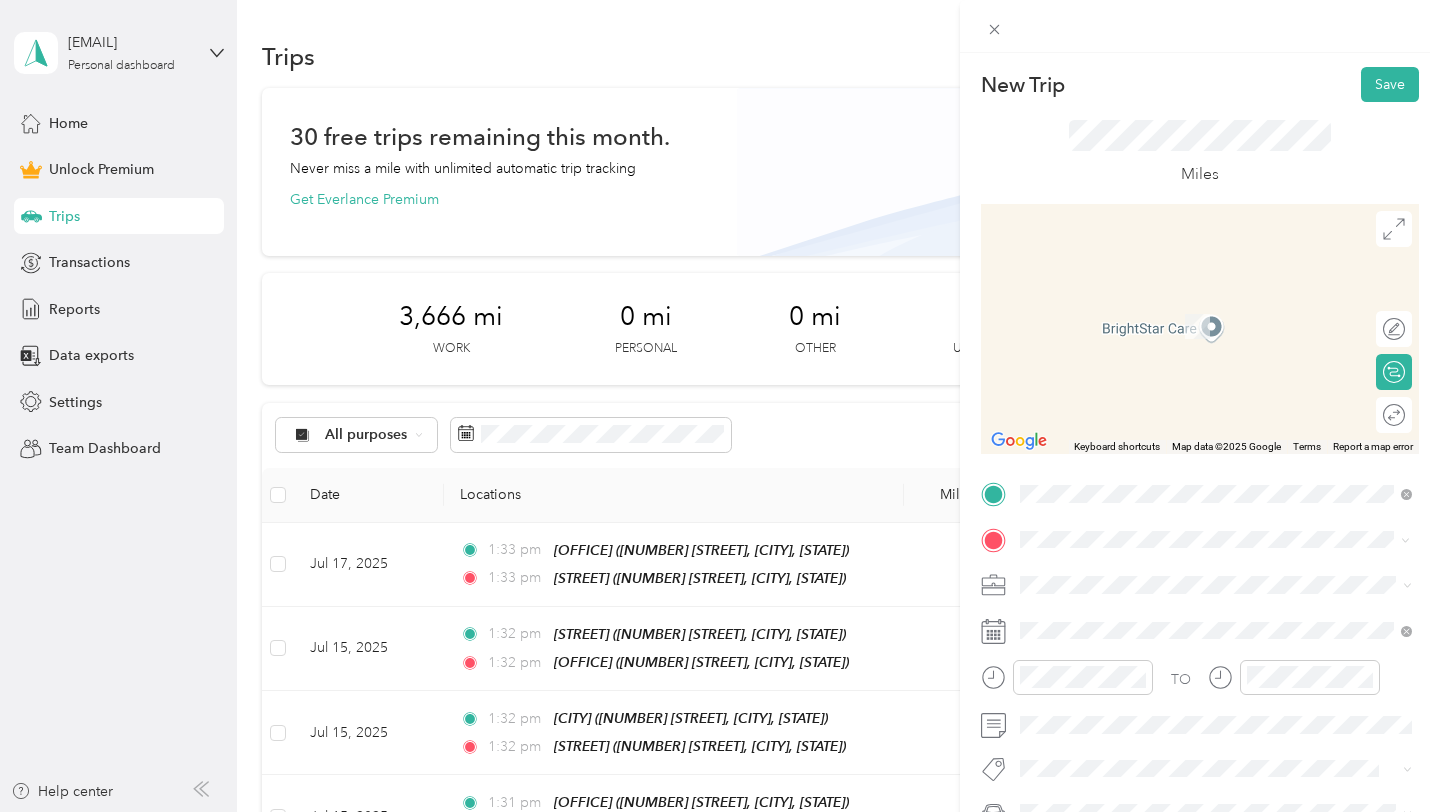 click on "Riverside  1201 University Ave, 92507, Riverside, CA, United States" at bounding box center [1232, 325] 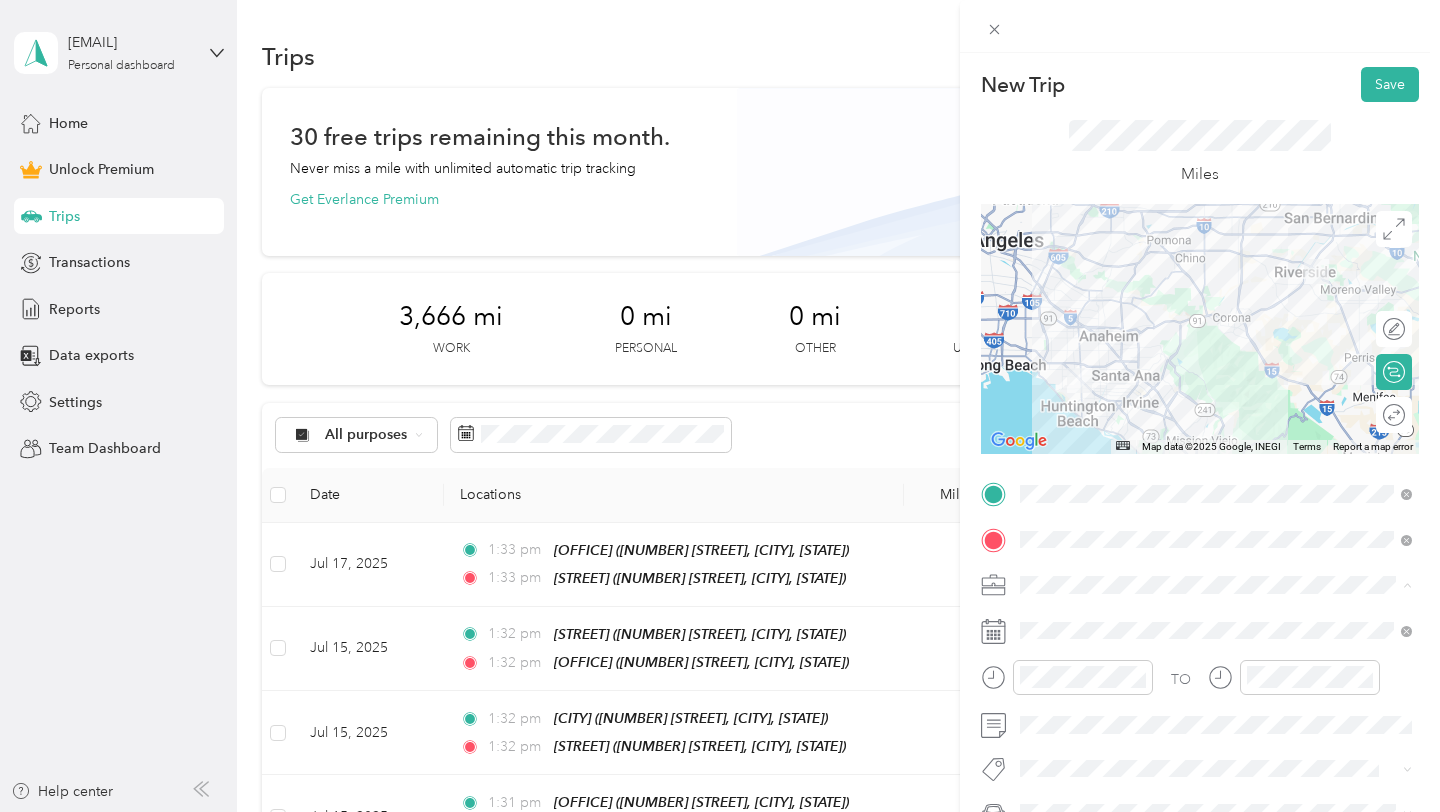 click on "7 Leaves Cafe" at bounding box center (1216, 374) 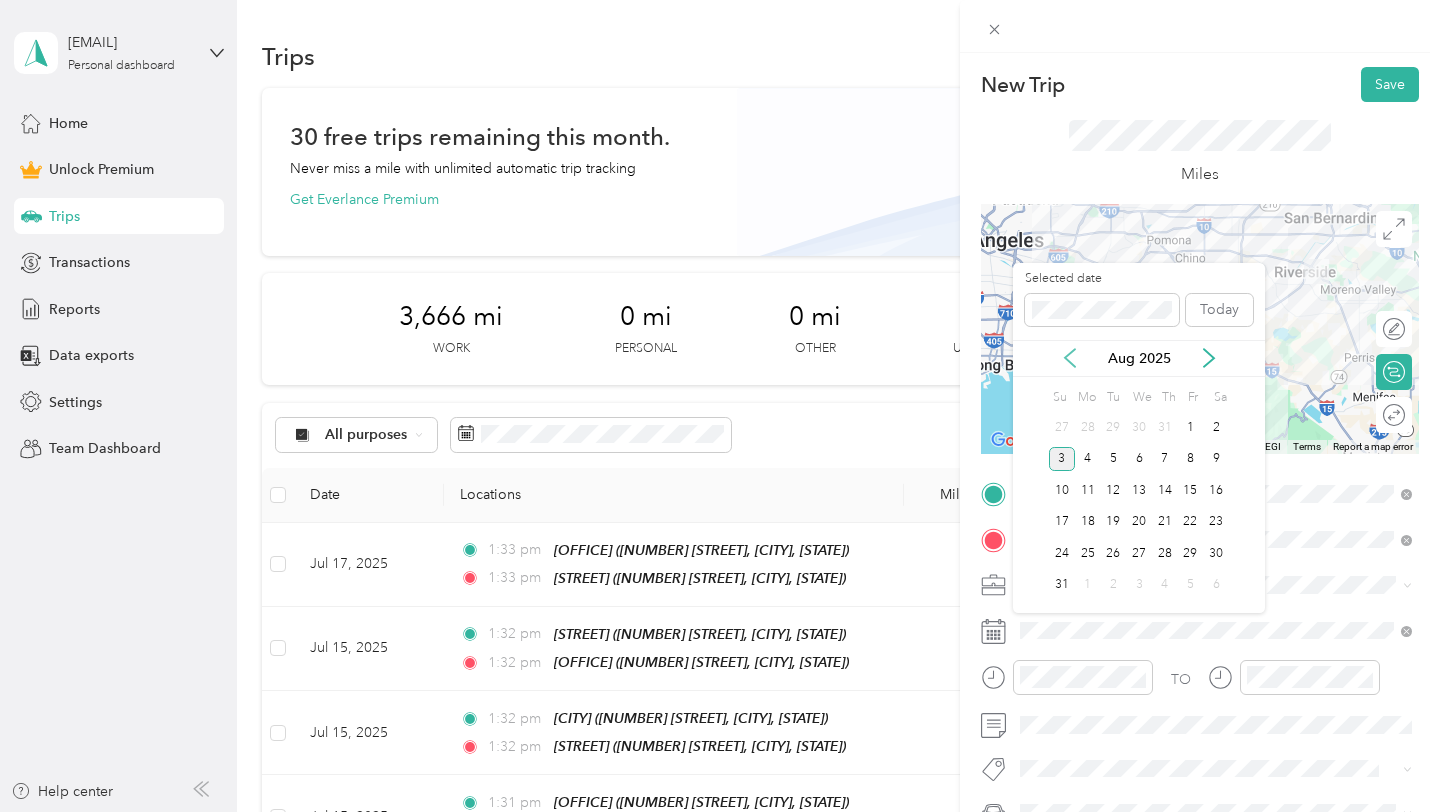 click 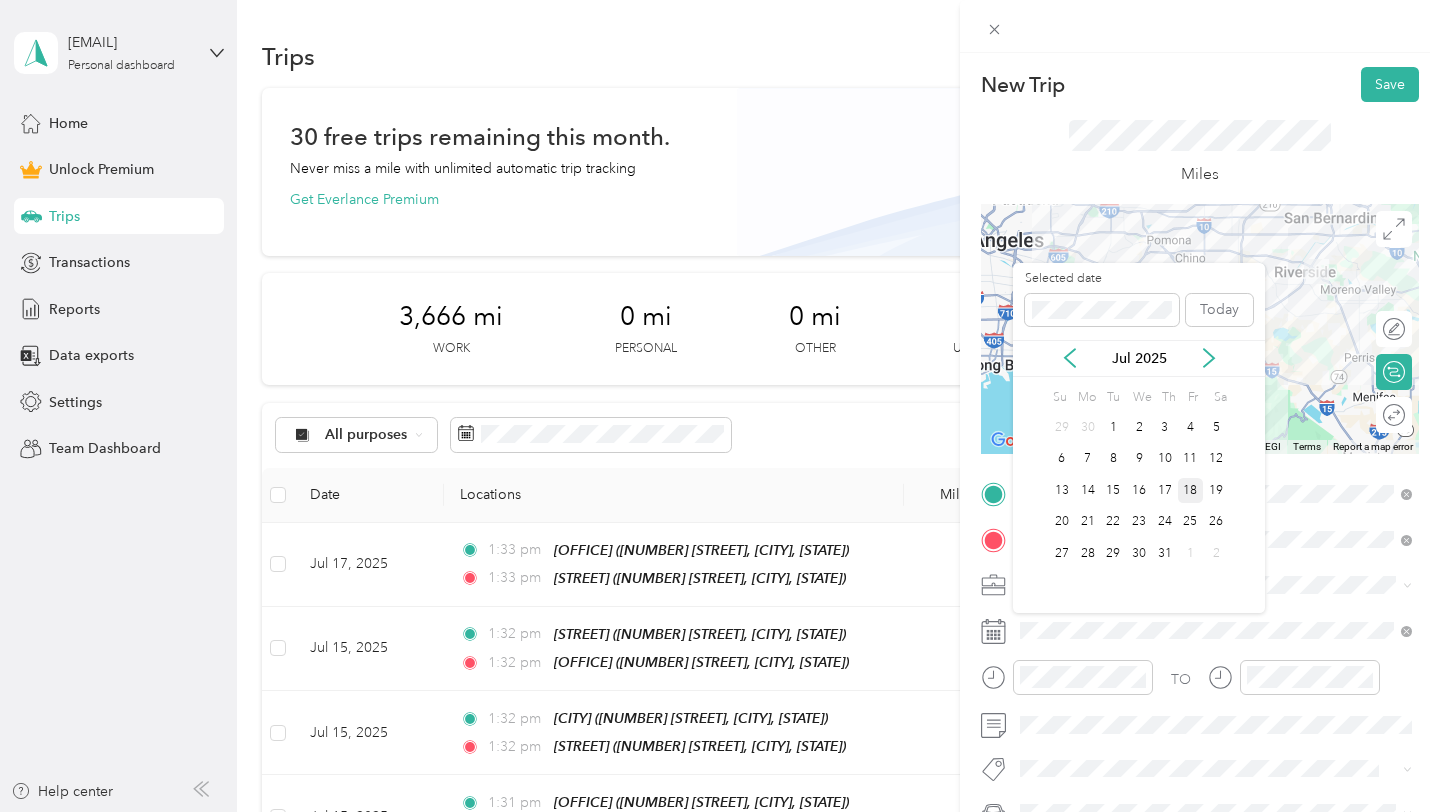 click on "18" at bounding box center [1191, 490] 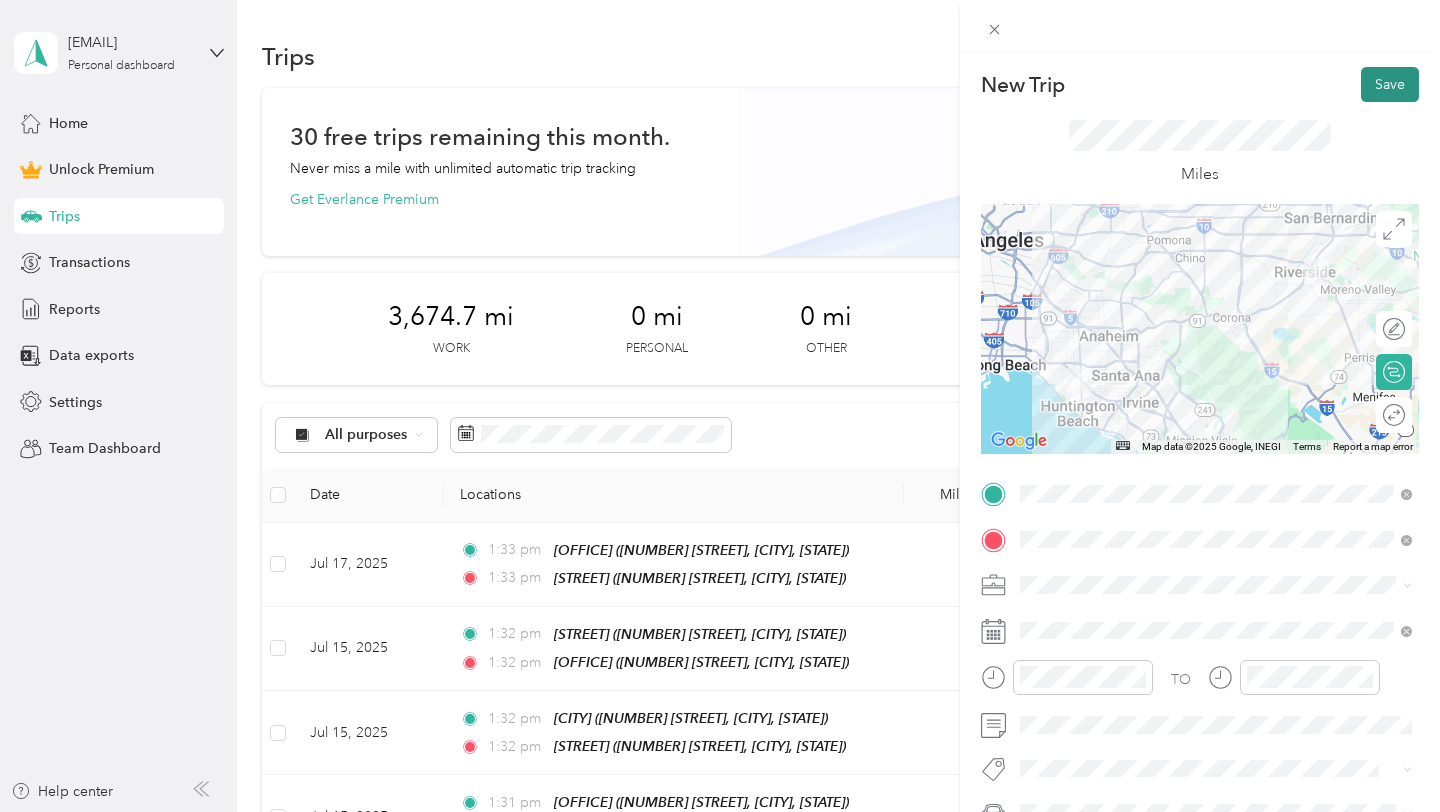 click on "Save" at bounding box center (1390, 84) 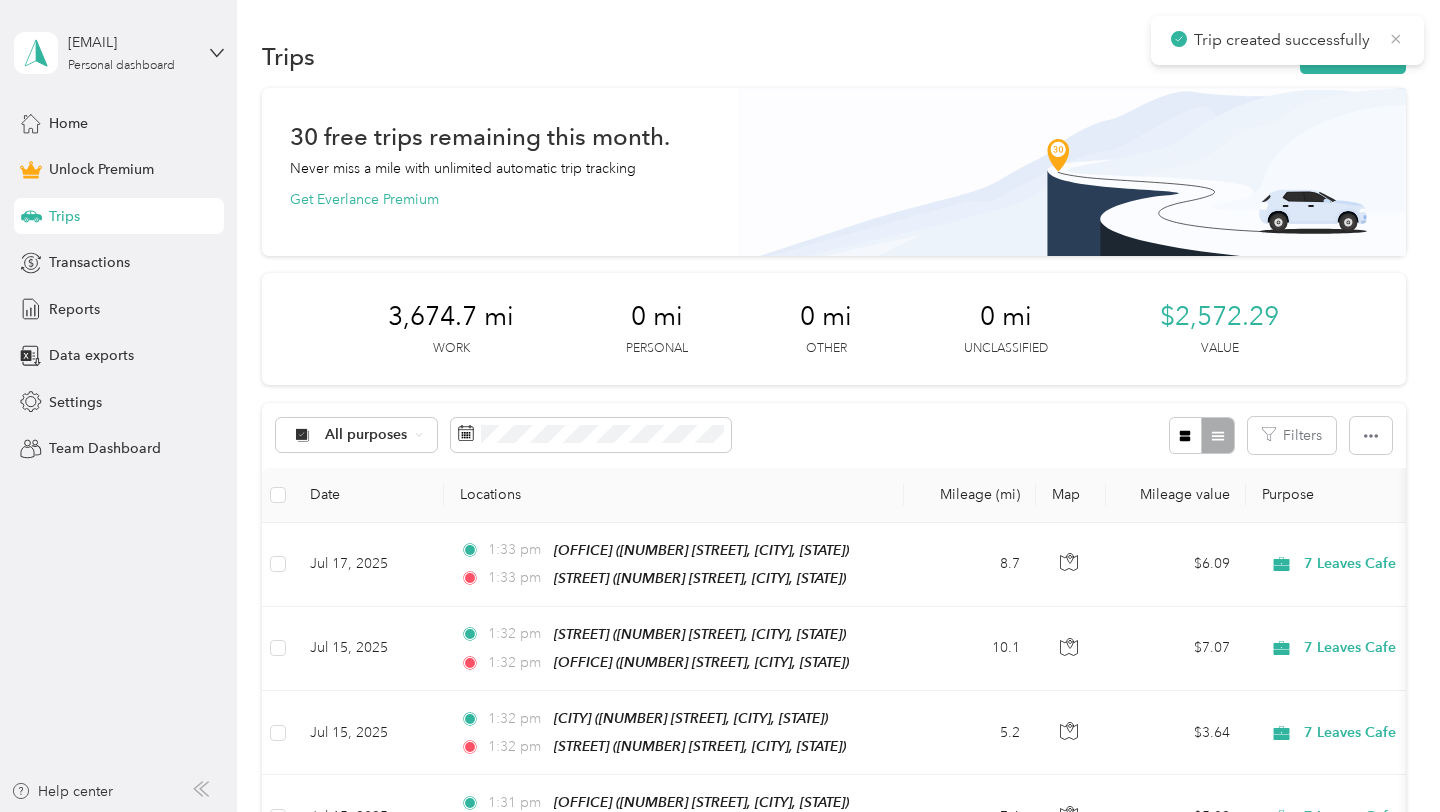 click 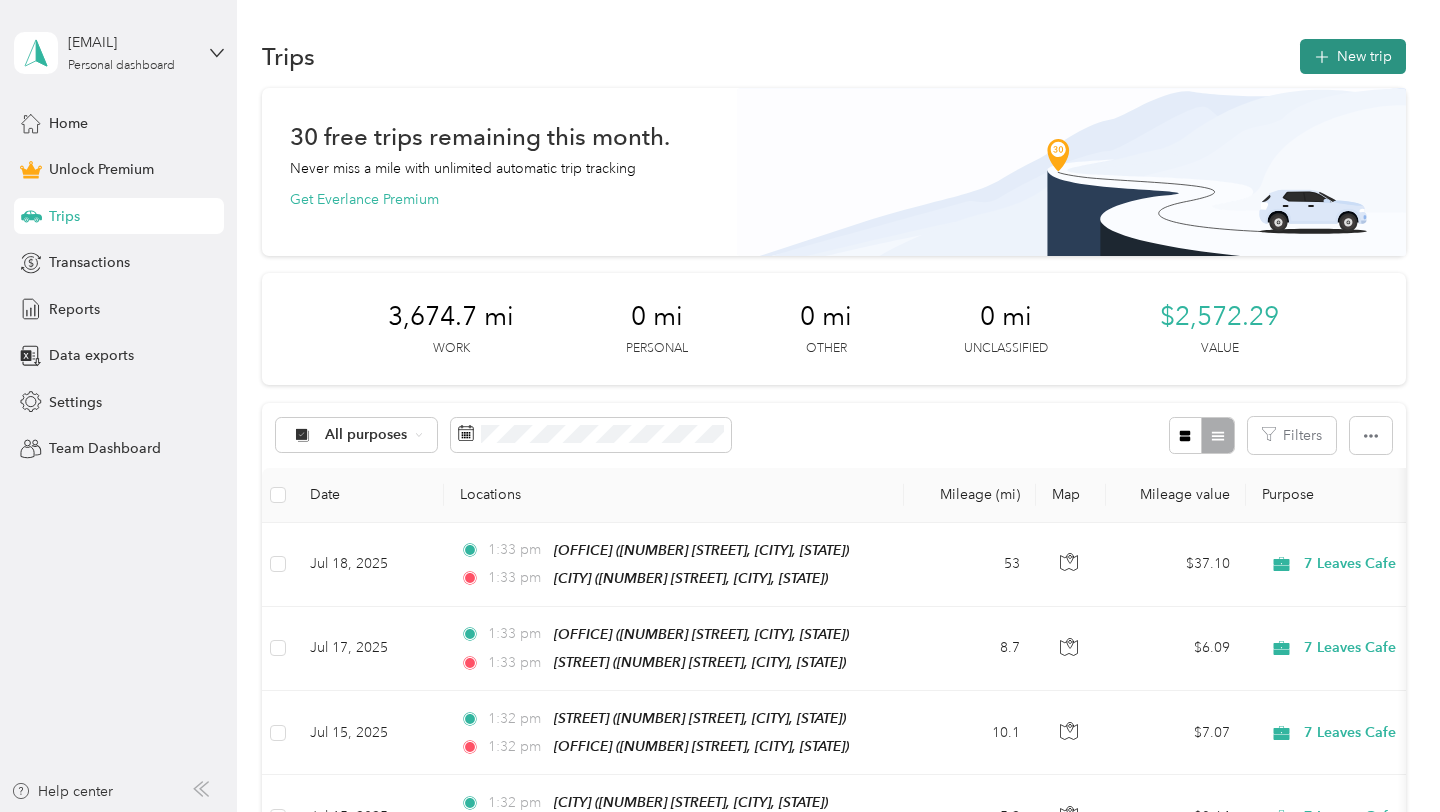 click on "New trip" at bounding box center [1353, 56] 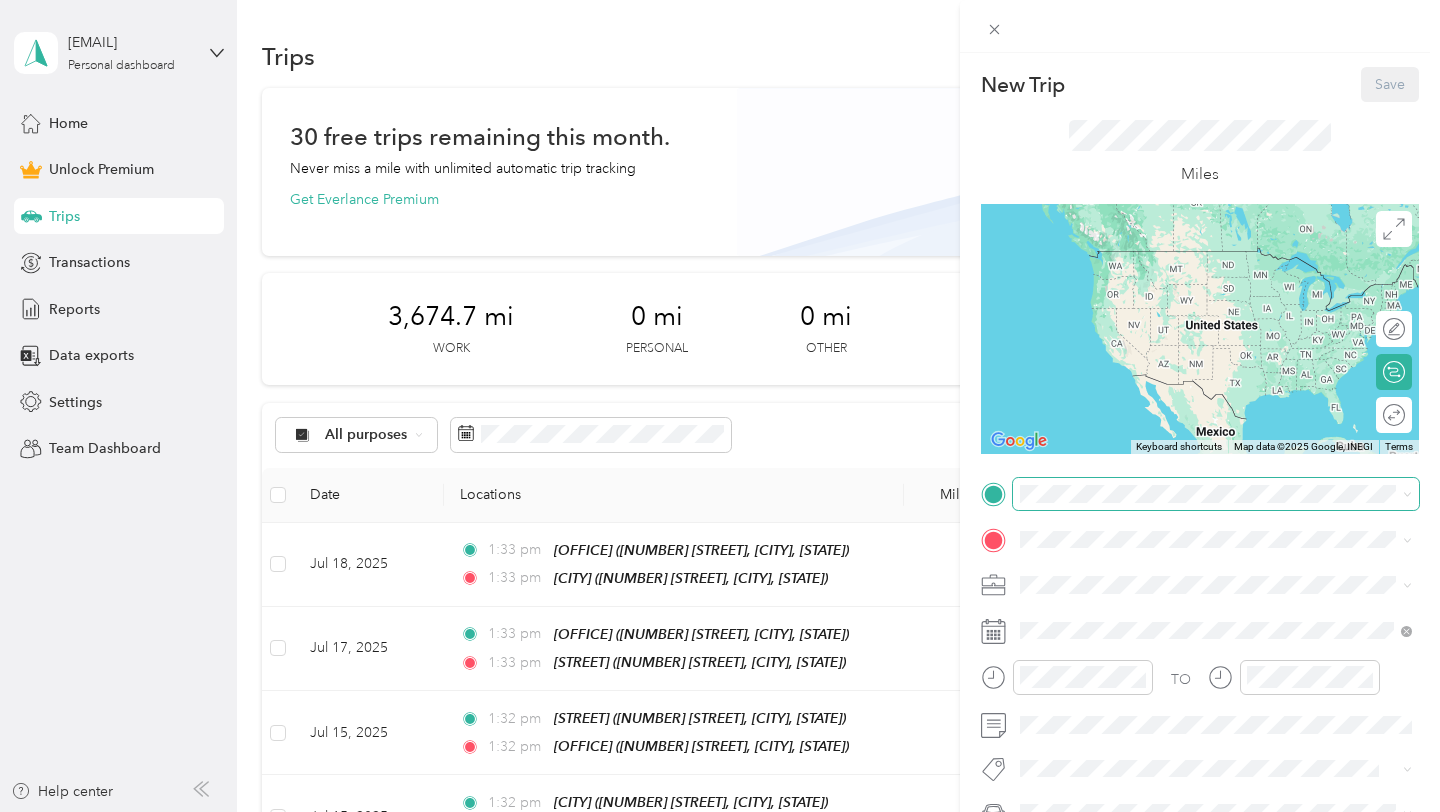 click at bounding box center (1216, 494) 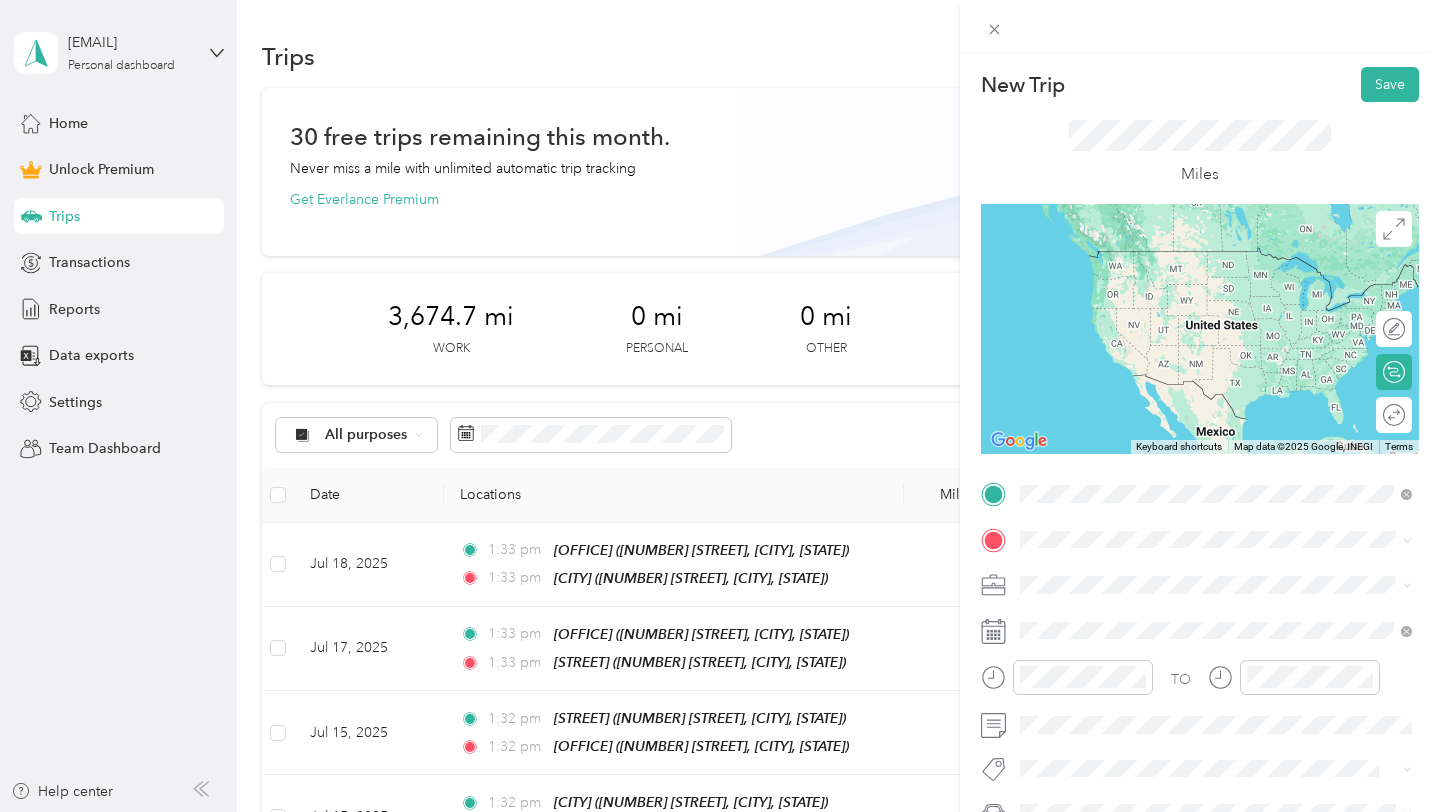 click on "Riverside" at bounding box center [1232, 573] 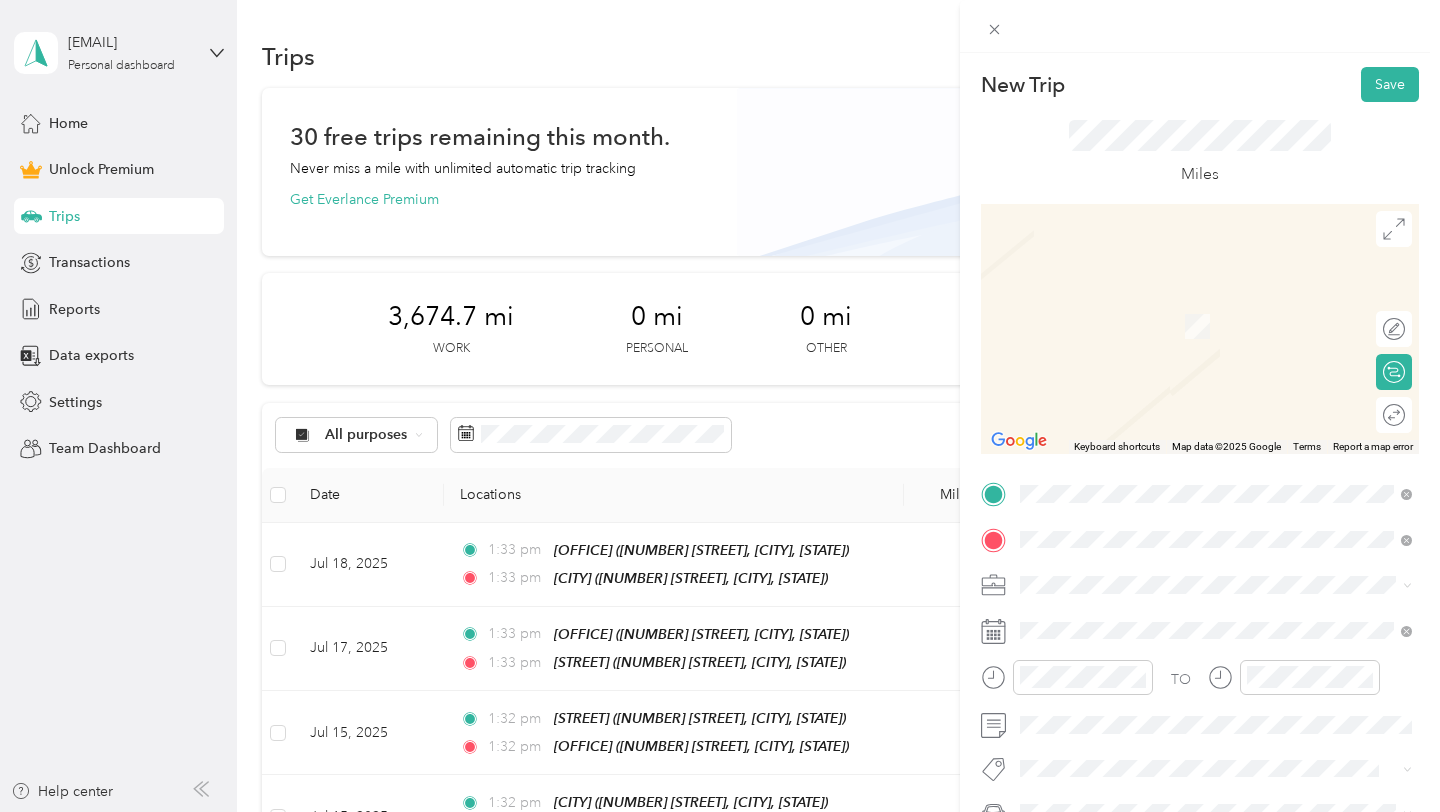 click on "13920 City Center Dr, 91709, Chino Hills, CA, United States" at bounding box center [1204, 420] 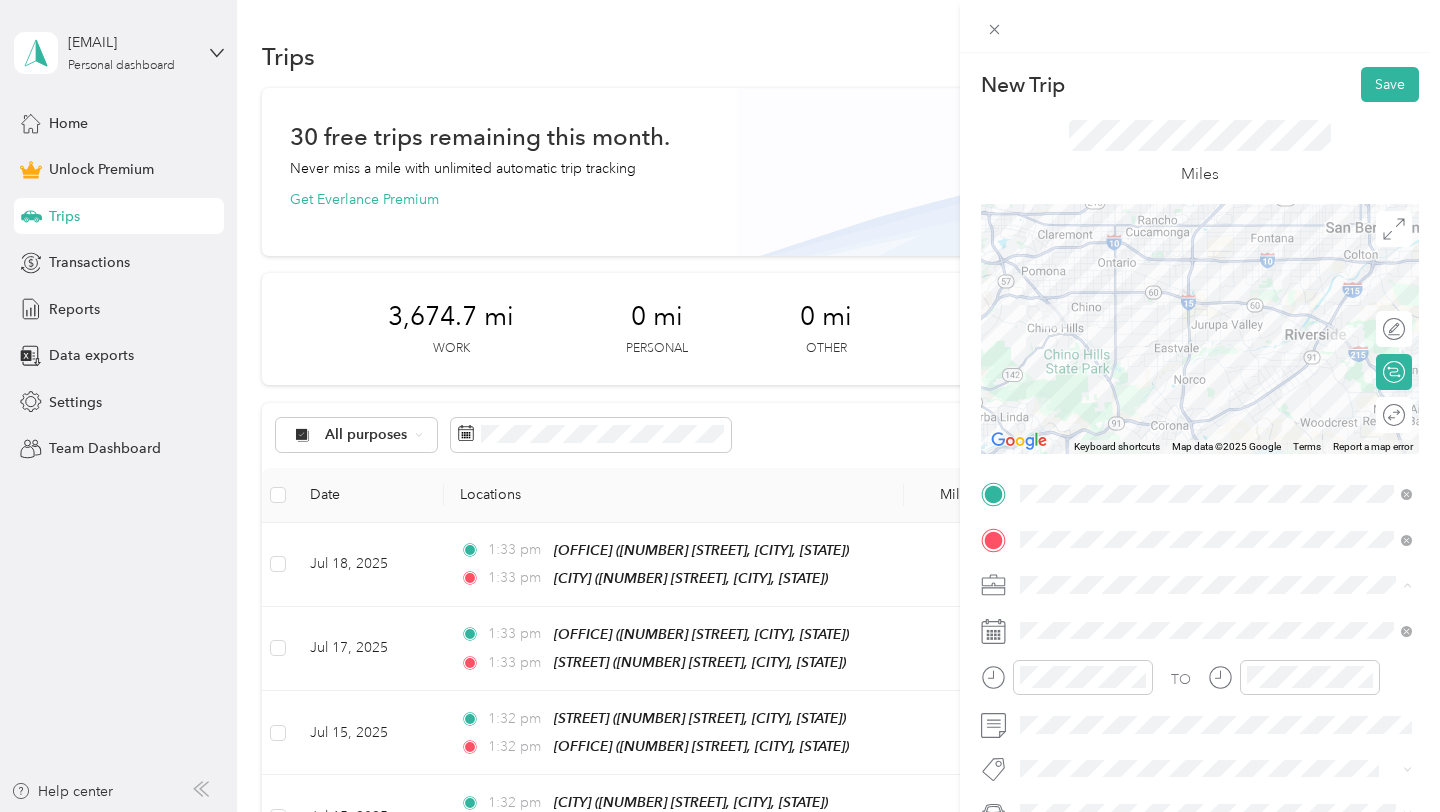 click on "7 Leaves Cafe" at bounding box center [1216, 374] 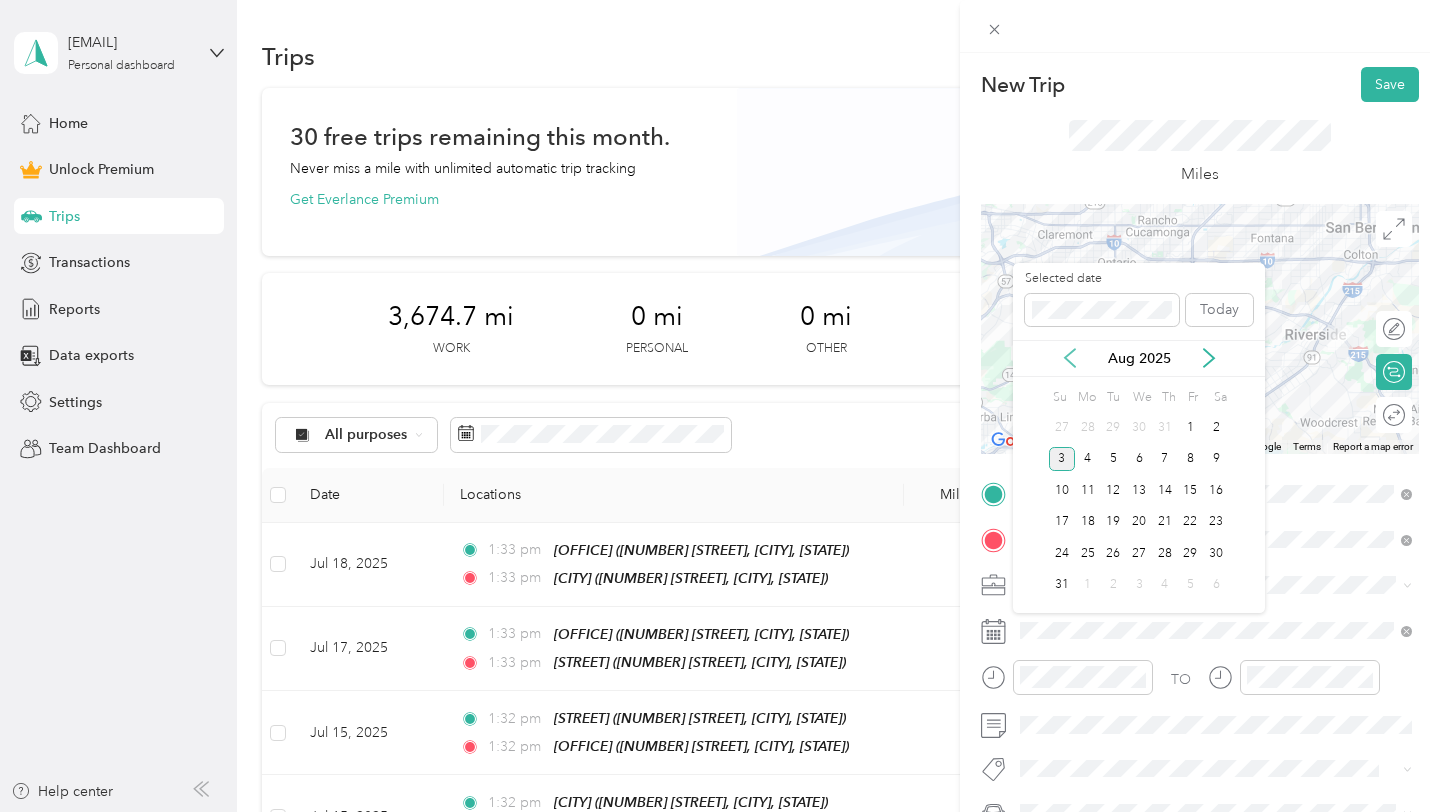 click 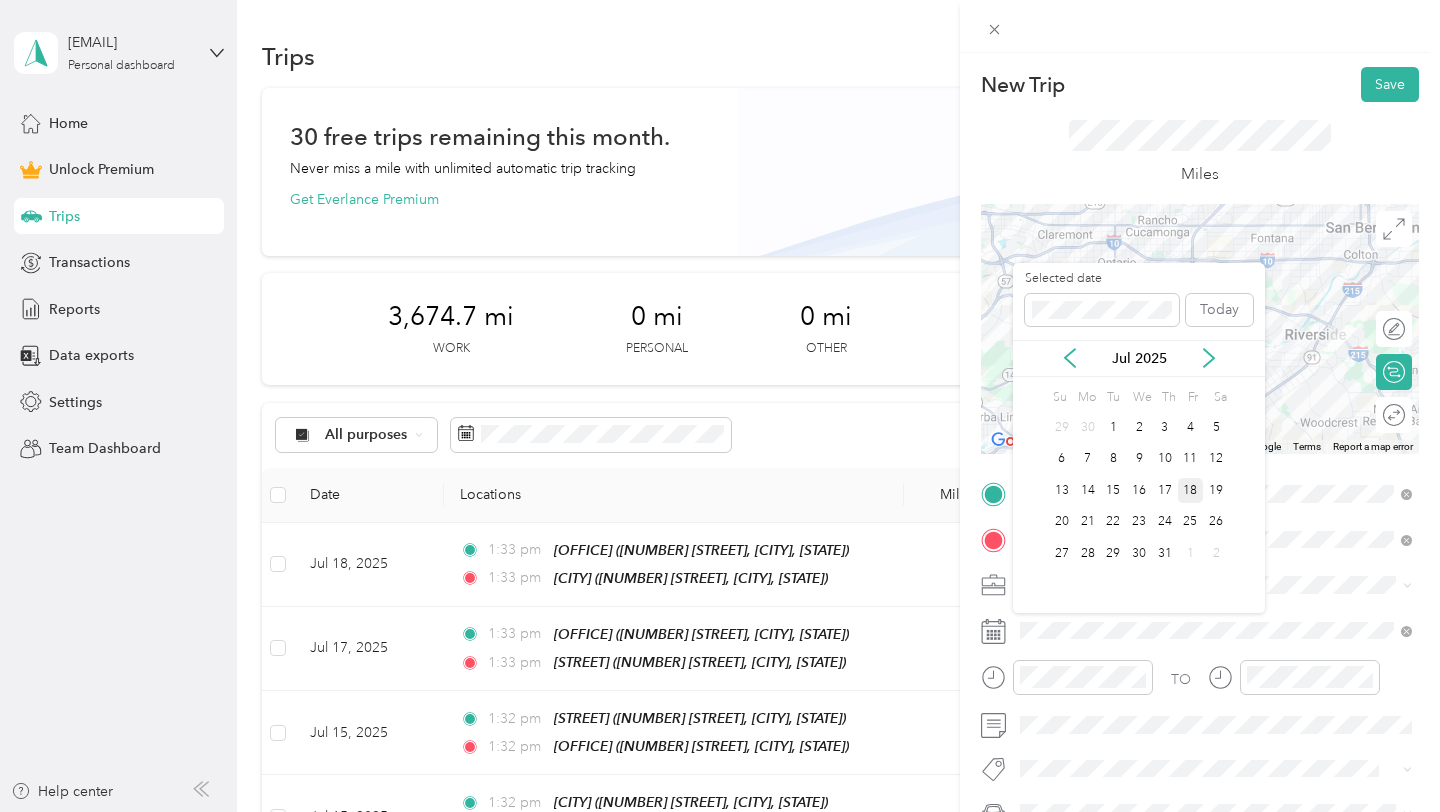 click on "18" at bounding box center (1191, 490) 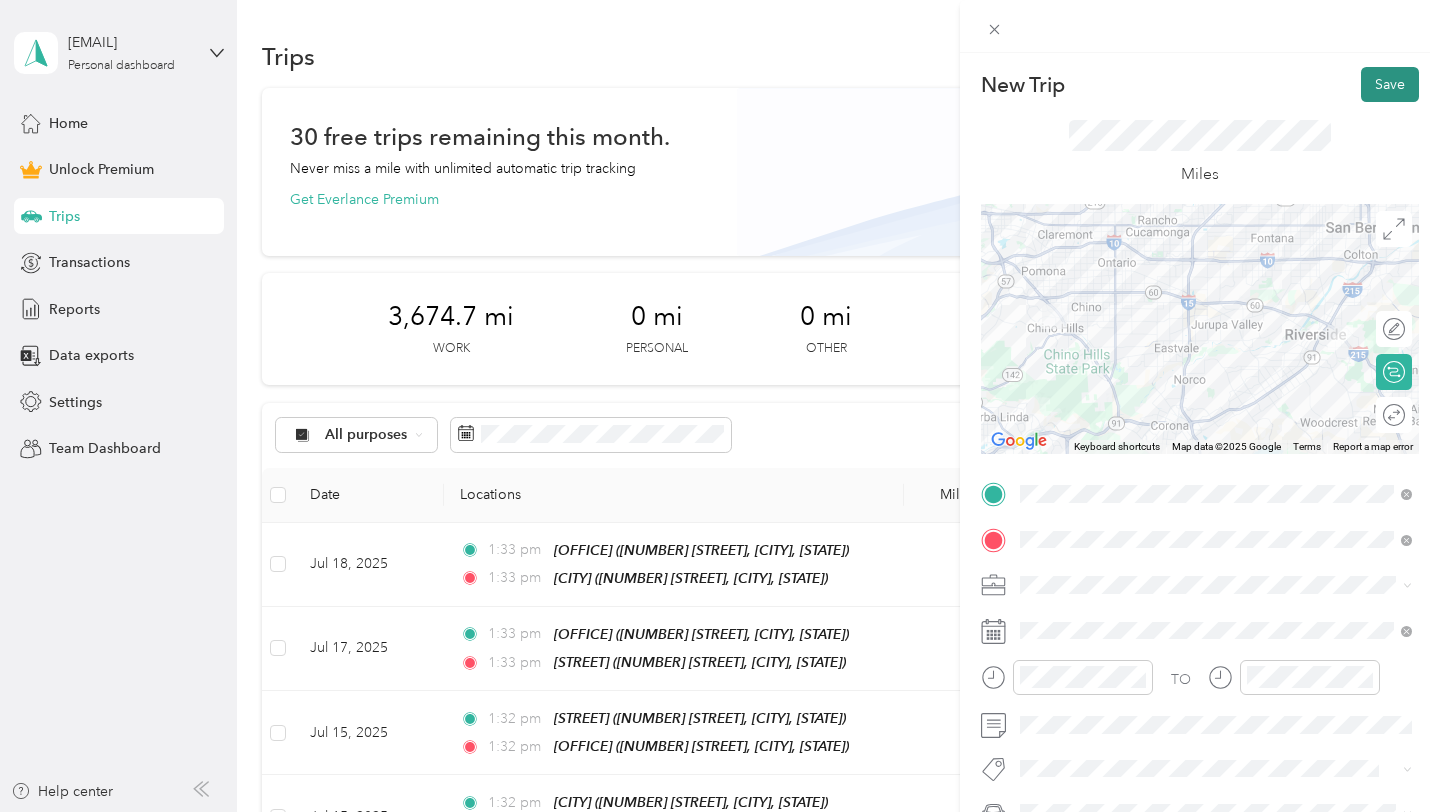 click on "Save" at bounding box center (1390, 84) 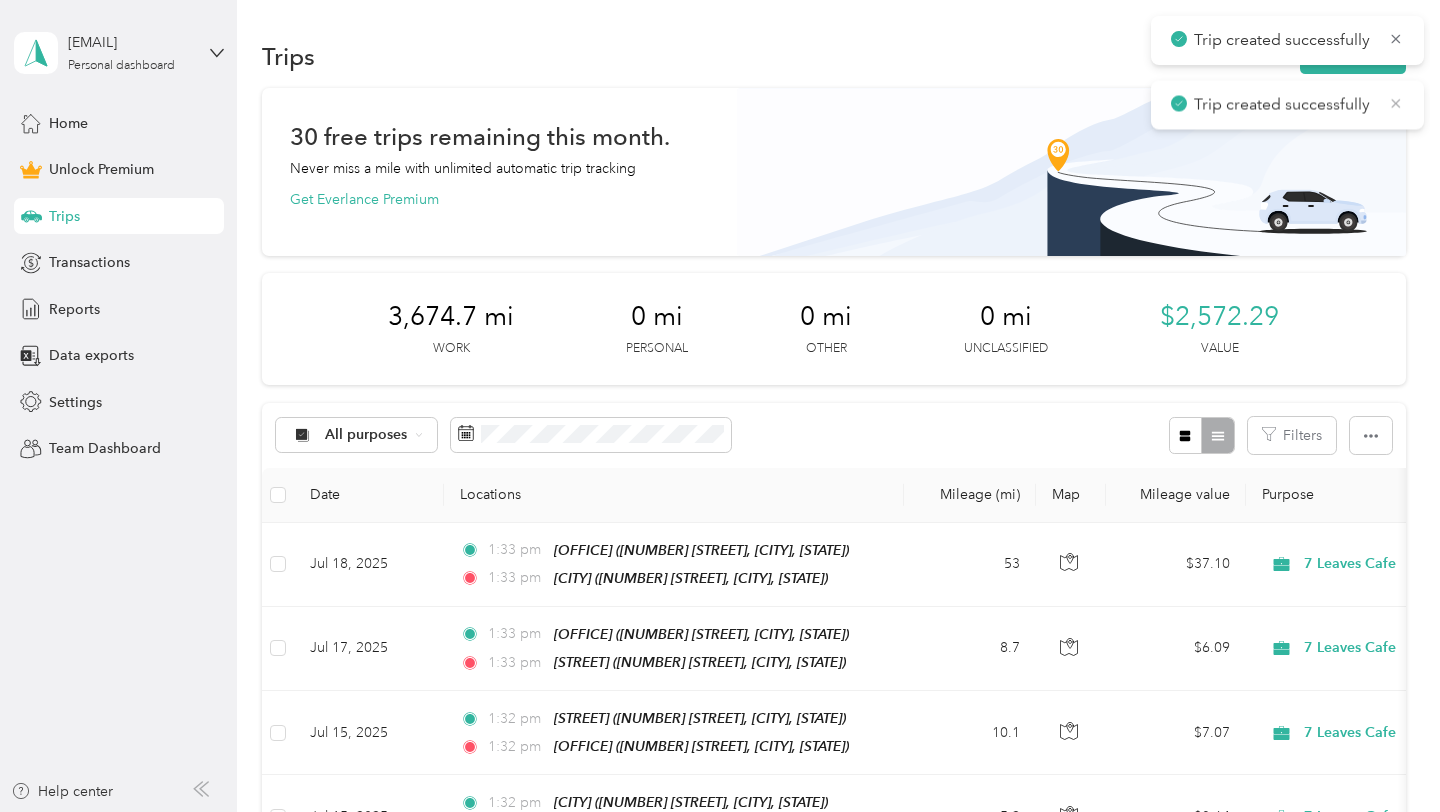 click 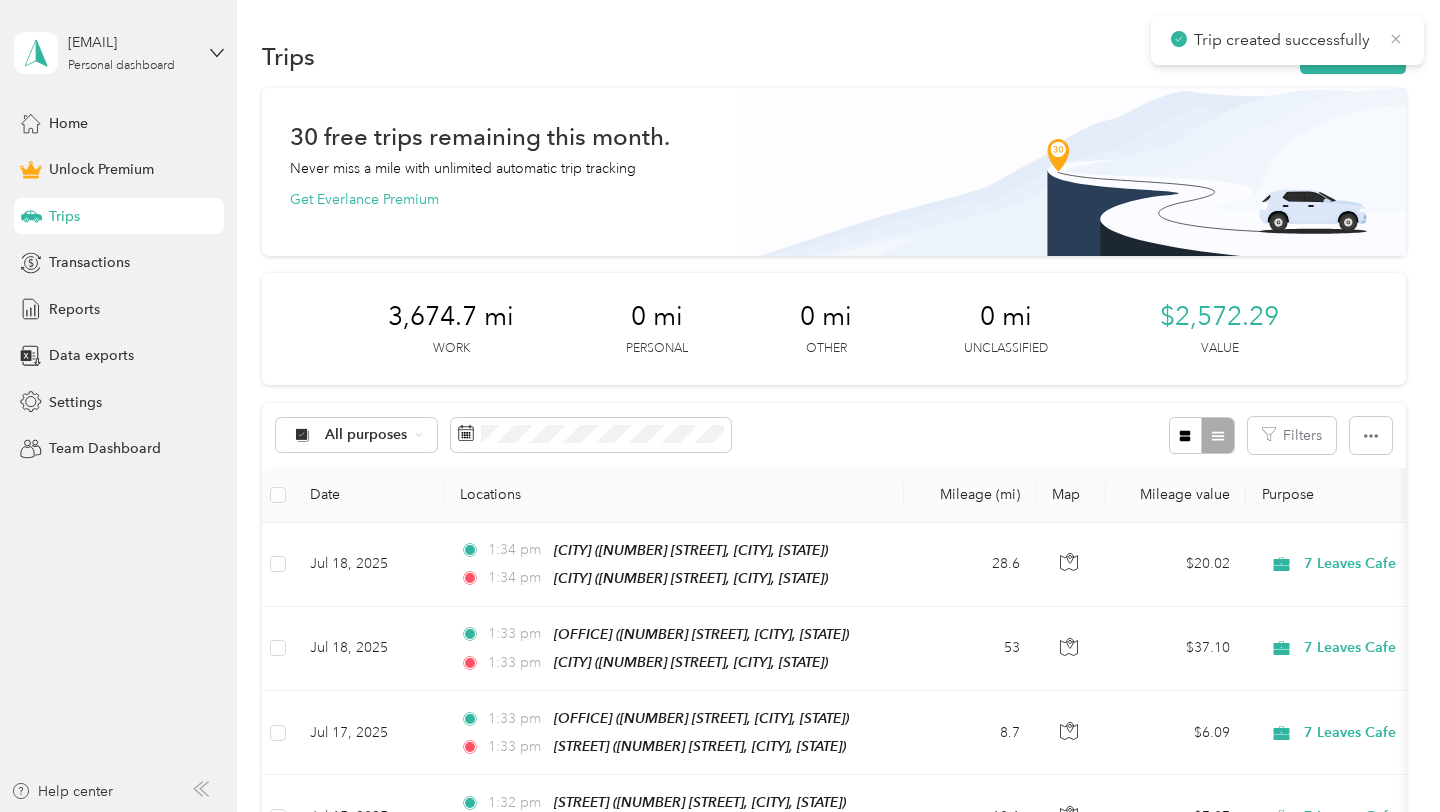 click 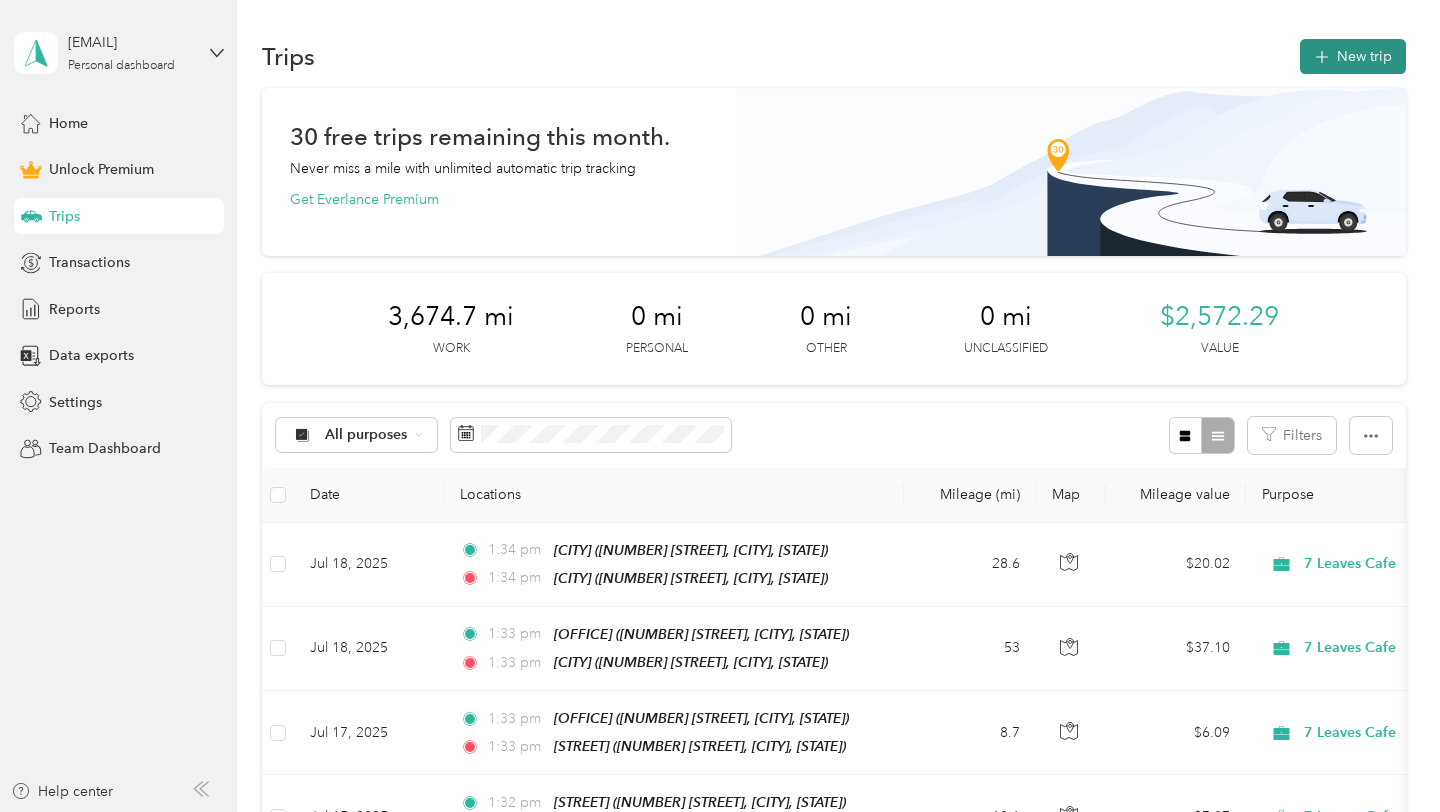 click on "New trip" at bounding box center (1353, 56) 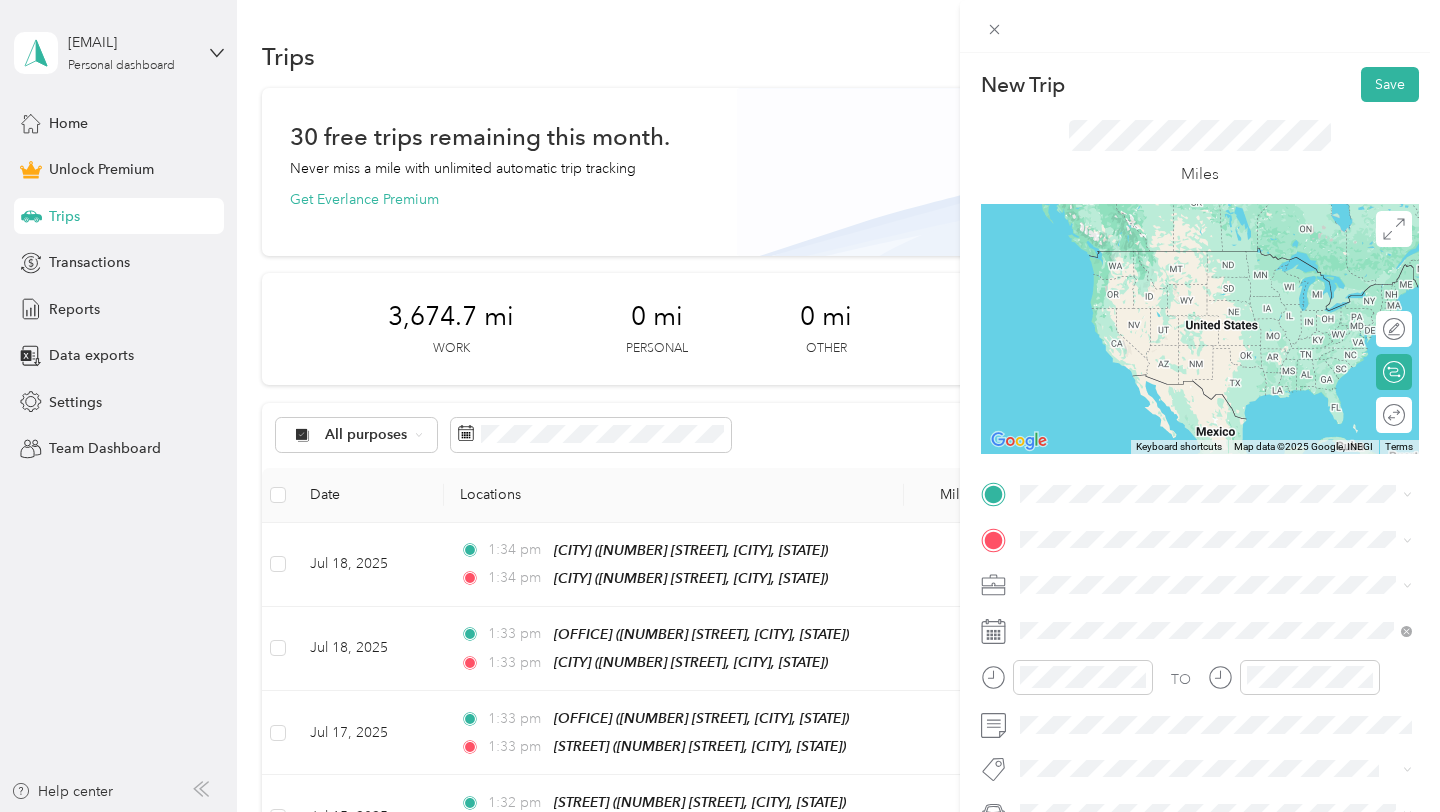 click on "Chino Hills" at bounding box center [1078, 655] 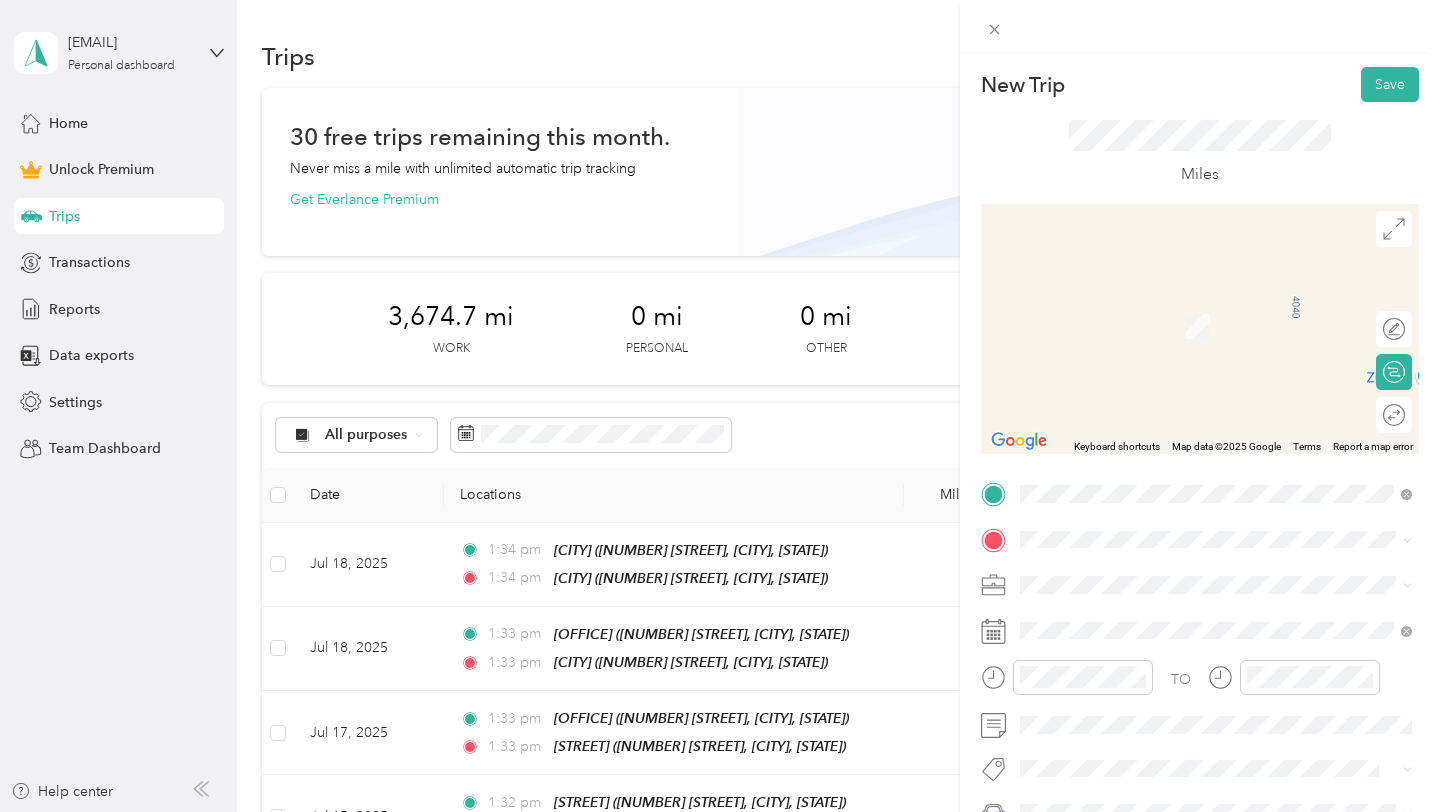 click on "HB Office 16052 Beach Blvd, 92647, Huntington Beach, CA, United States" at bounding box center (1232, 321) 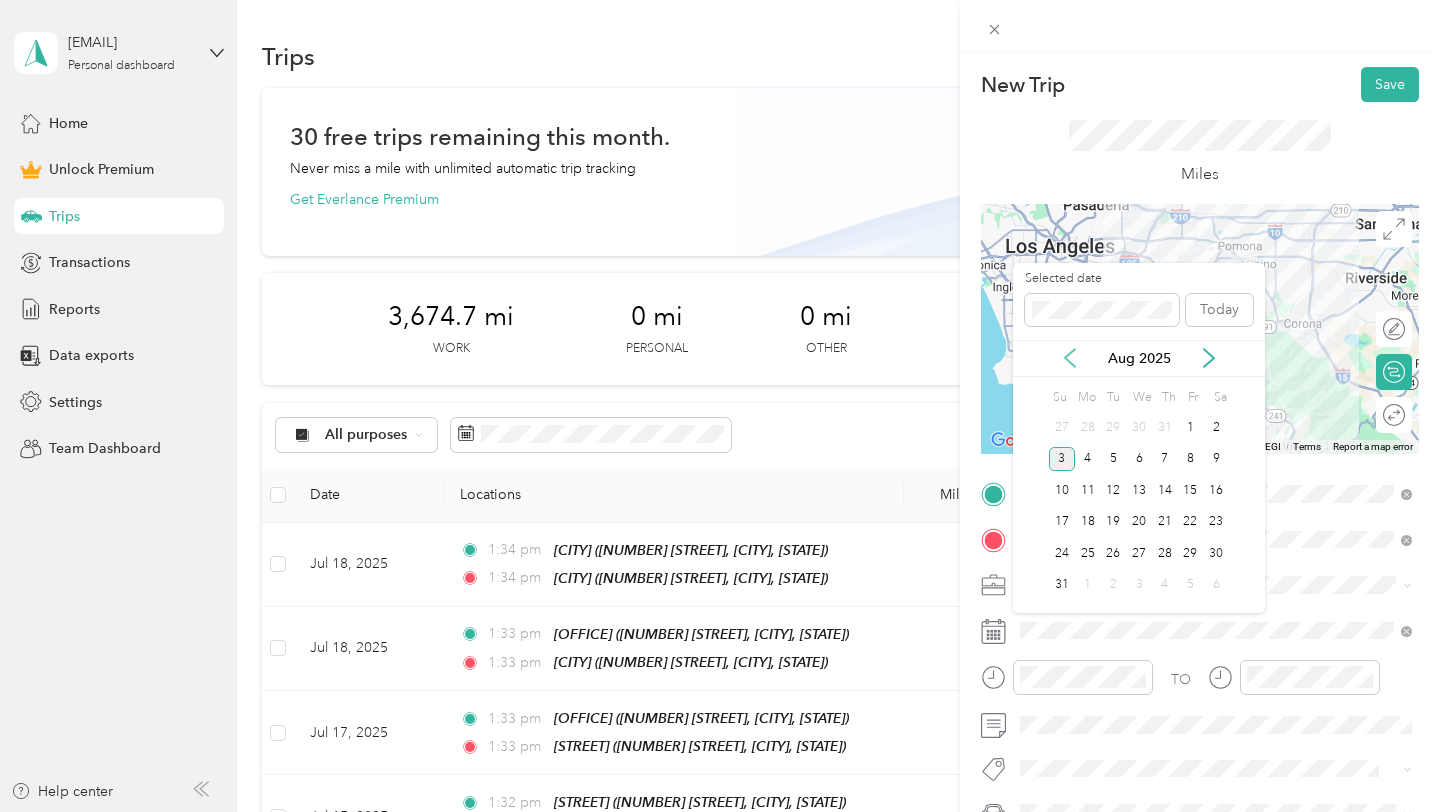 click 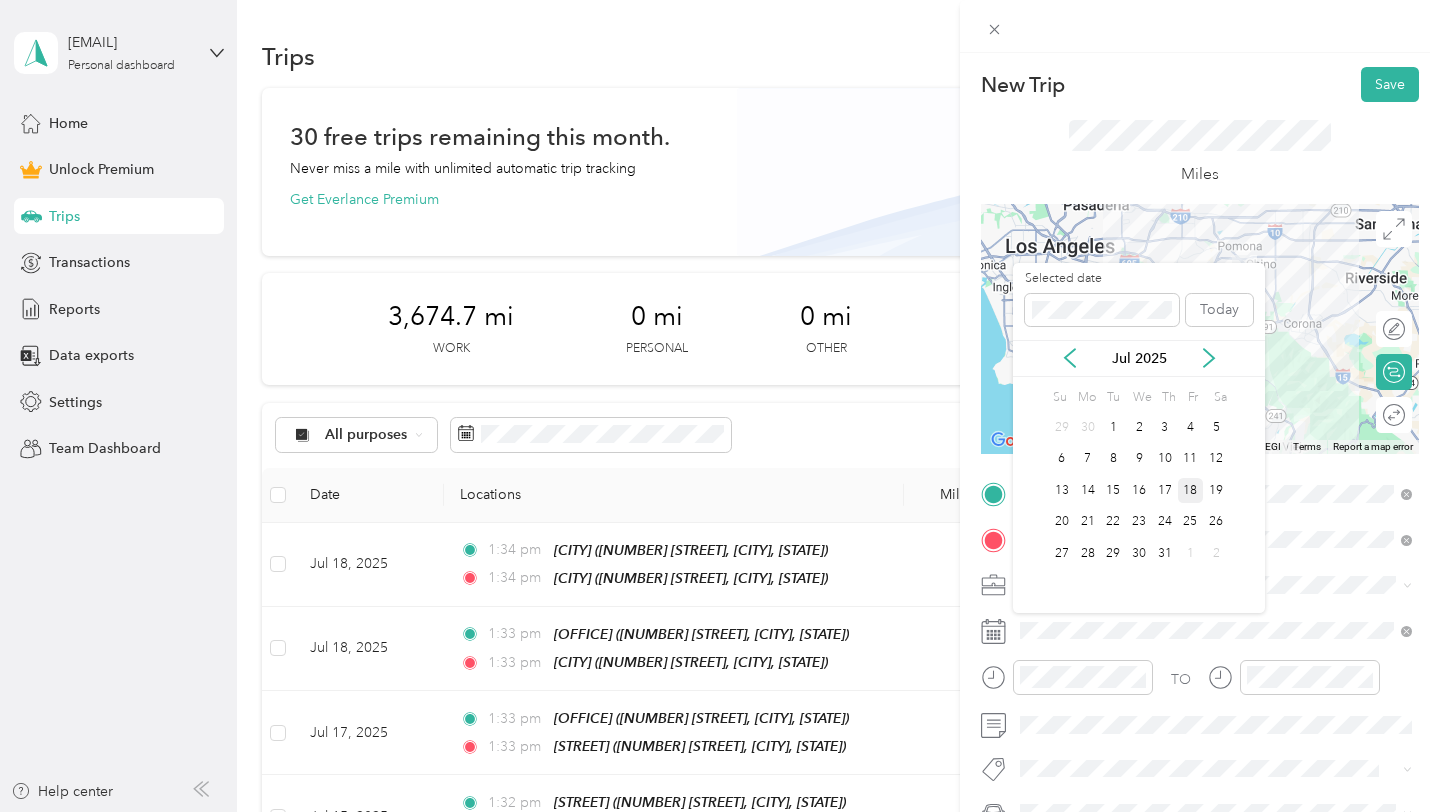 click on "18" at bounding box center [1191, 490] 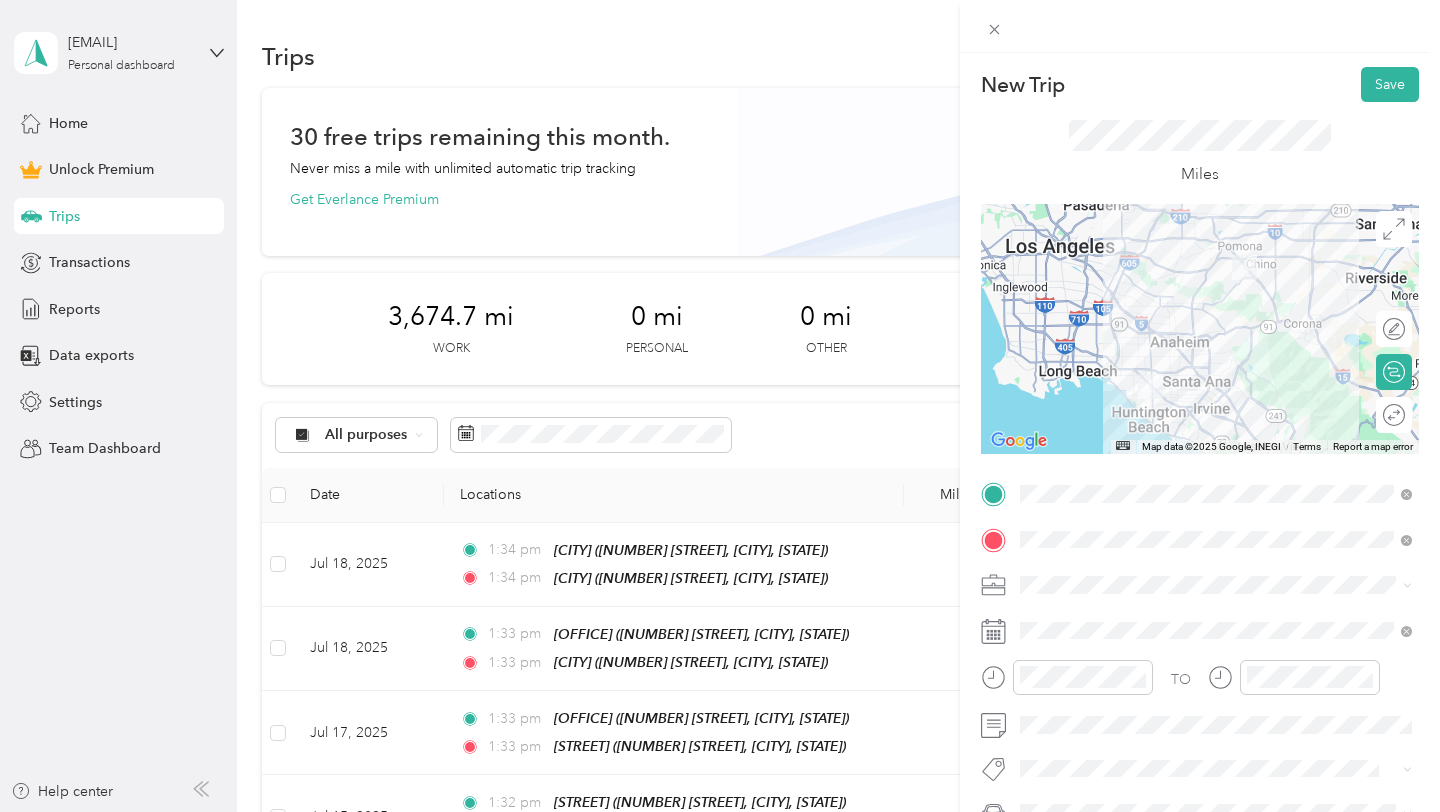 click on "7 Leaves Cafe" at bounding box center (1216, 374) 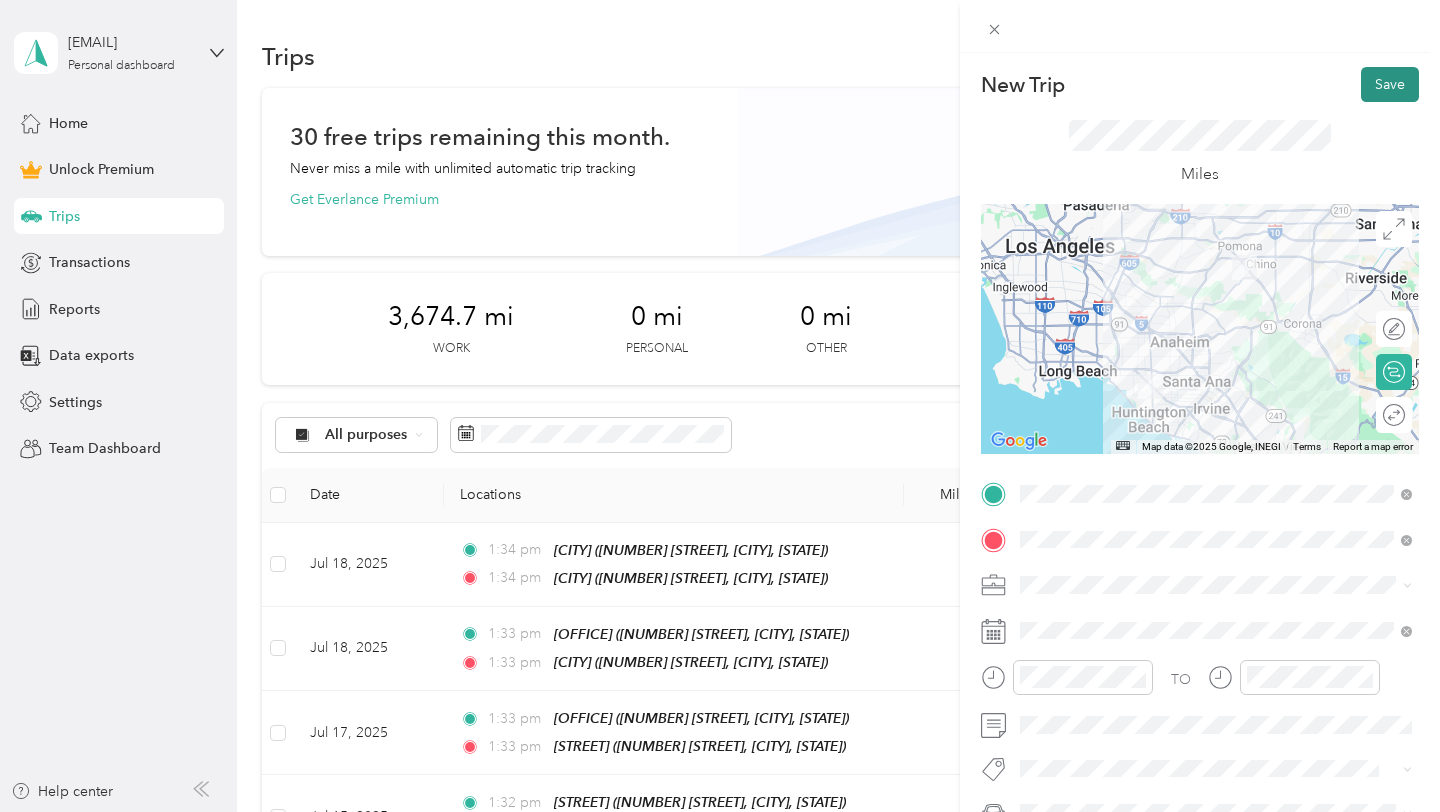click on "Save" at bounding box center (1390, 84) 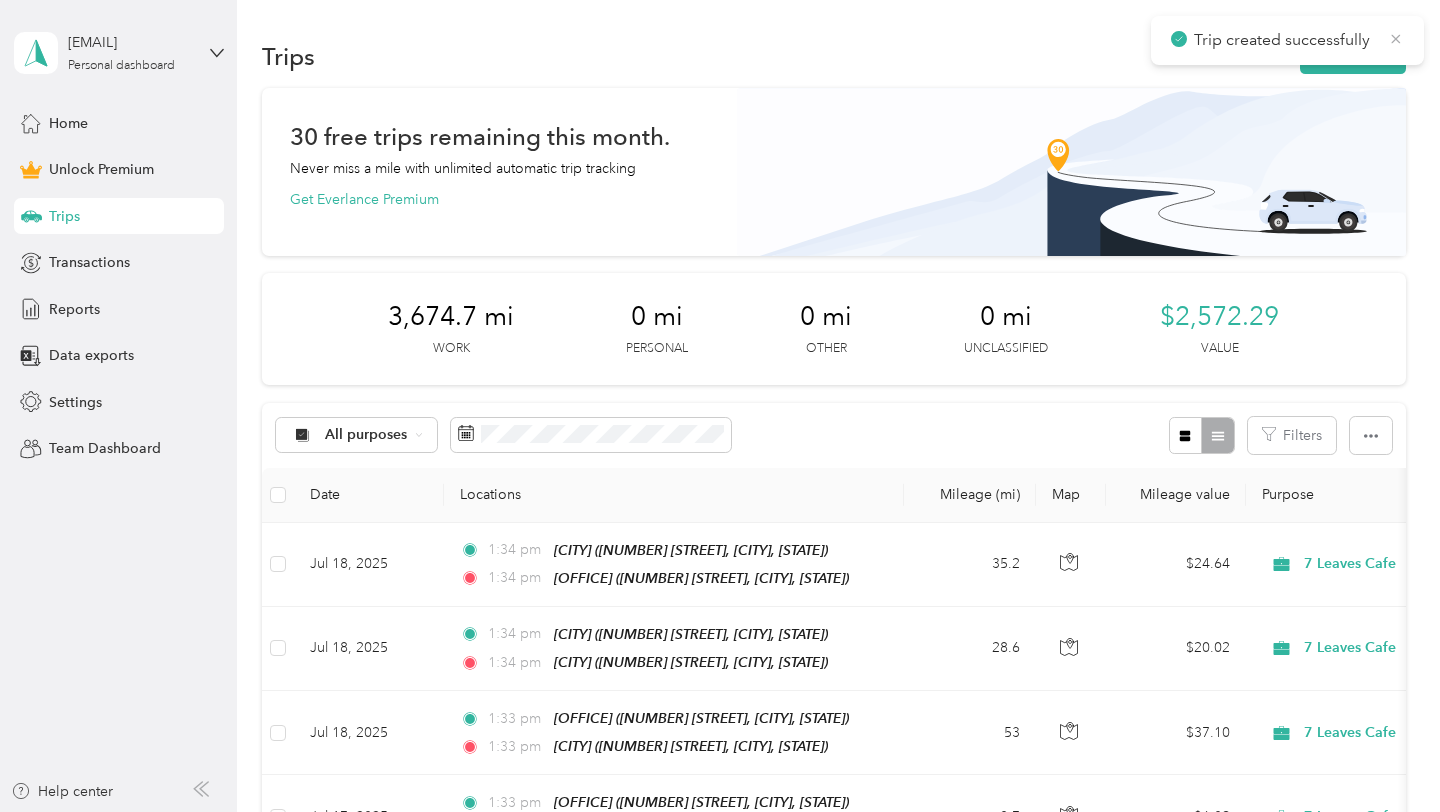 click 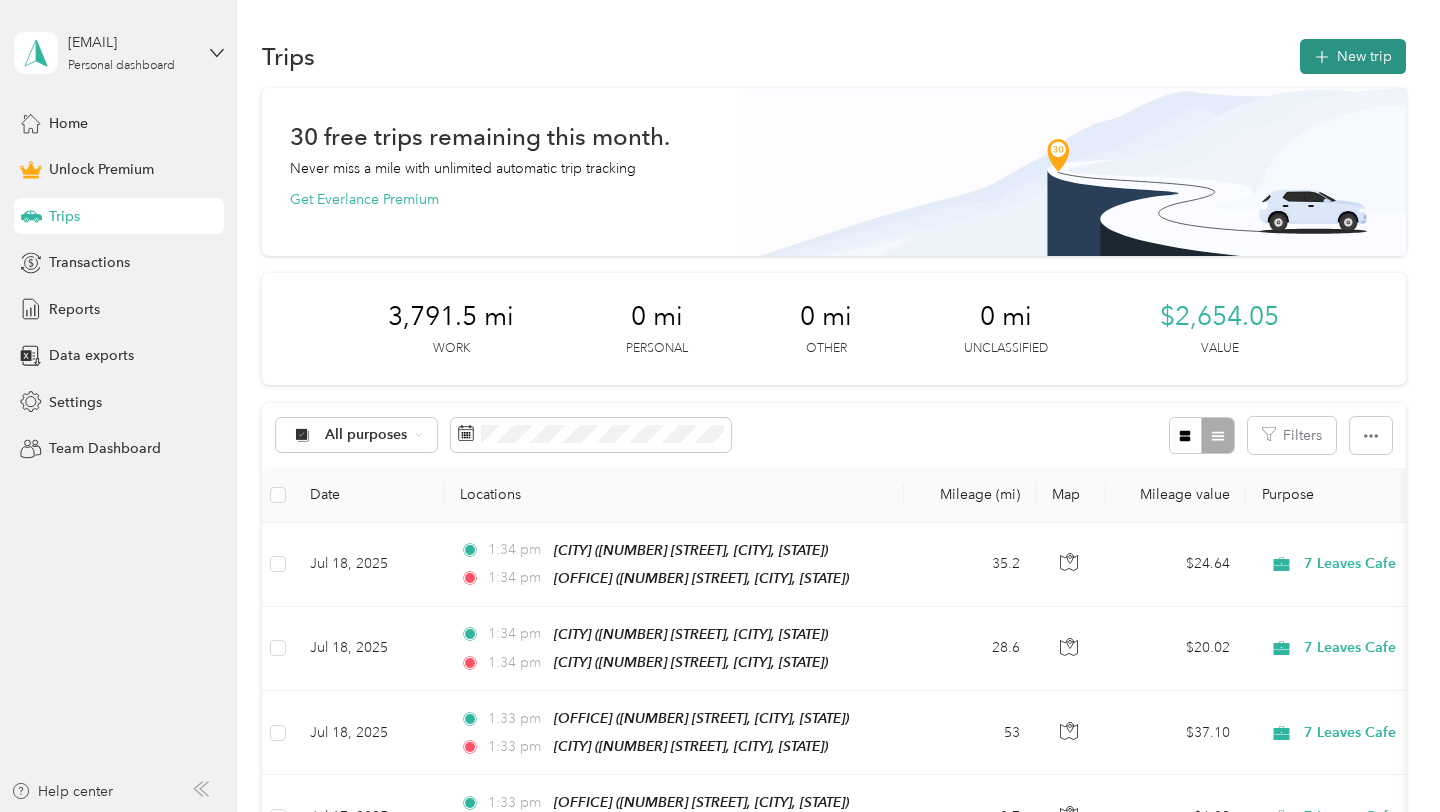 click on "New trip" at bounding box center (1353, 56) 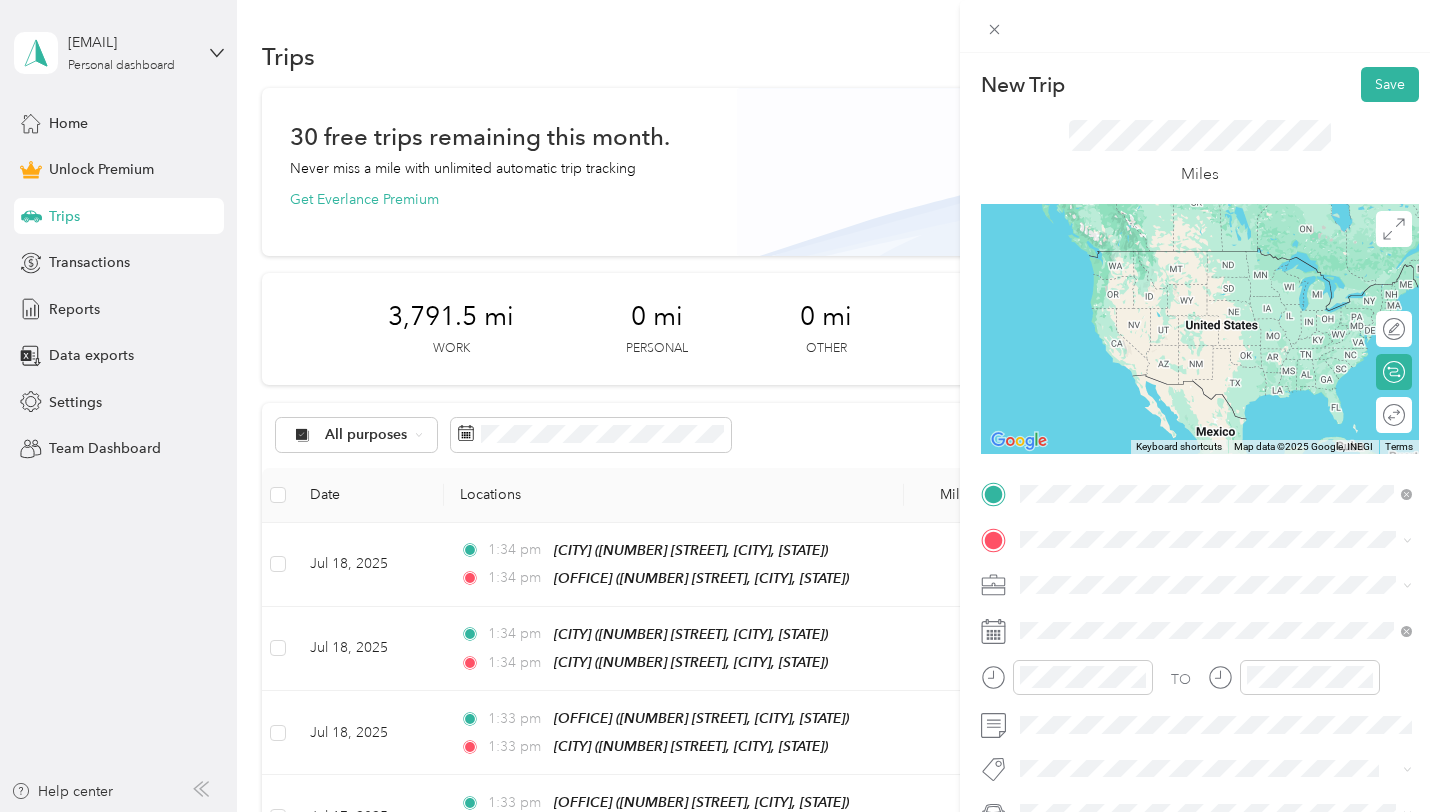 click on "16052 Beach Blvd, 92647, Huntington Beach, CA, United States" at bounding box center [1204, 606] 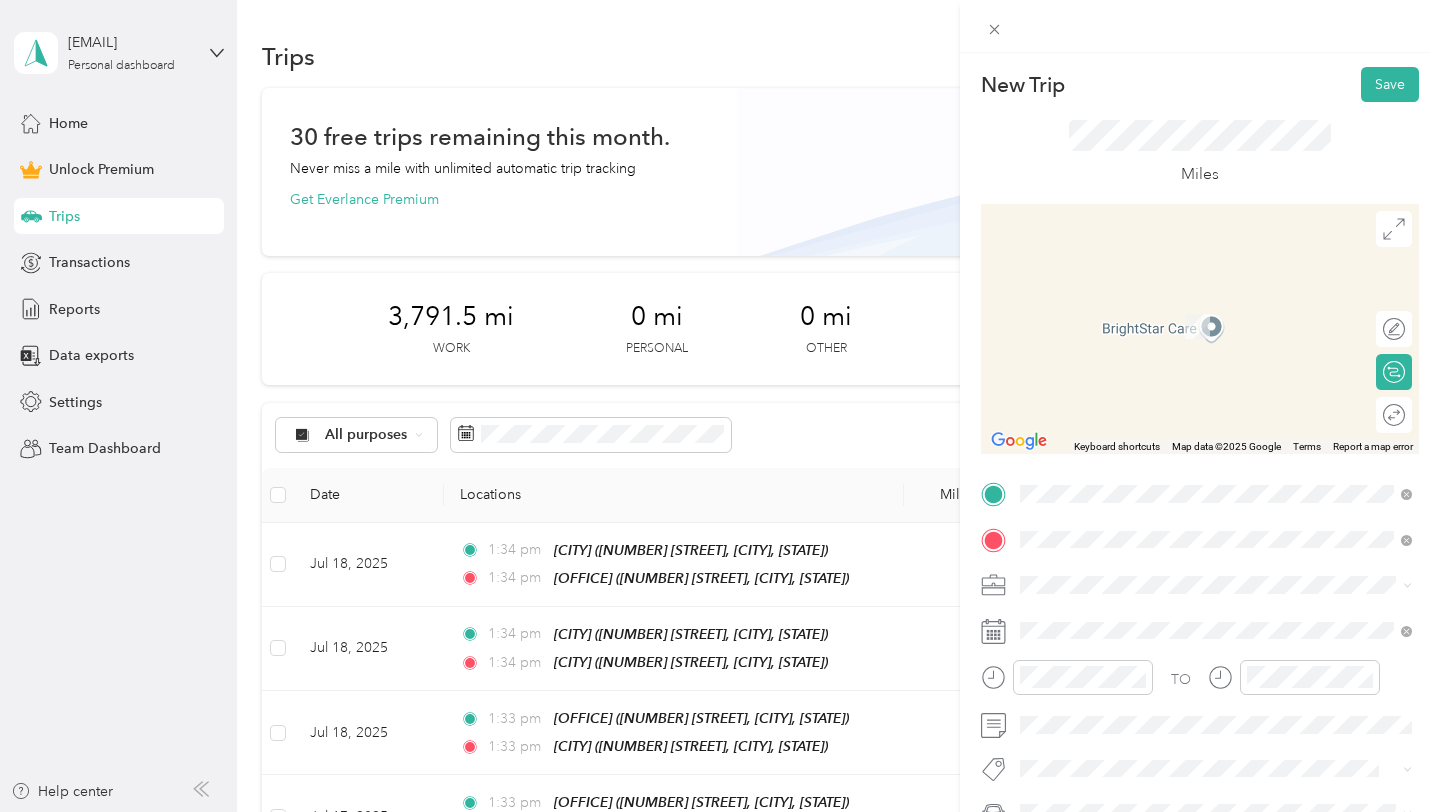 click on "Segerstrom" at bounding box center (1232, 303) 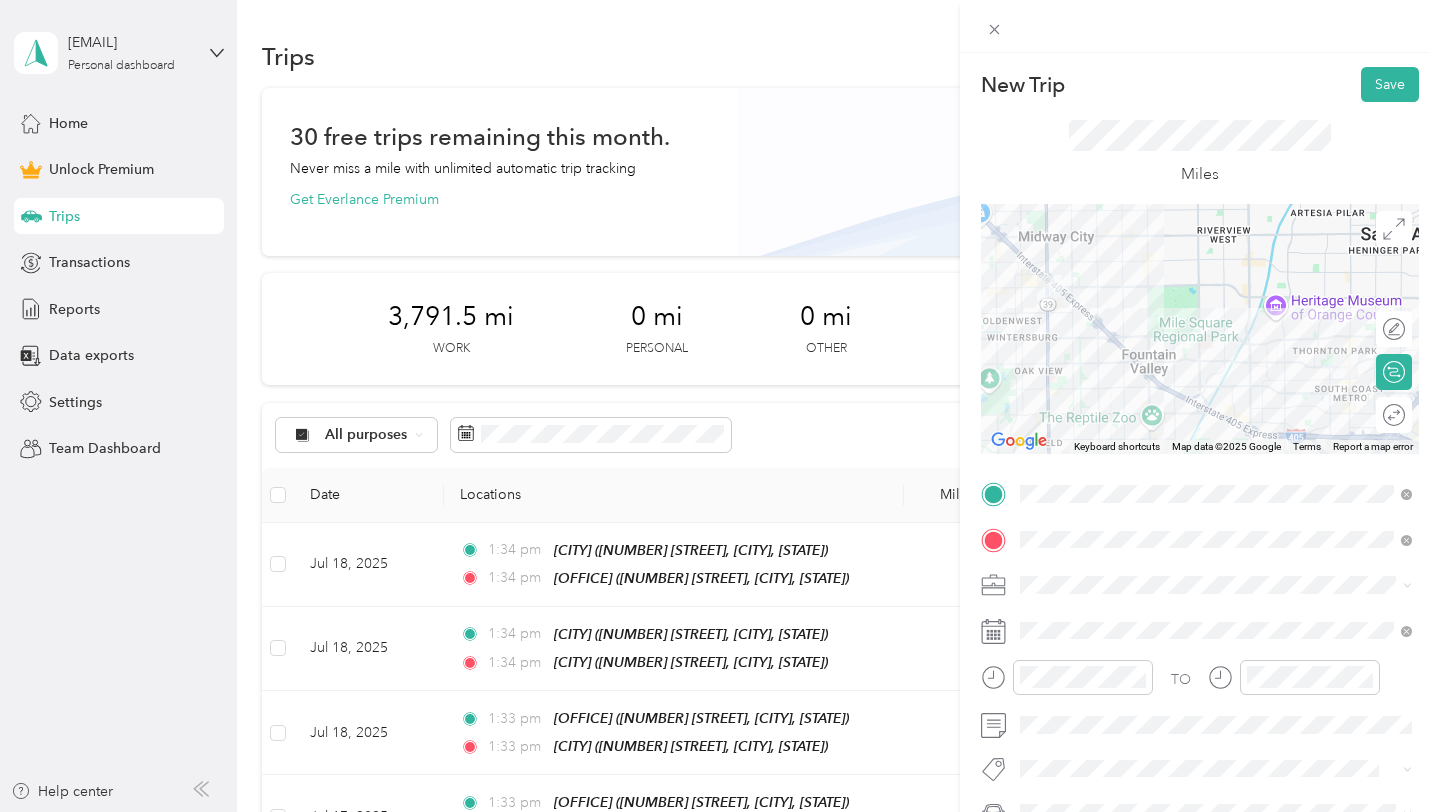 click on "Work Personal 7 Leaves Cafe Other Charity Medical Moving Commute" at bounding box center [1216, 423] 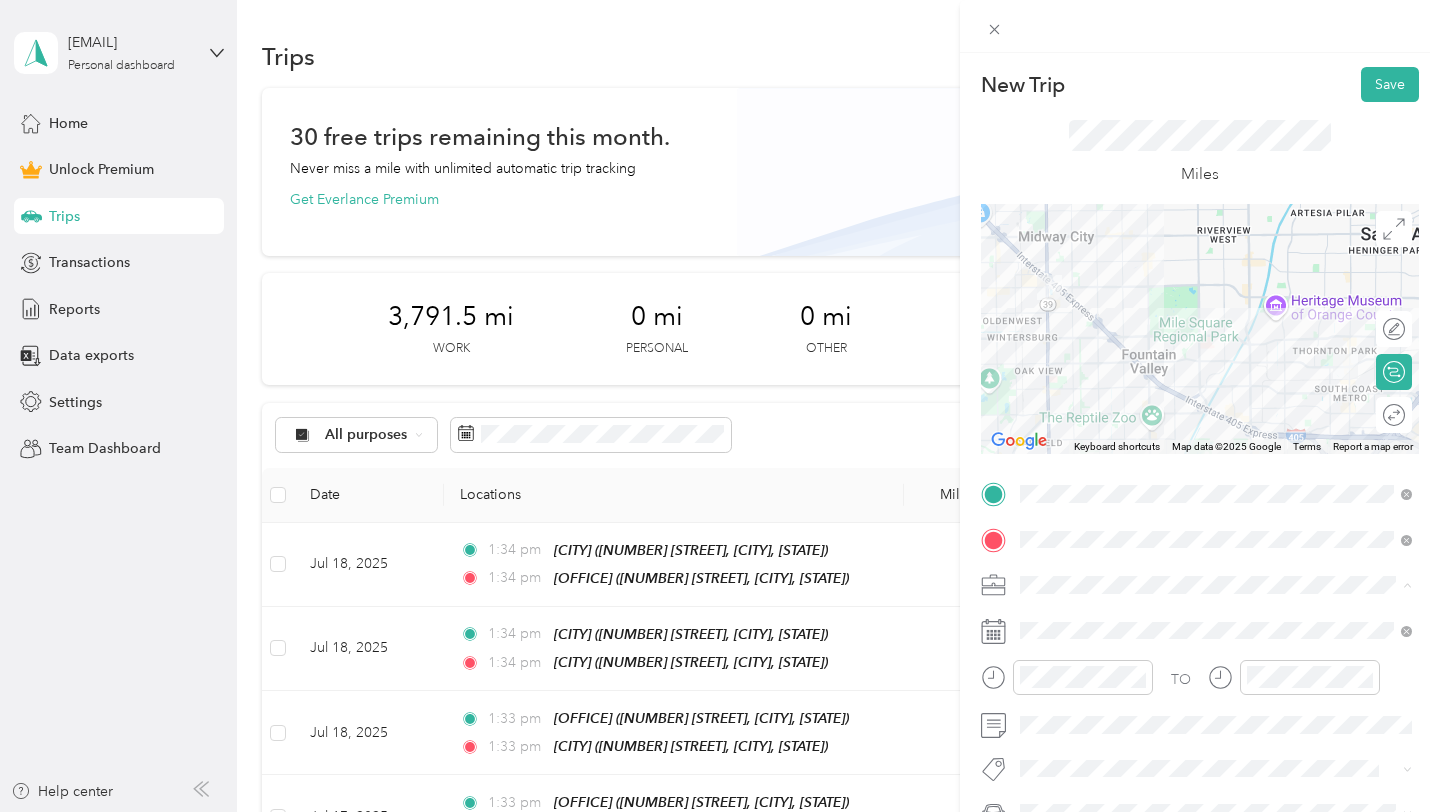 click on "7 Leaves Cafe" at bounding box center [1216, 374] 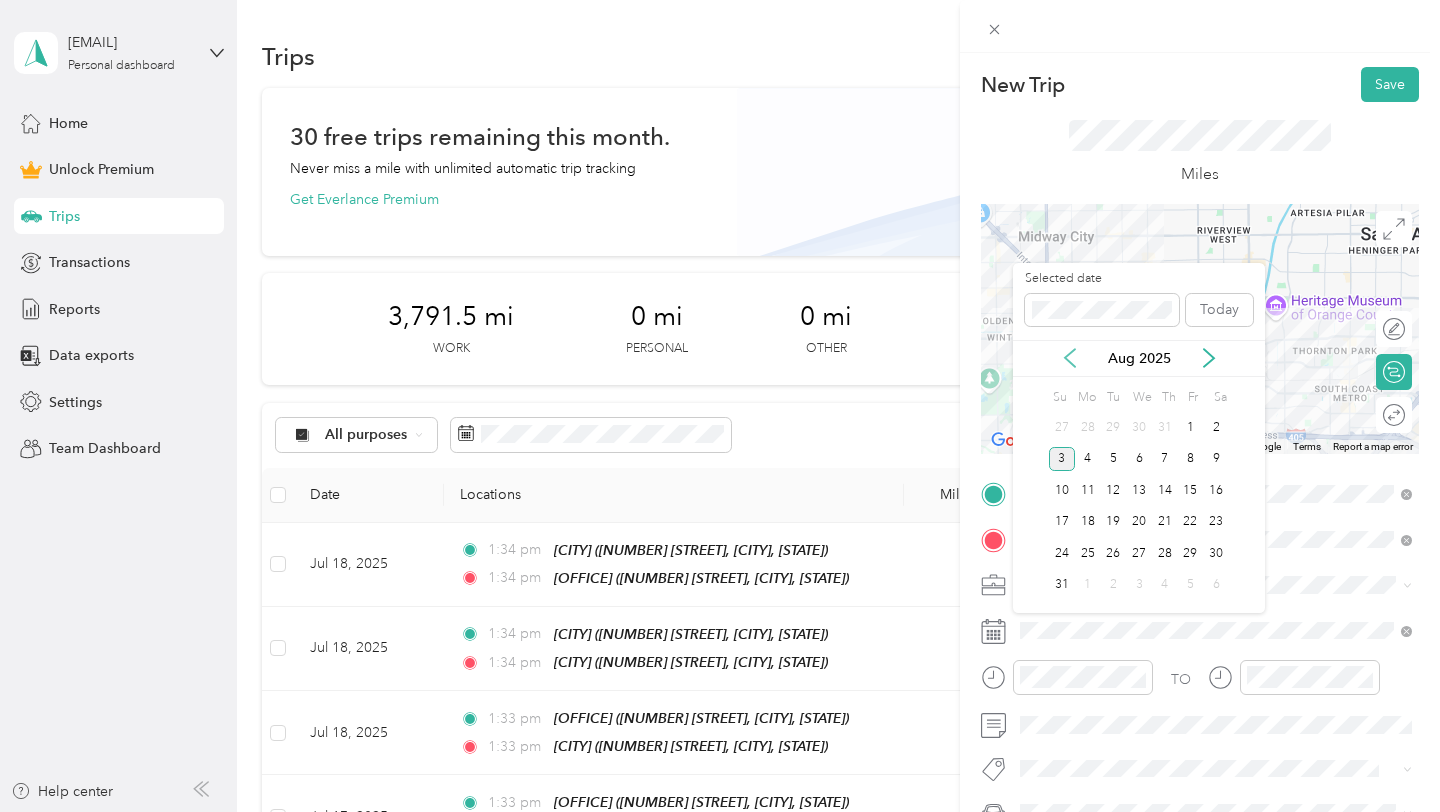 click 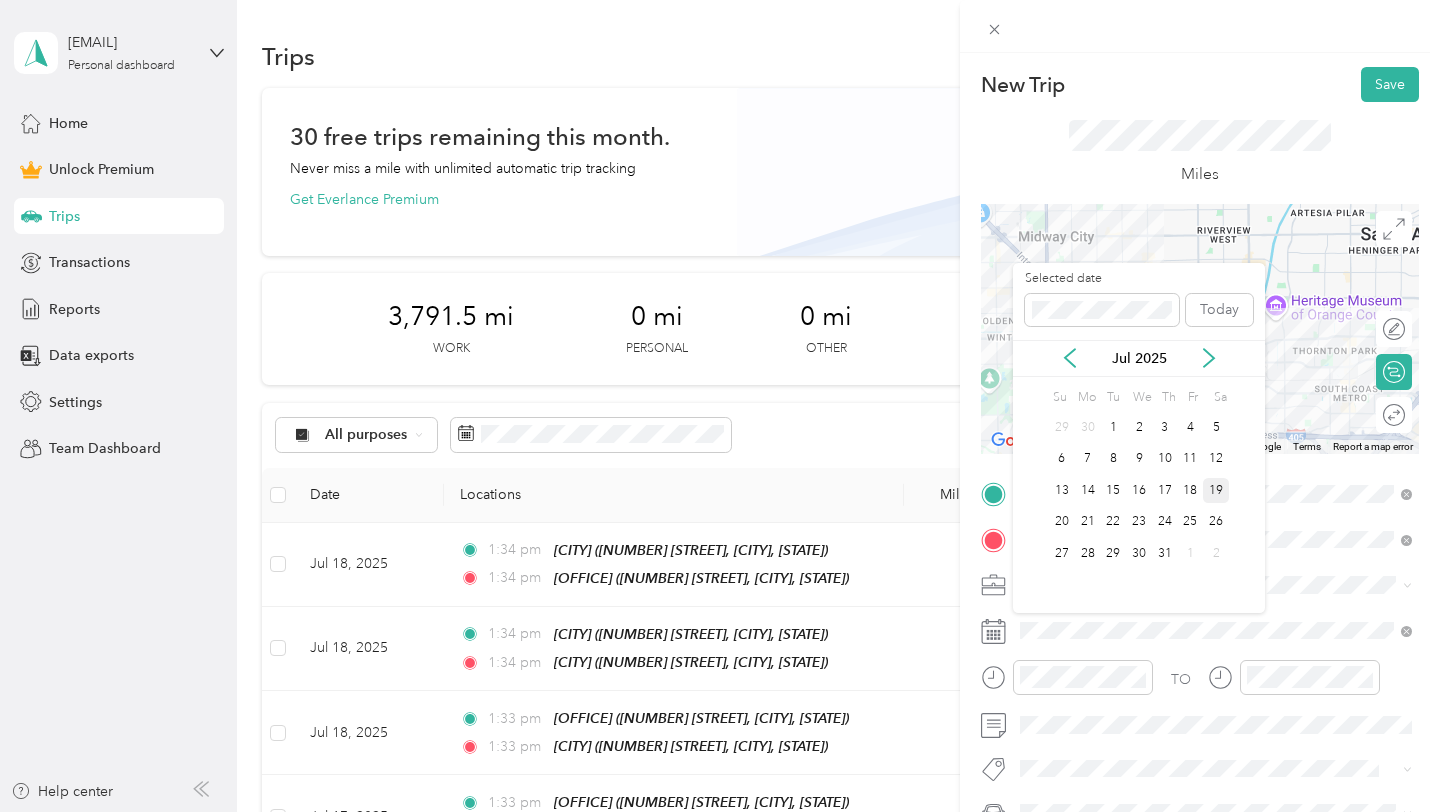 click on "19" at bounding box center (1216, 490) 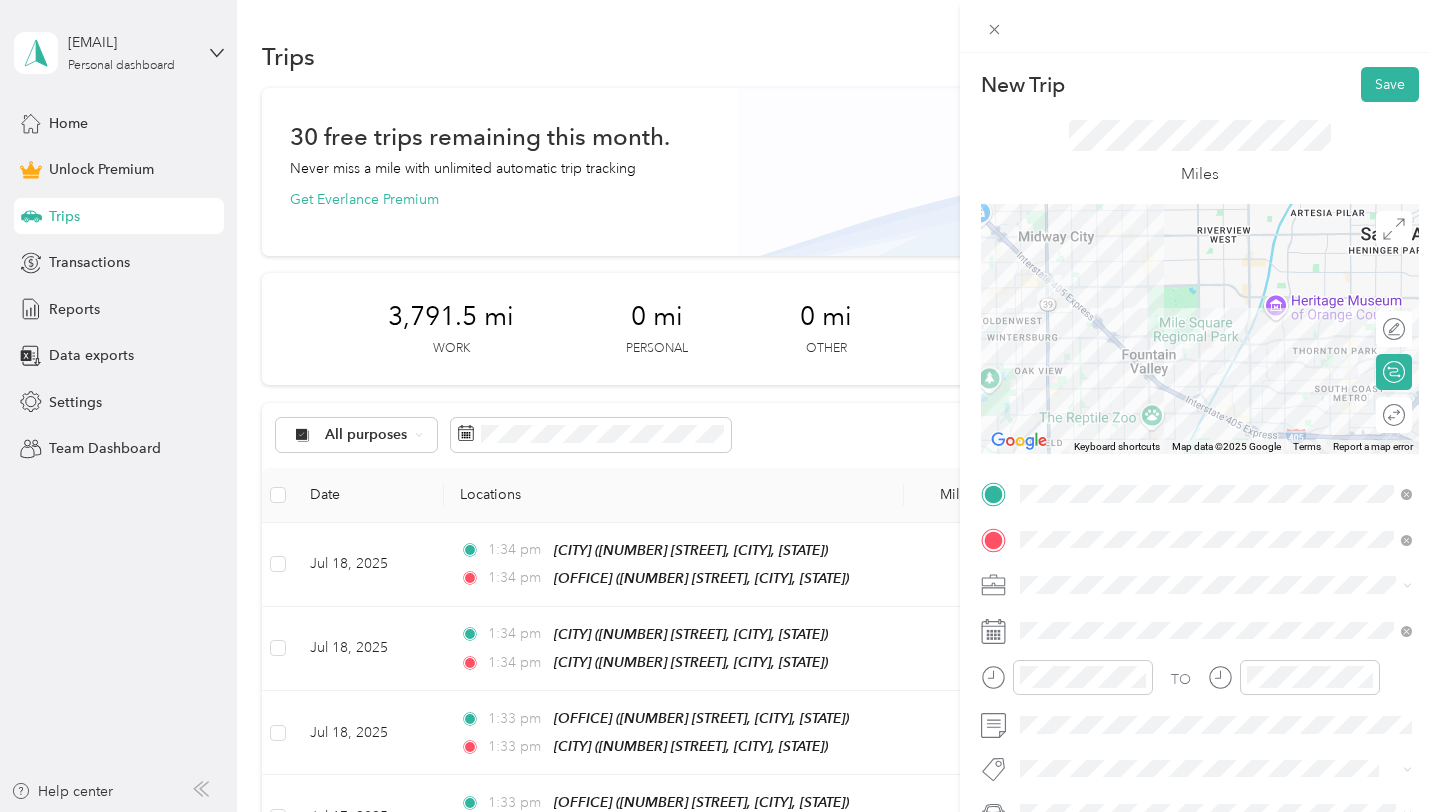 click on "Round trip" at bounding box center [1405, 414] 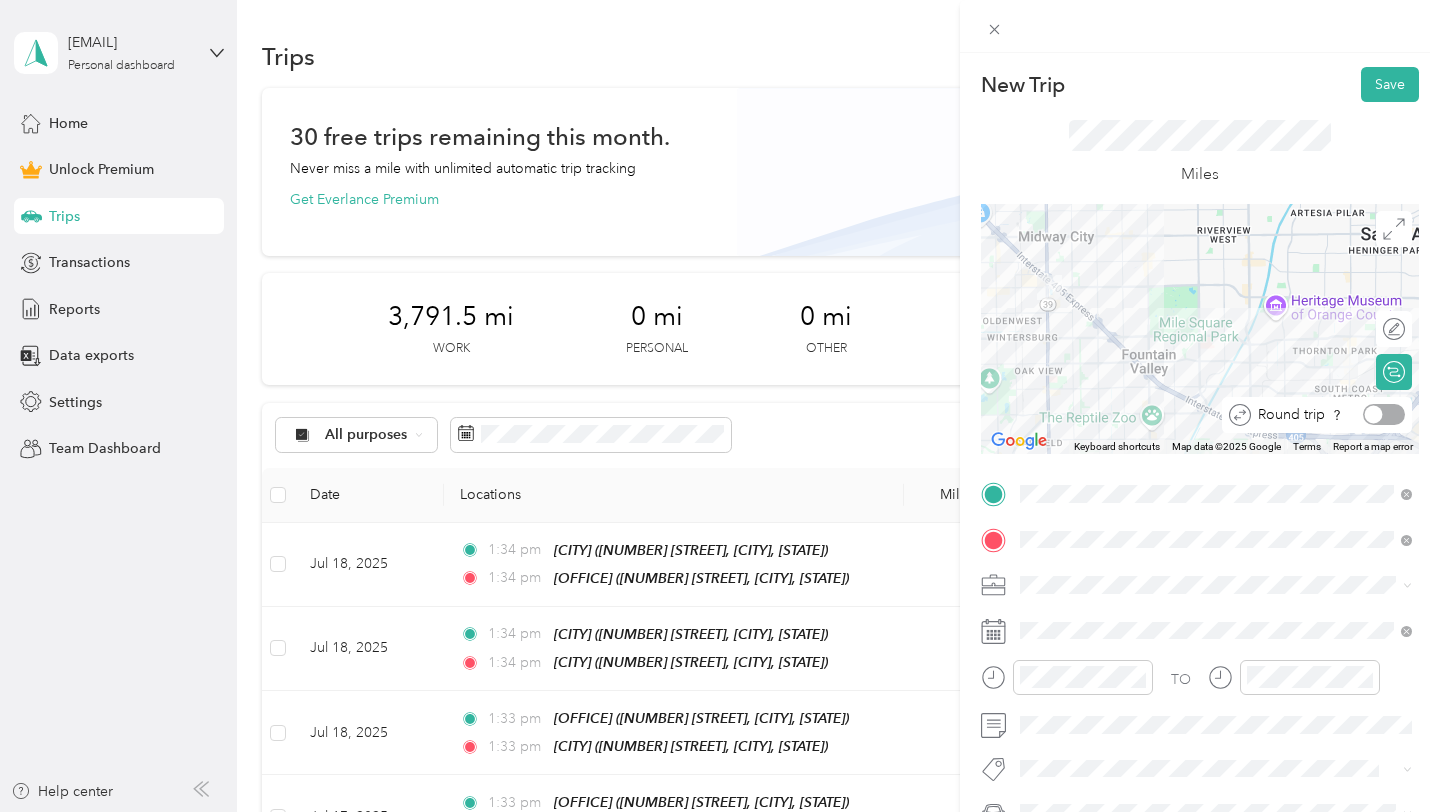 click at bounding box center (1384, 414) 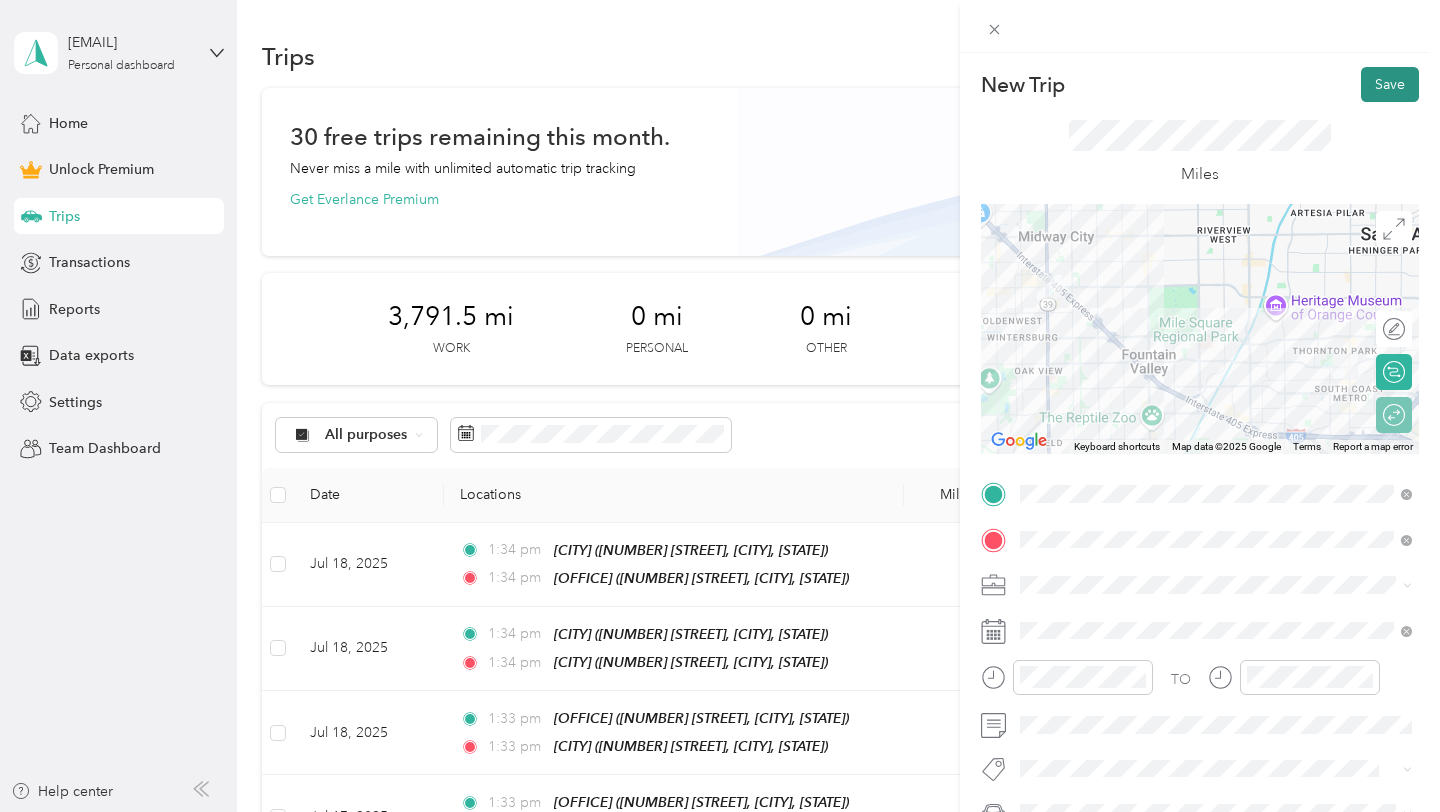 click on "Save" at bounding box center (1390, 84) 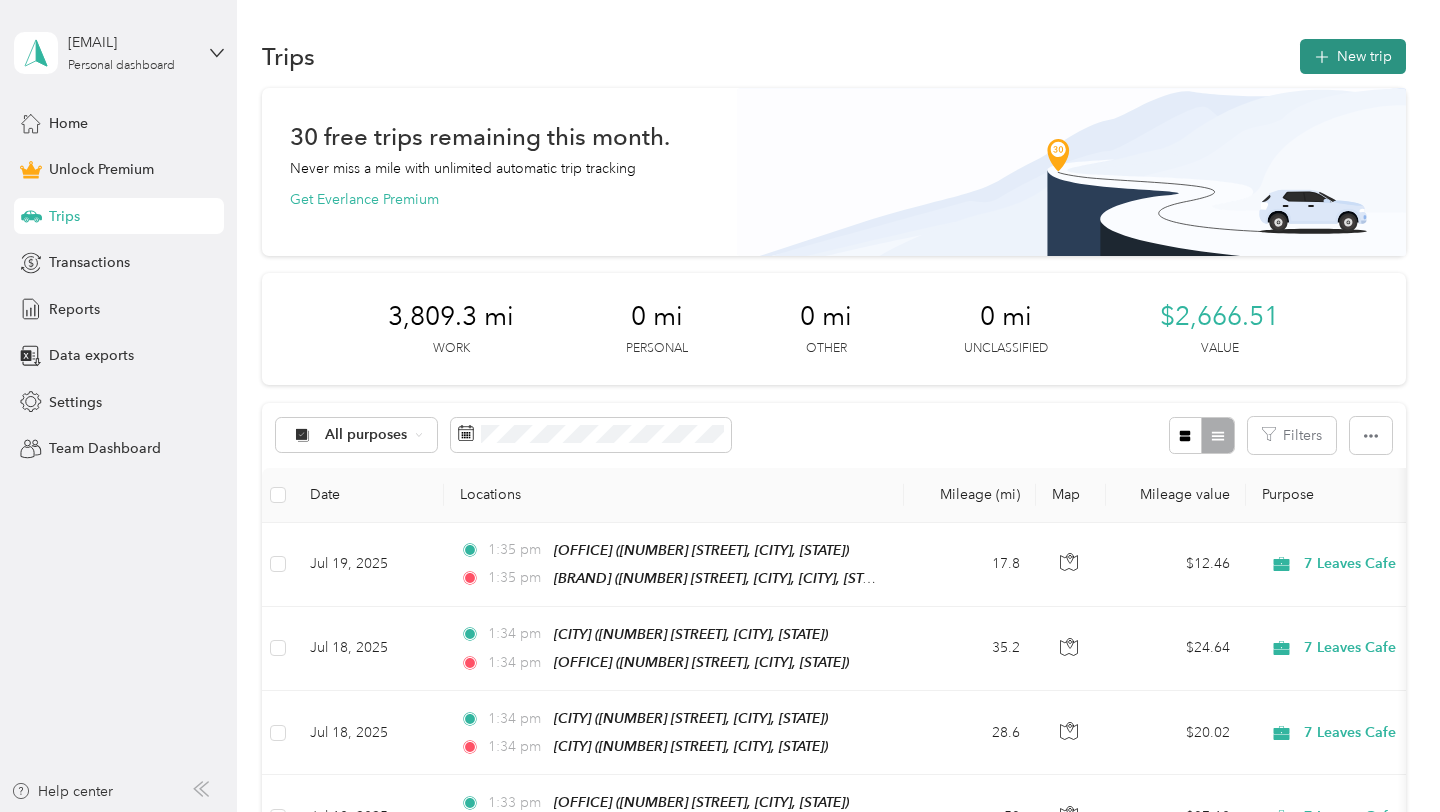 click on "New trip" at bounding box center [1353, 56] 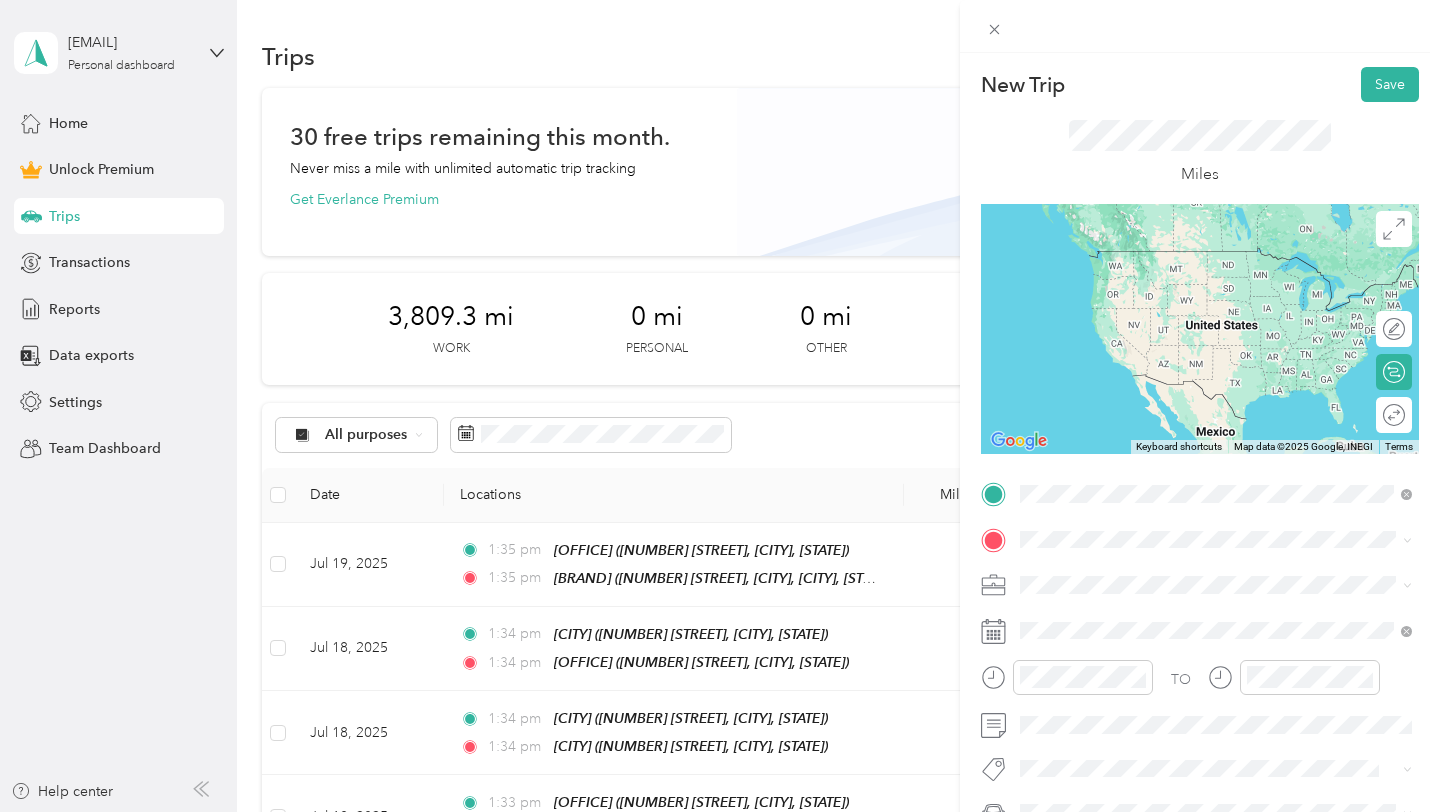 click on "16052 Beach Blvd, 92647, Huntington Beach, CA, United States" at bounding box center [1204, 606] 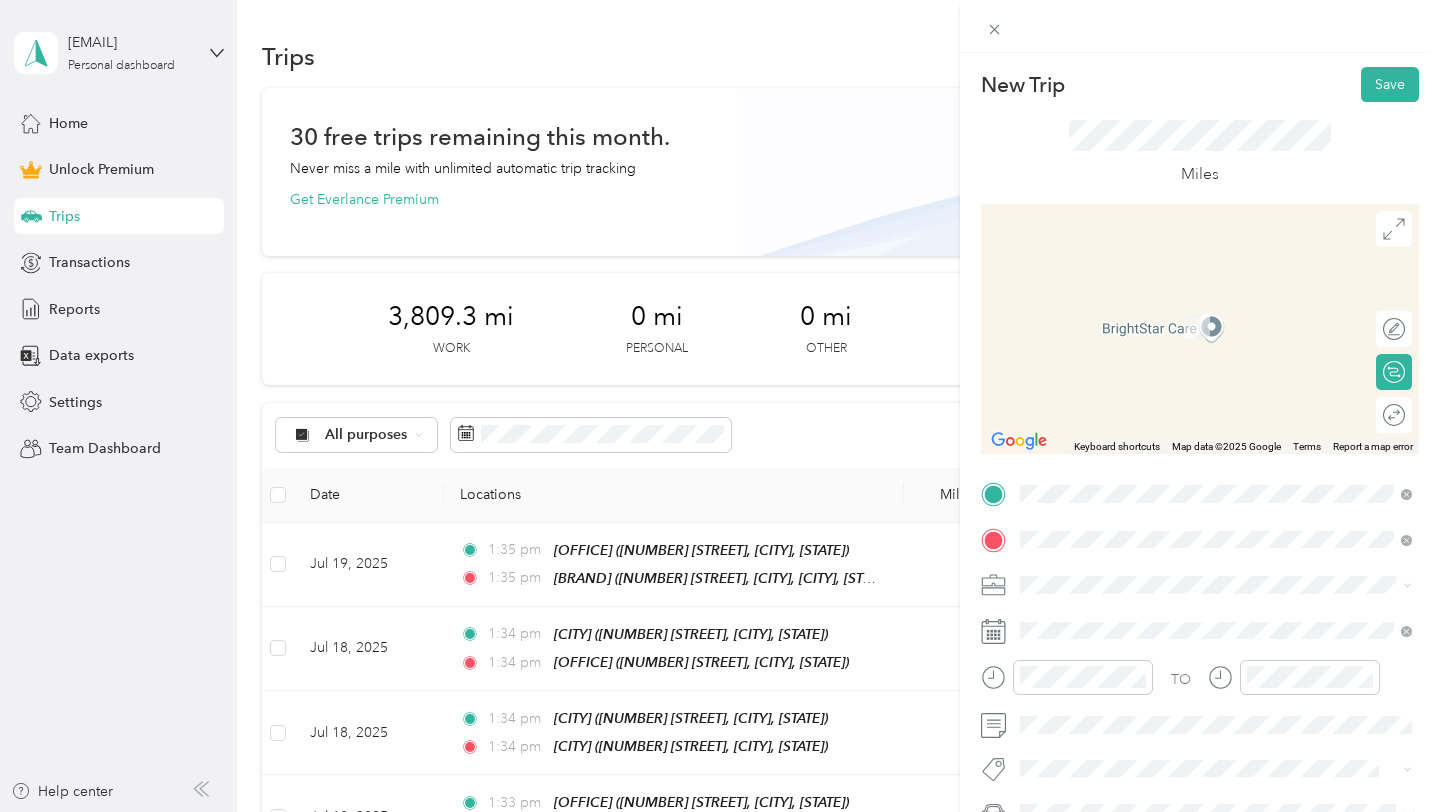 click on "Euclid 13481 Euclid St, 92843, Garden Grove, CA, United States" at bounding box center (1232, 325) 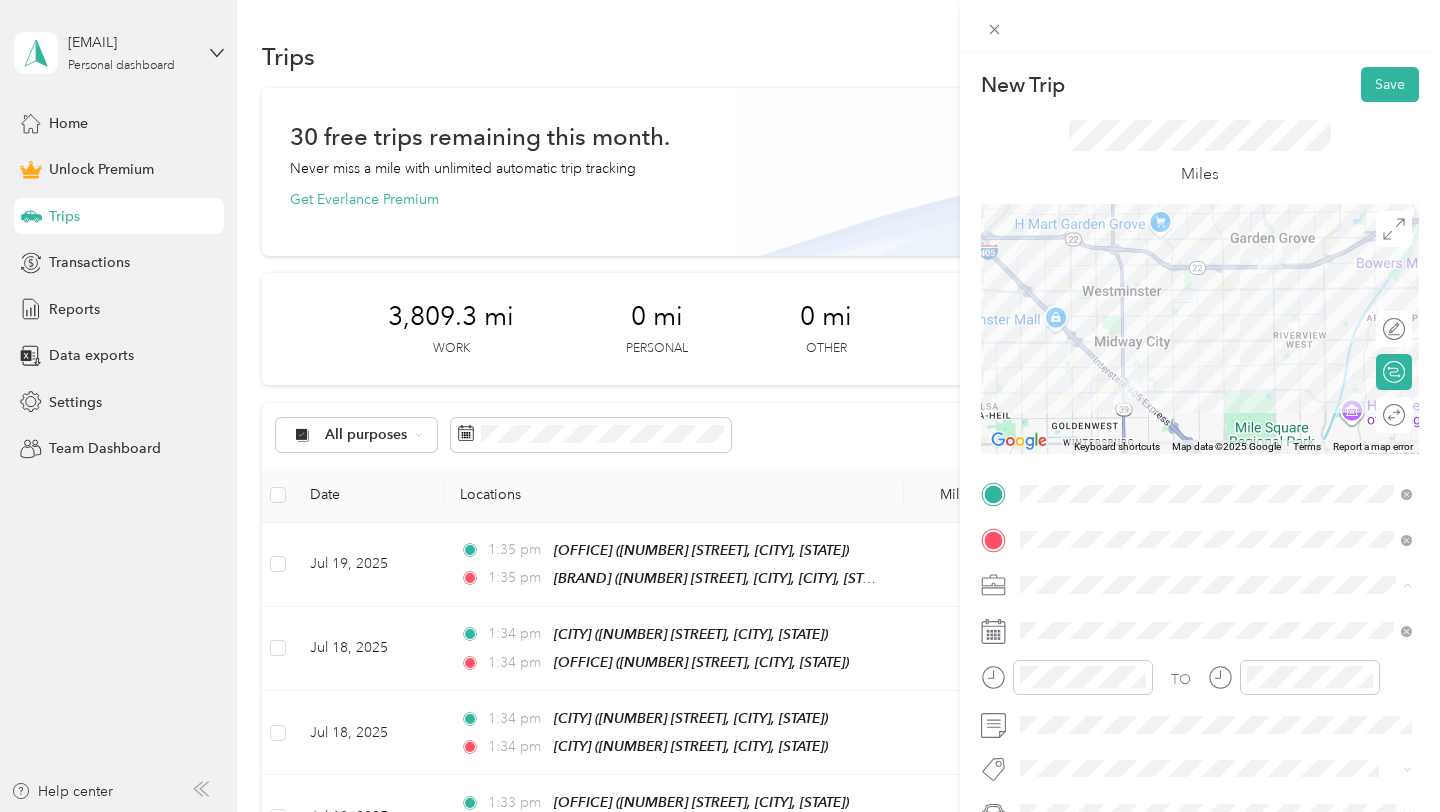 click on "7 Leaves Cafe" at bounding box center (1216, 374) 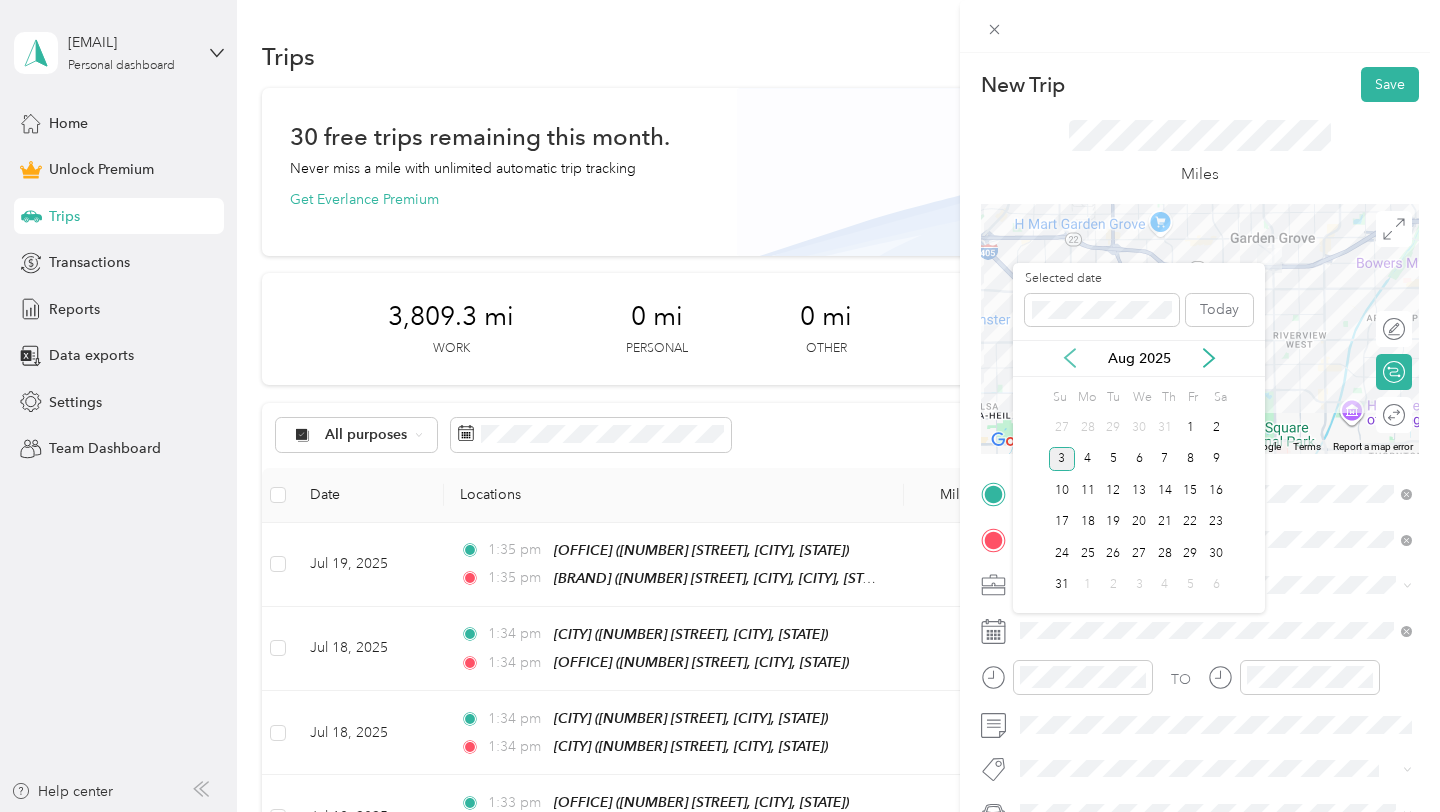 click 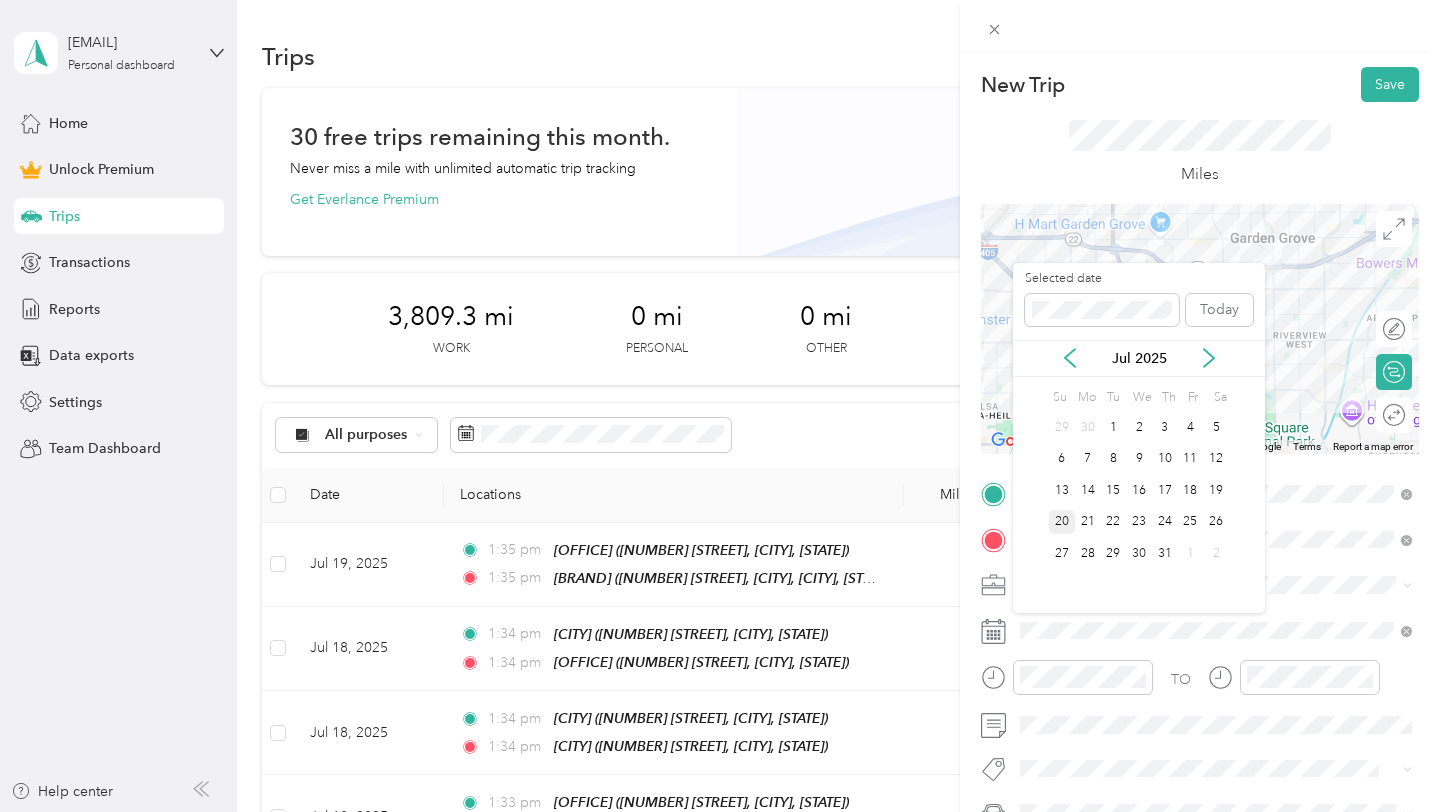 click on "20" at bounding box center (1062, 522) 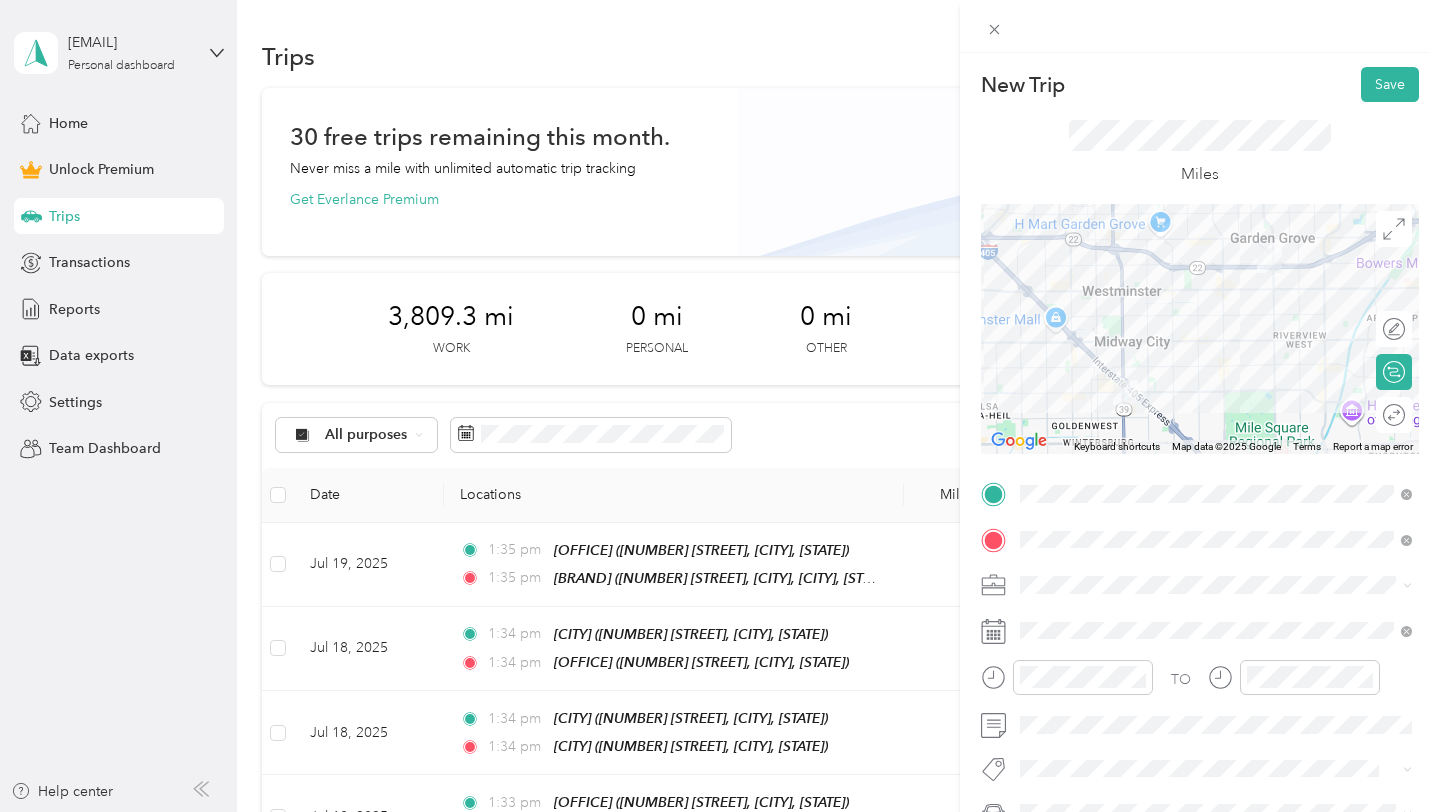 click at bounding box center [1200, 329] 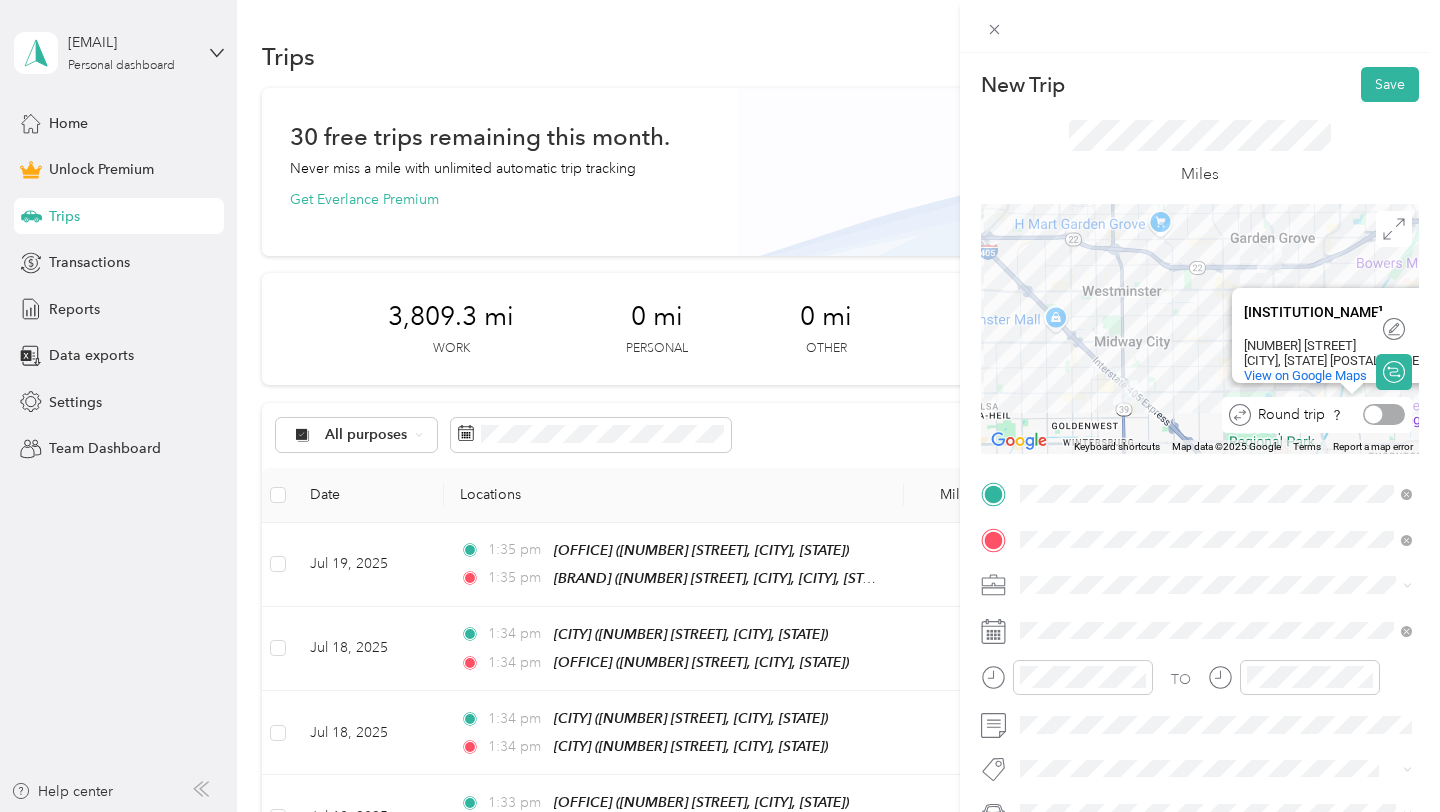 click at bounding box center [1384, 414] 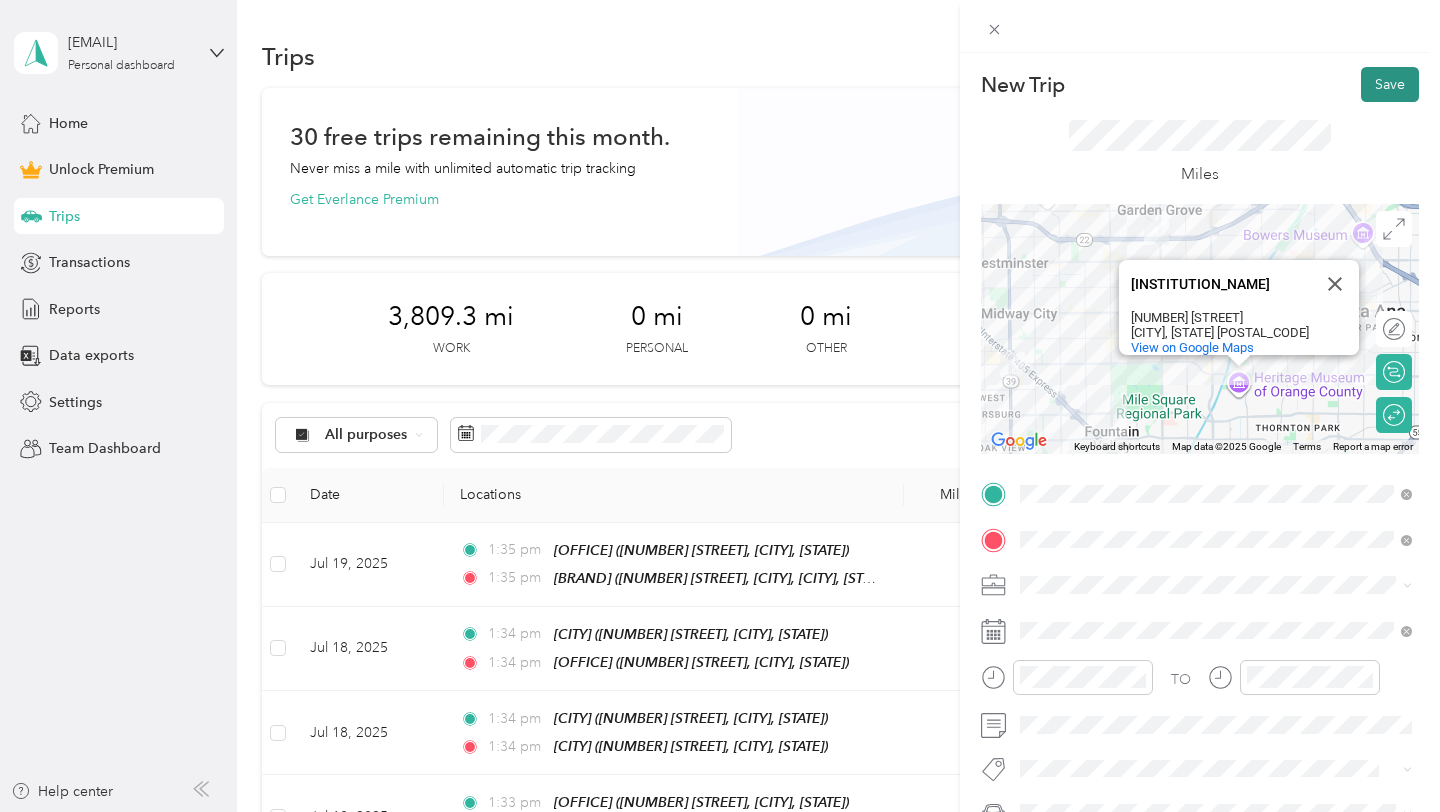 click on "Save" at bounding box center (1390, 84) 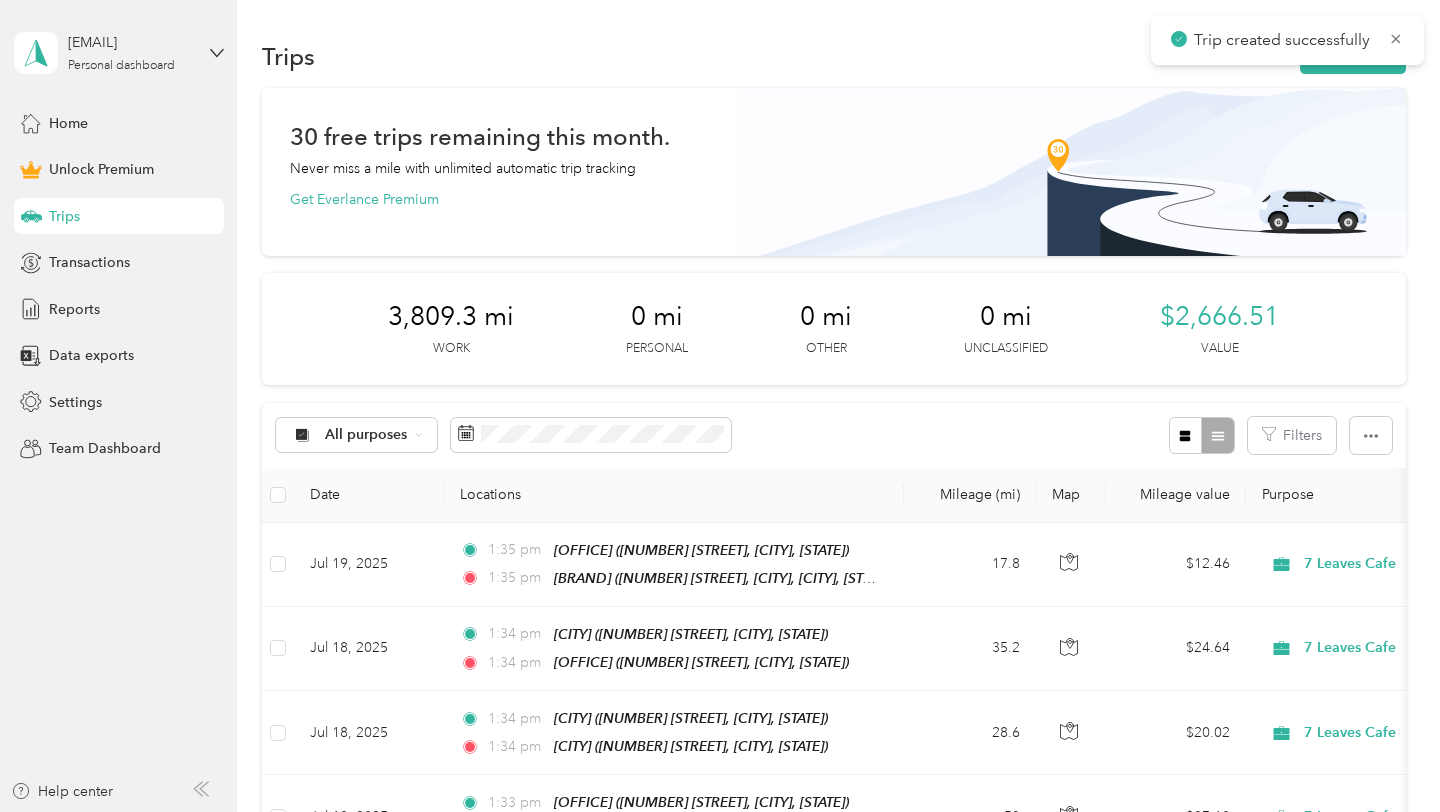 click on "Trip created successfully" at bounding box center [1287, 40] 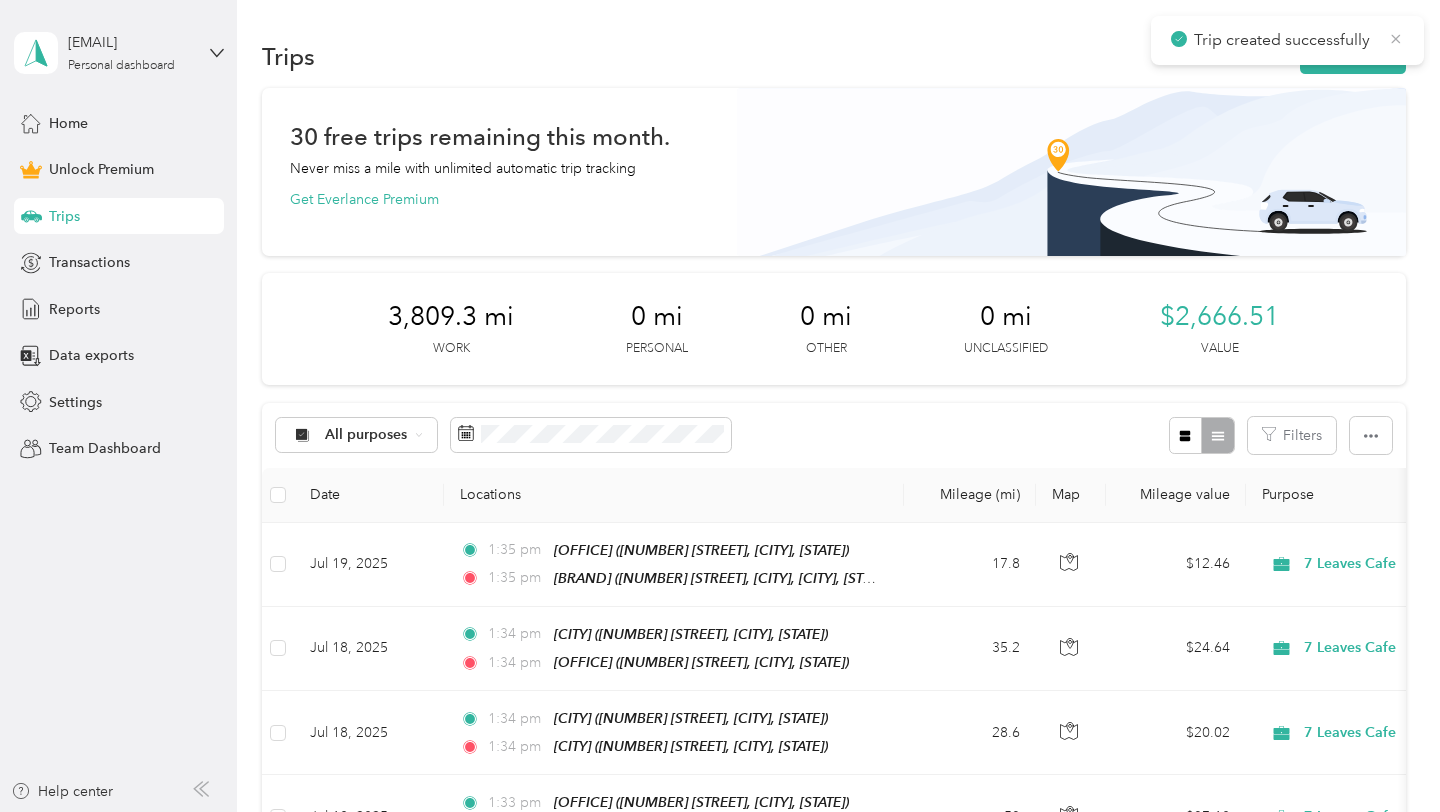 click 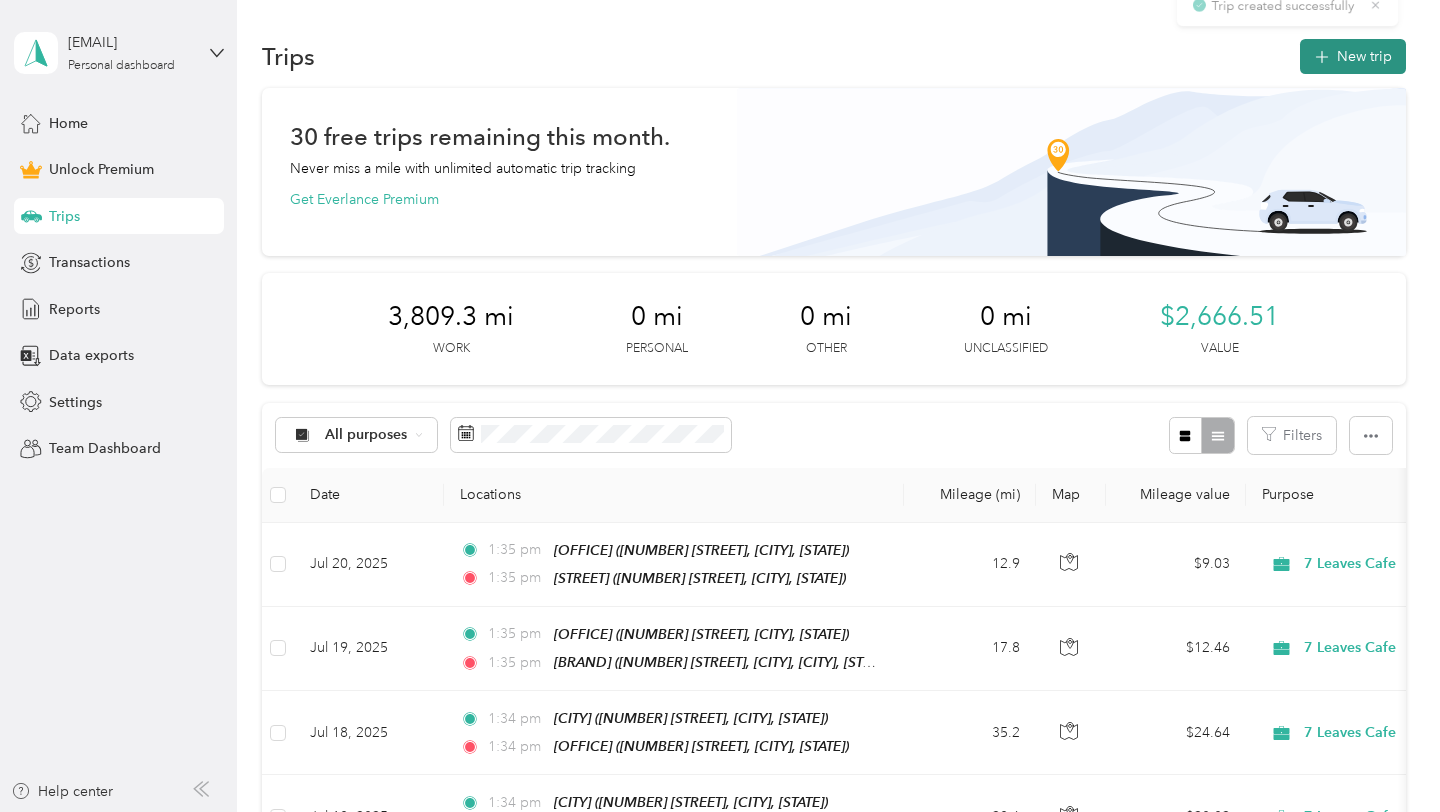 click on "New trip" at bounding box center [1353, 56] 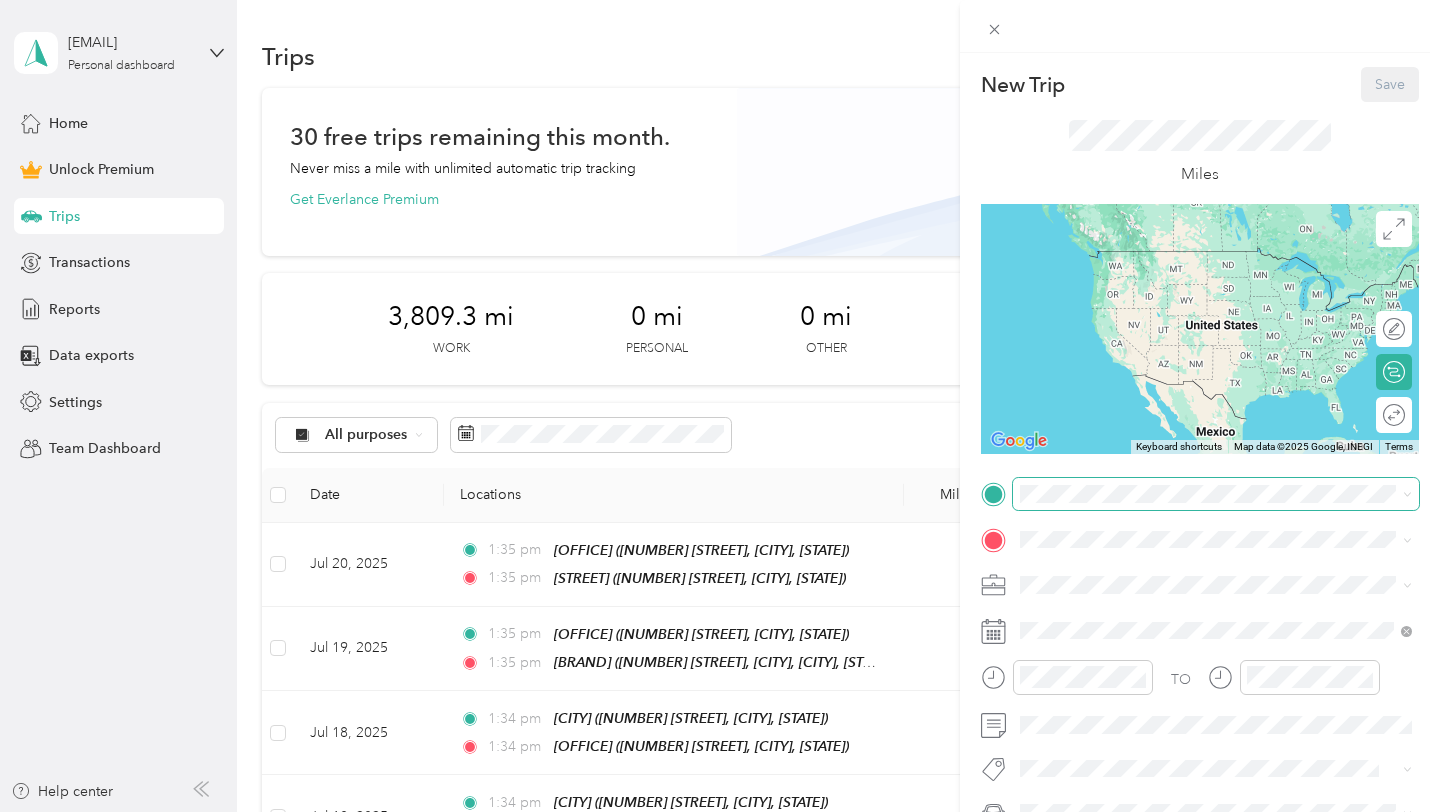 click at bounding box center (1216, 494) 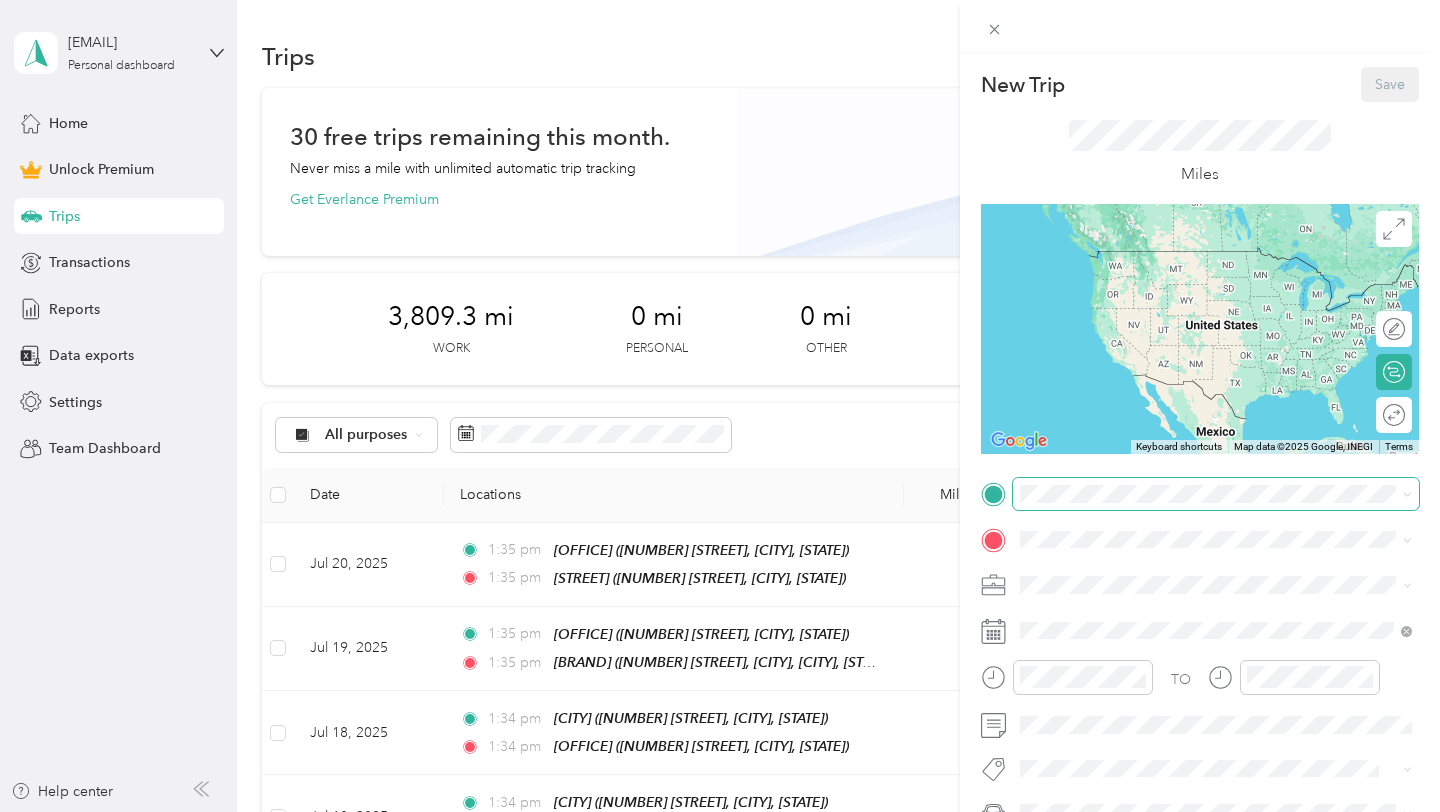 click at bounding box center [1216, 494] 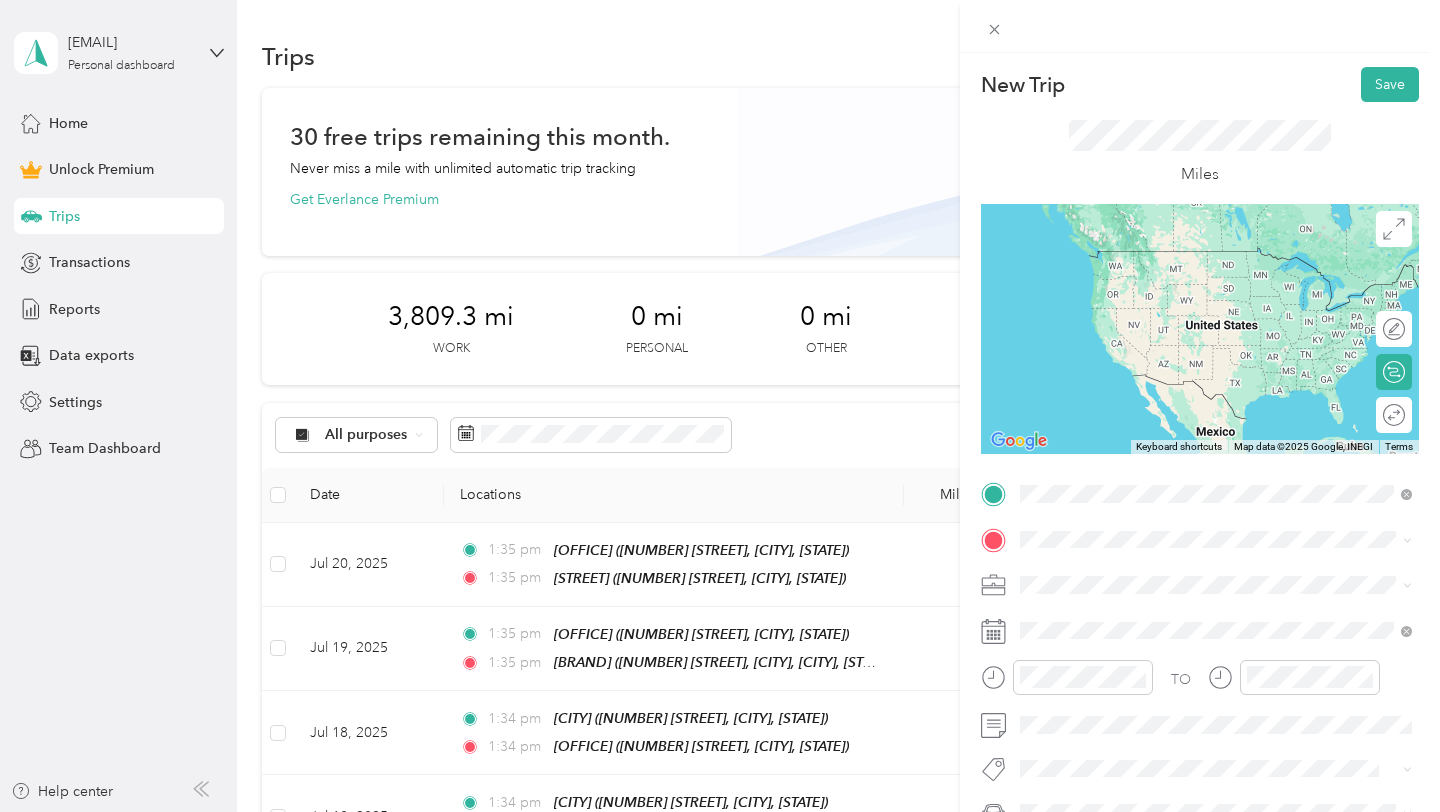 click on "HB Office" at bounding box center [1099, 573] 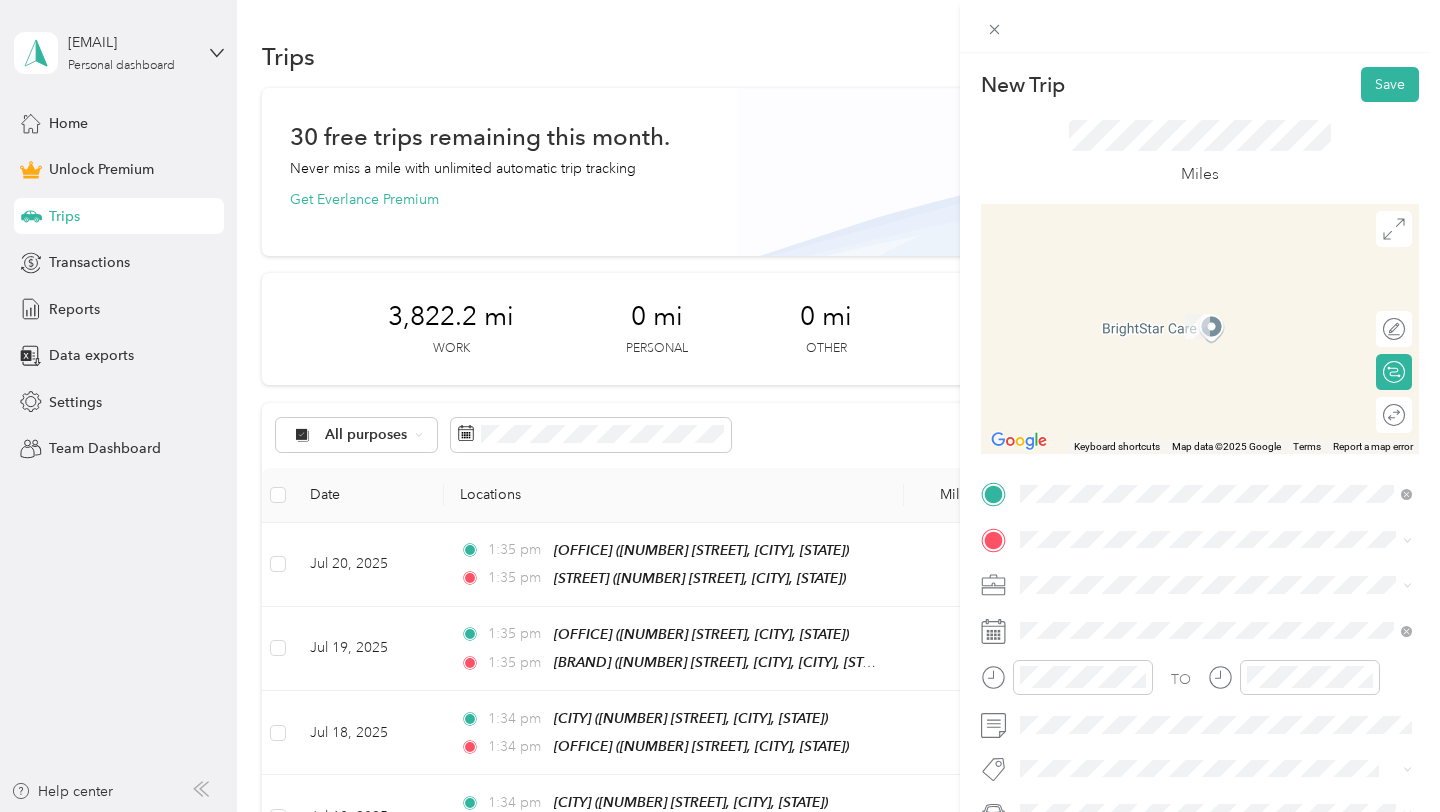 click on "TO Add photo" at bounding box center (1200, 697) 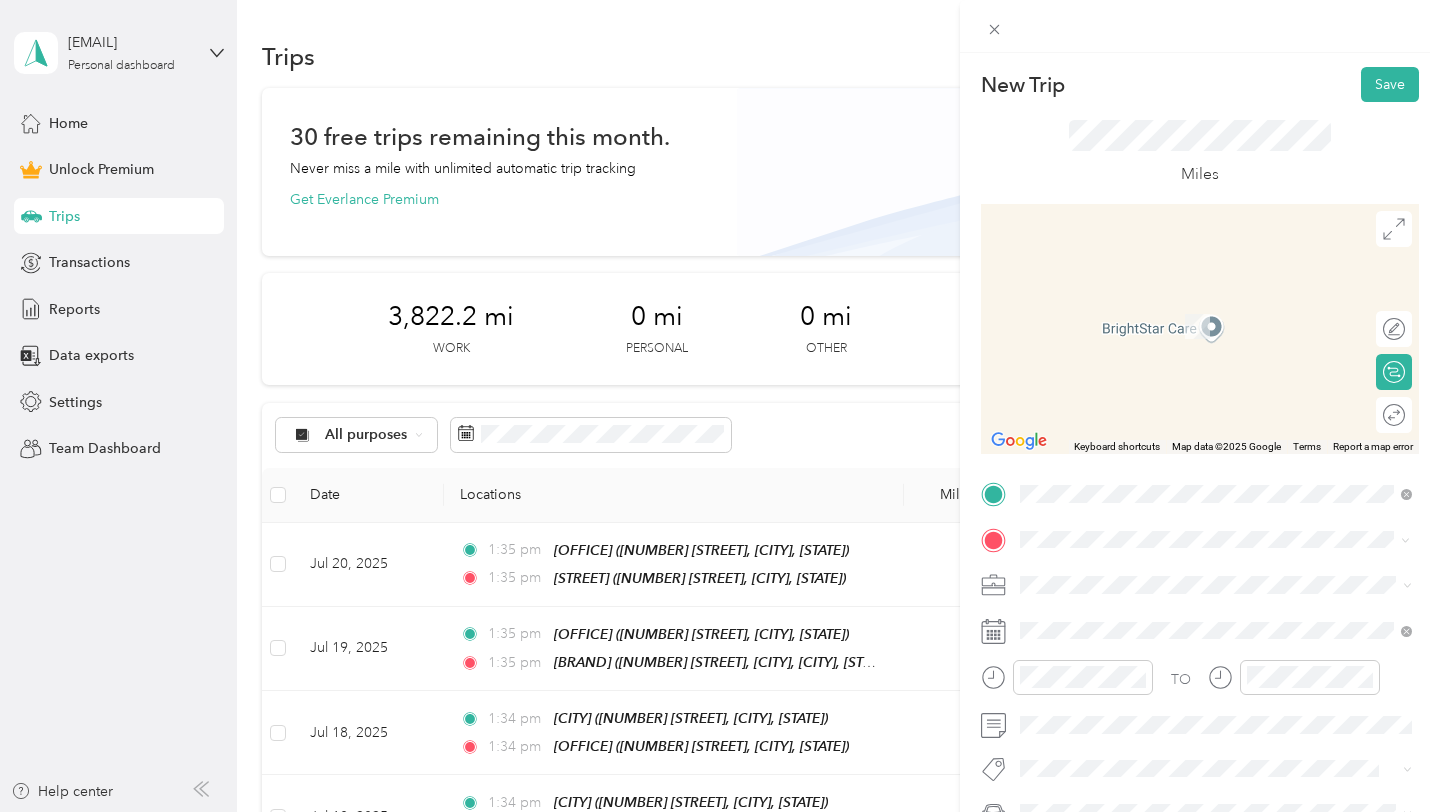 click on "Fullerton" at bounding box center (1232, 387) 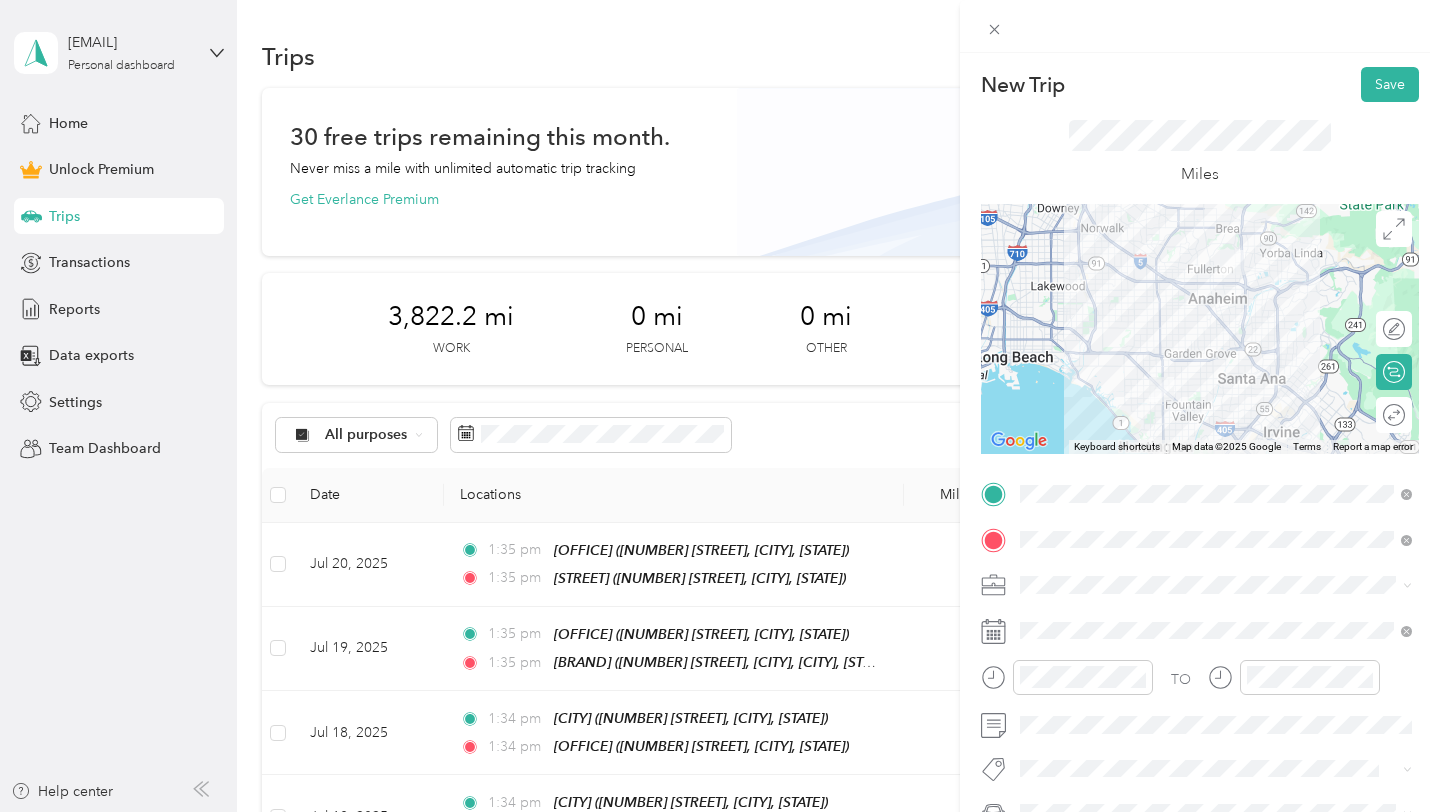 click on "7 Leaves Cafe" at bounding box center [1071, 370] 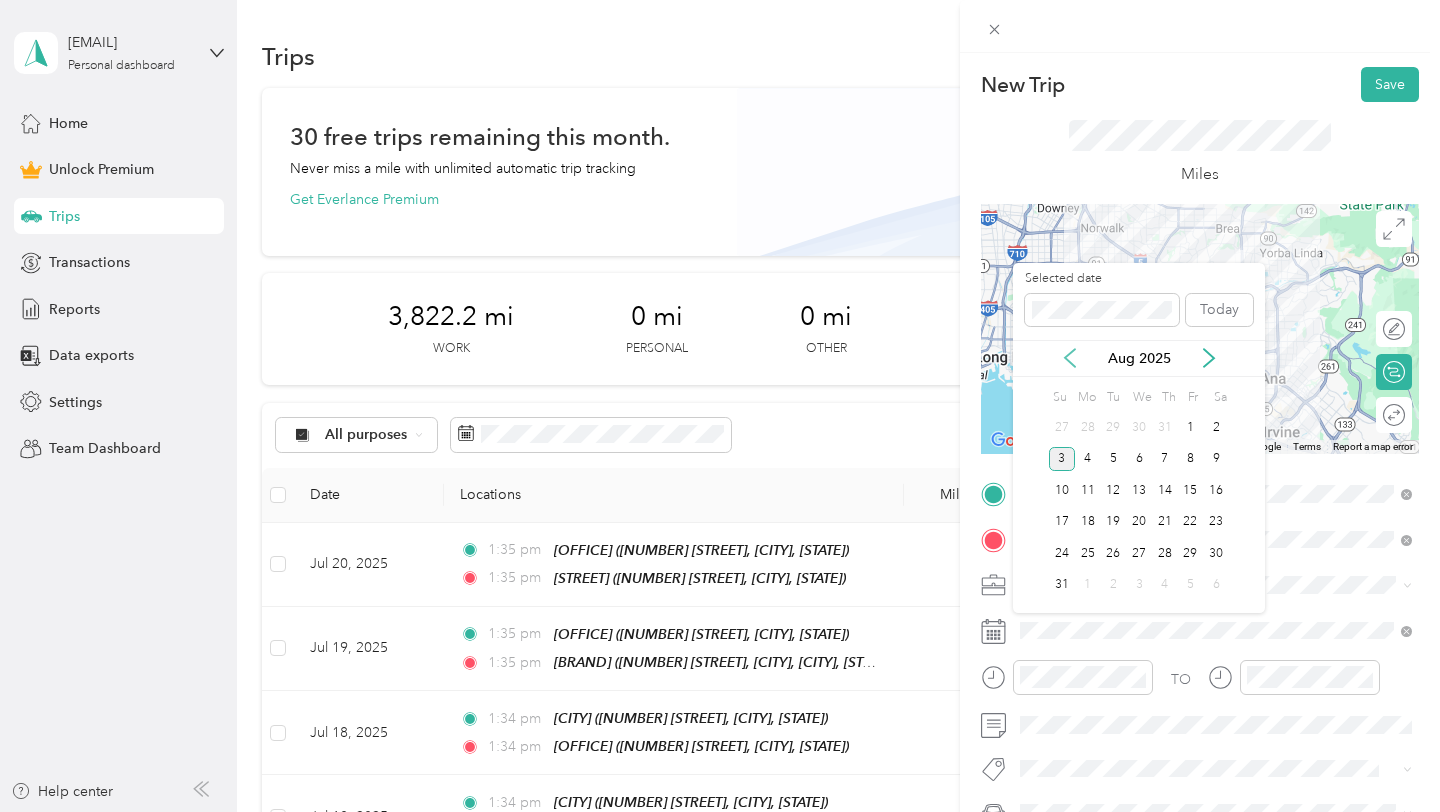 click 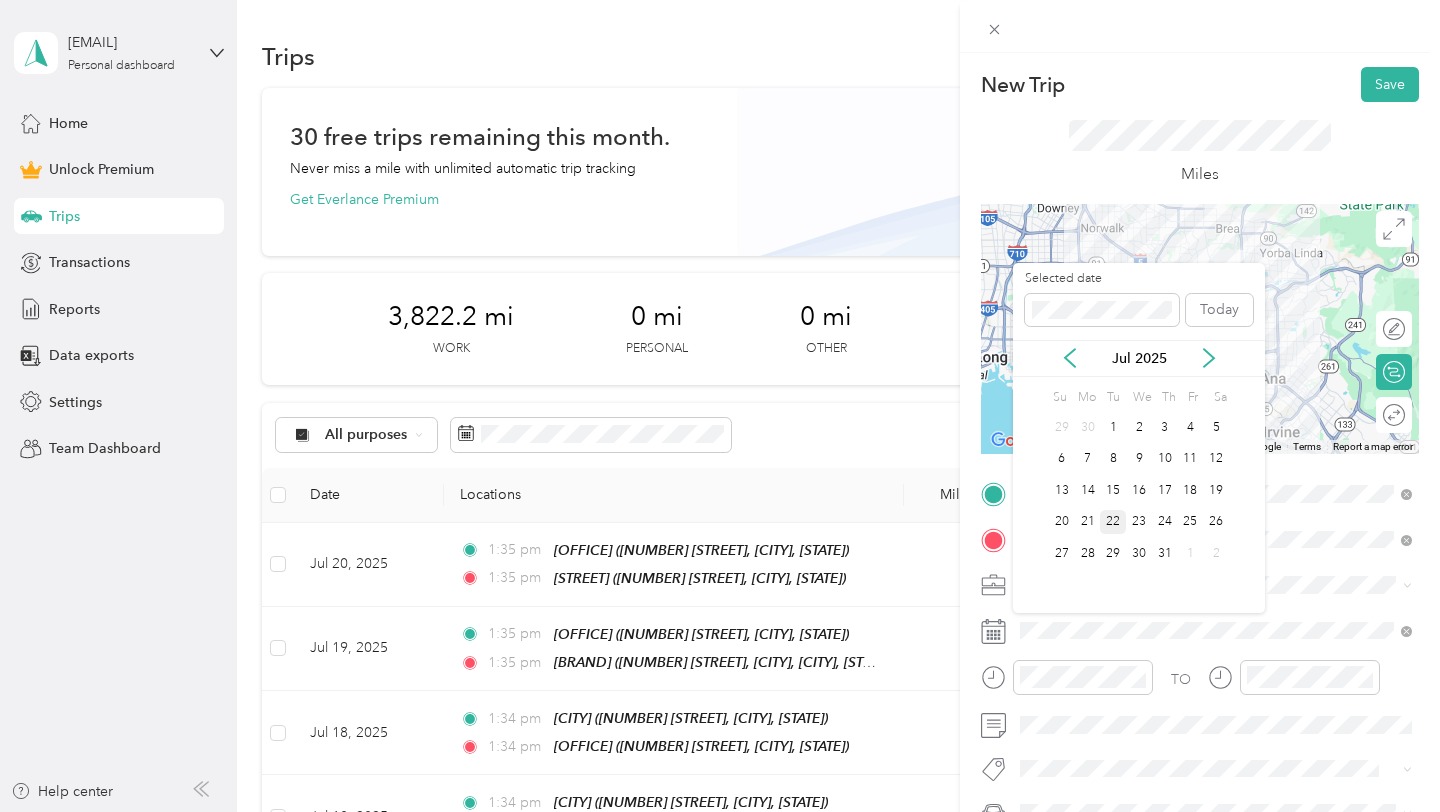 click on "22" at bounding box center [1113, 522] 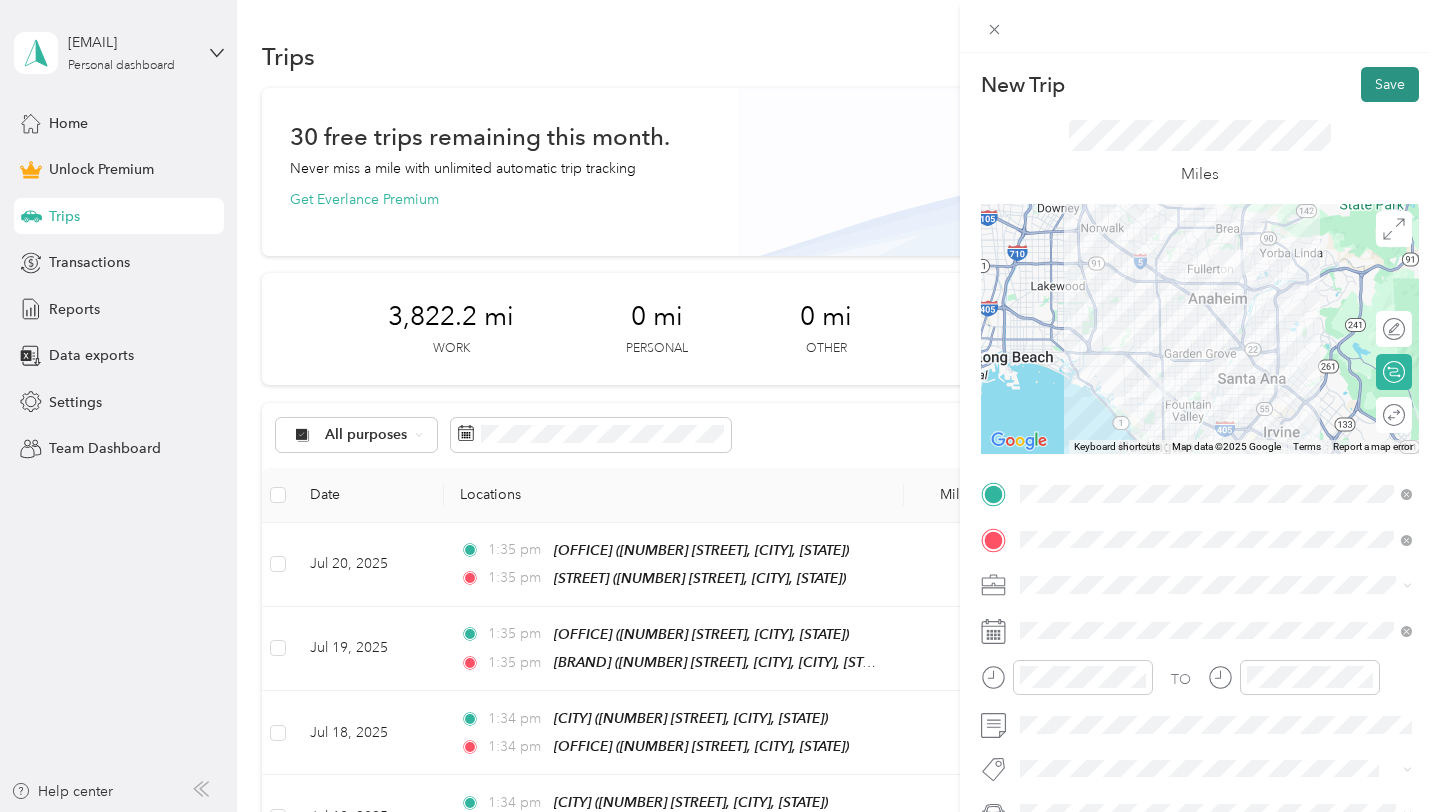 click on "Save" at bounding box center [1390, 84] 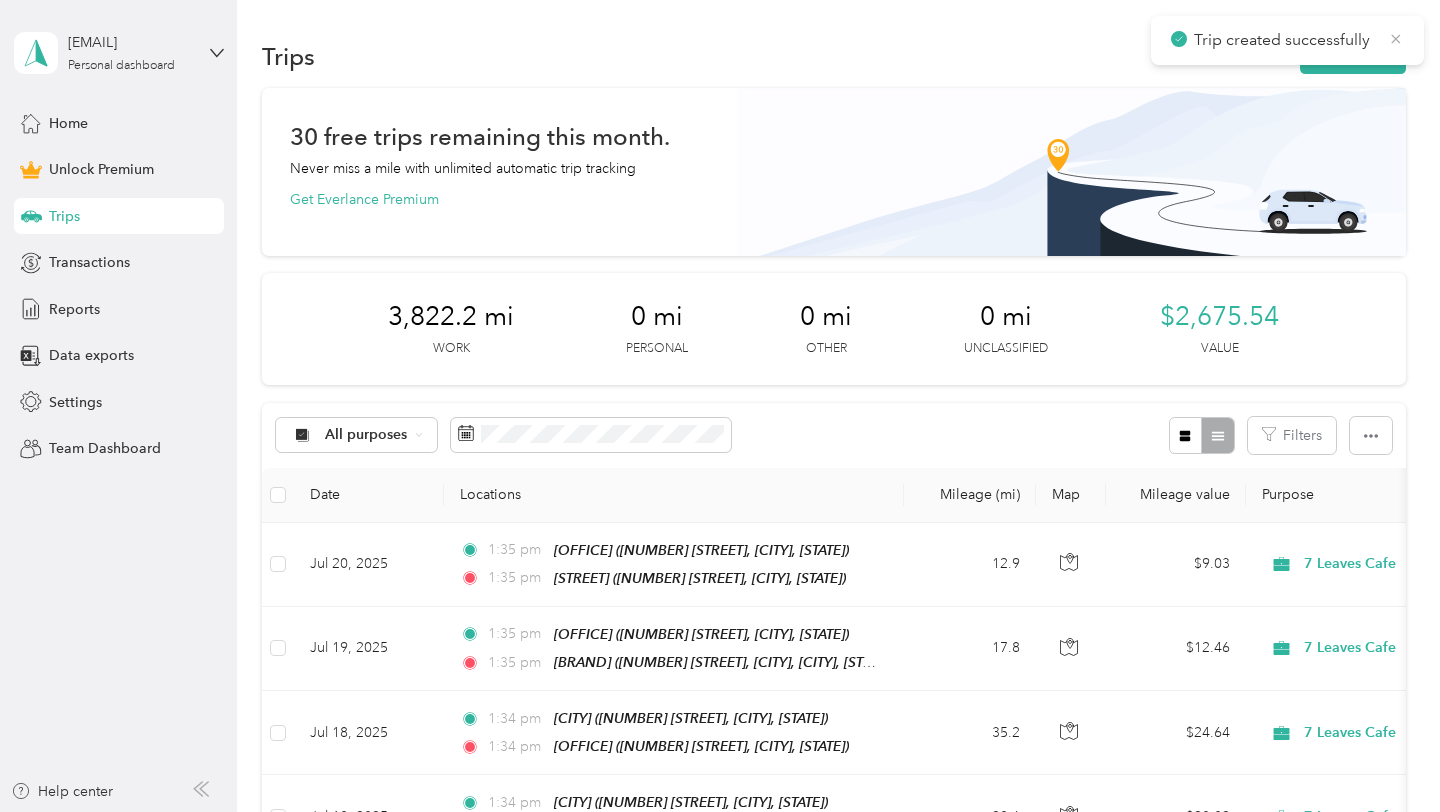 click 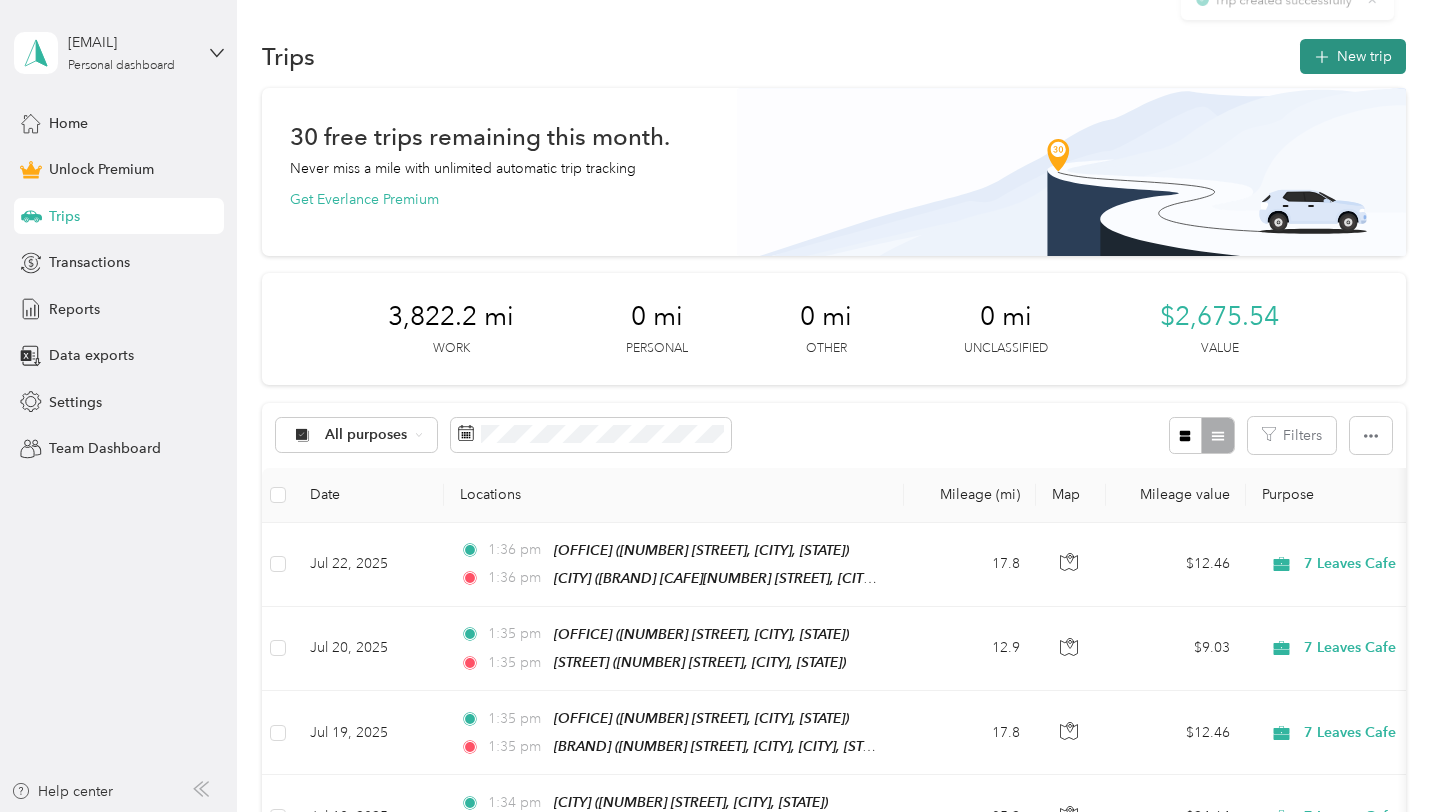 click on "New trip" at bounding box center [1353, 56] 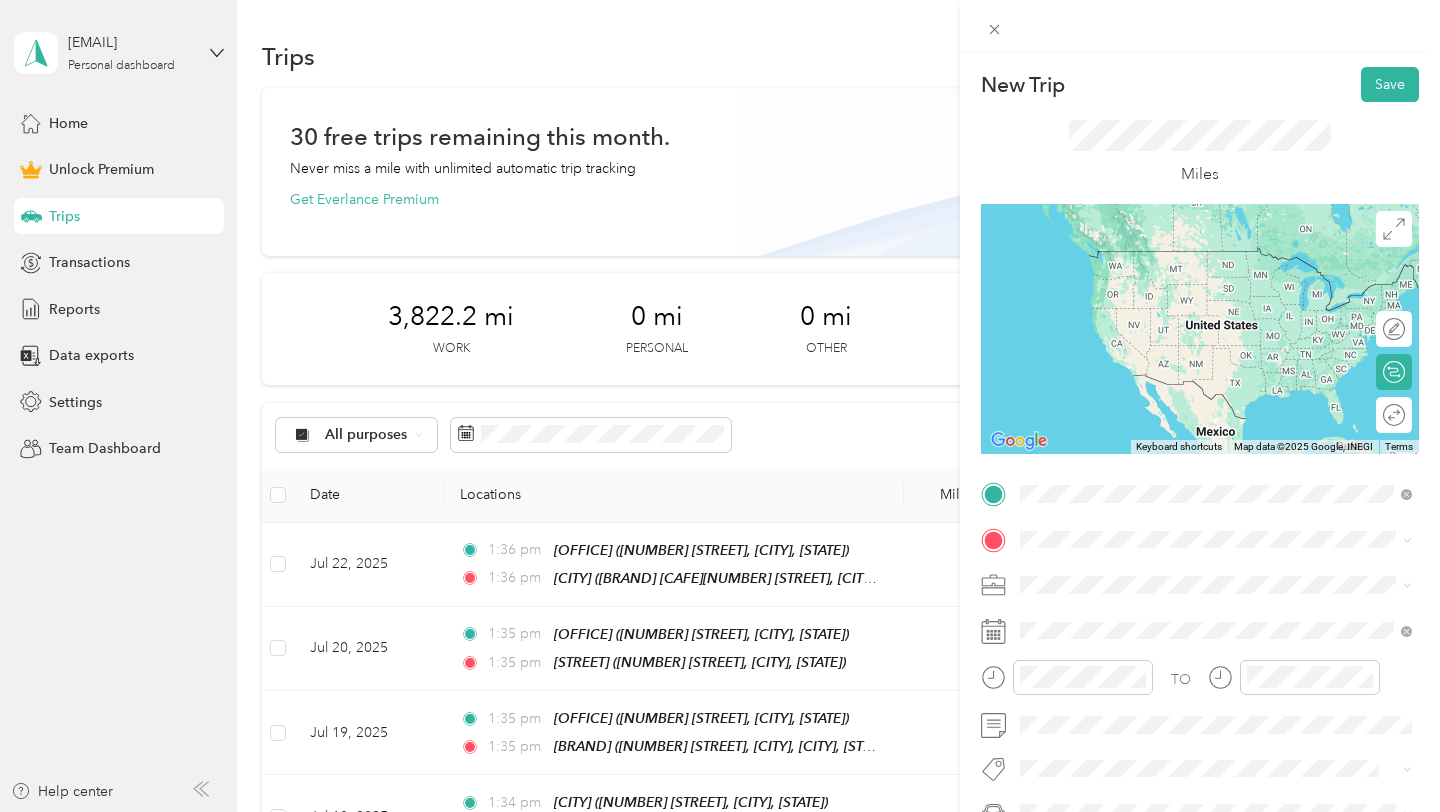click on "7 Leaves Cafe505 N State College Blvd, 92831, Fullerton, CA, United States" at bounding box center [1204, 690] 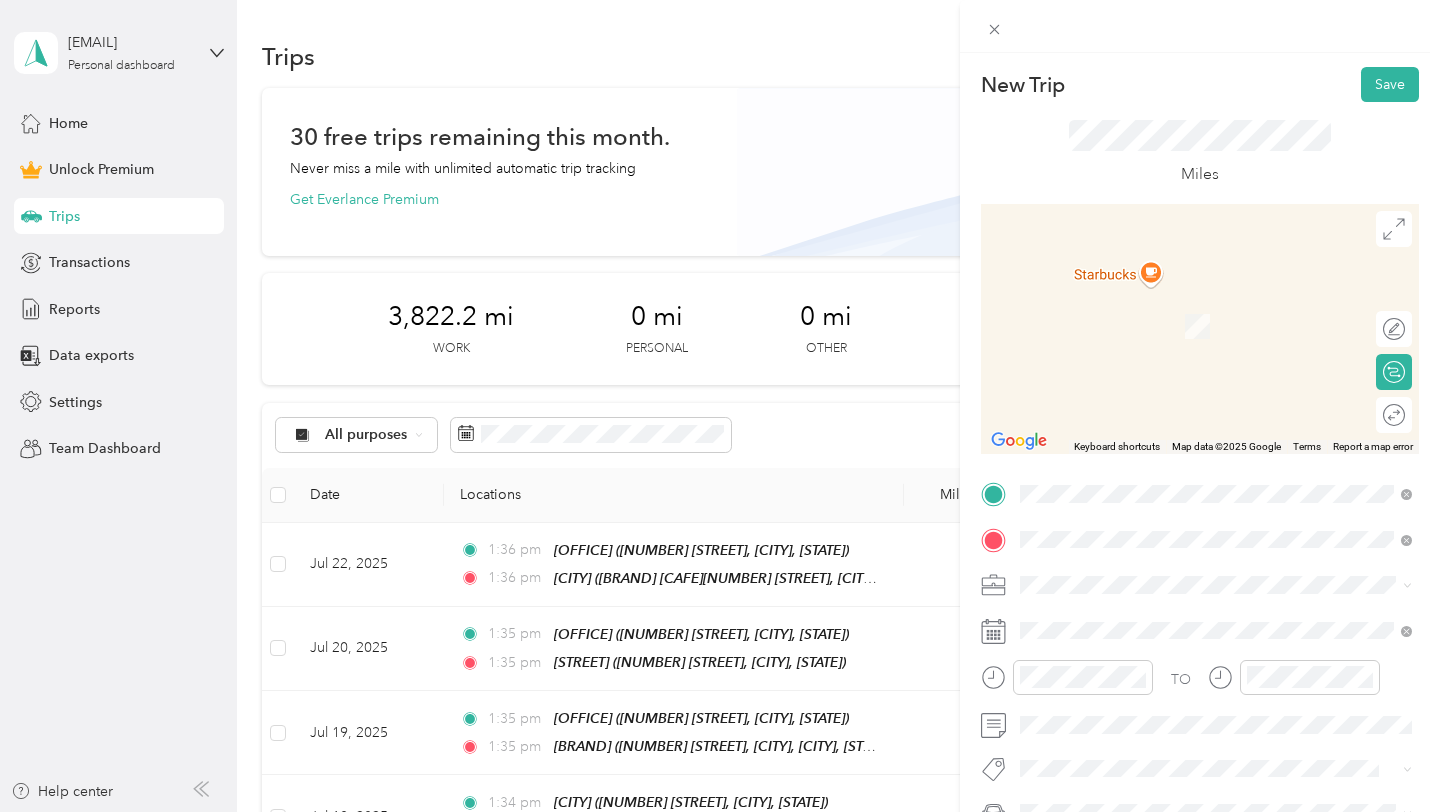 click on "El Monte 7 Leaves Cafe, 11968 Garvey Ave, El Monte, CA  91732, United States , 91732, El Monte, CA, United States" at bounding box center (1232, 336) 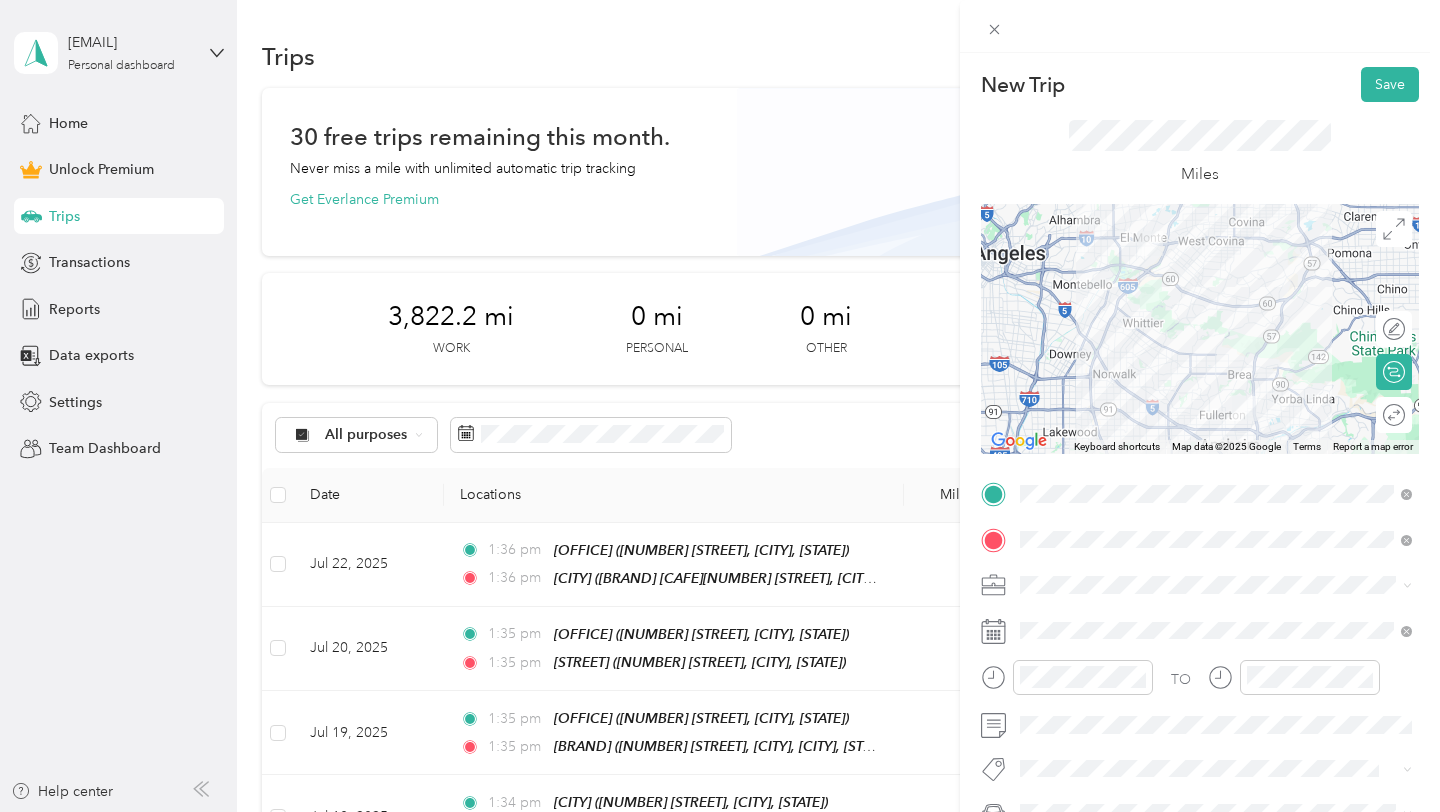 click on "7 Leaves Cafe" at bounding box center [1216, 374] 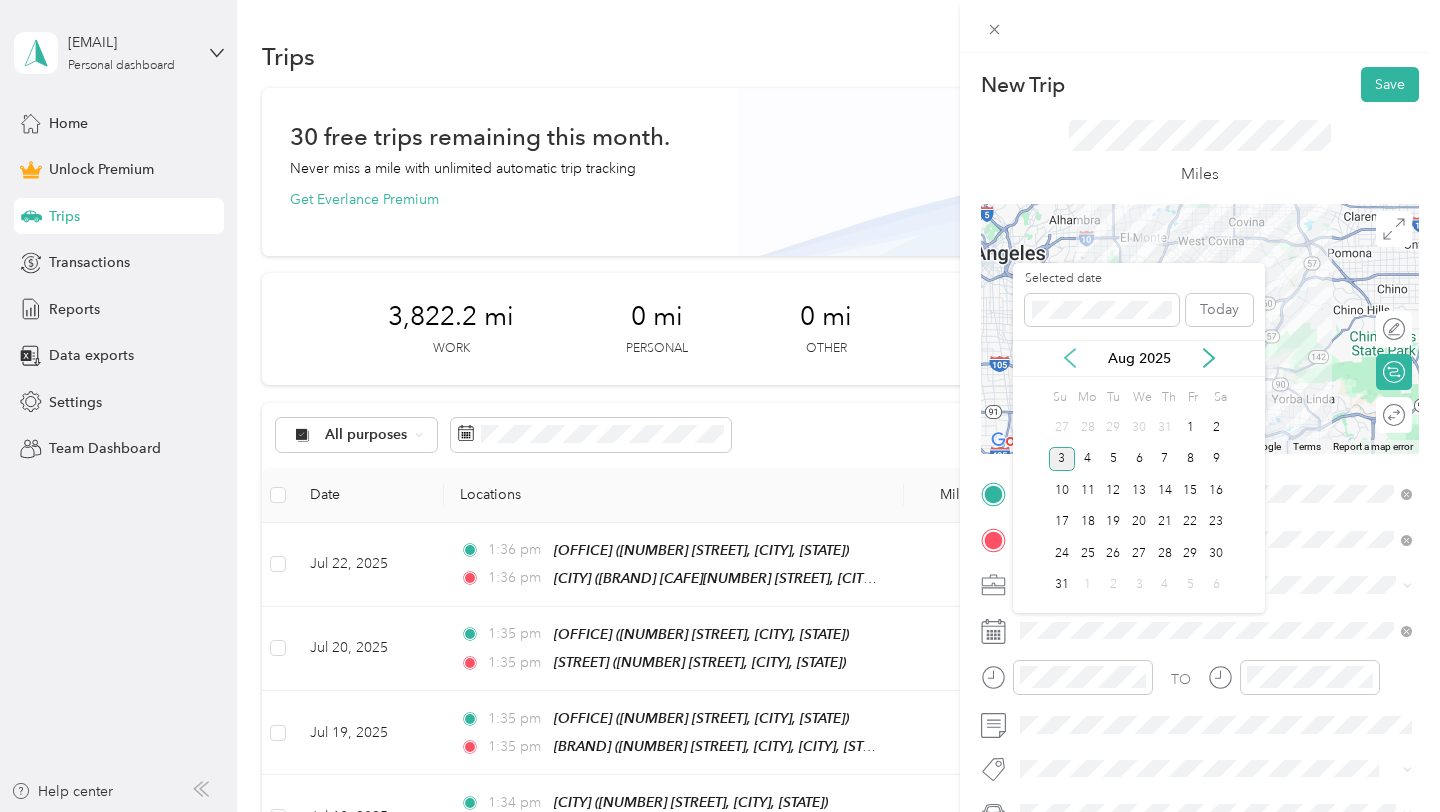 click 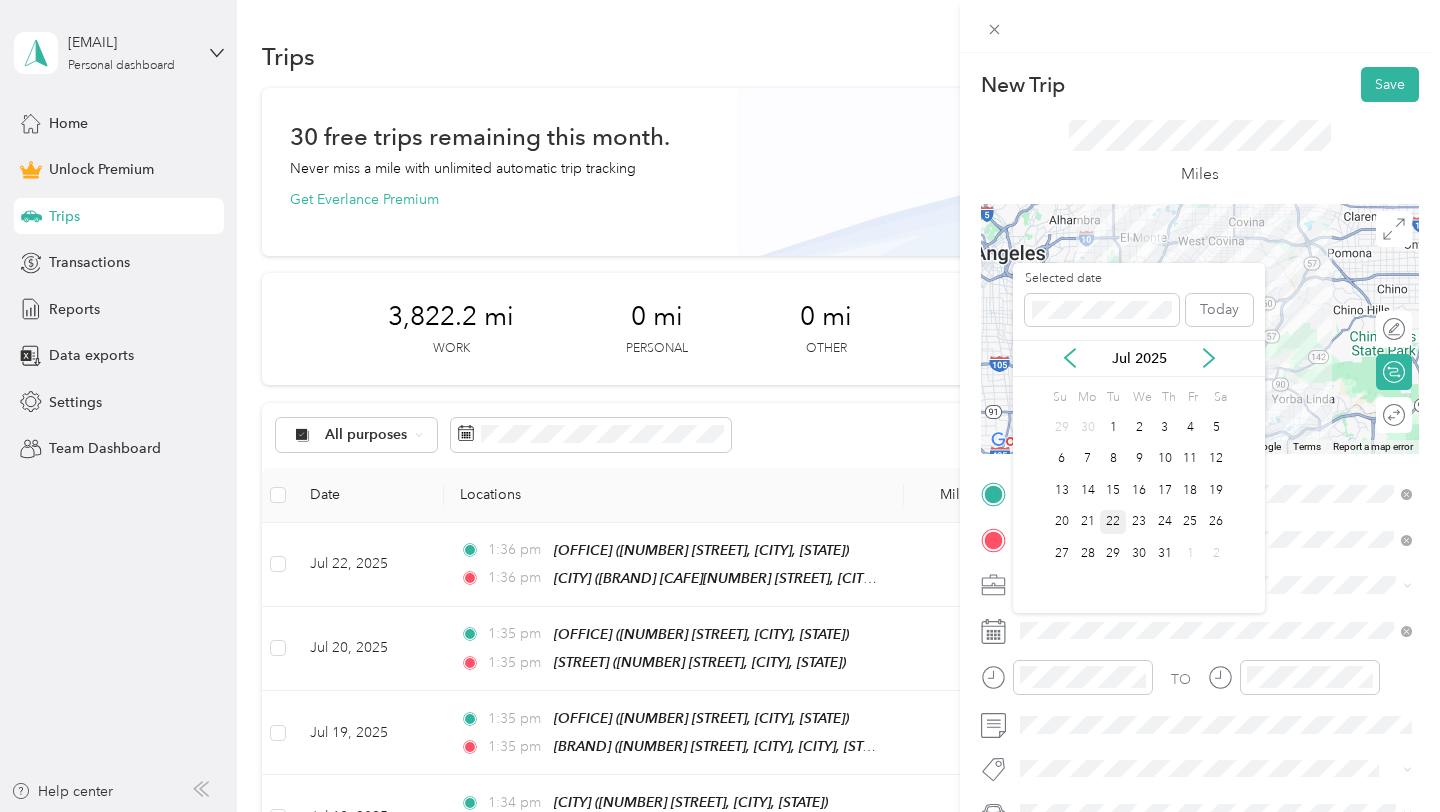 click on "22" at bounding box center (1113, 522) 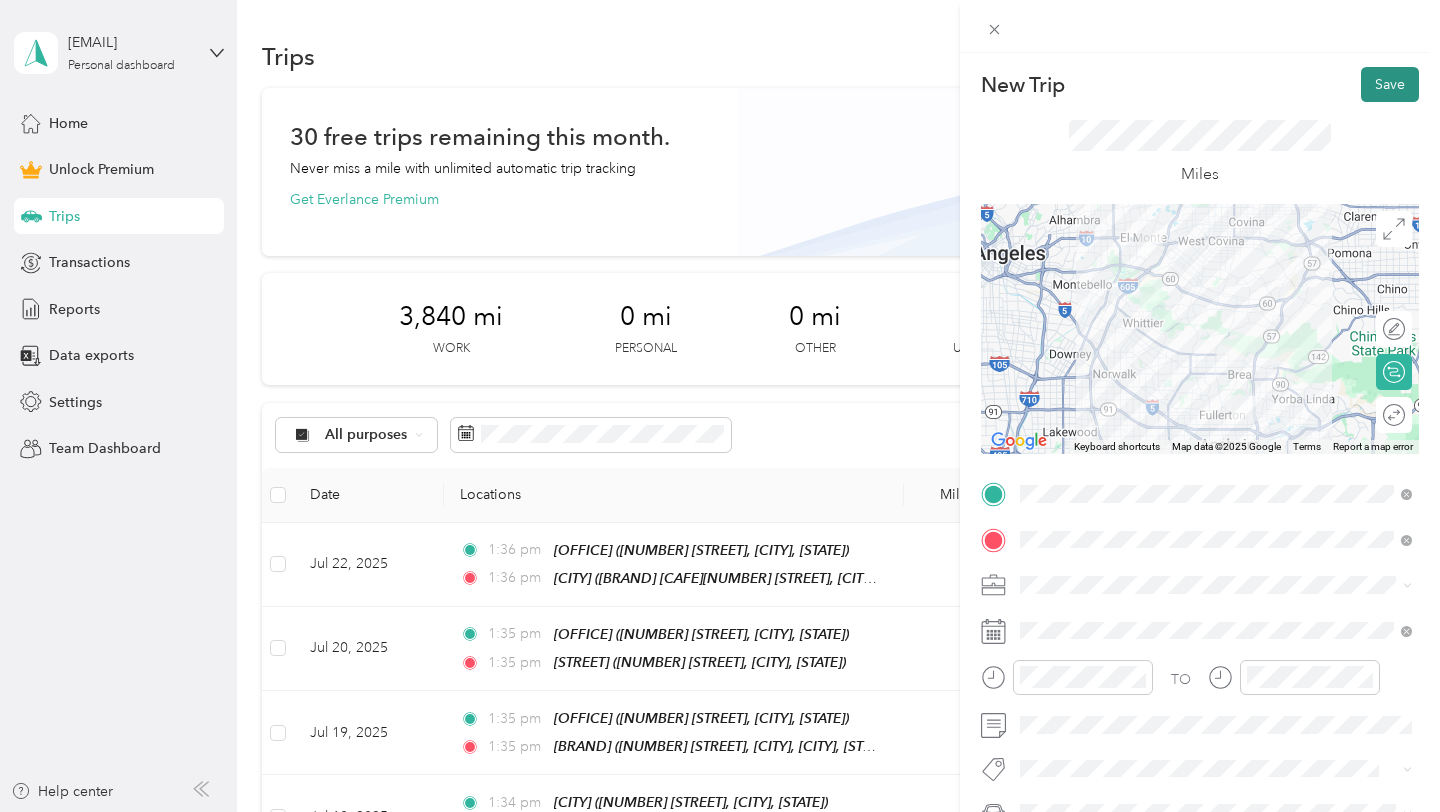 click on "Save" at bounding box center (1390, 84) 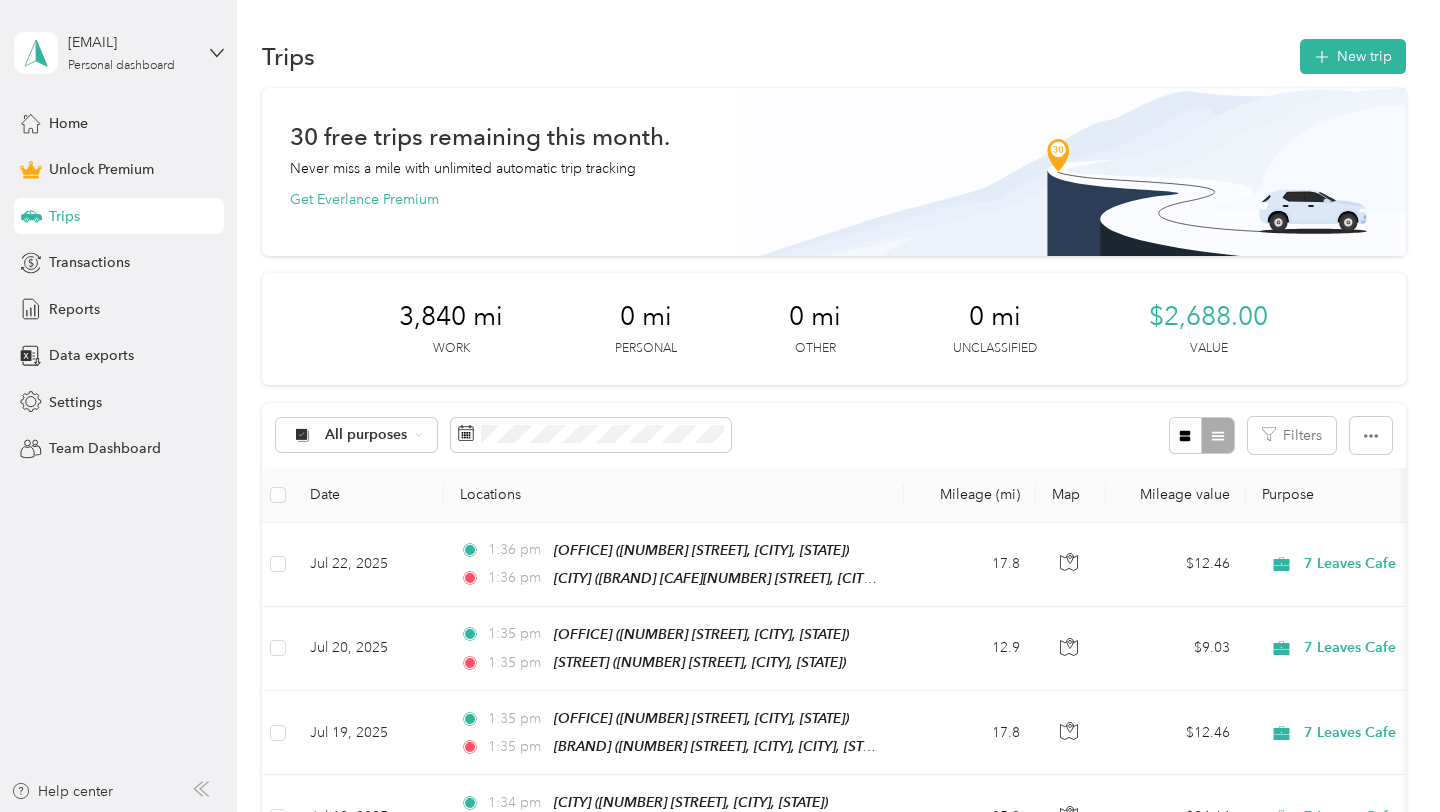 click on "New Trip Save This trip cannot be edited because it is either under review, approved, or paid. Contact your Team Manager to edit it. Miles ← Move left → Move right ↑ Move up ↓ Move down + Zoom in - Zoom out Home Jump left by 75% End Jump right by 75% Page Up Jump up by 75% Page Down Jump down by 75% Keyboard shortcuts Map Data Map data ©2025 Google Map data ©2025 Google 10 km  Click to toggle between metric and imperial units Terms Report a map error Edit route Calculate route Round trip TO Add photo" at bounding box center [720, 406] 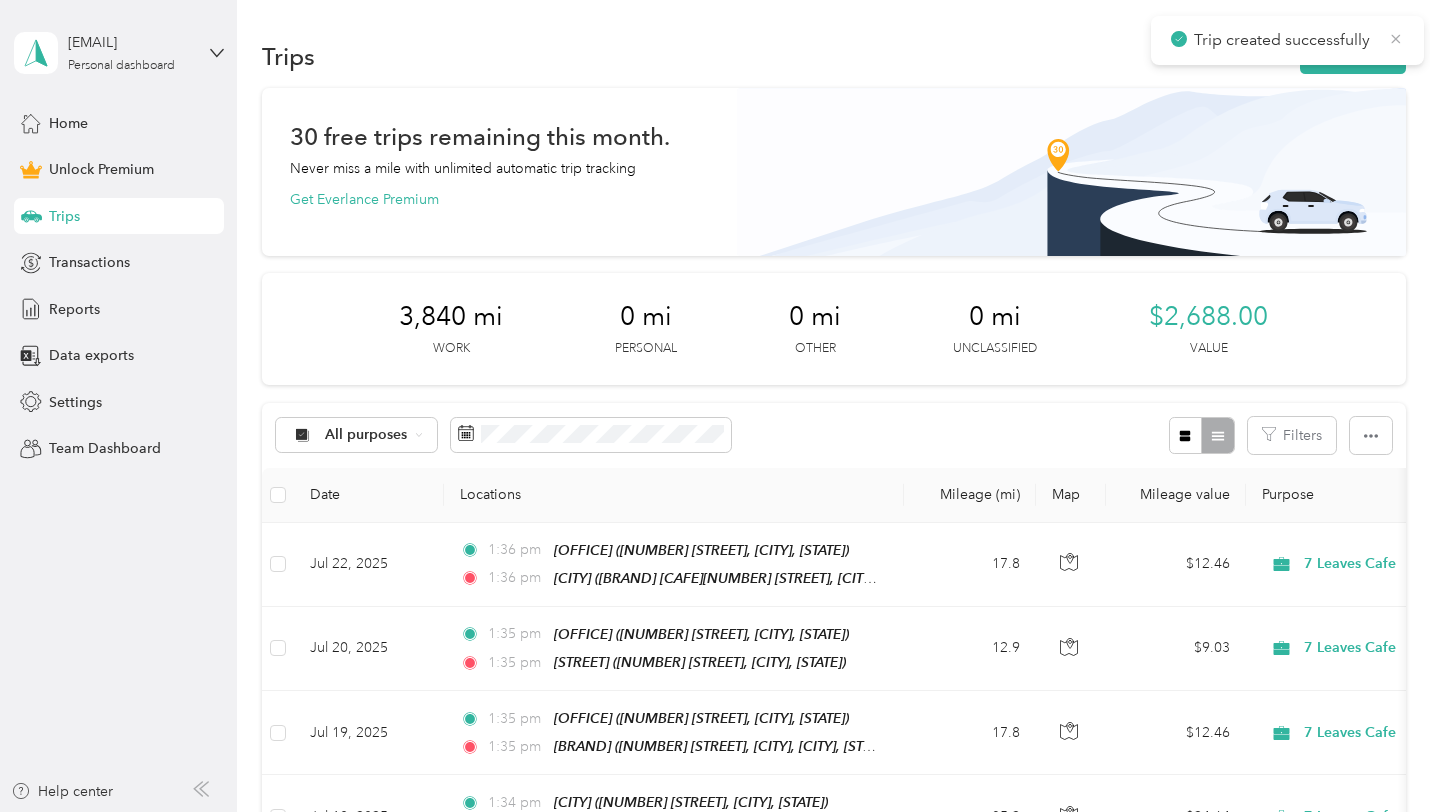 click 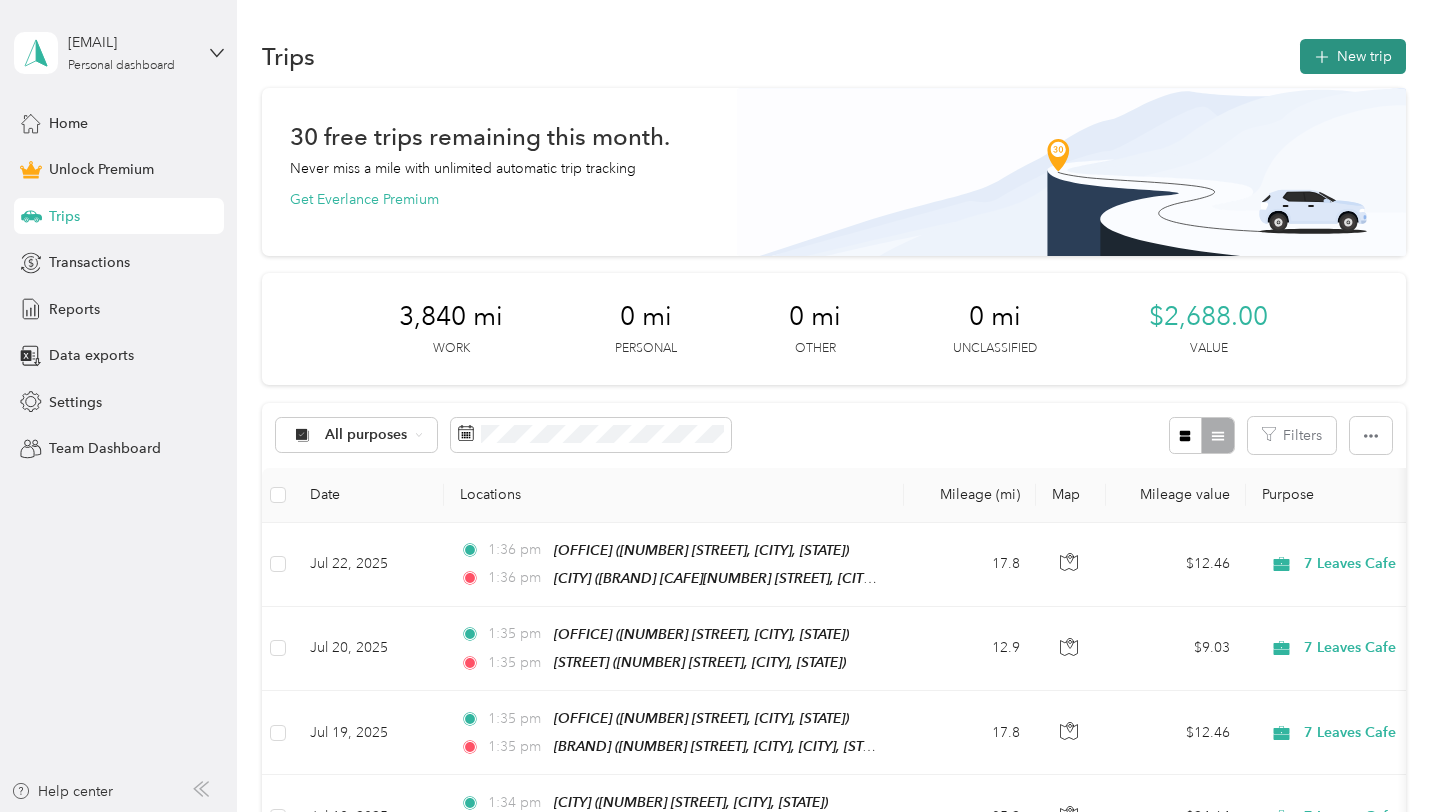 click on "New trip" at bounding box center [1353, 56] 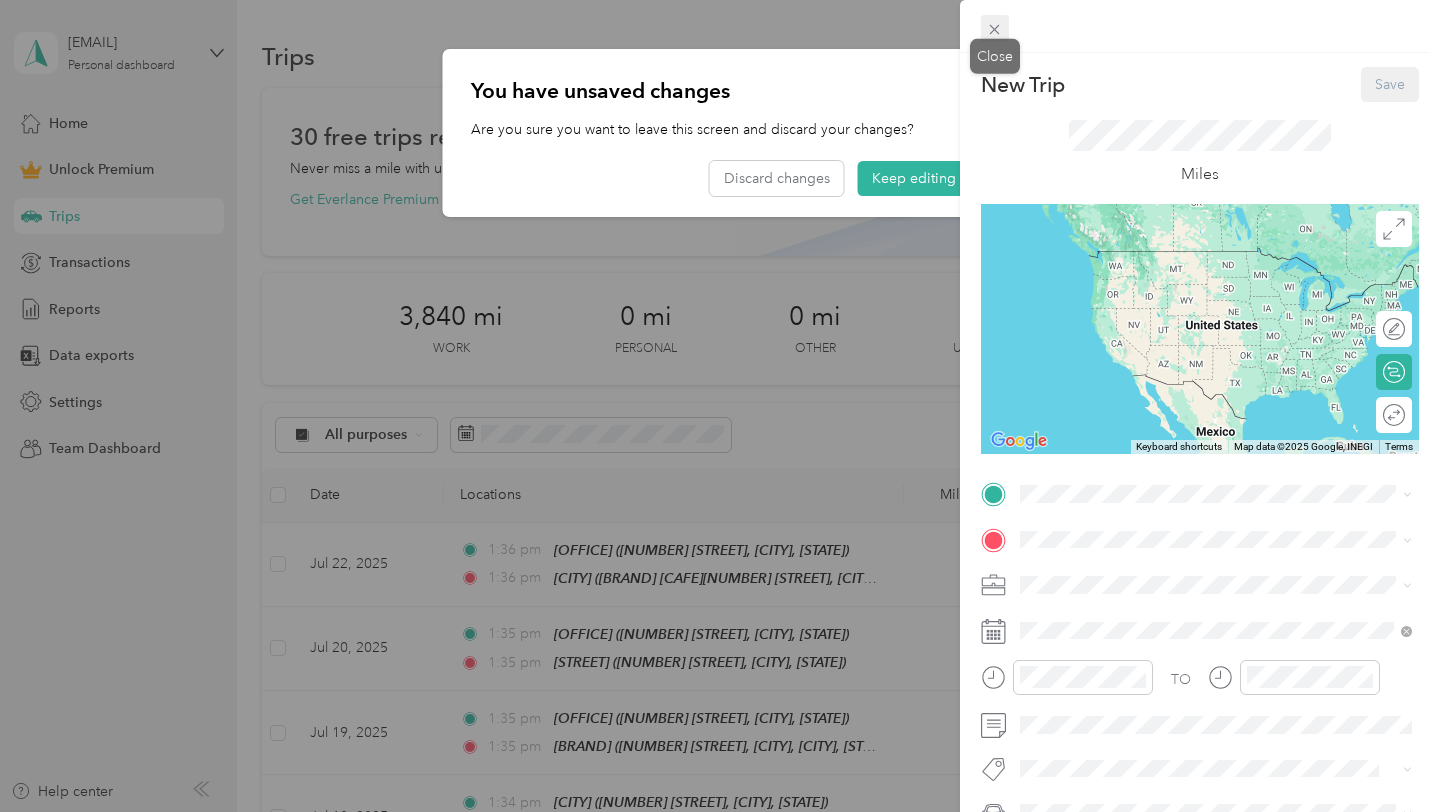 click on "You have unsaved changes Are you sure you want to leave this screen and discard your changes? Discard changes Keep editing New Trip Save This trip cannot be edited because it is either under review, approved, or paid. Contact your Team Manager to edit it. Miles ← Move left → Move right ↑ Move up ↓ Move down + Zoom in - Zoom out Home Jump left by 75% End Jump right by 75% Page Up Jump up by 75% Page Down Jump down by 75% Keyboard shortcuts Map Data Map data ©2025 Google, INEGI Map data ©2025 Google, INEGI 1000 km  Click to toggle between metric and imperial units Terms Report a map error Edit route Calculate route Round trip TO Add photo Close" at bounding box center (715, 812) 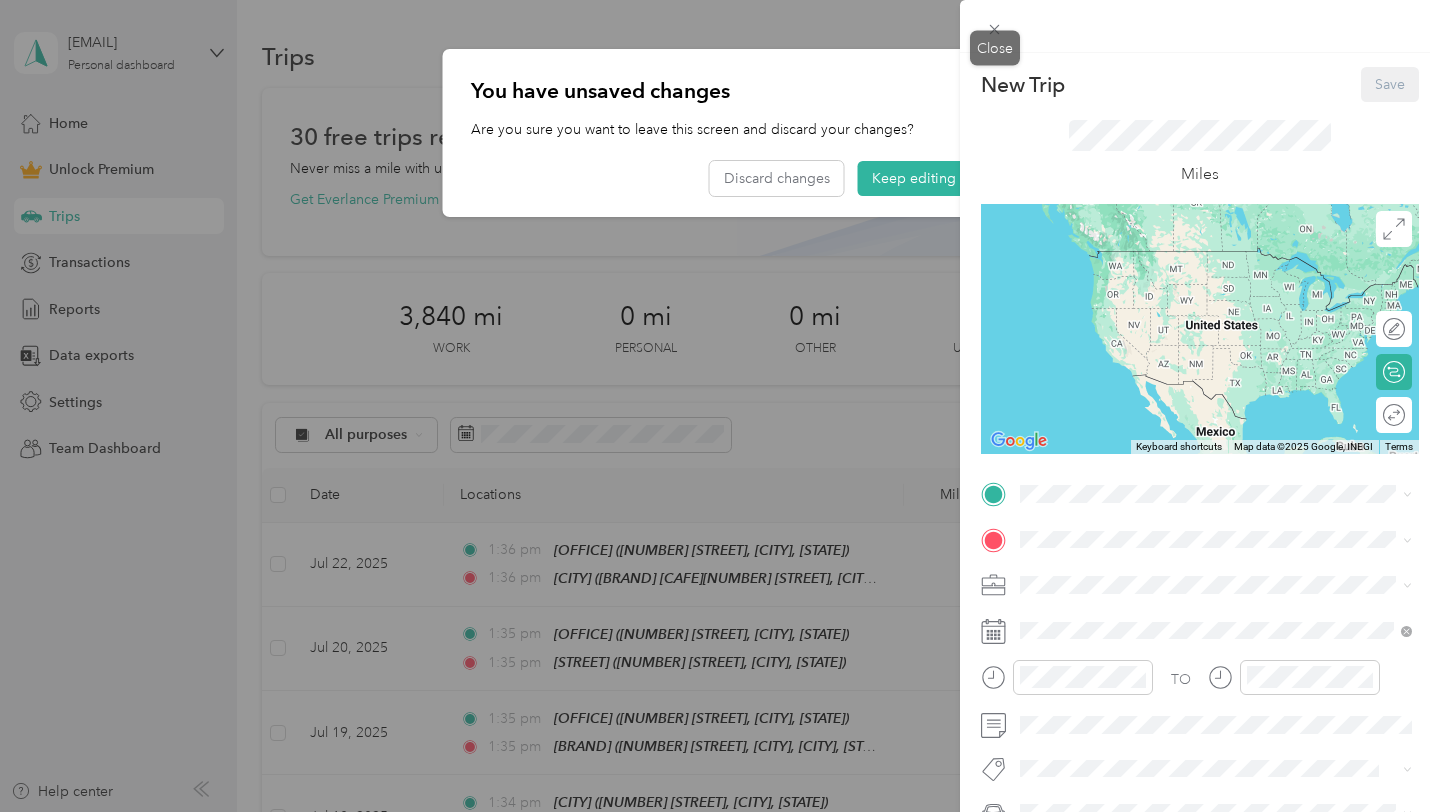 click on "You have unsaved changes Are you sure you want to leave this screen and discard your changes? Discard changes Keep editing New Trip Save This trip cannot be edited because it is either under review, approved, or paid. Contact your Team Manager to edit it. Miles ← Move left → Move right ↑ Move up ↓ Move down + Zoom in - Zoom out Home Jump left by 75% End Jump right by 75% Page Up Jump up by 75% Page Down Jump down by 75% Keyboard shortcuts Map Data Map data ©2025 Google, INEGI Map data ©2025 Google, INEGI 1000 km  Click to toggle between metric and imperial units Terms Report a map error Edit route Calculate route Round trip TO Add photo Close" at bounding box center [715, 812] 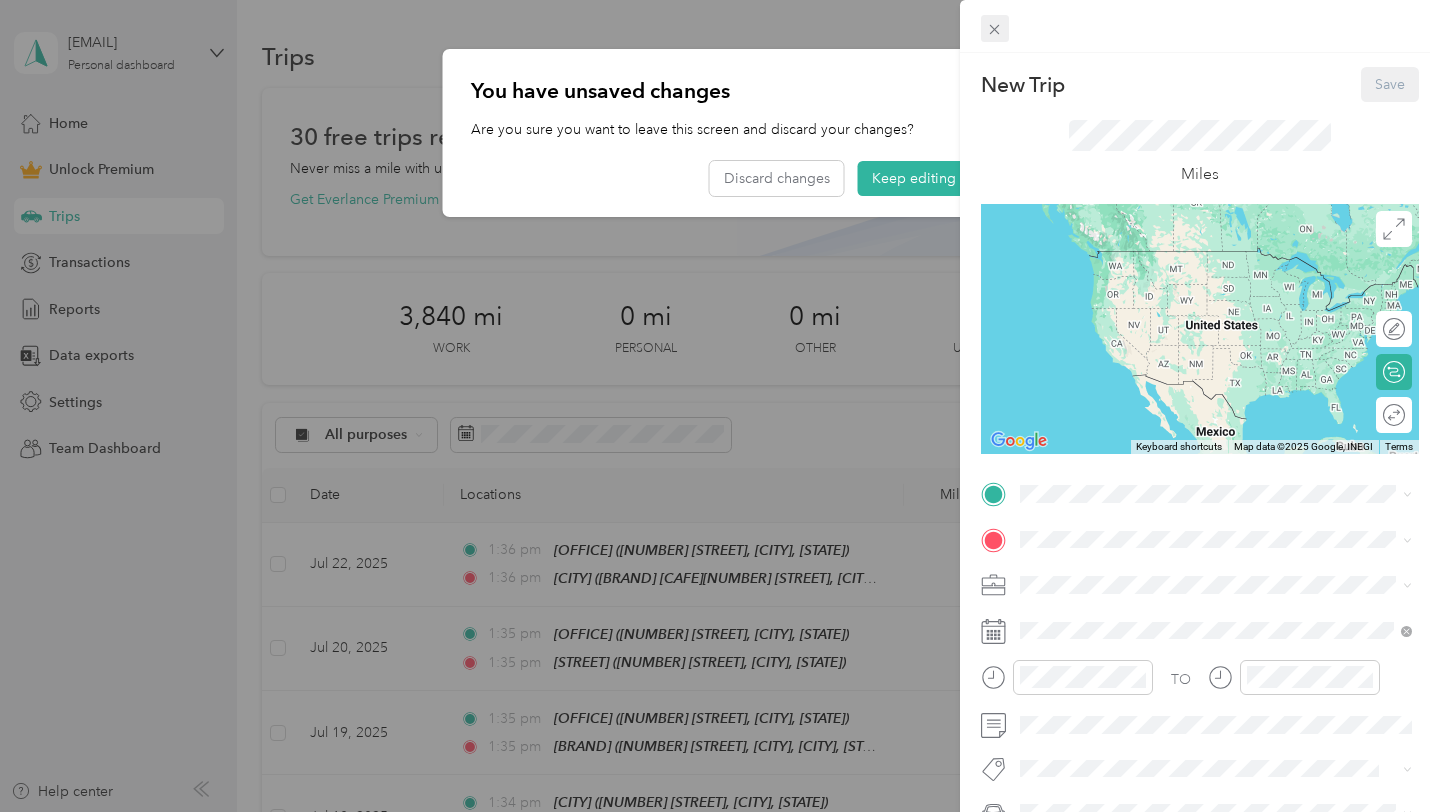 click 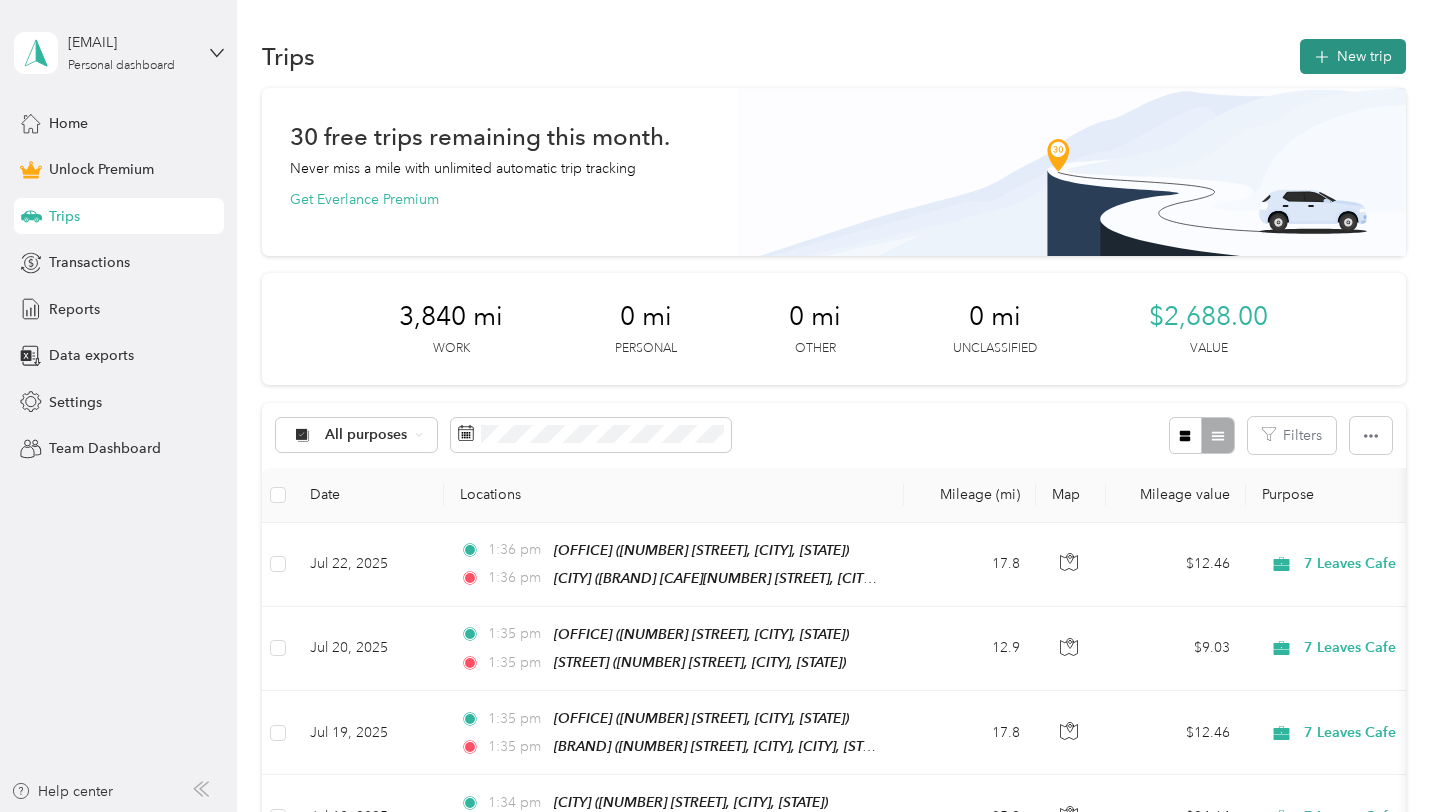 click on "New trip" at bounding box center [1353, 56] 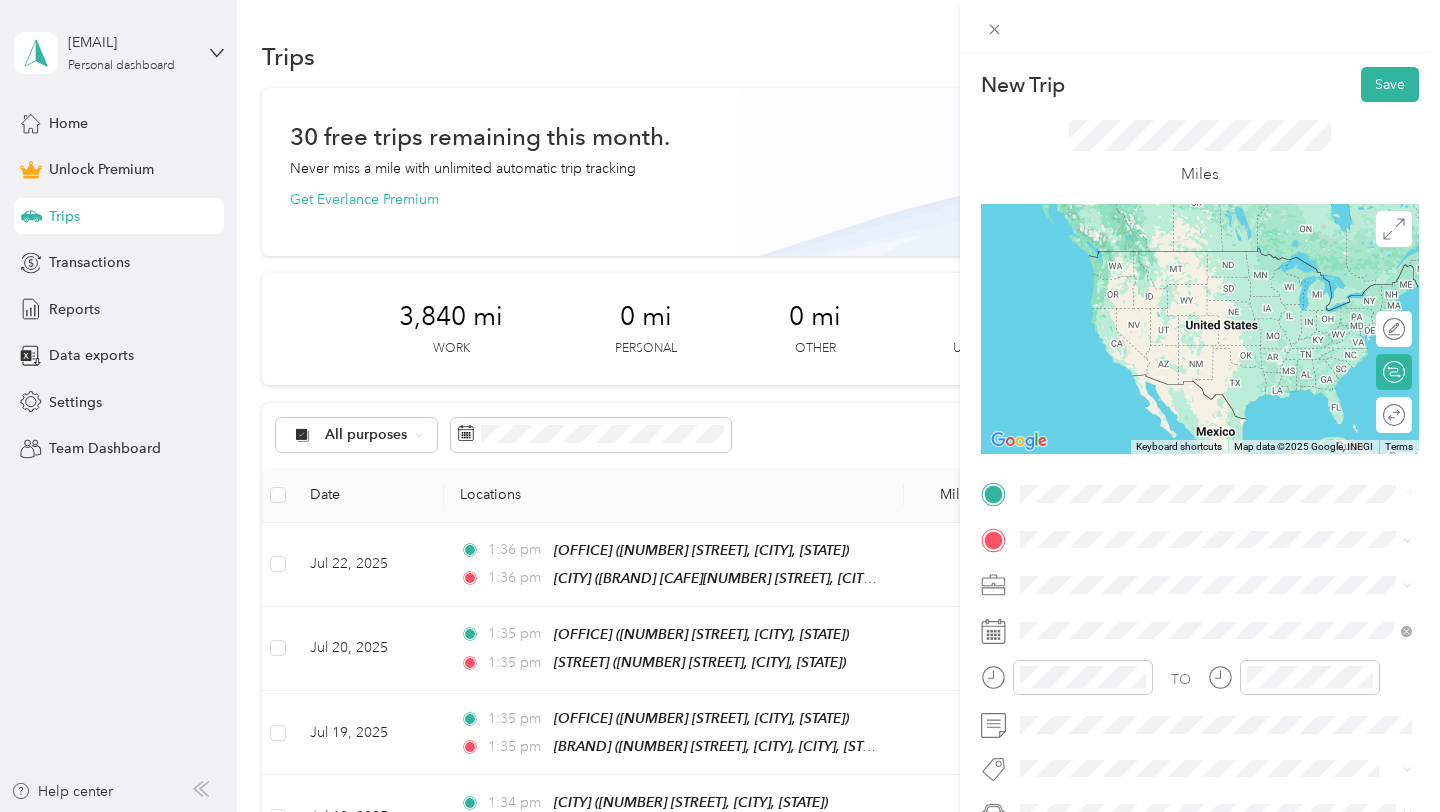 click on "Fullerton
California, United States" at bounding box center [1123, 574] 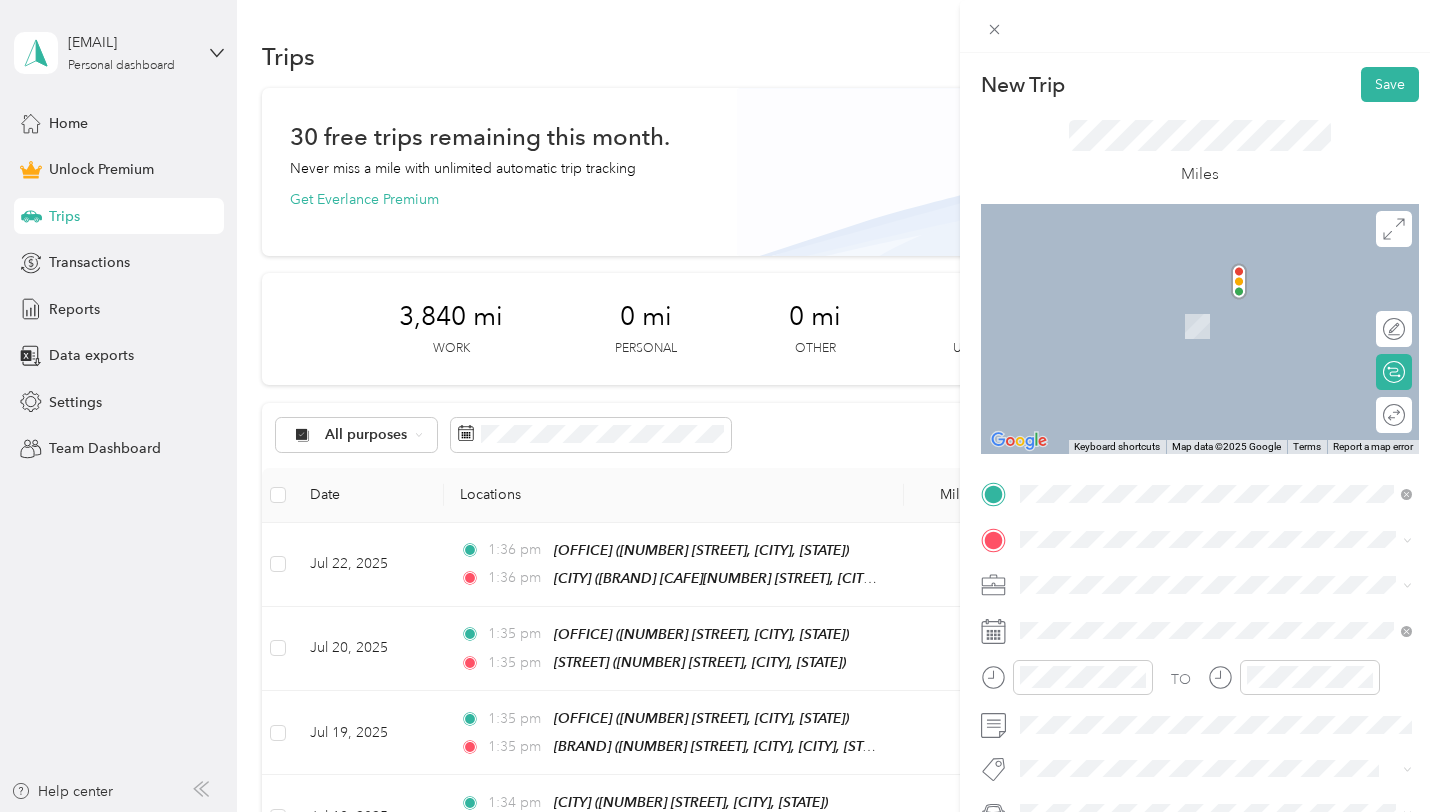 click on "Fullerton 7 Leaves Cafe505 N State College Blvd, 92831, Fullerton, CA, United States" at bounding box center [1232, 679] 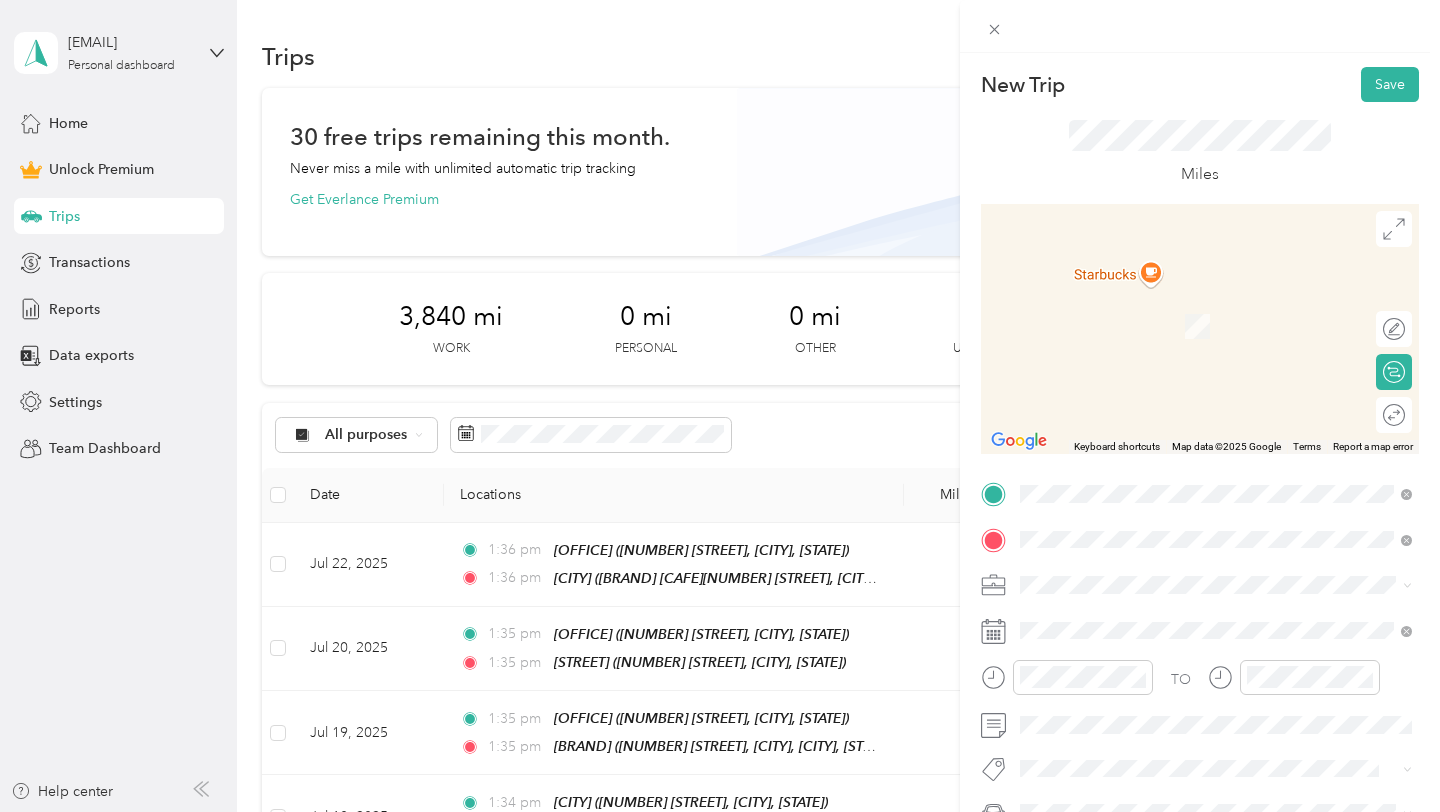 click on "El Monte 7 Leaves Cafe, 11968 Garvey Ave, El Monte, CA  91732, United States , 91732, El Monte, CA, United States" at bounding box center [1232, 336] 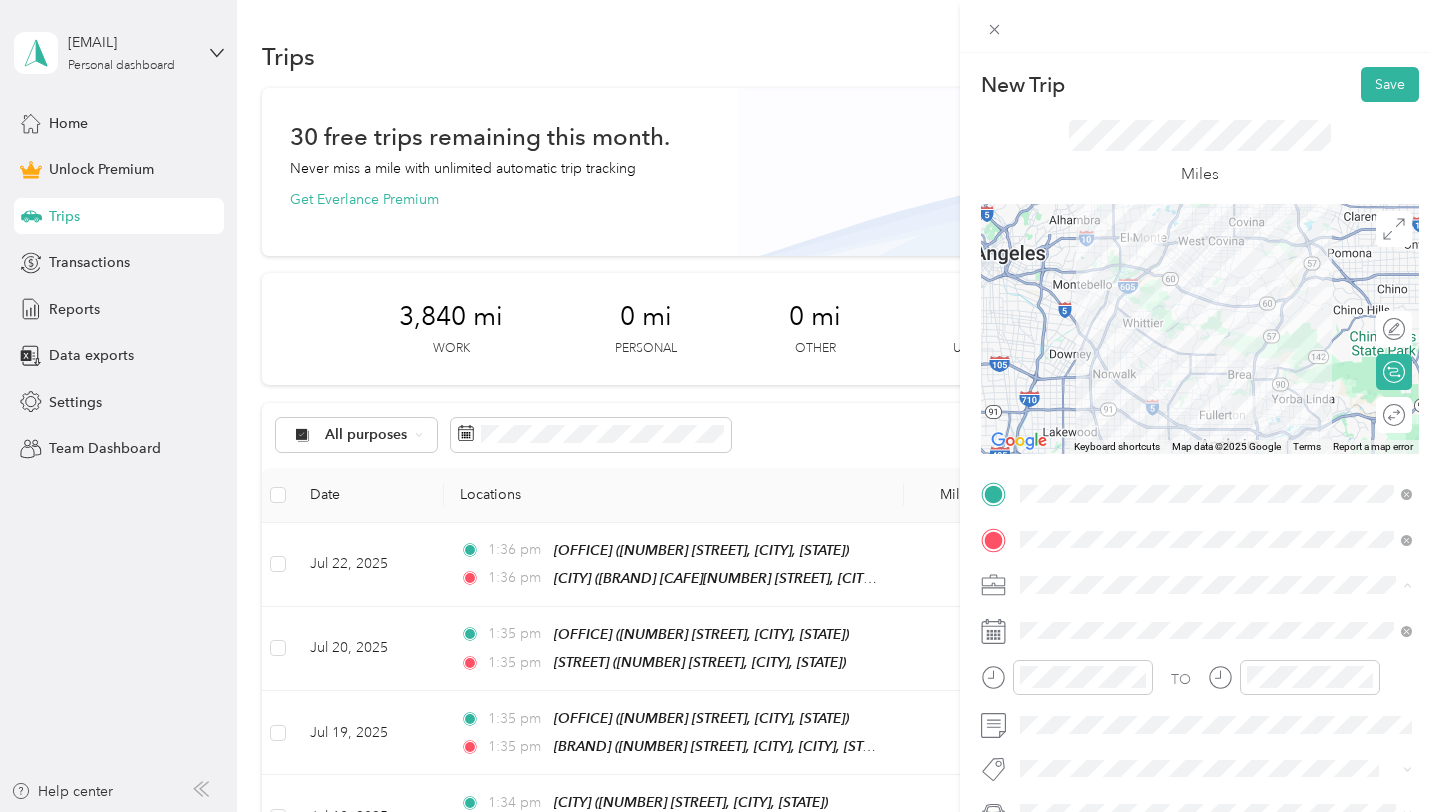 click on "7 Leaves Cafe" at bounding box center (1216, 374) 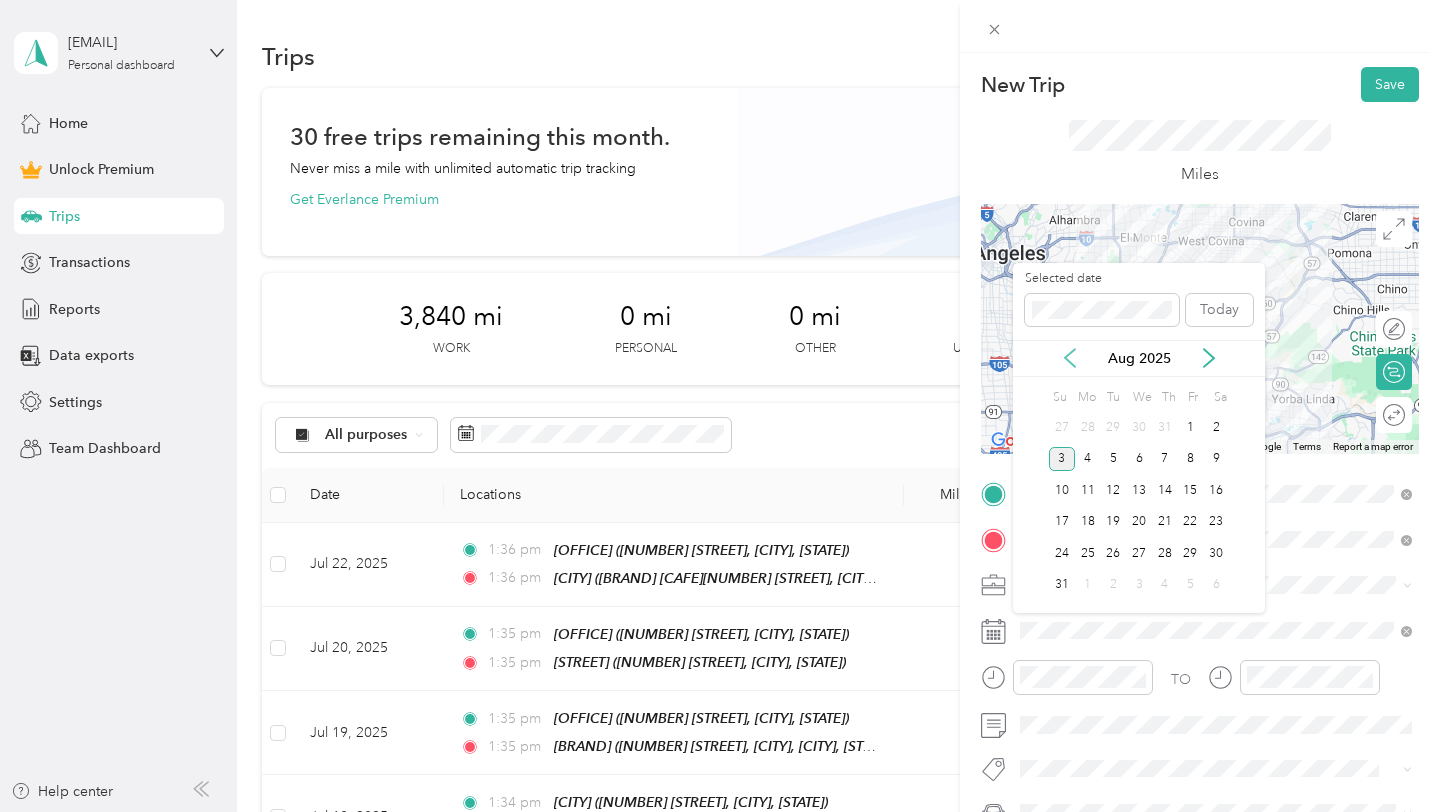 click 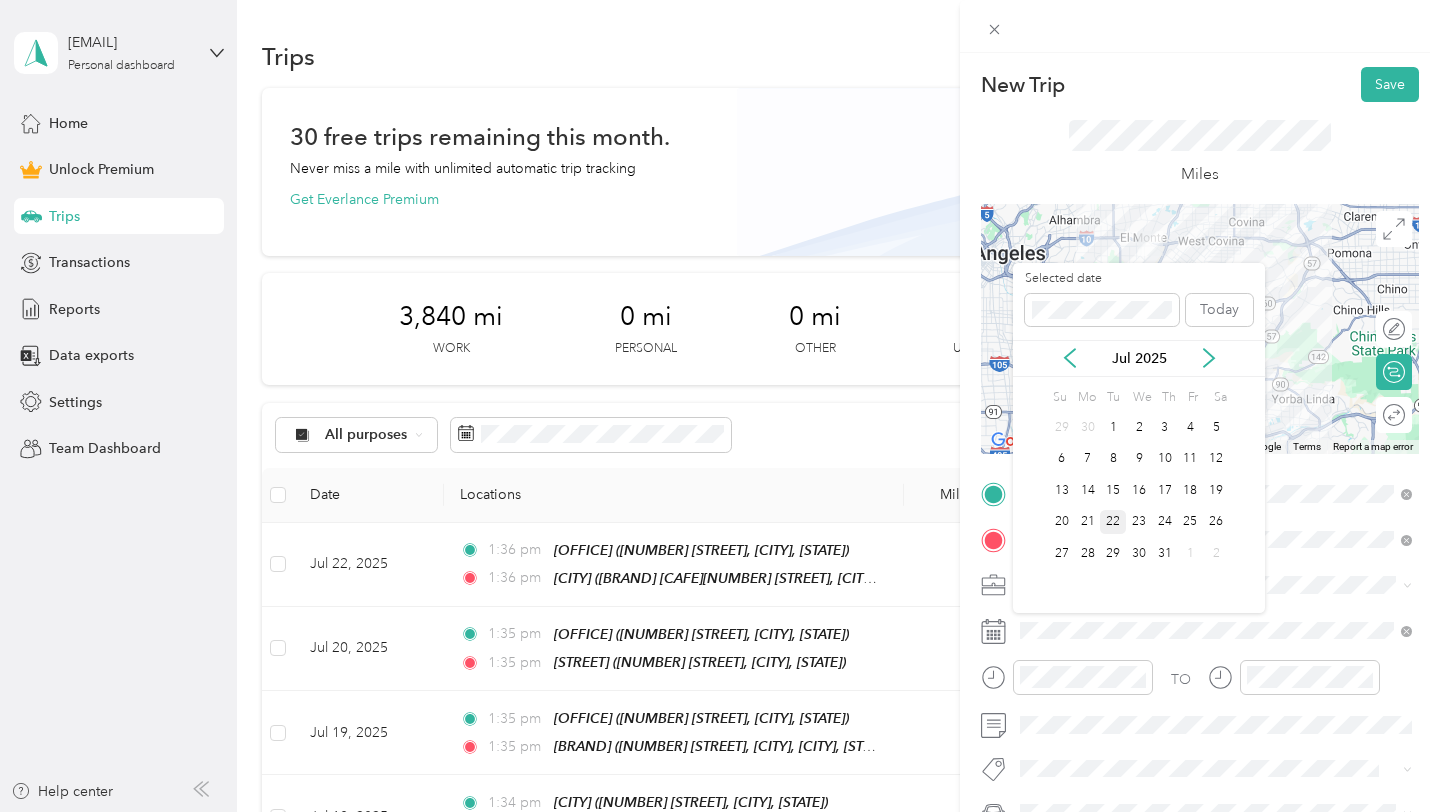 click on "22" at bounding box center (1113, 522) 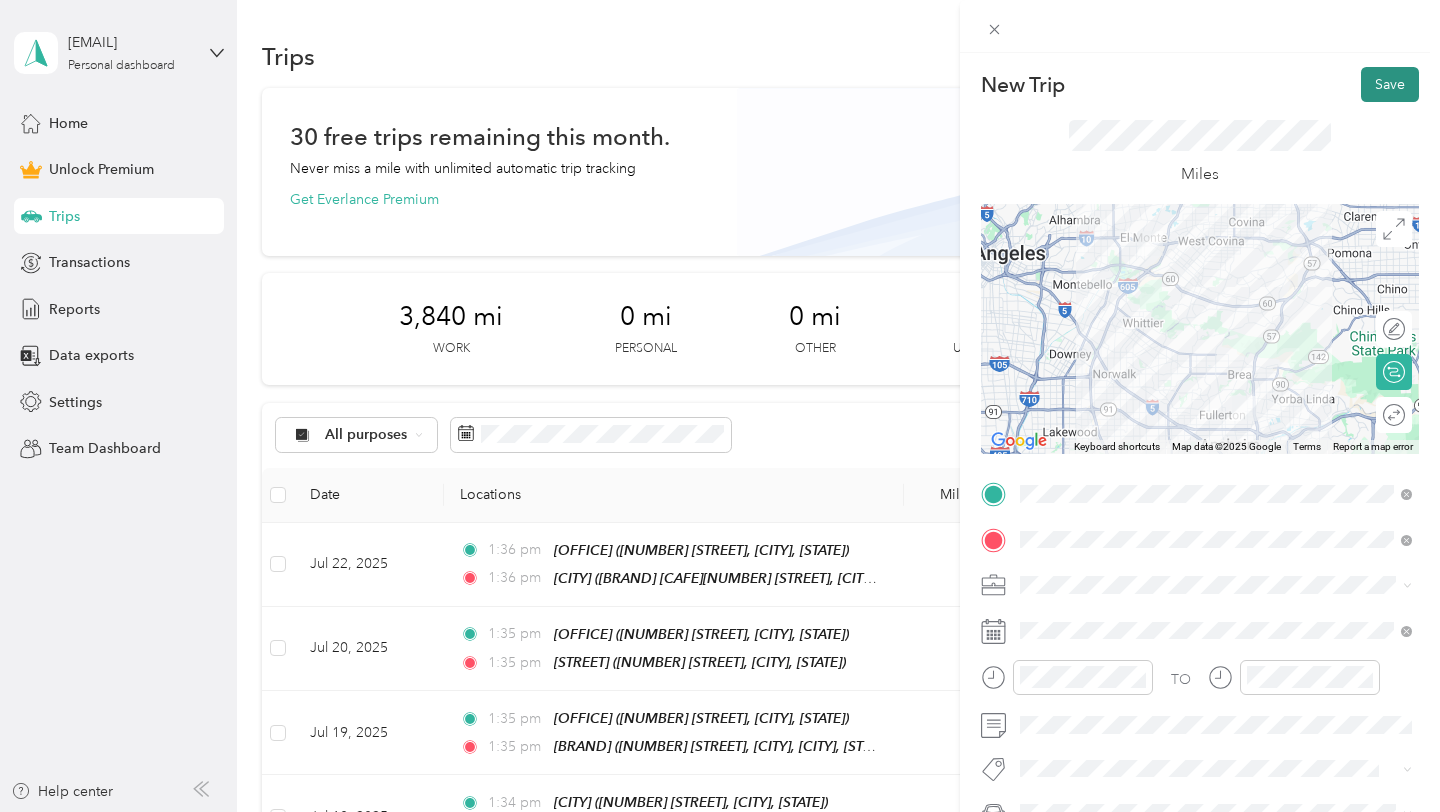click on "Save" at bounding box center (1390, 84) 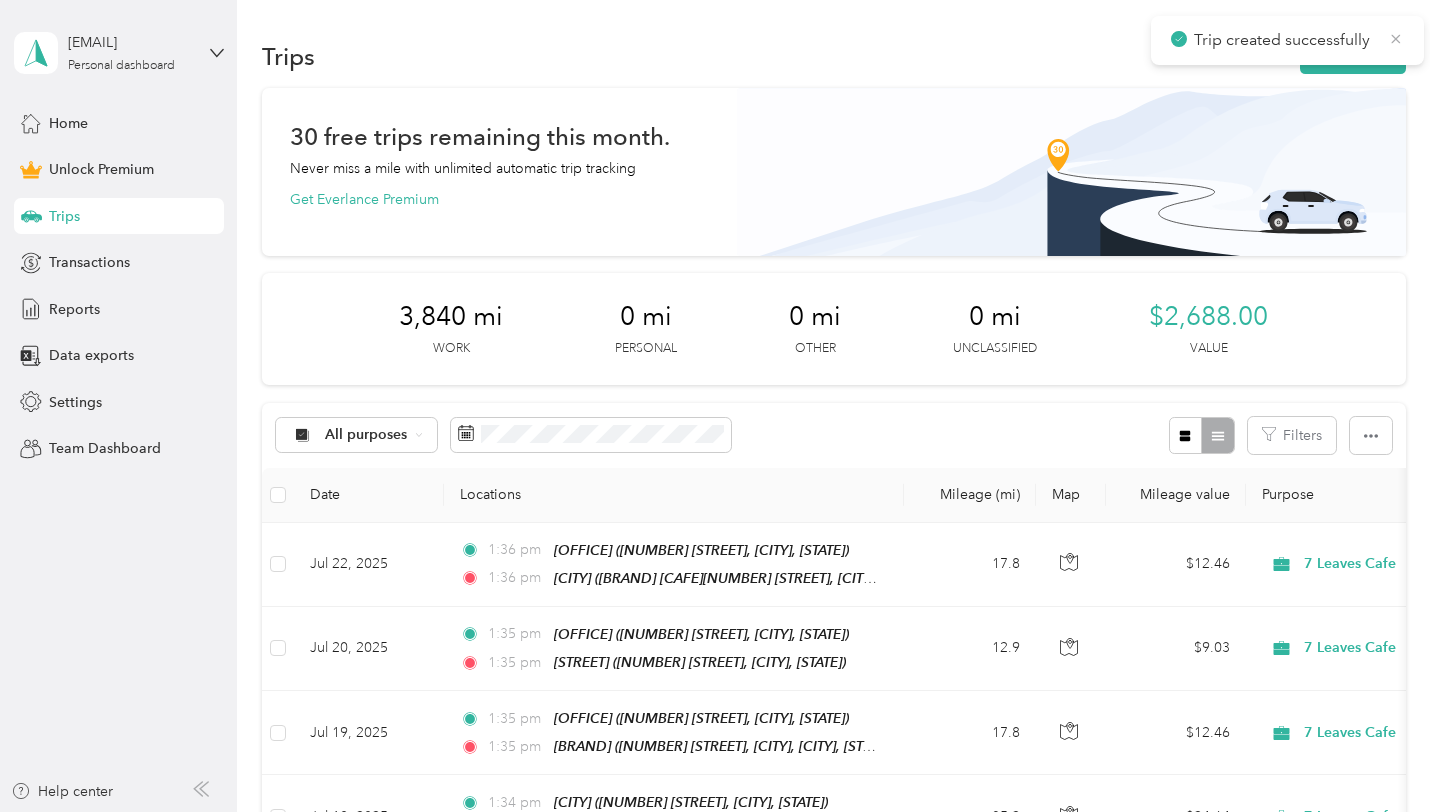 click 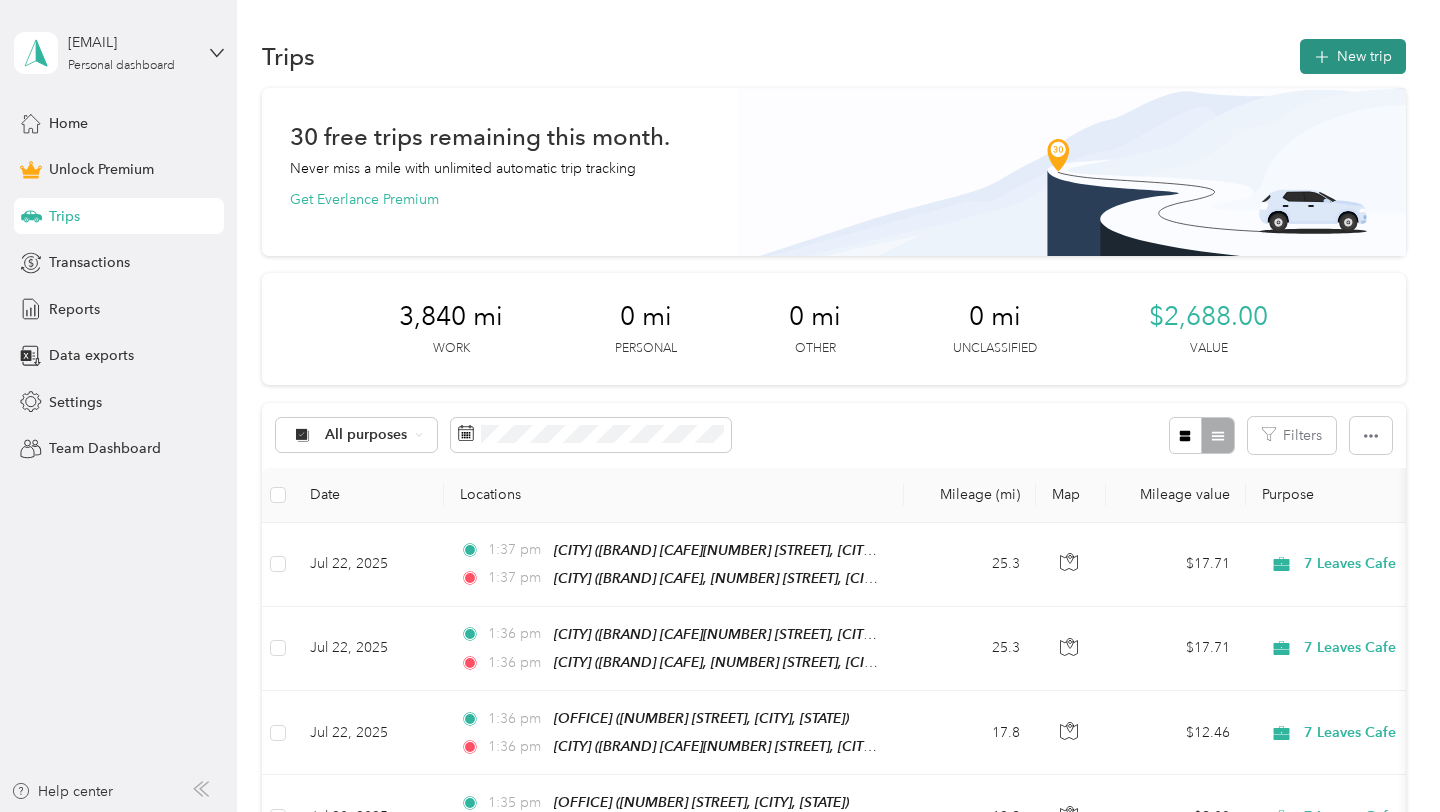 click on "New trip" at bounding box center [1353, 56] 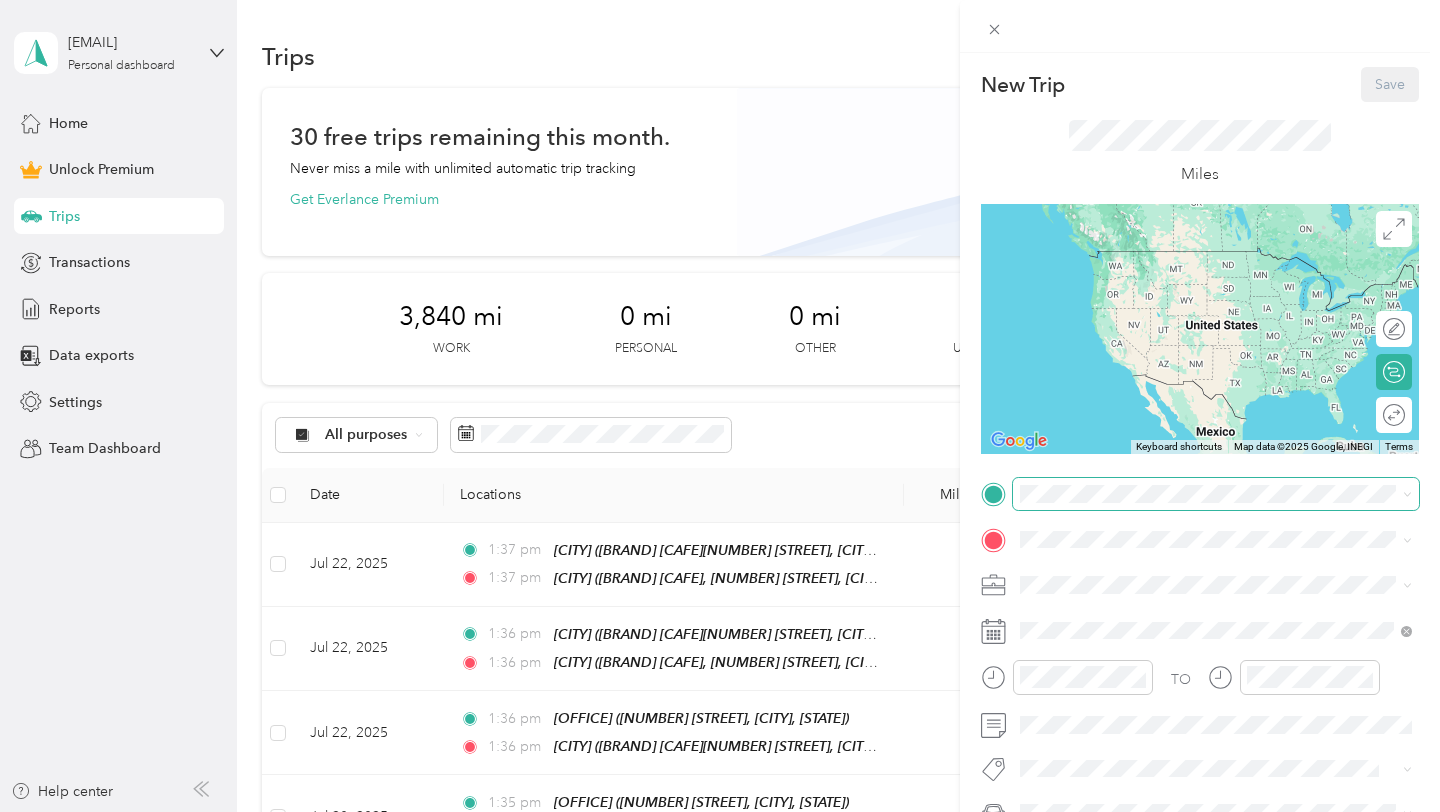 click at bounding box center [1216, 494] 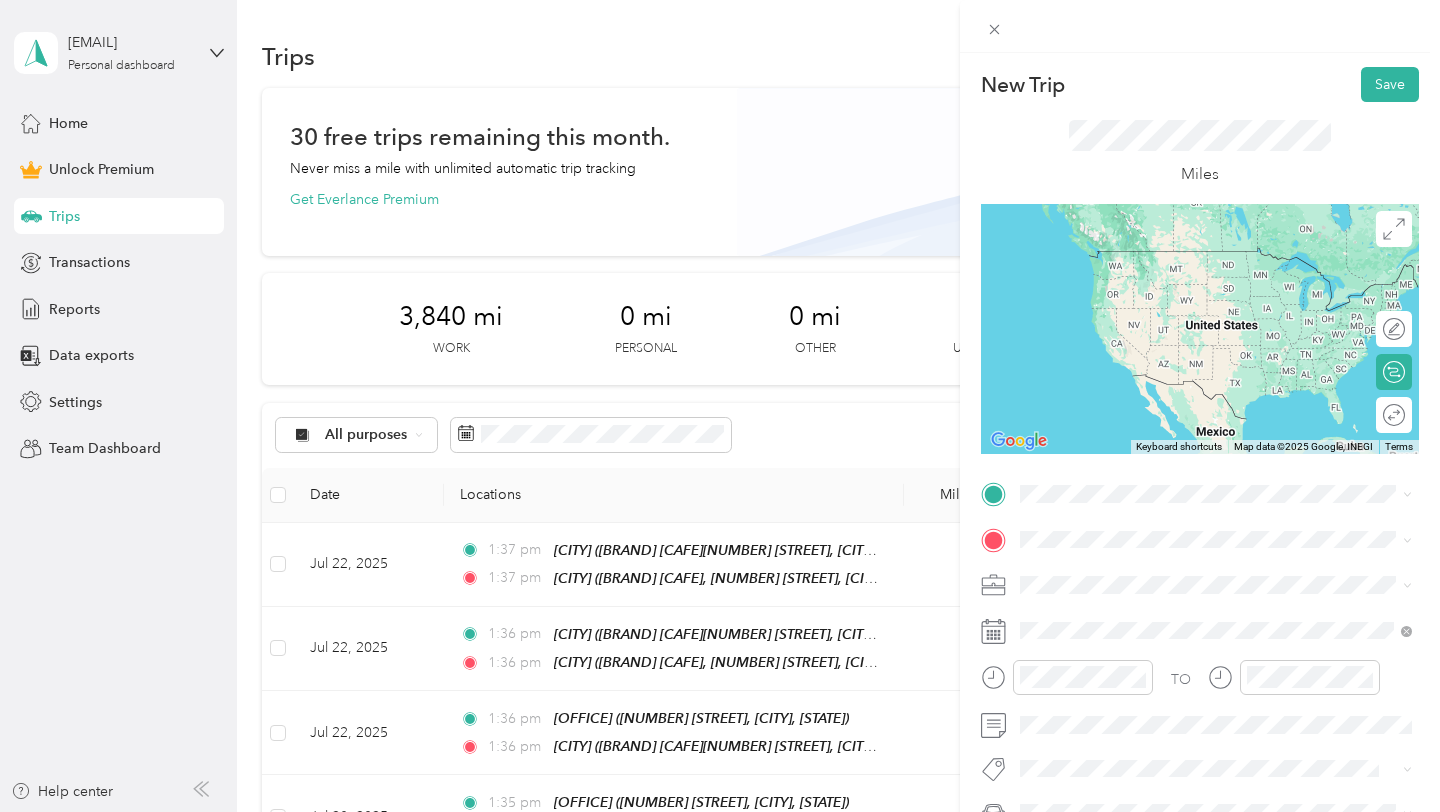 click on "7 Leaves Cafe, 11968 Garvey Ave, El Monte, CA  91732, United States , 91732, El Monte, CA, United States" at bounding box center [1228, 612] 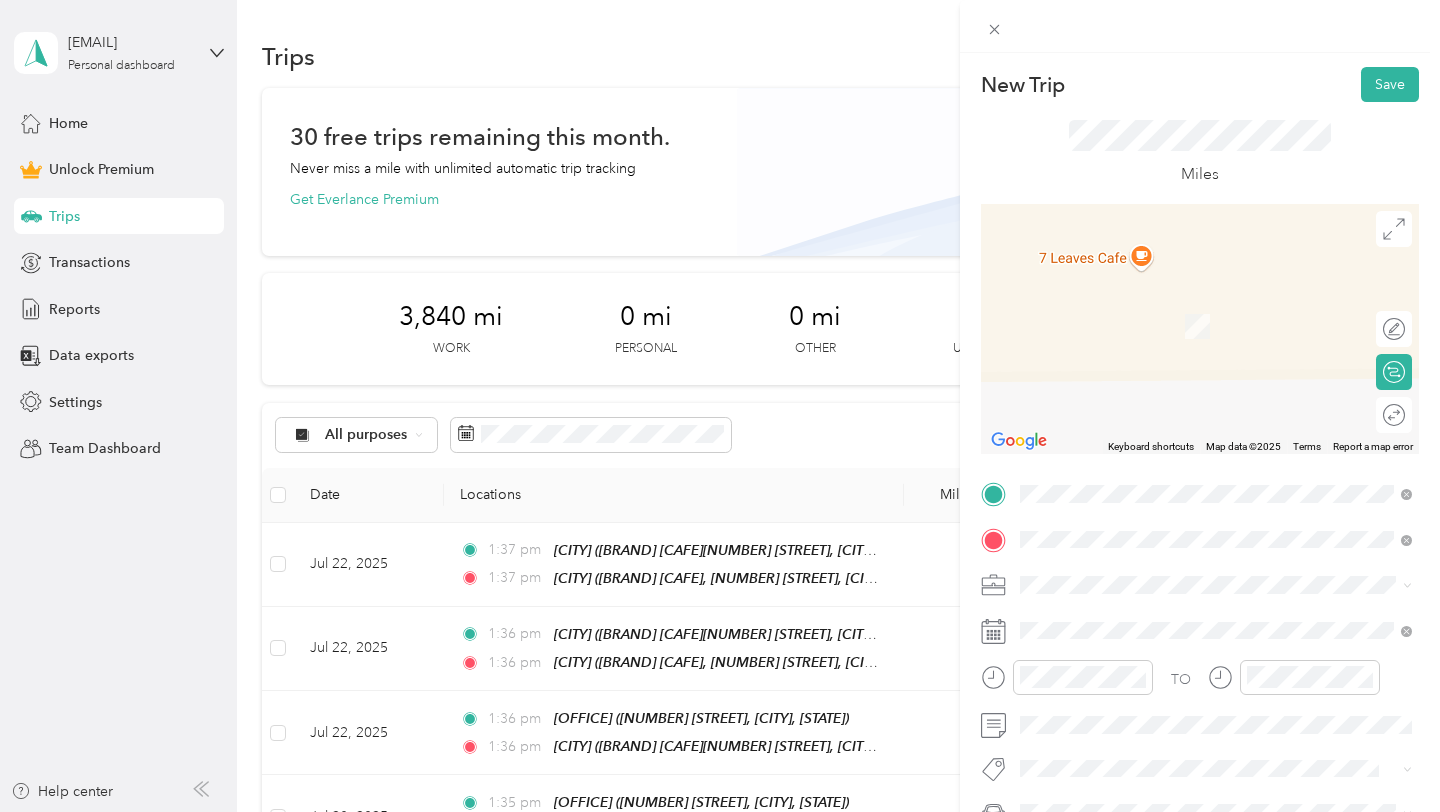 click on "Covina 7 Leaves Cafe, 845 W Cypress St, Covina, CA  91722, United States , 91722, Covina, CA, United States" at bounding box center (1232, 336) 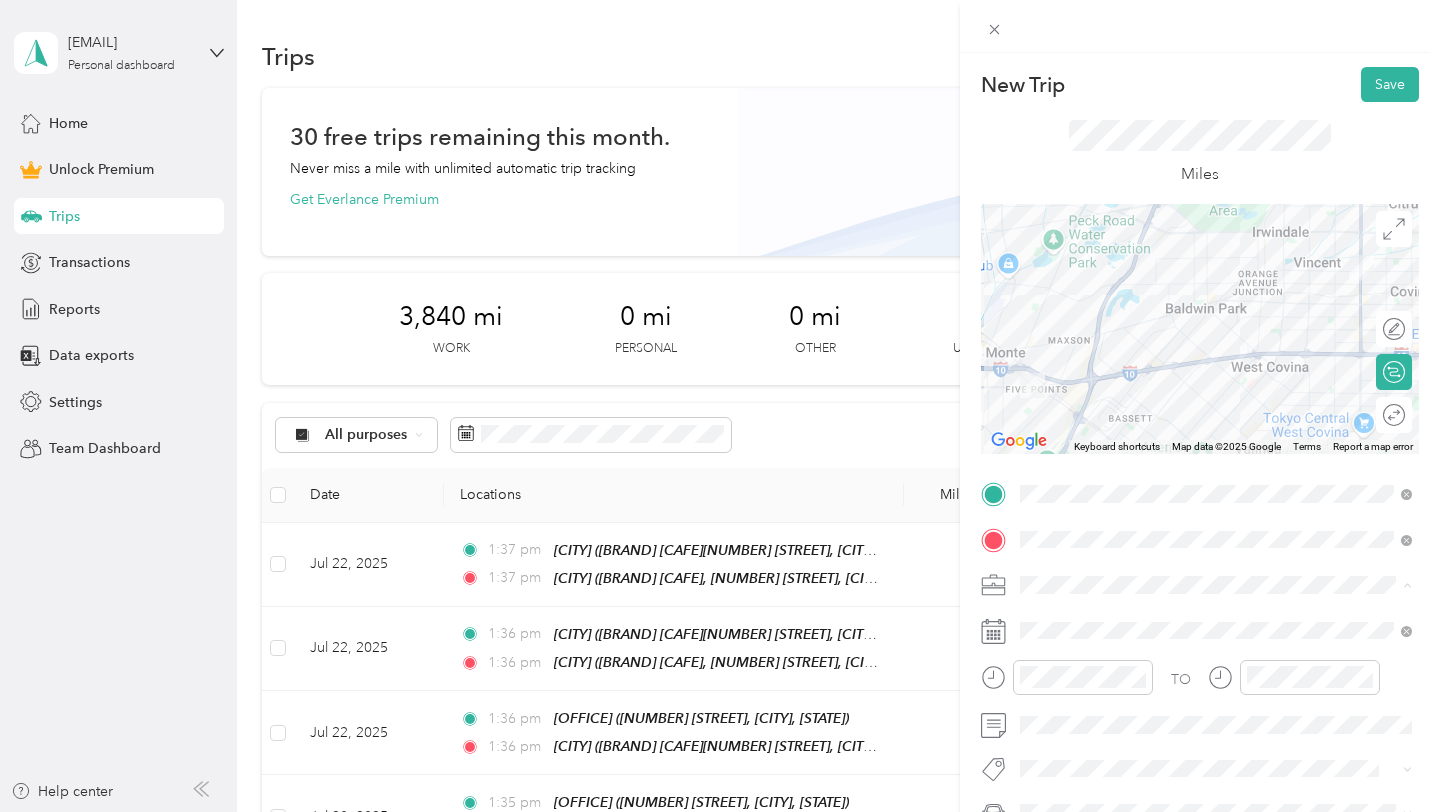 click on "7 Leaves Cafe" at bounding box center (1071, 374) 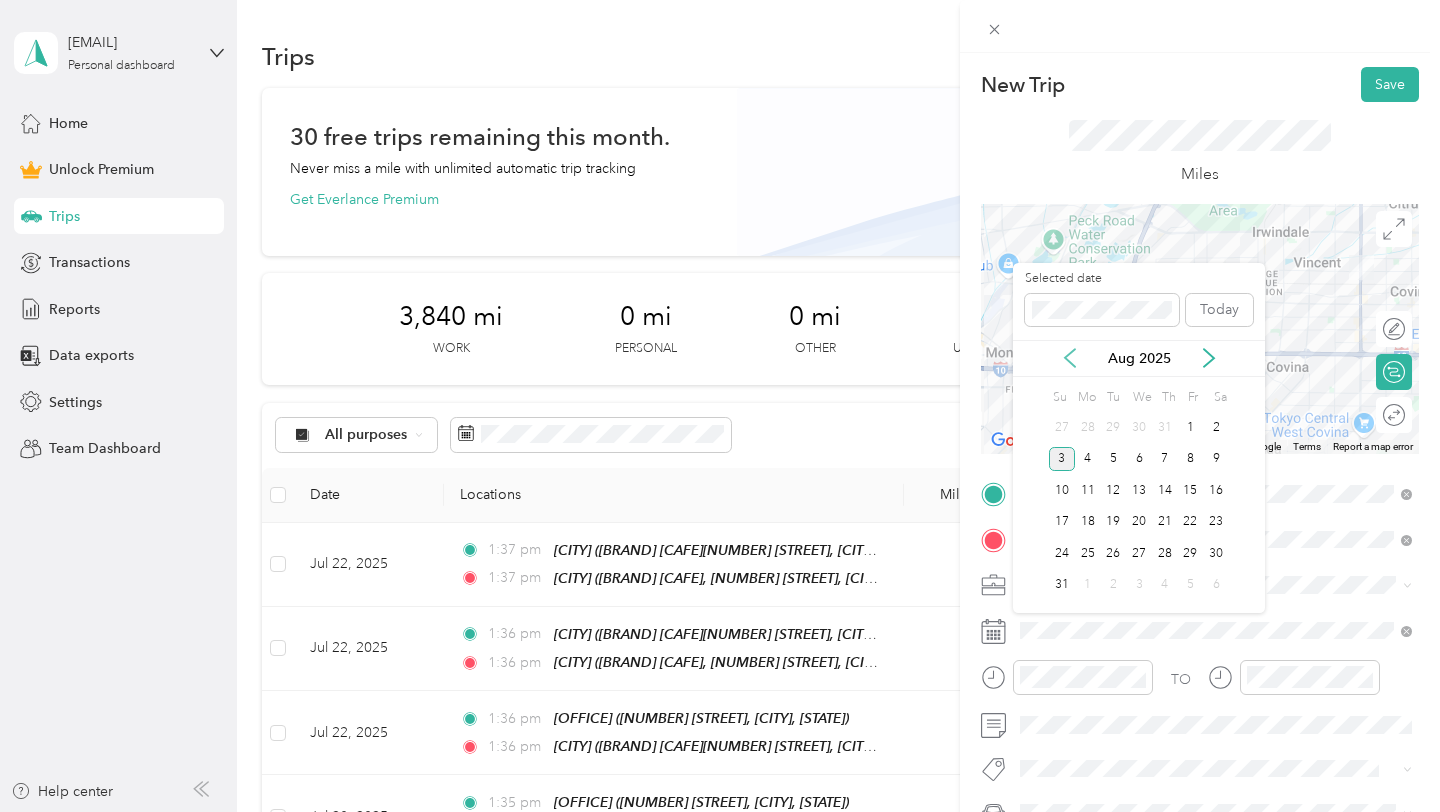 click 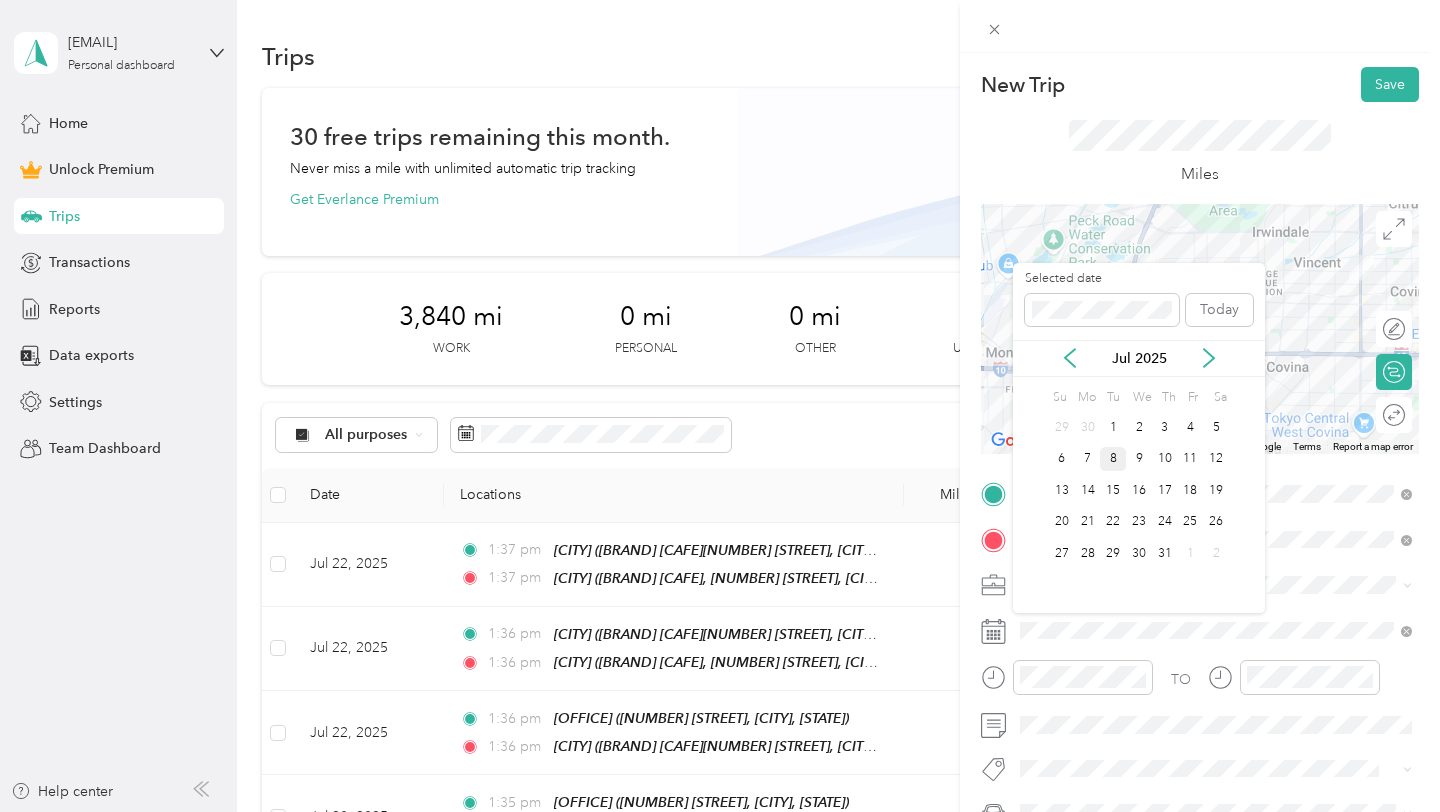 click on "8" at bounding box center (1113, 459) 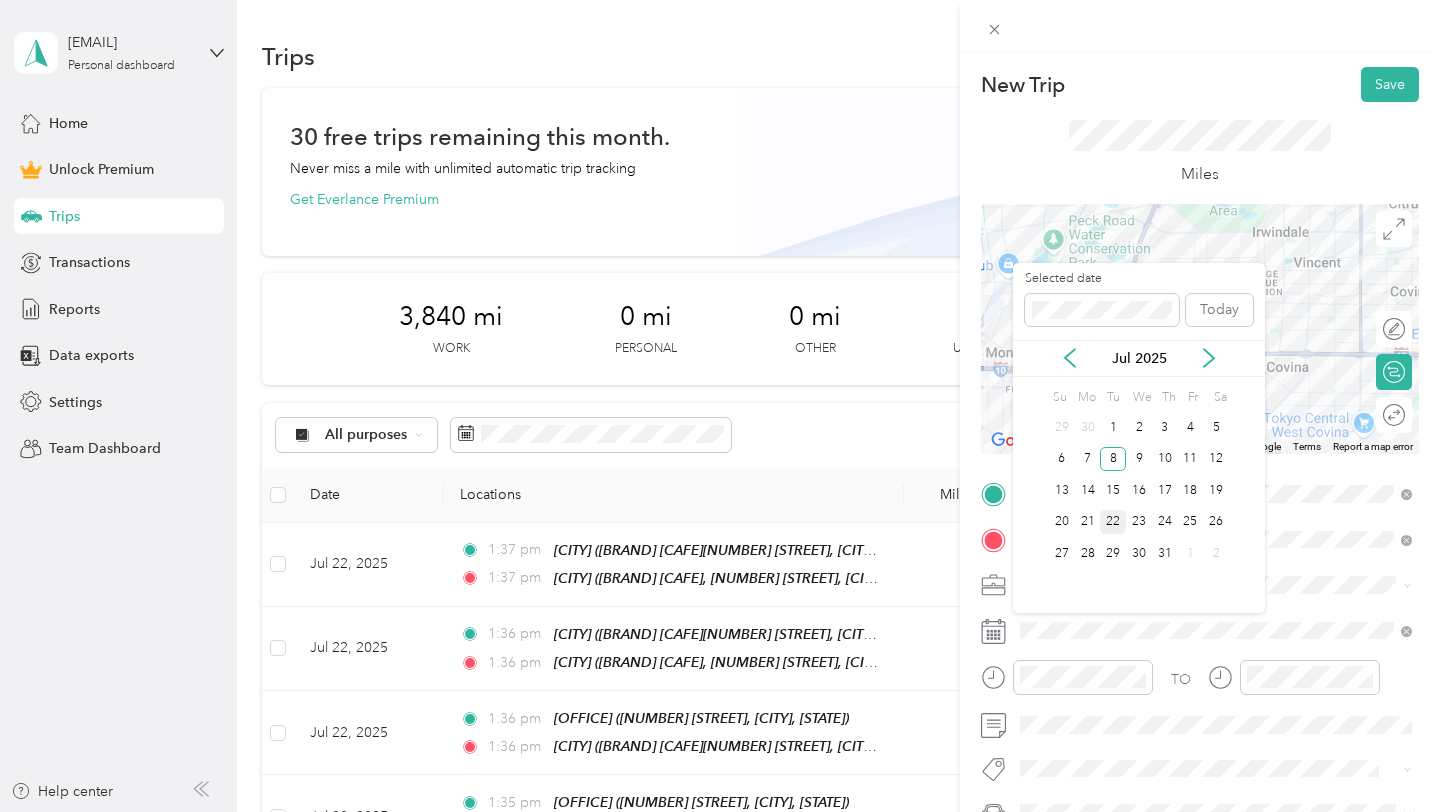 click on "22" at bounding box center [1113, 522] 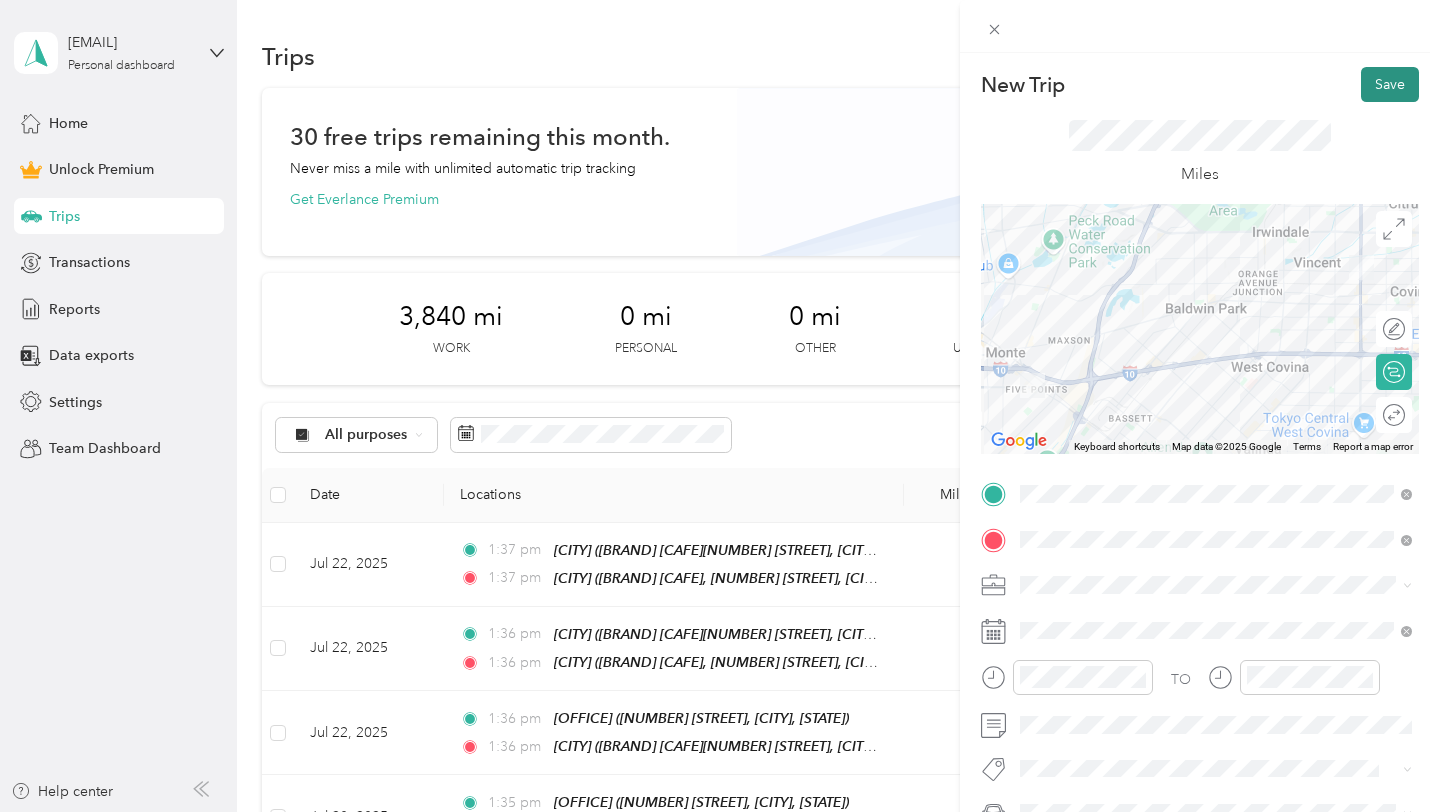 click on "Save" at bounding box center (1390, 84) 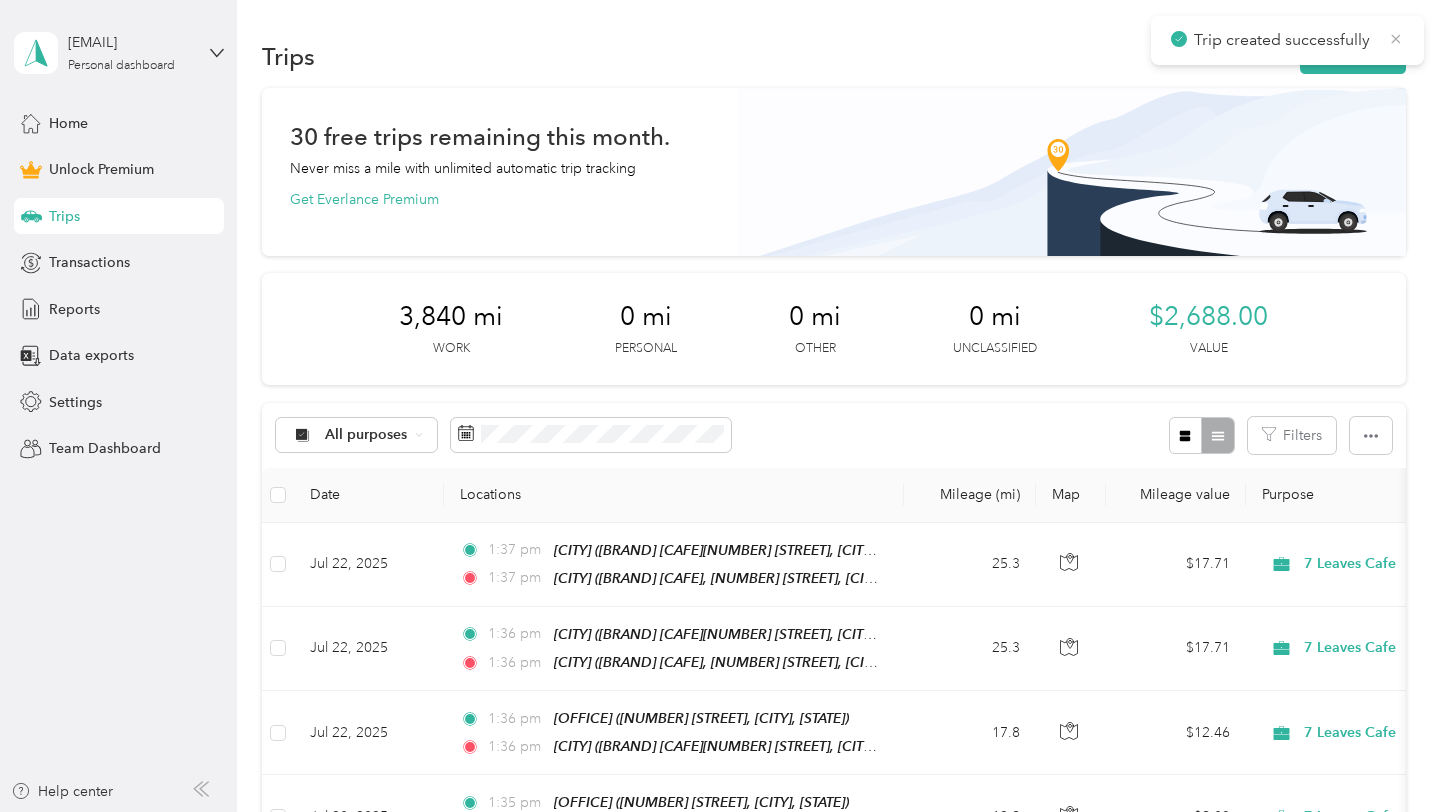 click 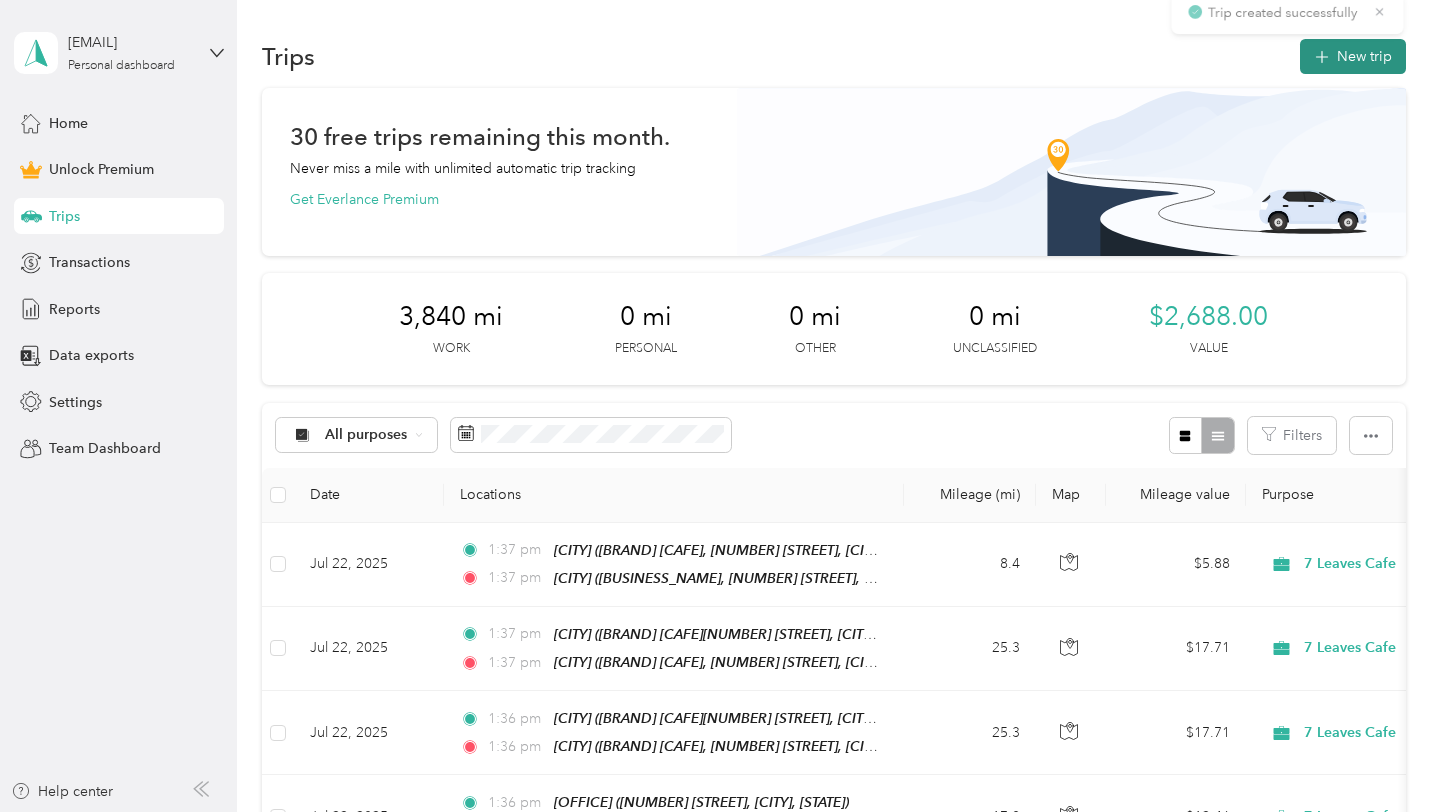 click on "New trip" at bounding box center [1353, 56] 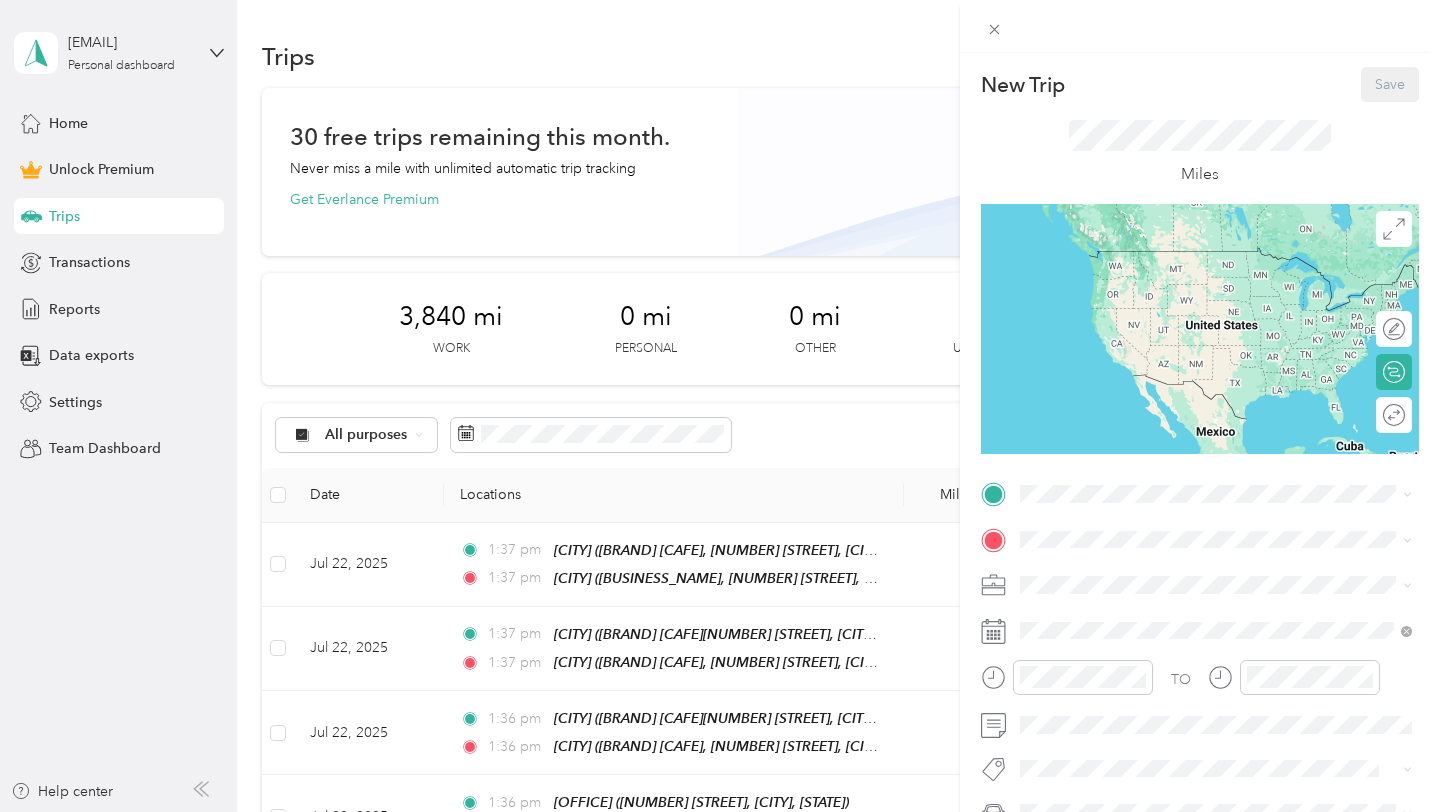 click at bounding box center [1200, 26] 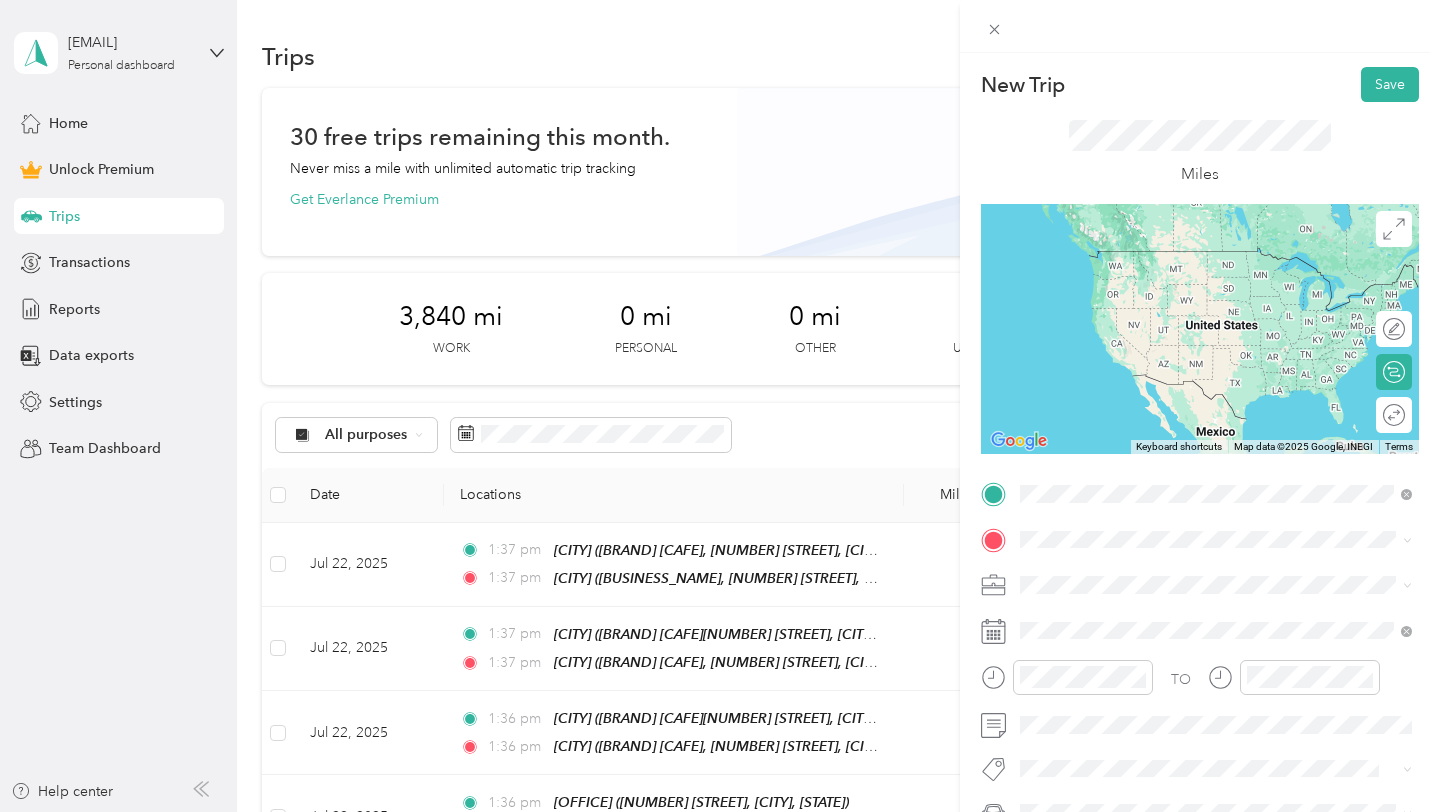 click on "7 Leaves Cafe, 845 W Cypress St, Covina, CA  91722, United States , 91722, Covina, CA, United States" at bounding box center [1211, 616] 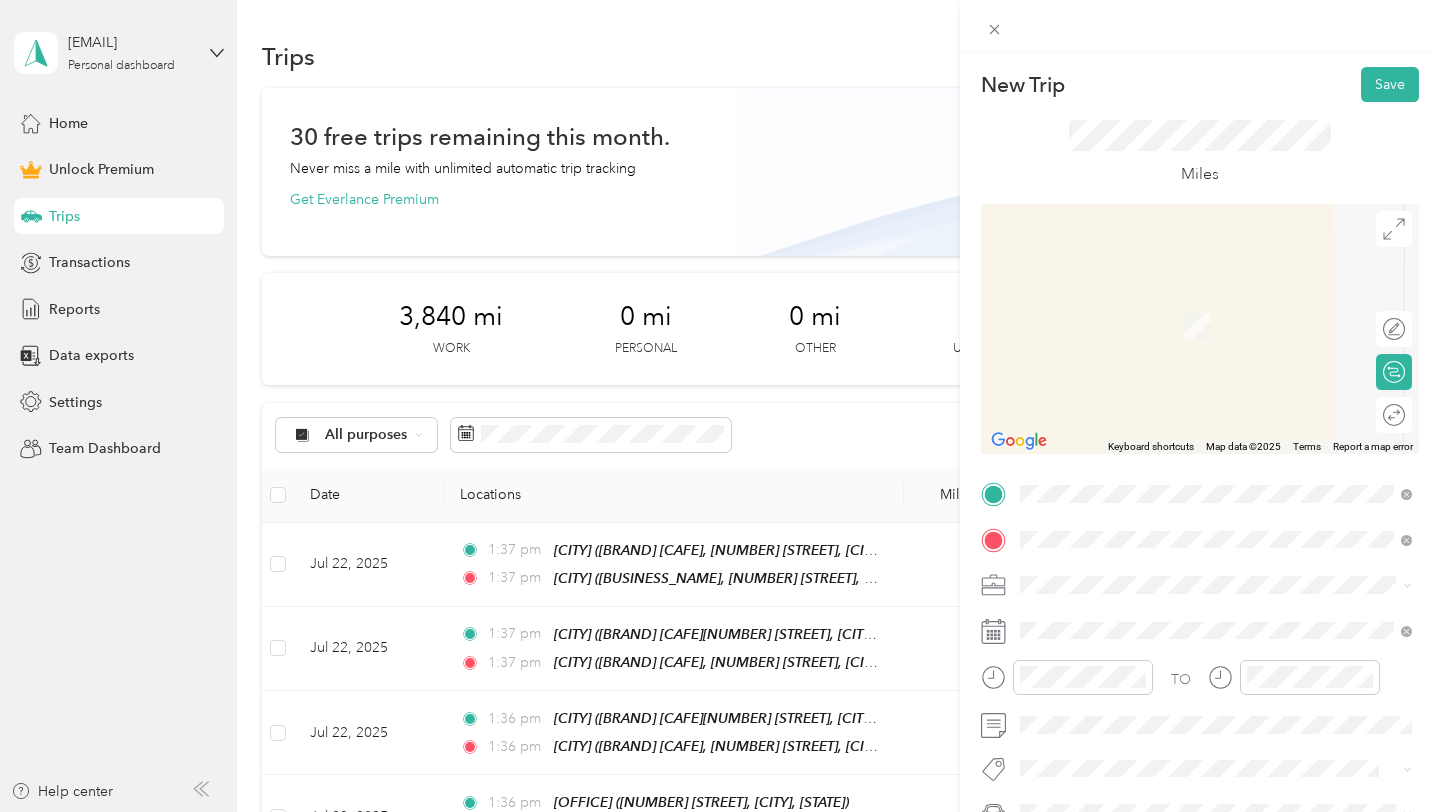 click on "HB Office 16052 Beach Blvd, 92647, Huntington Beach, CA, United States" at bounding box center [1216, 326] 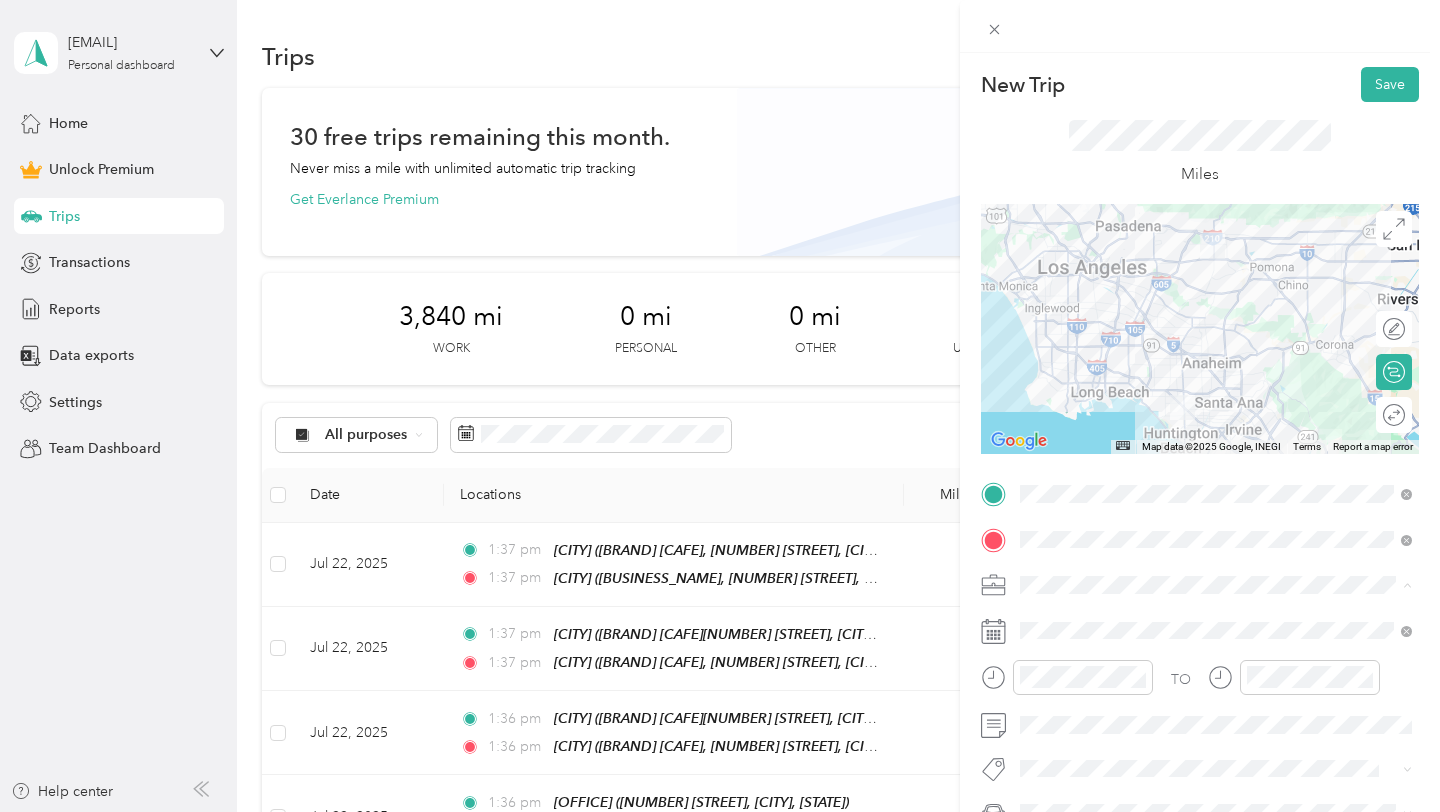click on "7 Leaves Cafe" at bounding box center [1216, 374] 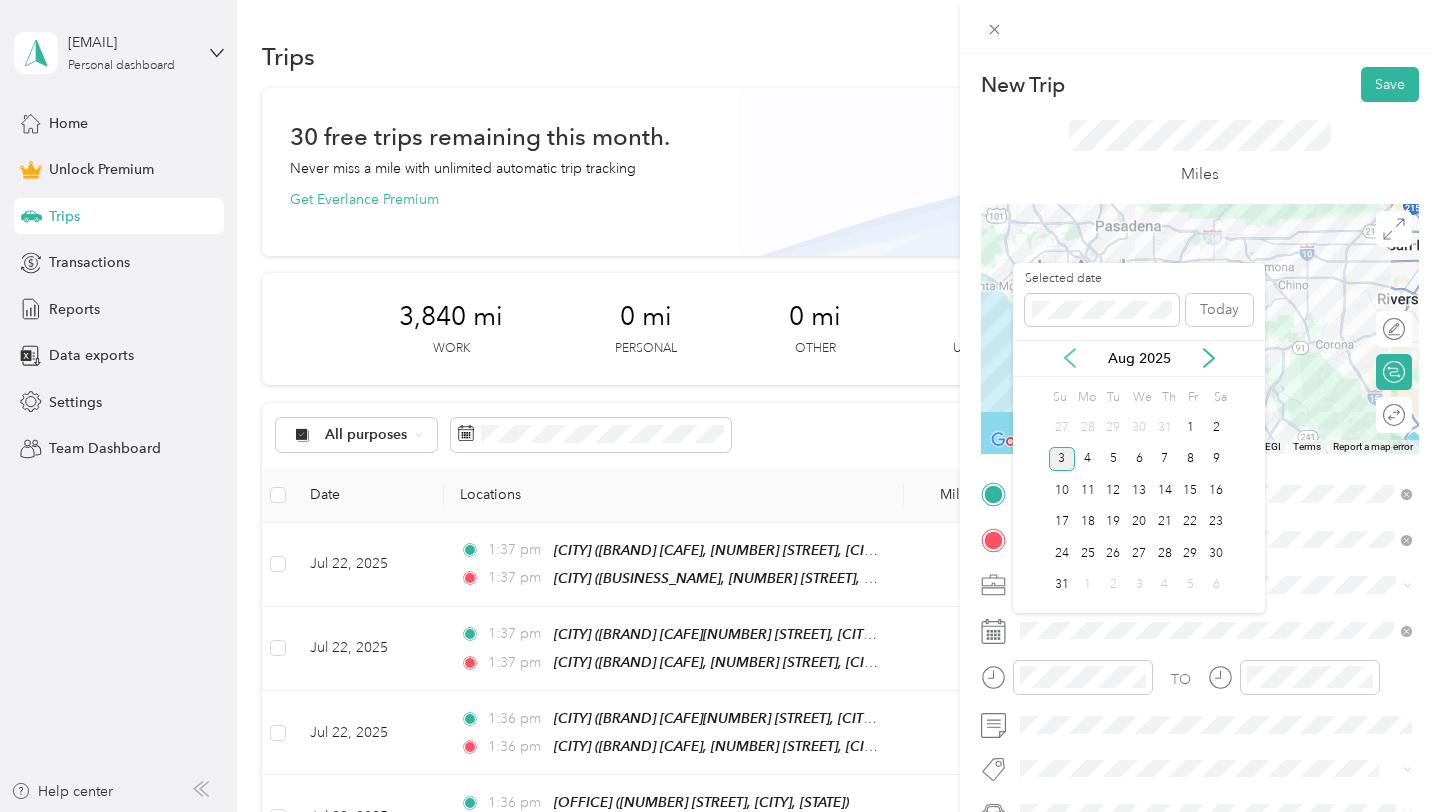 click 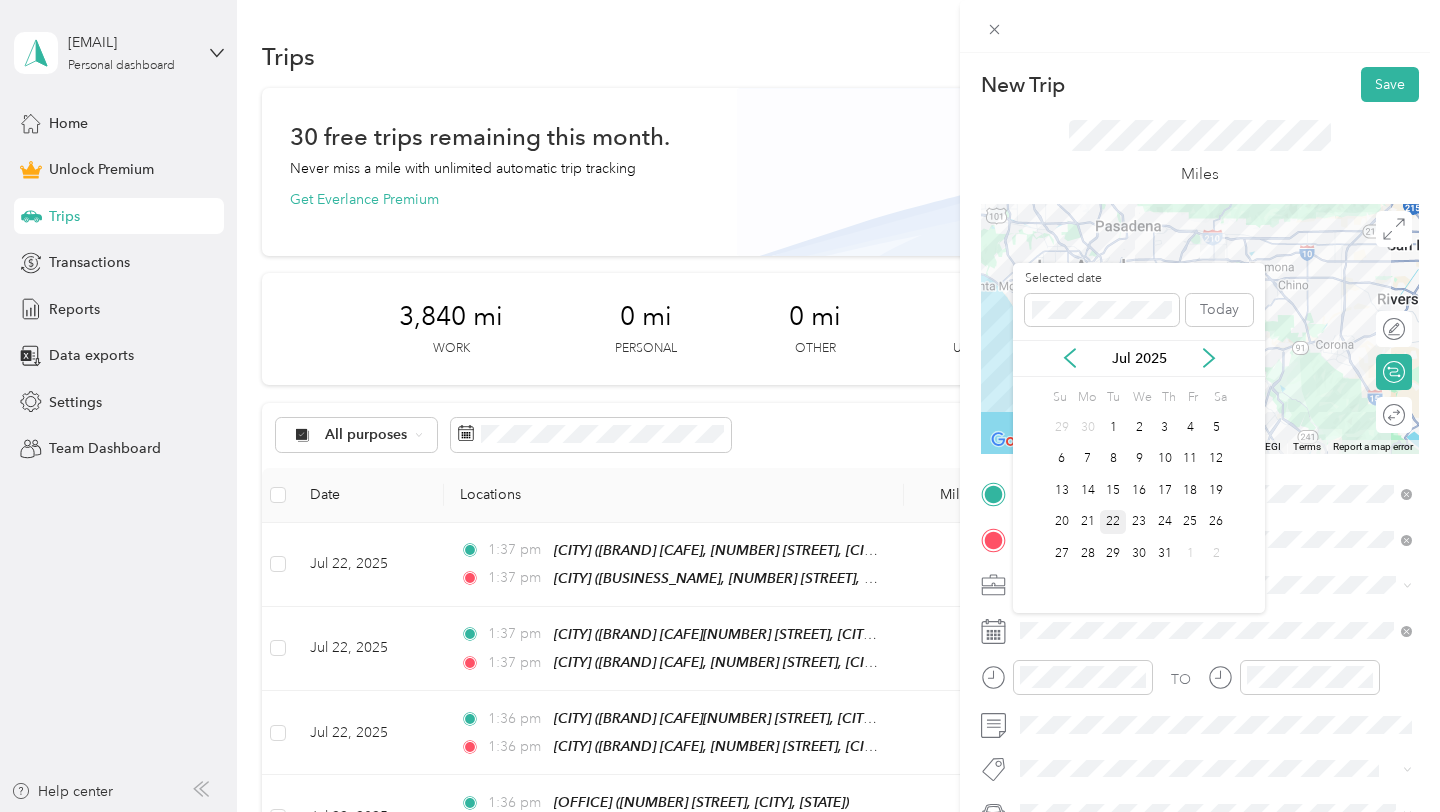 click on "22" at bounding box center (1113, 522) 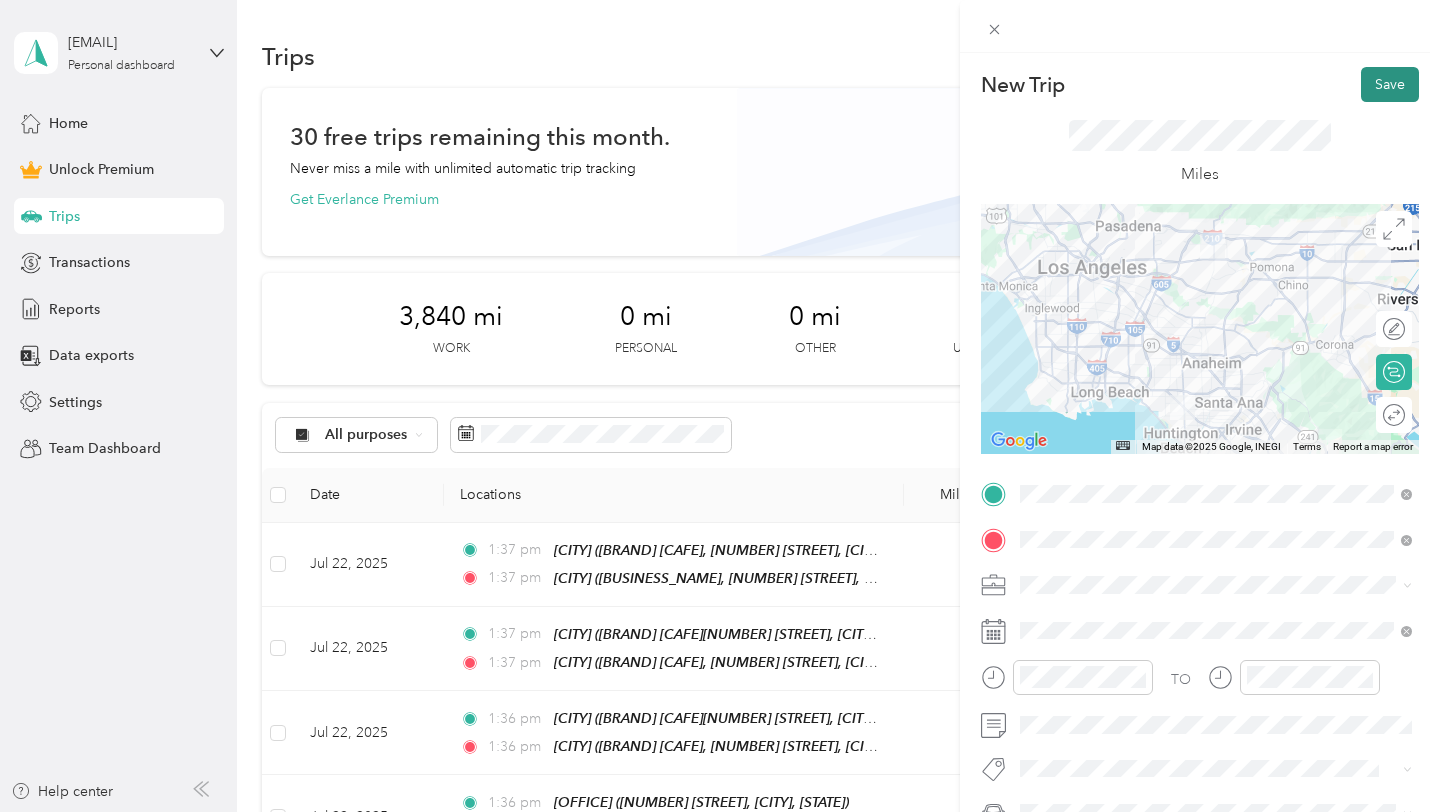 click on "Save" at bounding box center (1390, 84) 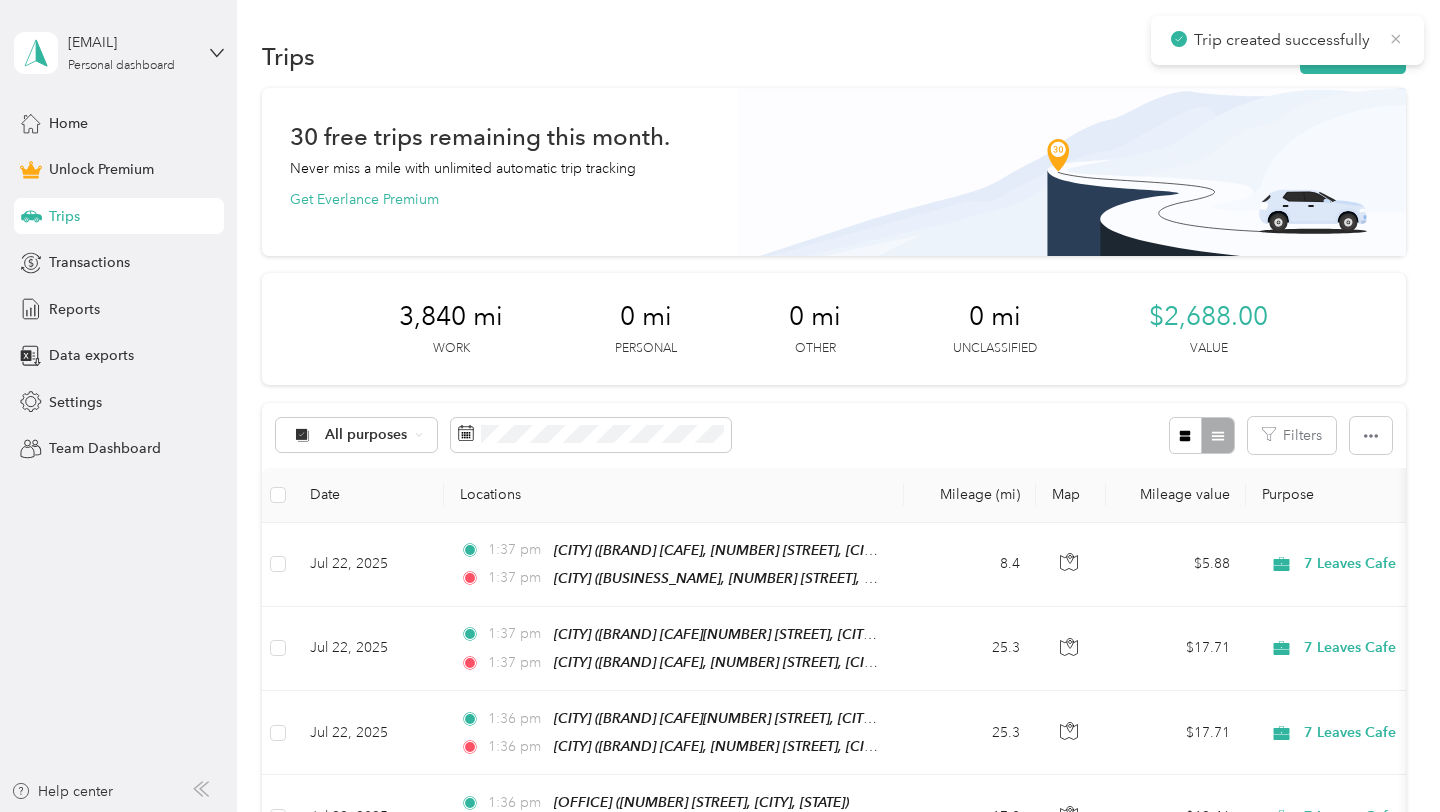 click 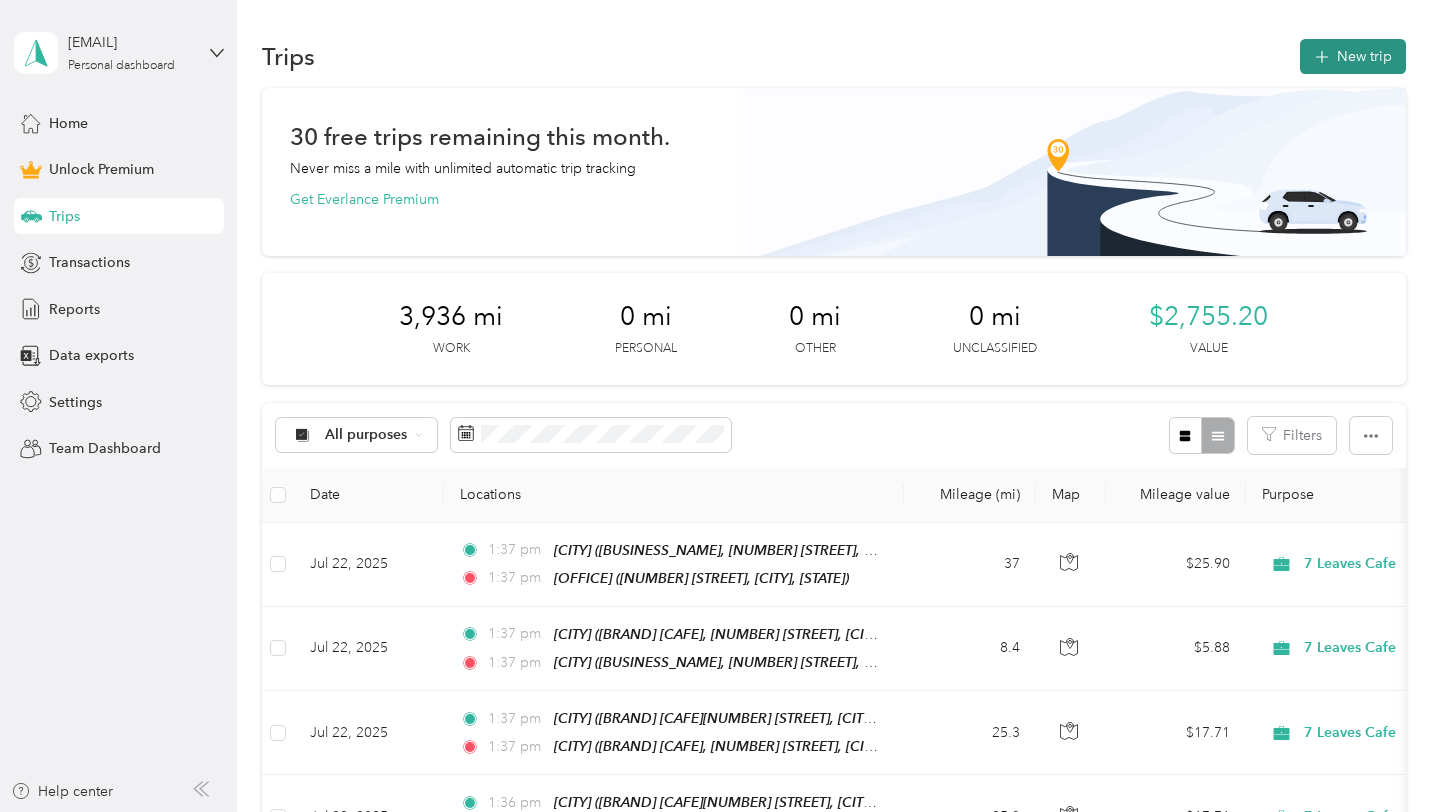 click on "New trip" at bounding box center (1353, 56) 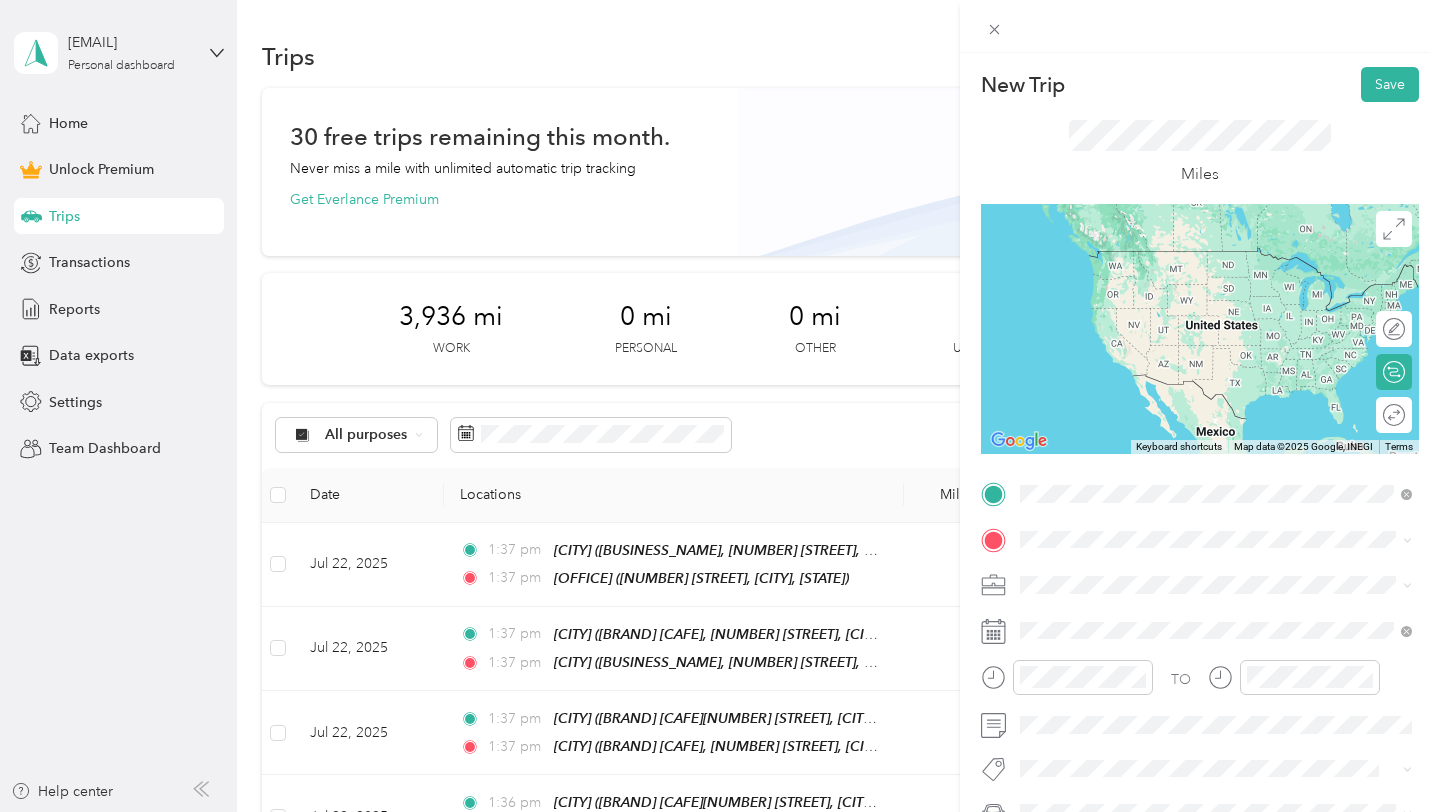 click on "16052 Beach Blvd, 92647, Huntington Beach, CA, United States" at bounding box center (1204, 606) 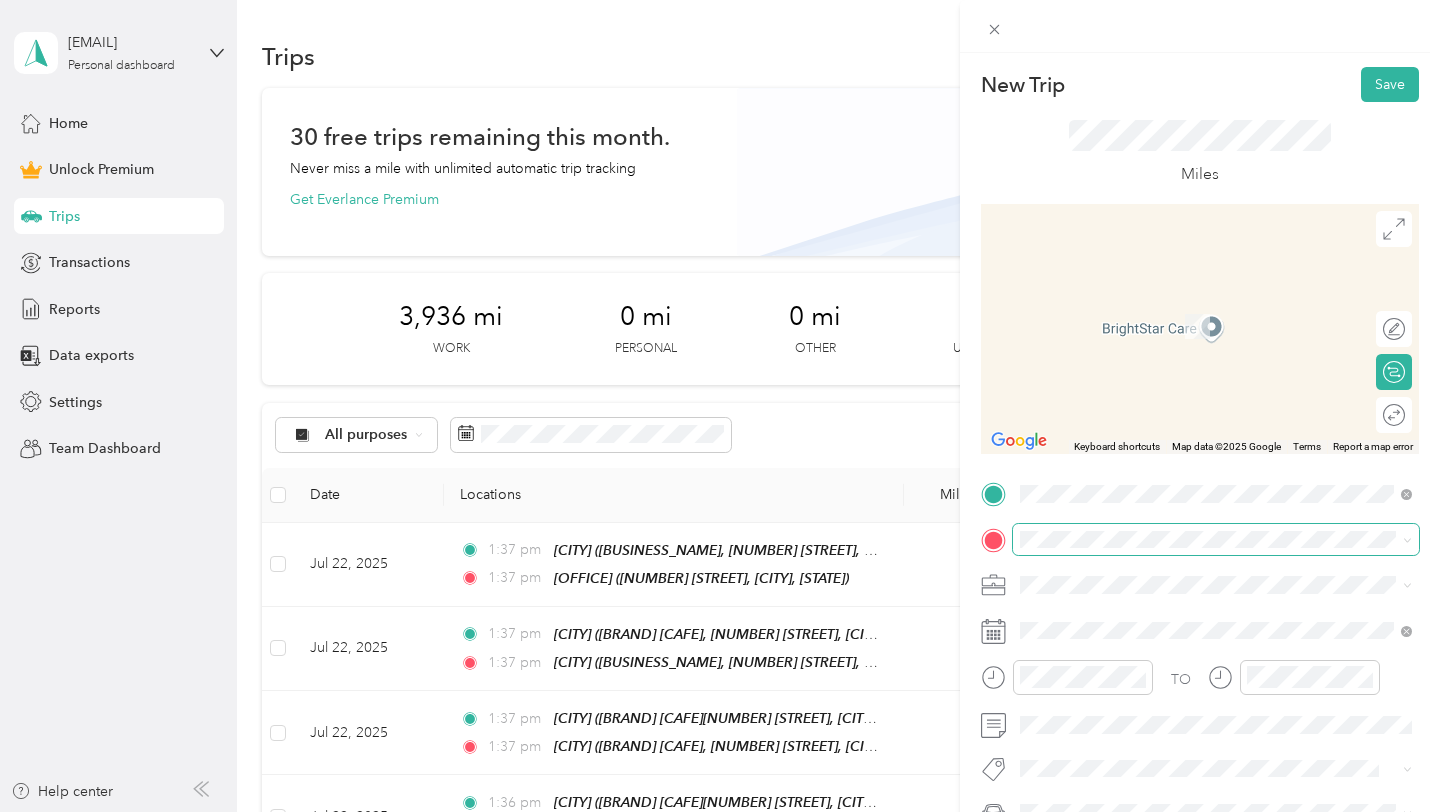 click at bounding box center [1216, 540] 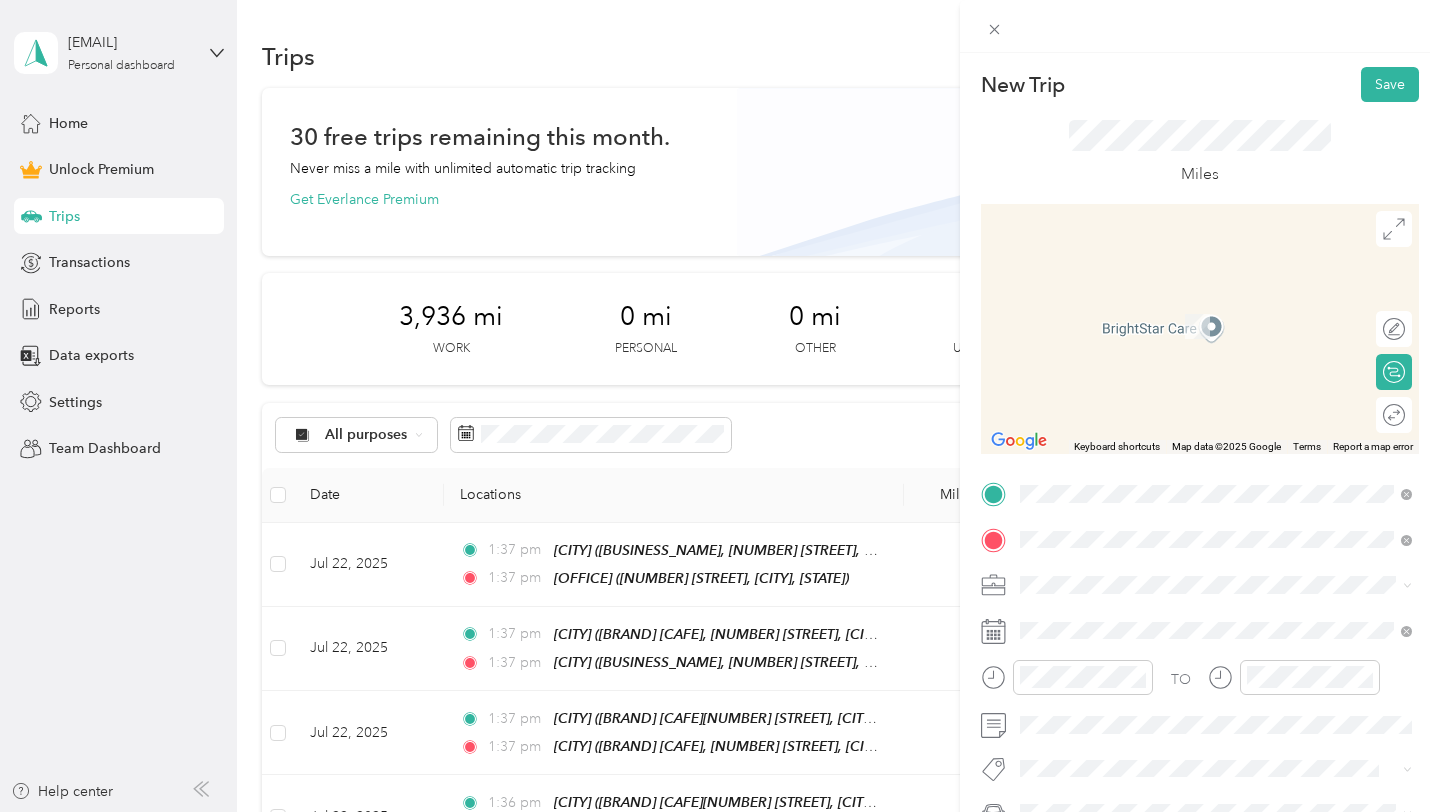click on "7 Leaves Cafe, 3033 Bristol St, Unit L, Costa Mesa, CA 92626, United States , 92626, Costa Mesa, CA, United States" at bounding box center (1212, 346) 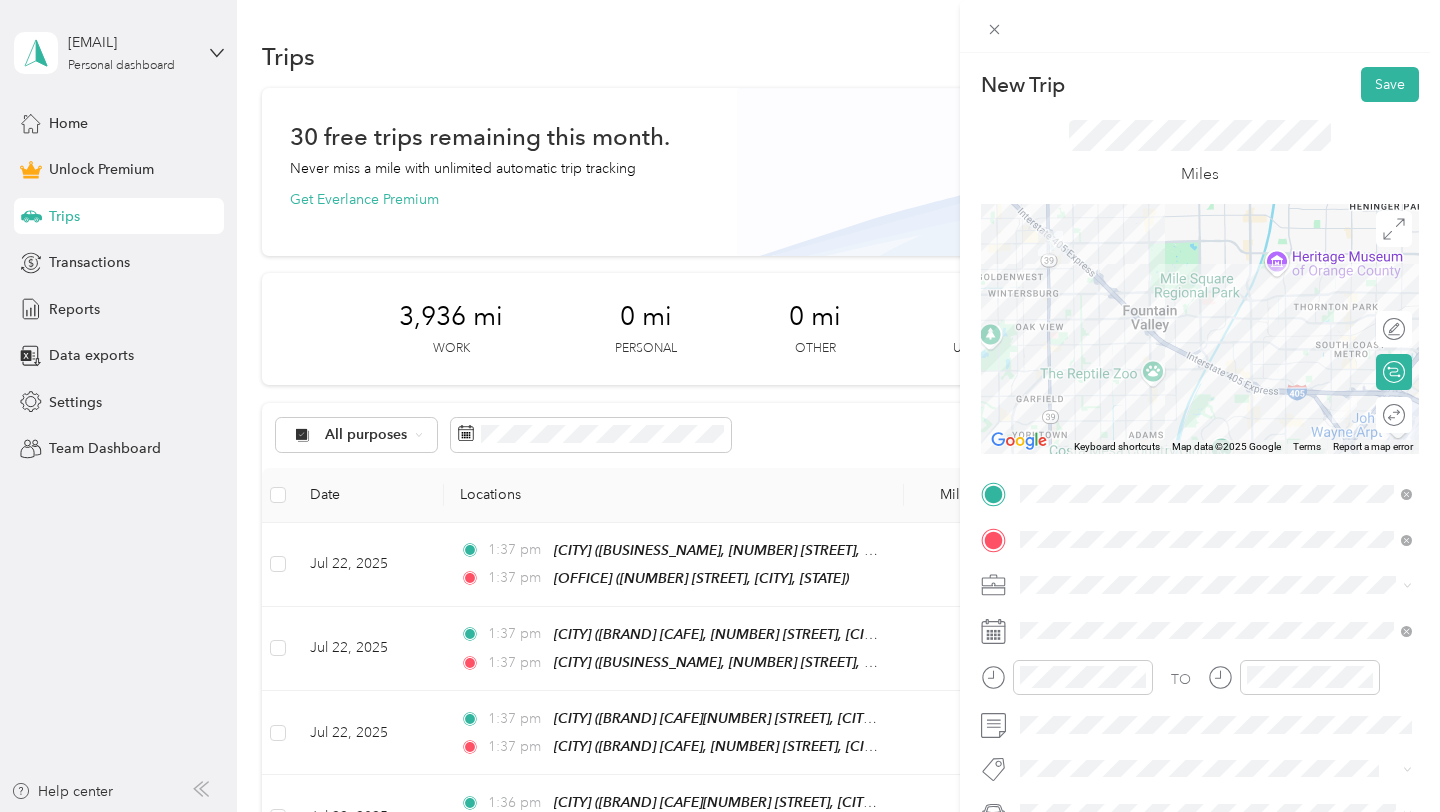 click on "7 Leaves Cafe" at bounding box center [1216, 374] 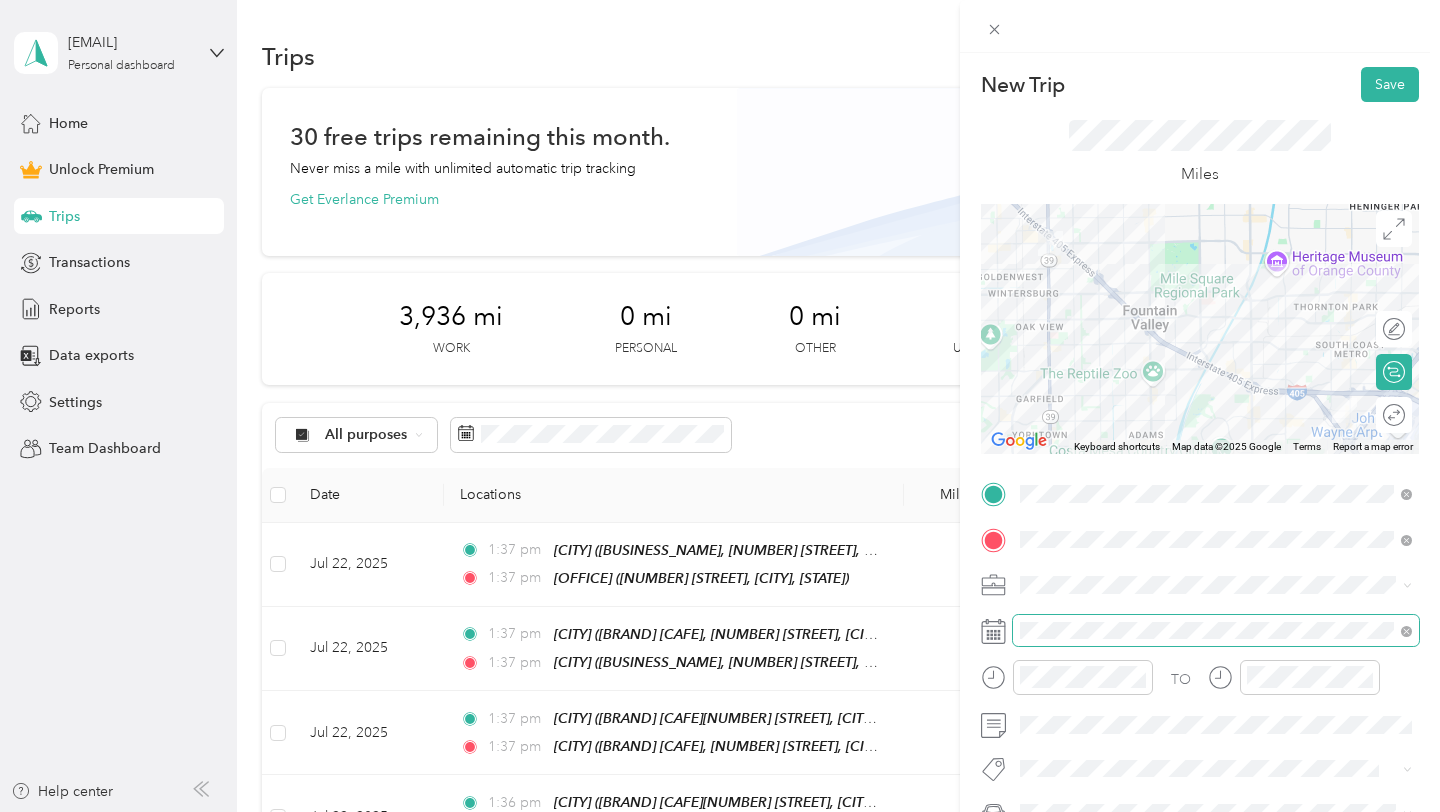 click at bounding box center [1216, 631] 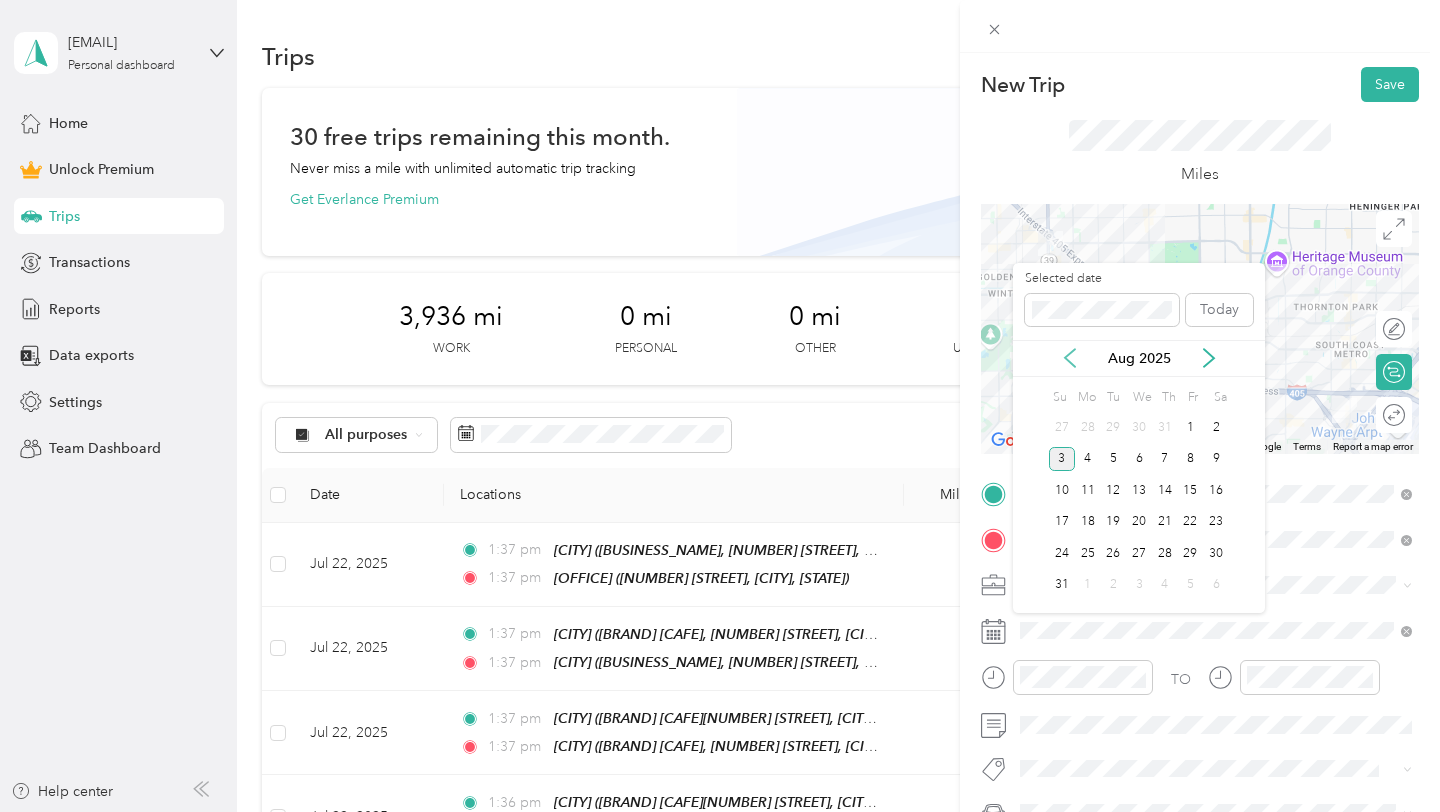 click 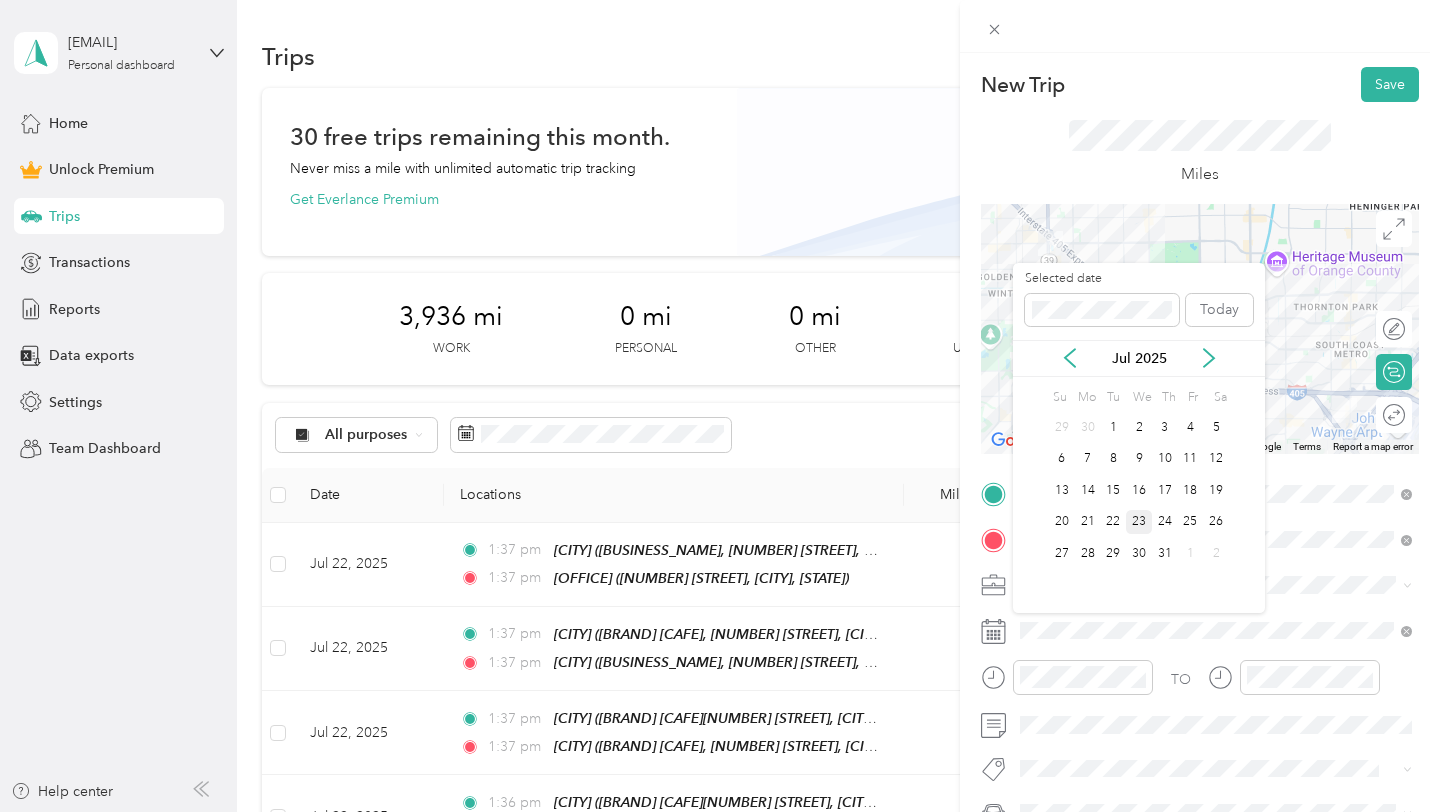click on "23" at bounding box center (1139, 522) 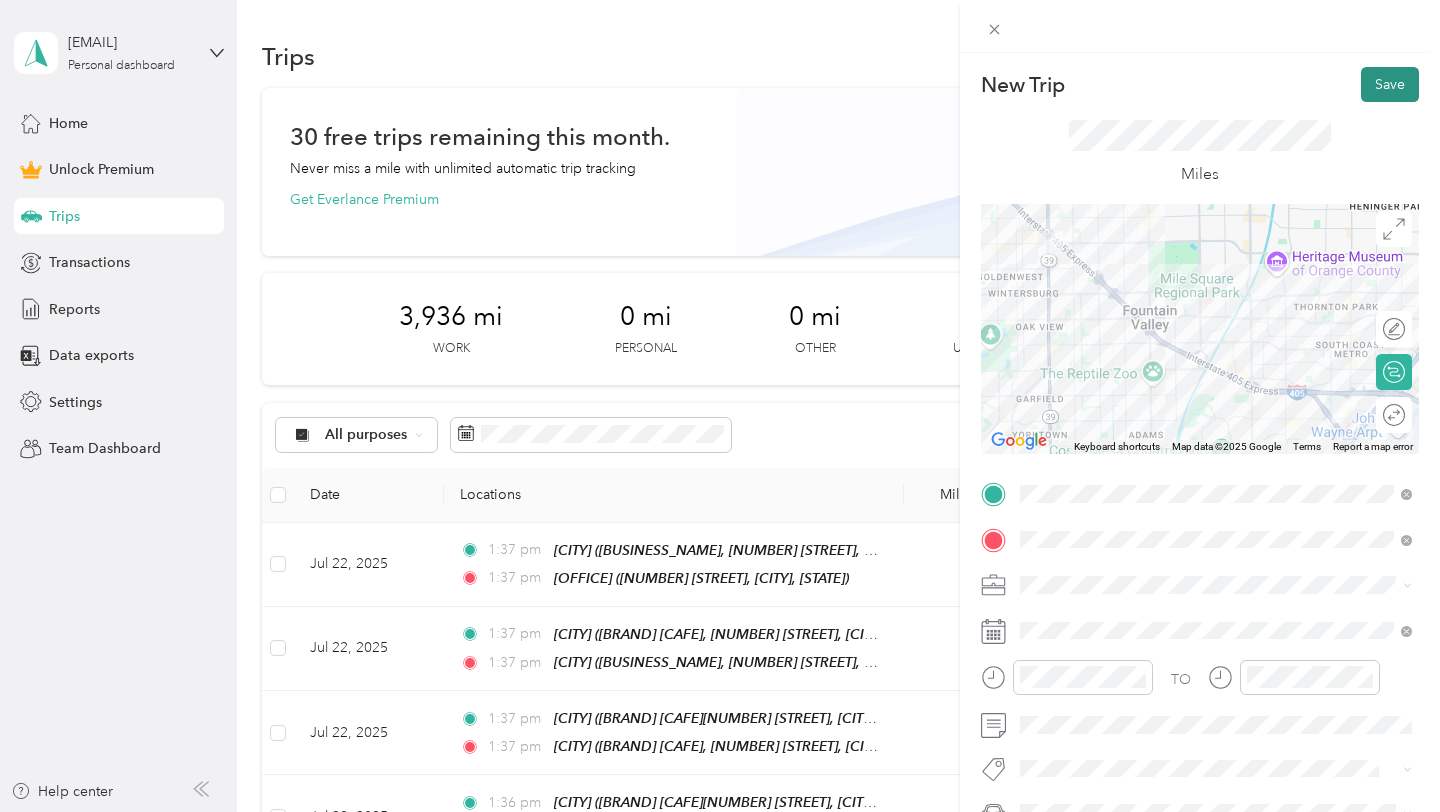 click on "Save" at bounding box center [1390, 84] 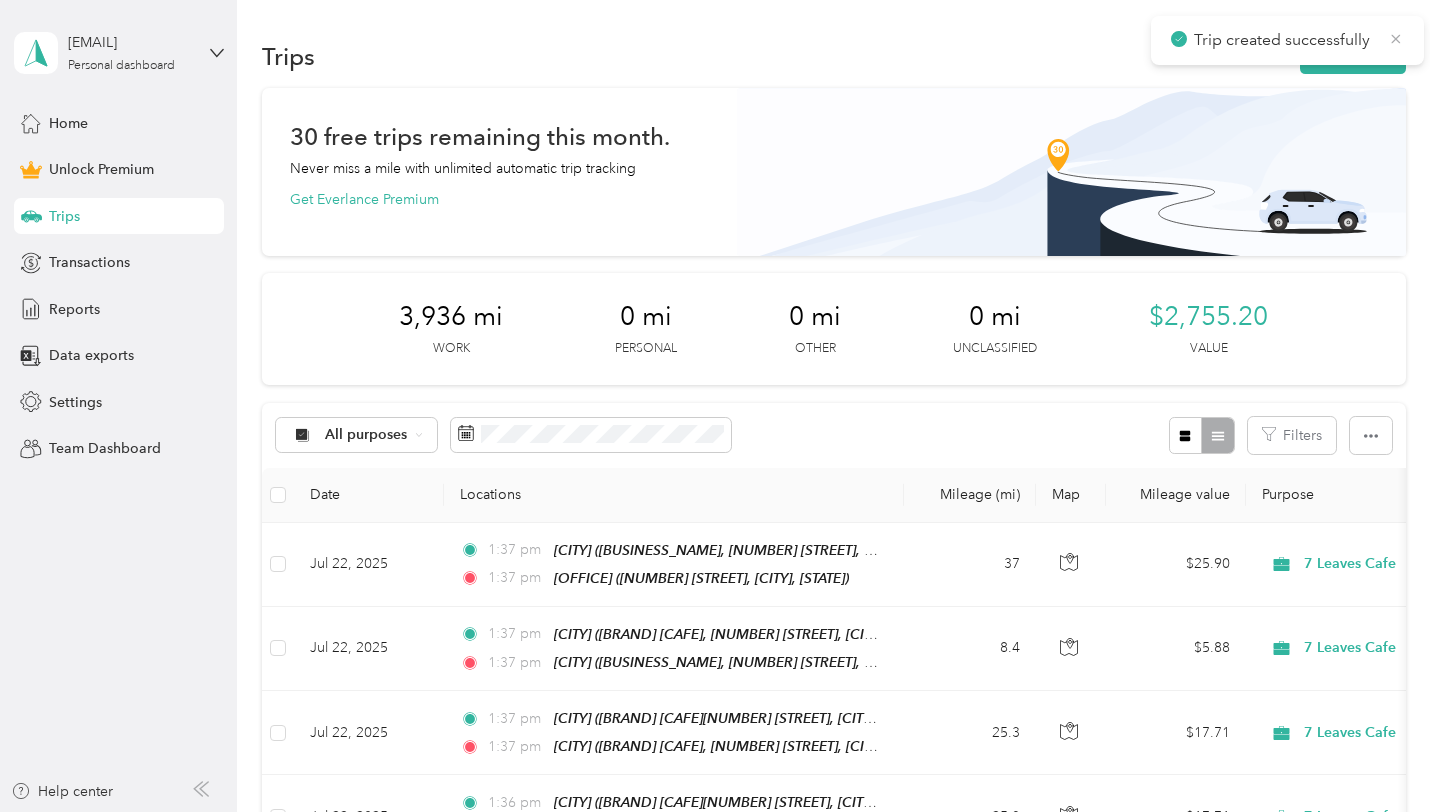 click 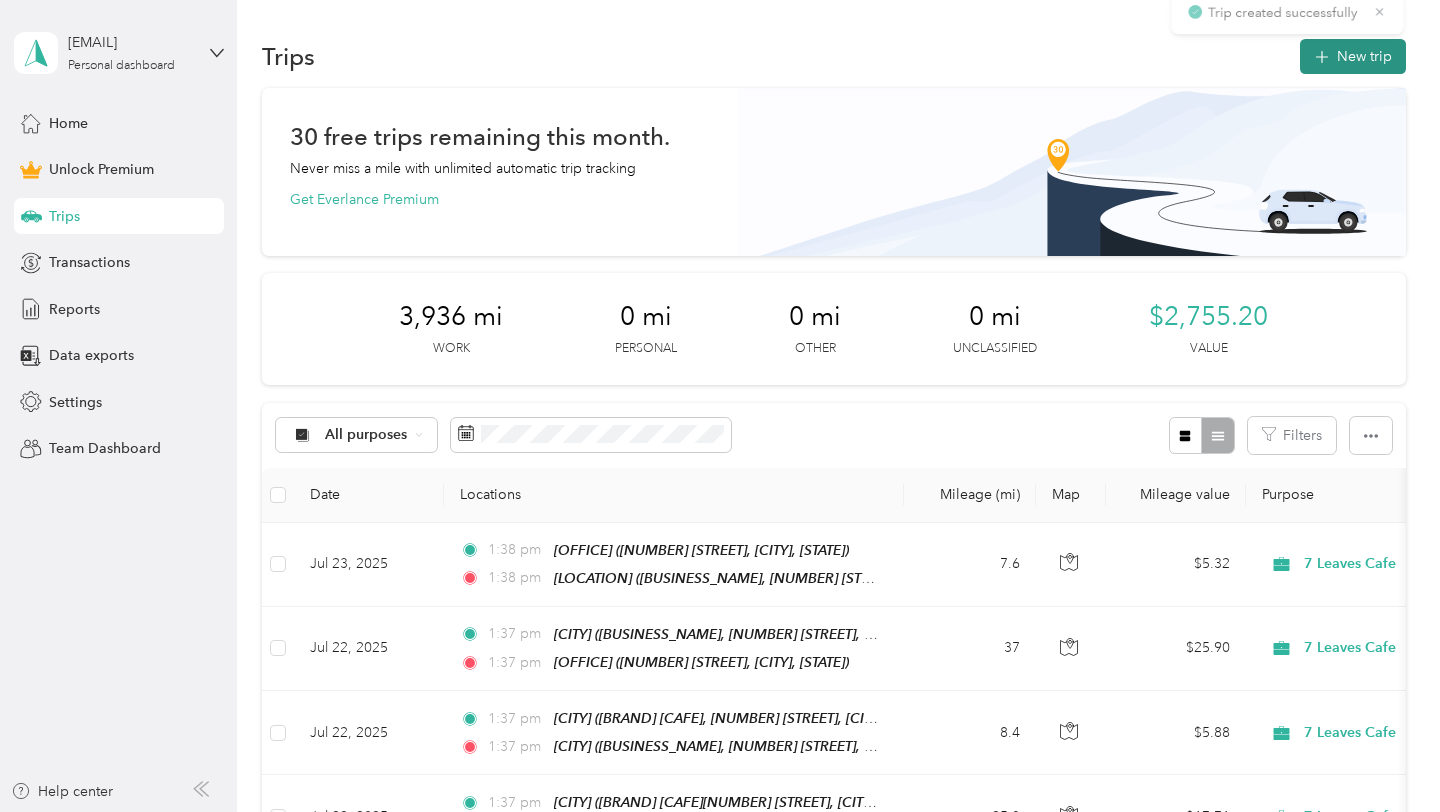 click on "New trip" at bounding box center (1353, 56) 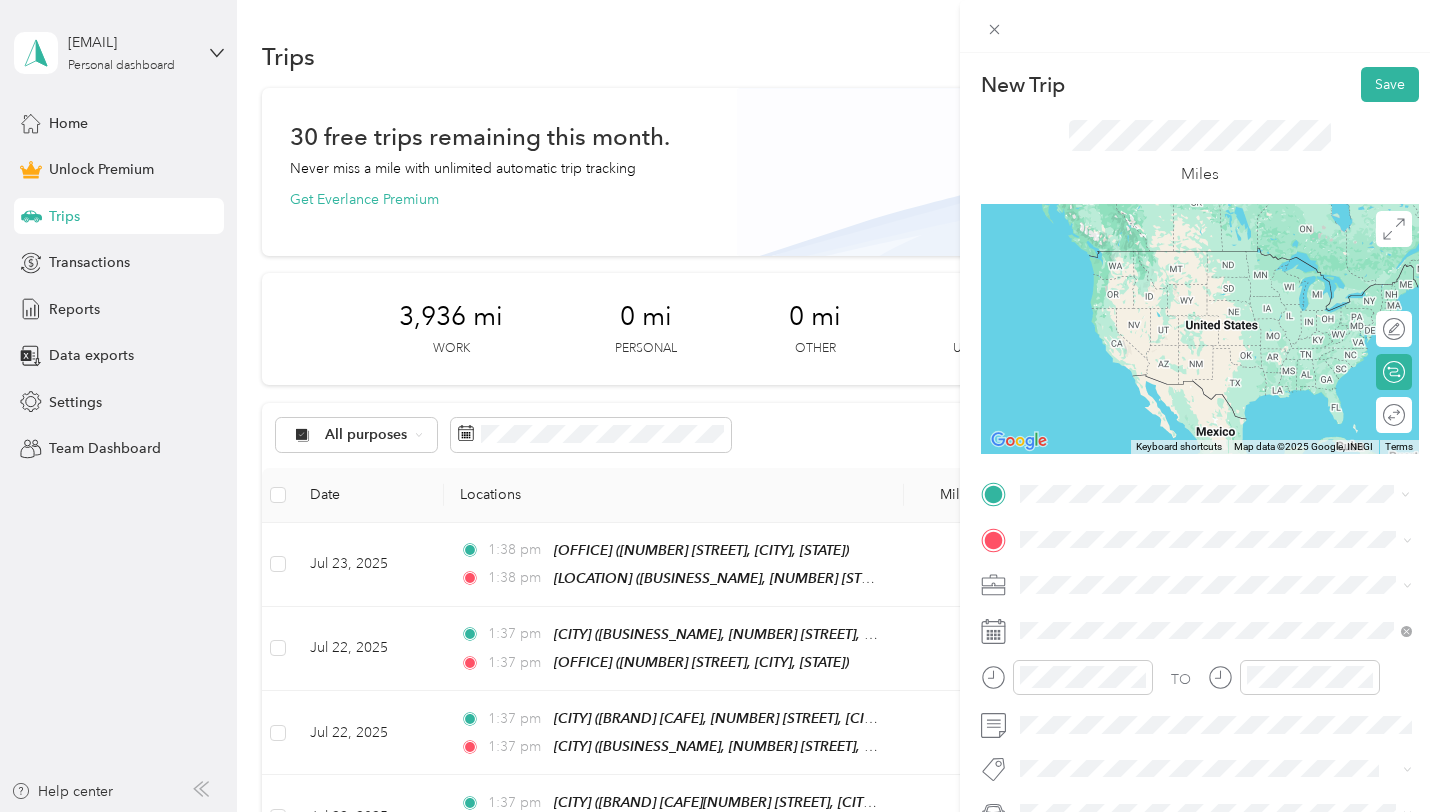 click on "Bristol 7 Leaves Cafe, 3033 Bristol St, Unit L, Costa Mesa, CA 92626, United States , 92626, Costa Mesa, CA, United States" at bounding box center (1232, 606) 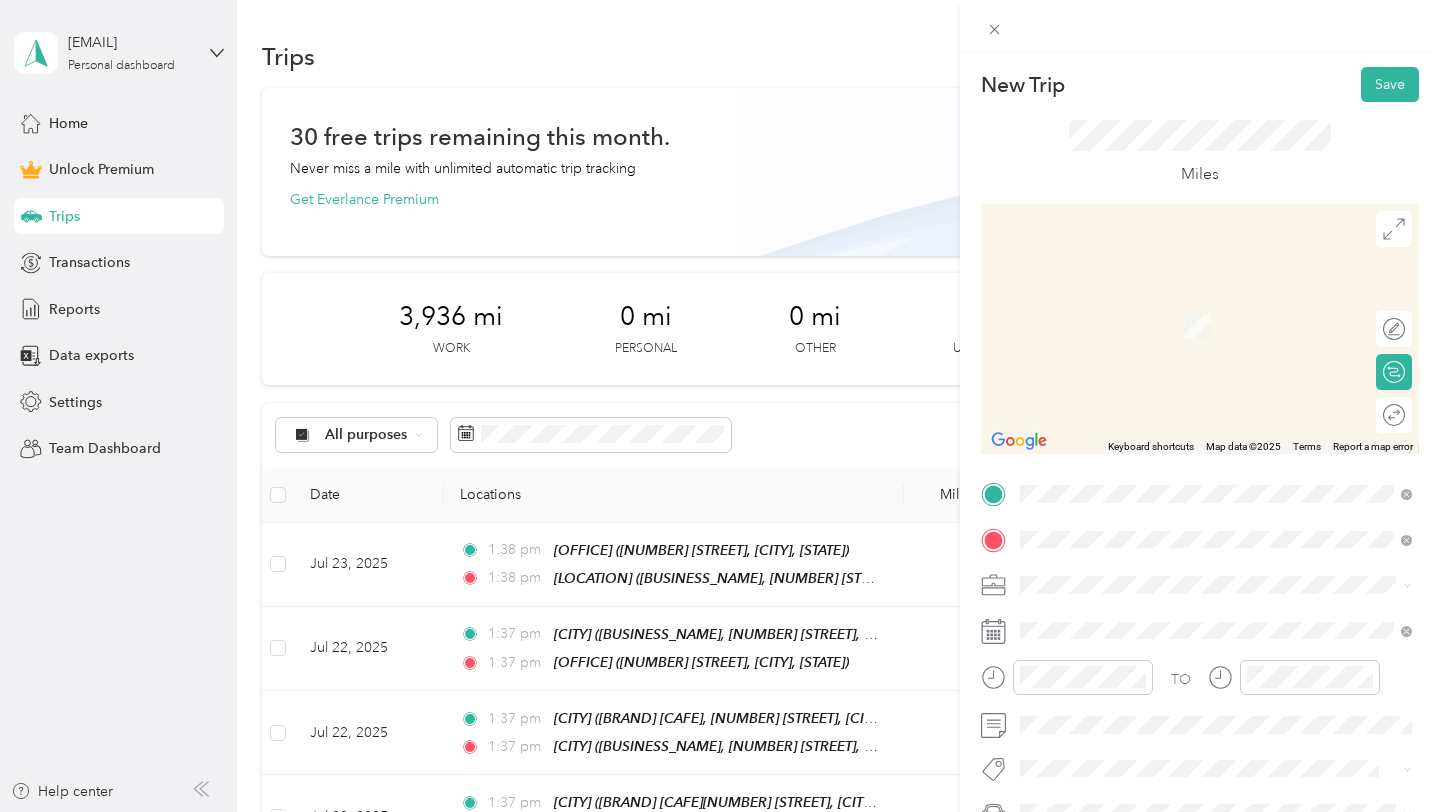 click on "HB Office 16052 Beach Blvd, 92647, Huntington Beach, CA, United States" at bounding box center [1232, 325] 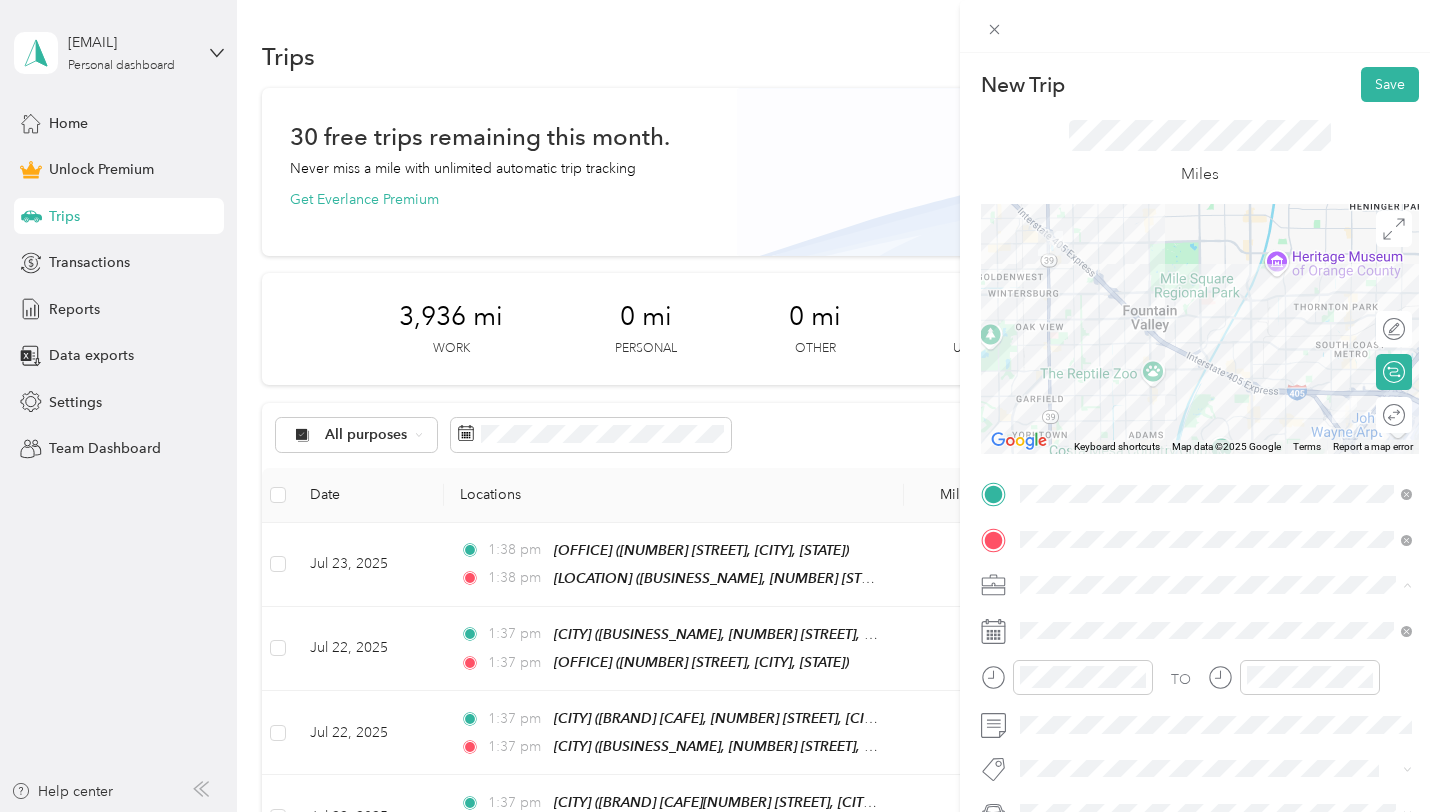 click on "7 Leaves Cafe" at bounding box center [1071, 374] 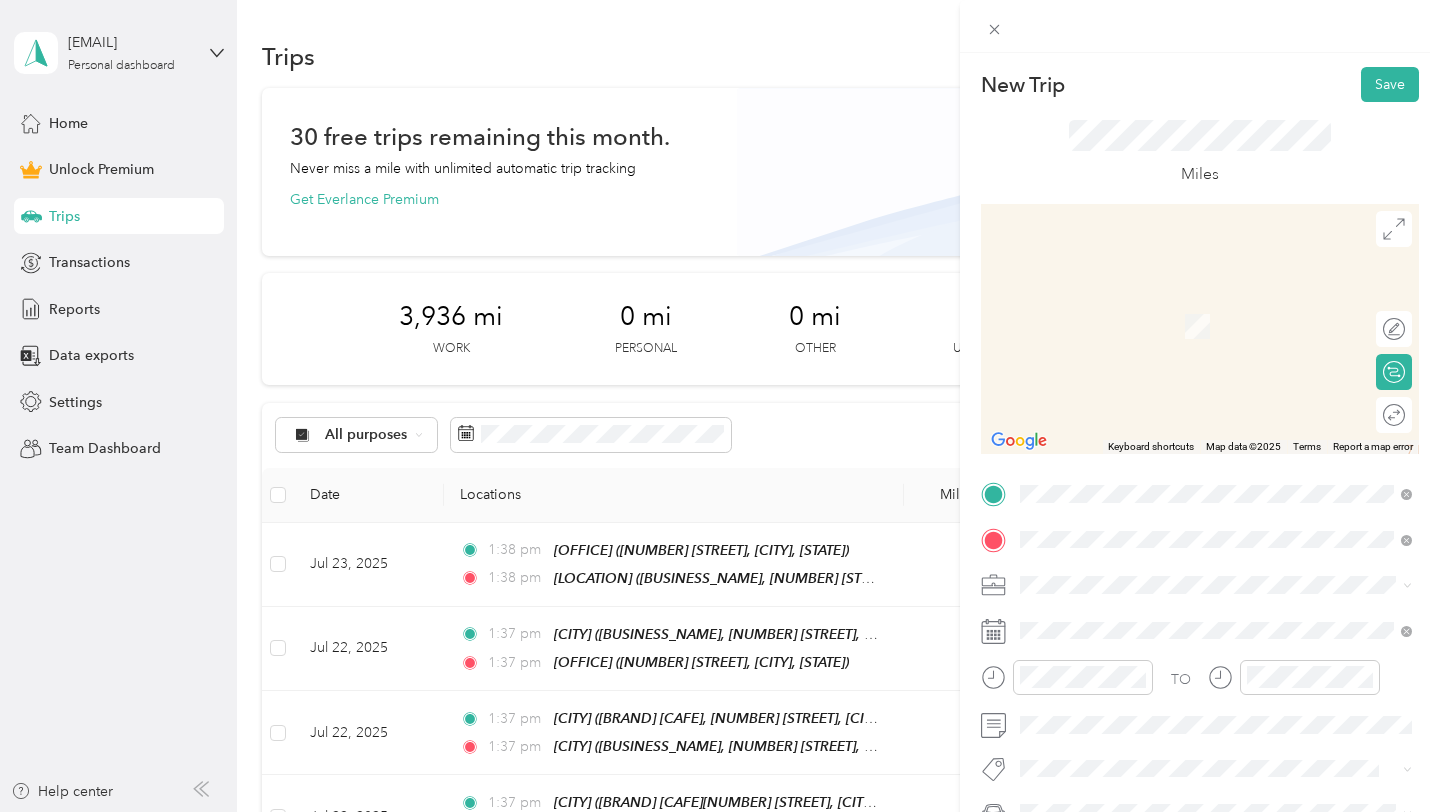 click on "Artisan 10065 Garfield Avenue, 92708, Fountain Valley, California, United States" at bounding box center (1232, 430) 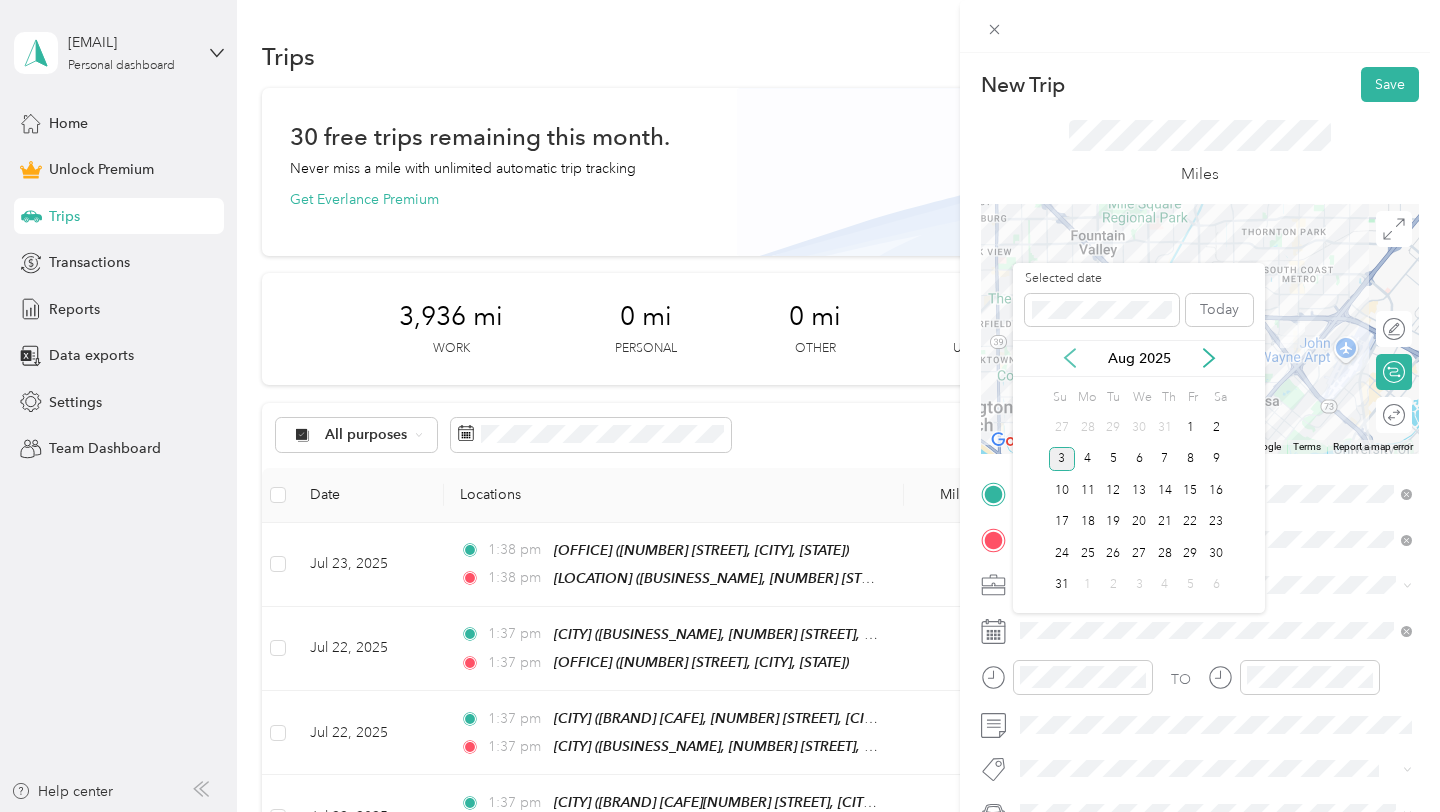 click 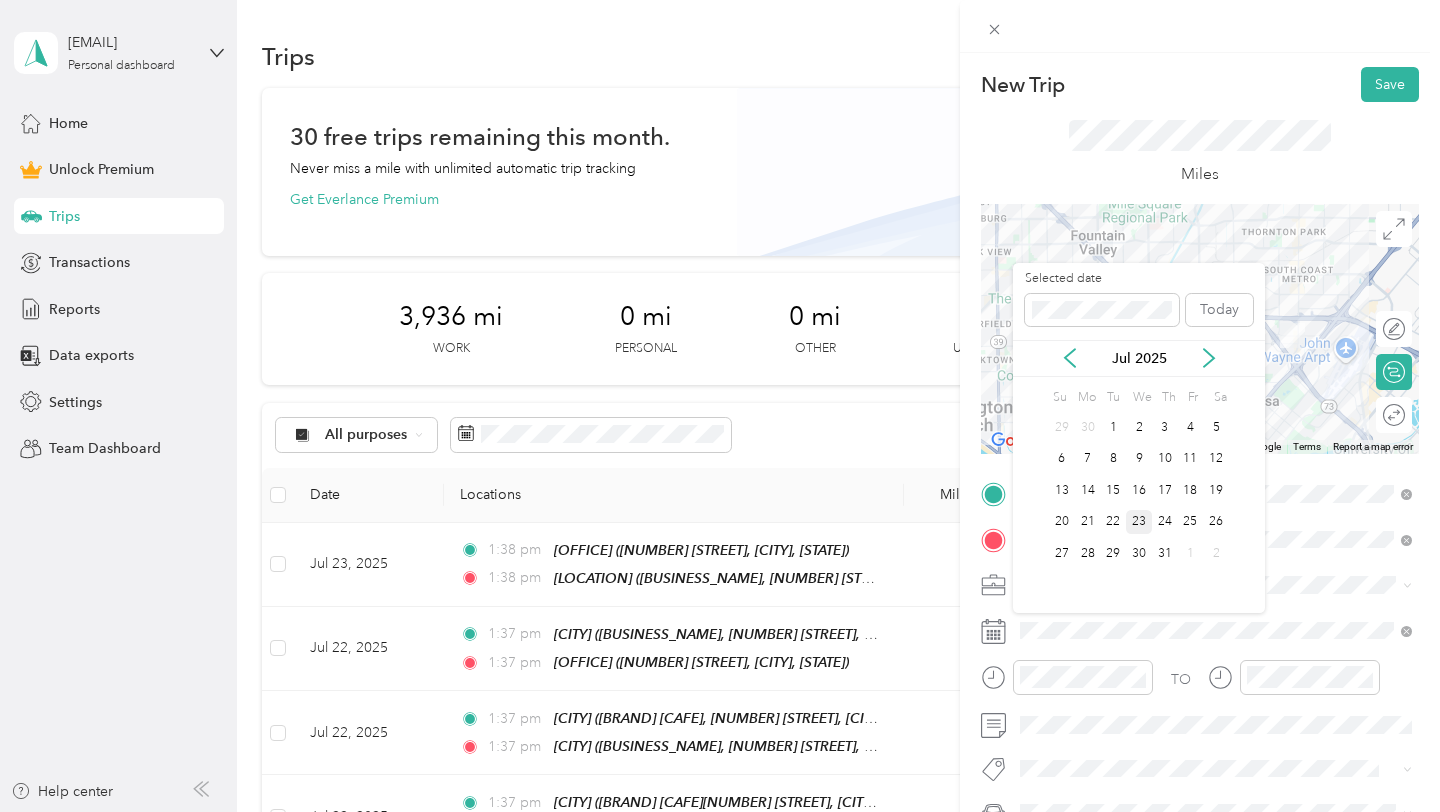 click on "23" at bounding box center [1139, 522] 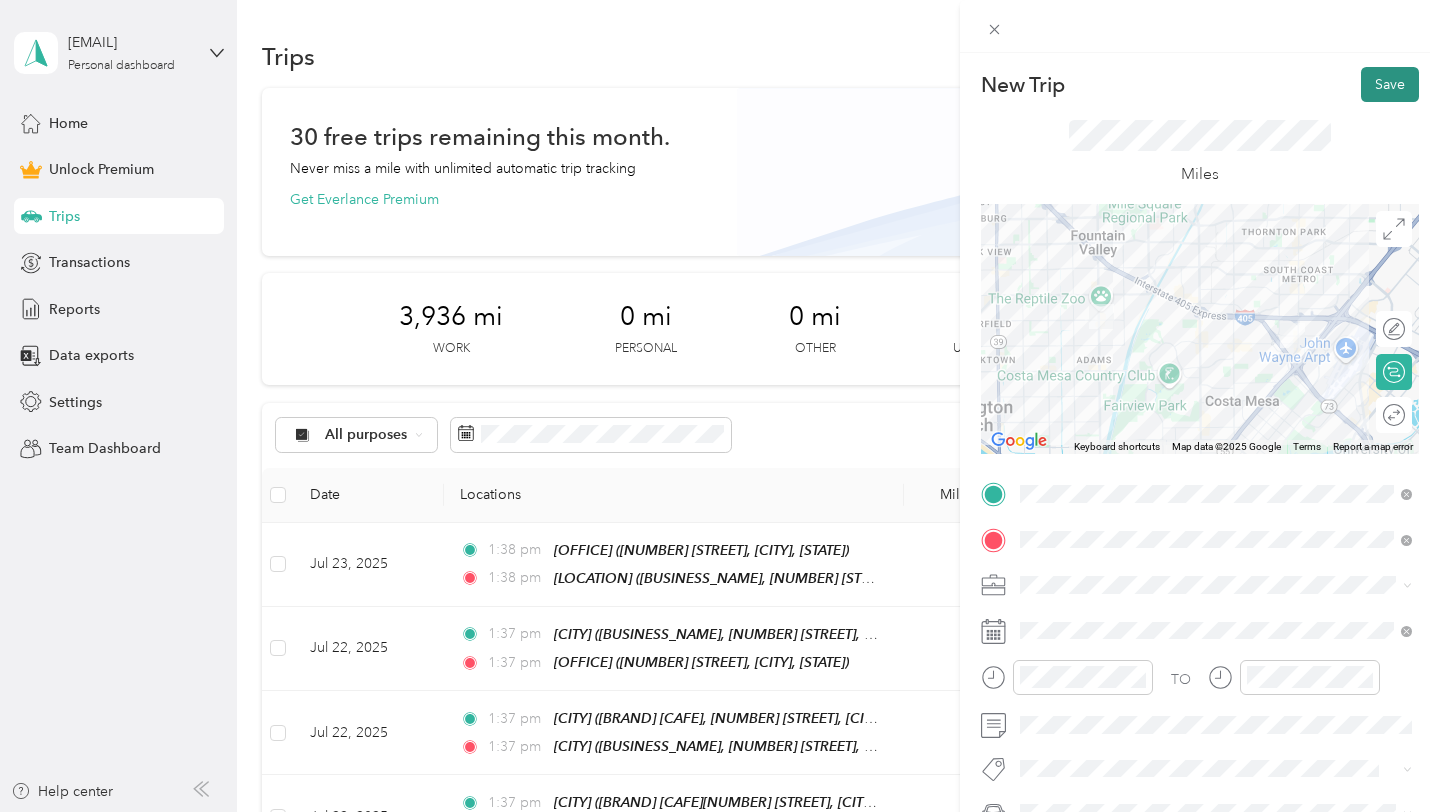 click on "Save" at bounding box center [1390, 84] 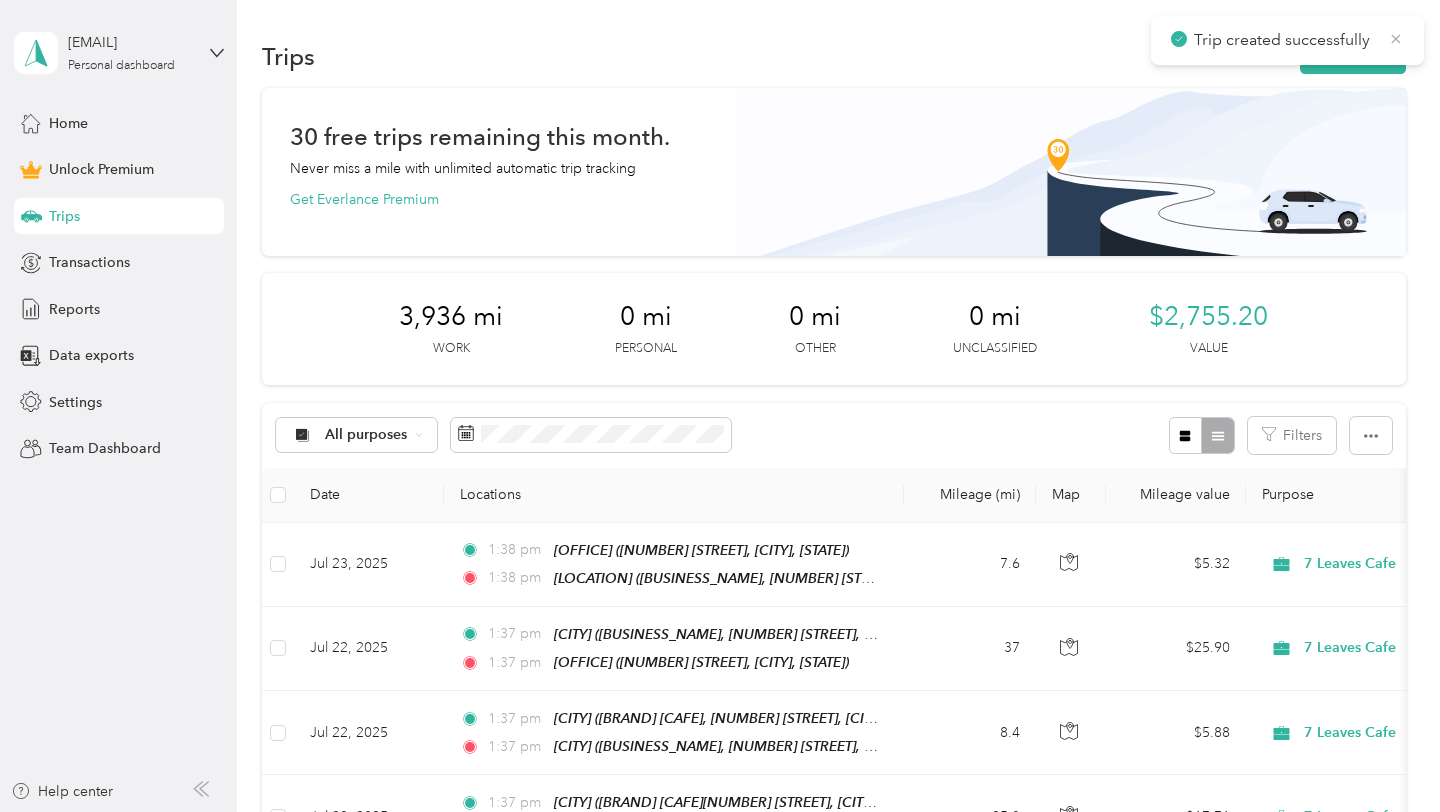 click 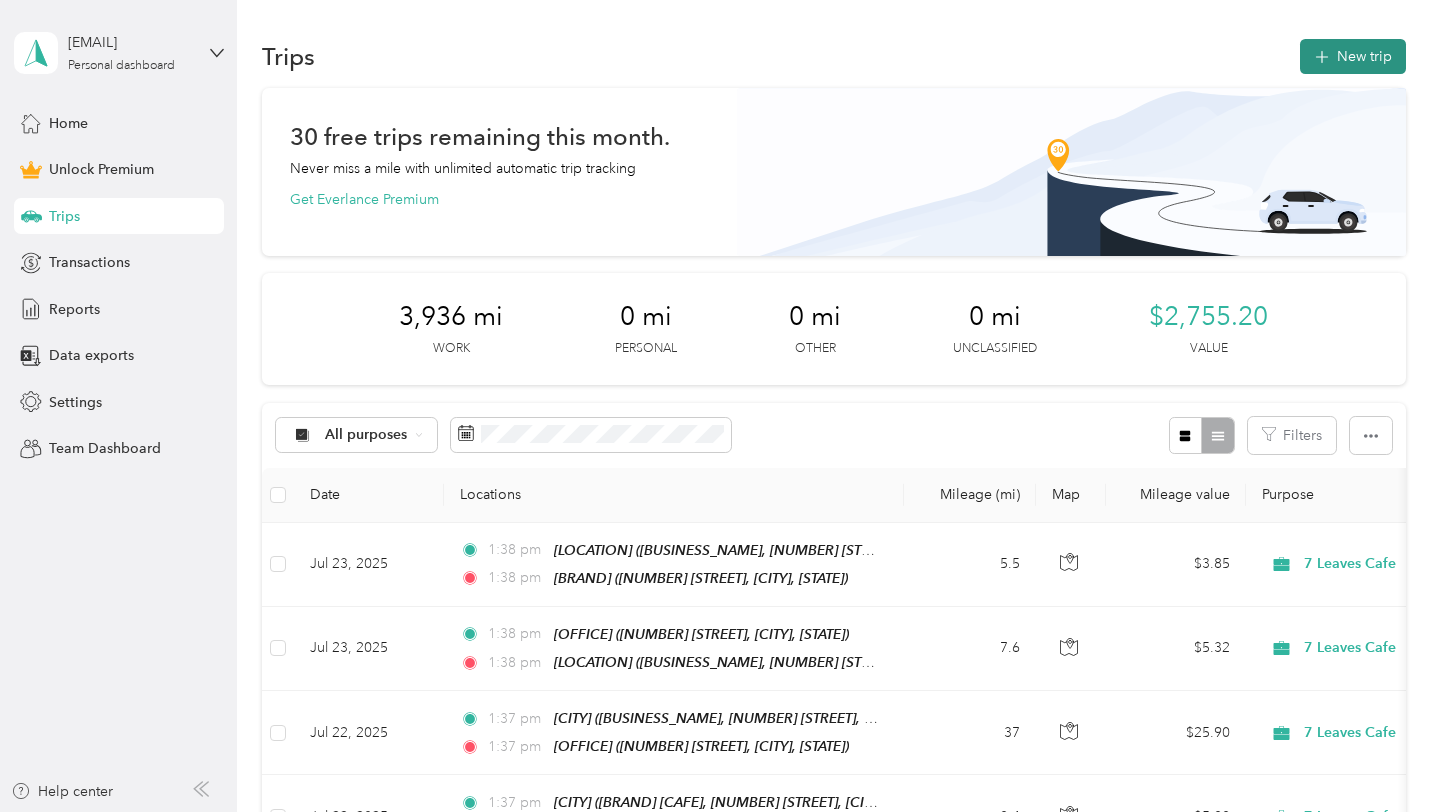 click on "New trip" at bounding box center [1353, 56] 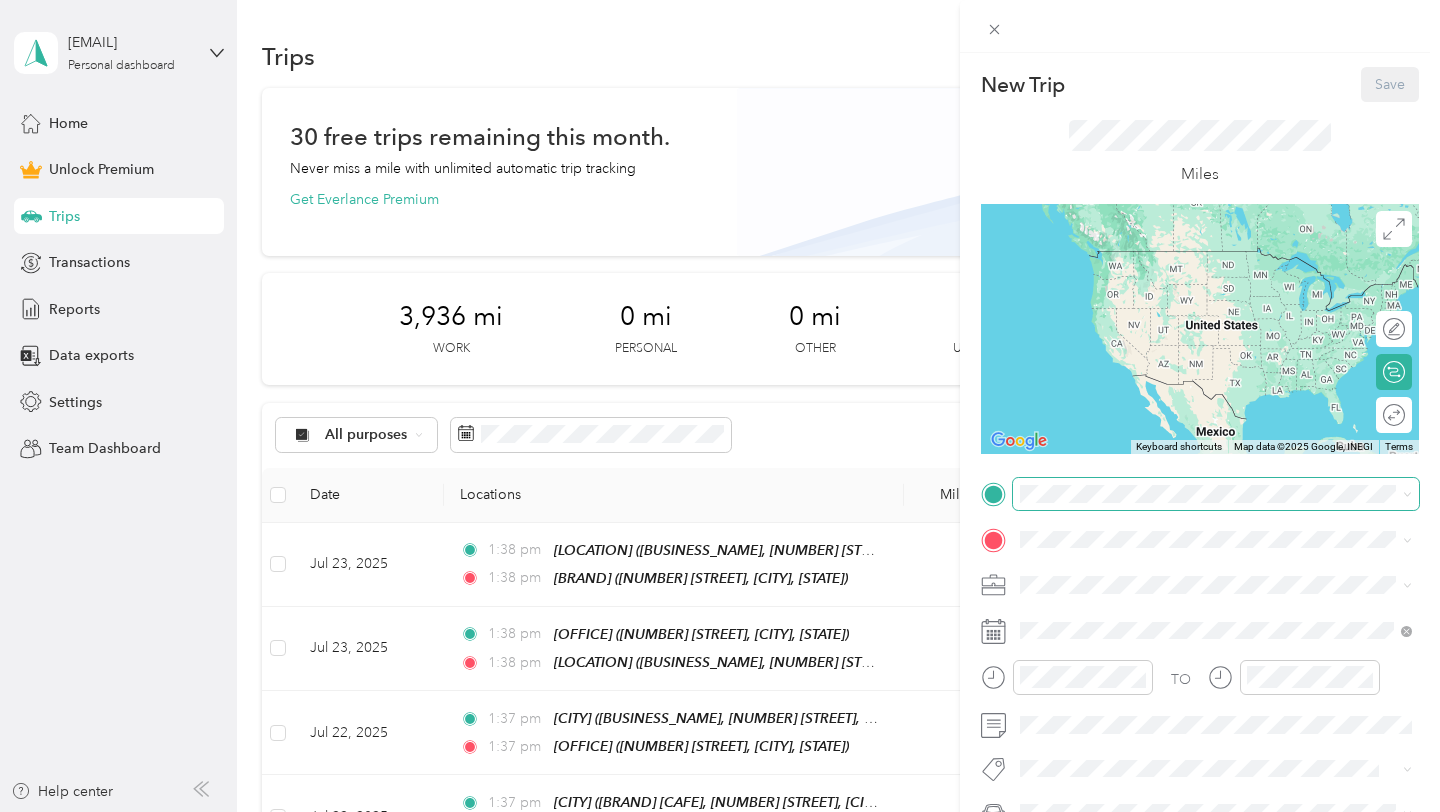 click at bounding box center [1216, 494] 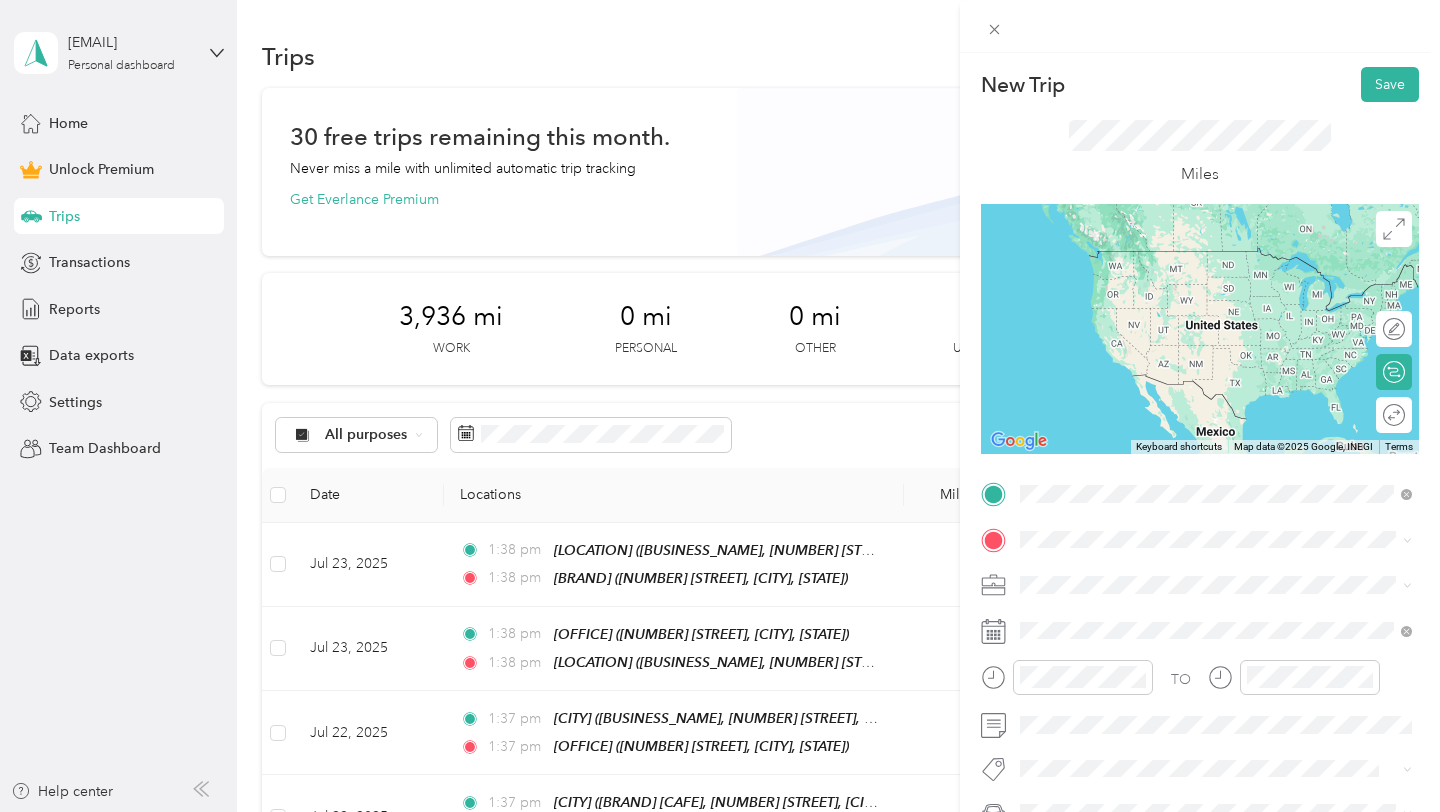 click on "Artisan 10065 Garfield Avenue, 92708, Fountain Valley, California, United States" at bounding box center [1232, 595] 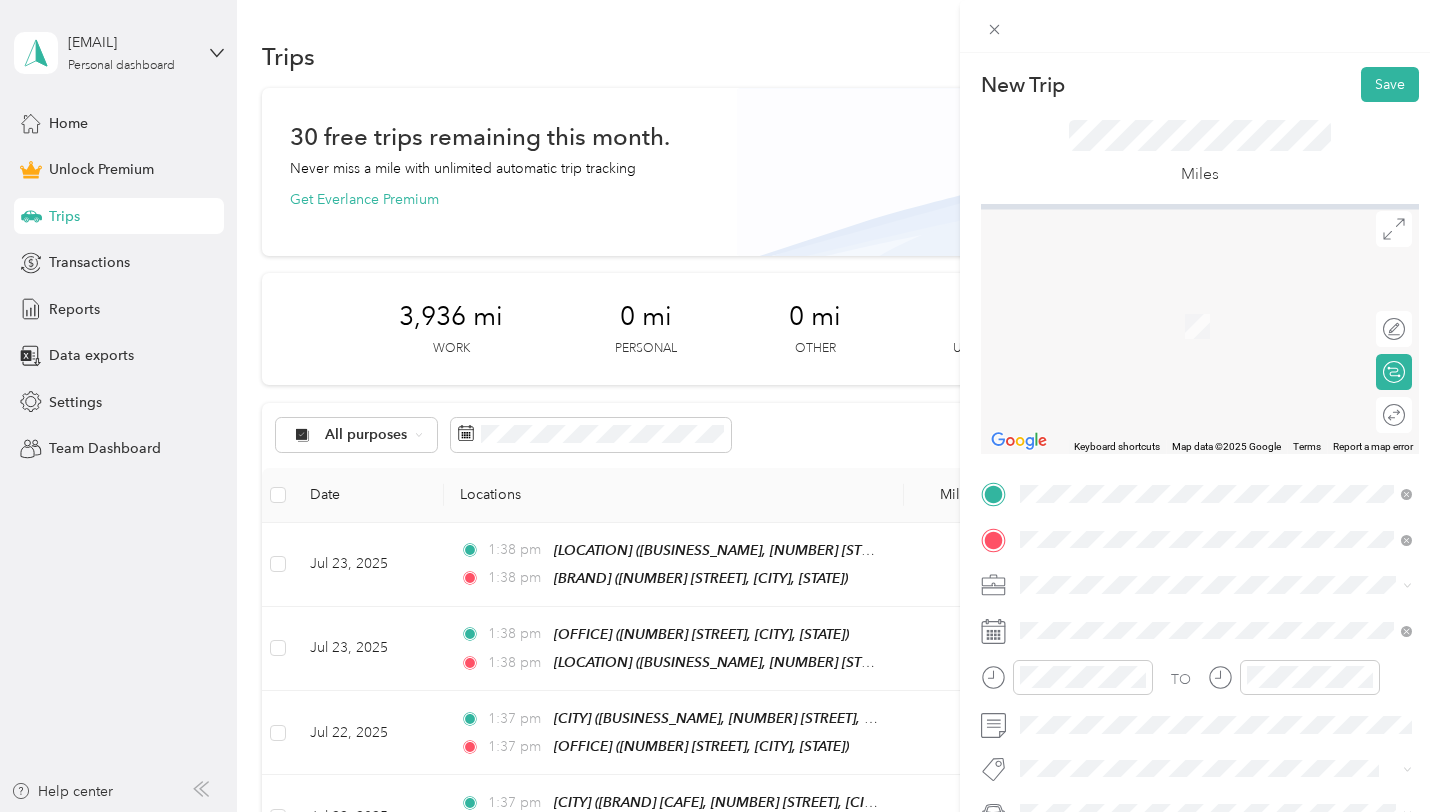 click on "HB Office" at bounding box center [1232, 303] 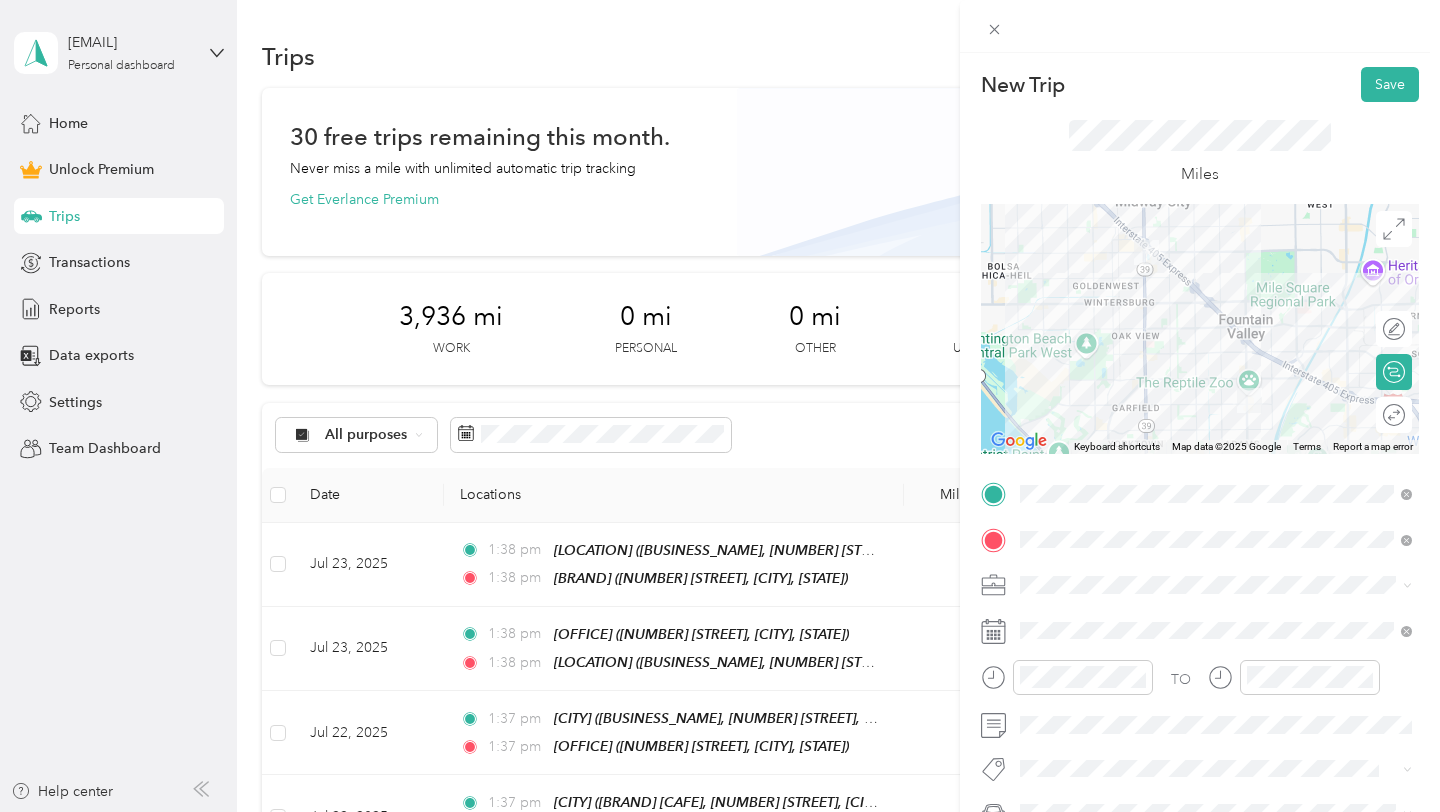 click at bounding box center [1216, 585] 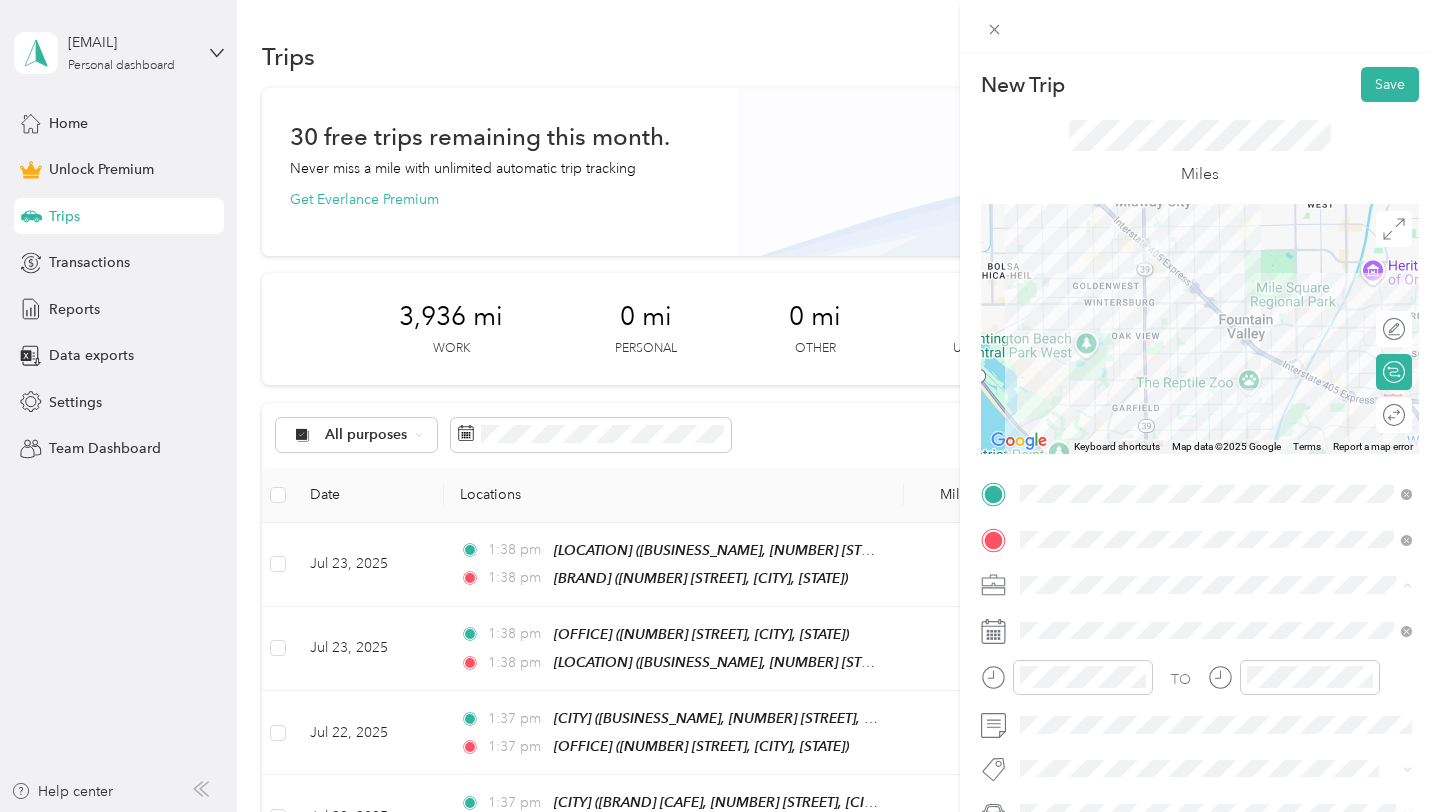 click on "7 Leaves Cafe" at bounding box center (1216, 374) 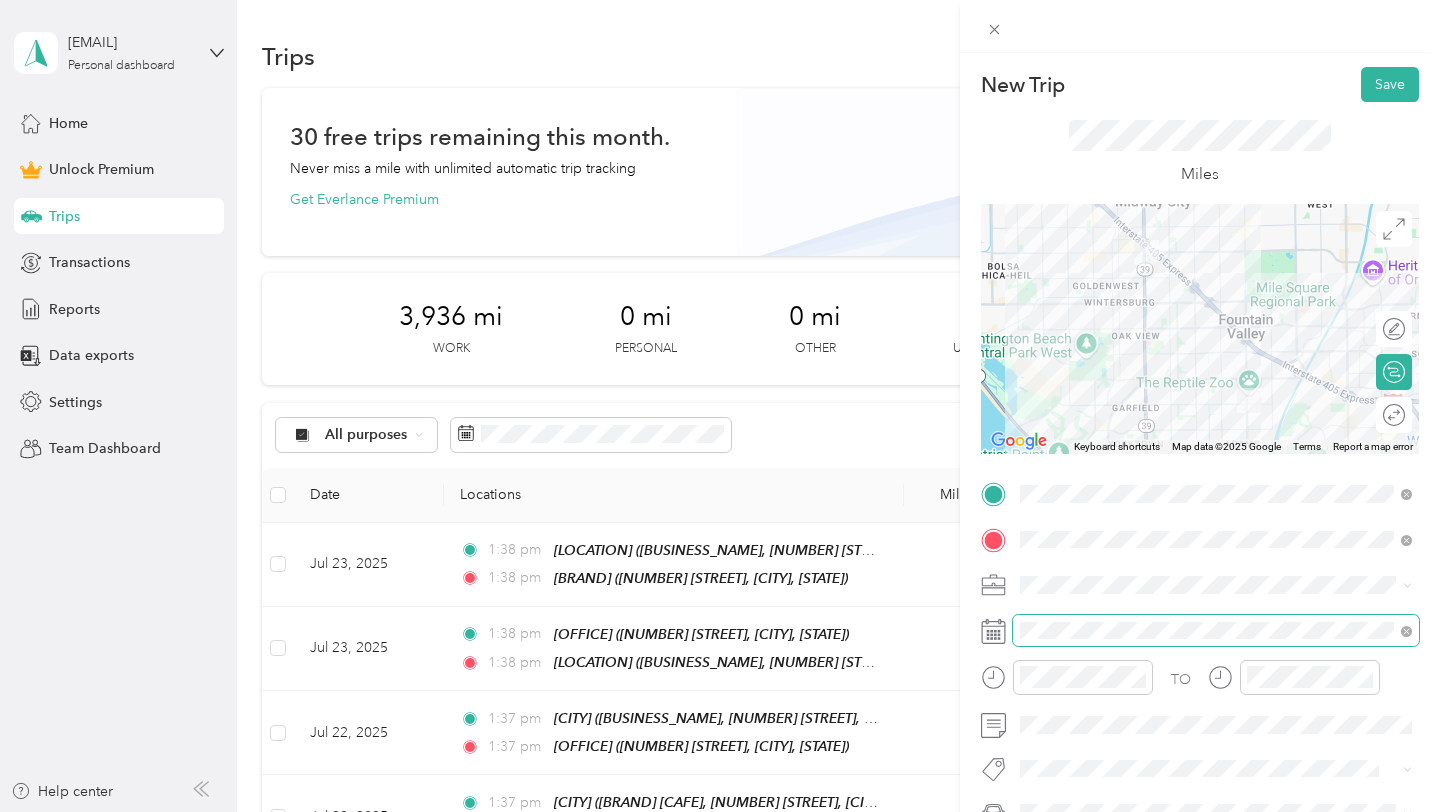 click at bounding box center (1216, 631) 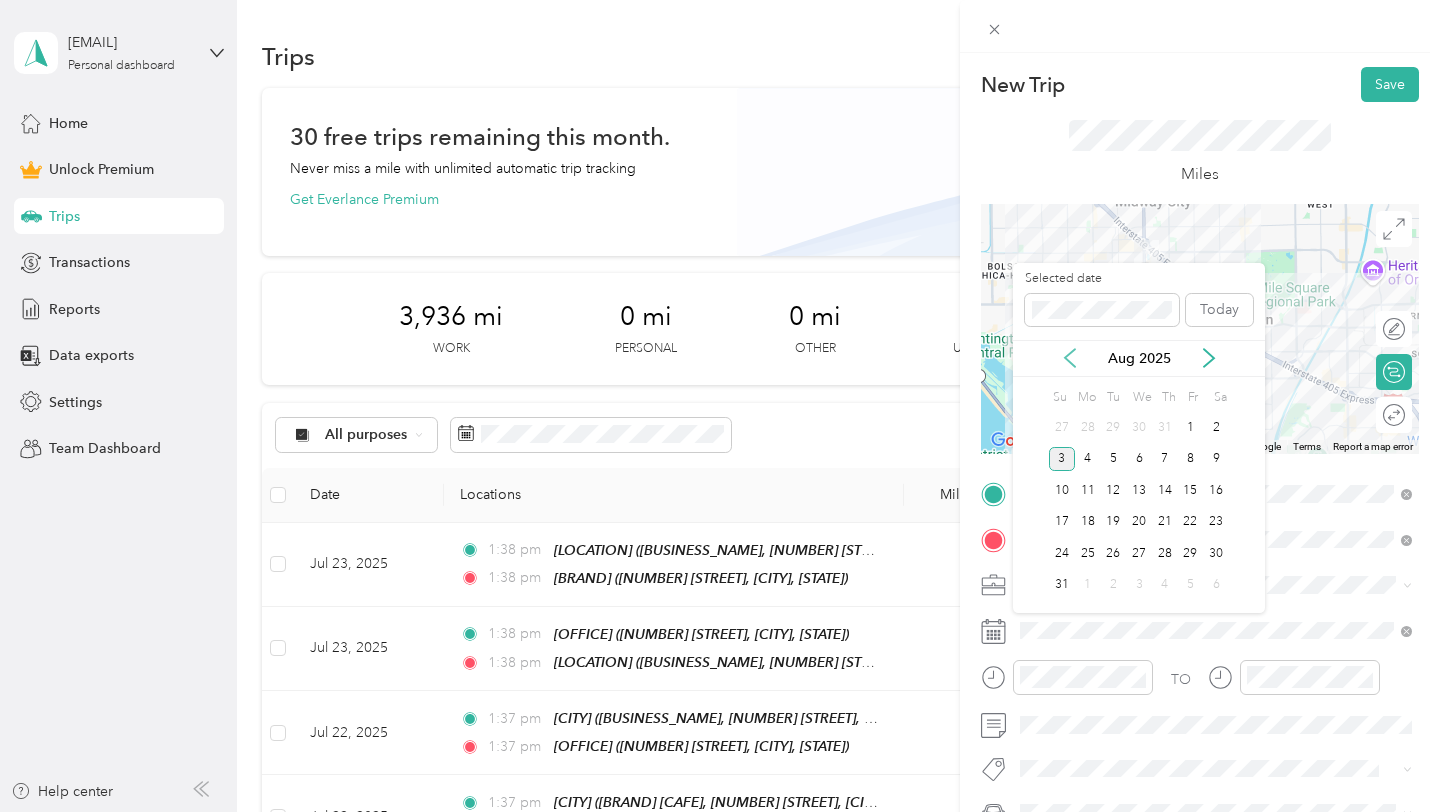 click 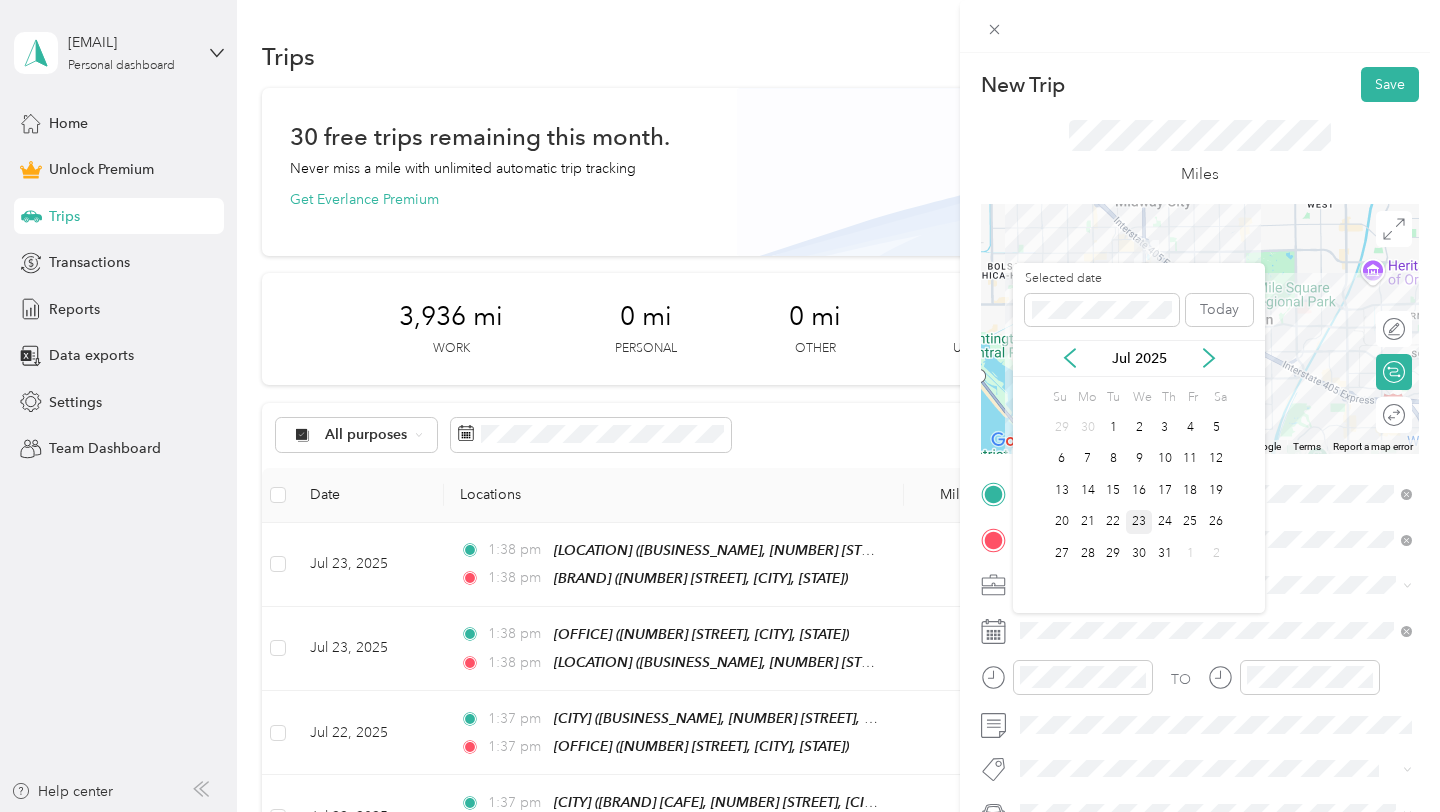 click on "23" at bounding box center [1139, 522] 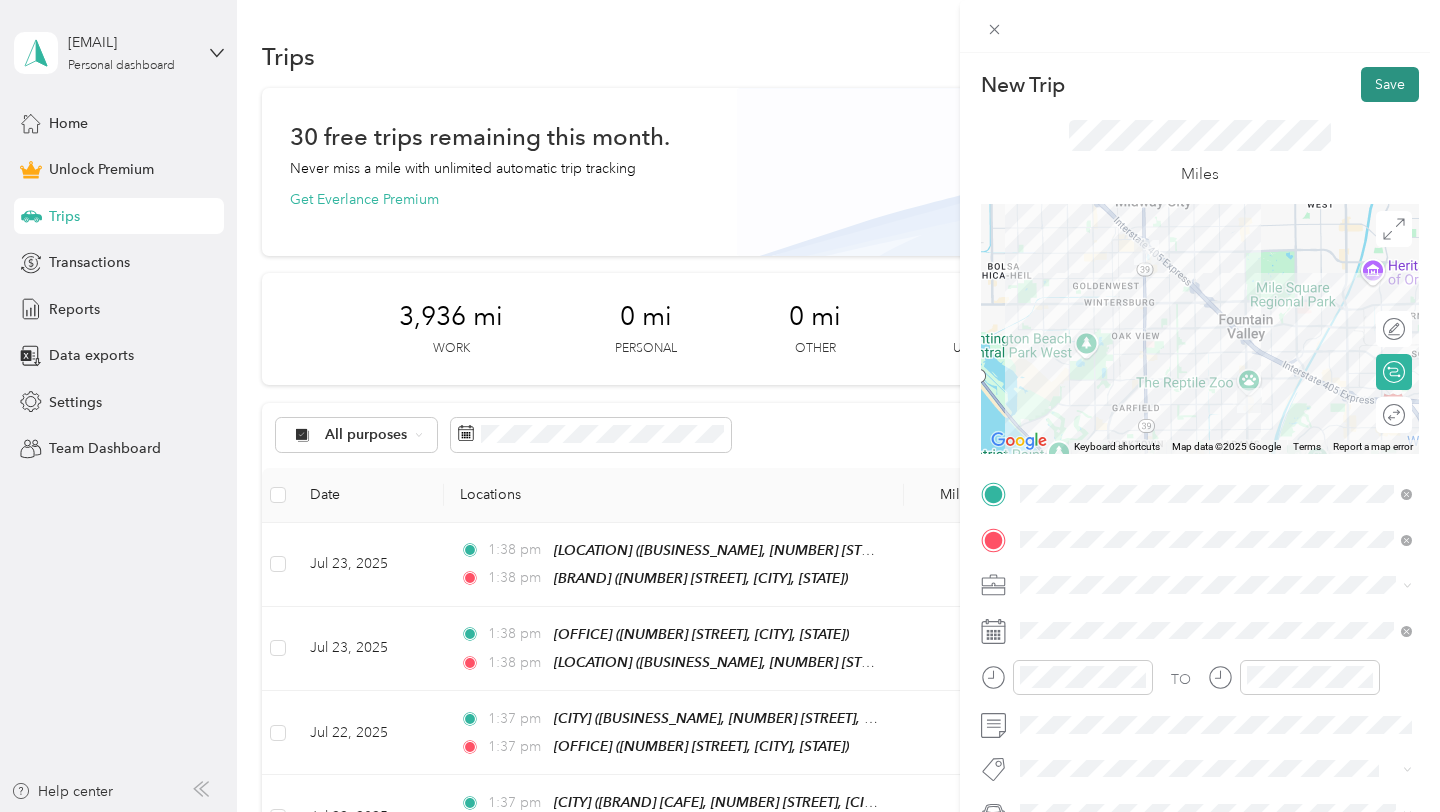 click on "Save" at bounding box center [1390, 84] 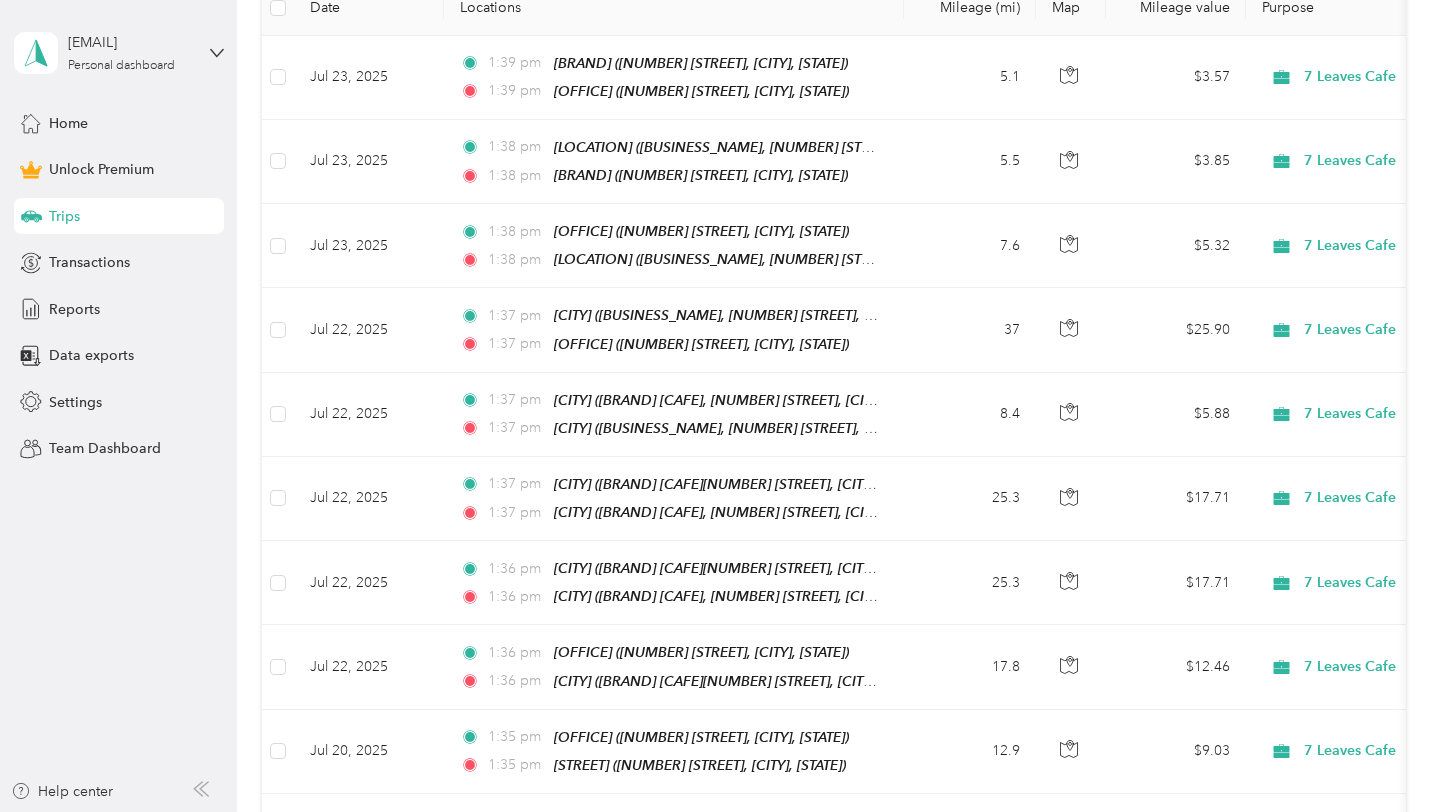 scroll, scrollTop: 119, scrollLeft: 0, axis: vertical 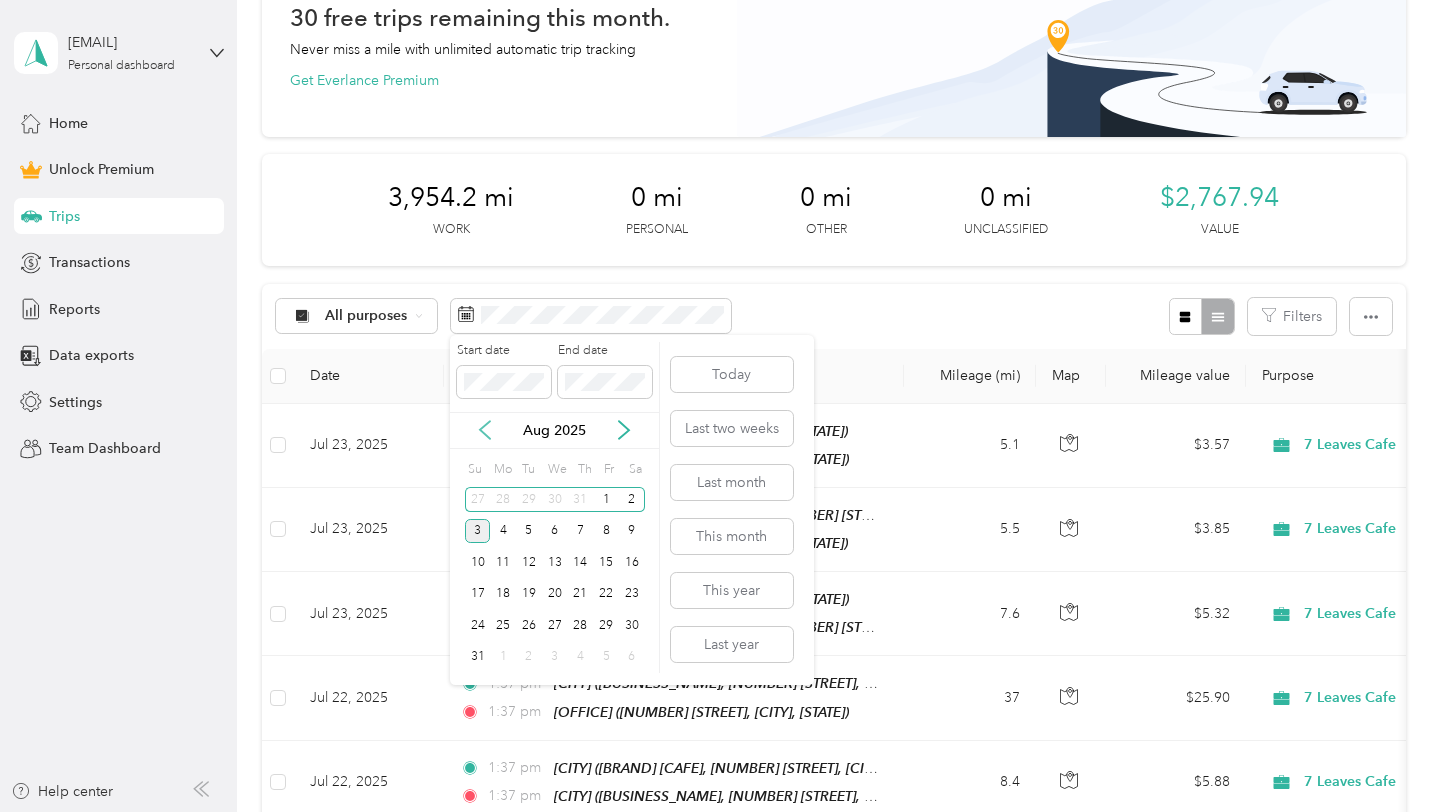 click 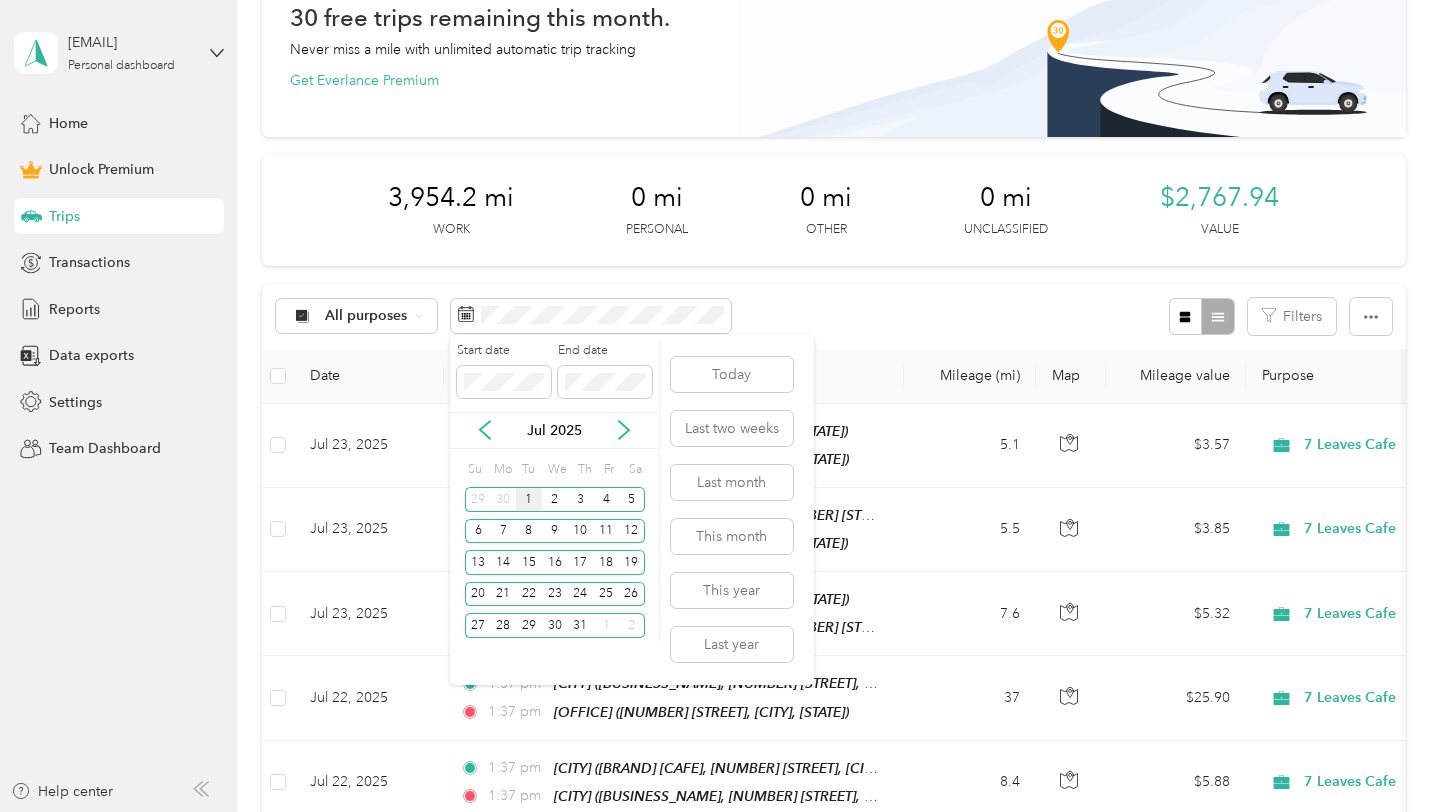 click on "1" at bounding box center (529, 499) 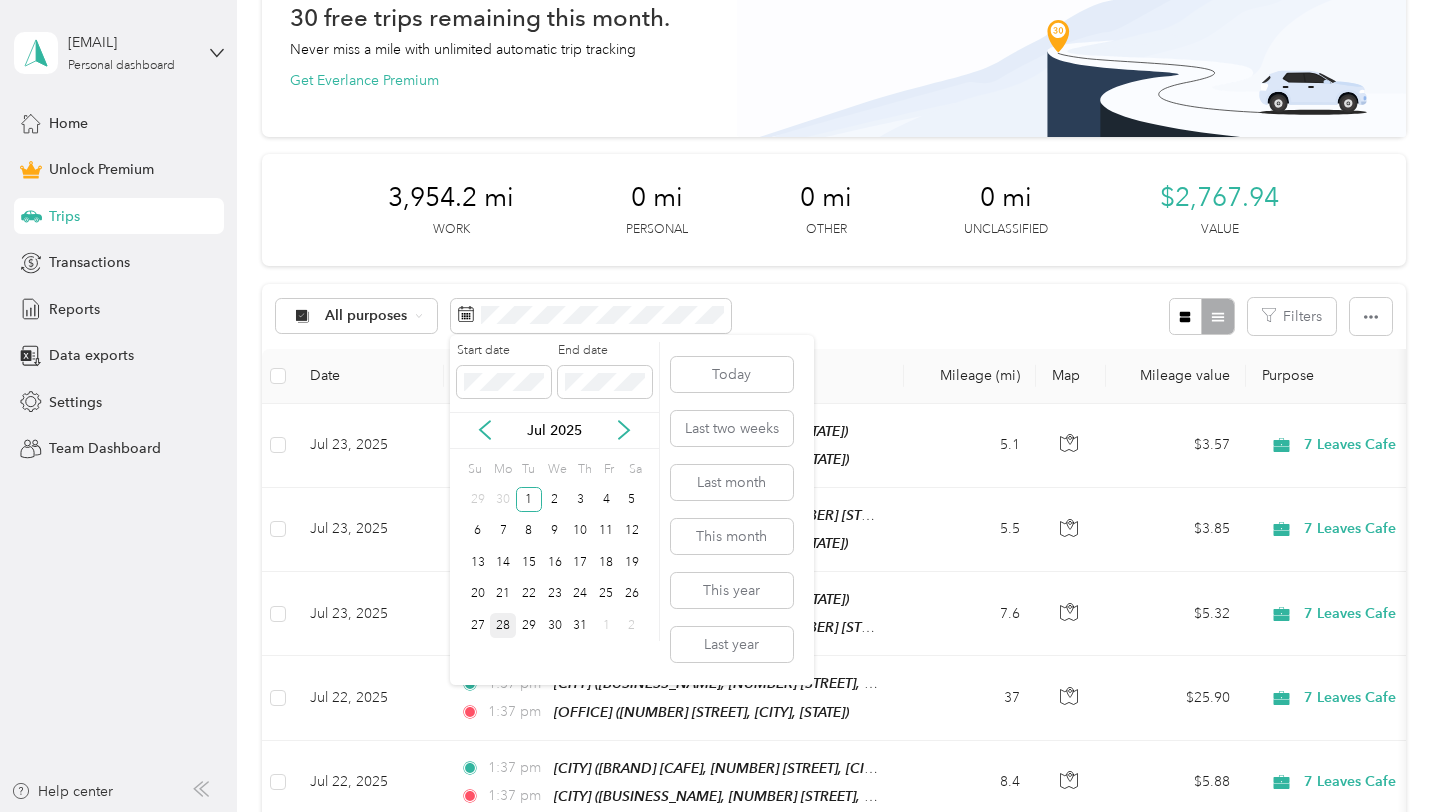 click on "28" at bounding box center (503, 625) 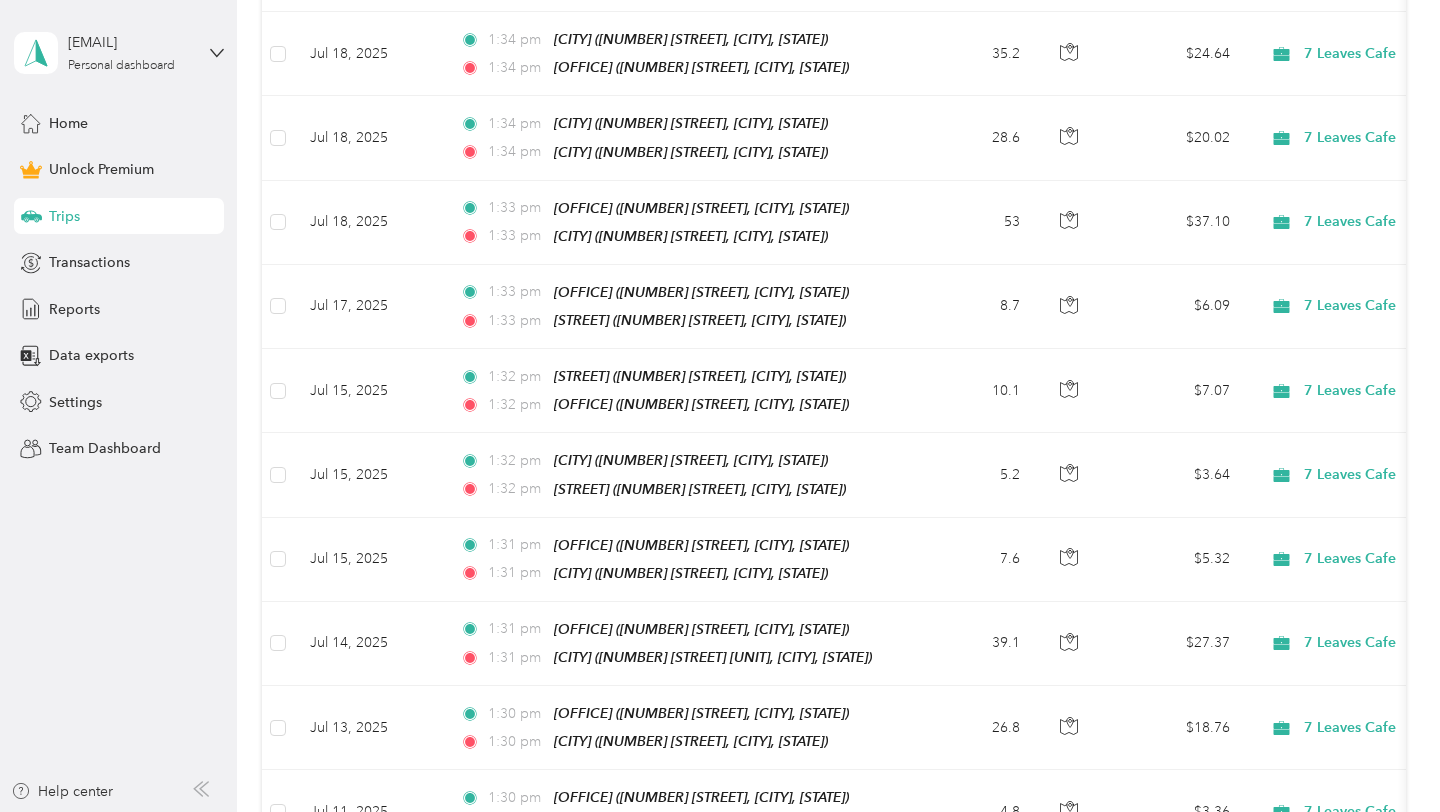 scroll, scrollTop: 2138, scrollLeft: 0, axis: vertical 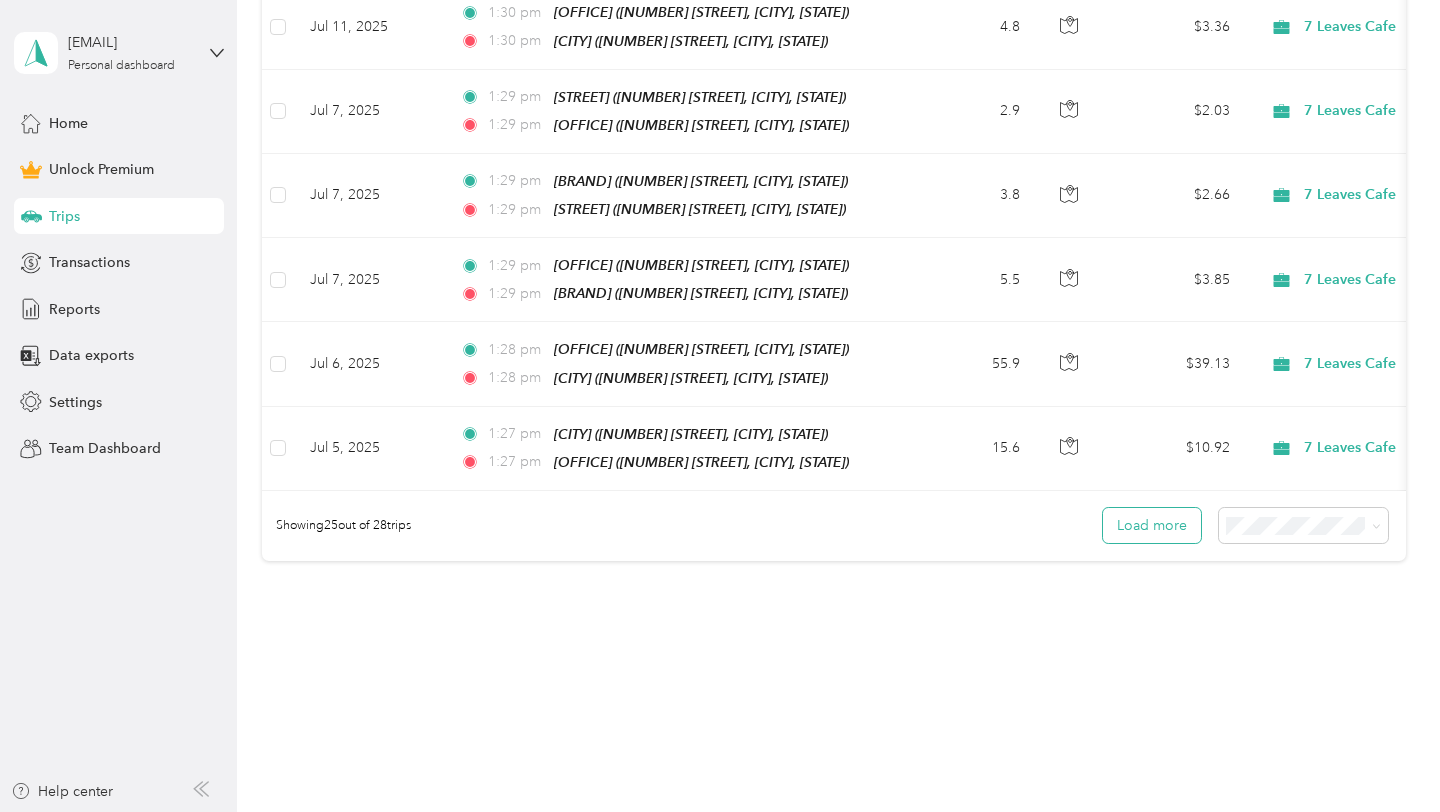click on "Load more" at bounding box center (1152, 525) 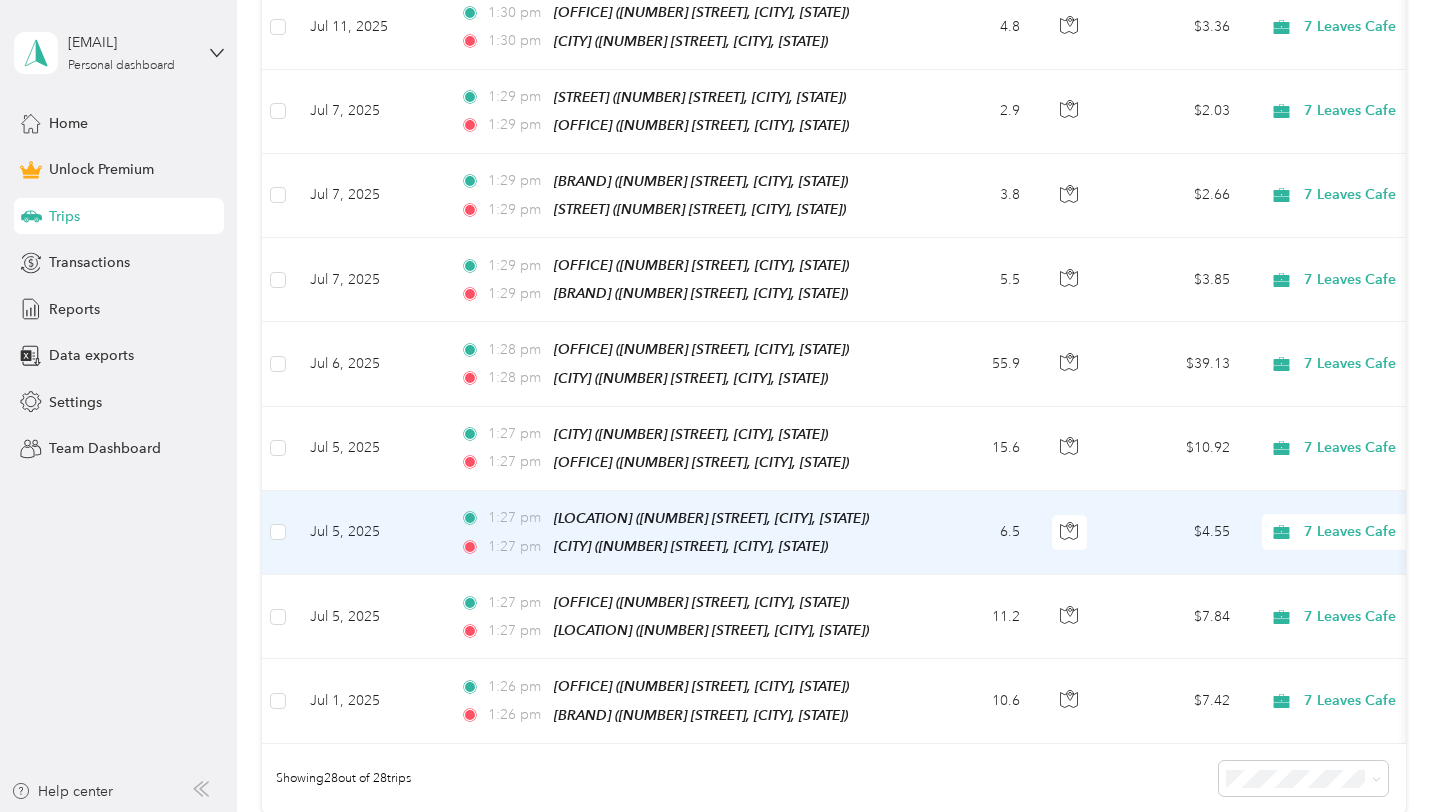 click on "$4.55" at bounding box center (1176, 533) 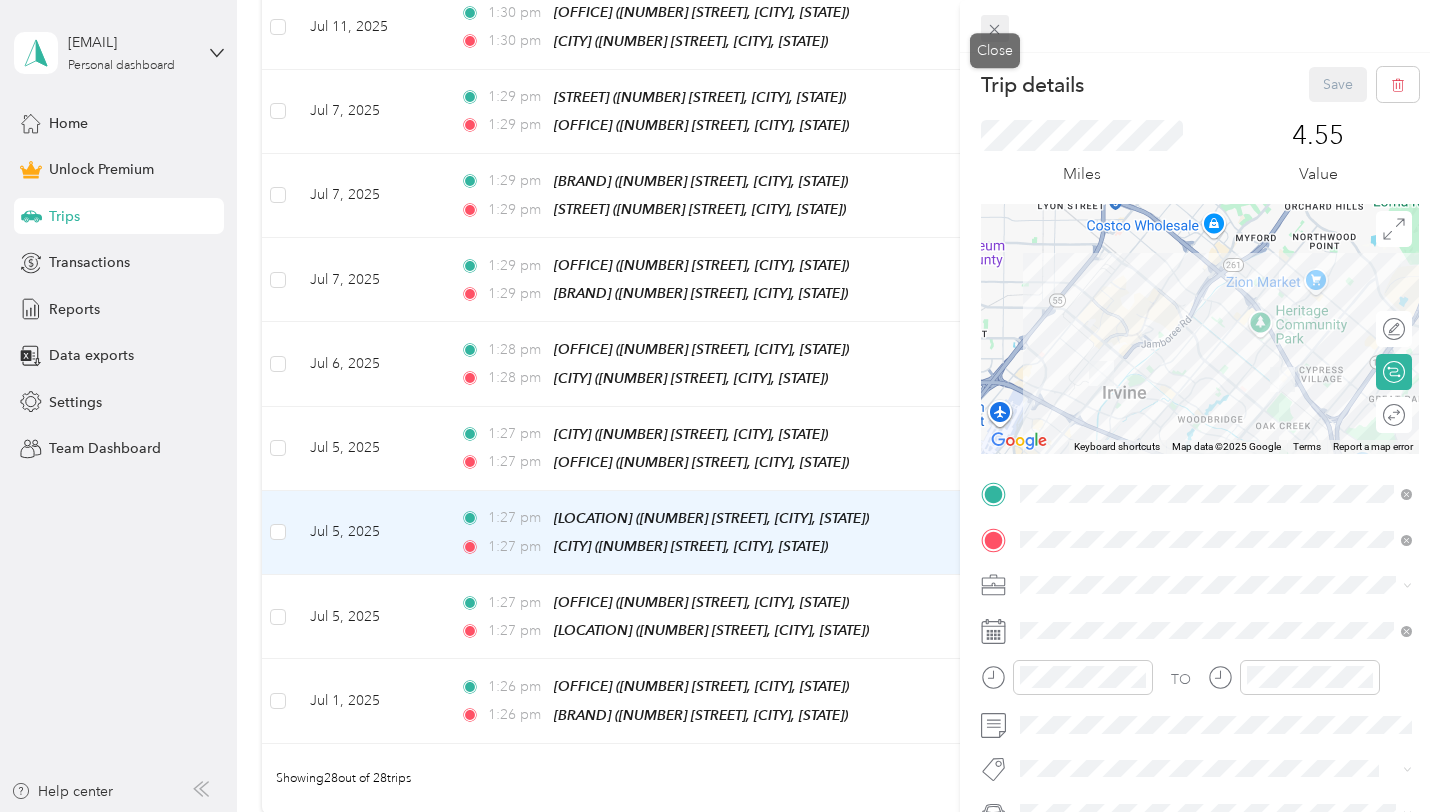 click 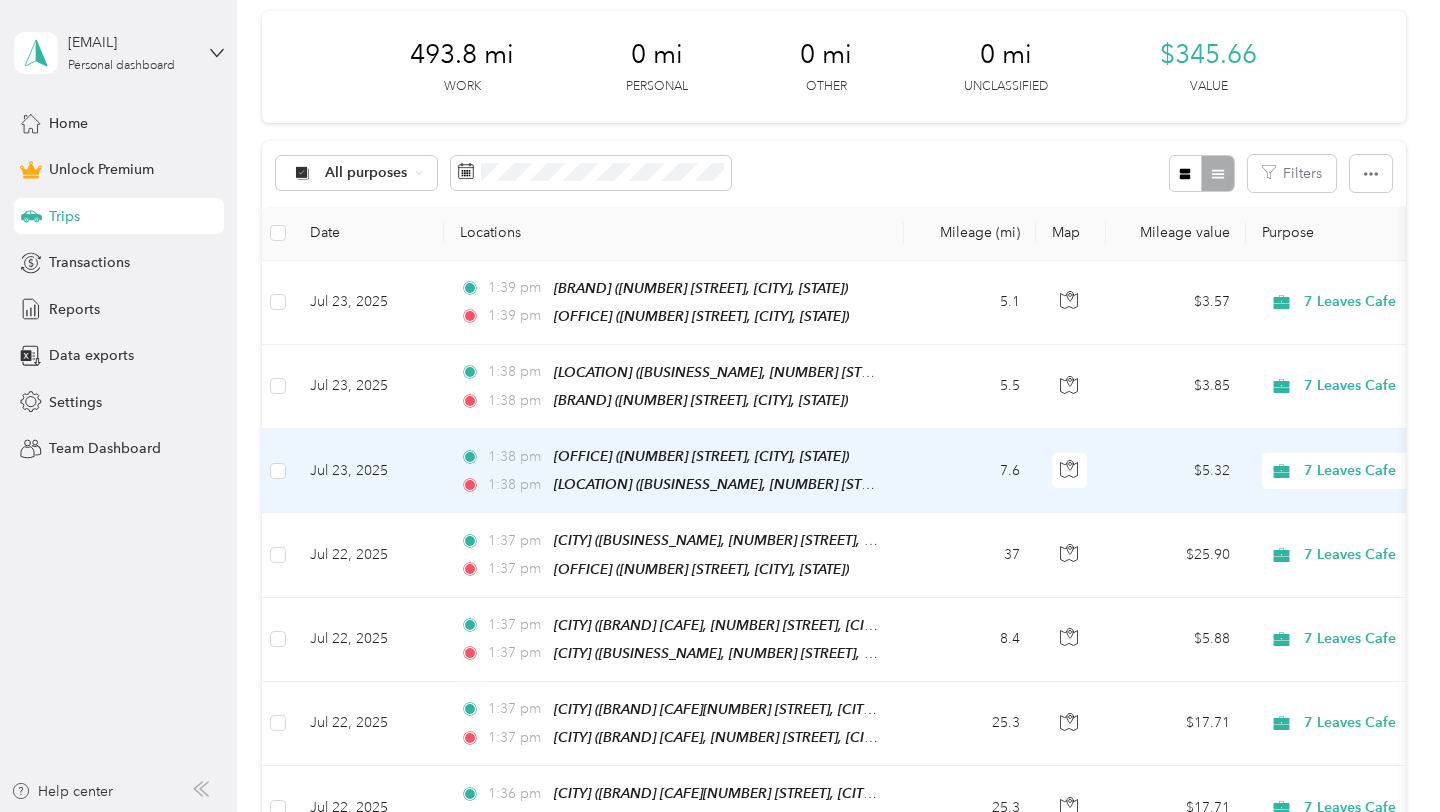 scroll, scrollTop: 0, scrollLeft: 0, axis: both 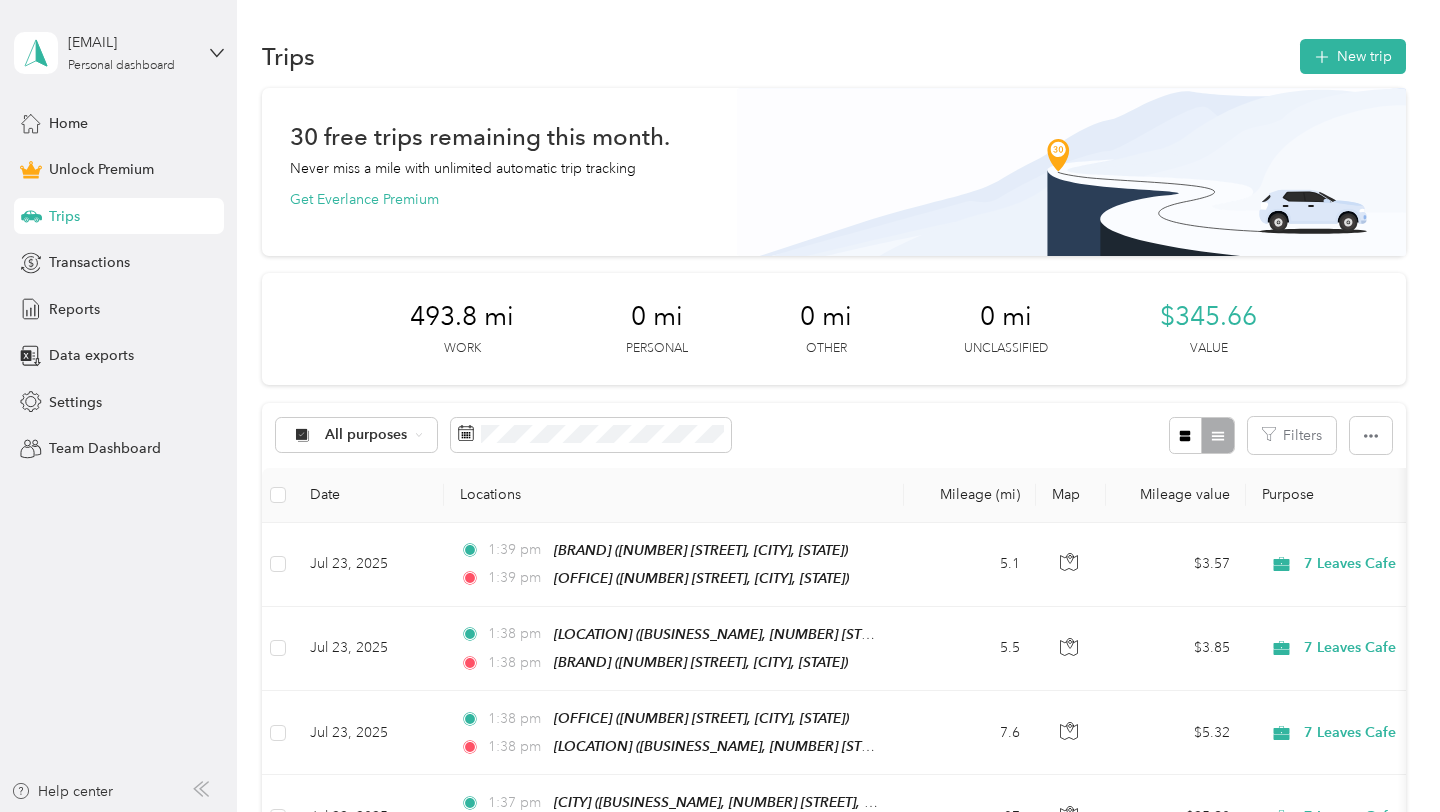 click at bounding box center (278, 495) 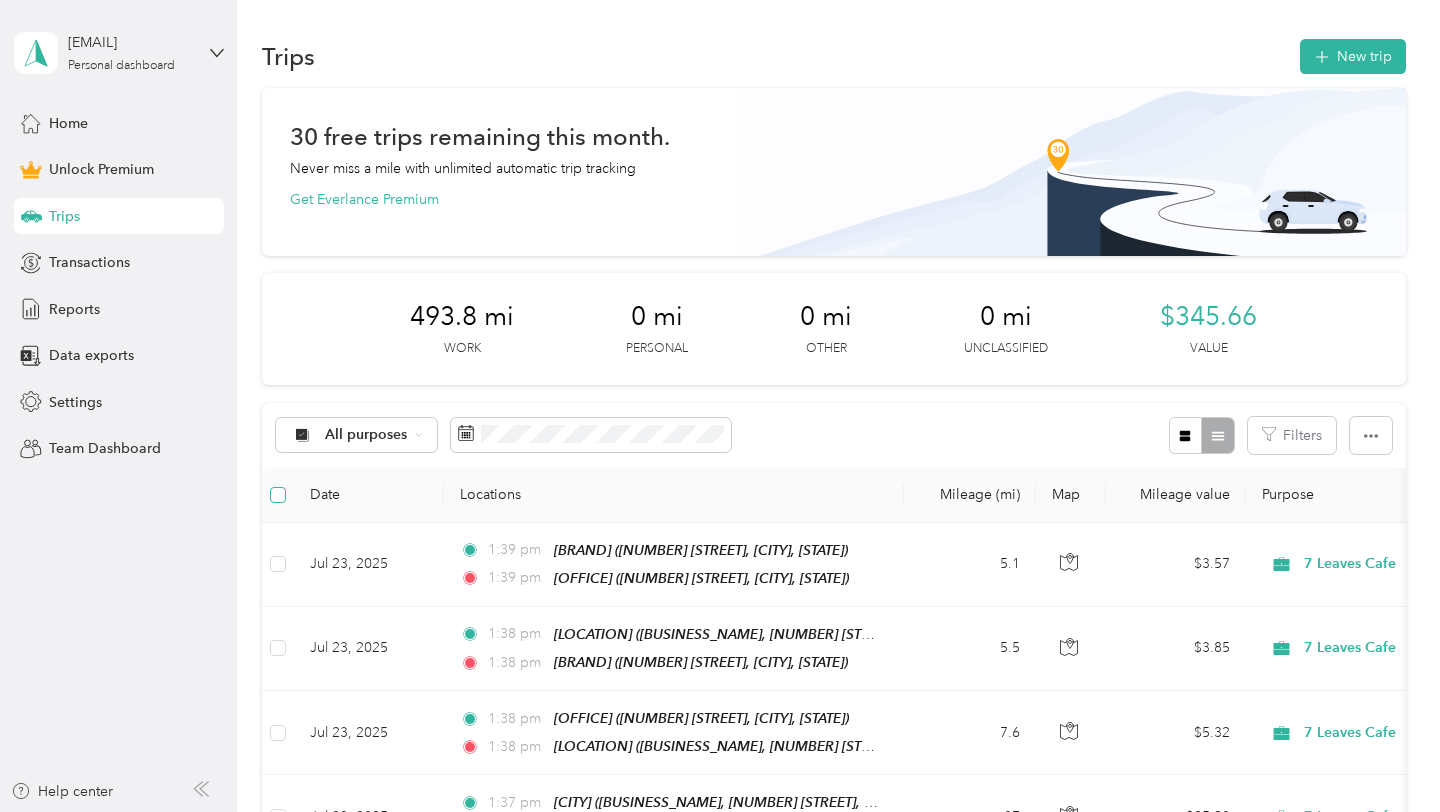 click at bounding box center (278, 495) 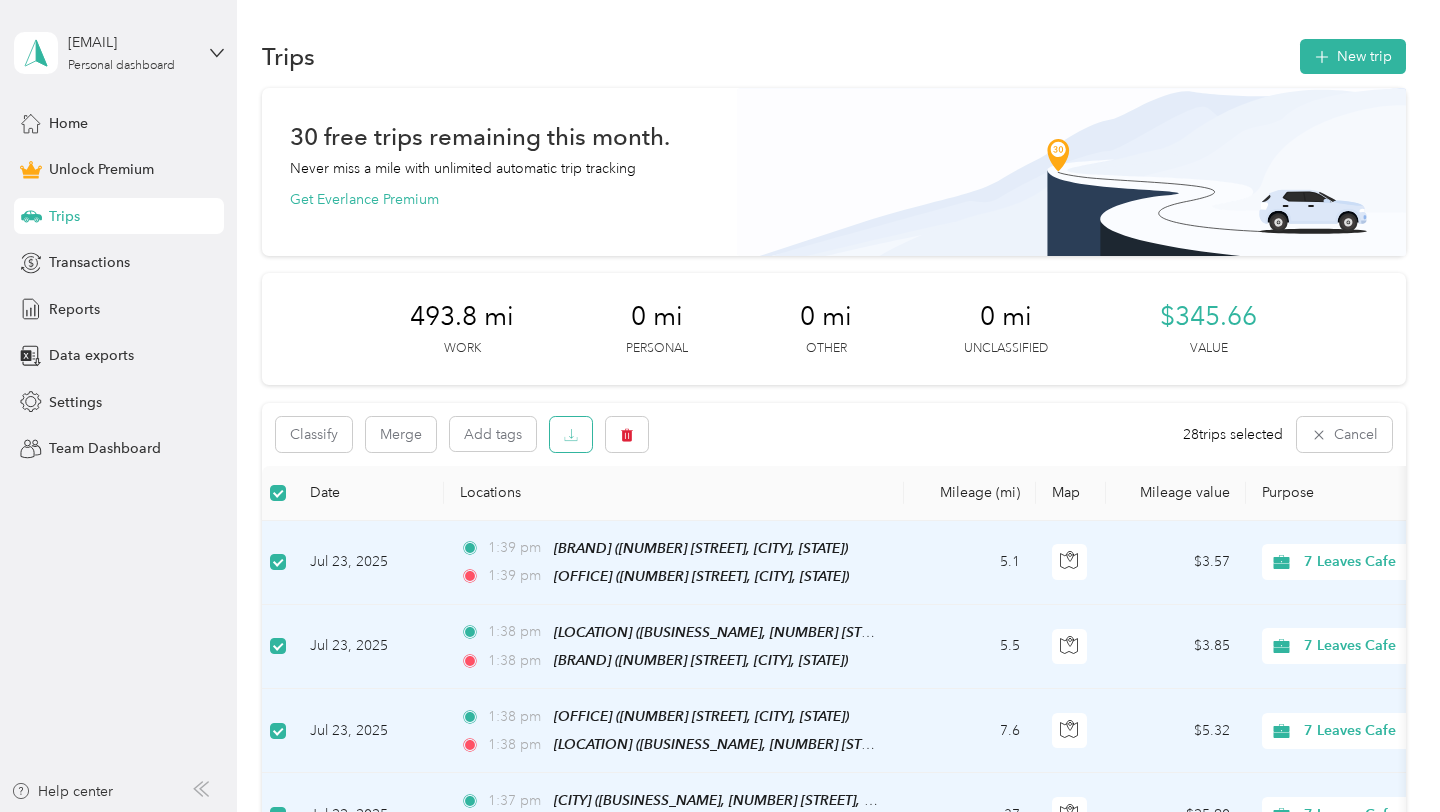 click 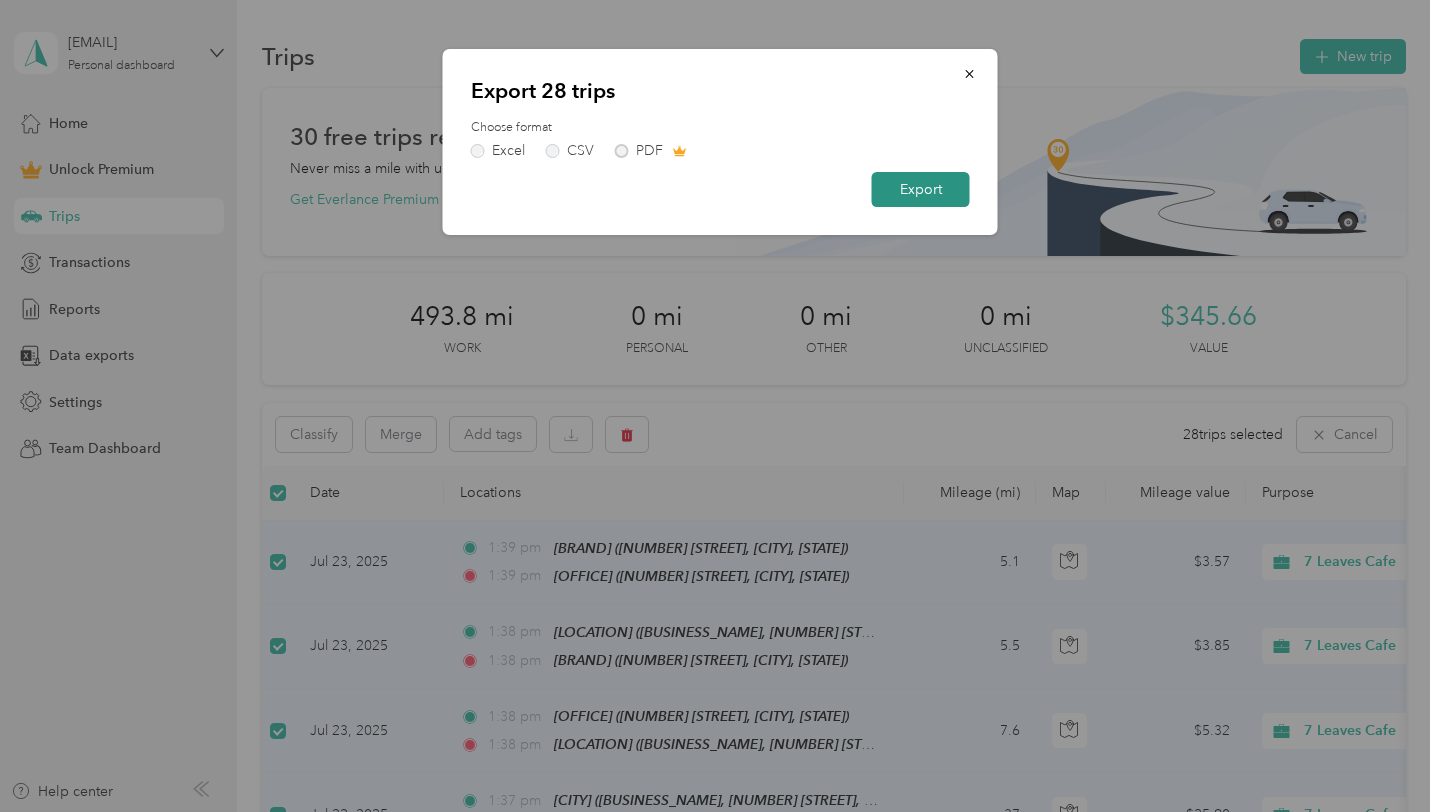 click on "Export" at bounding box center [921, 189] 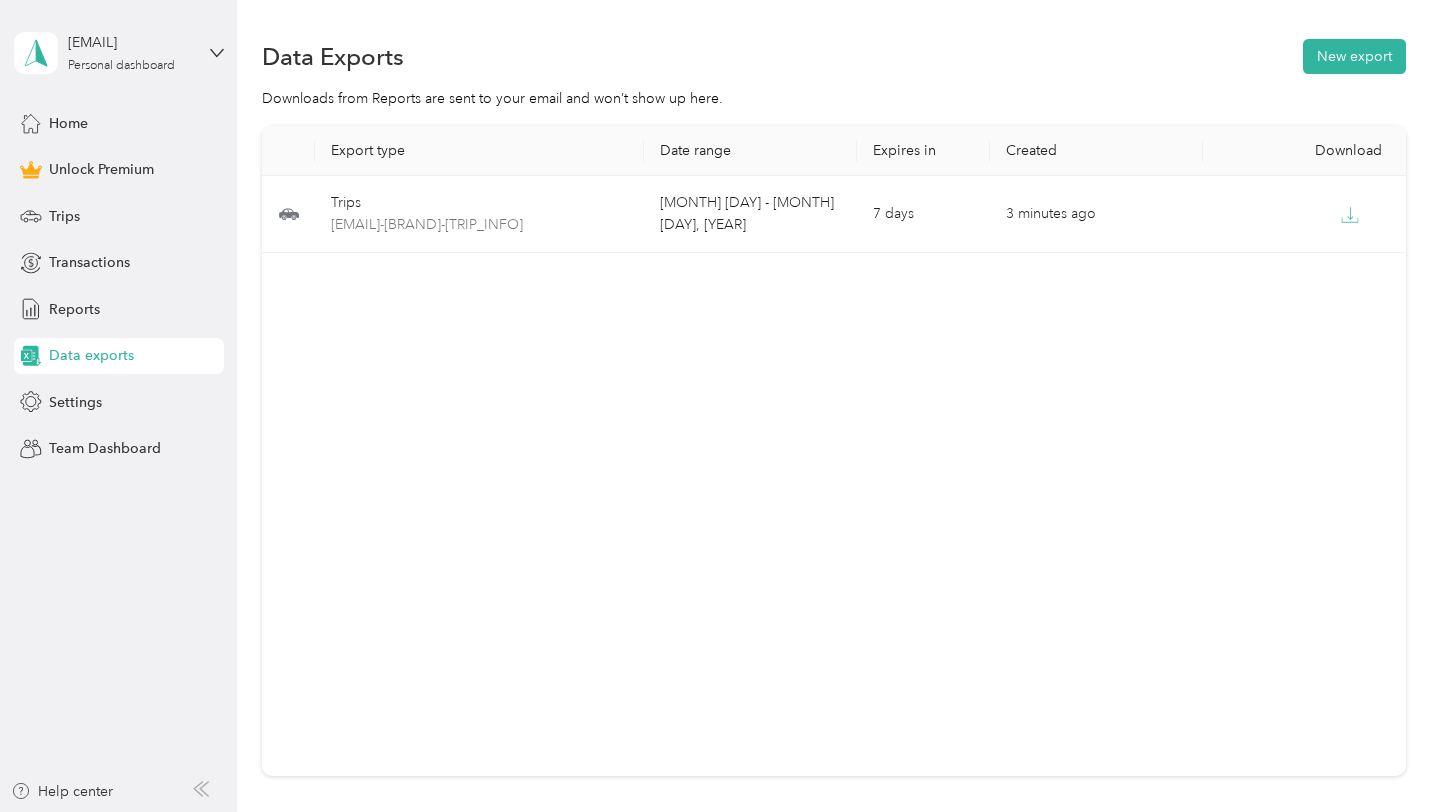 click on "Home Unlock Premium Trips Transactions Reports Data exports Settings Team Dashboard" at bounding box center [119, 286] 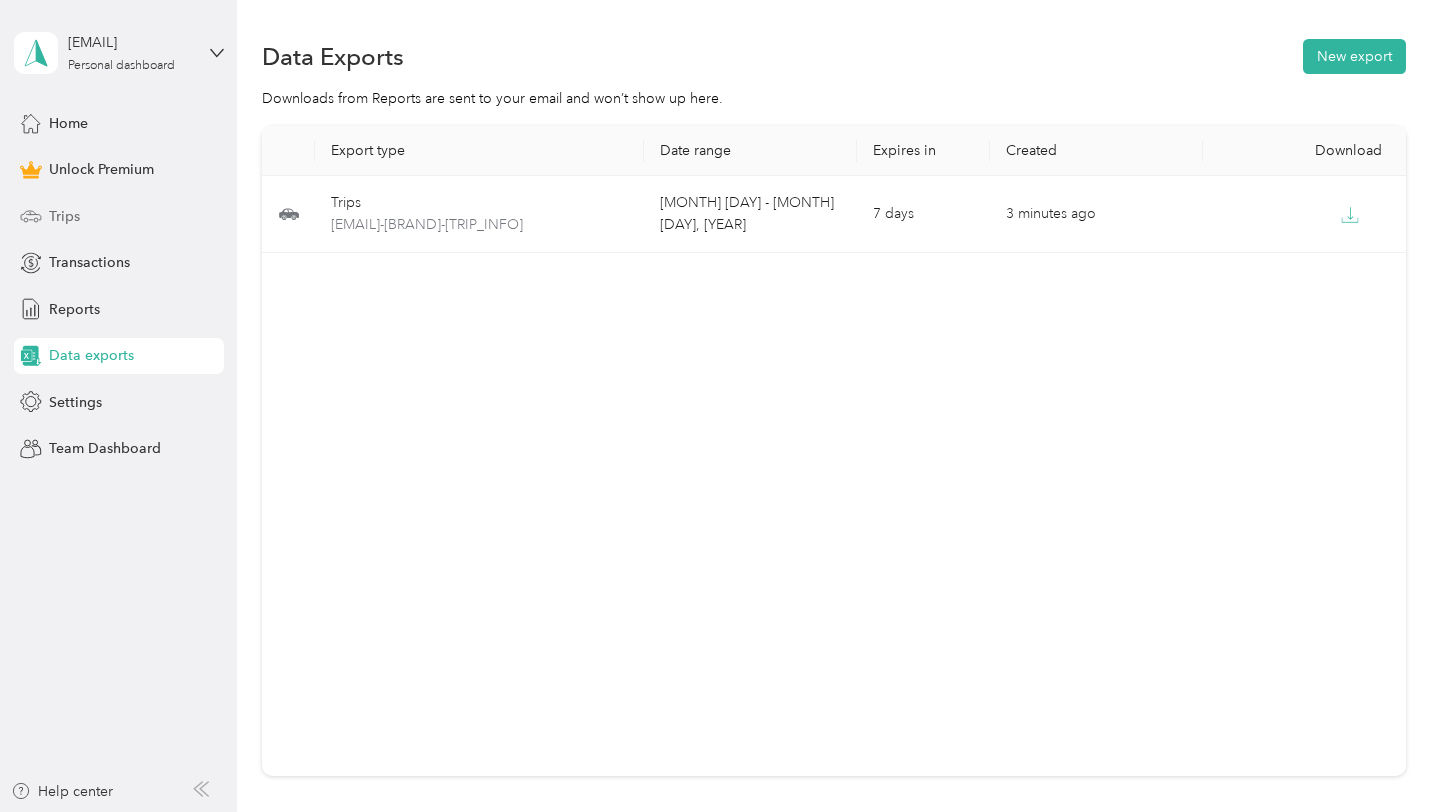 click on "Trips" at bounding box center [119, 216] 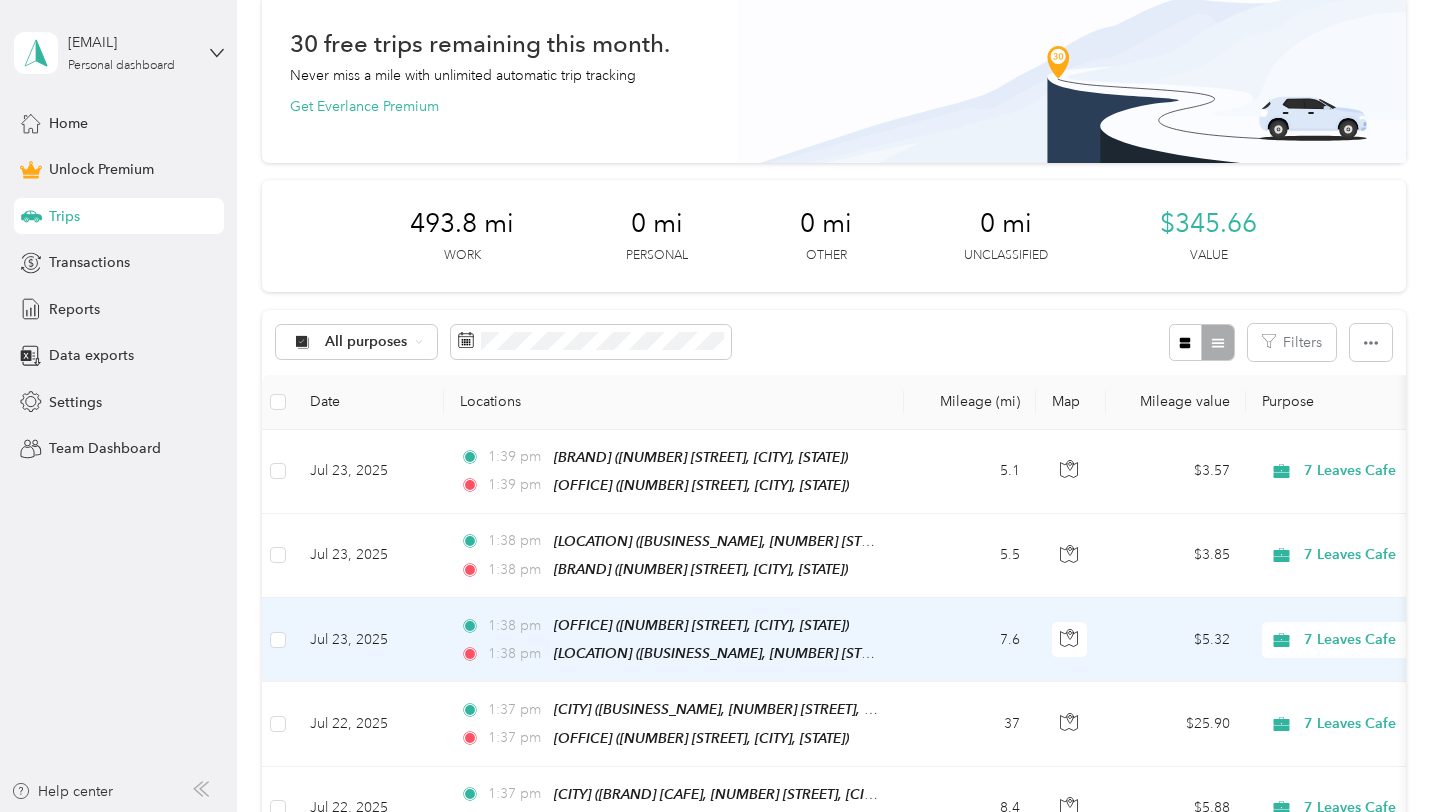 scroll, scrollTop: 0, scrollLeft: 0, axis: both 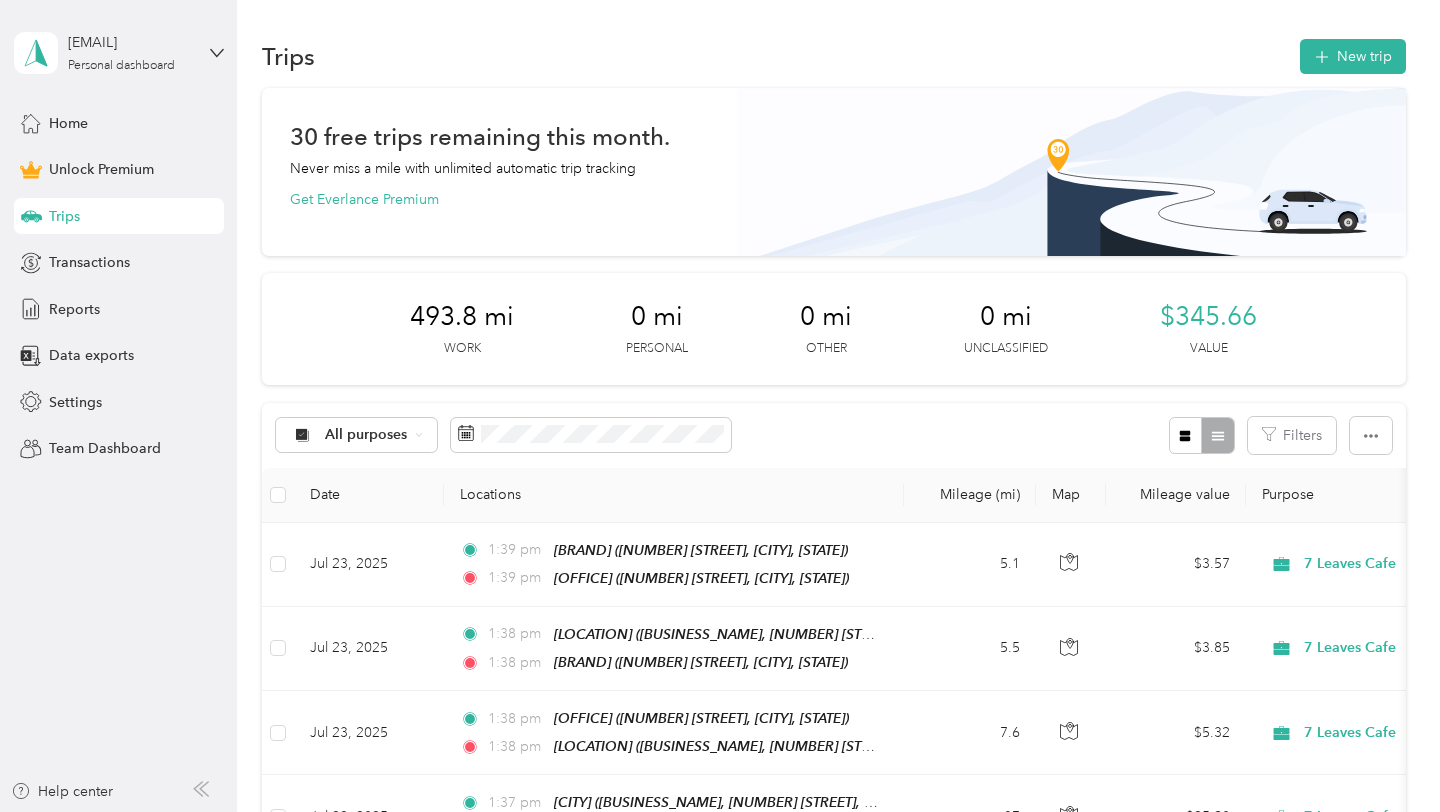 click on "Trips" at bounding box center (119, 216) 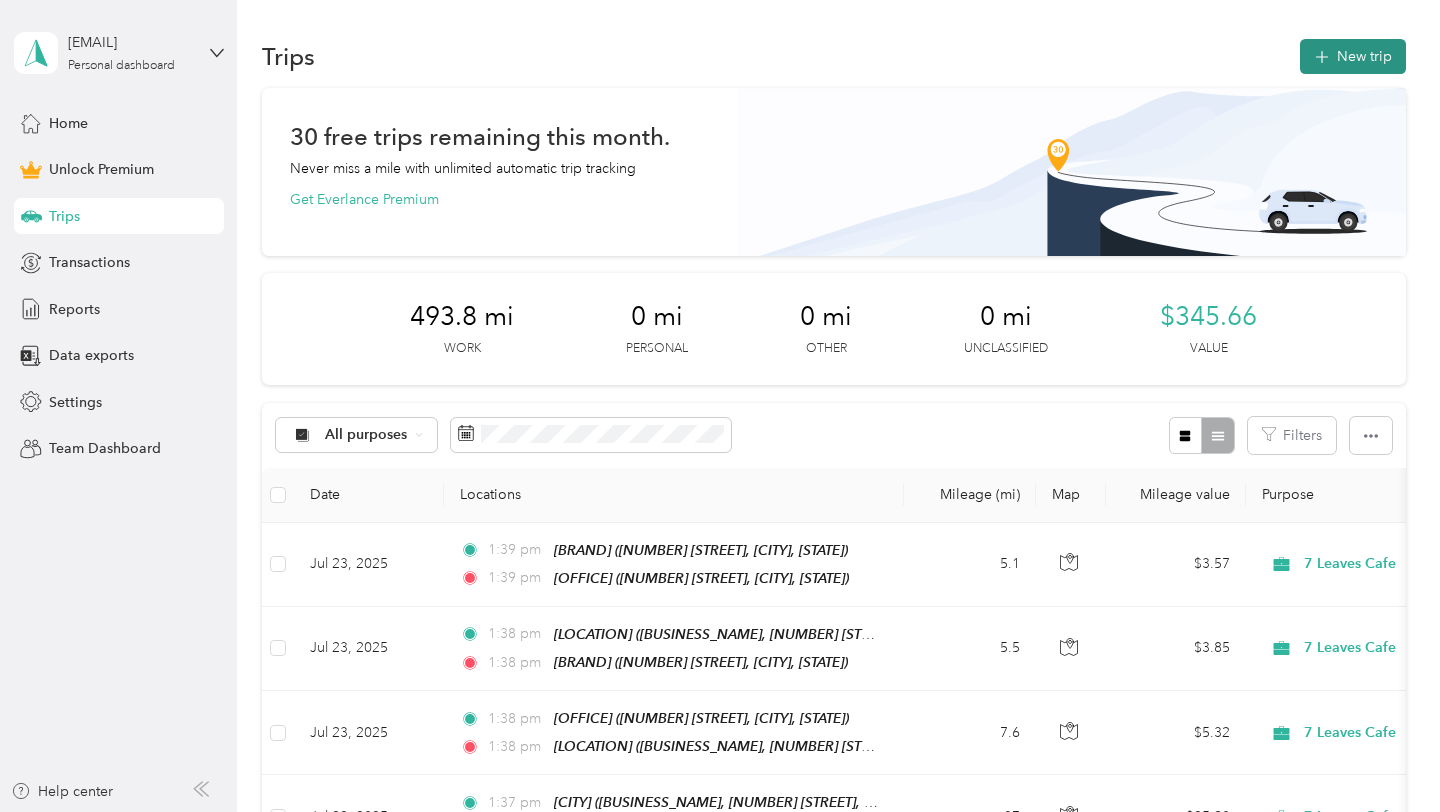 click on "New trip" at bounding box center (1353, 56) 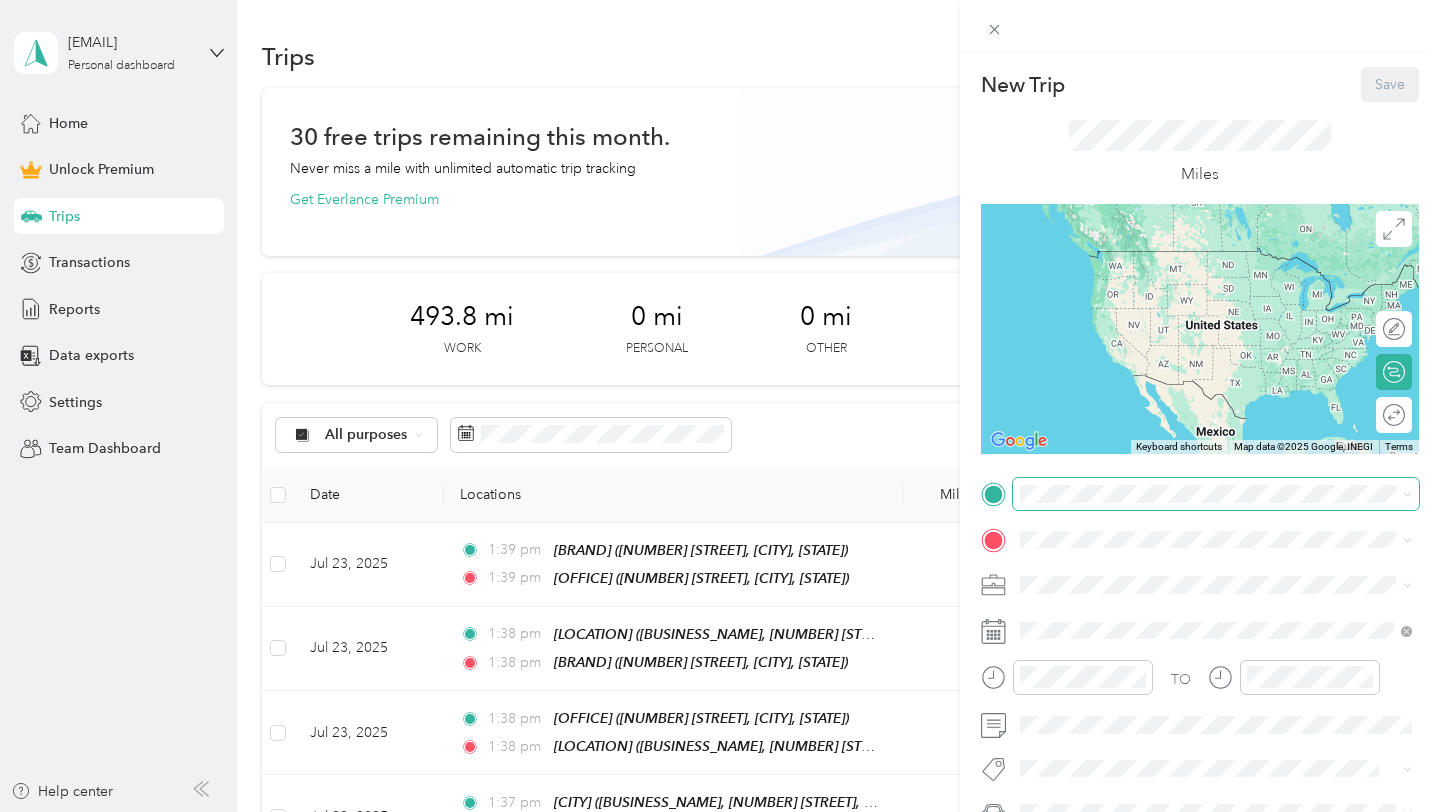 click at bounding box center (1216, 494) 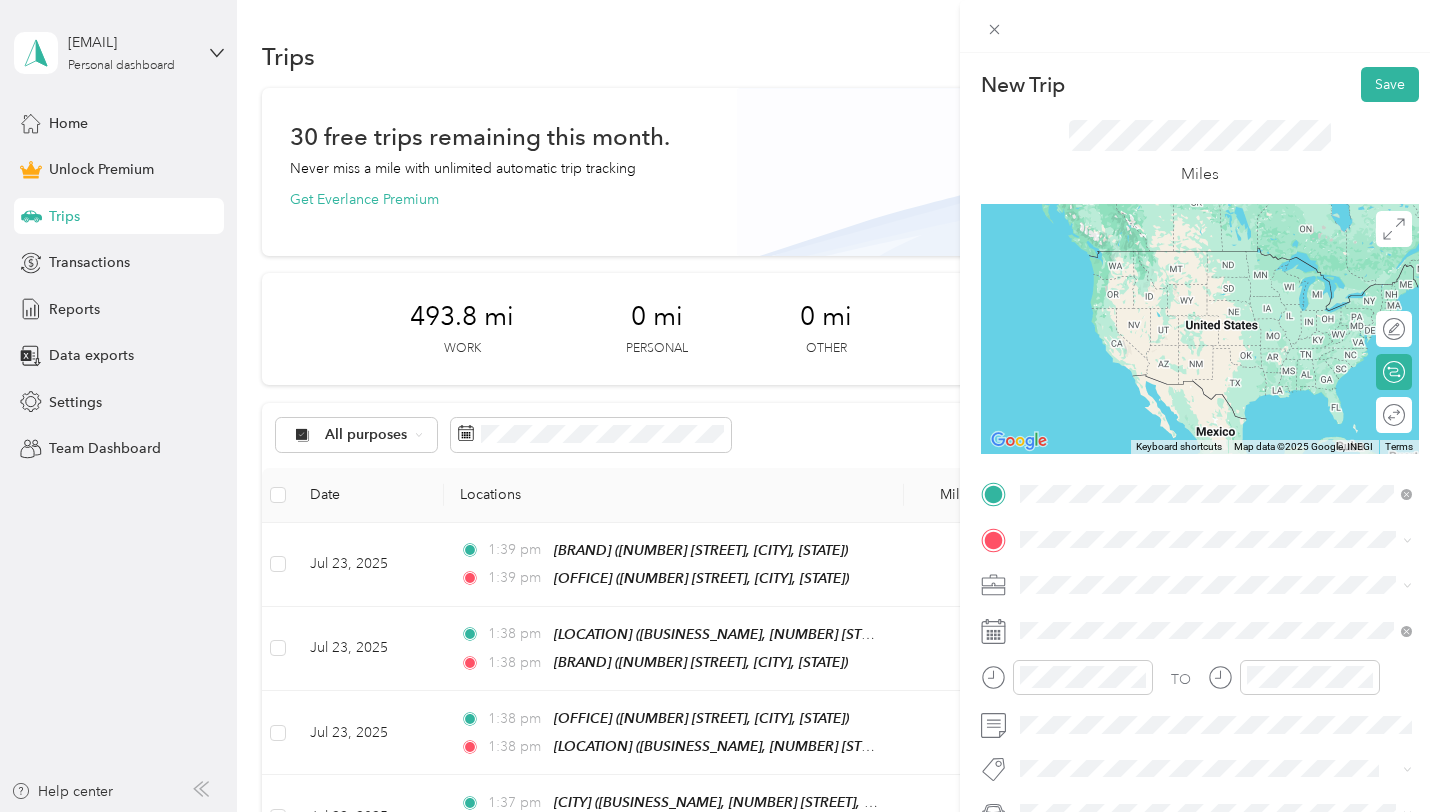 click on "16052 Beach Blvd, 92647, Huntington Beach, CA, United States" at bounding box center (1204, 606) 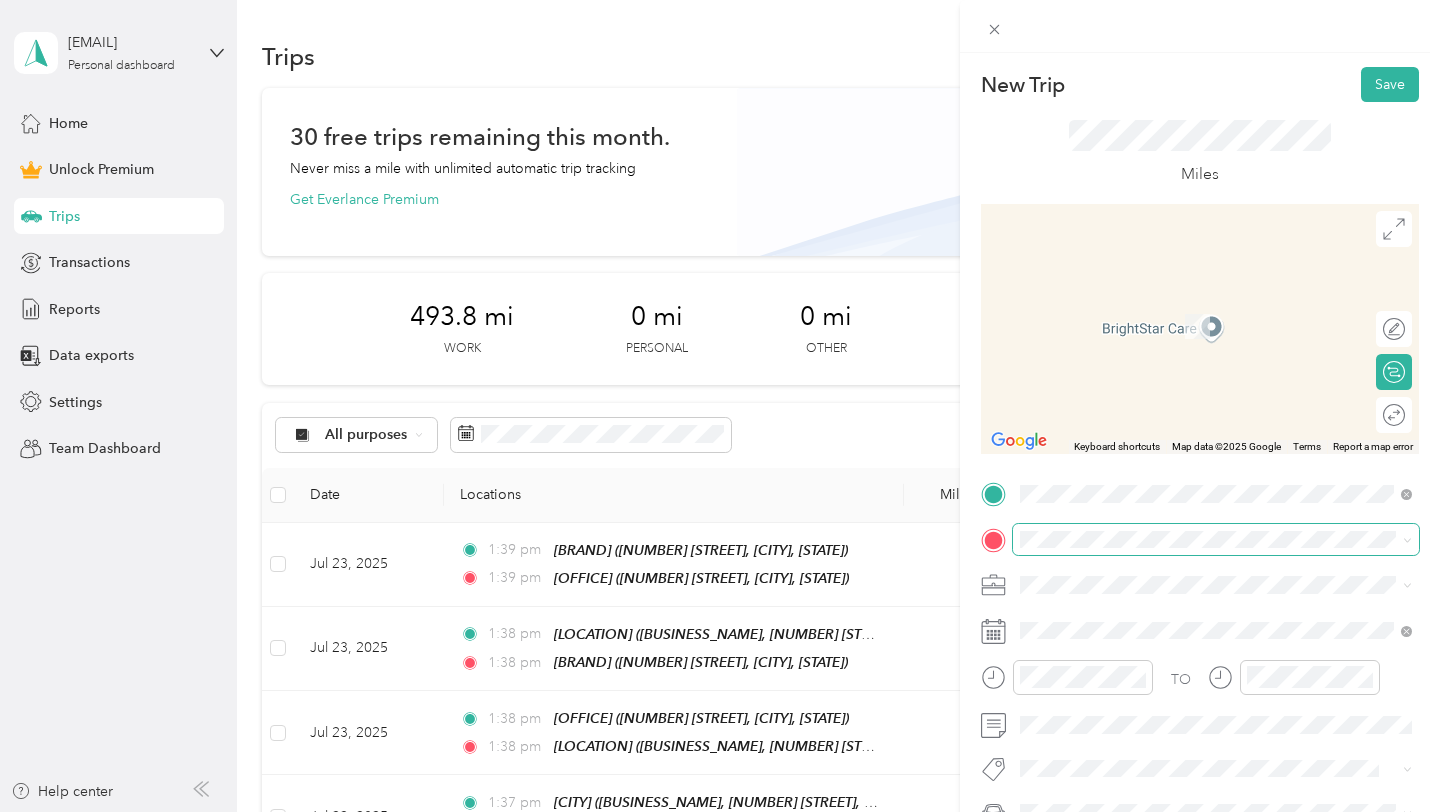 click at bounding box center (1216, 540) 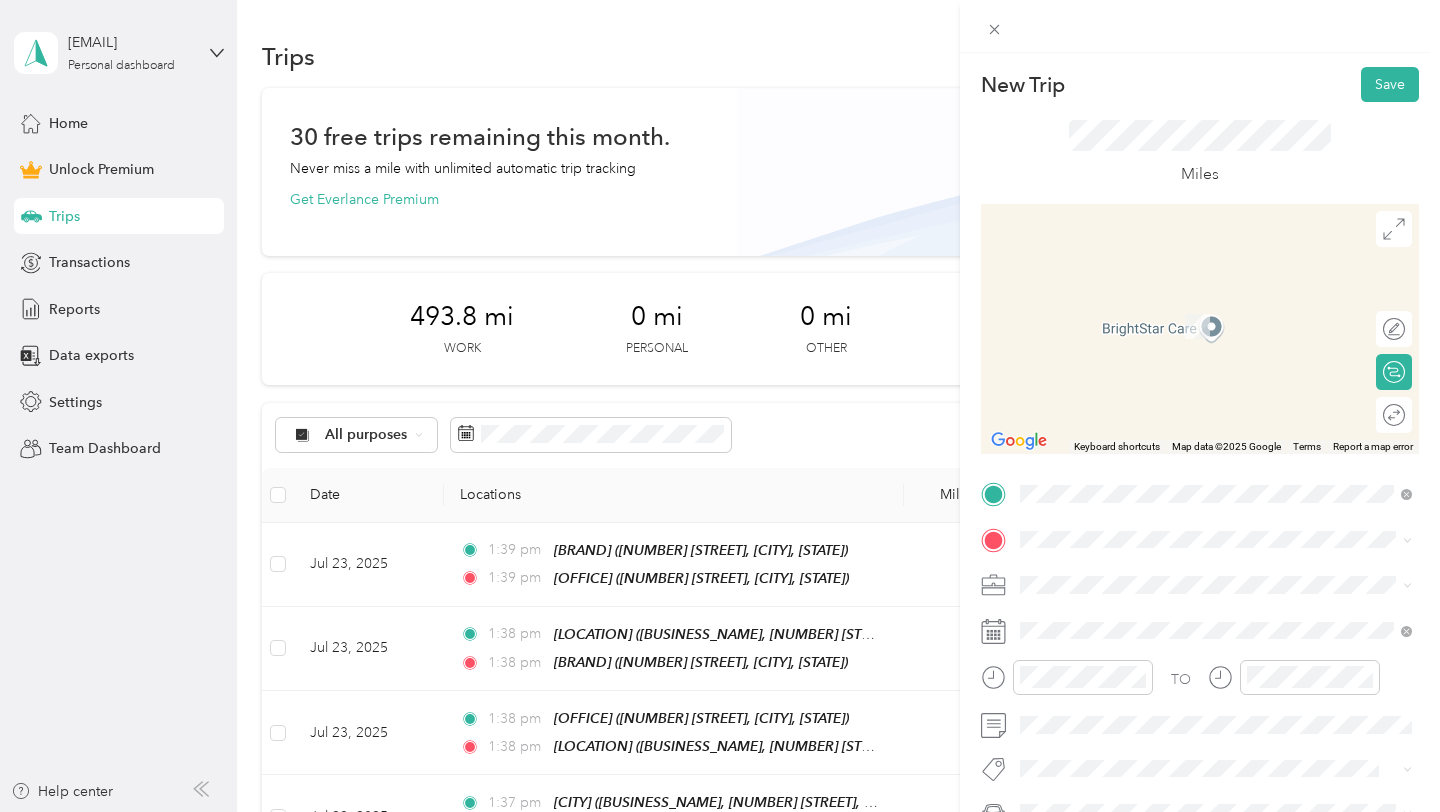 click on "Cypress 9111 Valley View St, 90630, Cypress, CA, United States" at bounding box center [1232, 321] 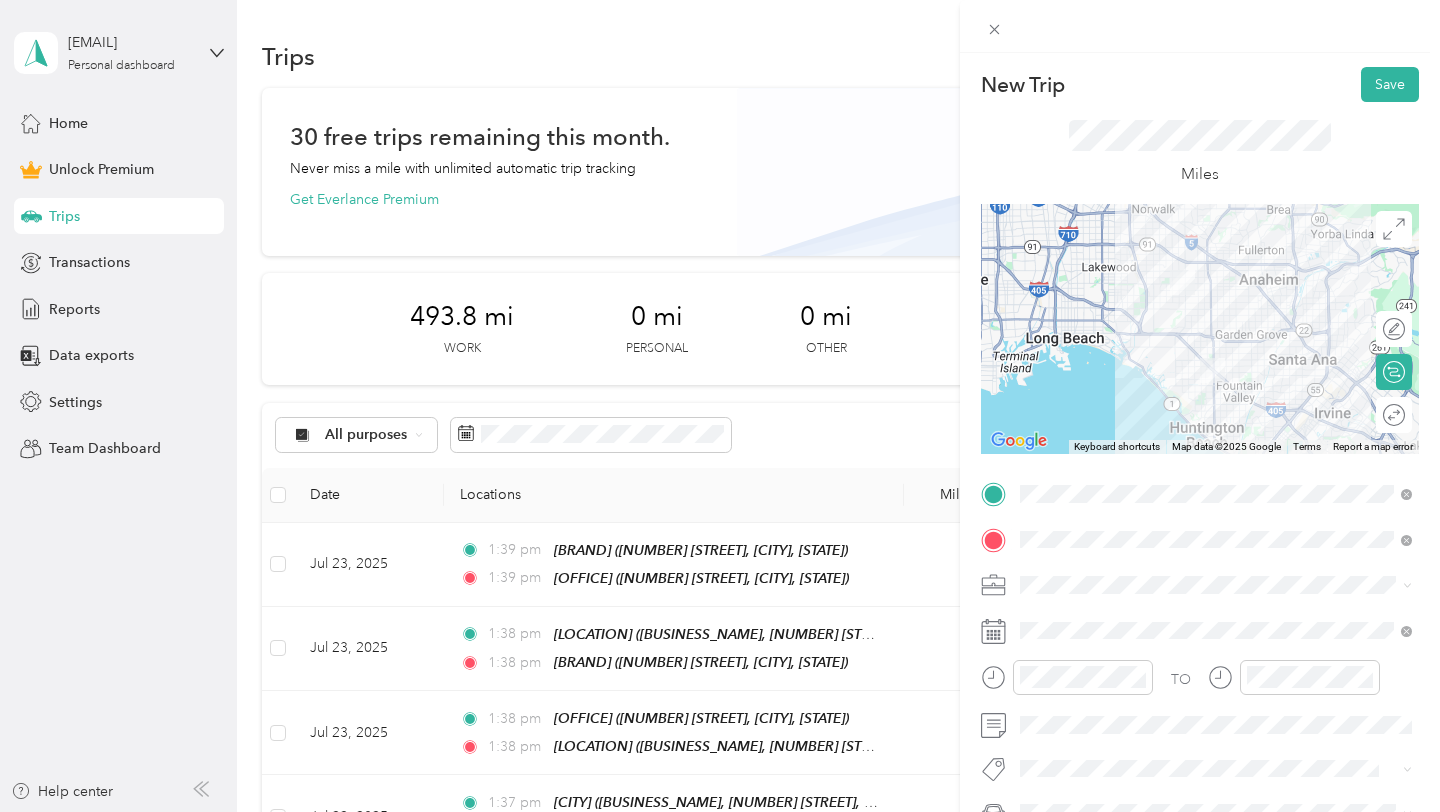 click on "7 Leaves Cafe" at bounding box center [1216, 374] 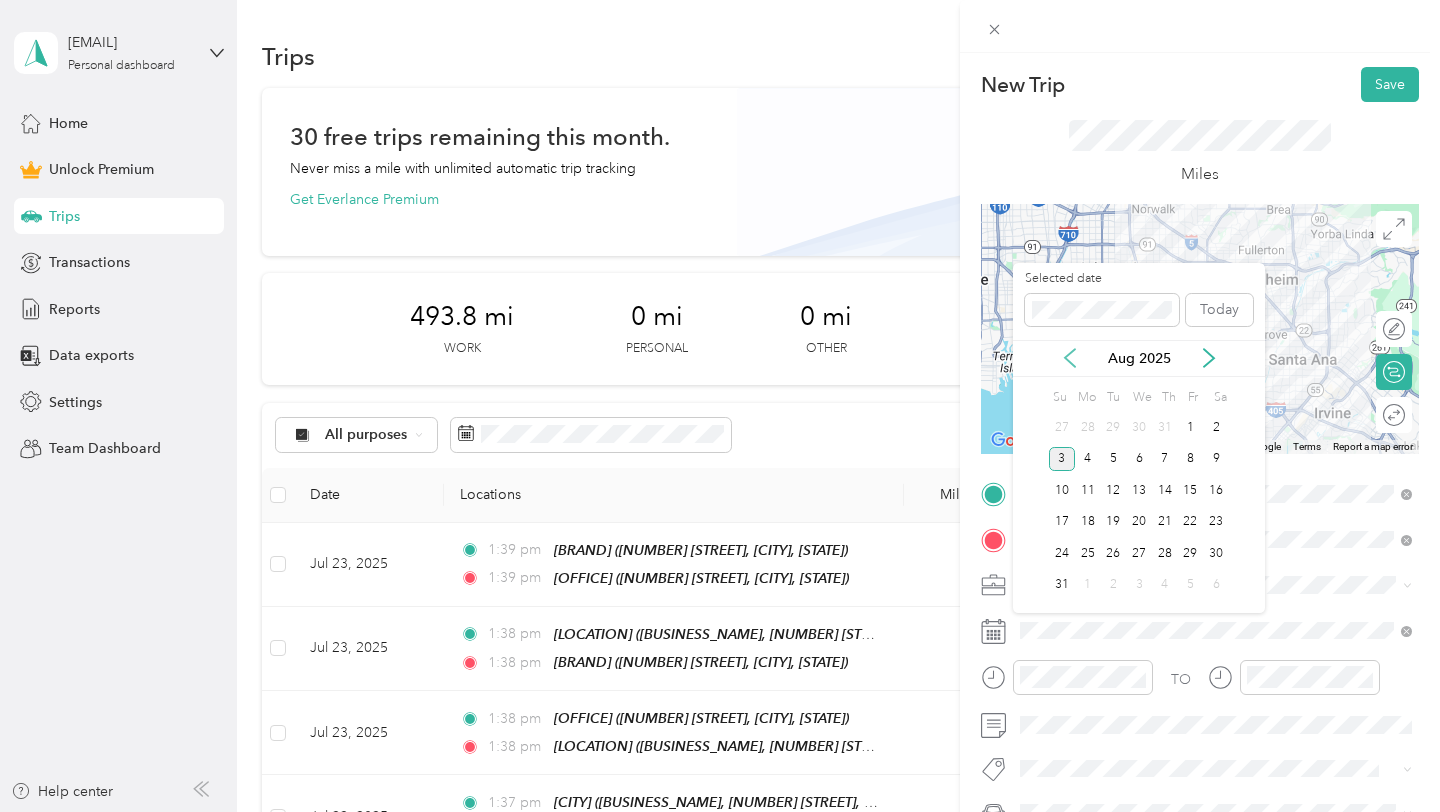 click 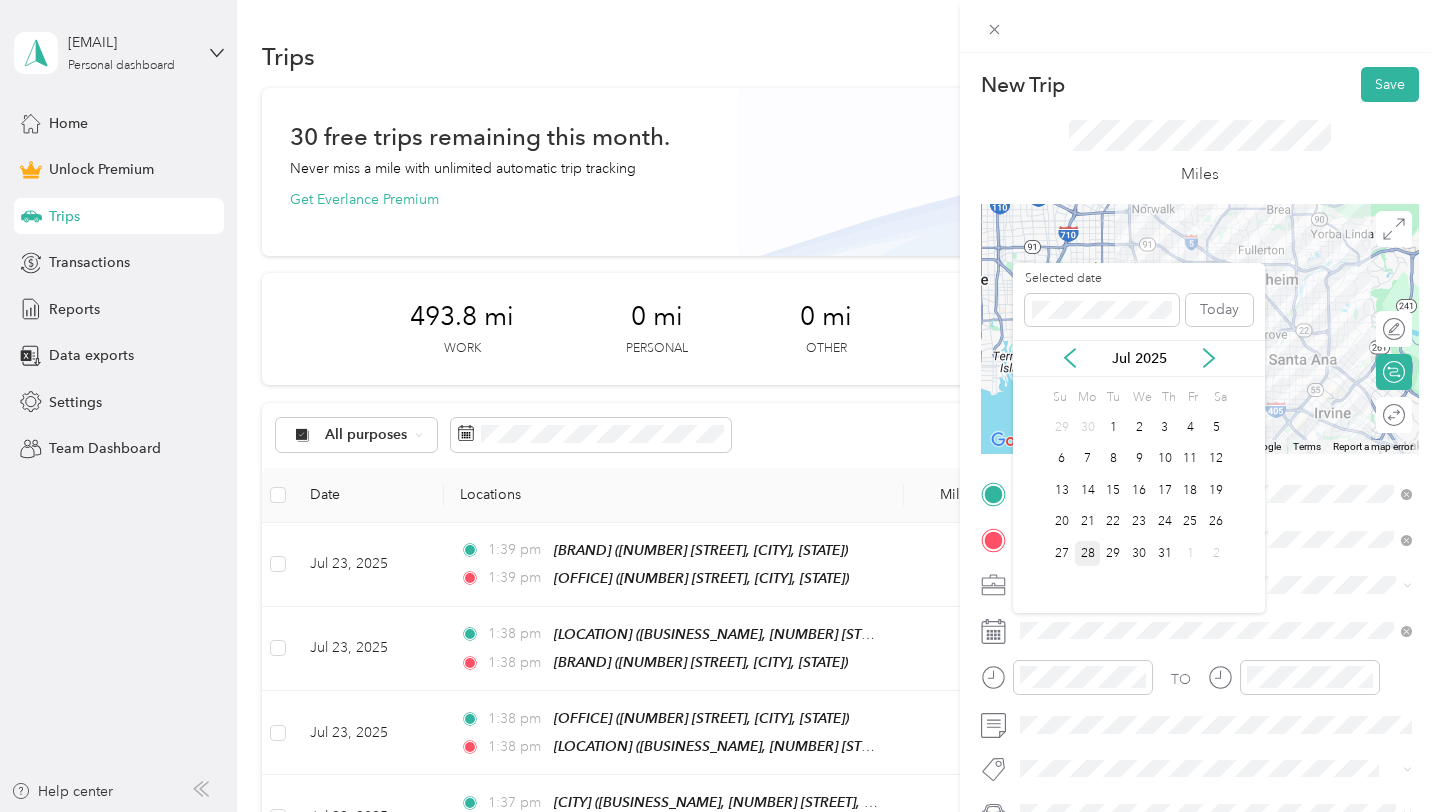 click on "28" at bounding box center (1088, 553) 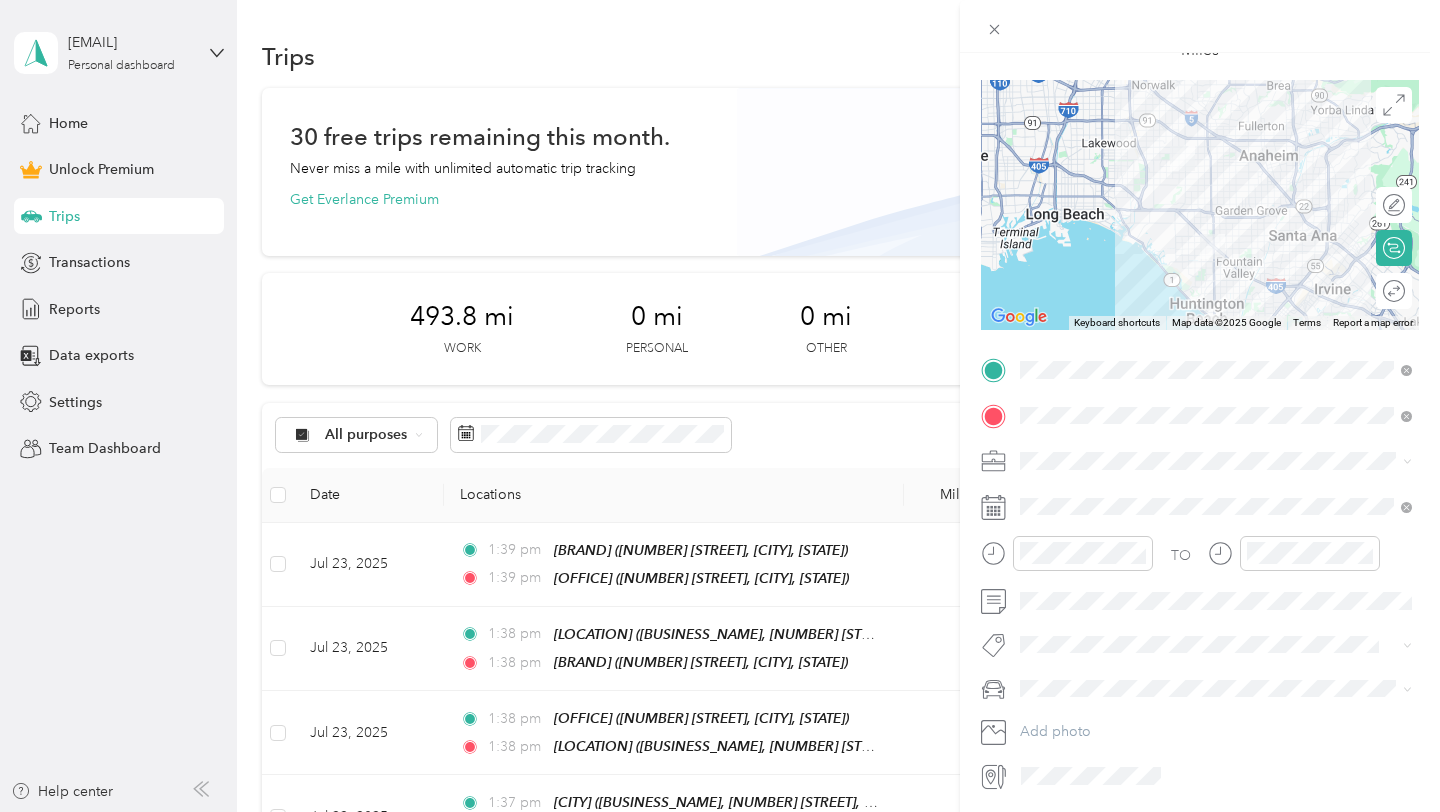 scroll, scrollTop: 119, scrollLeft: 0, axis: vertical 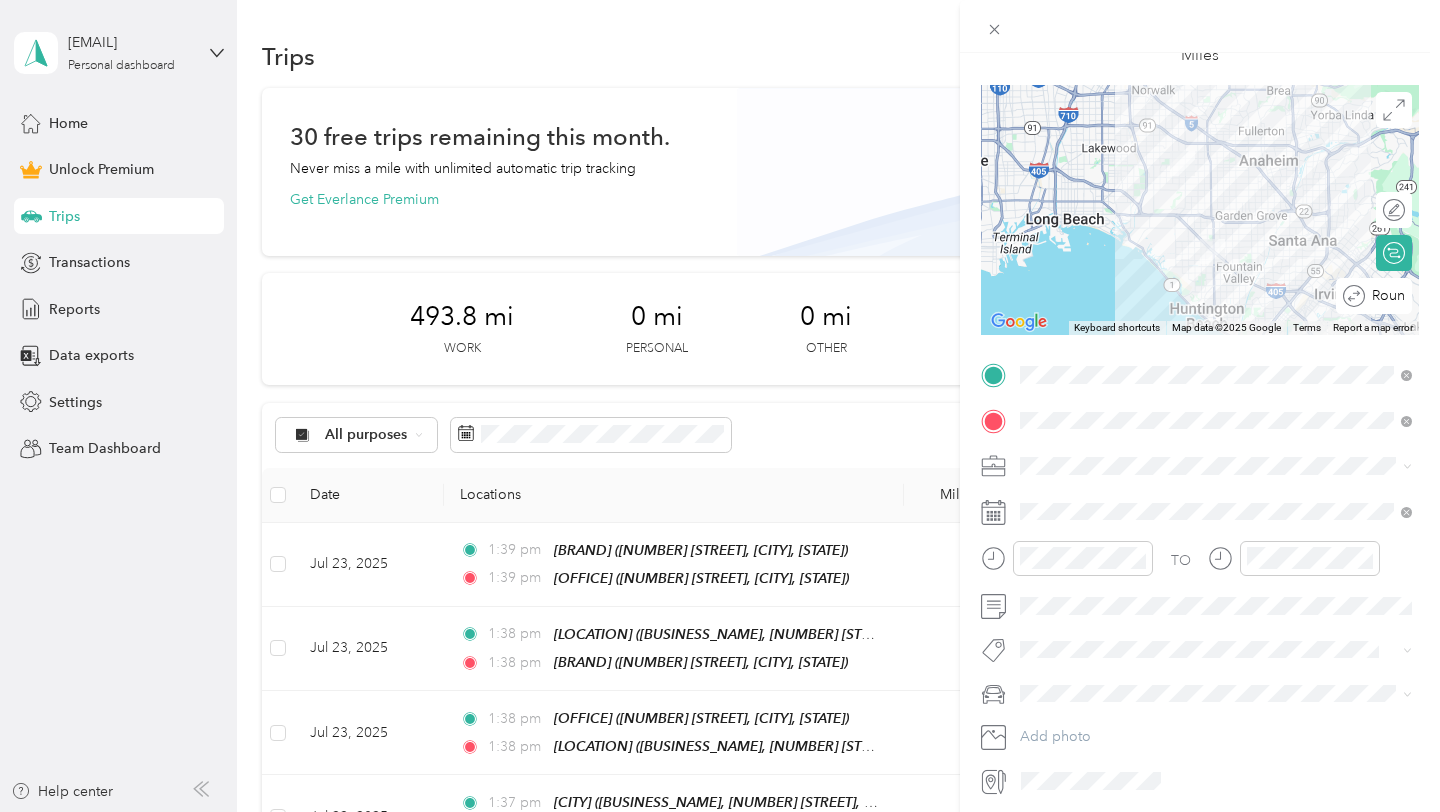 click on "Round trip" at bounding box center (1374, 296) 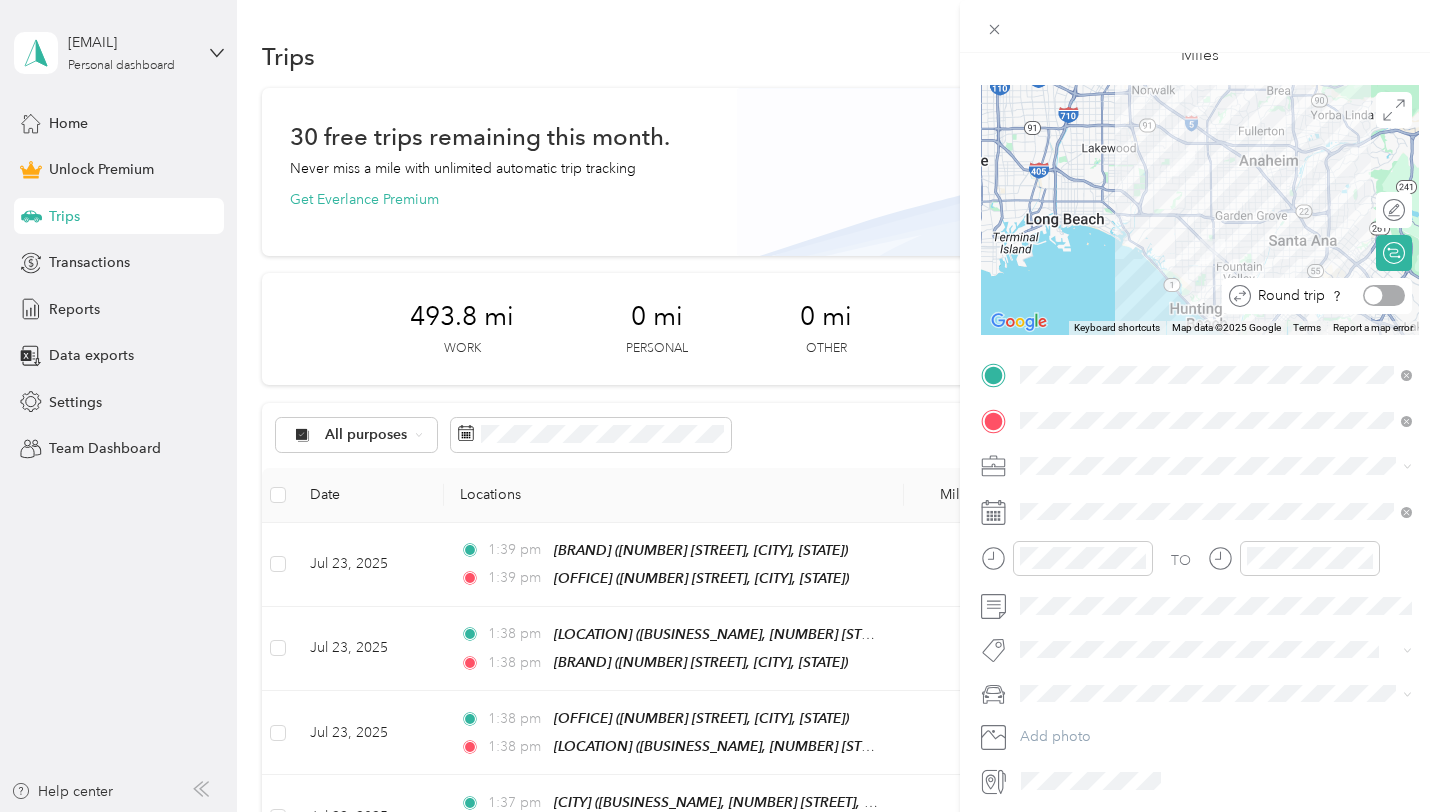 click at bounding box center (1384, 295) 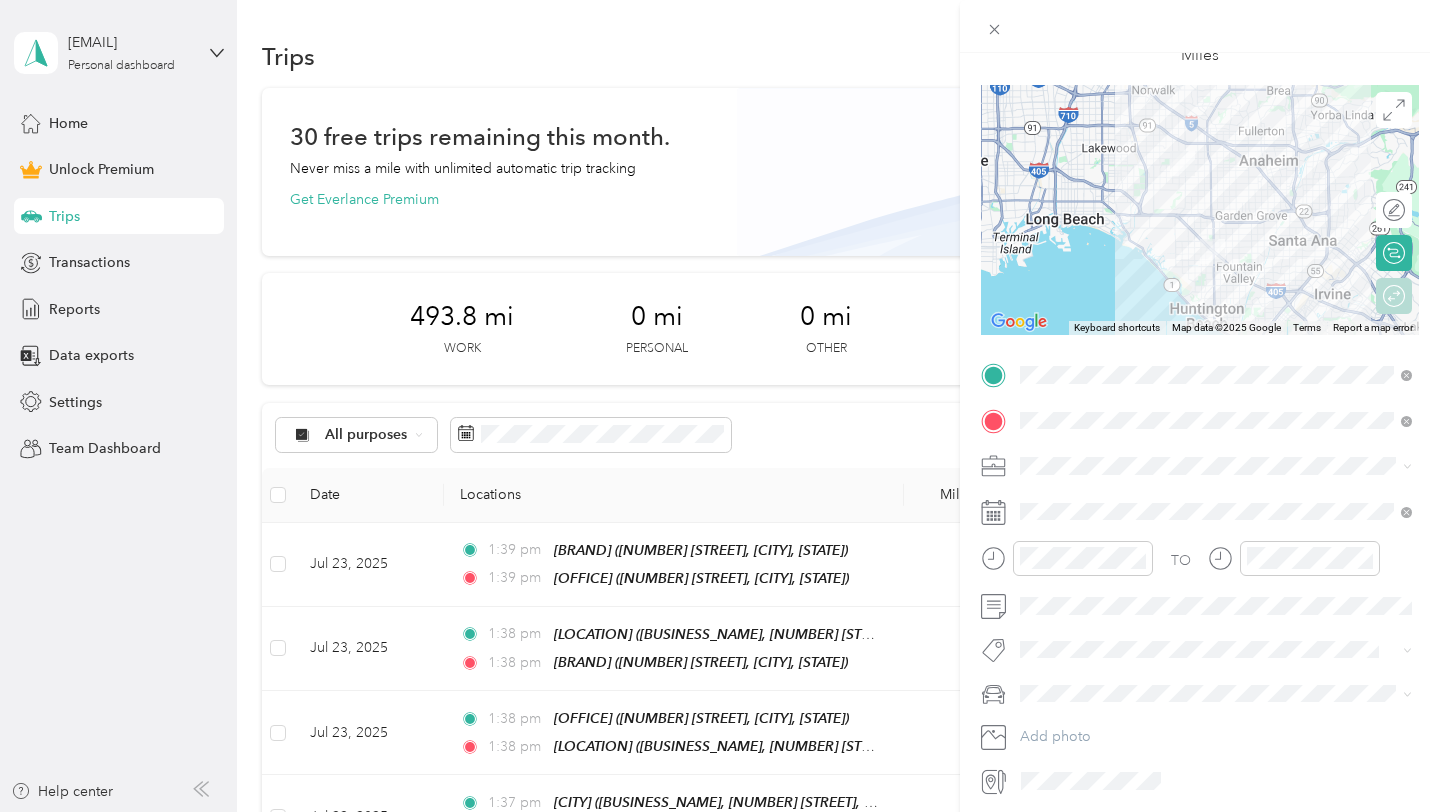 scroll, scrollTop: 0, scrollLeft: 0, axis: both 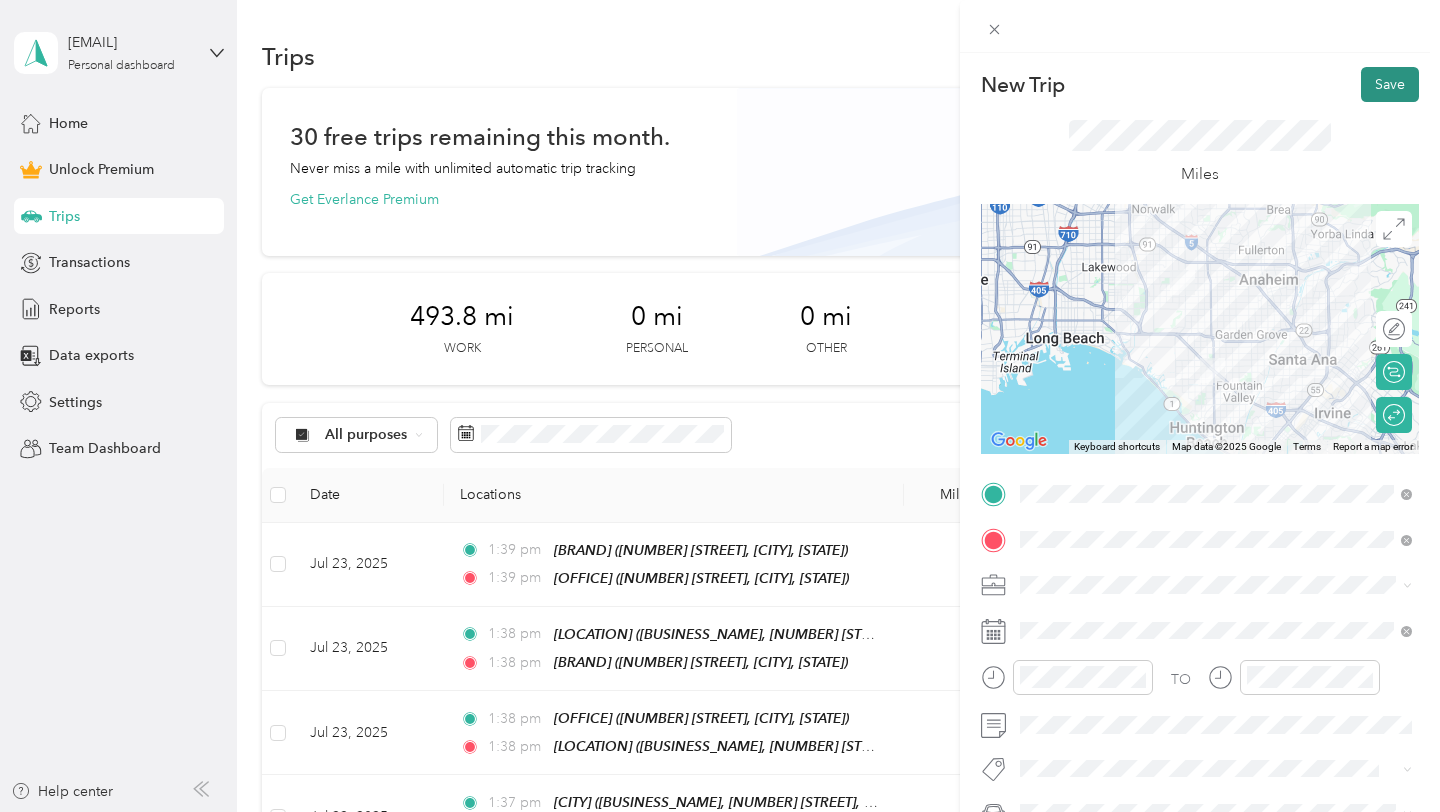 click on "Save" at bounding box center (1390, 84) 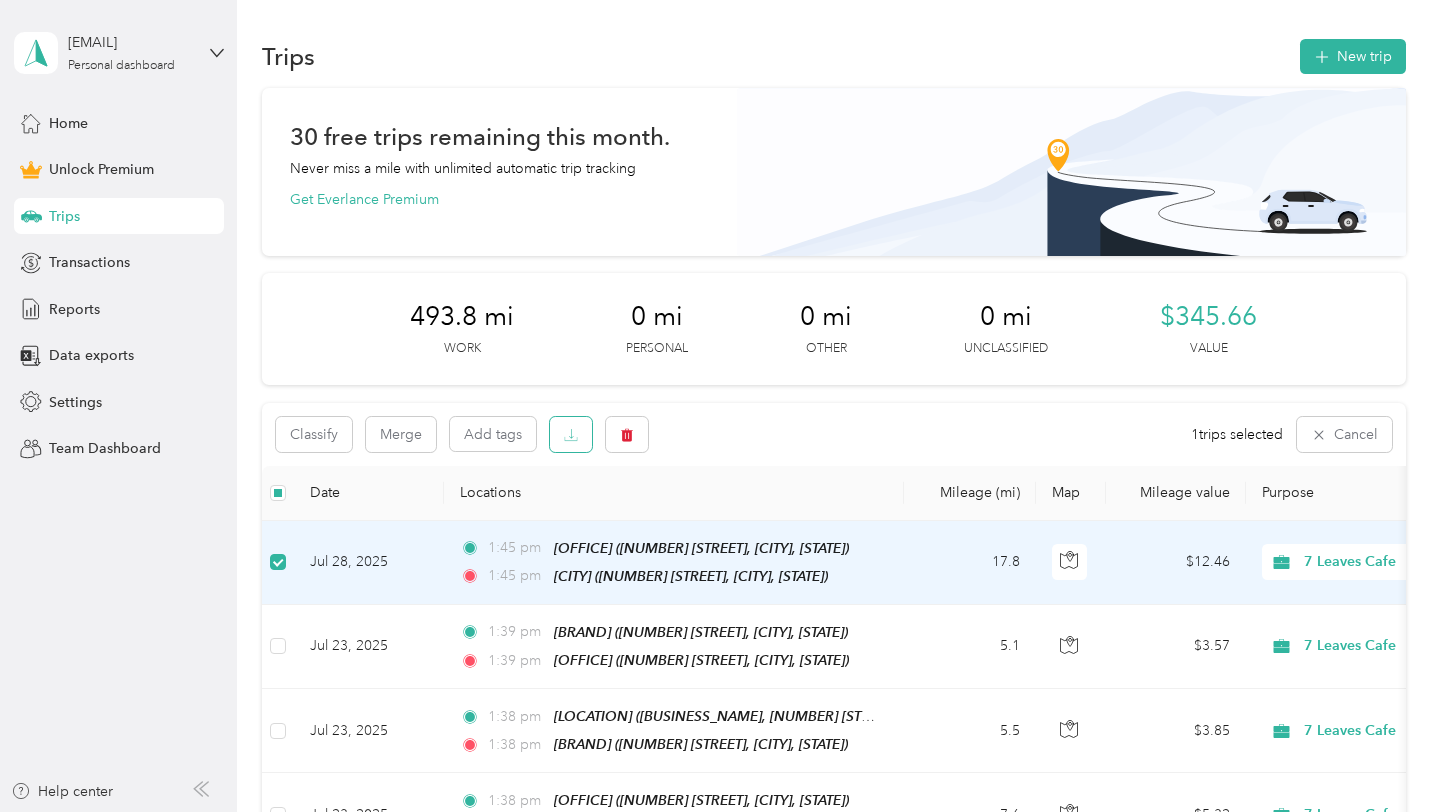 click 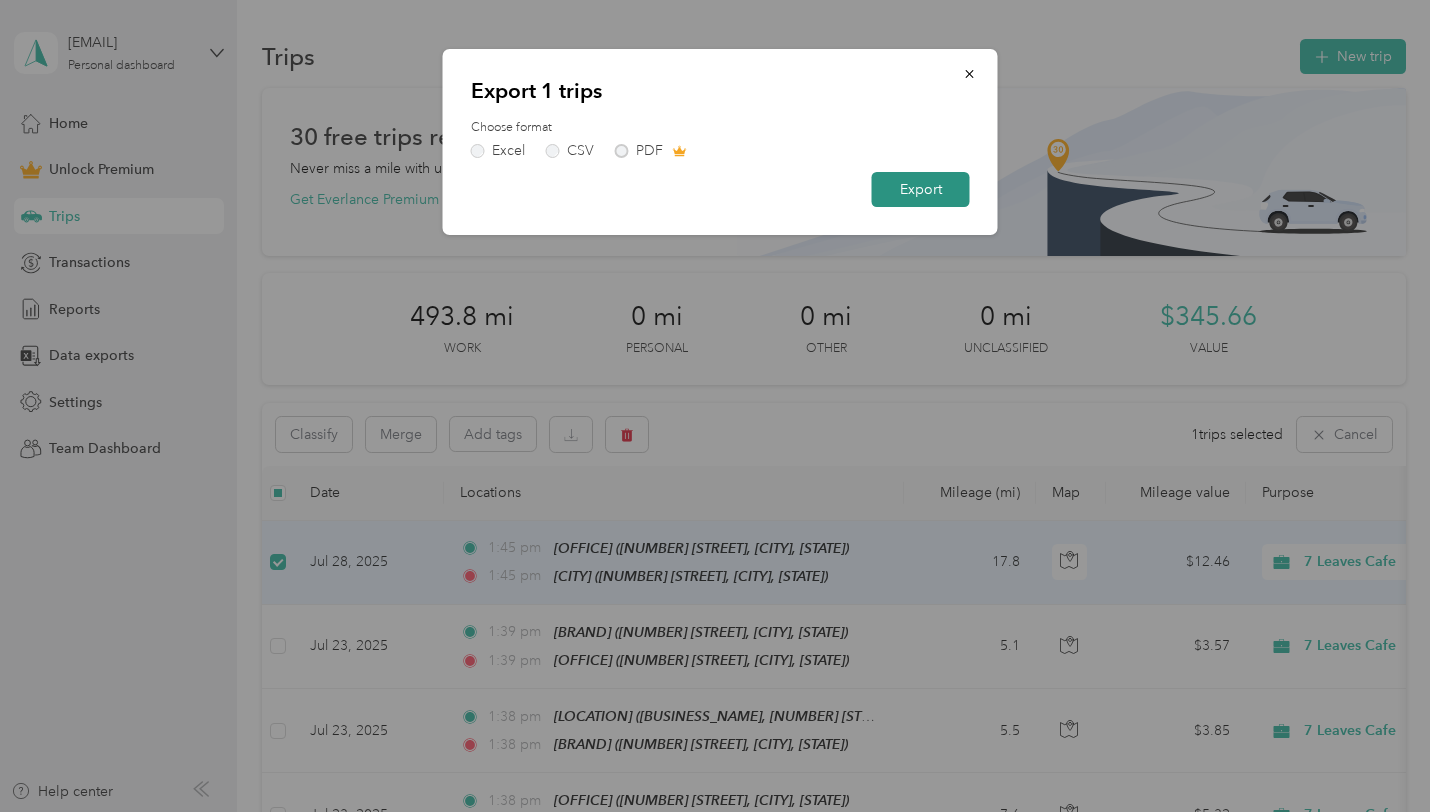 click on "Export" at bounding box center [921, 189] 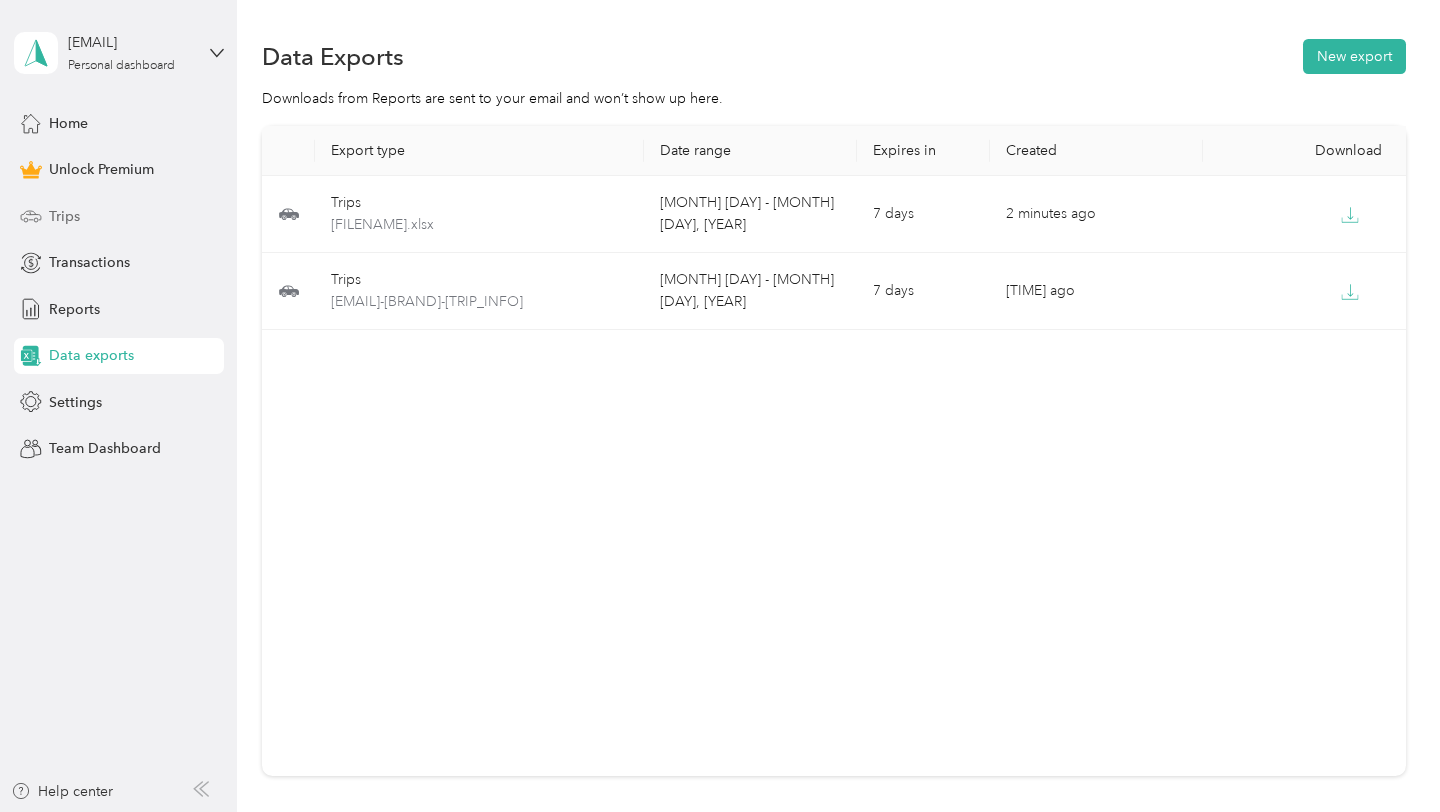click on "Trips" at bounding box center [119, 216] 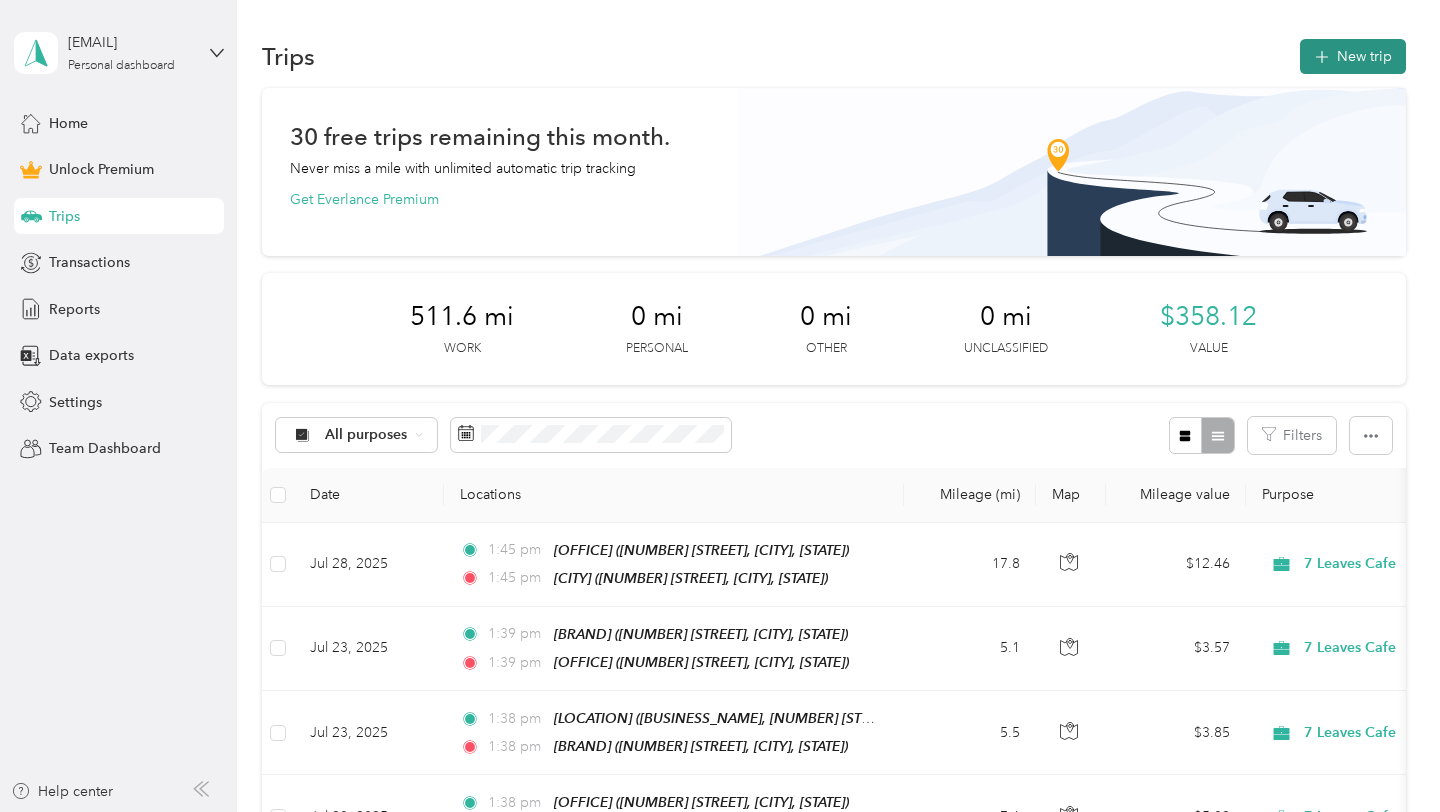 click on "New trip" at bounding box center [1353, 56] 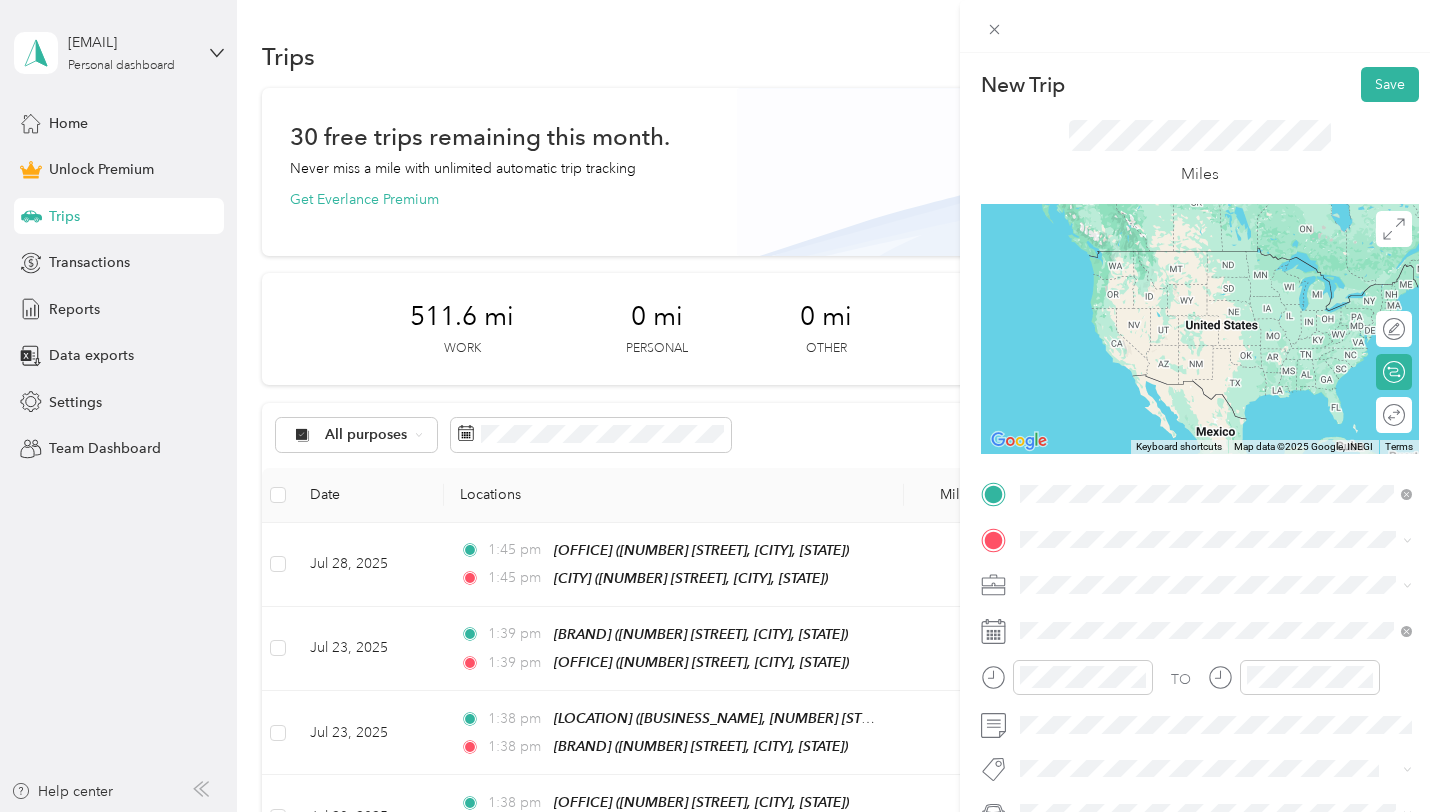 click on "HB Office 16052 Beach Blvd, 92647, Huntington Beach, CA, United States" at bounding box center (1232, 595) 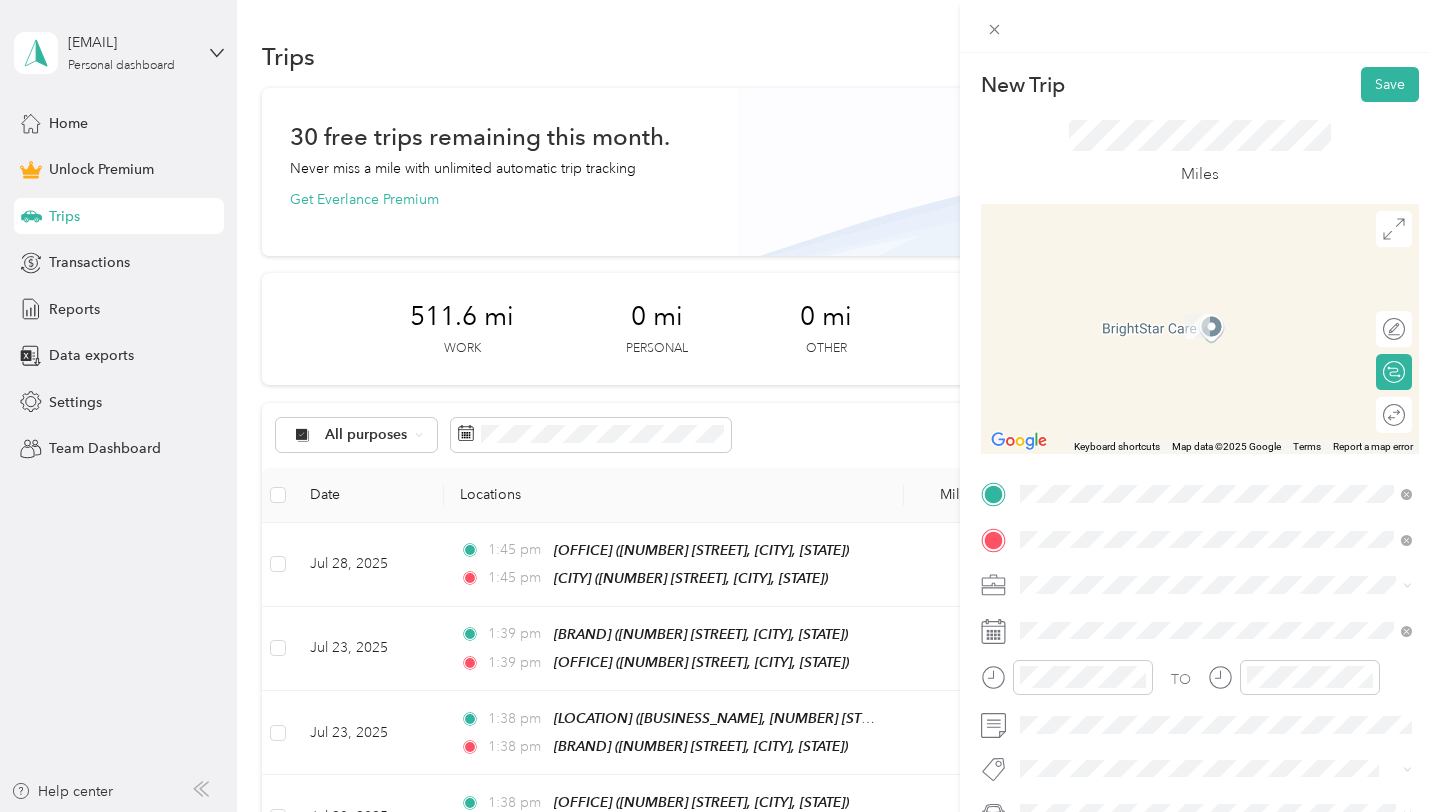 click on "Artisan 10065 Garfield Avenue, 92708, Fountain Valley, California, United States" at bounding box center (1232, 325) 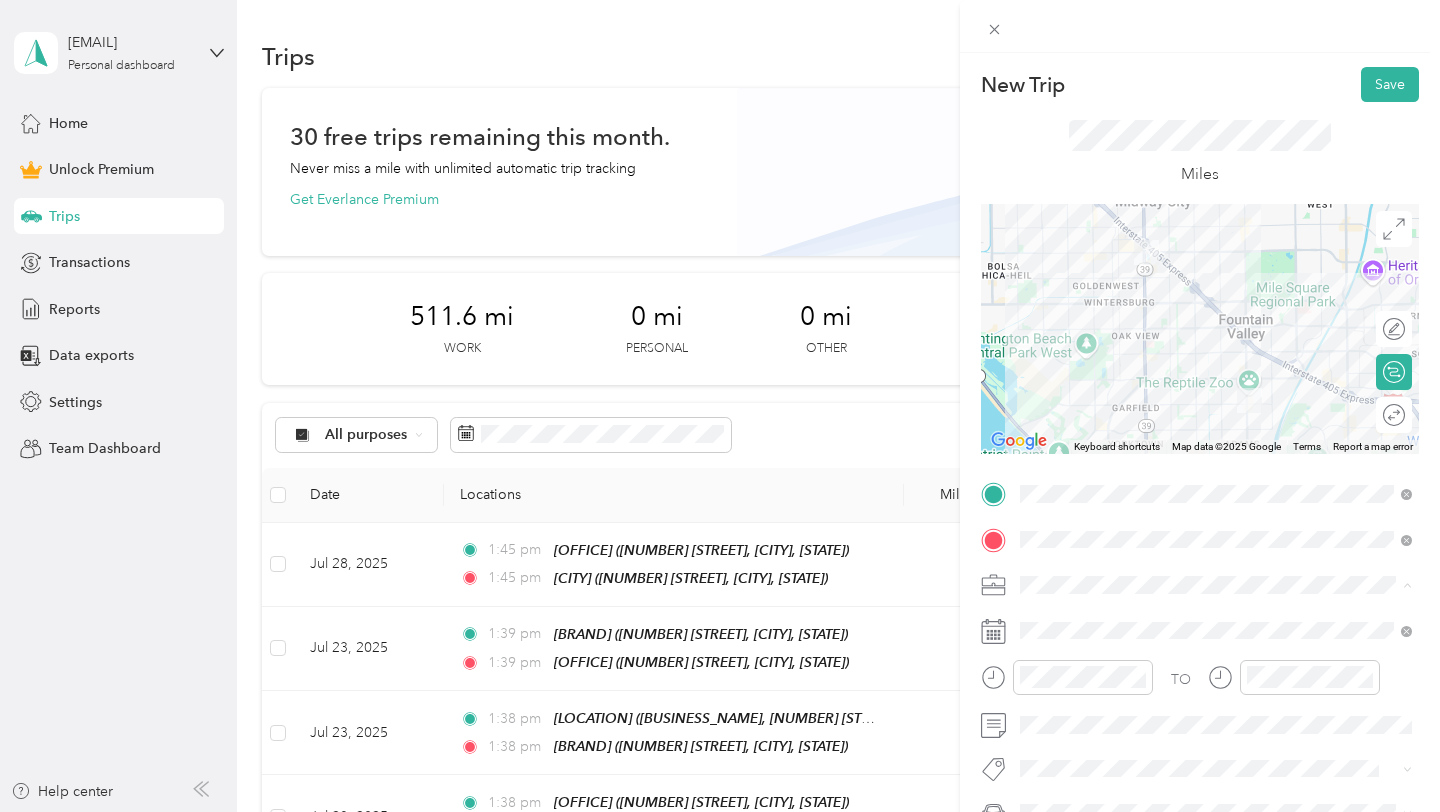 click on "7 Leaves Cafe" at bounding box center (1216, 374) 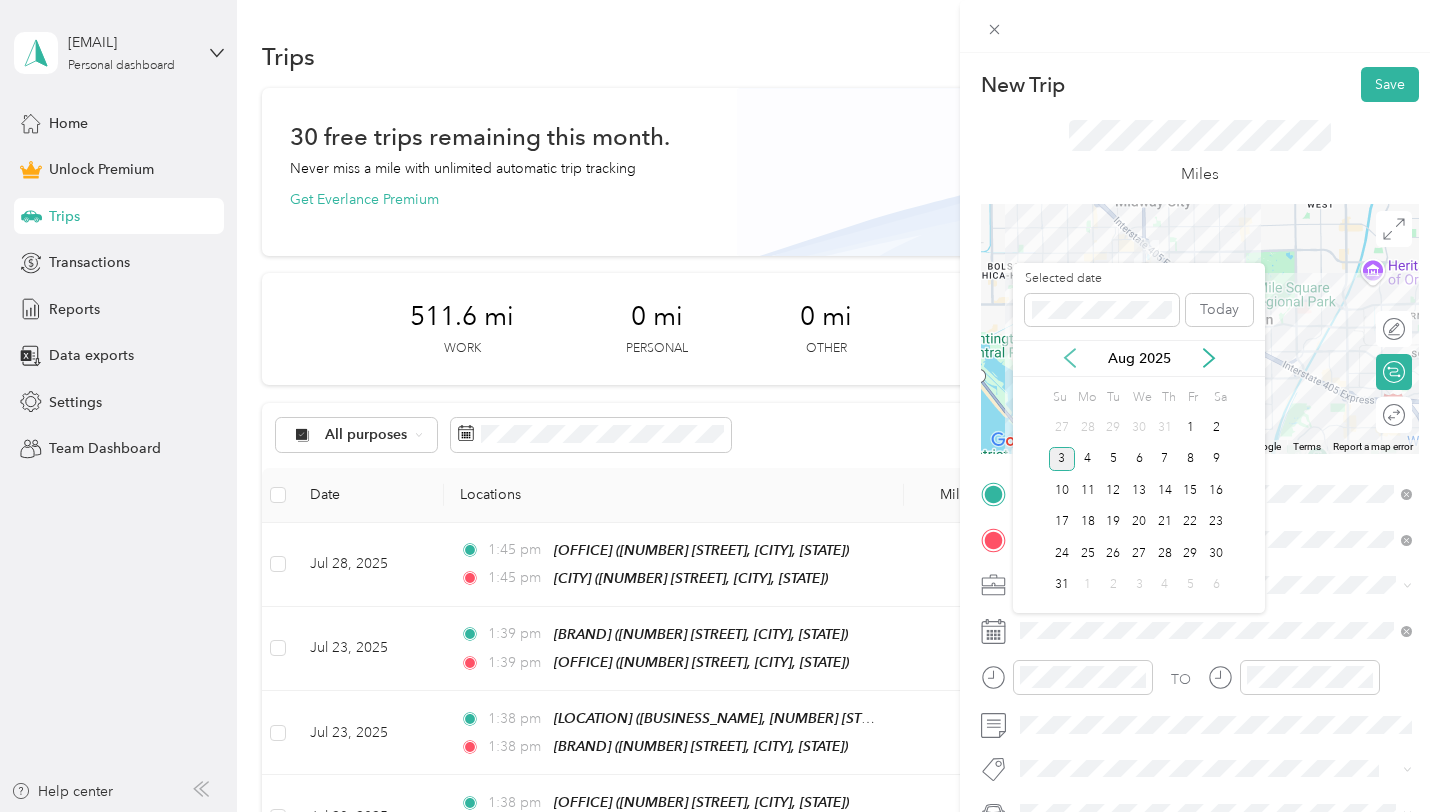 click 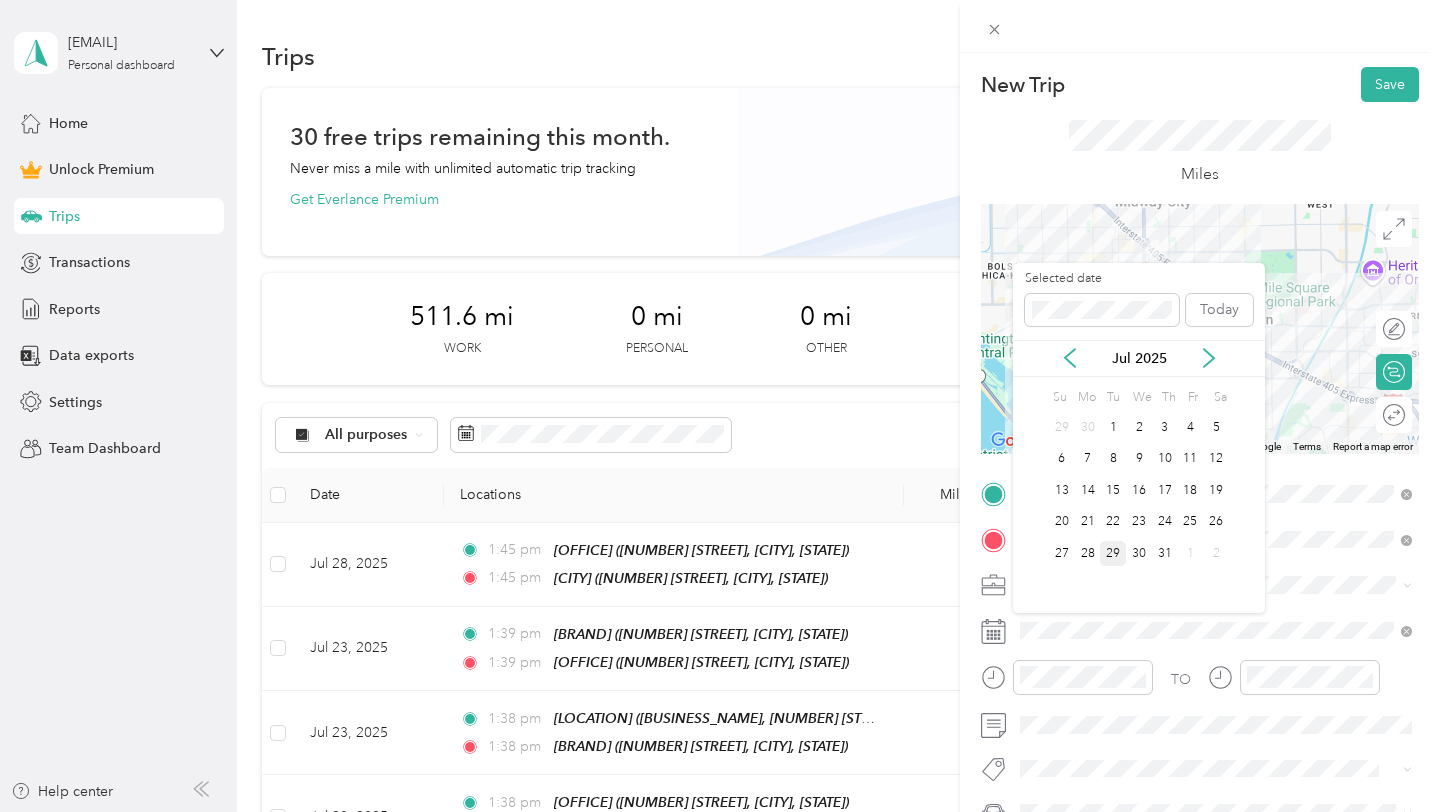 click on "29" at bounding box center [1113, 553] 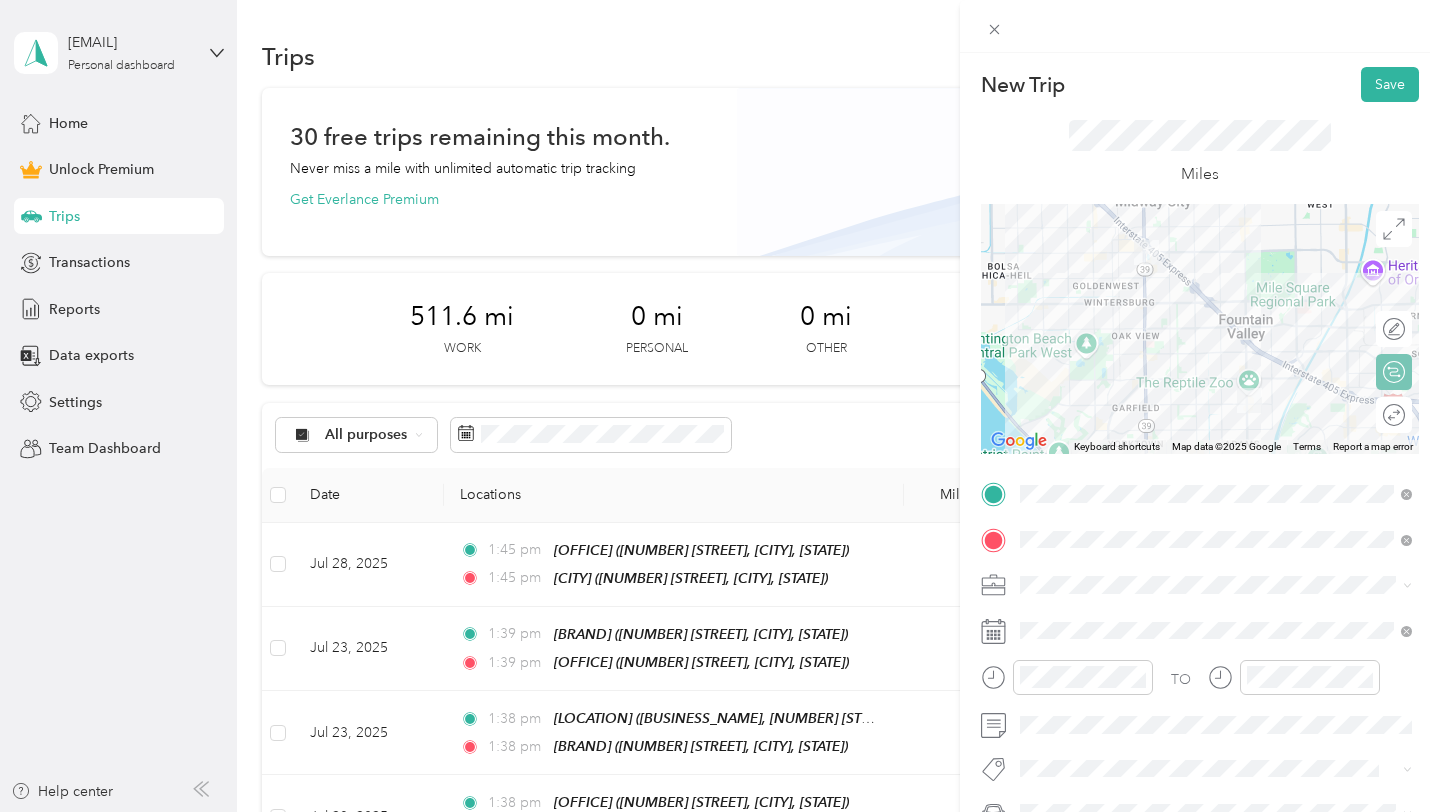 click on "Round trip" at bounding box center [1394, 415] 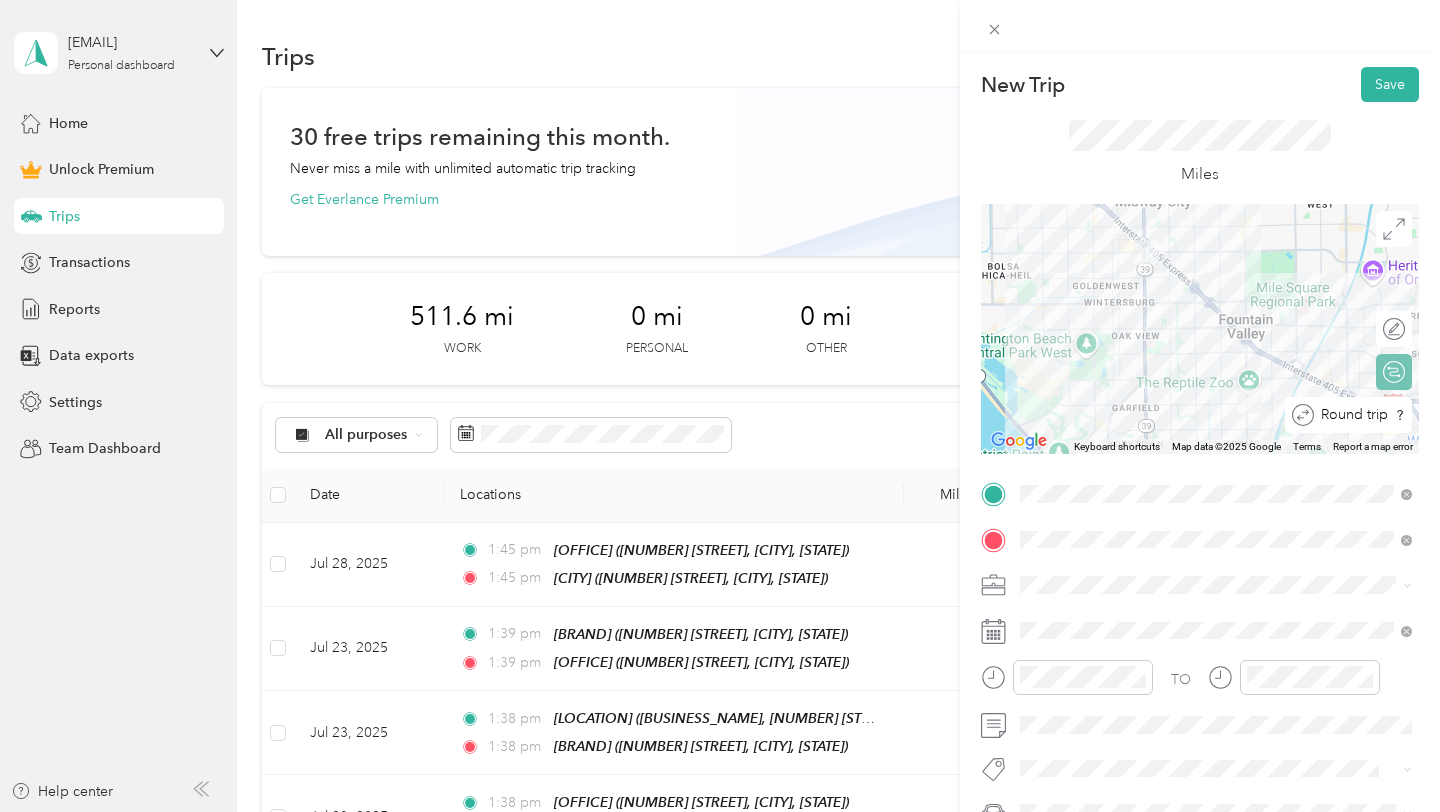 click on "Round trip" at bounding box center (1348, 415) 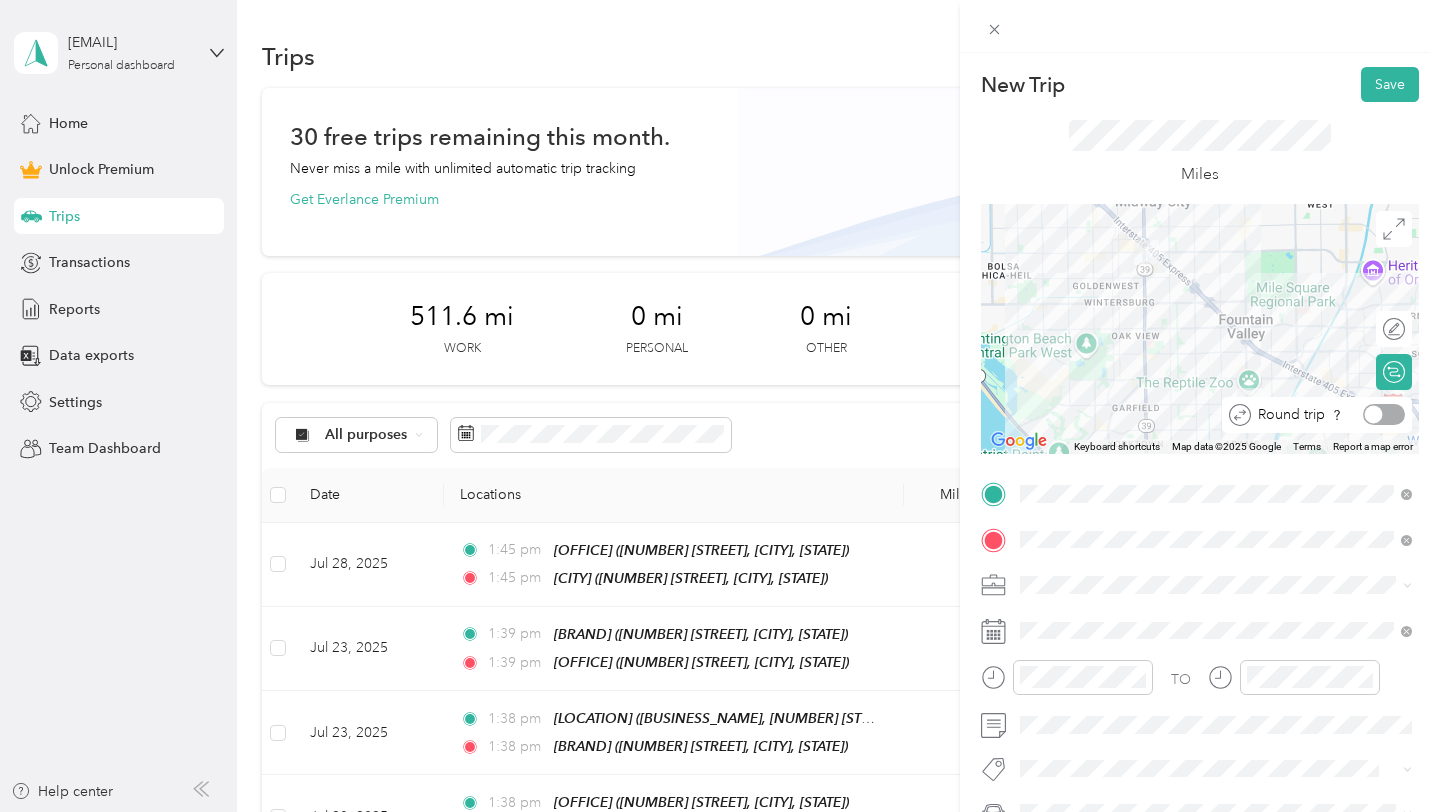 click on "Round trip" at bounding box center [1317, 415] 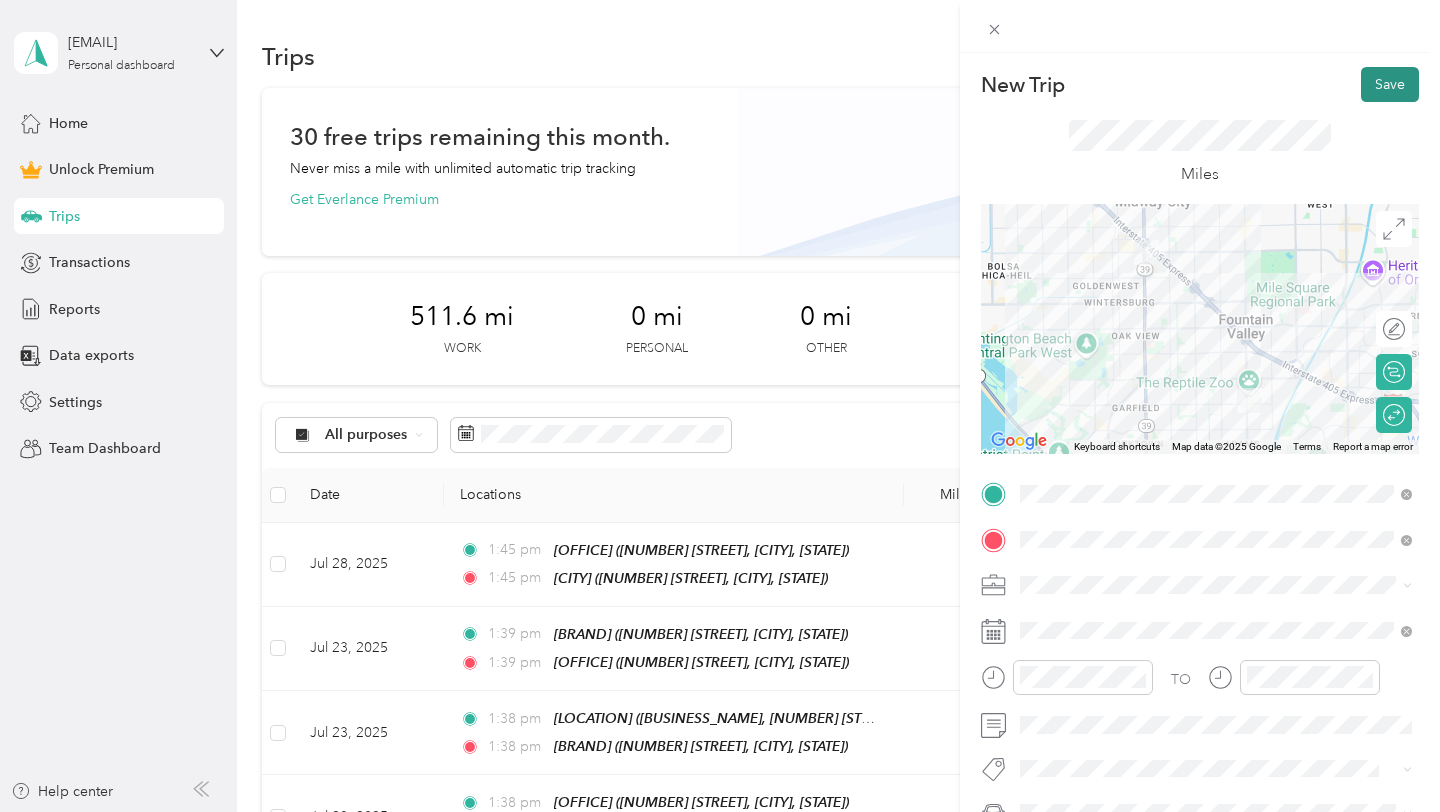 click on "Save" at bounding box center [1390, 84] 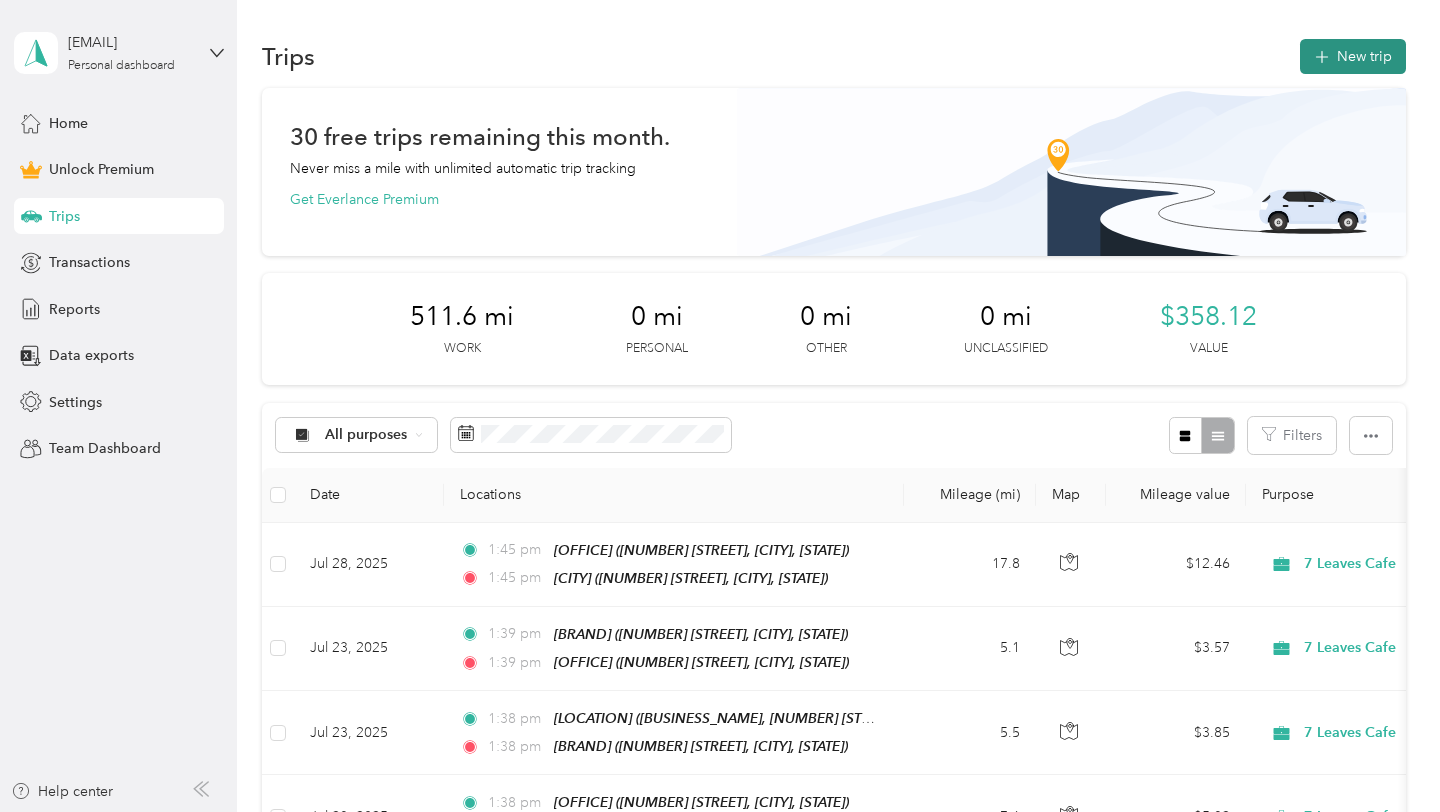 click on "New trip" at bounding box center [1353, 56] 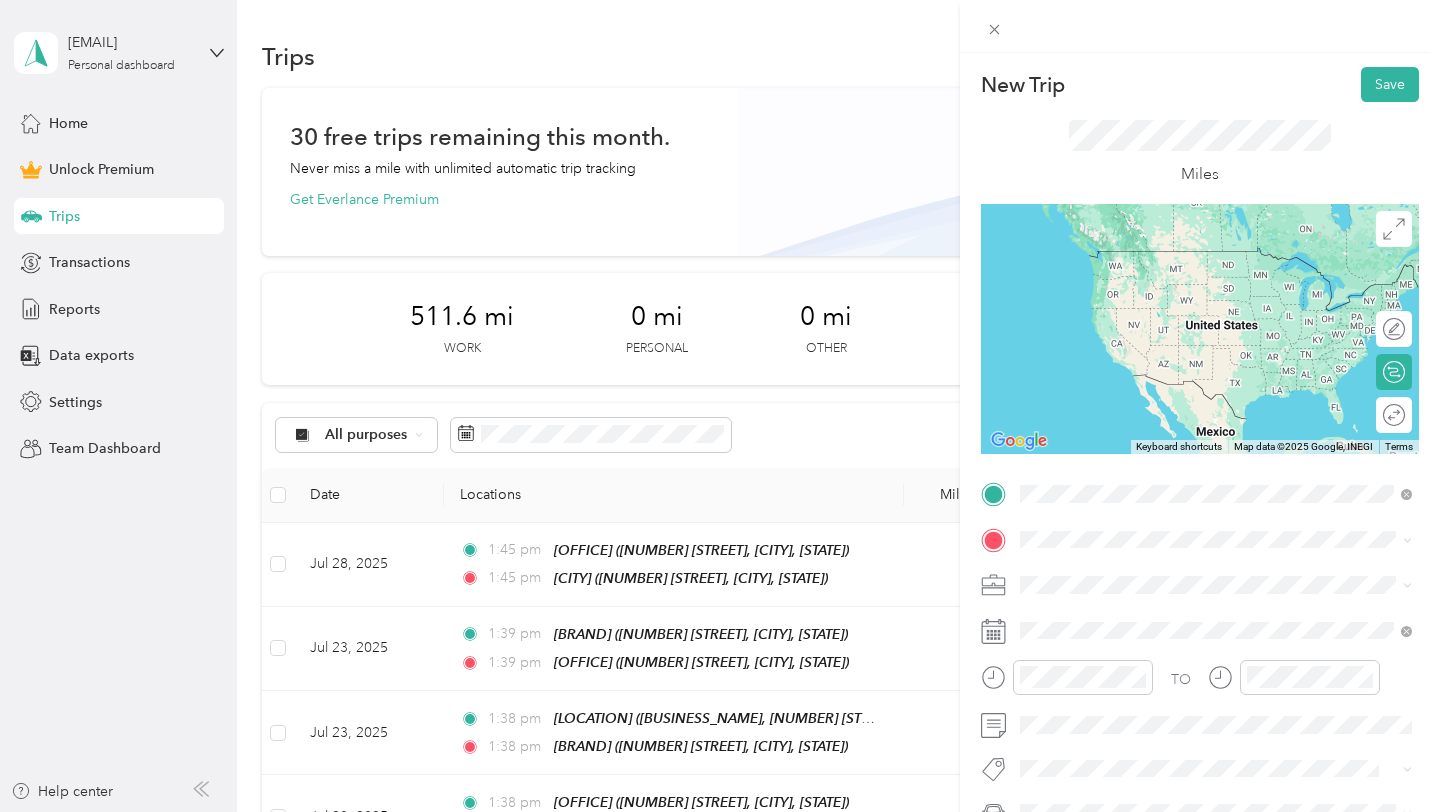 click on "HB Office" at bounding box center [1232, 573] 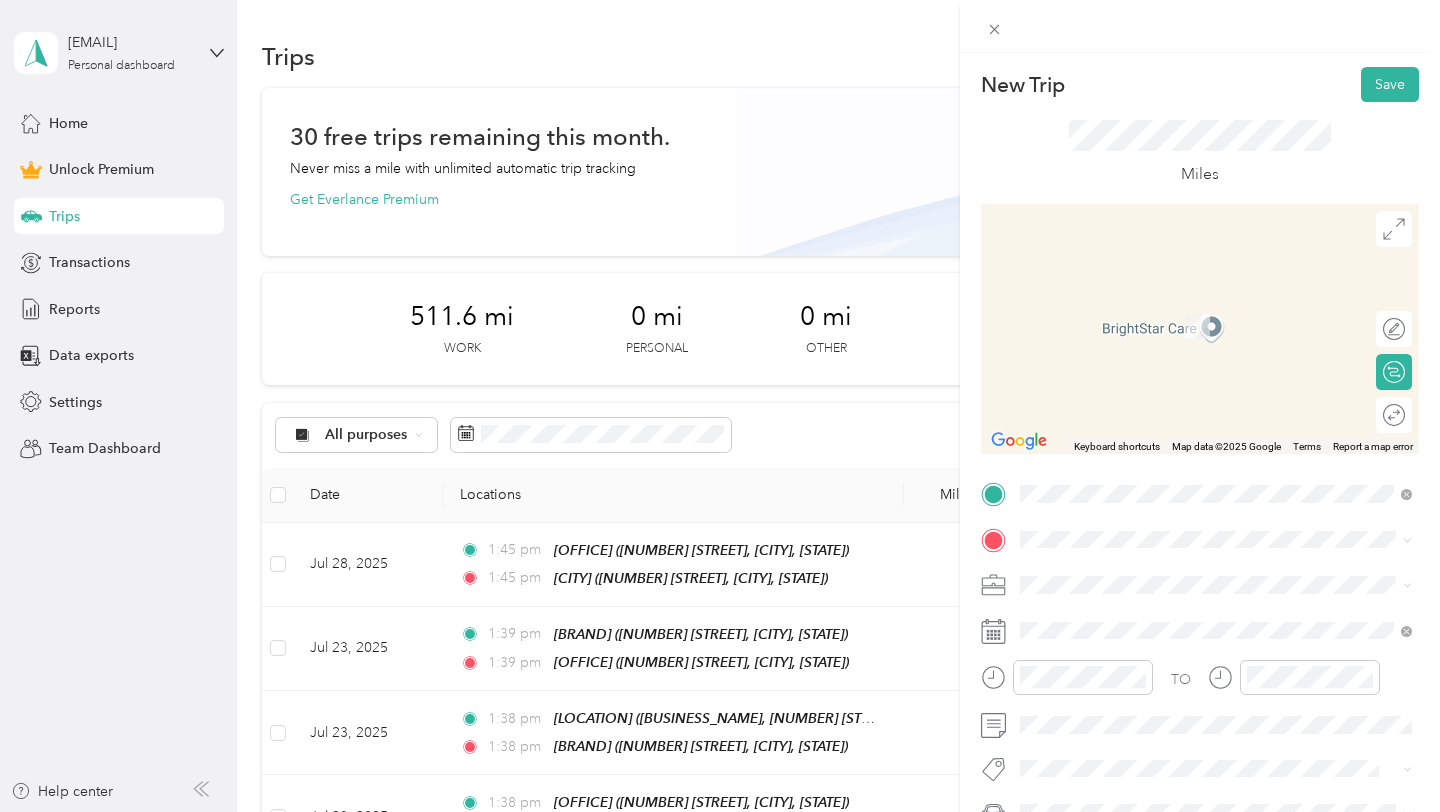 click on "TO Add photo" at bounding box center (1200, 697) 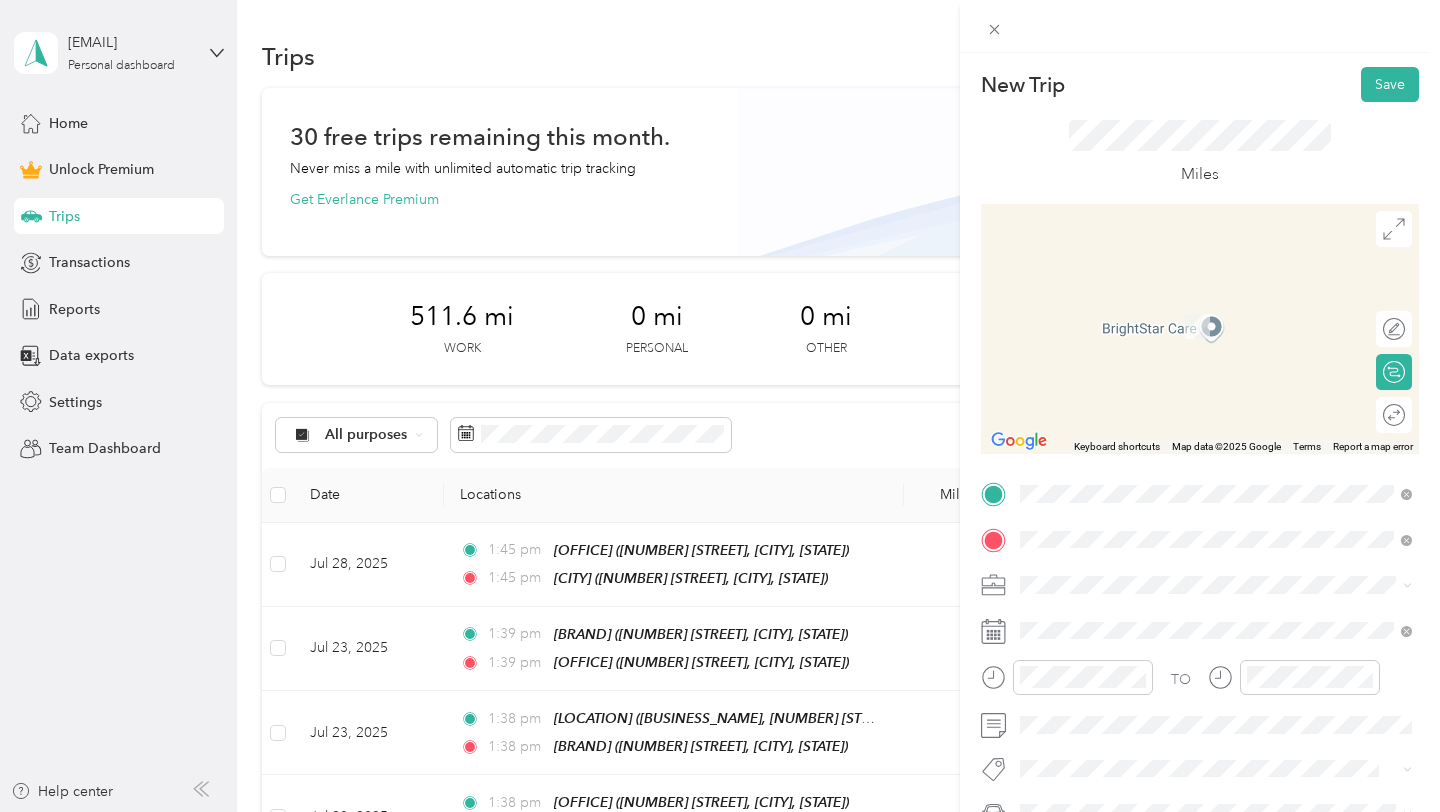 click on "From your Favorite places Montebello 2200 W Beverly Blvd, 90640, Montebello, CA, United States Montebello 7 Leaves Cafe2200 W Beverly Blvd, 90640, Montebello, CA, United States El Monte 7 Leaves Cafe, 11968 Garvey Ave, El Monte, CA  91732, United States , 91732, El Monte, CA, United States From search results Montebello
California, United States Monterey Park
California, United States Monrovia
California, United States Montclair
California, United States Montrose
California, United States" at bounding box center (1216, 382) 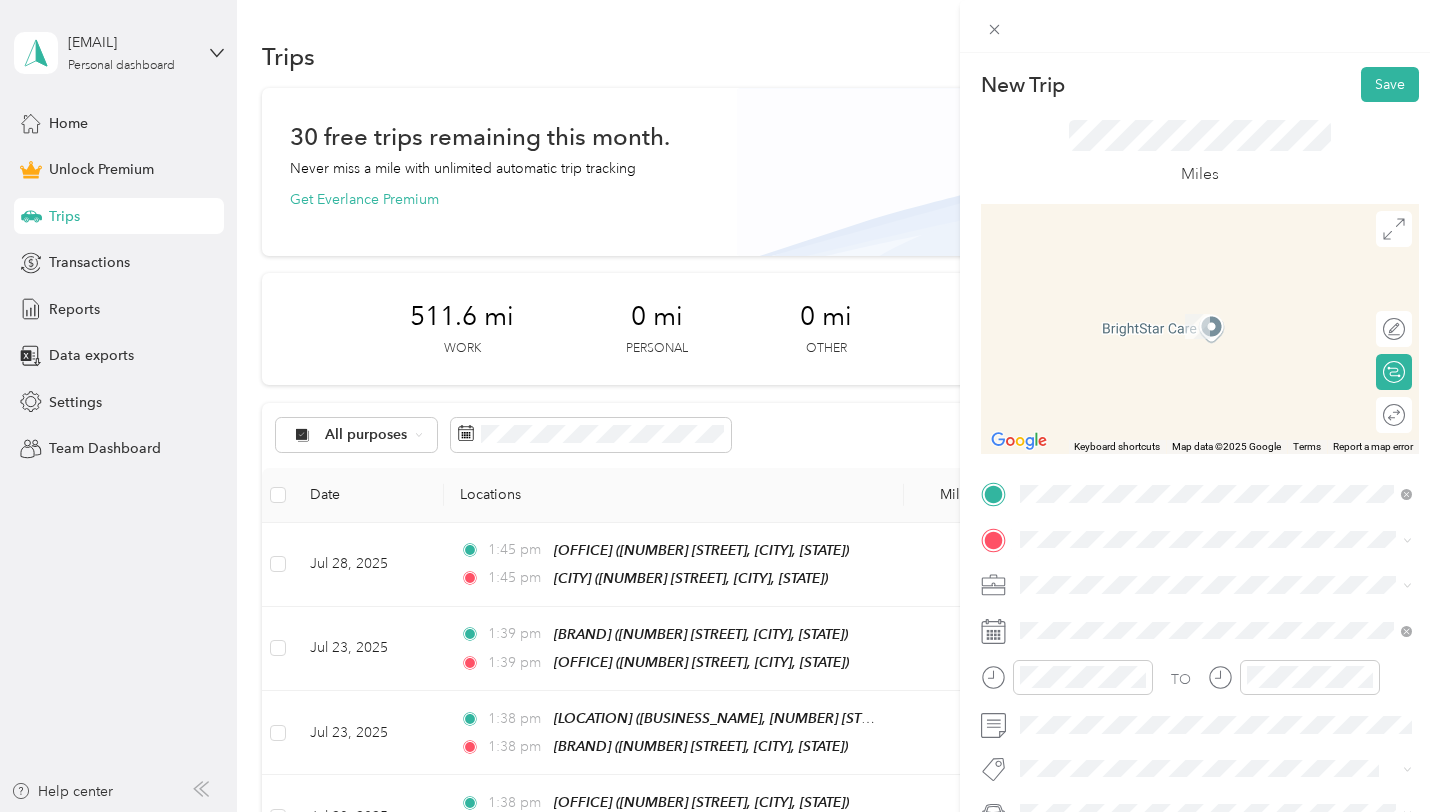 click on "2200 W Beverly Blvd, 90640, Montebello, CA, United States" at bounding box center (1204, 332) 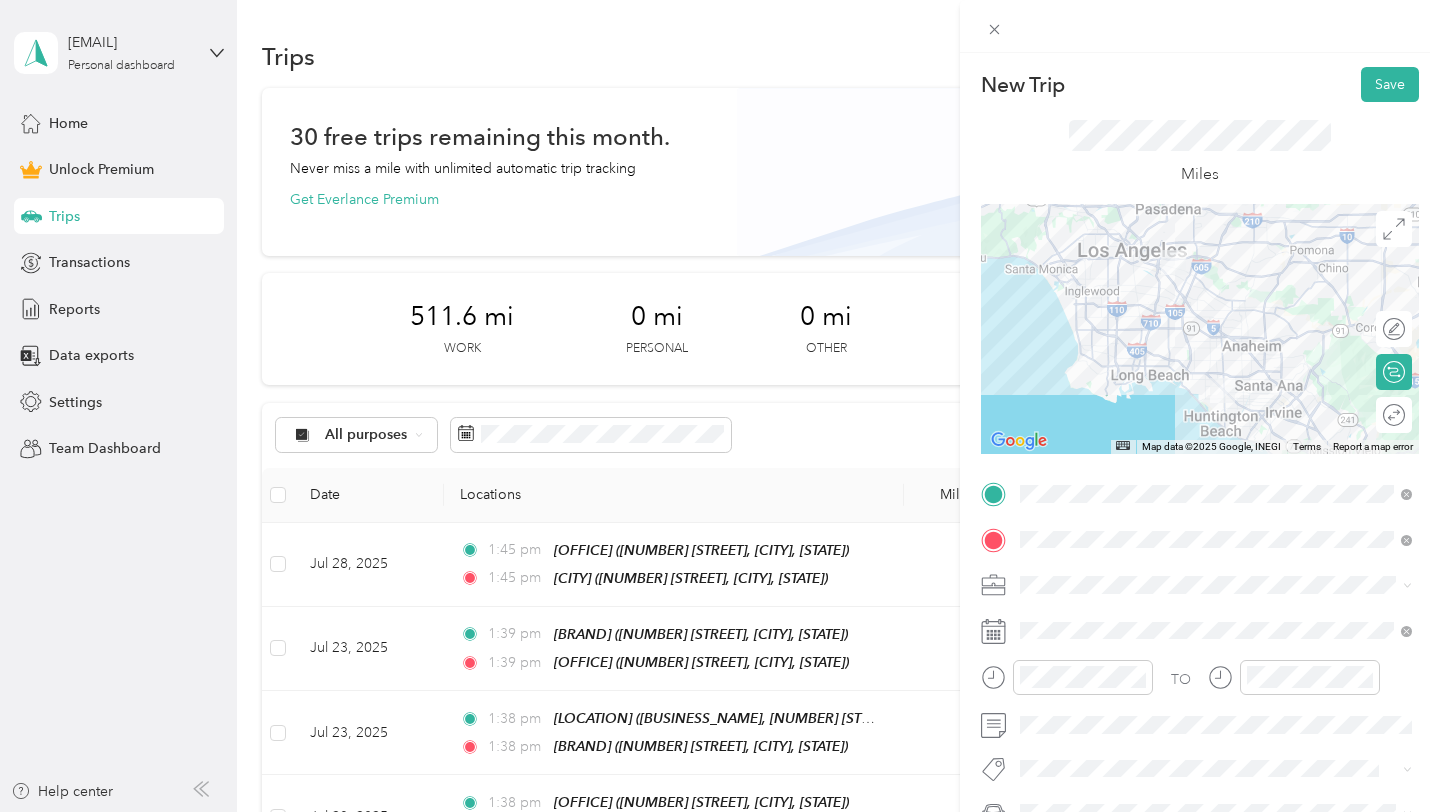 click at bounding box center (1216, 585) 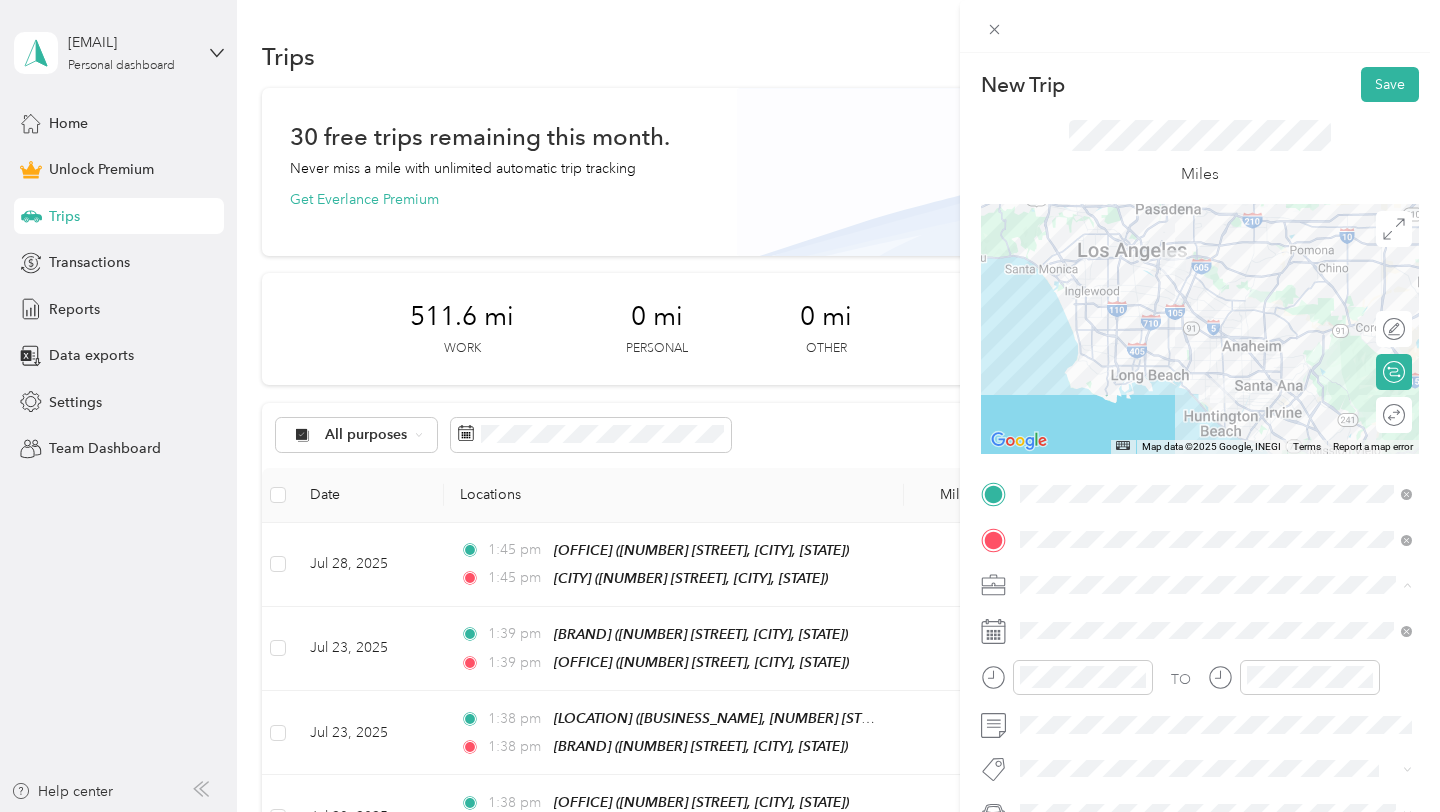click on "7 Leaves Cafe" at bounding box center (1216, 374) 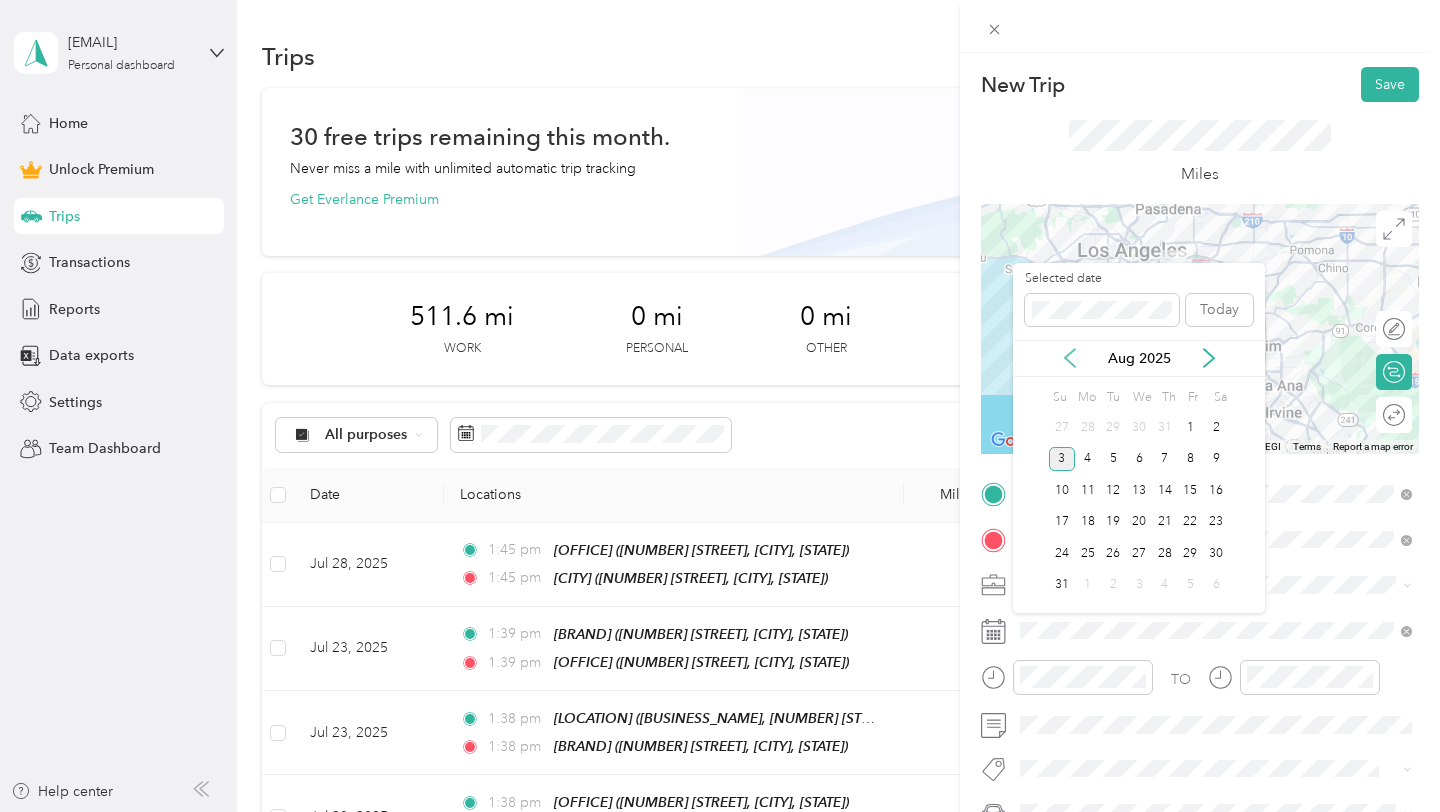 click 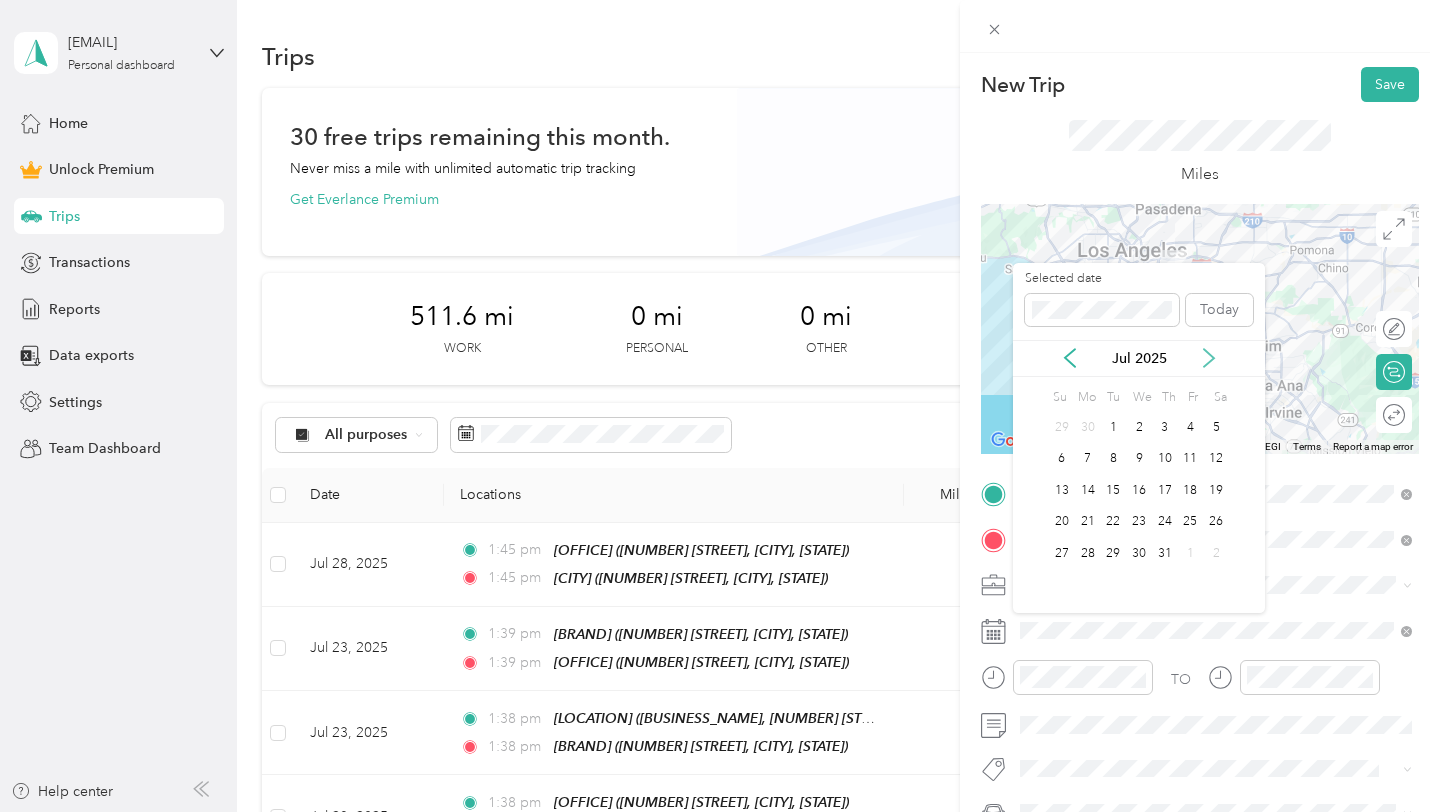 click 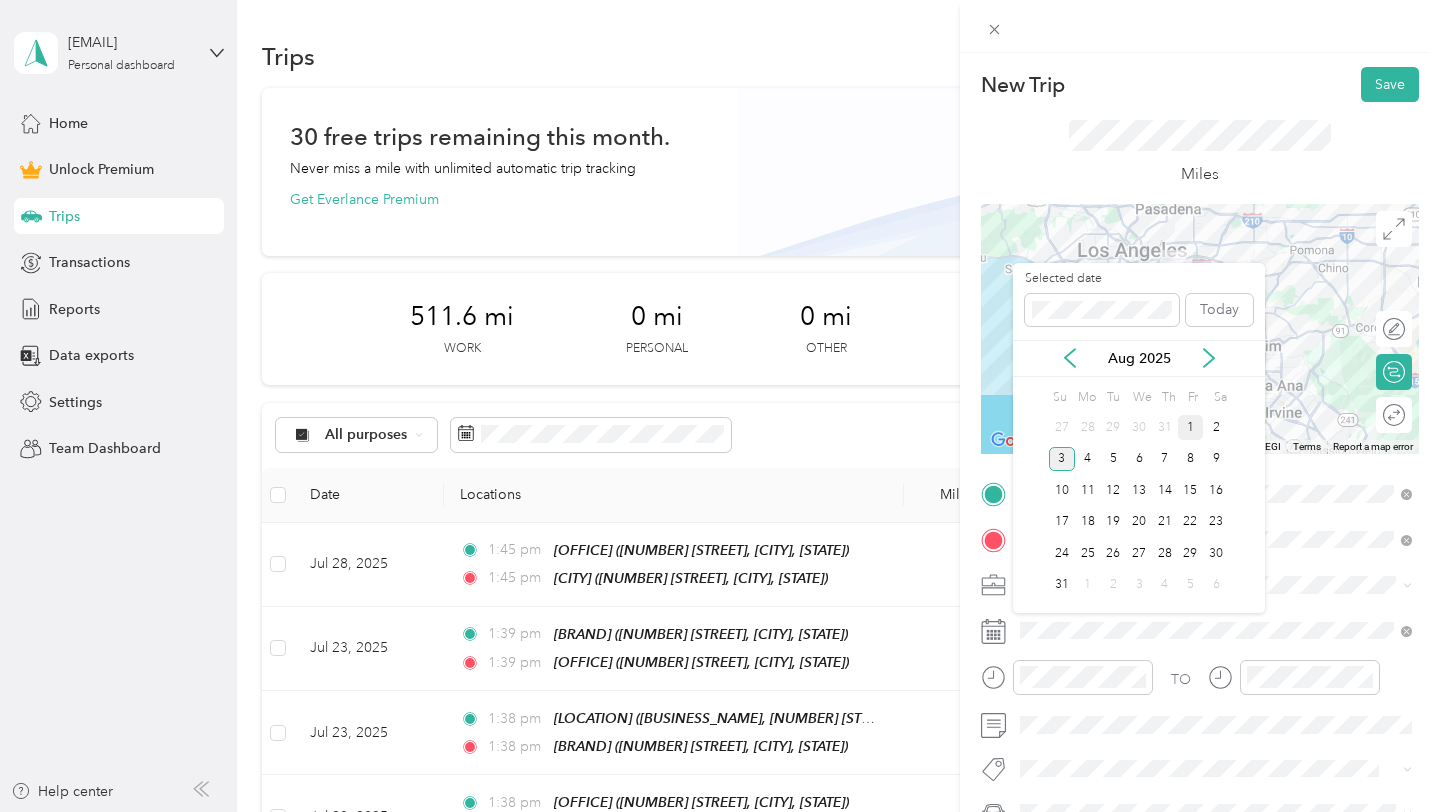 click on "1" at bounding box center [1191, 427] 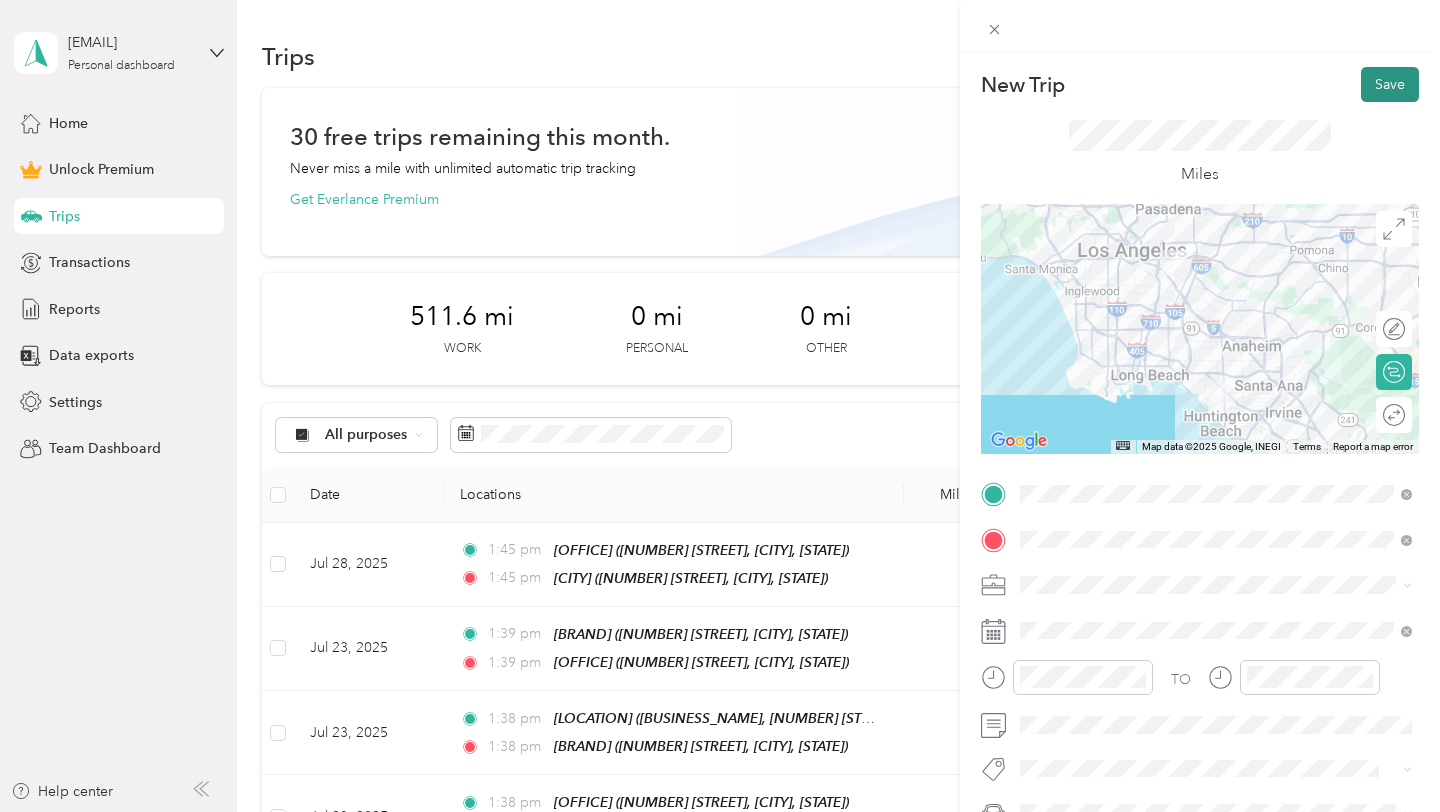 click on "Save" at bounding box center (1390, 84) 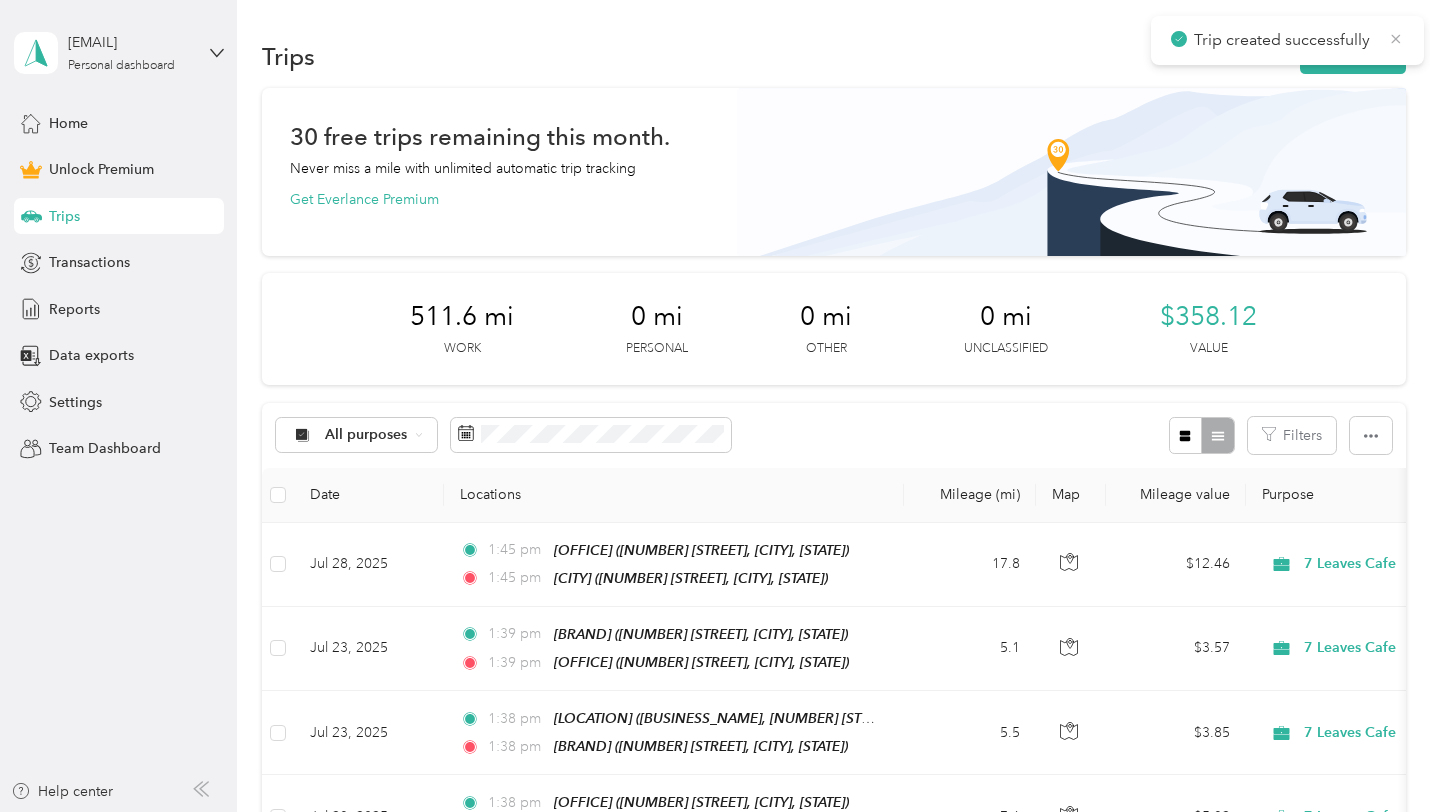 click 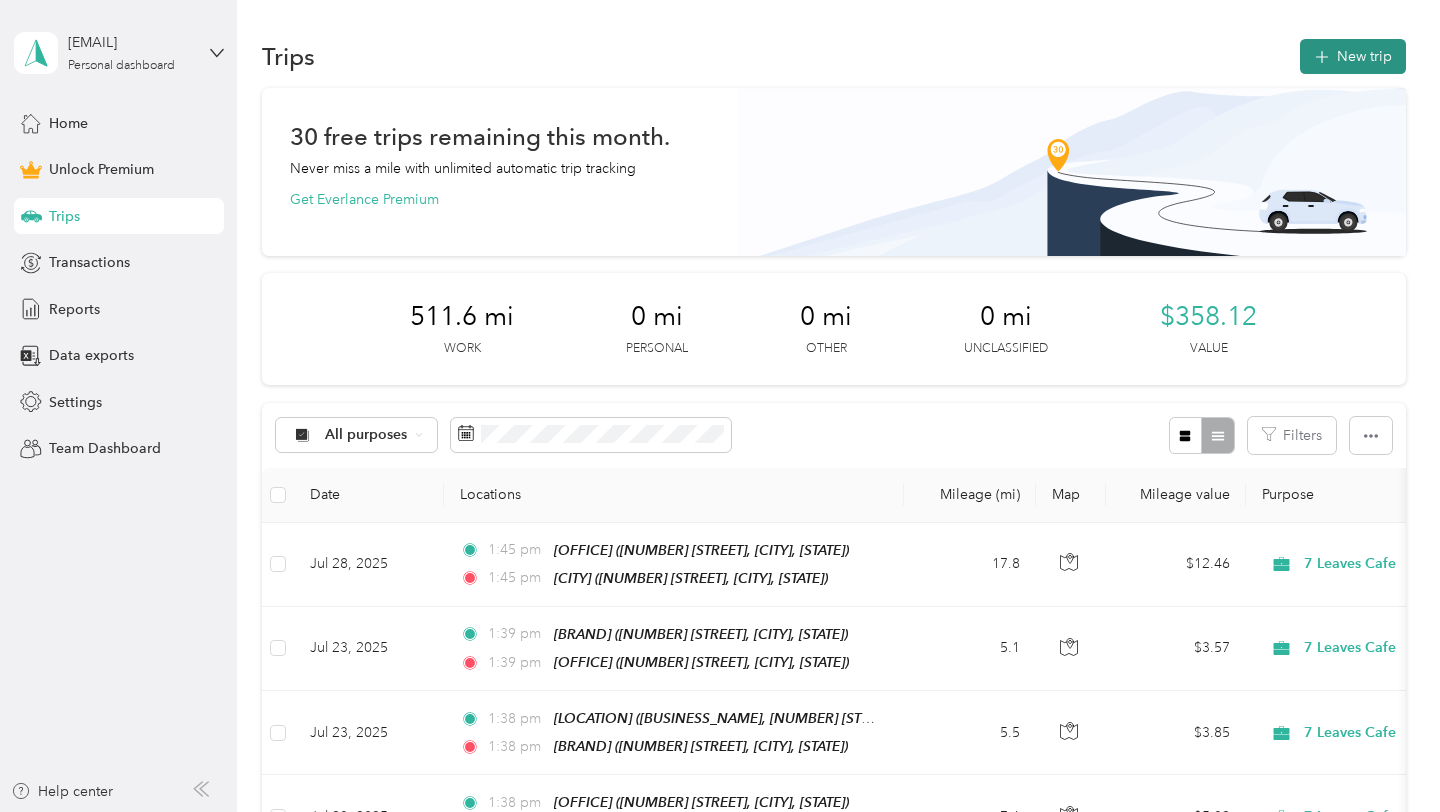 click on "New trip" at bounding box center (1353, 56) 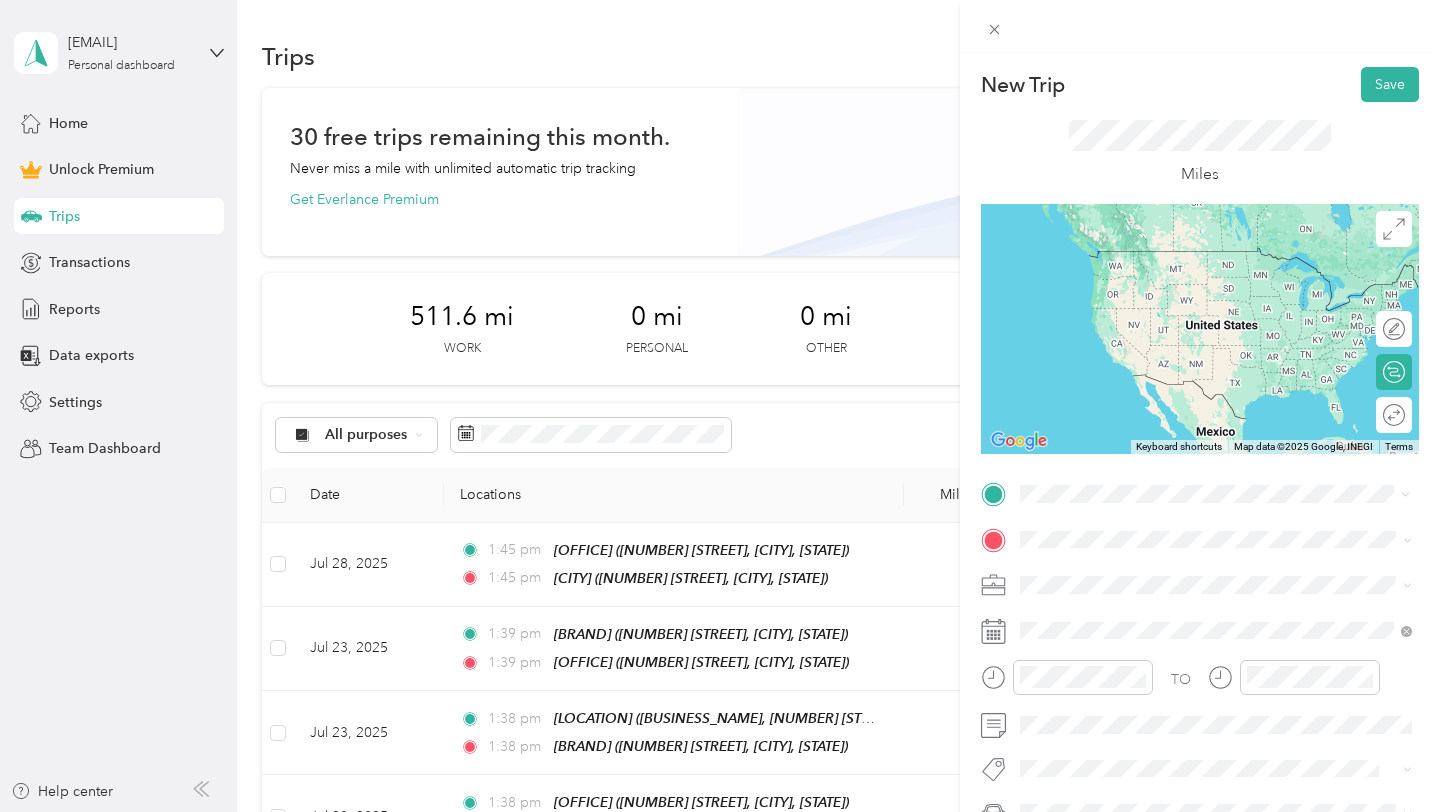 click on "Montebello 2200 W Beverly Blvd, 90640, Montebello, CA, United States" at bounding box center (1216, 596) 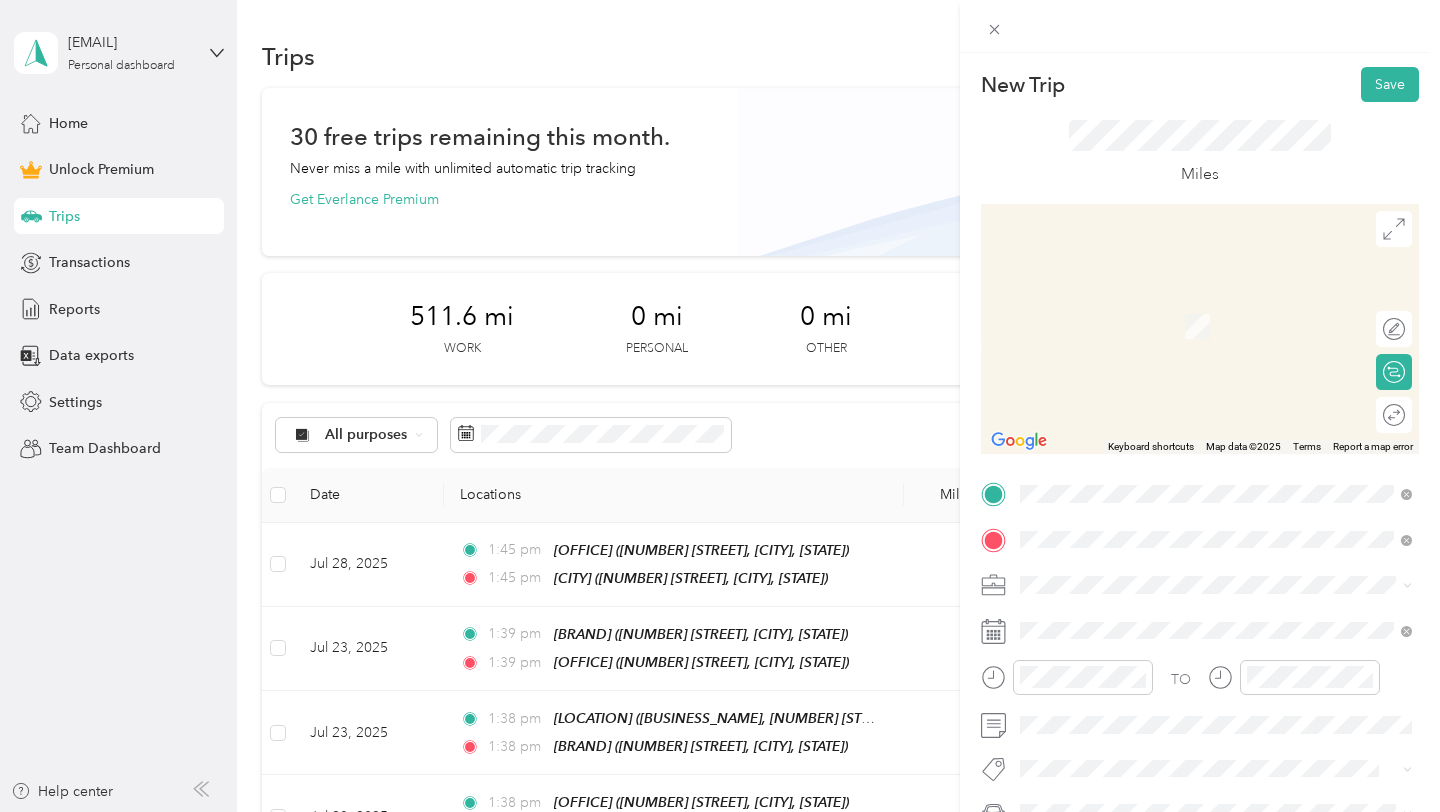 click on "7 Leaves Cafe, 845 W Cypress St, Covina, CA  91722, United States , 91722, Covina, CA, United States" at bounding box center [1211, 346] 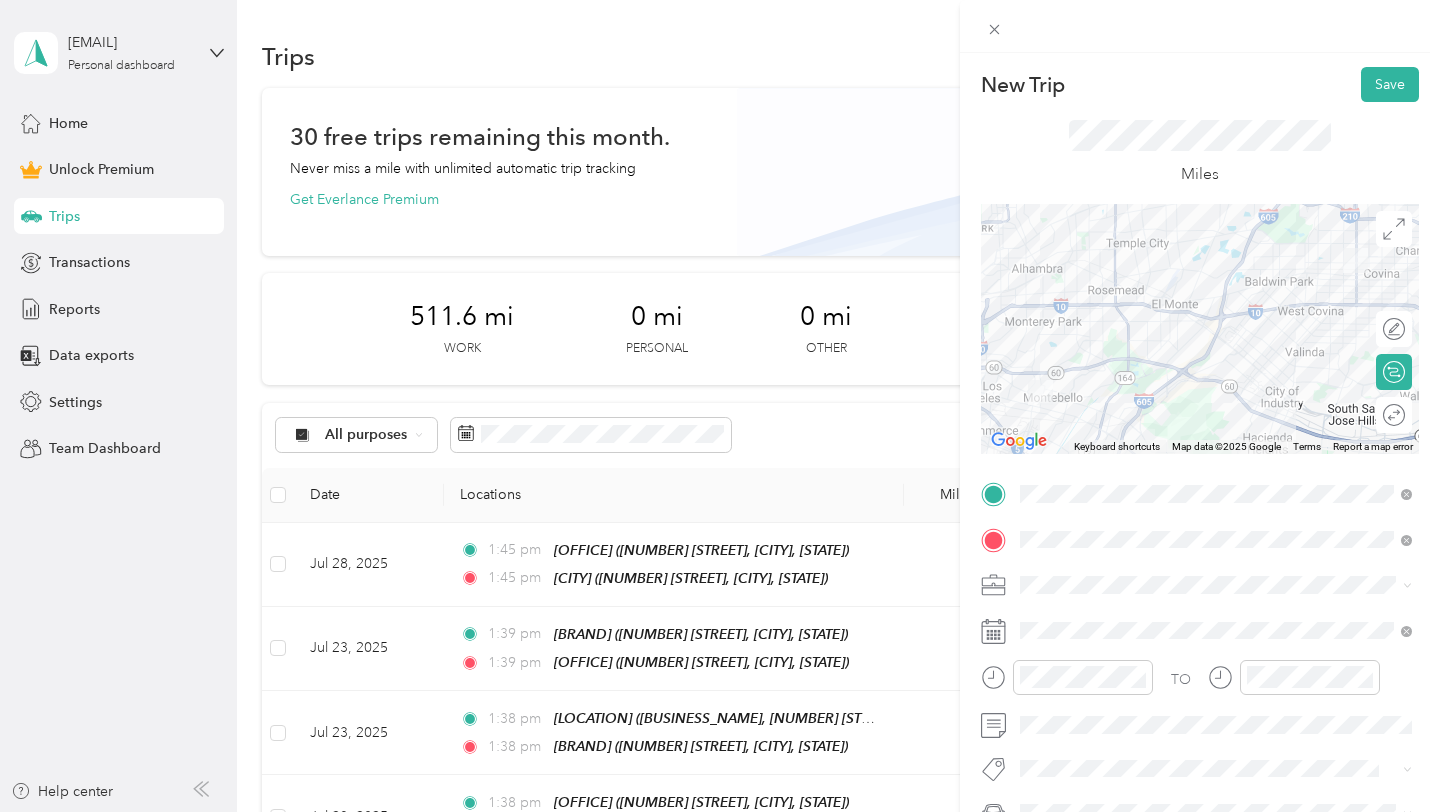 click at bounding box center (1216, 585) 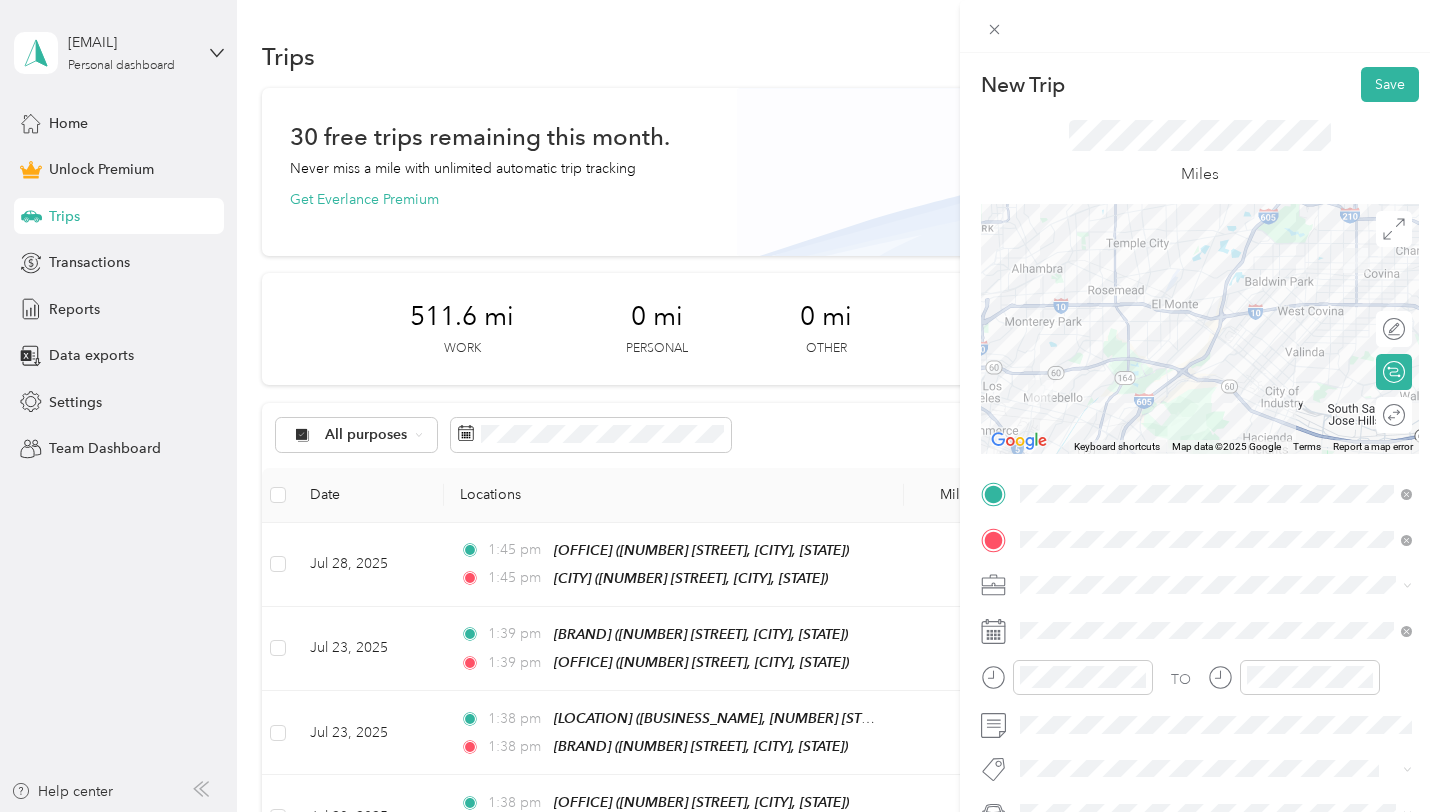 click on "7 Leaves Cafe" at bounding box center [1071, 372] 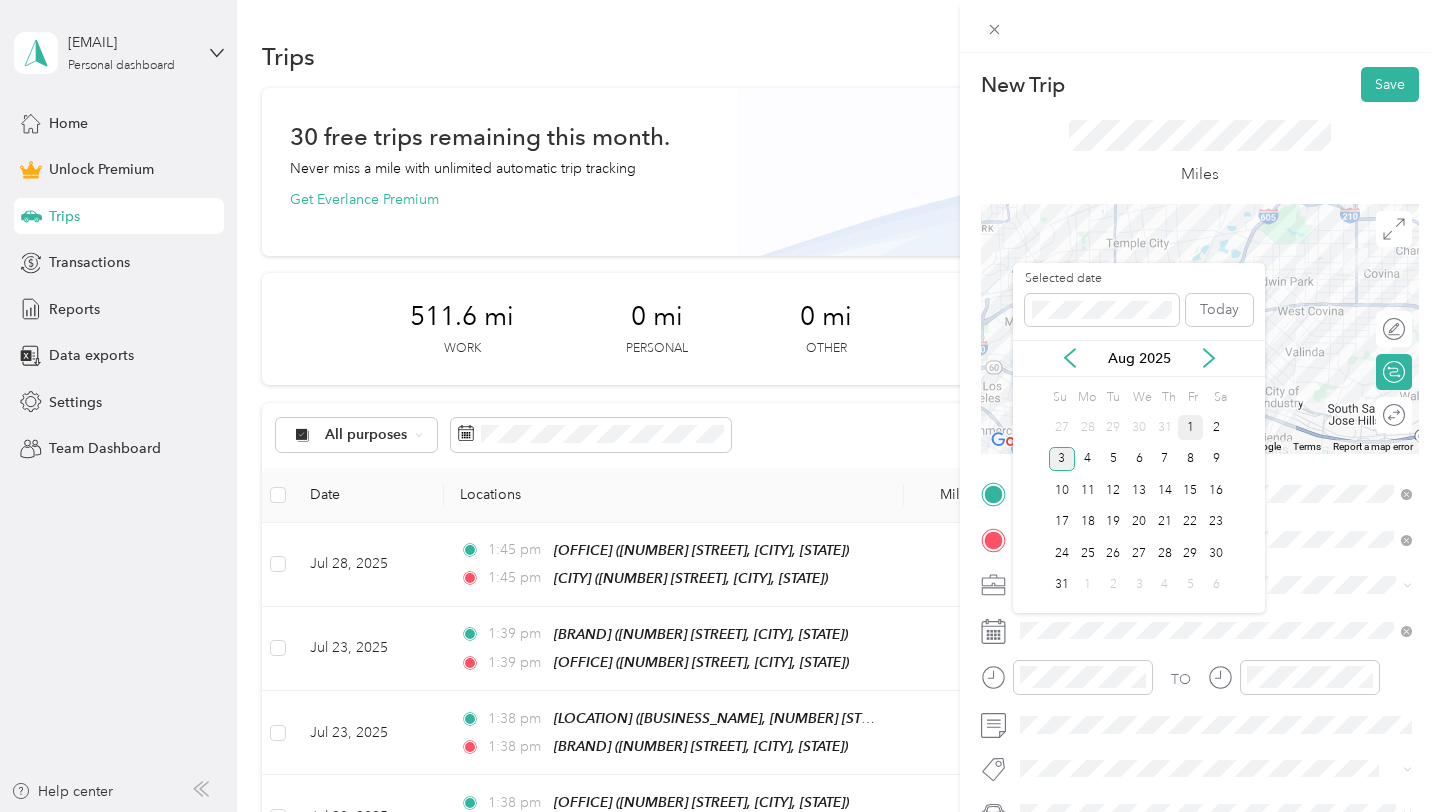 click on "1" at bounding box center [1191, 427] 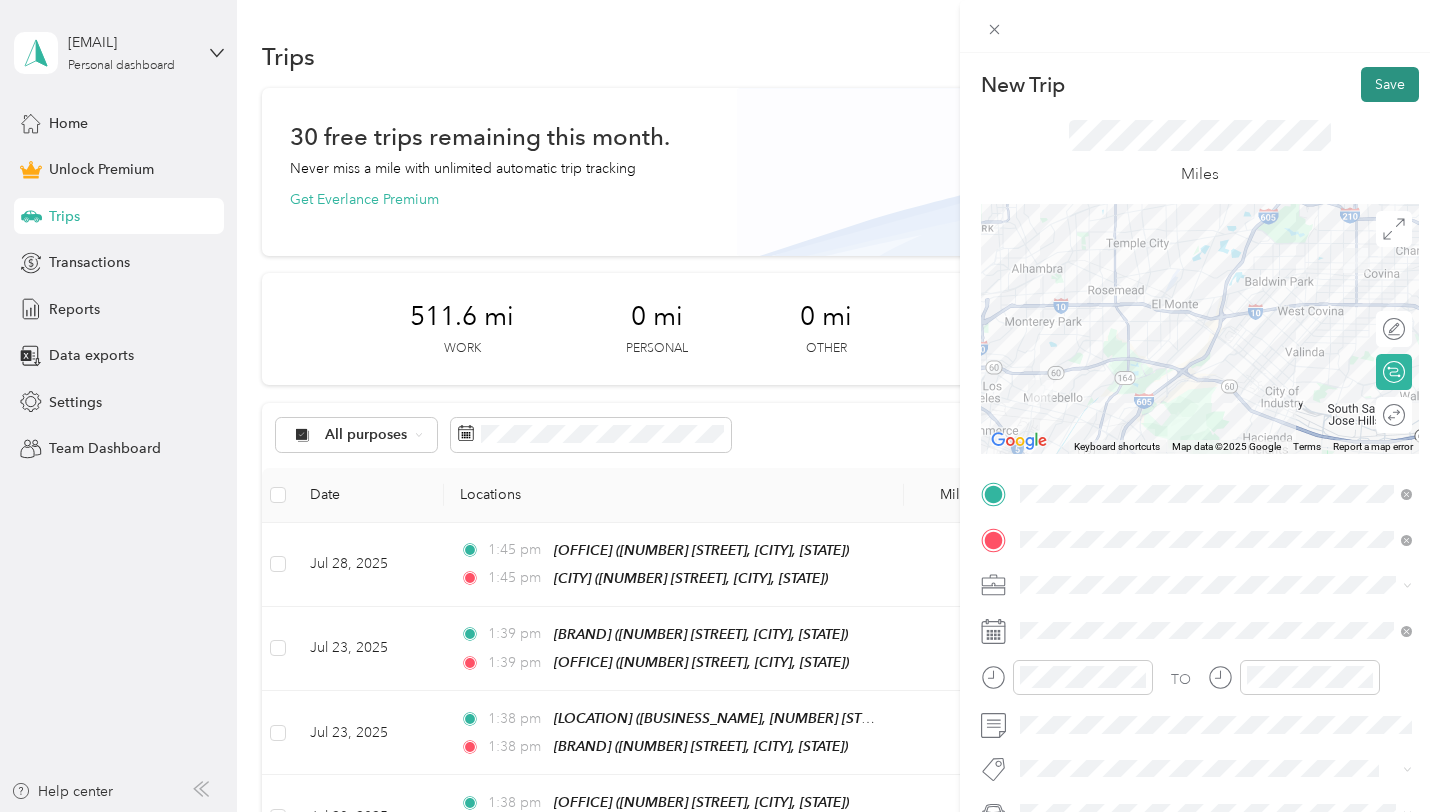 click on "Save" at bounding box center (1390, 84) 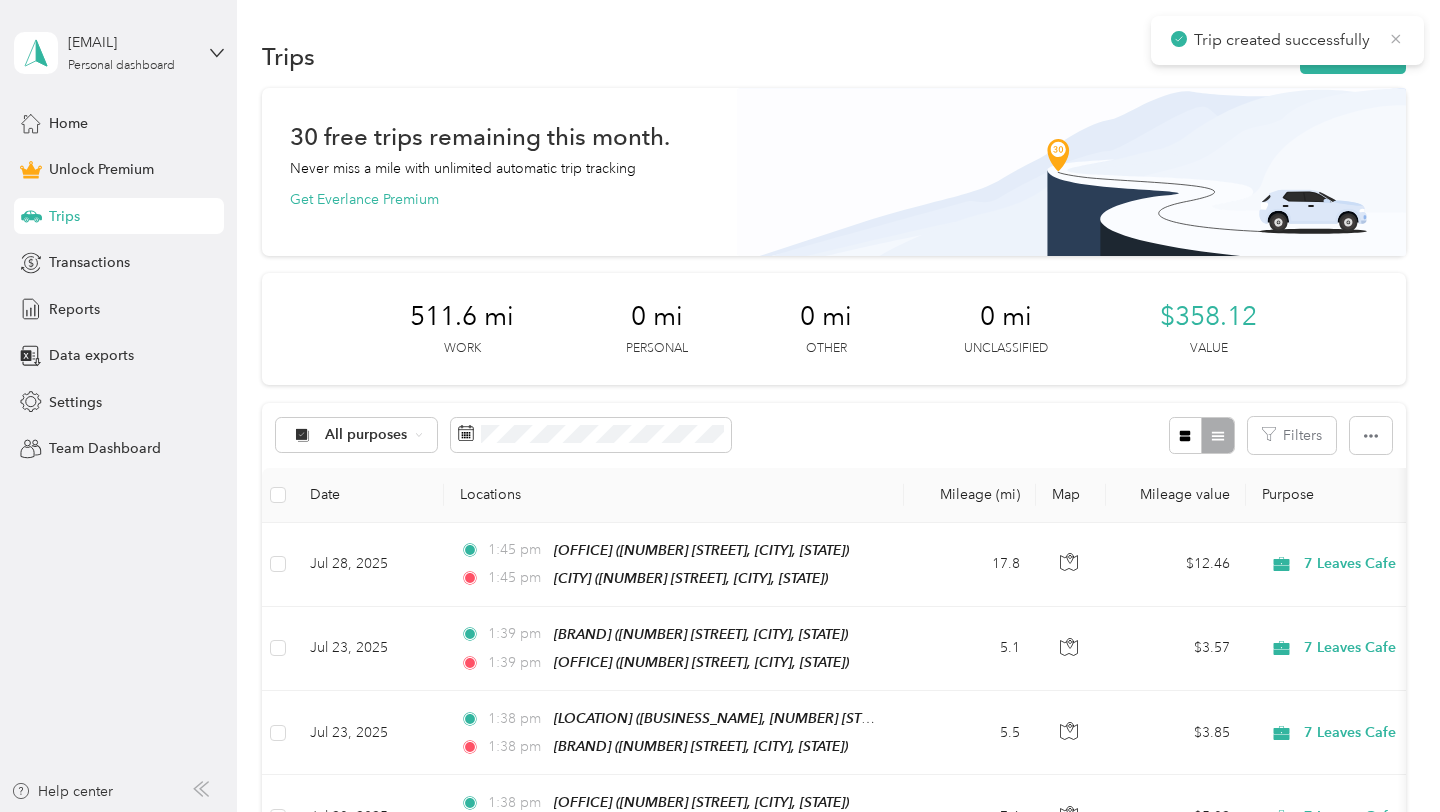 click 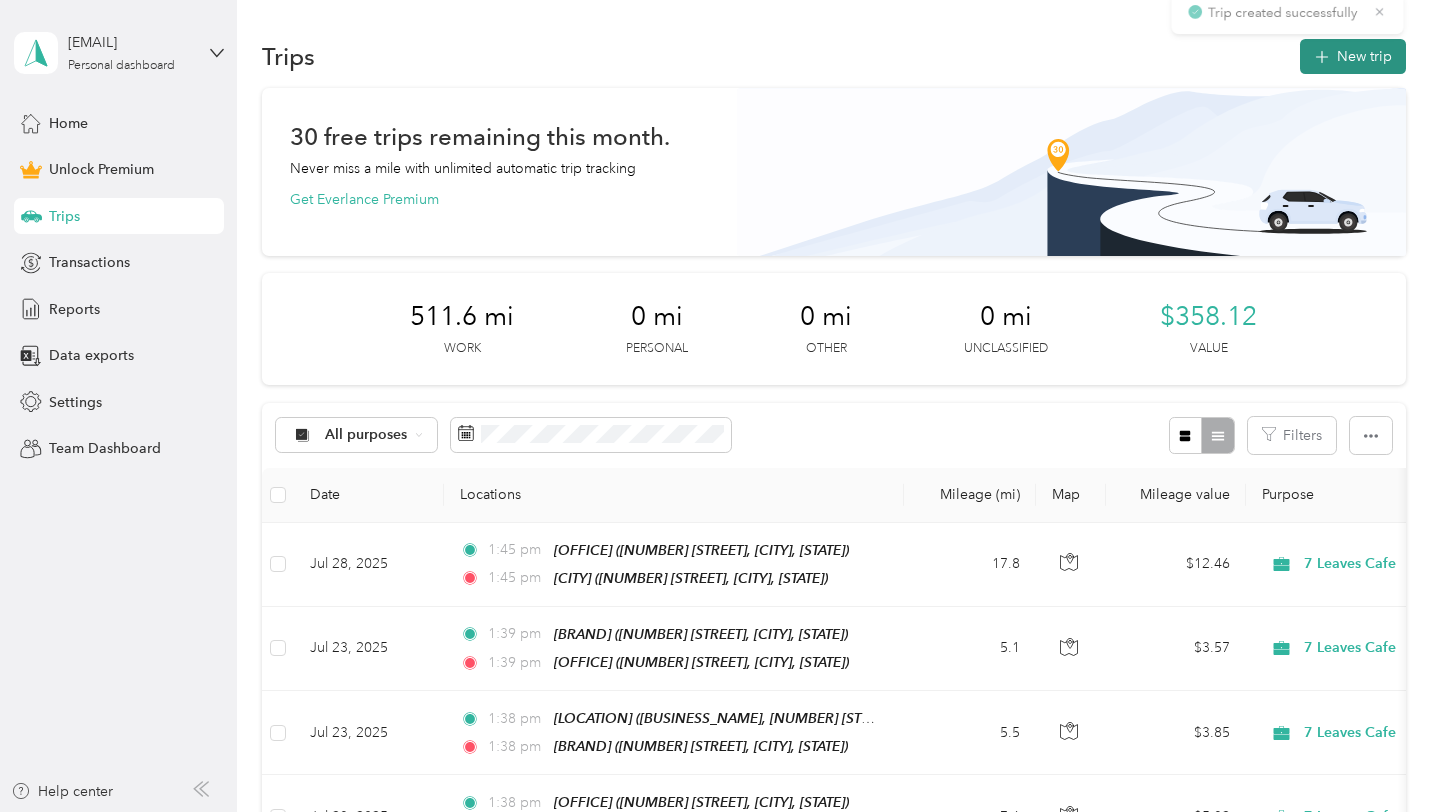 click on "New trip" at bounding box center [1353, 56] 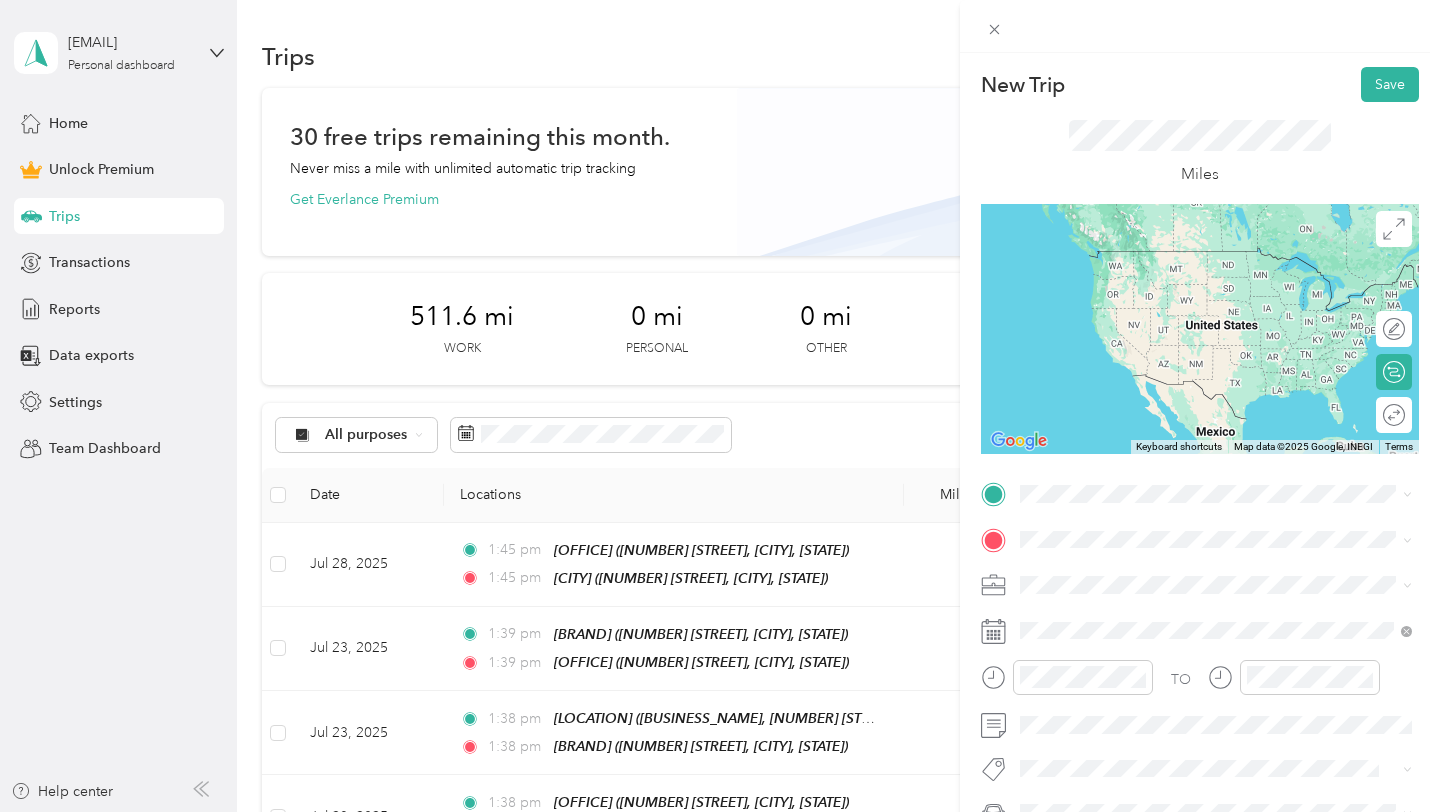 click on "Covina 7 Leaves Cafe, 845 W Cypress St, Covina, CA  91722, United States , 91722, Covina, CA, United States" at bounding box center (1232, 605) 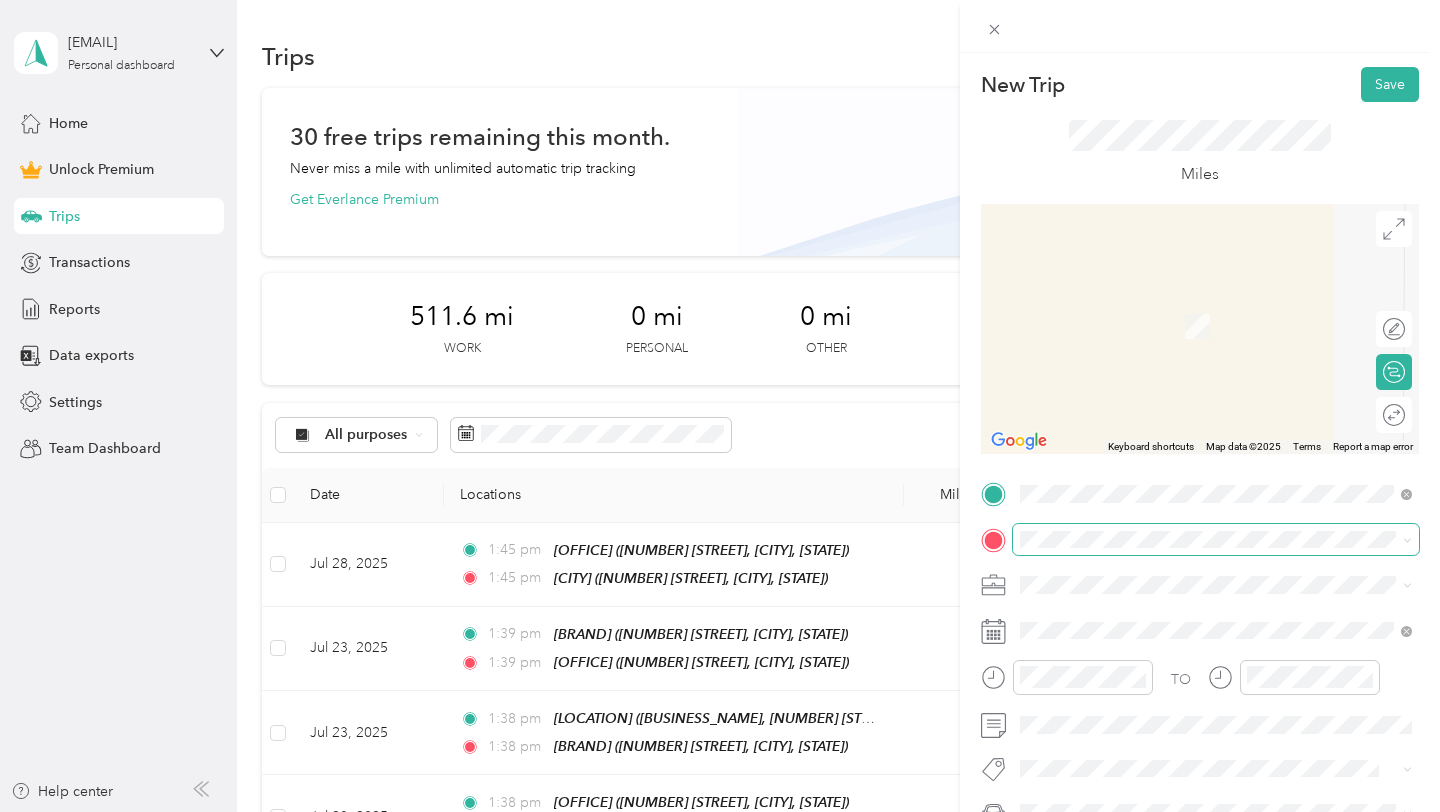 click at bounding box center [1216, 540] 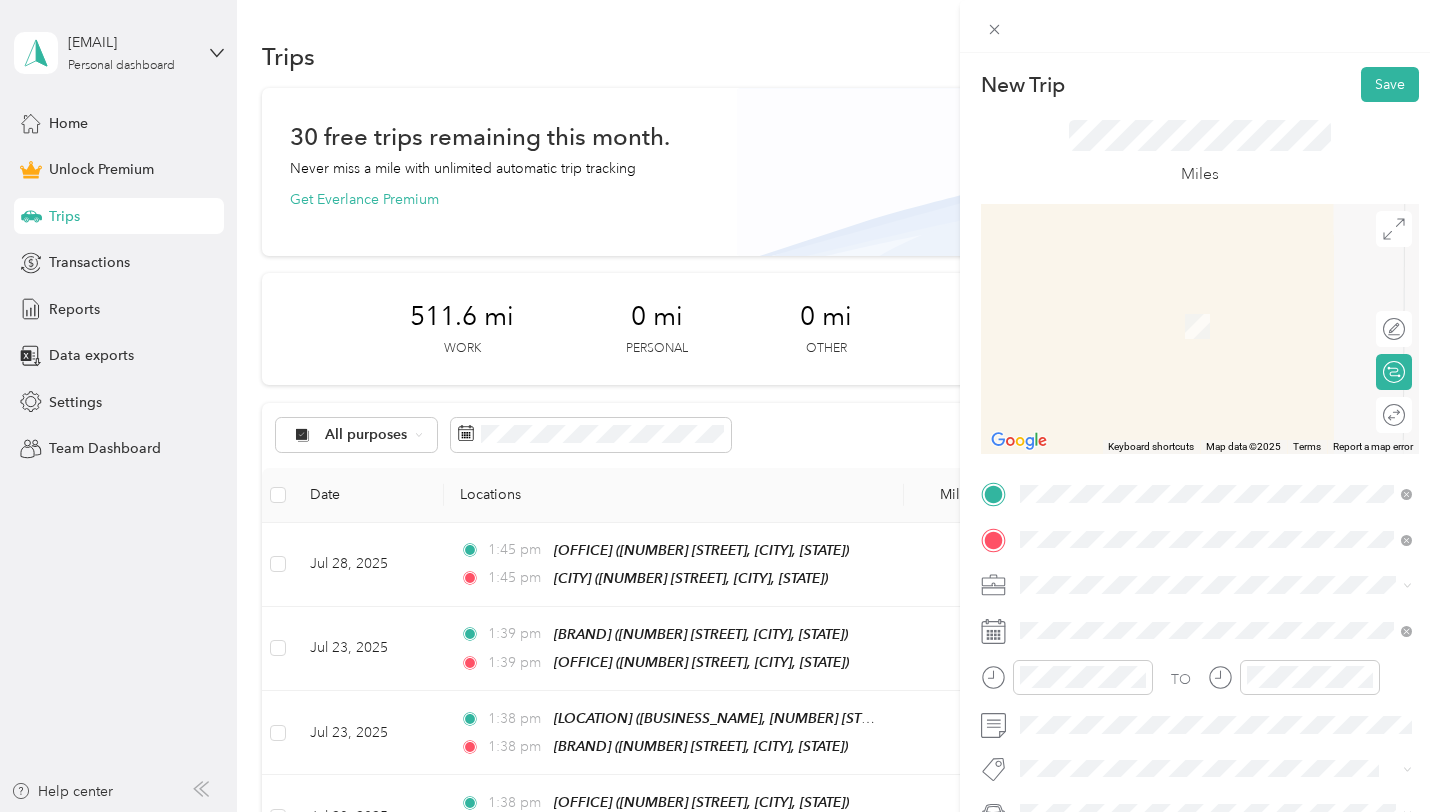 click on "16052 Beach Blvd, 92647, Huntington Beach, CA, United States" at bounding box center [1204, 336] 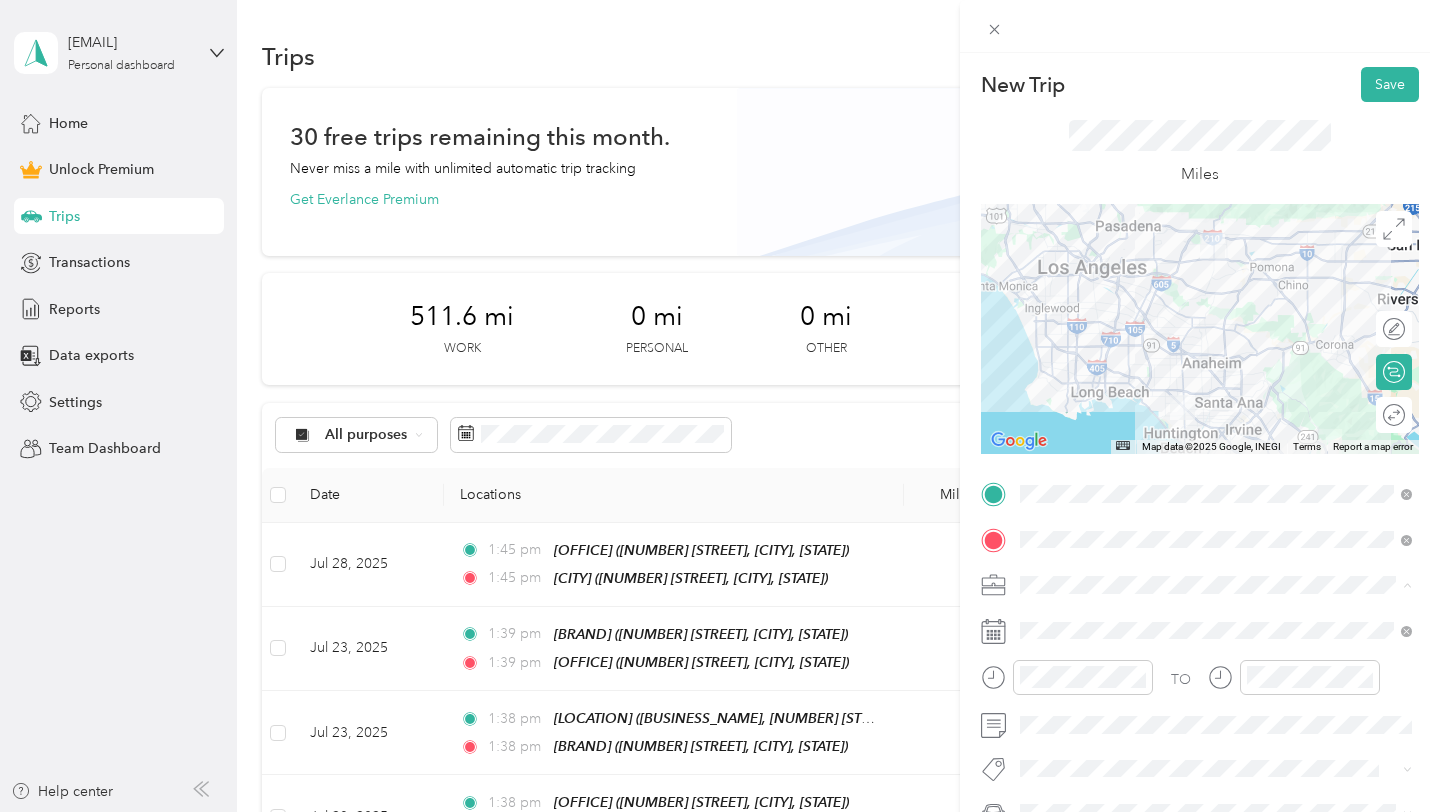 click on "Work Personal 7 Leaves Cafe Other Charity Medical Moving Commute" at bounding box center [1216, 427] 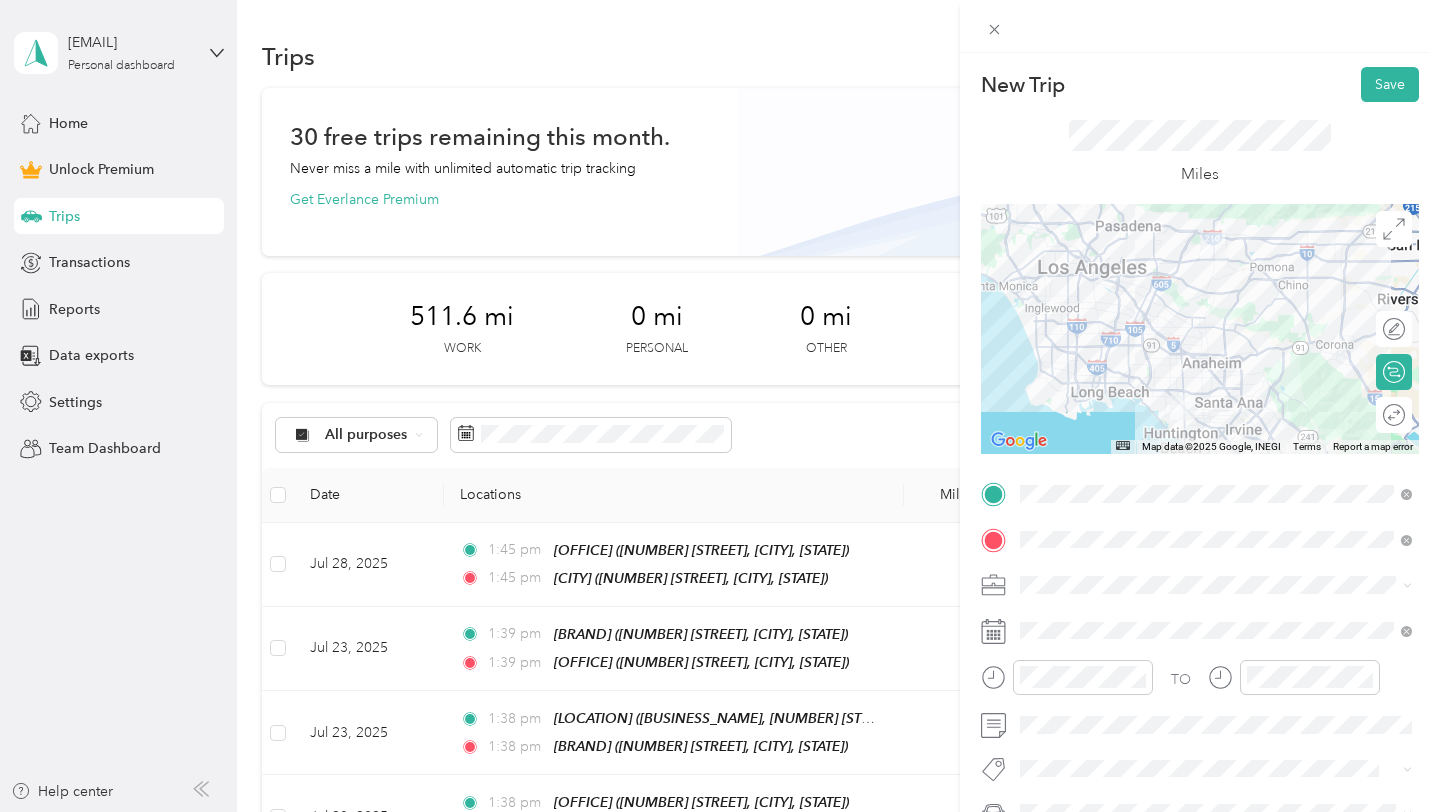 click on "7 Leaves Cafe" at bounding box center [1071, 374] 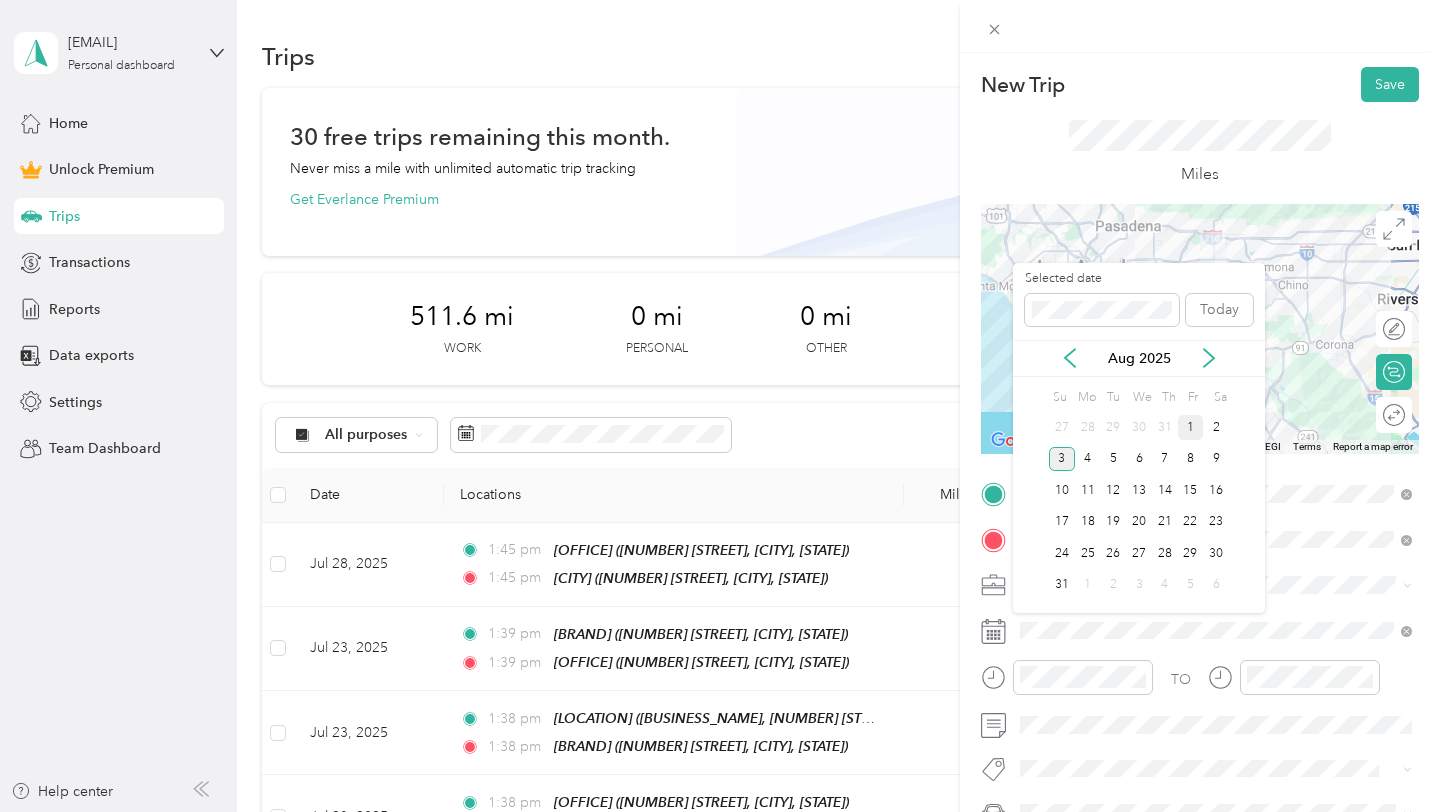 click on "1" at bounding box center [1191, 427] 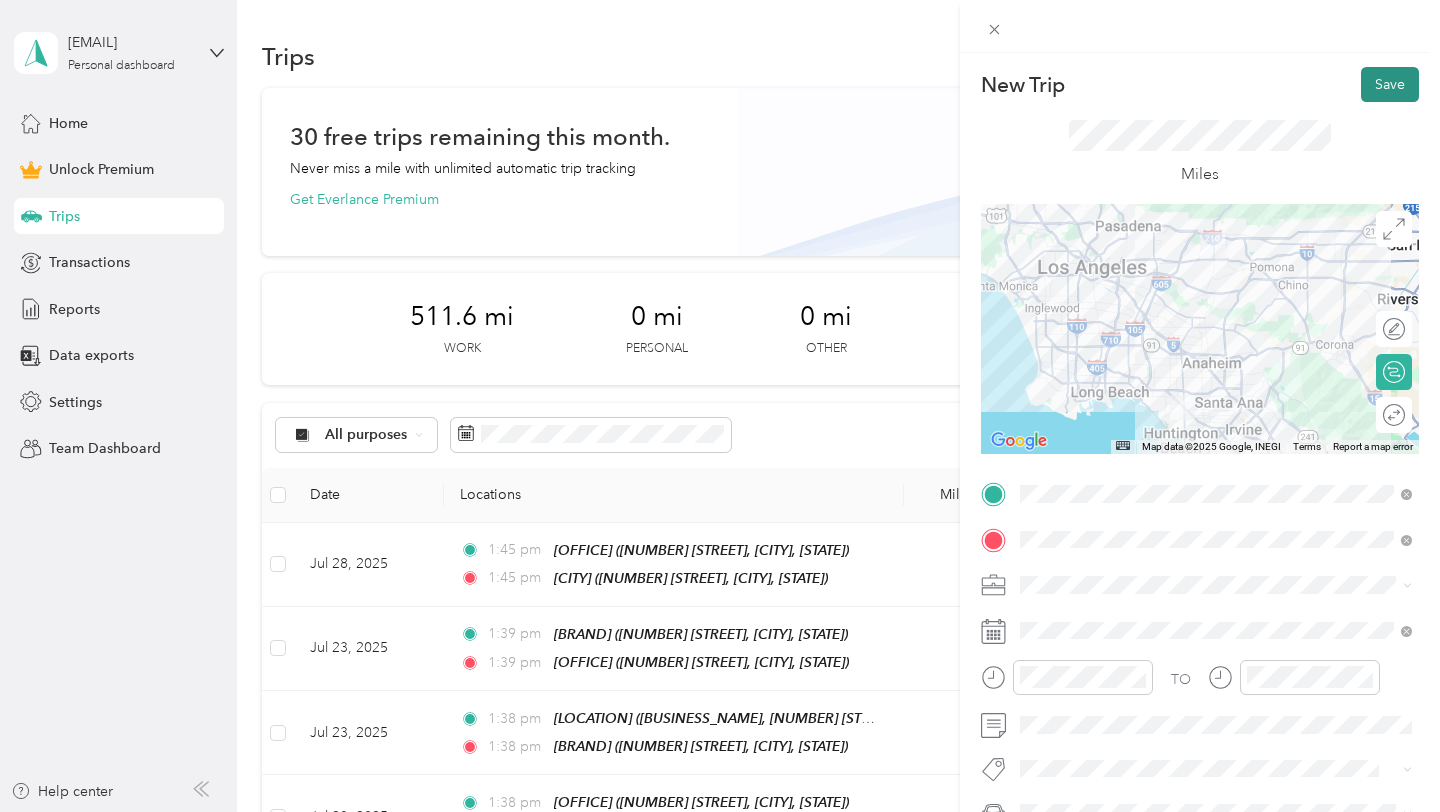 click on "Save" at bounding box center (1390, 84) 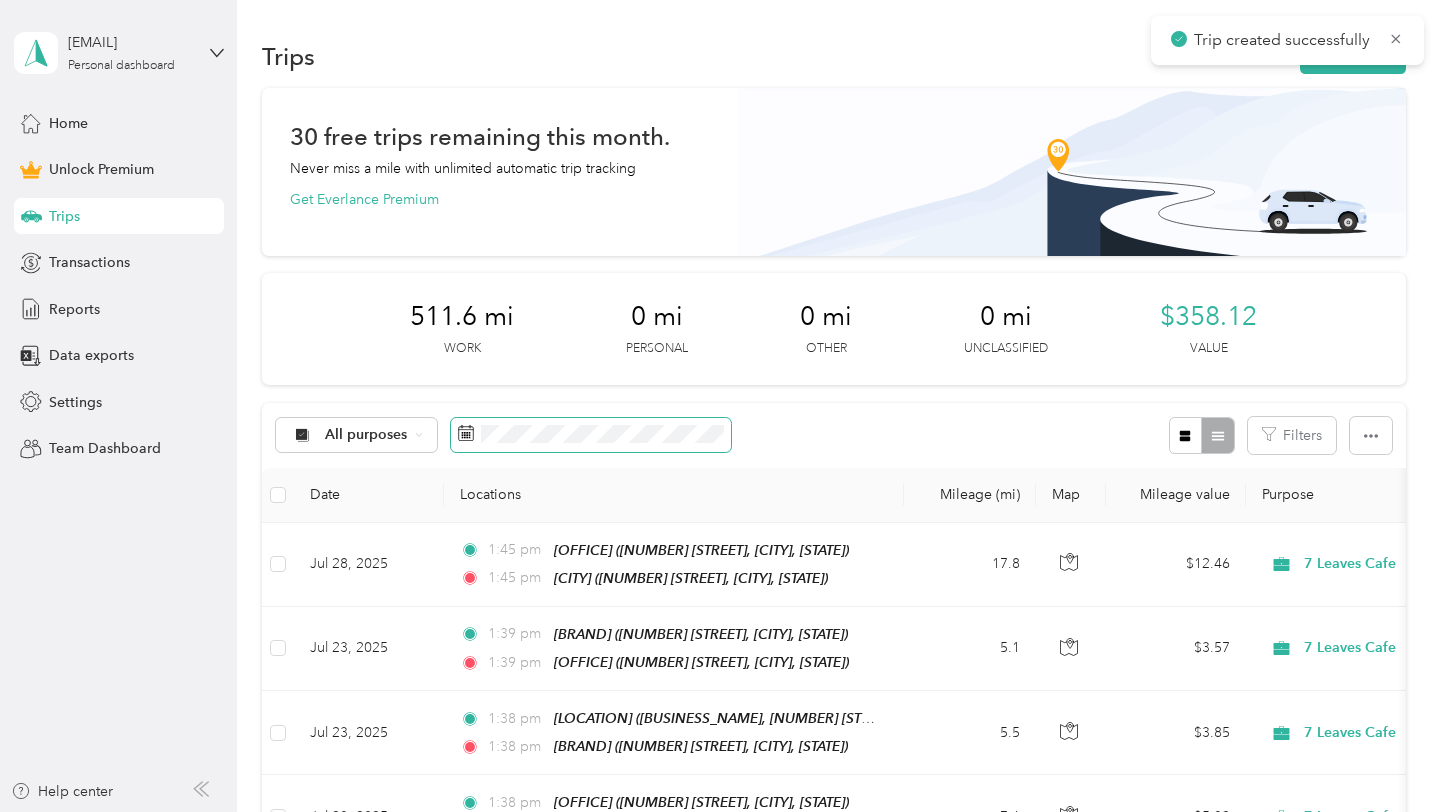 click at bounding box center (591, 435) 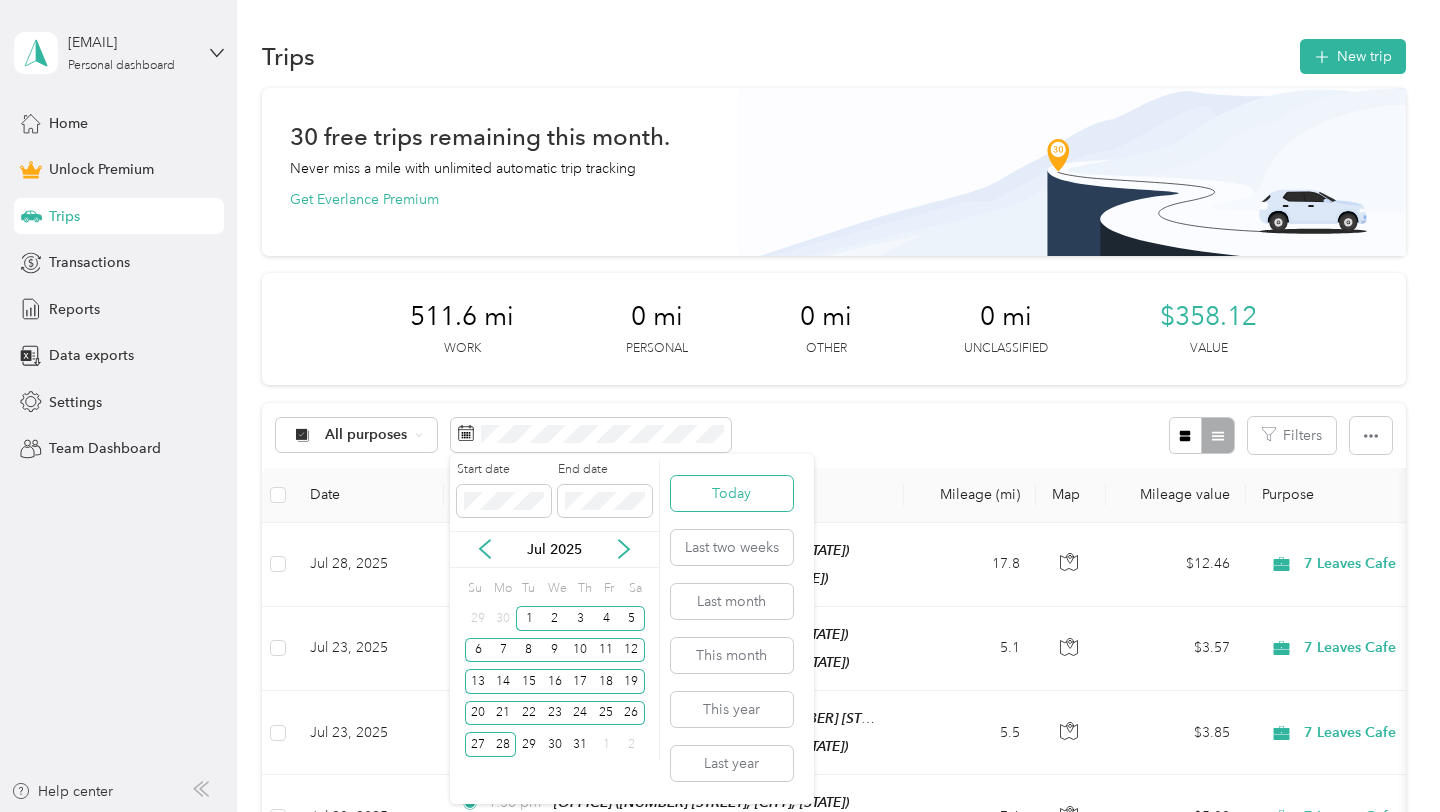 click on "Today" at bounding box center (732, 493) 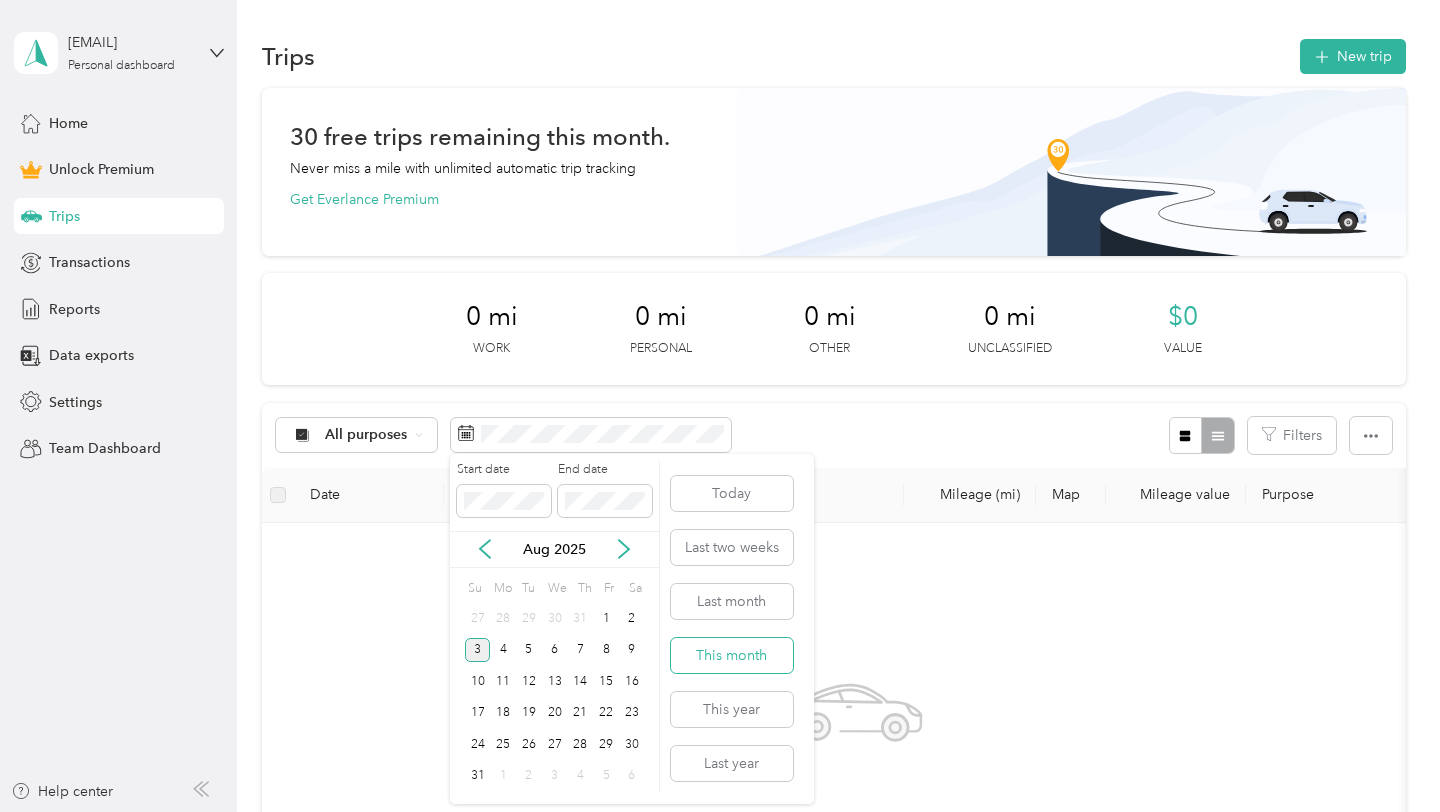 click on "This month" at bounding box center (732, 655) 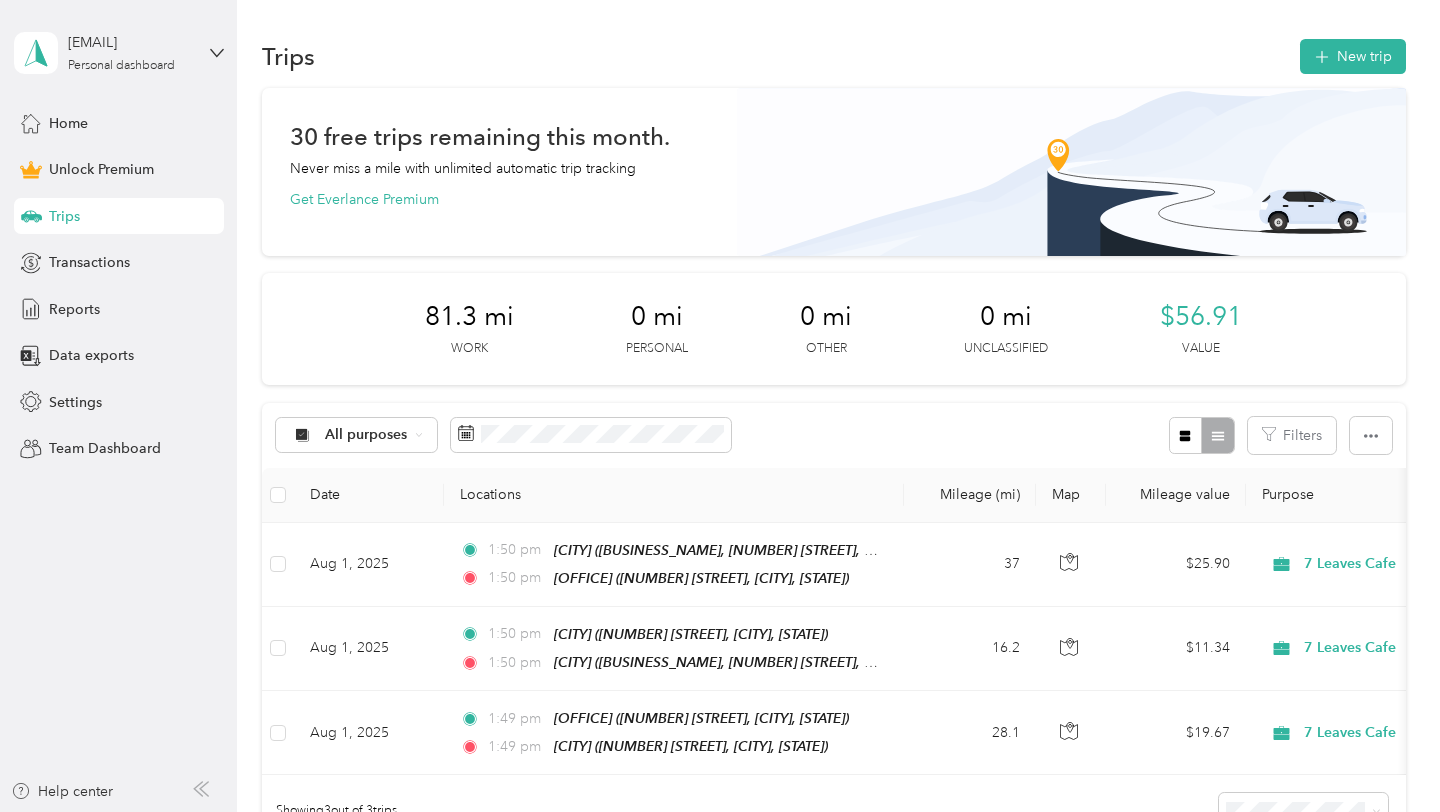 click on "All purposes Filters" at bounding box center [834, 435] 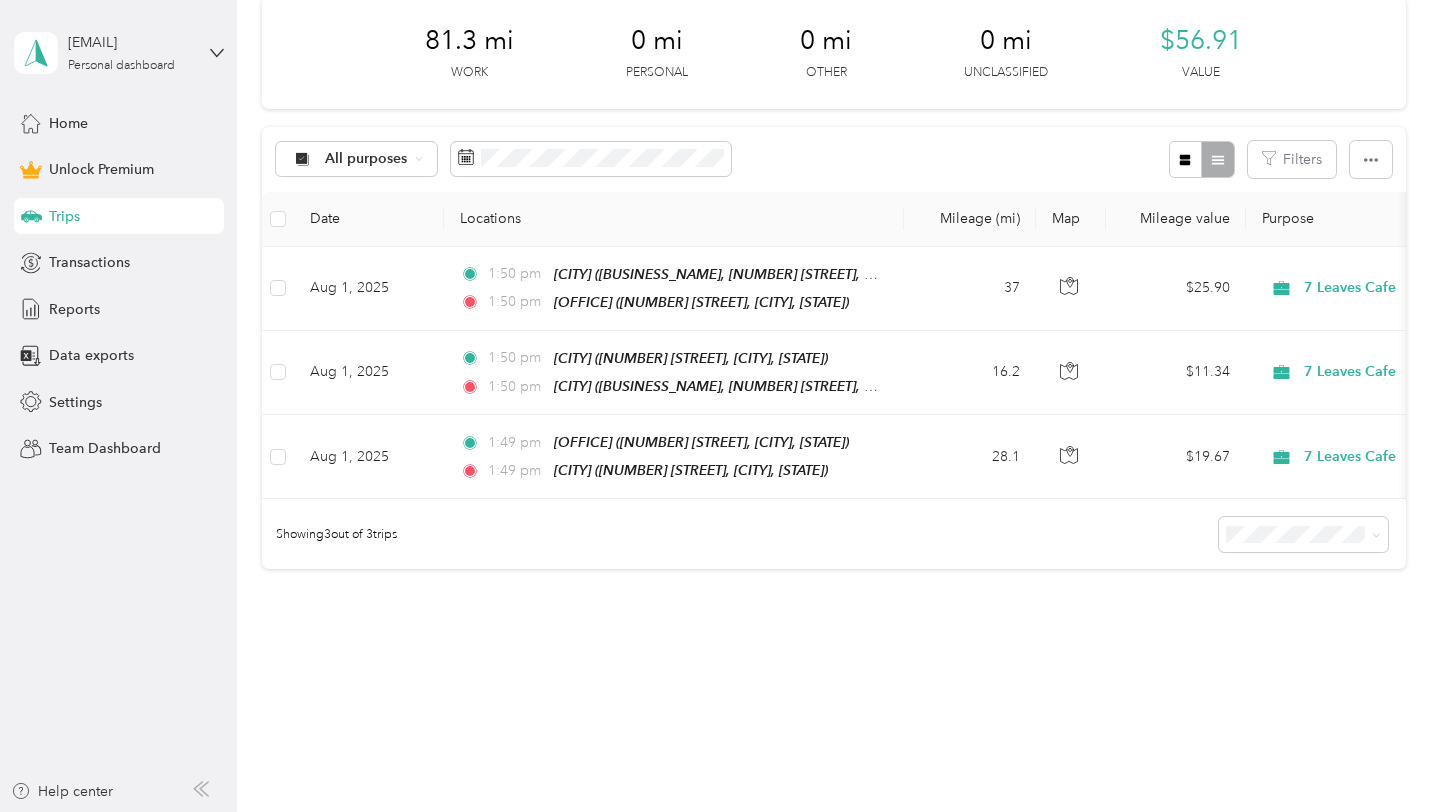 scroll, scrollTop: 307, scrollLeft: 0, axis: vertical 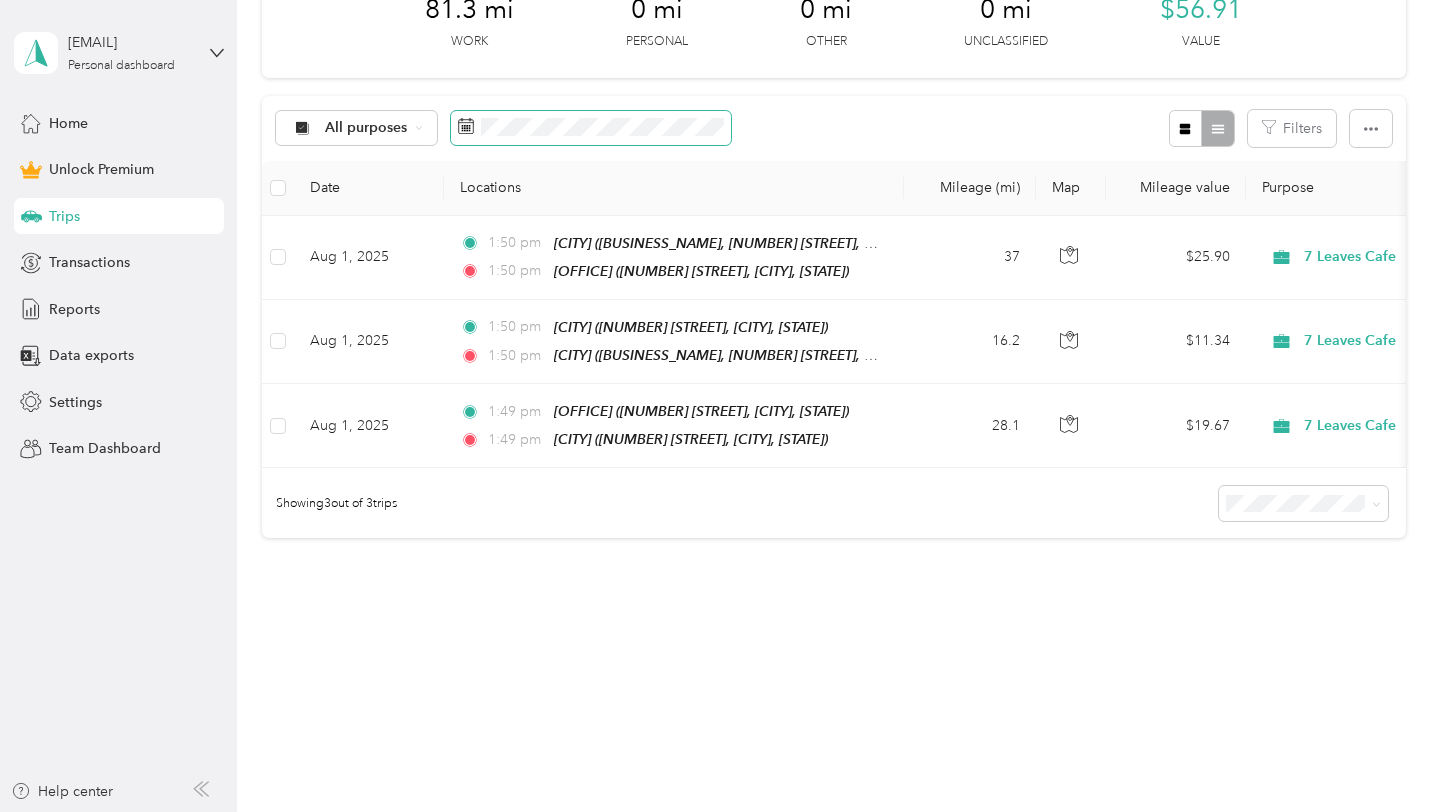 click at bounding box center (591, 128) 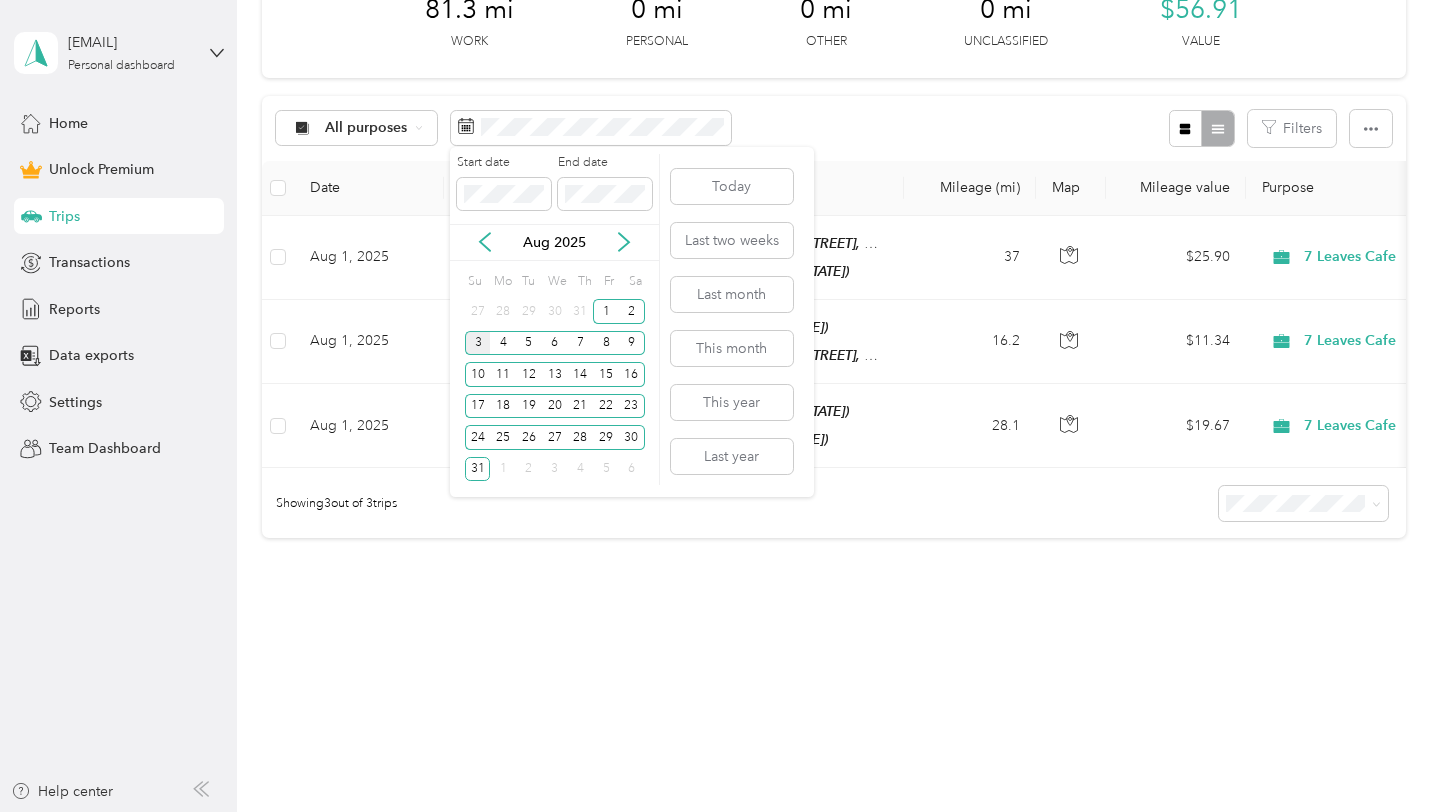 click on "Aug 2025" at bounding box center (554, 242) 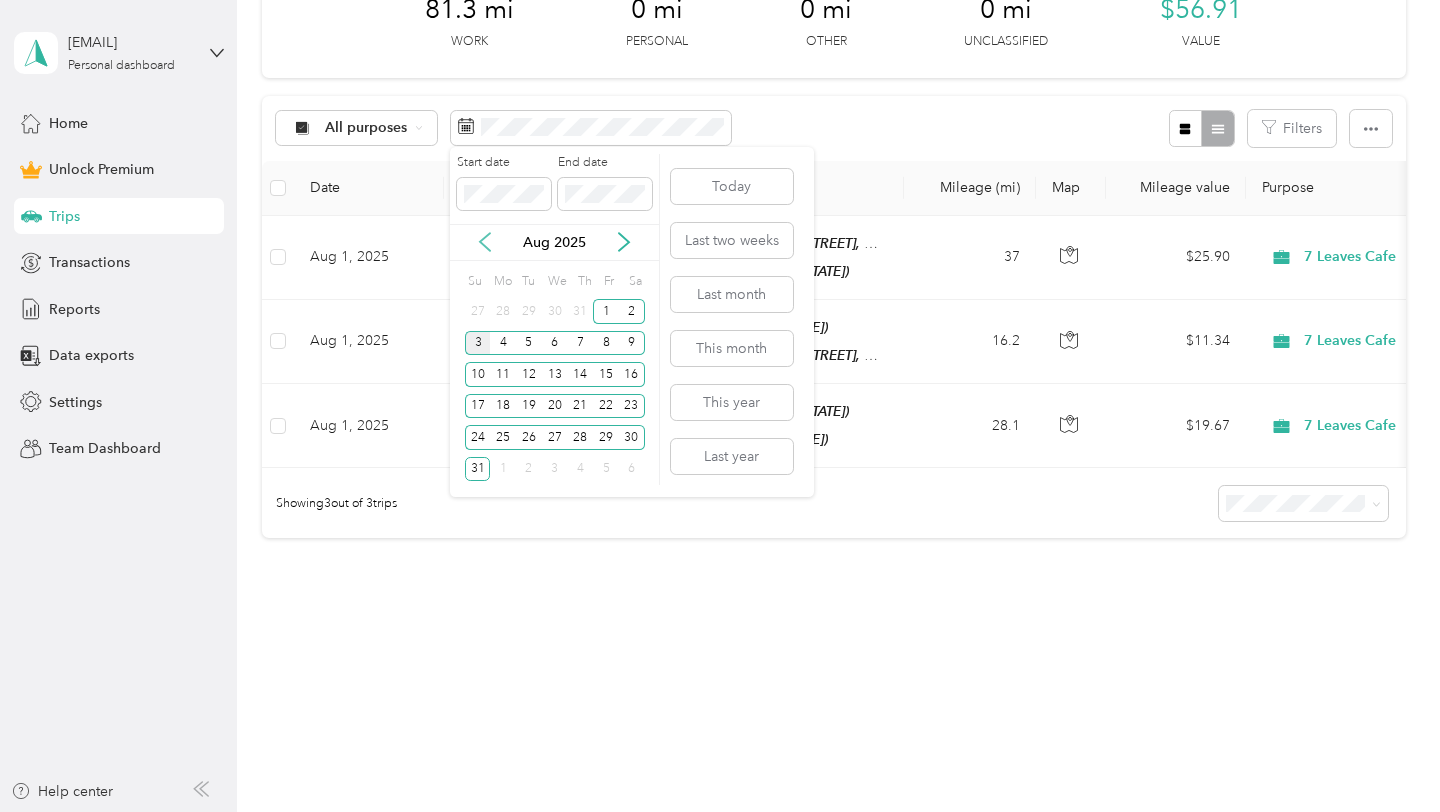 click 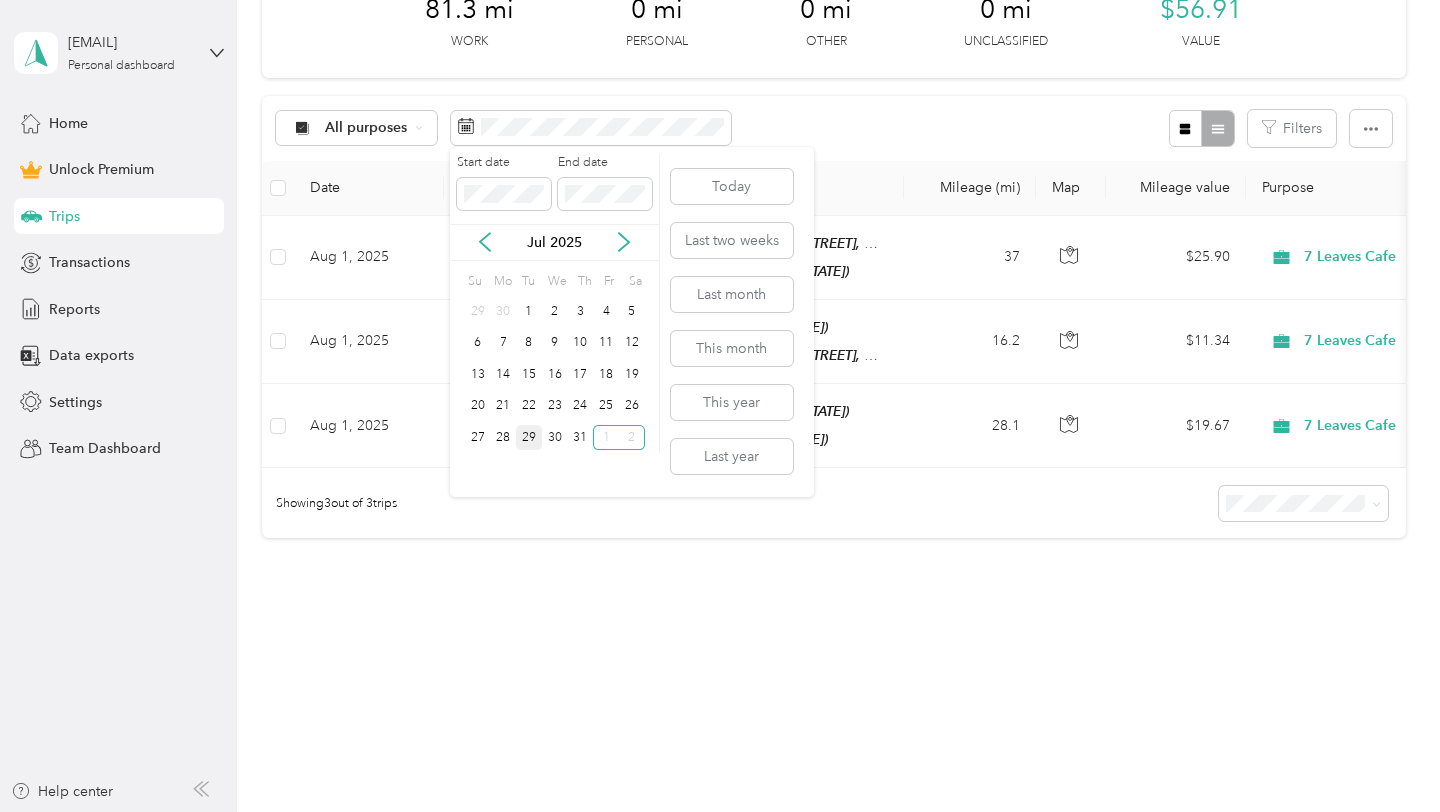 click on "29" at bounding box center [529, 437] 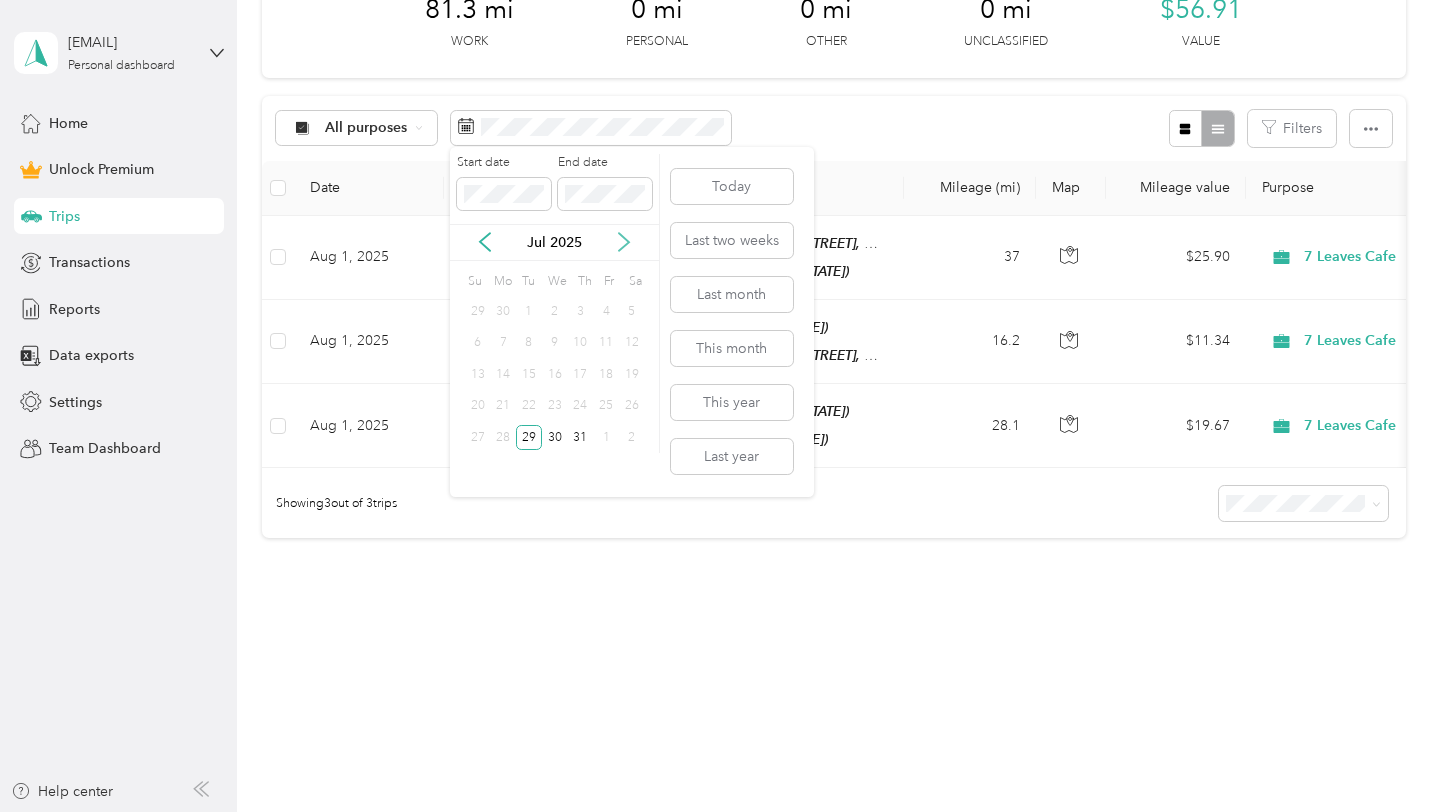 click 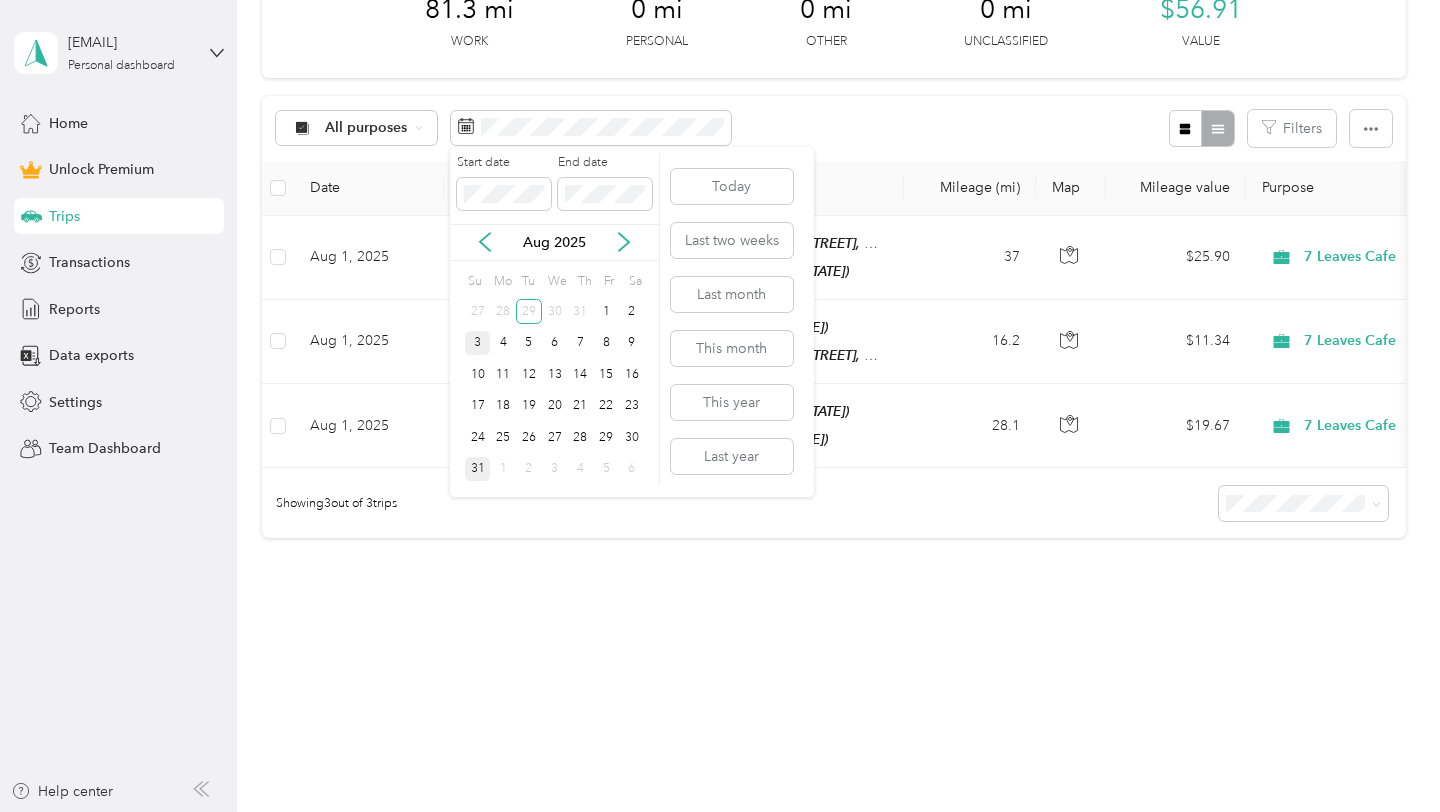 click on "31" at bounding box center (478, 469) 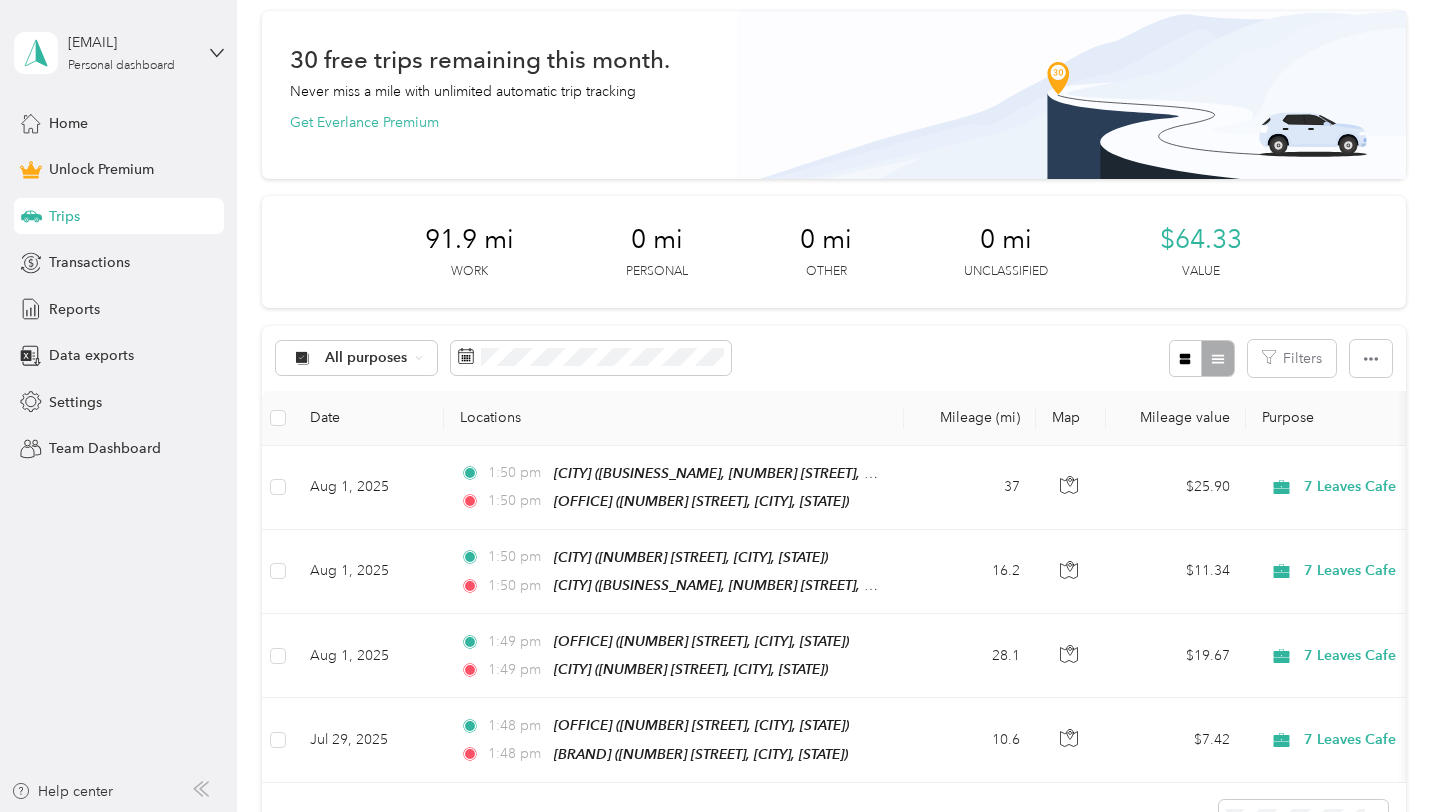 scroll, scrollTop: 0, scrollLeft: 0, axis: both 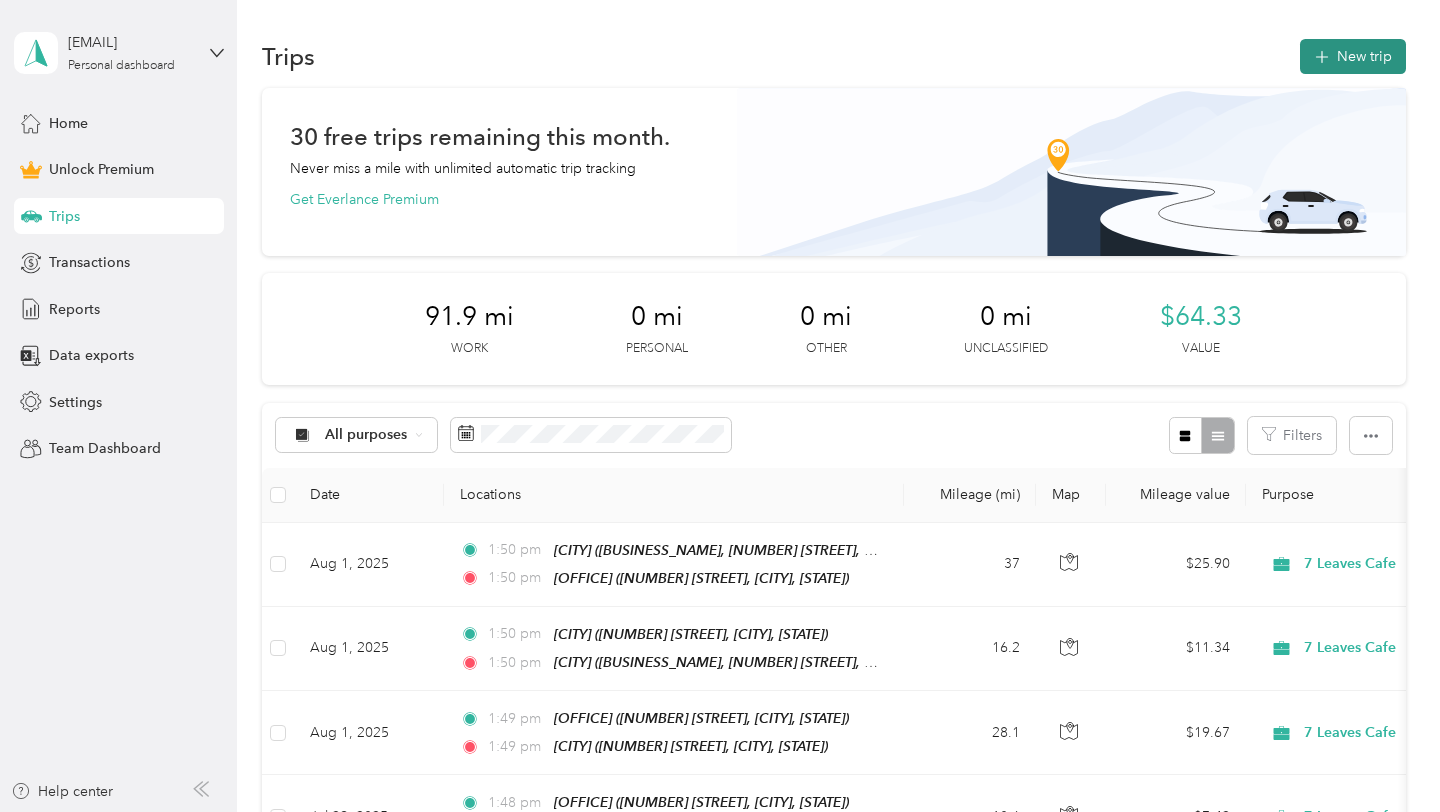 click on "New trip" at bounding box center (1353, 56) 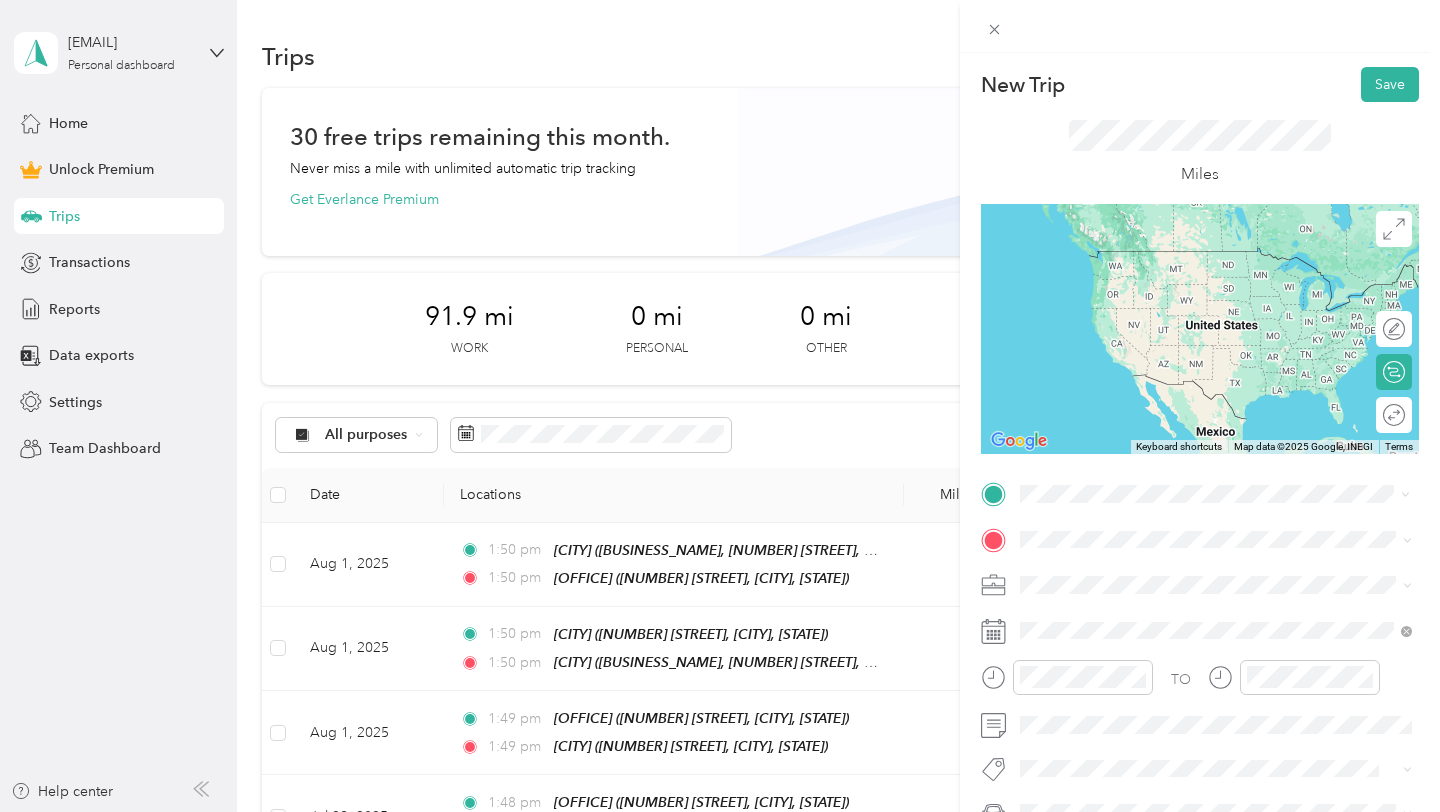 click on "Rowland Heights 1627 Fullerton Rd, 91748, Rowland Heights, CA, United States" at bounding box center [1216, 596] 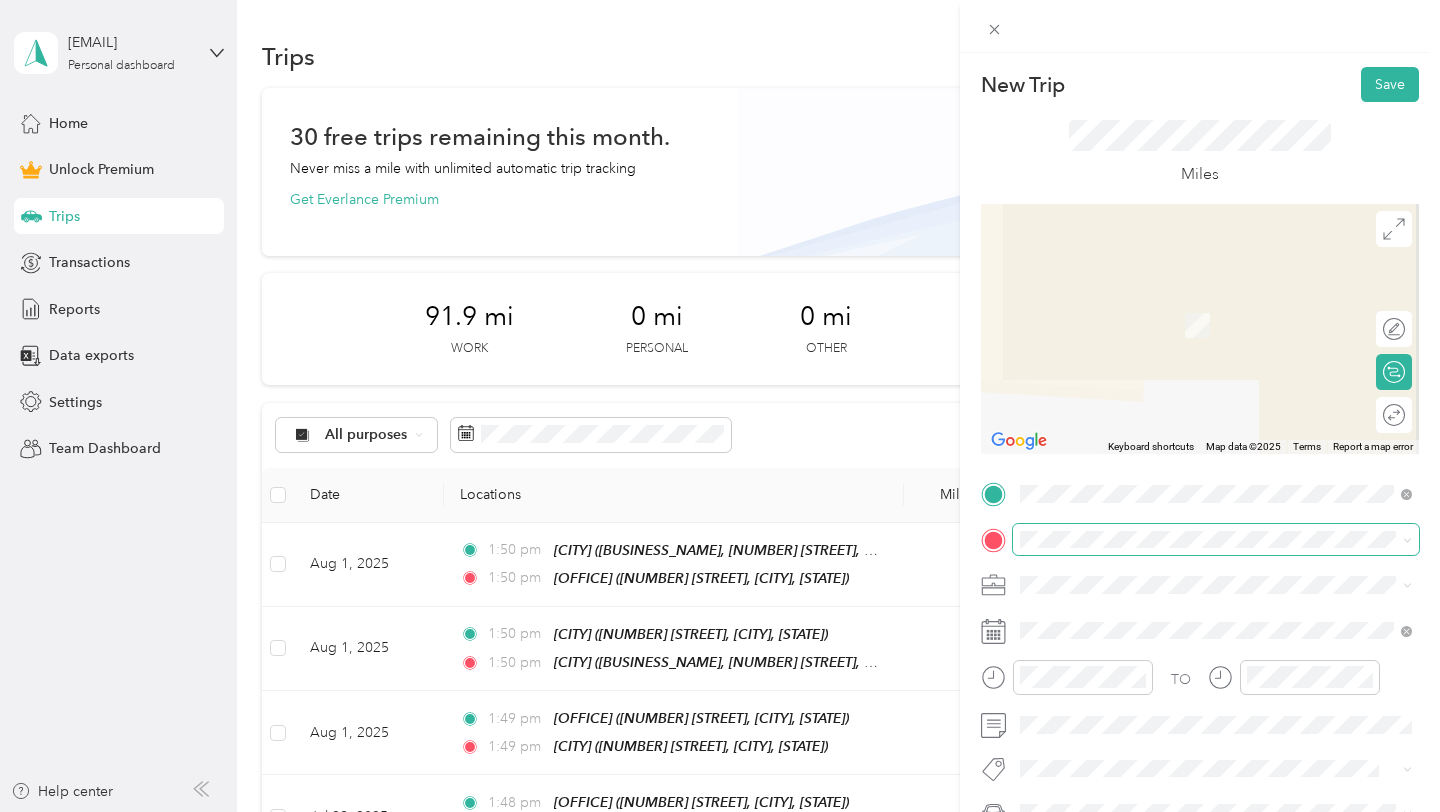 click at bounding box center [1216, 540] 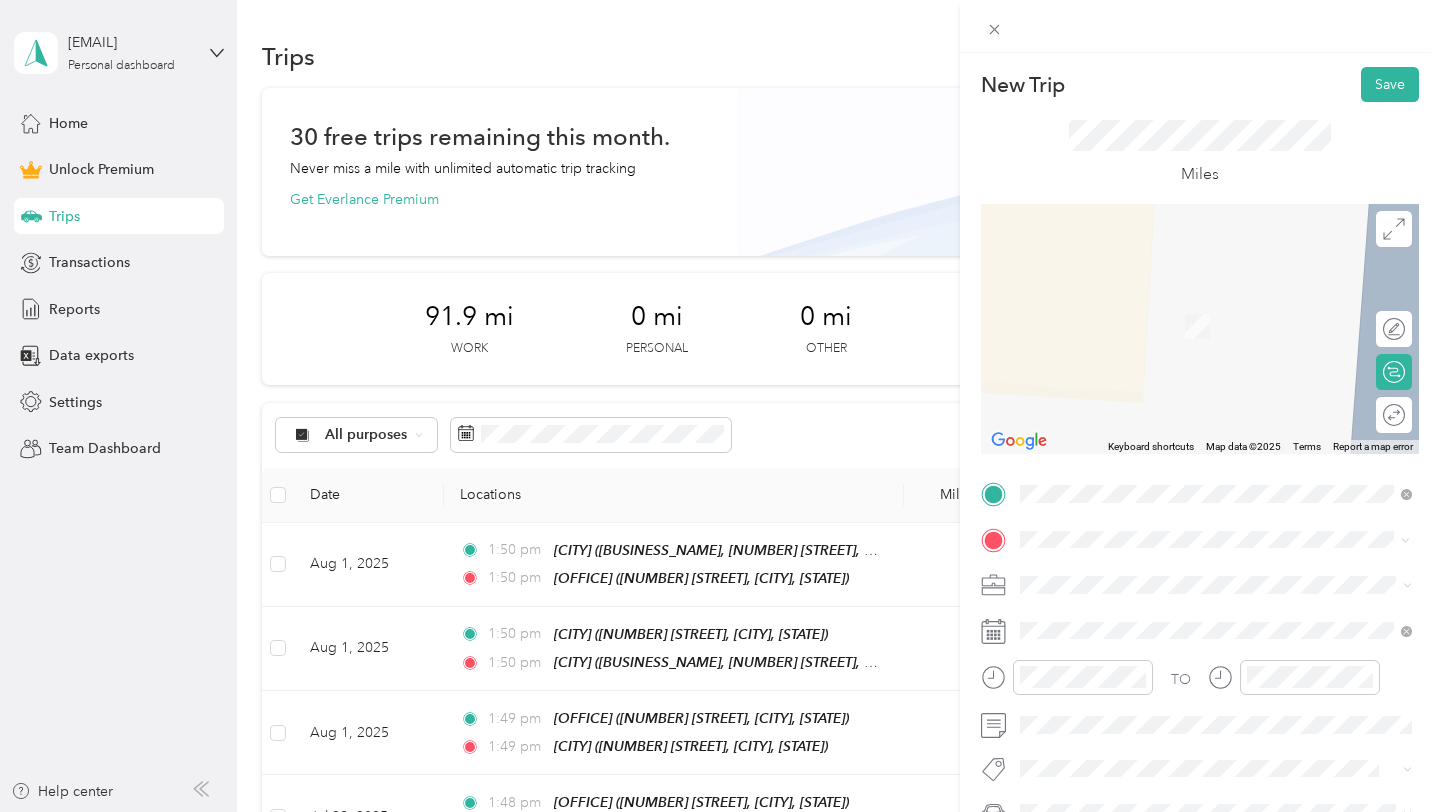 click on "16052 Beach Blvd, 92647, Huntington Beach, CA, United States" at bounding box center [1204, 336] 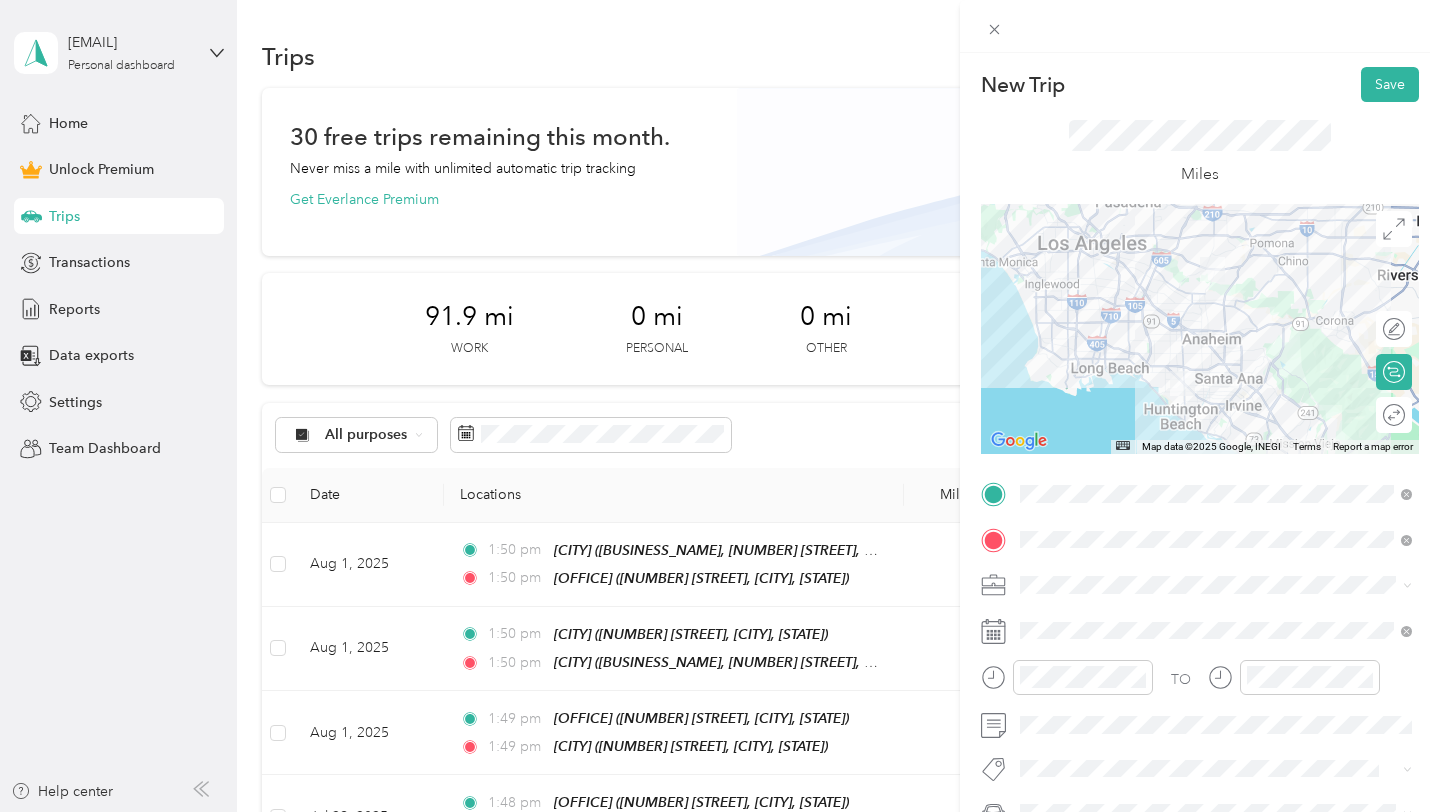 click at bounding box center [1216, 585] 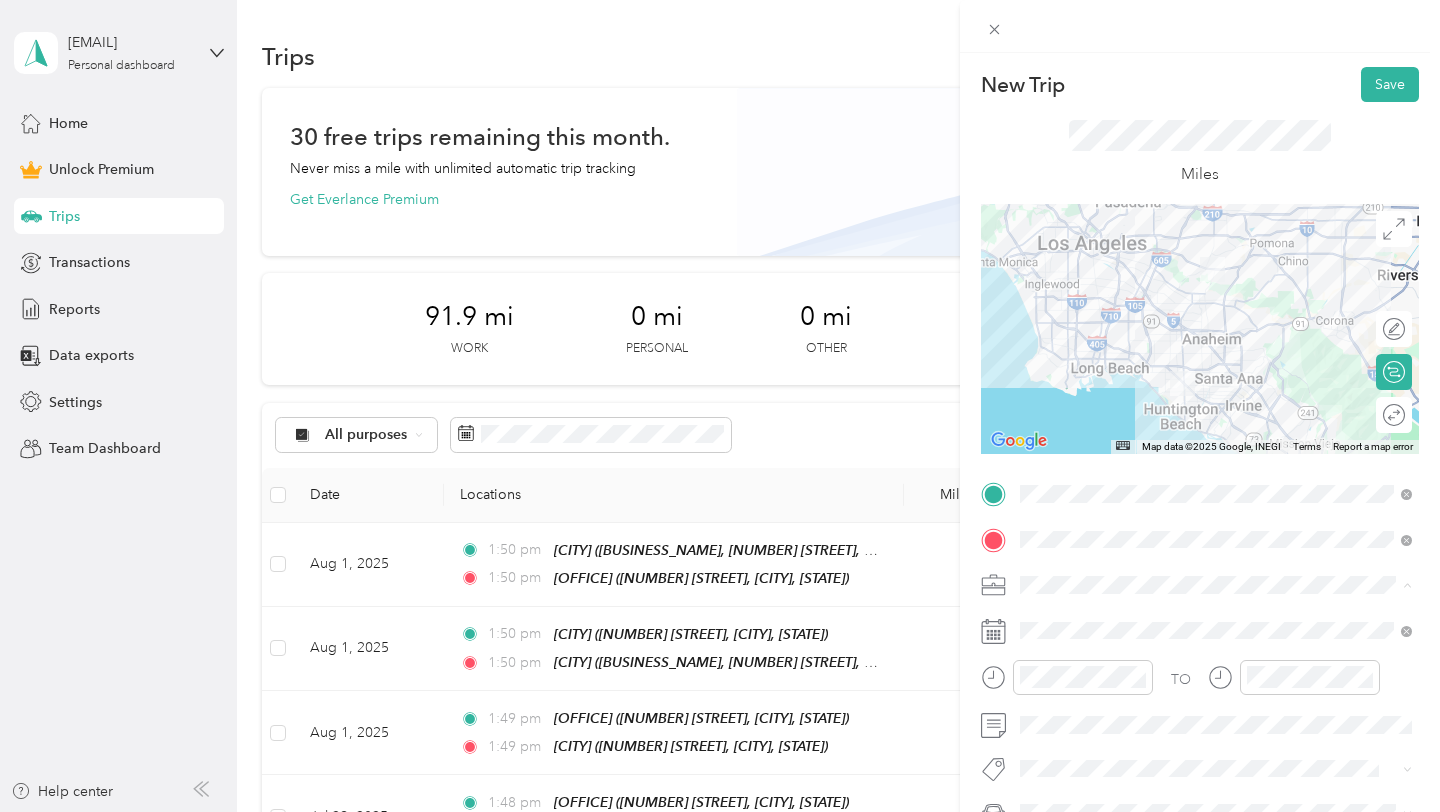 click on "7 Leaves Cafe" at bounding box center (1216, 374) 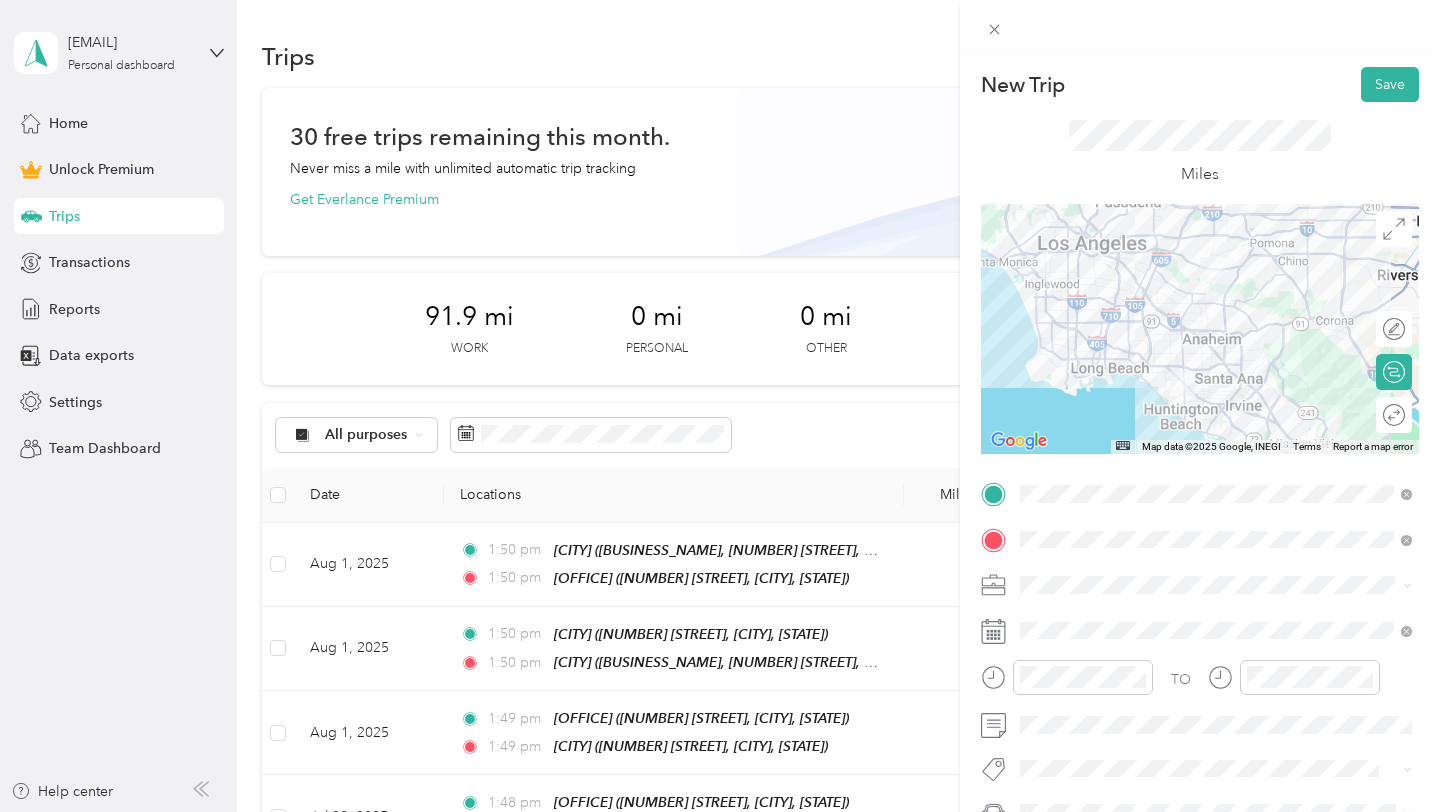 click on "New Trip Save This trip cannot be edited because it is either under review, approved, or paid. Contact your Team Manager to edit it. Miles ← Move left → Move right ↑ Move up ↓ Move down + Zoom in - Zoom out Home Jump left by 75% End Jump right by 75% Page Up Jump up by 75% Page Down Jump down by 75% Map Data Map data ©2025 Google, INEGI Map data ©2025 Google, INEGI 20 km  Click to toggle between metric and imperial units Terms Report a map error Edit route Calculate route Round trip TO Add photo" at bounding box center [1200, 491] 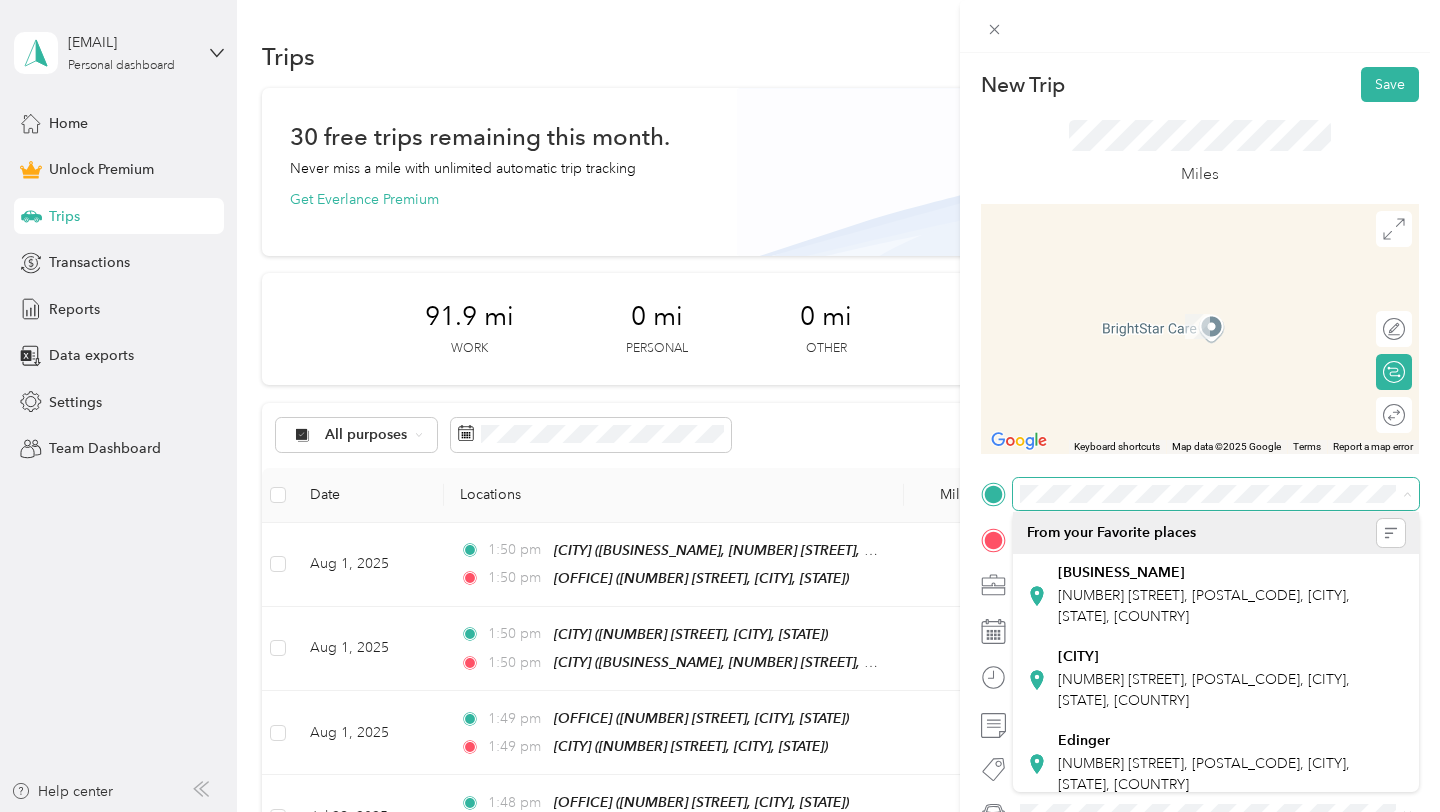 click at bounding box center (1216, 494) 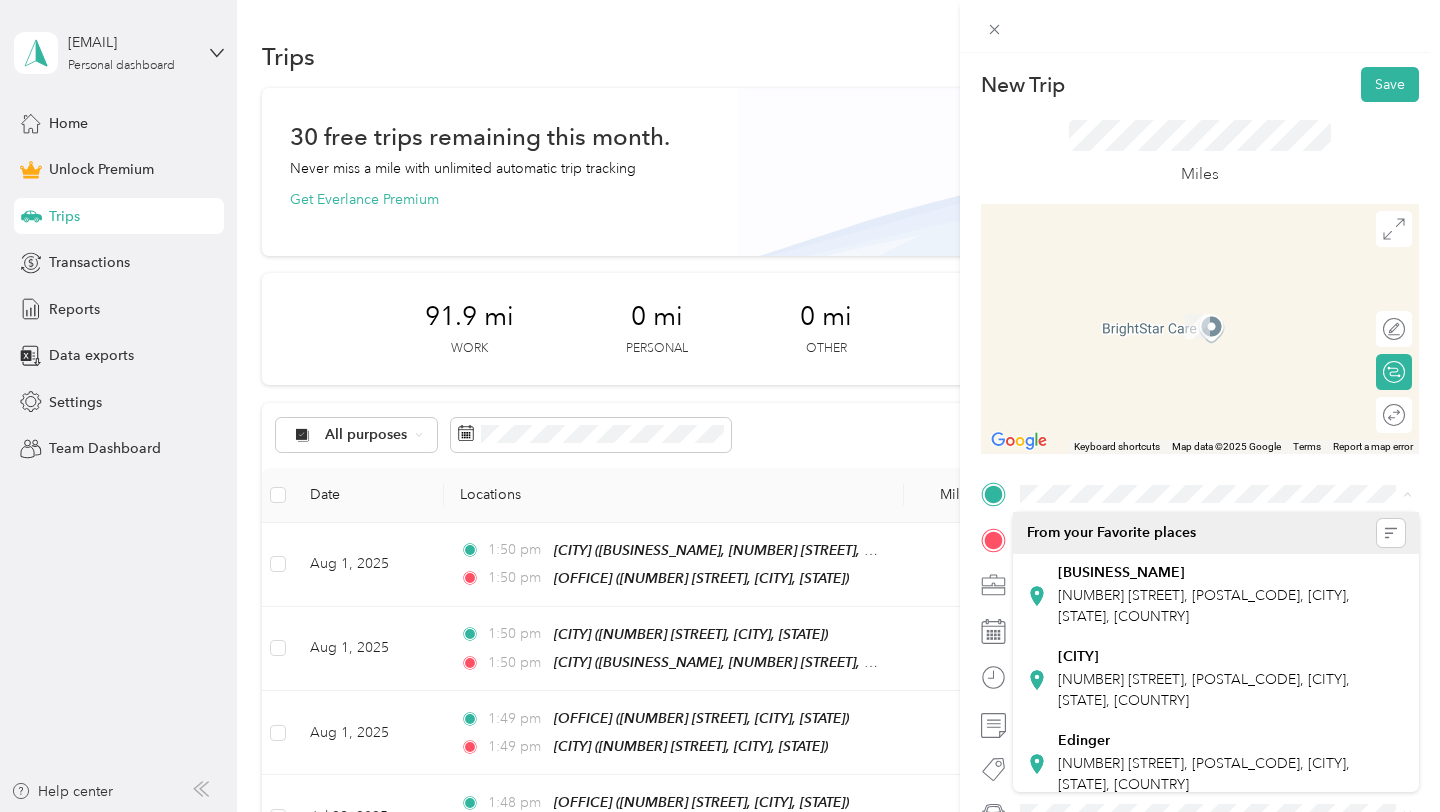 click at bounding box center (1200, 329) 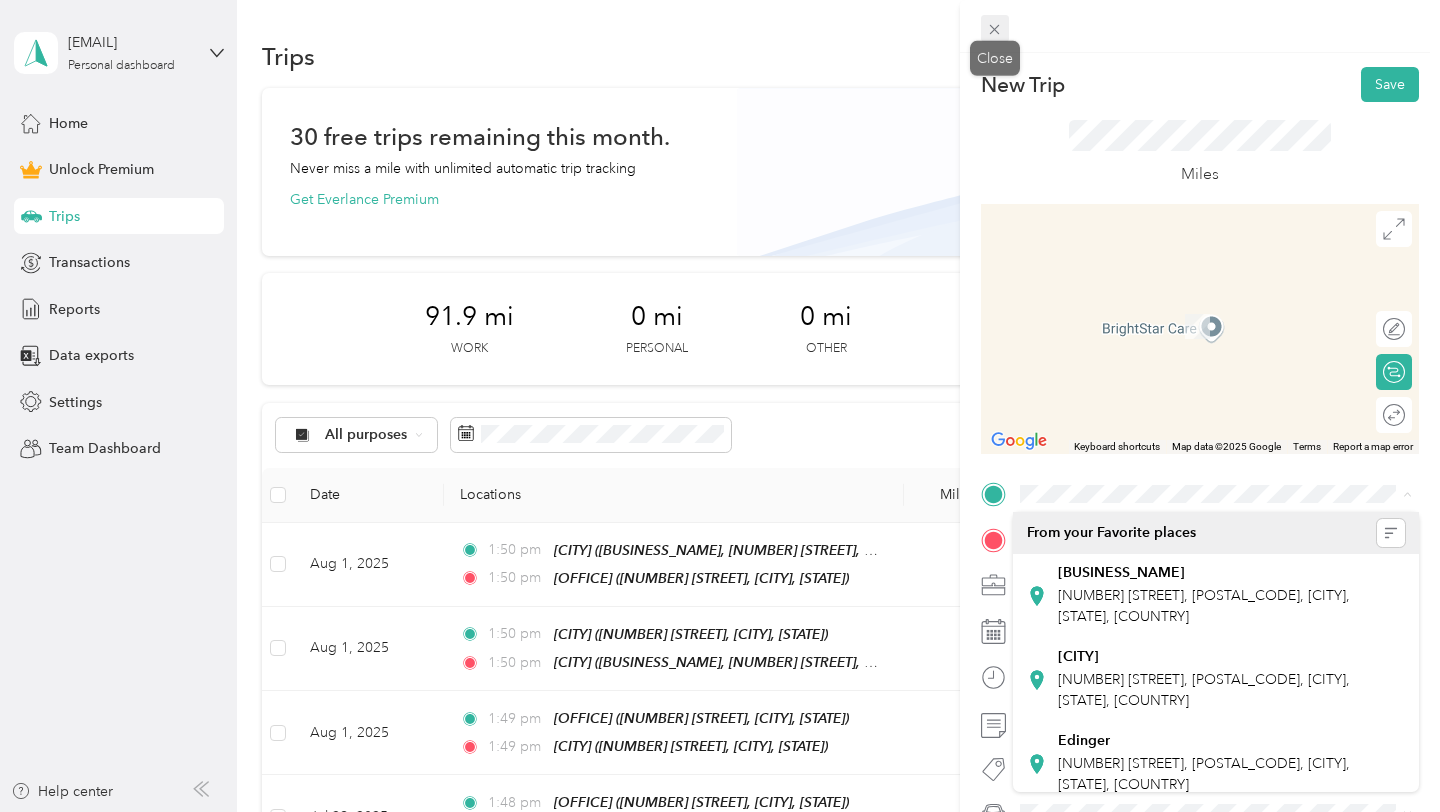 click 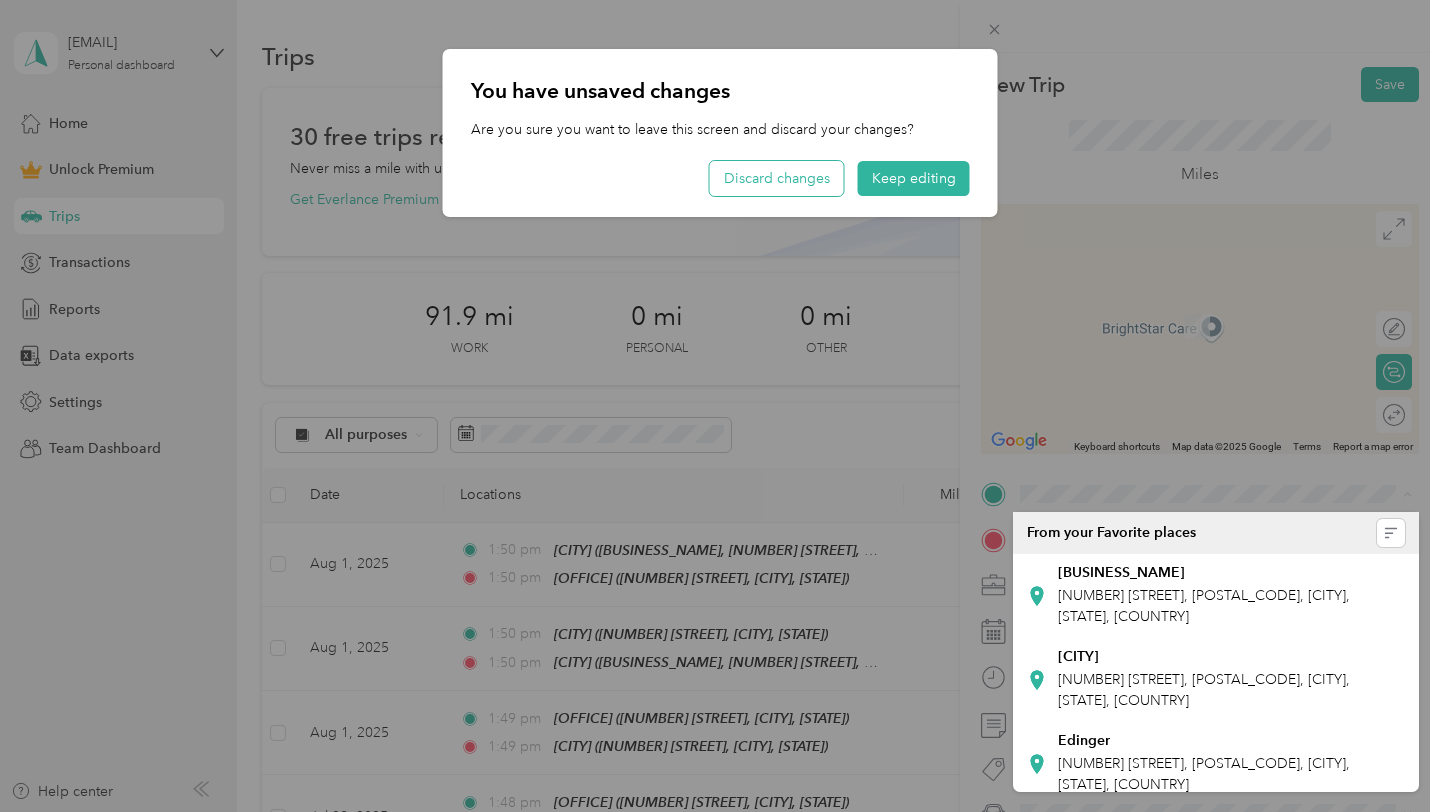 click on "Discard changes" at bounding box center (777, 178) 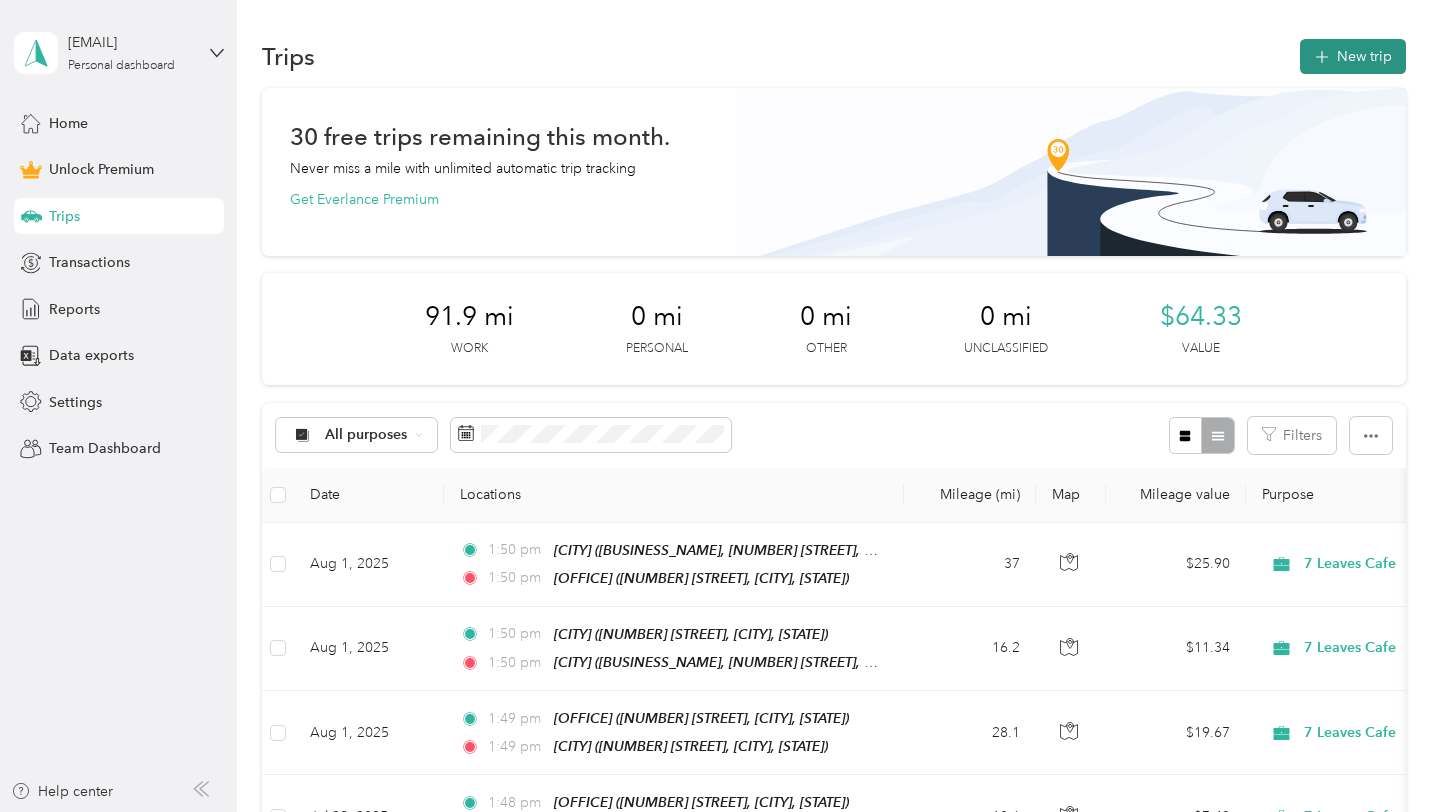click on "New trip" at bounding box center (1353, 56) 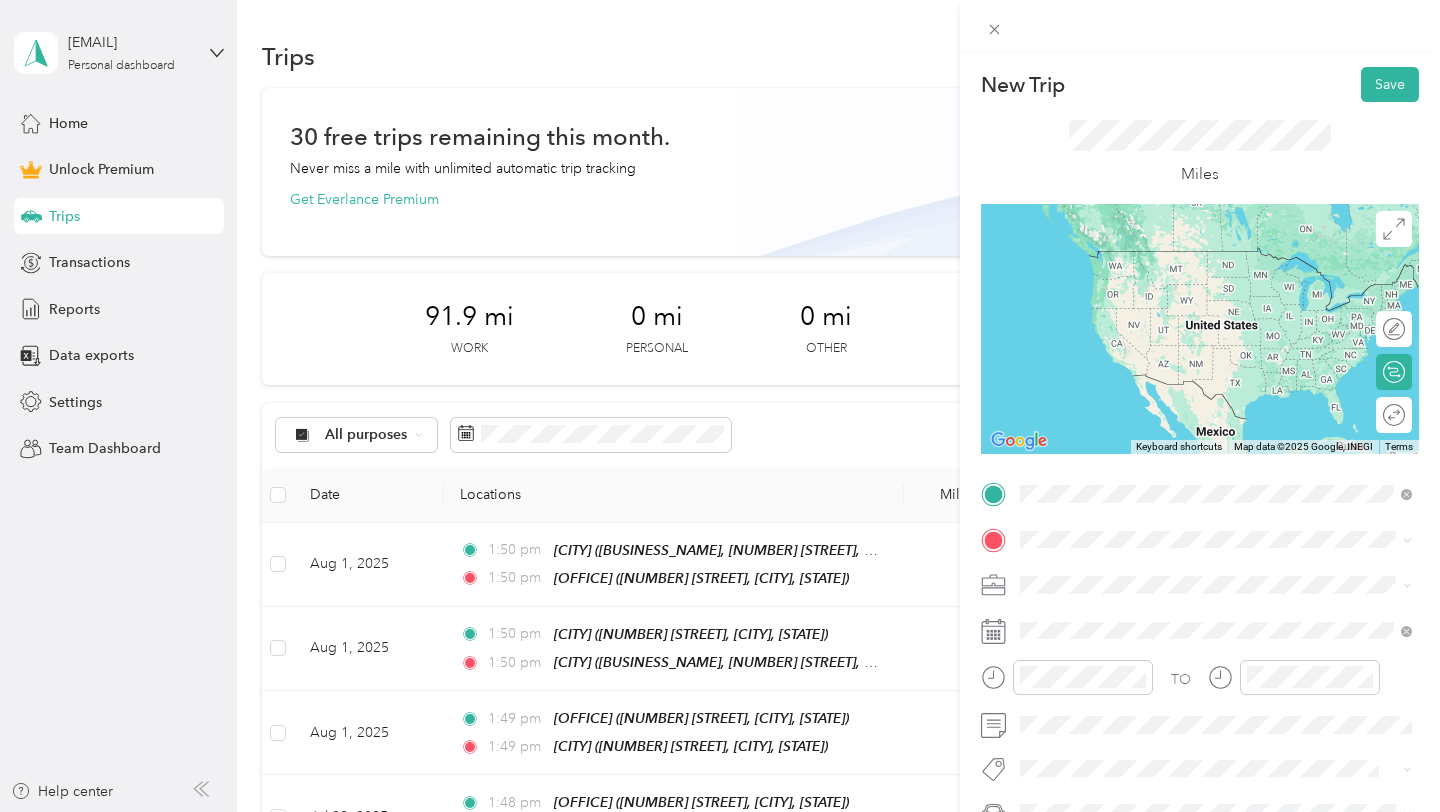 click on "HB Office 16052 Beach Blvd, 92647, Huntington Beach, CA, United States" at bounding box center [1216, 596] 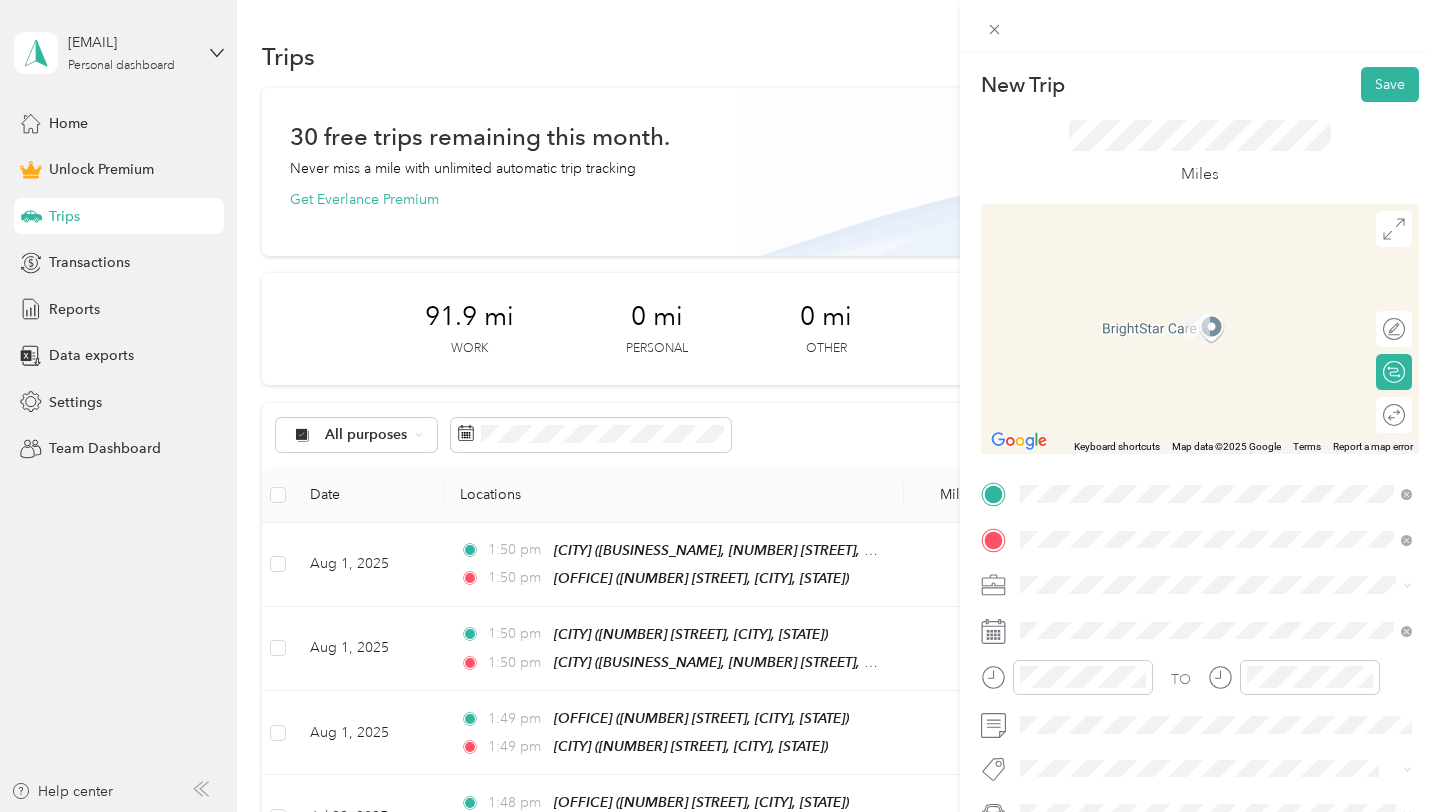 click on "Rowland Heights 1627 Fullerton Rd, 91748, Rowland Heights, CA, United States" at bounding box center [1216, 326] 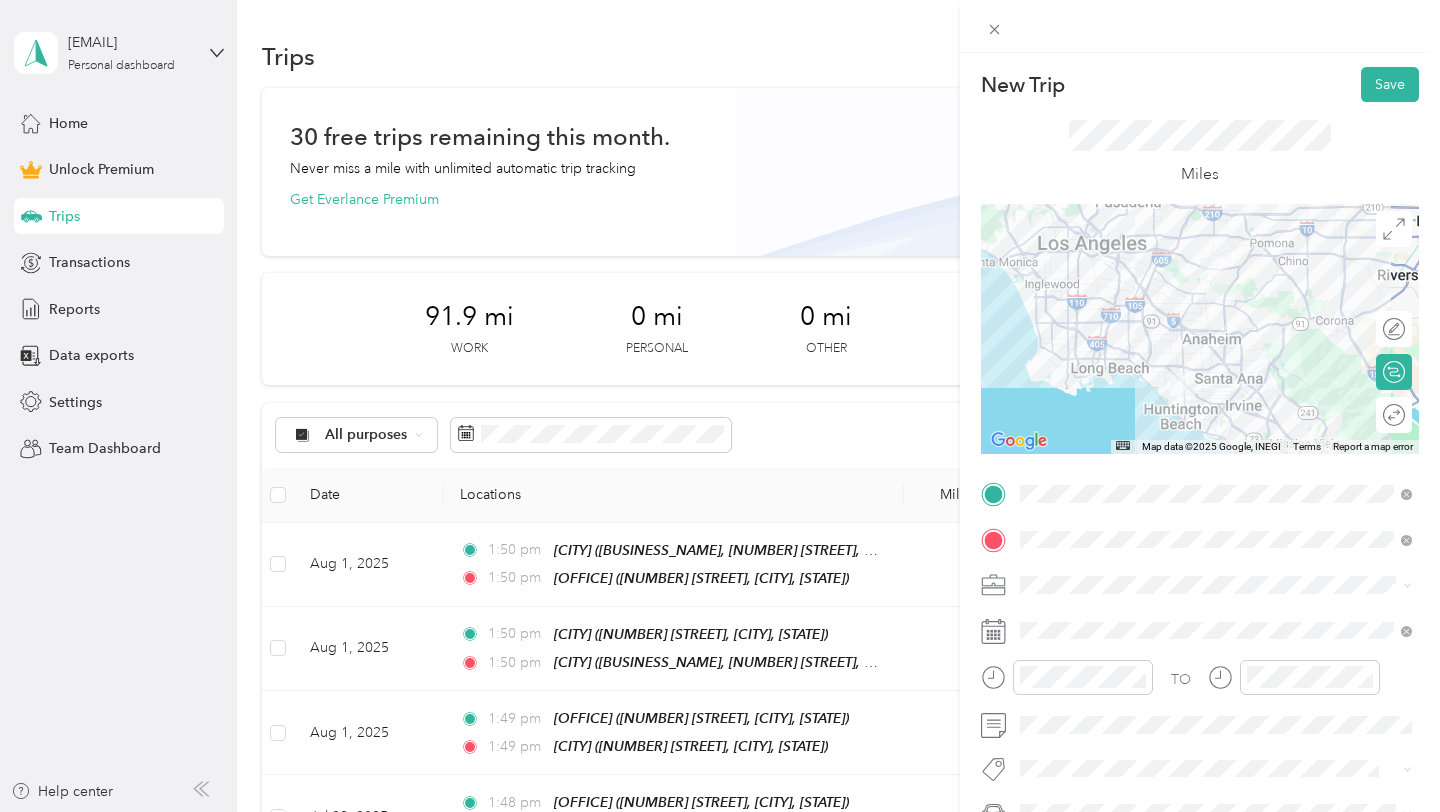 click 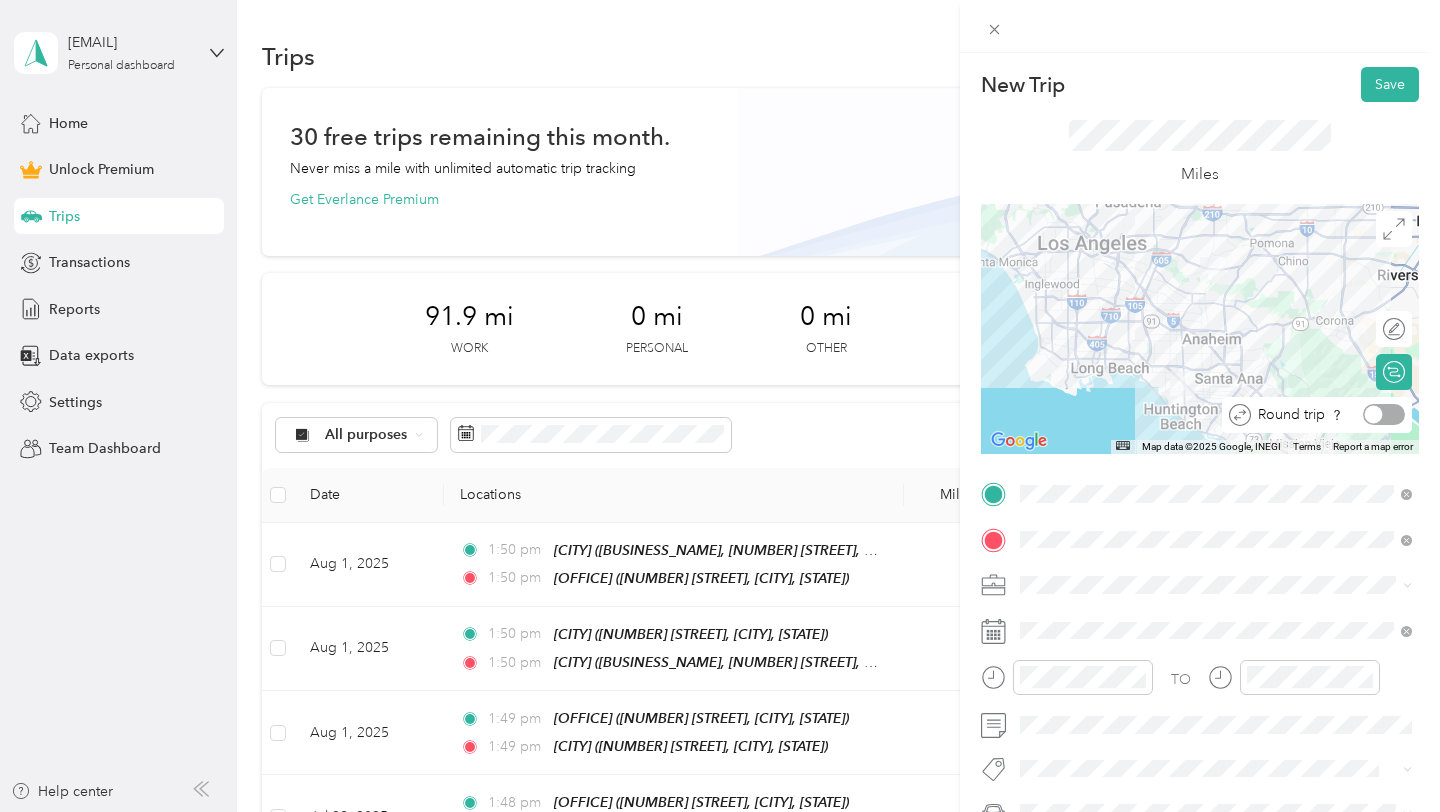 click at bounding box center (1384, 414) 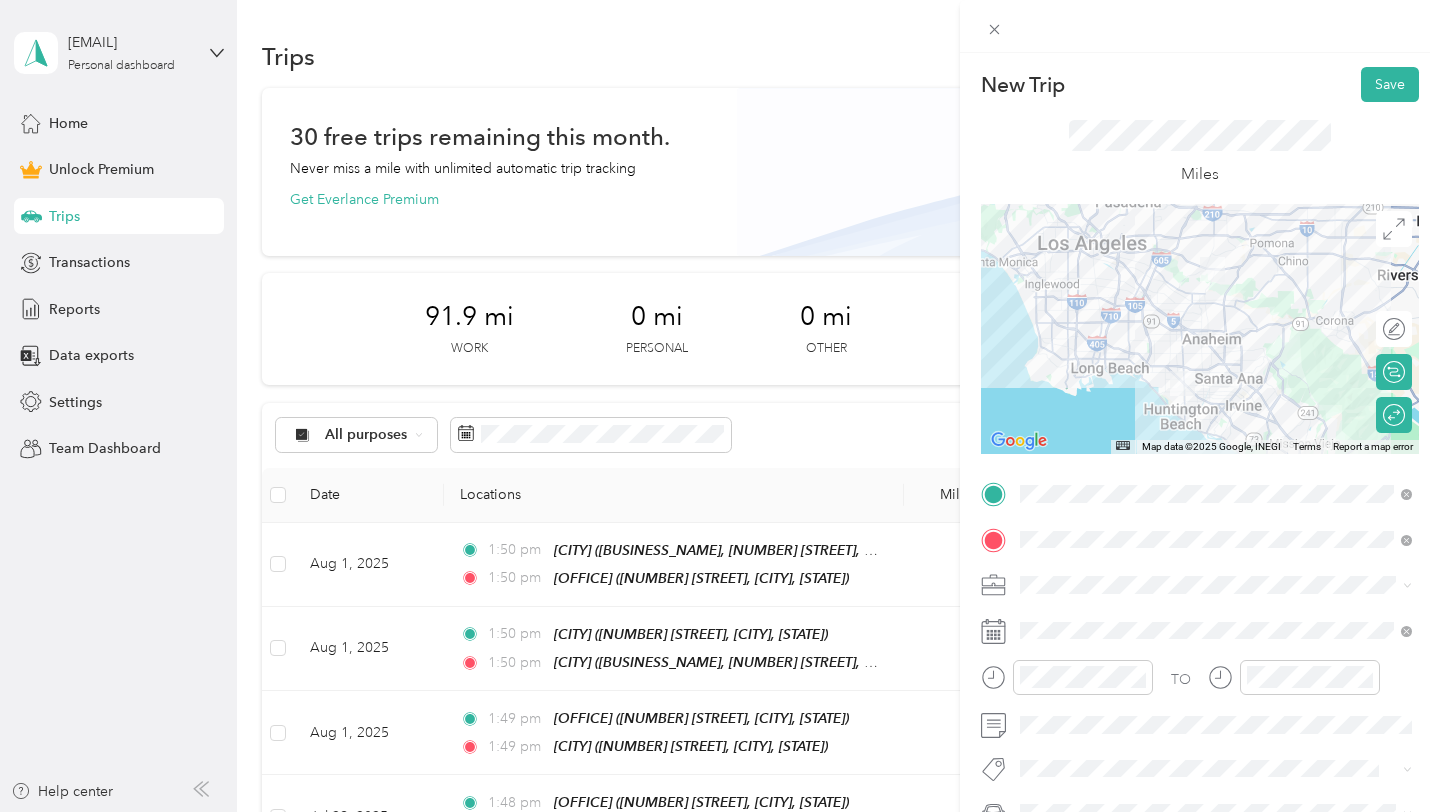 click on "7 Leaves Cafe" at bounding box center [1216, 374] 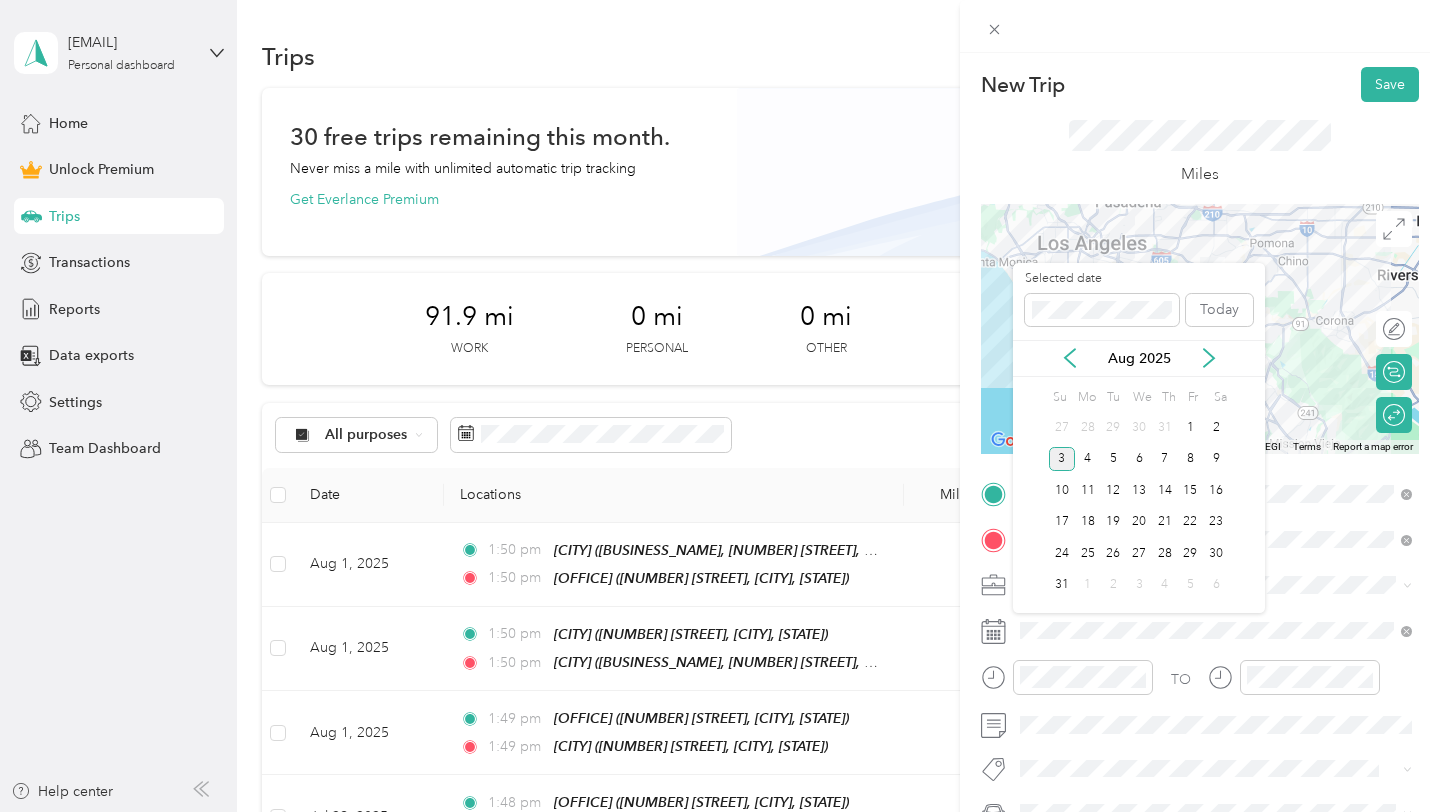 click on "3" at bounding box center (1062, 459) 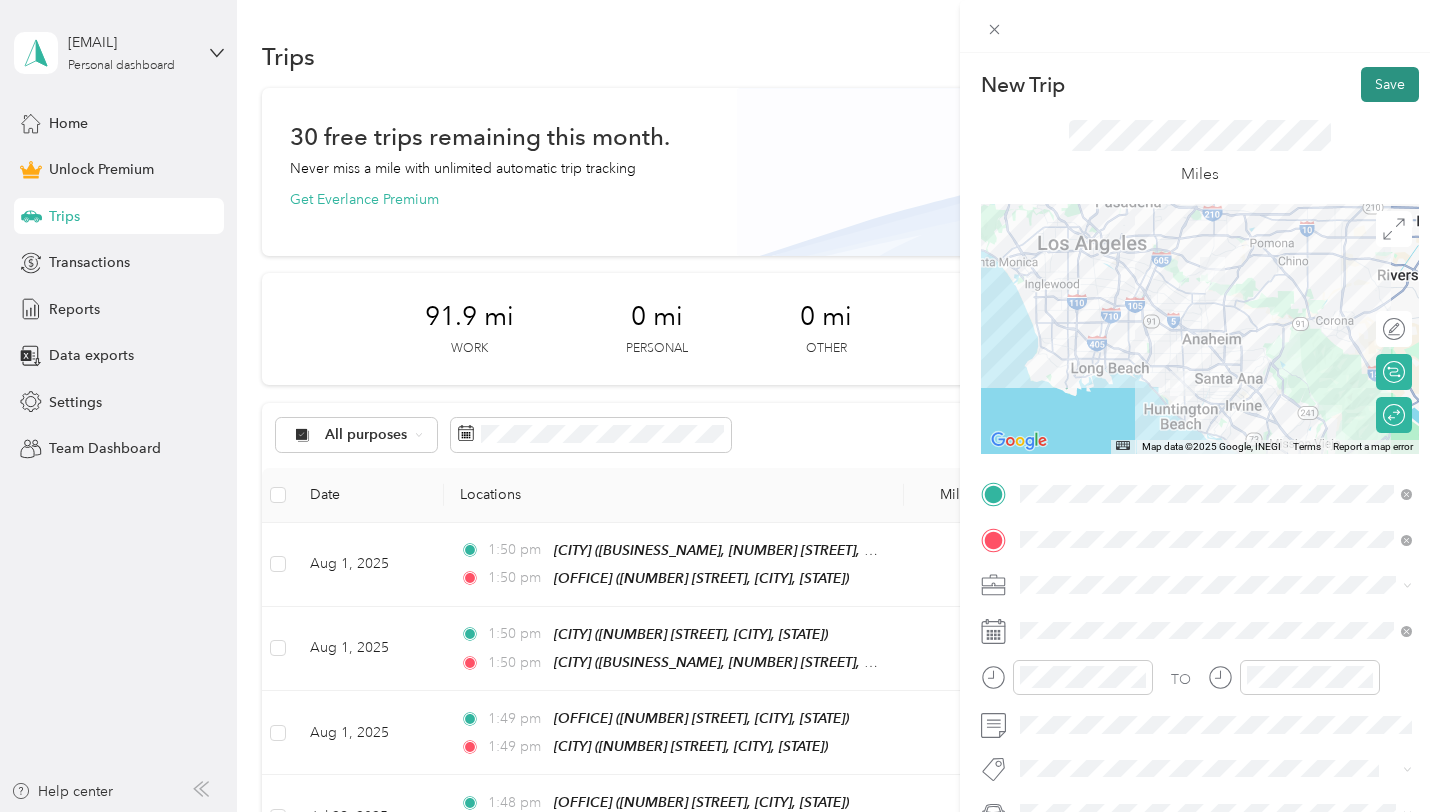 click on "Save" at bounding box center (1390, 84) 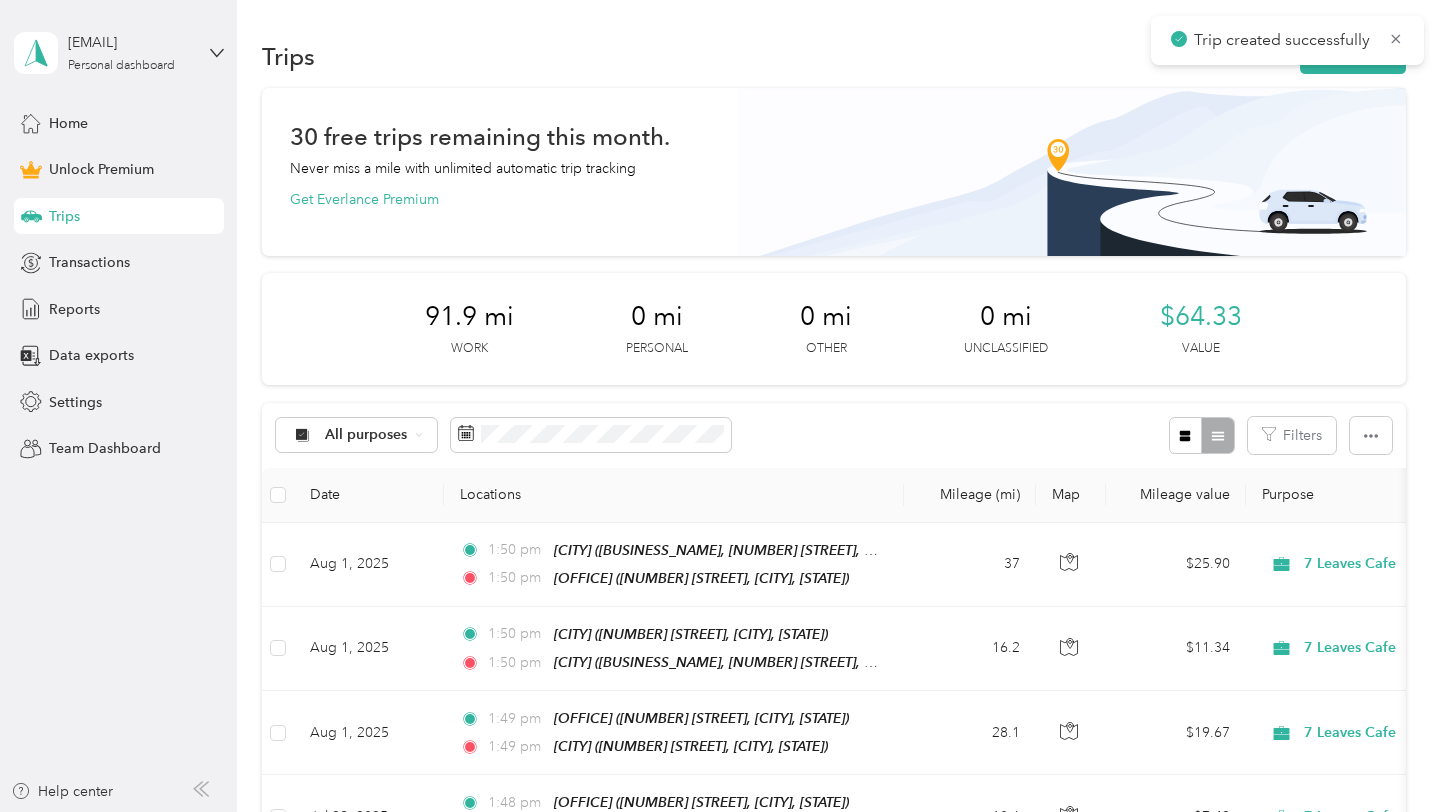 click on "New Trip Save This trip cannot be edited because it is either under review, approved, or paid. Contact your Team Manager to edit it. Miles ← Move left → Move right ↑ Move up ↓ Move down + Zoom in - Zoom out Home Jump left by 75% End Jump right by 75% Page Up Jump up by 75% Page Down Jump down by 75% Map Data Map data ©2025 Google, INEGI Map data ©2025 Google, INEGI 20 km  Click to toggle between metric and imperial units Terms Report a map error Edit route Calculate route Round trip TO Add photo" at bounding box center [715, 812] 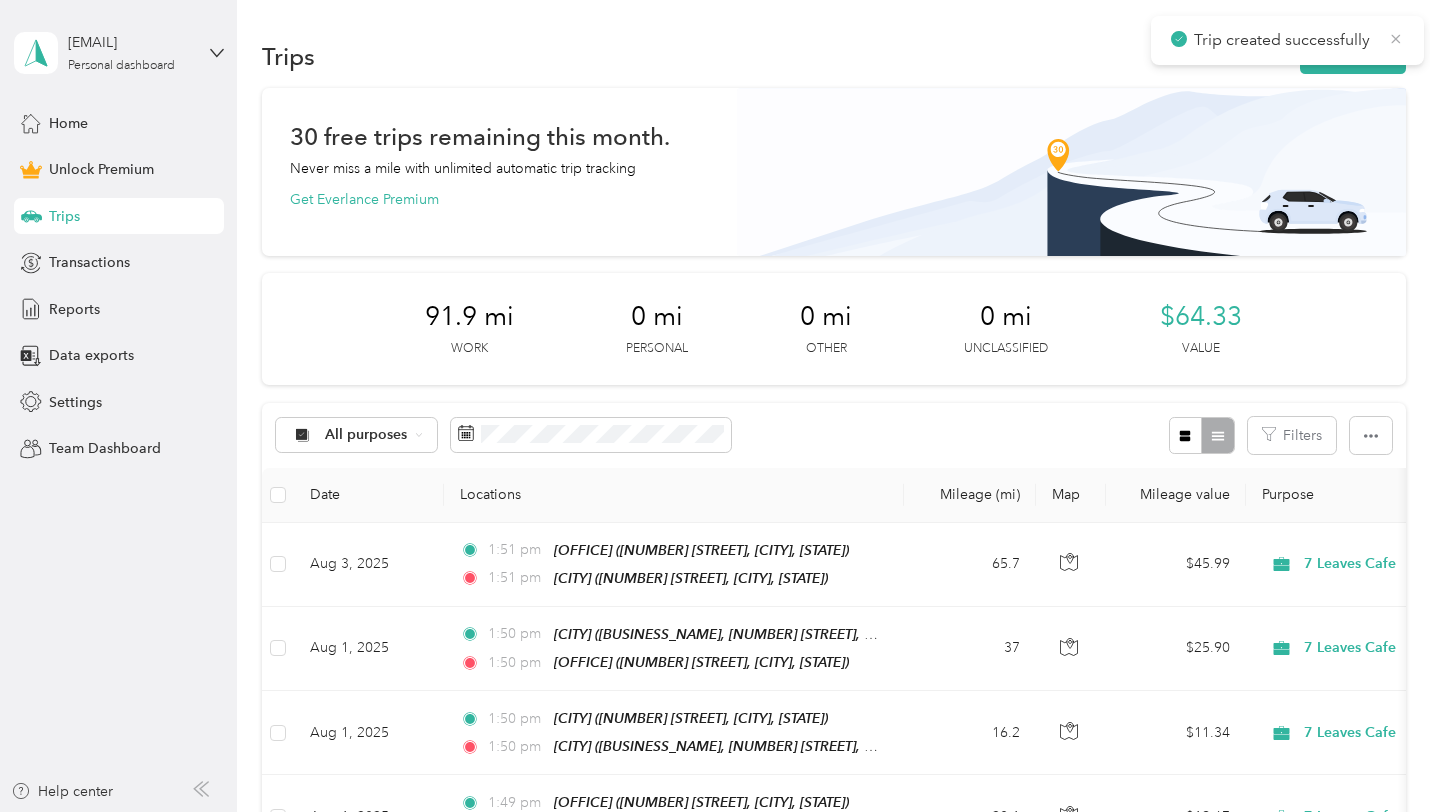 click 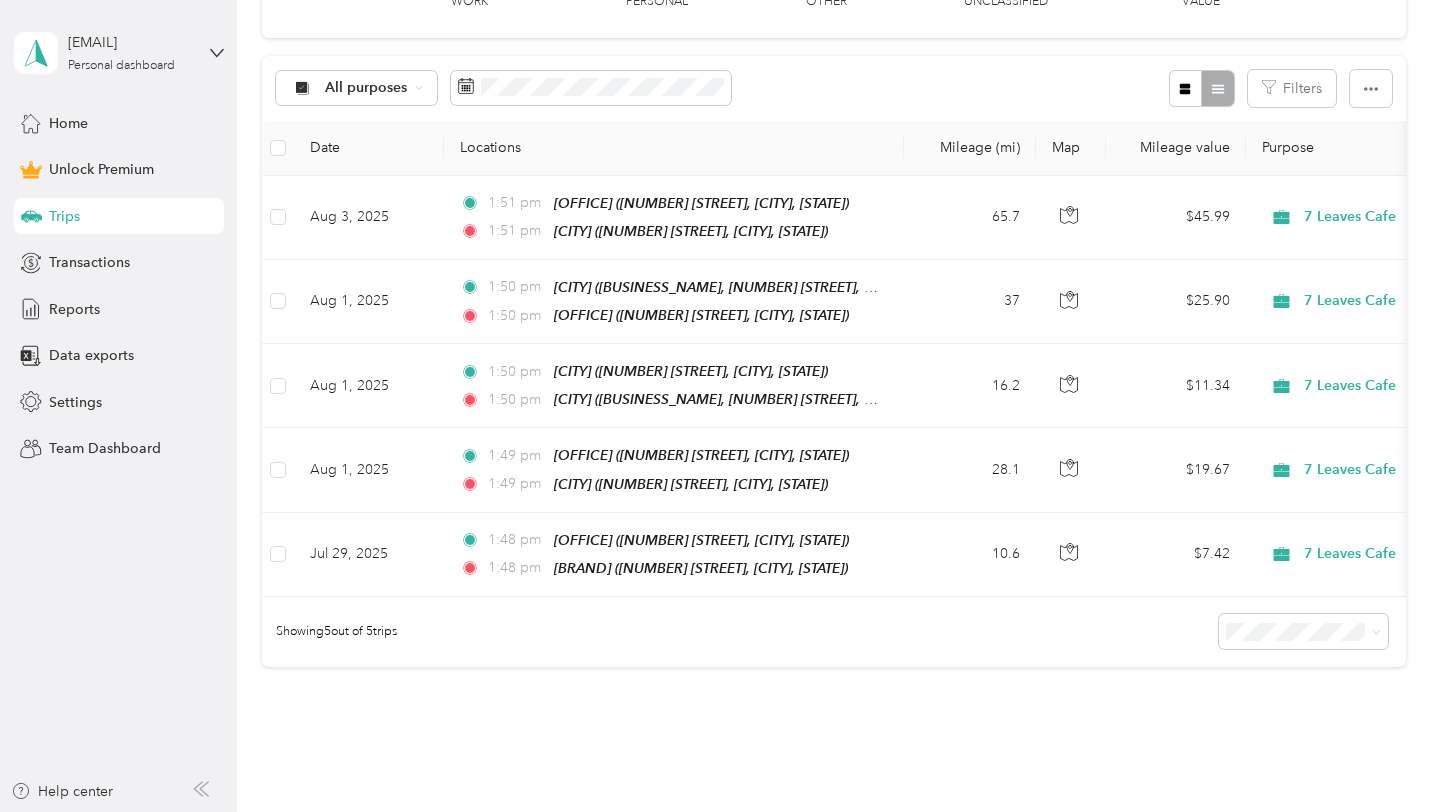 scroll, scrollTop: 0, scrollLeft: 0, axis: both 